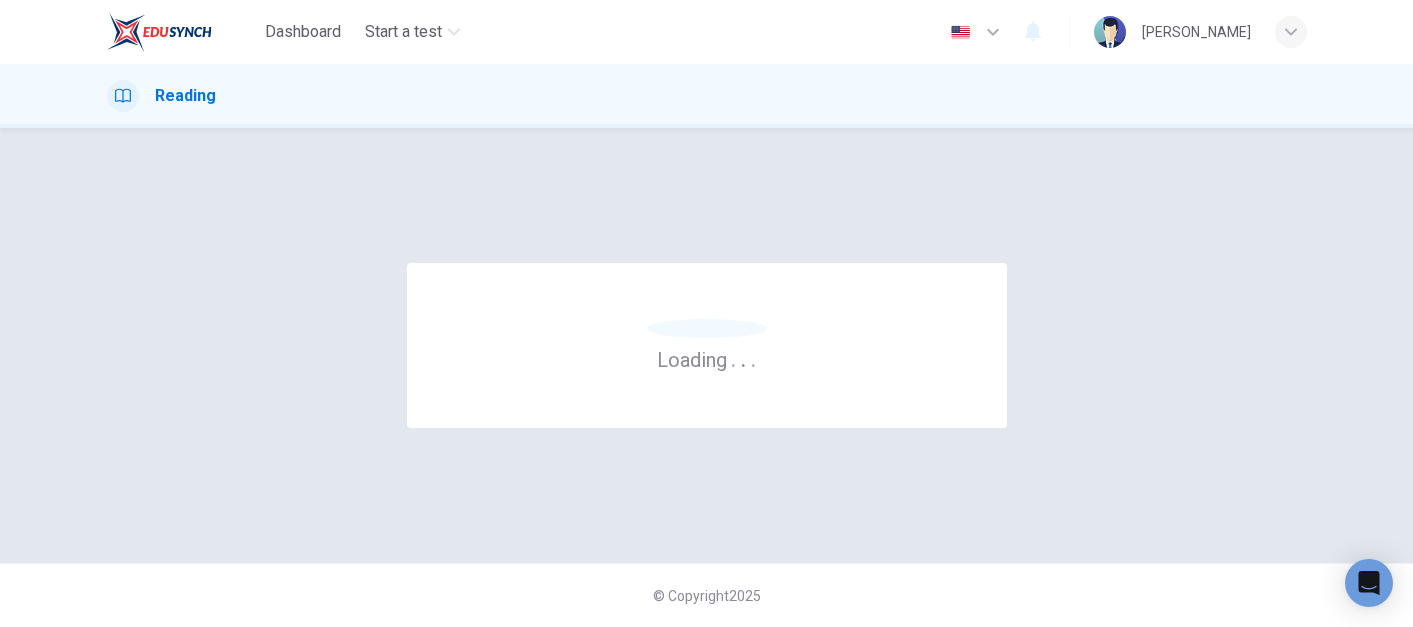 scroll, scrollTop: 0, scrollLeft: 0, axis: both 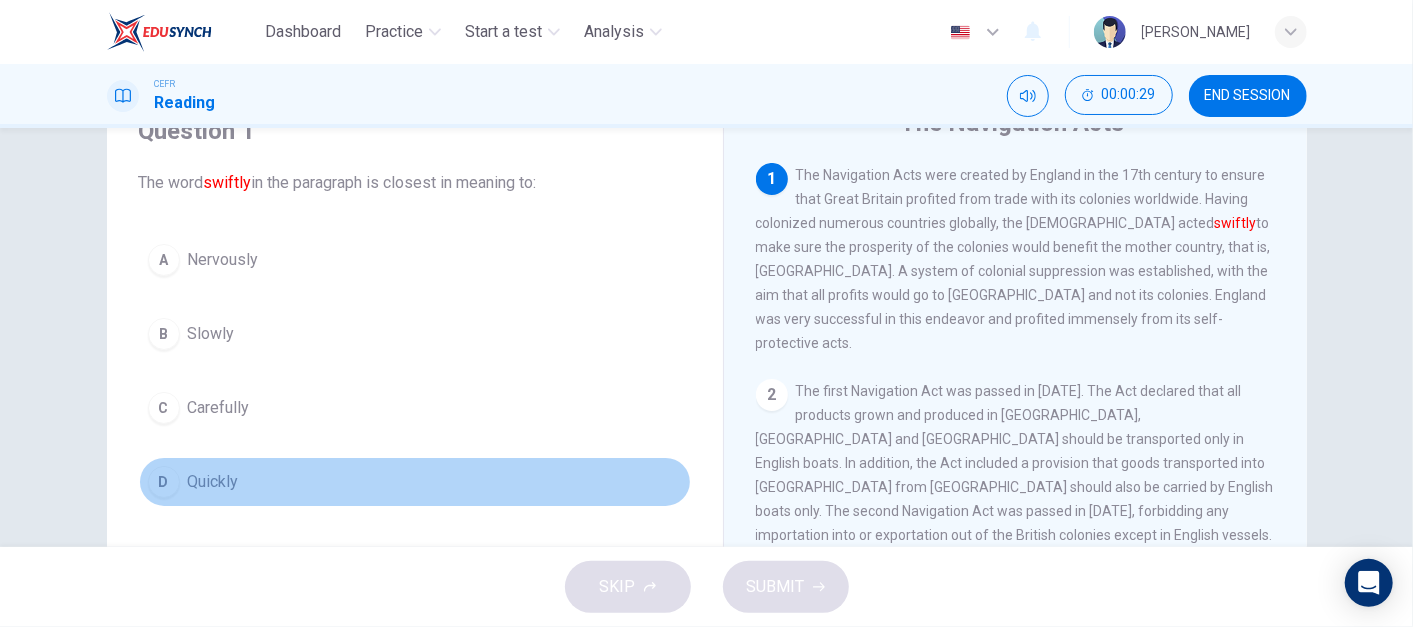 click on "D Quickly" at bounding box center [415, 482] 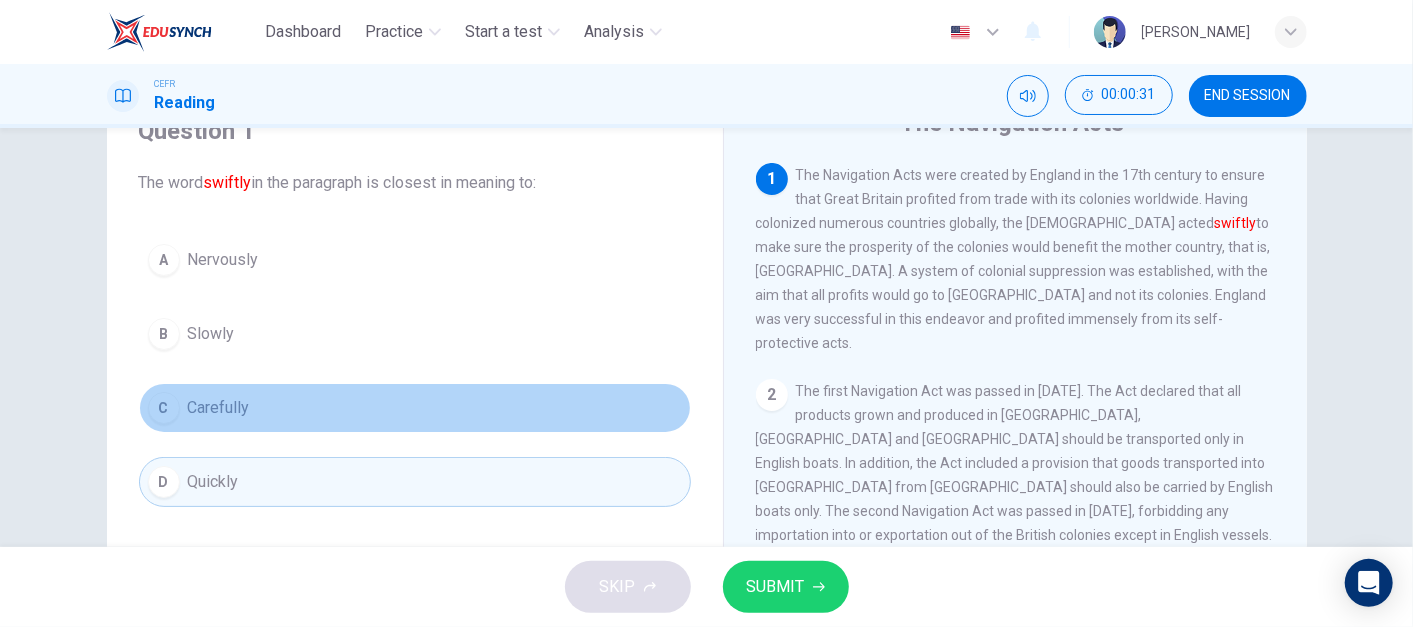 click on "C Carefully" at bounding box center [415, 408] 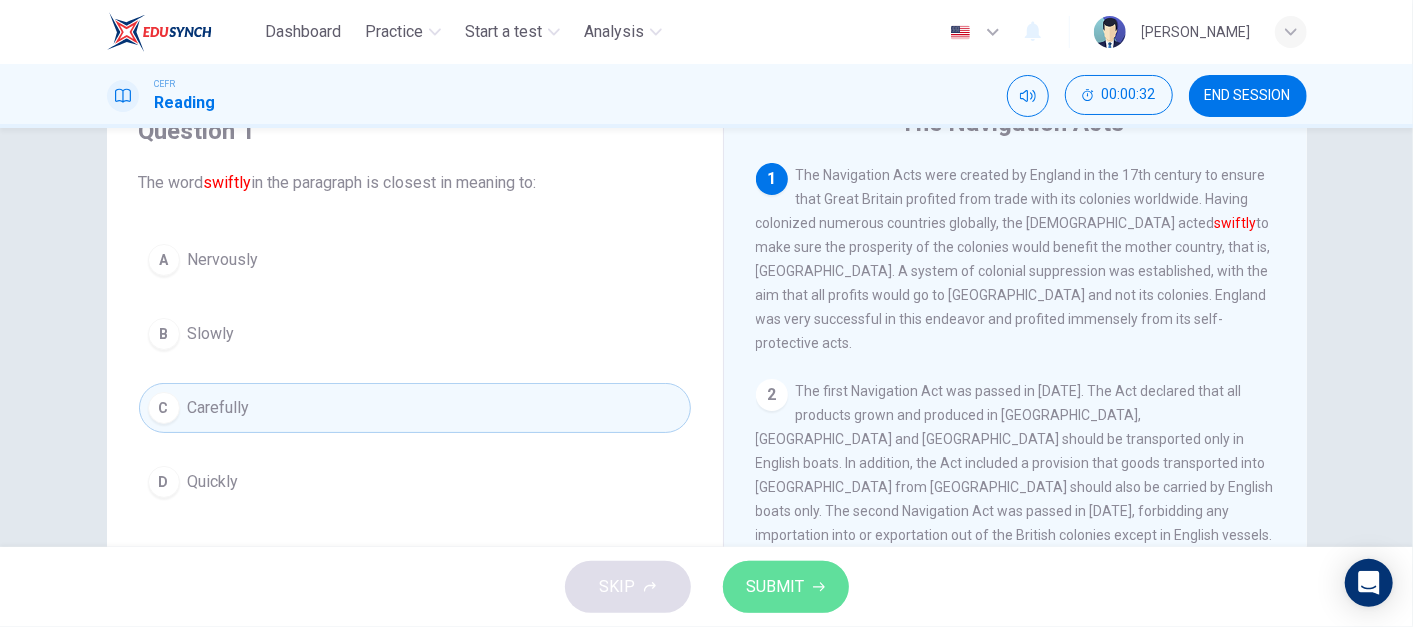 click on "SUBMIT" at bounding box center (776, 587) 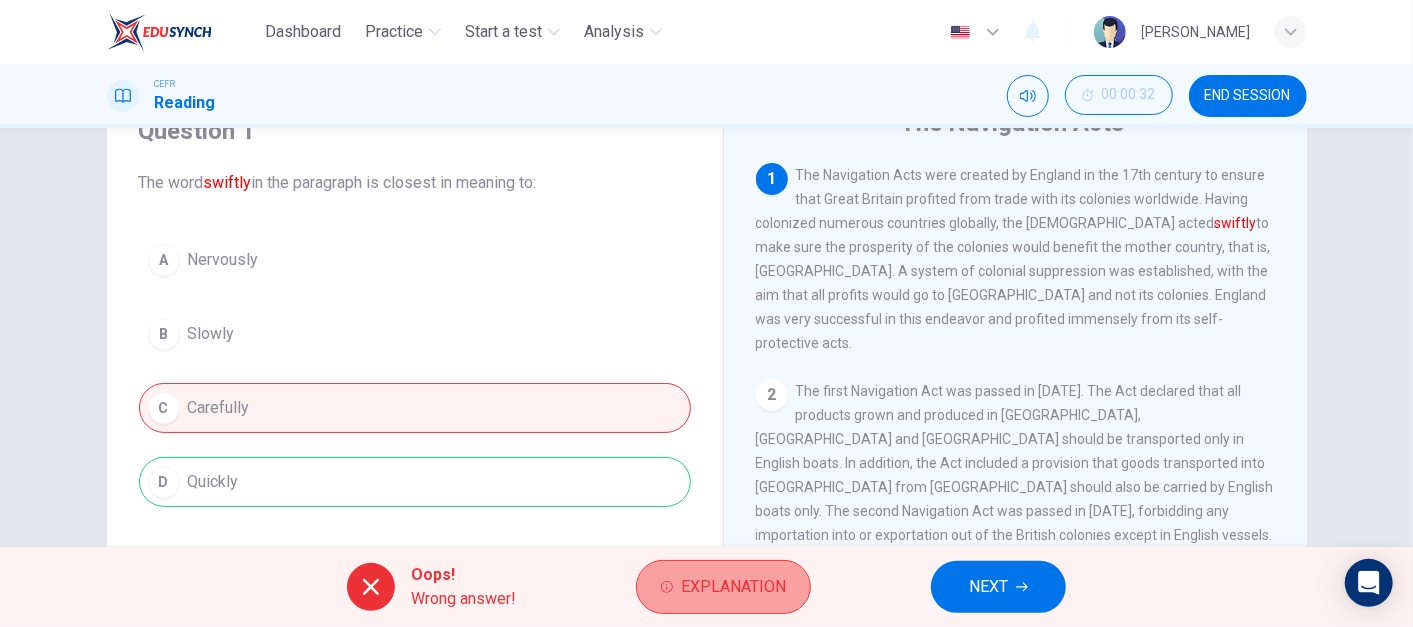 click on "Explanation" at bounding box center [733, 587] 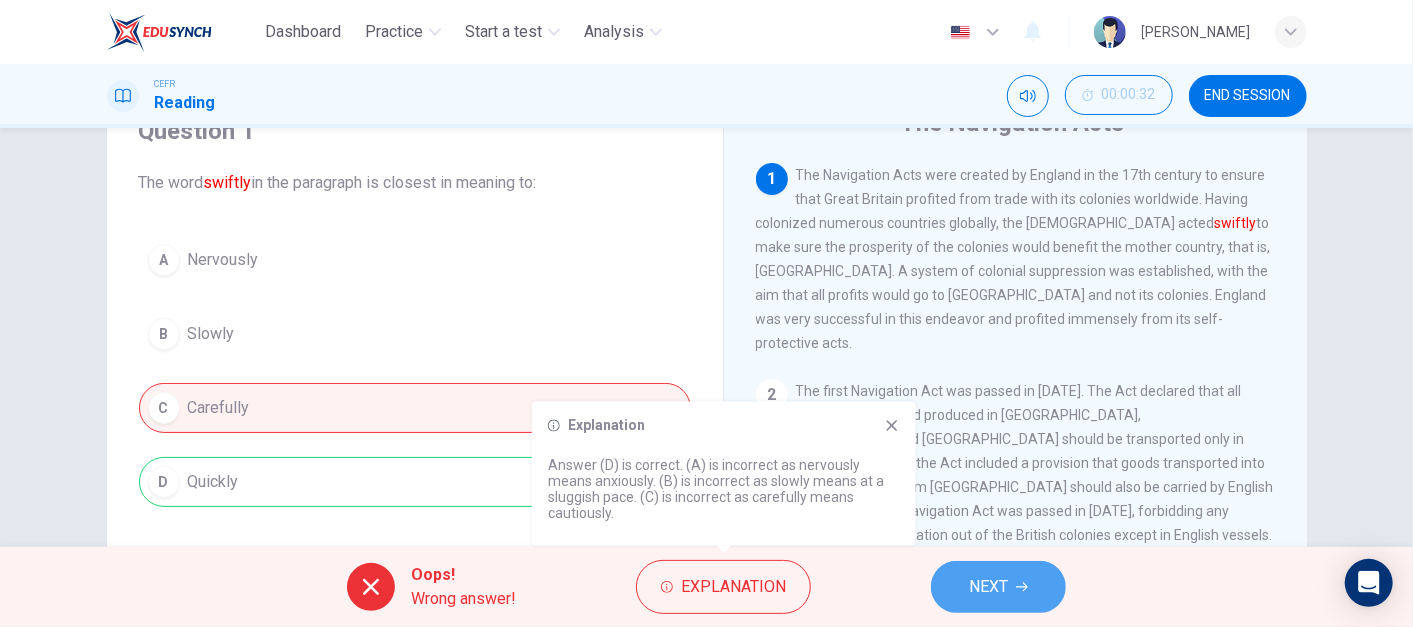 click on "NEXT" at bounding box center (988, 587) 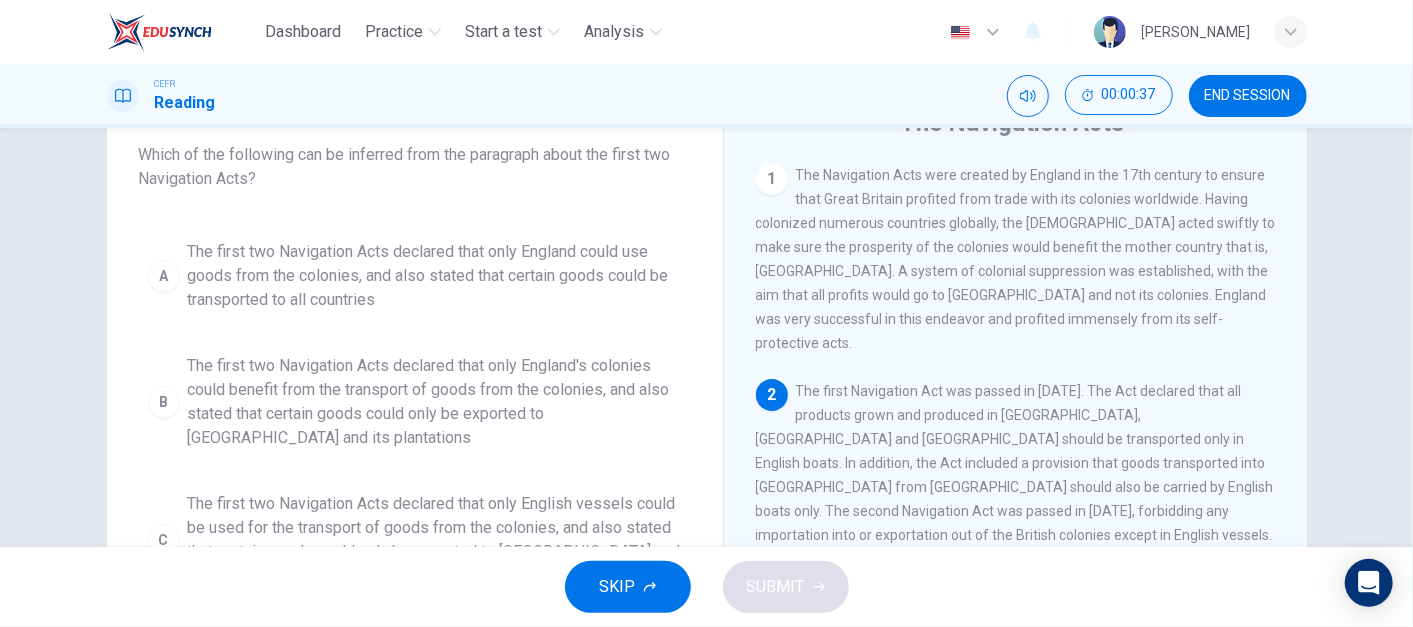 scroll, scrollTop: 31, scrollLeft: 0, axis: vertical 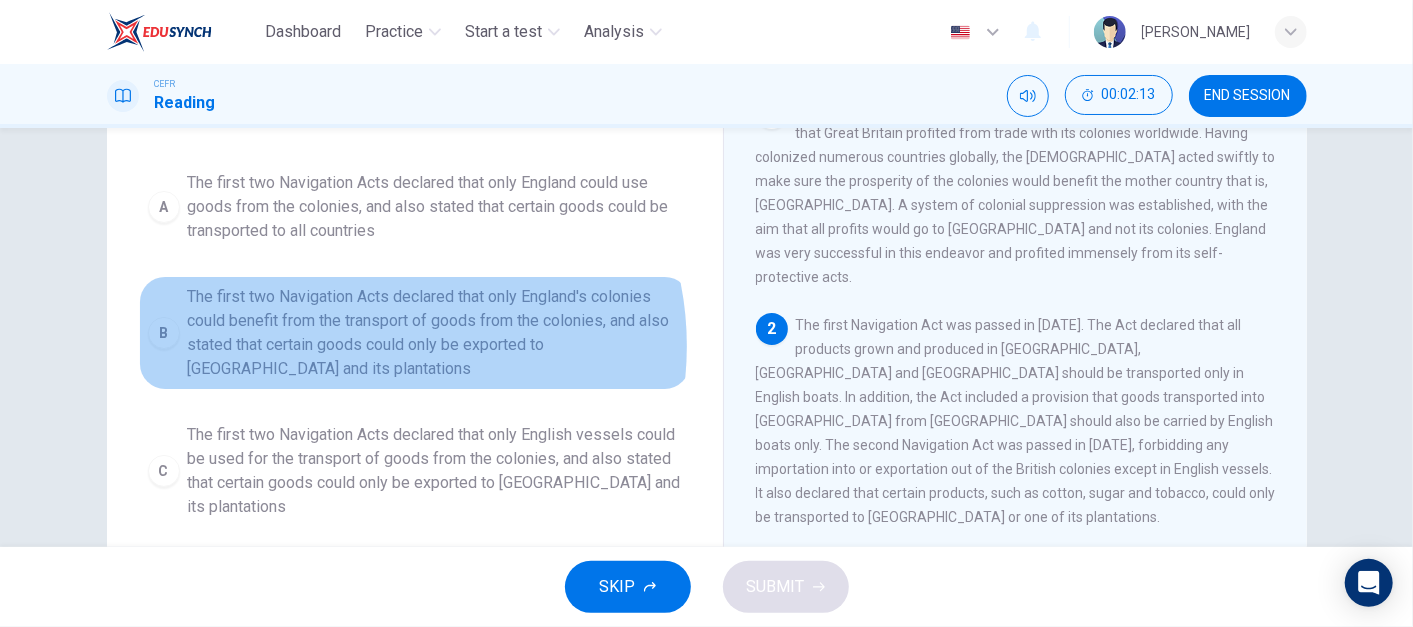 click on "The first two Navigation Acts declared that only England's colonies could benefit from the transport of goods from the colonies, and also stated that certain goods could only be exported to [GEOGRAPHIC_DATA] and its plantations" at bounding box center [435, 333] 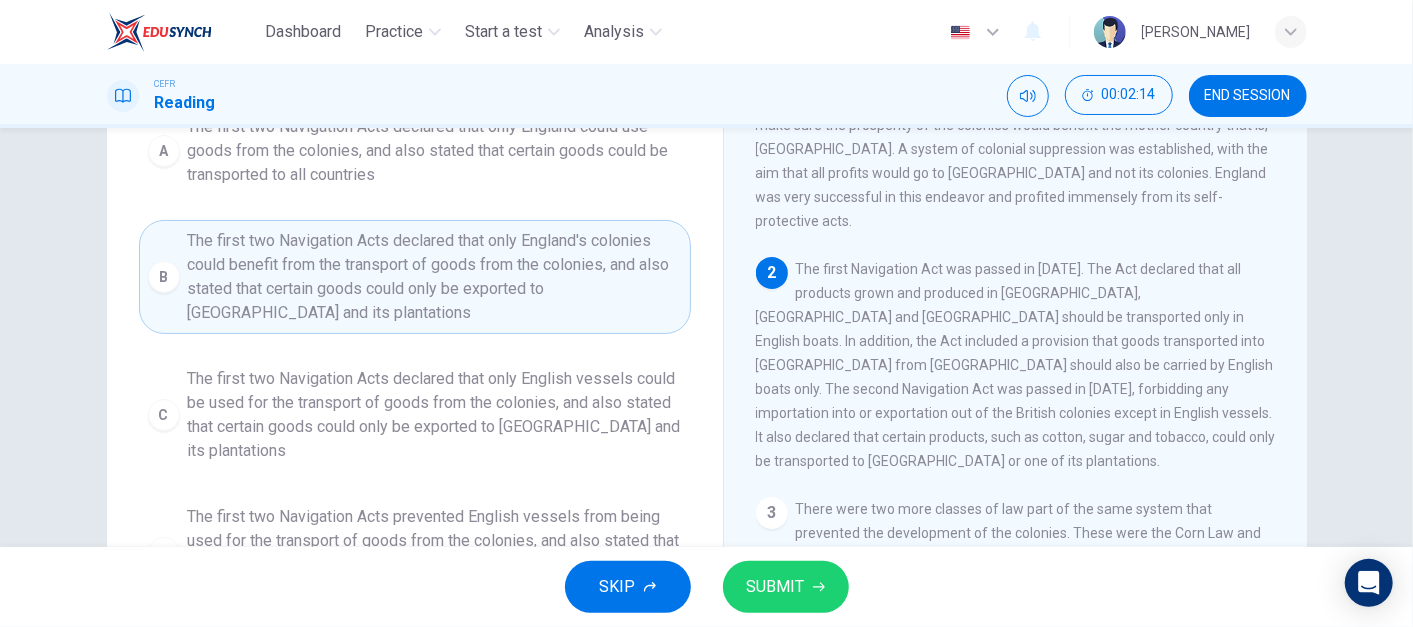 scroll, scrollTop: 217, scrollLeft: 0, axis: vertical 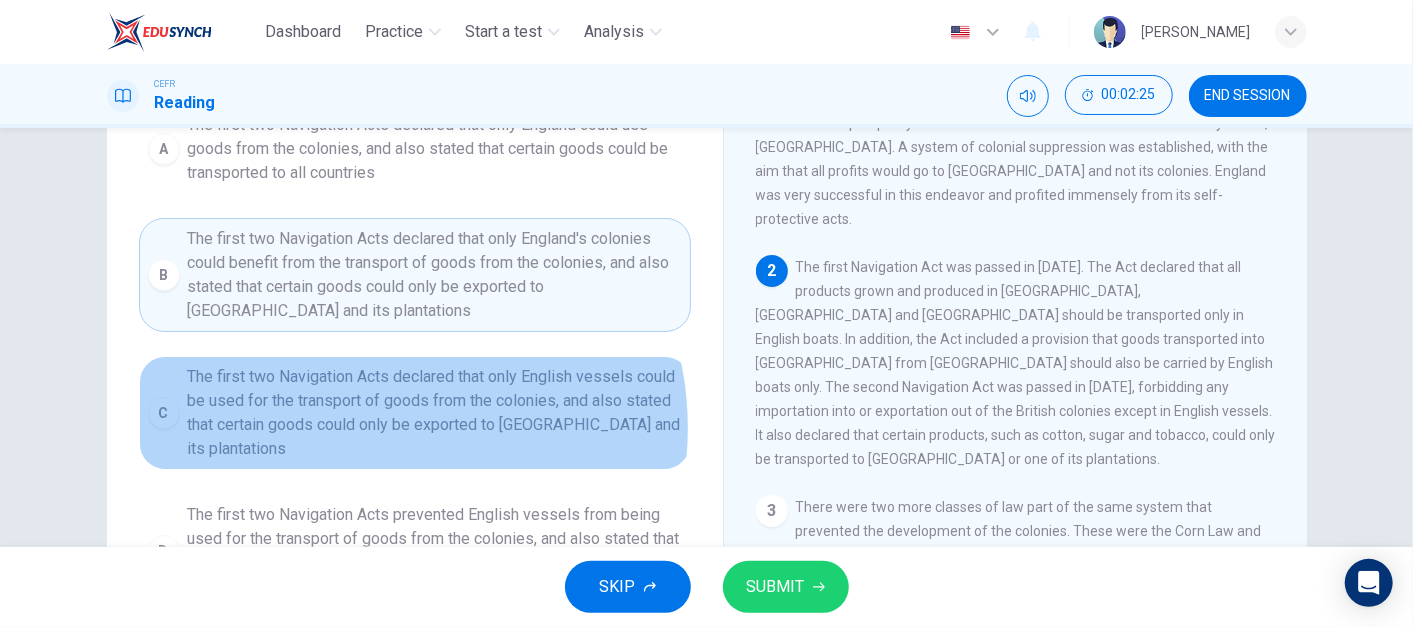 click on "The first two Navigation Acts declared that only English vessels could be used for the transport of goods from the colonies, and also stated that certain goods could only be exported to [GEOGRAPHIC_DATA] and its plantations" at bounding box center (435, 413) 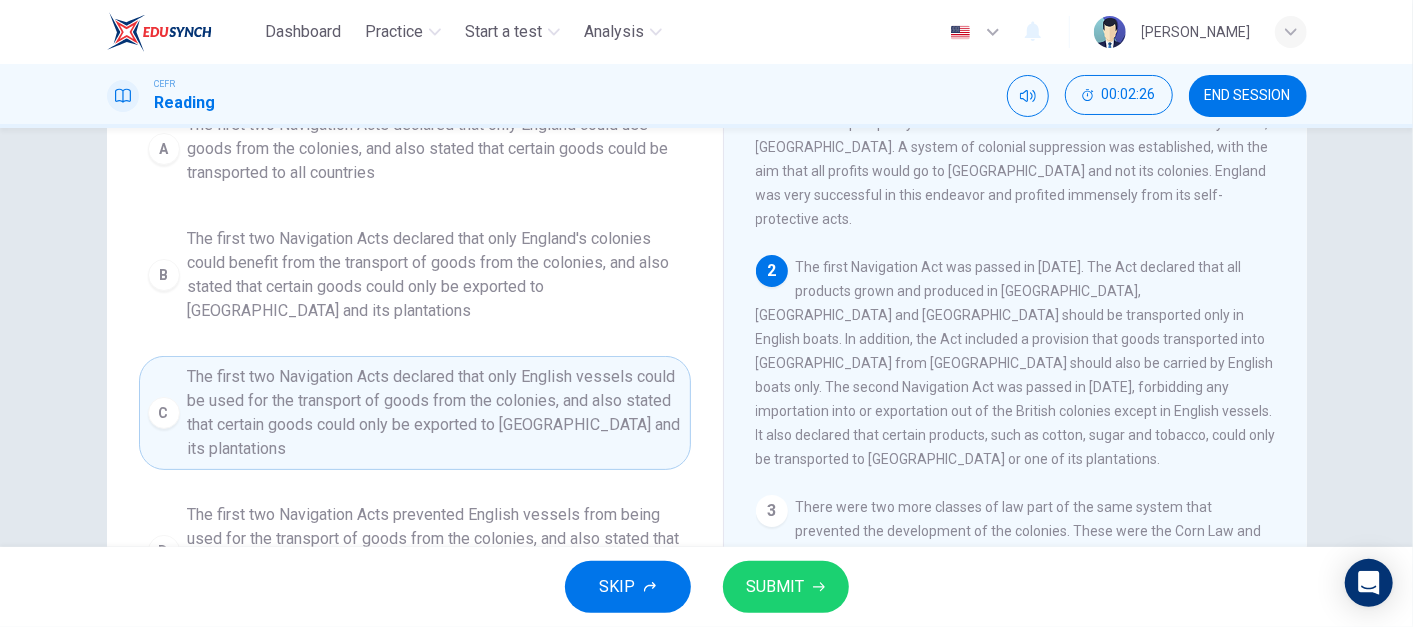 click on "The first two Navigation Acts declared that only English vessels could be used for the transport of goods from the colonies, and also stated that certain goods could only be exported to [GEOGRAPHIC_DATA] and its plantations" at bounding box center (435, 413) 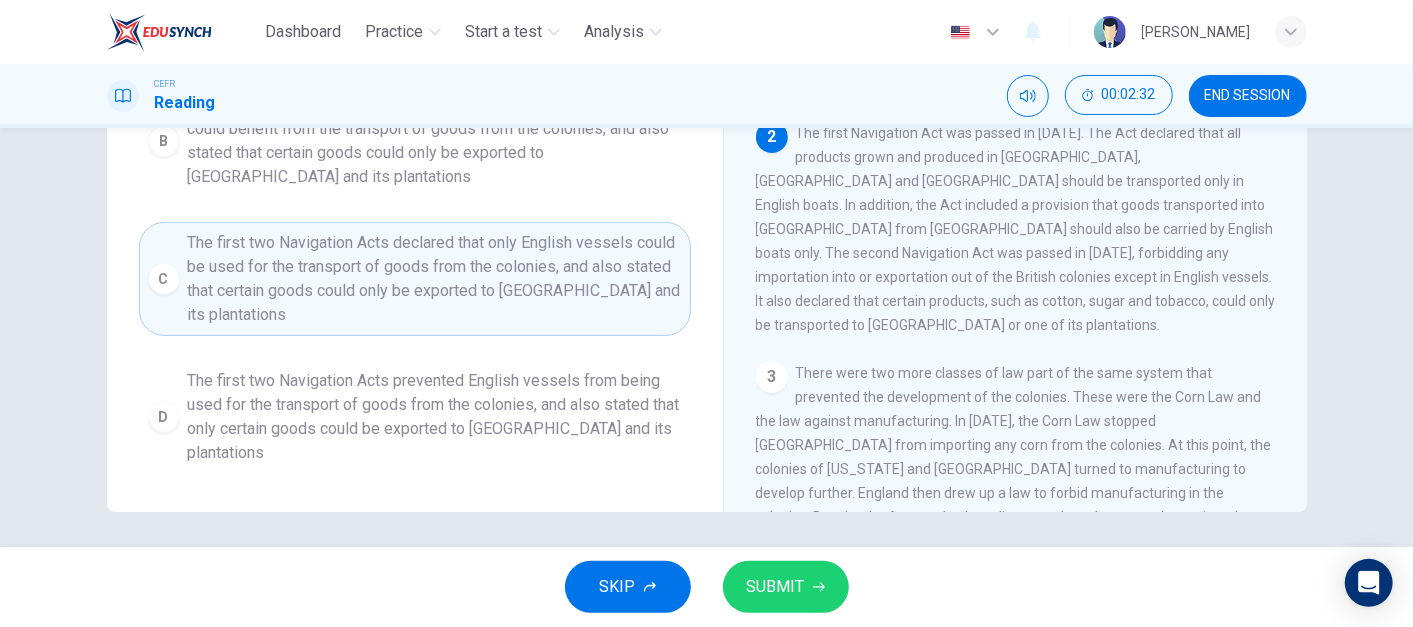 scroll, scrollTop: 352, scrollLeft: 0, axis: vertical 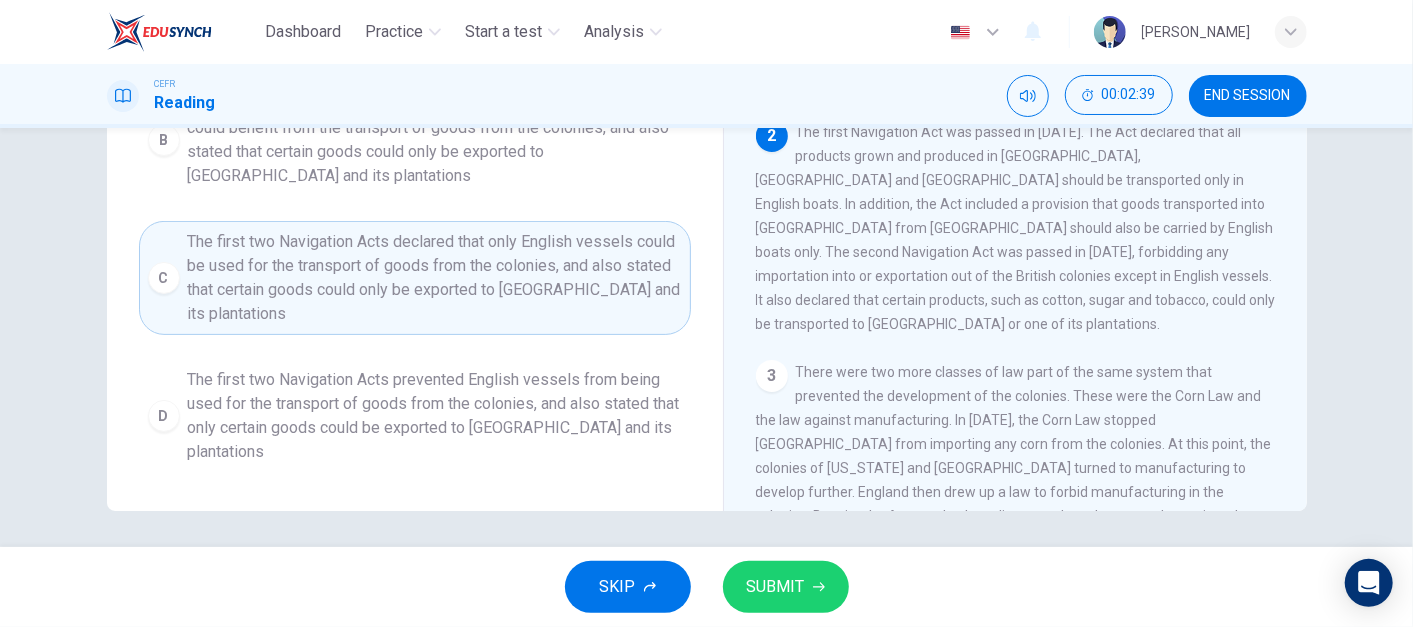 click on "SUBMIT" at bounding box center (776, 587) 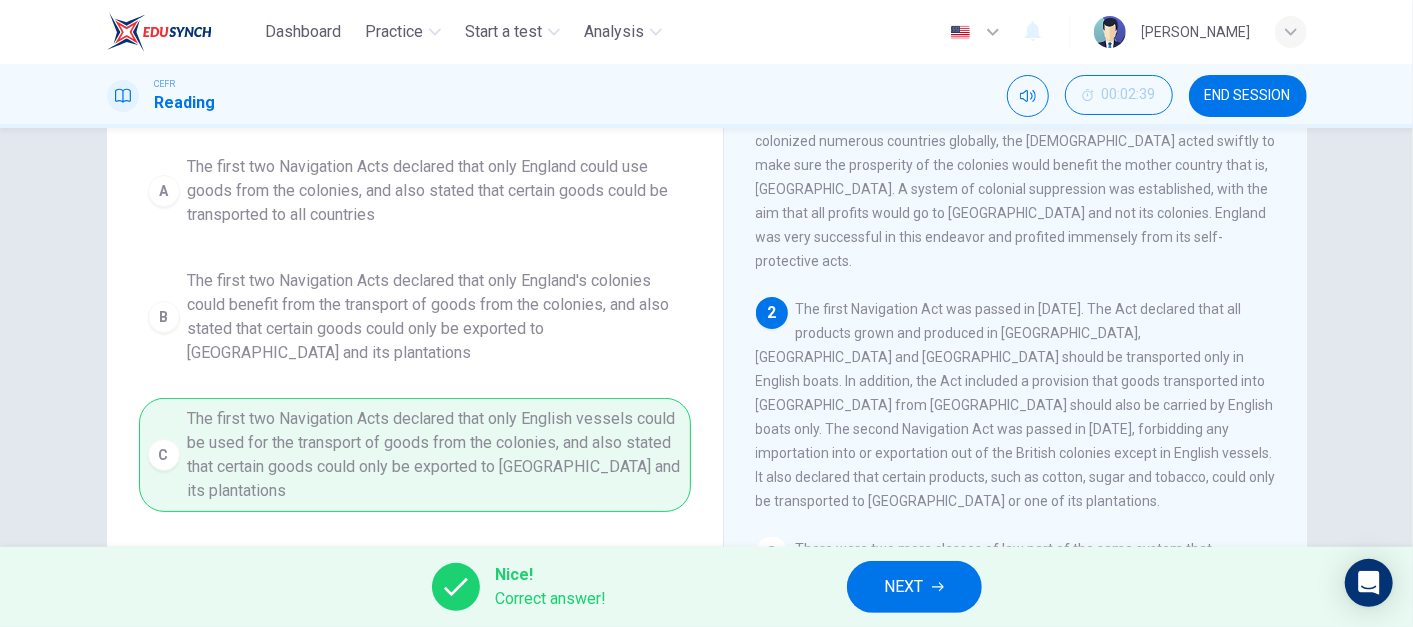scroll, scrollTop: 174, scrollLeft: 0, axis: vertical 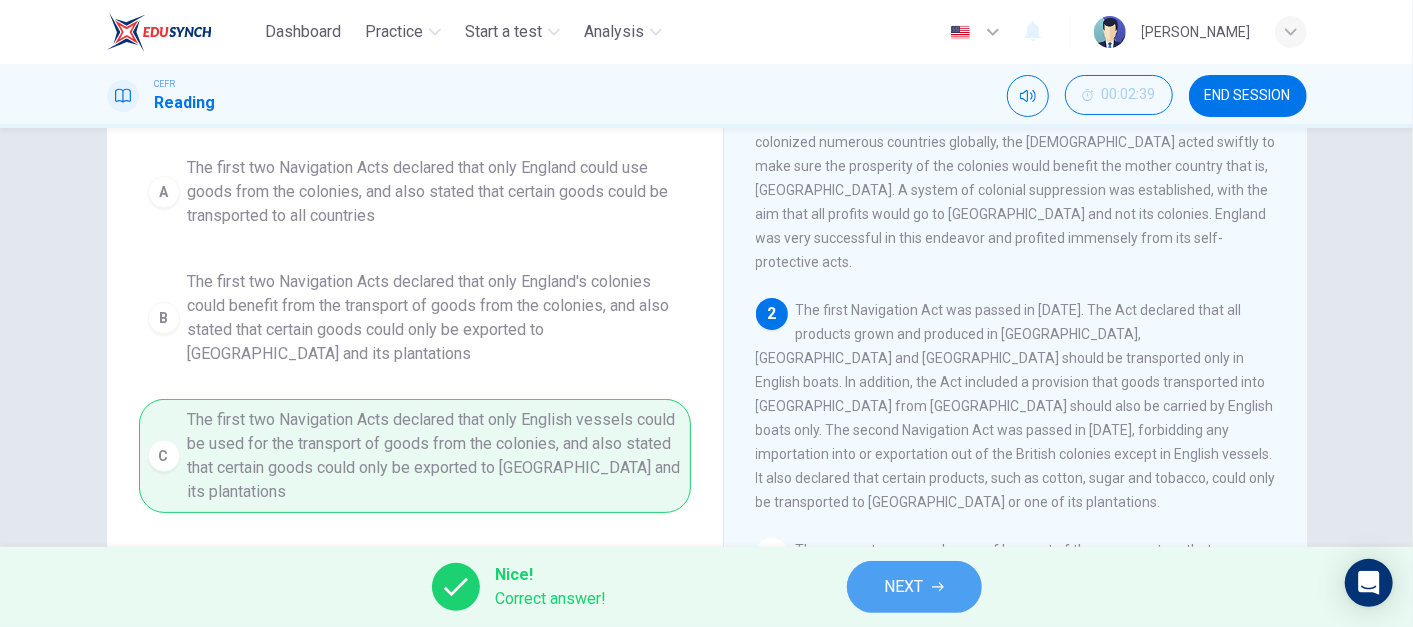 click on "NEXT" at bounding box center (904, 587) 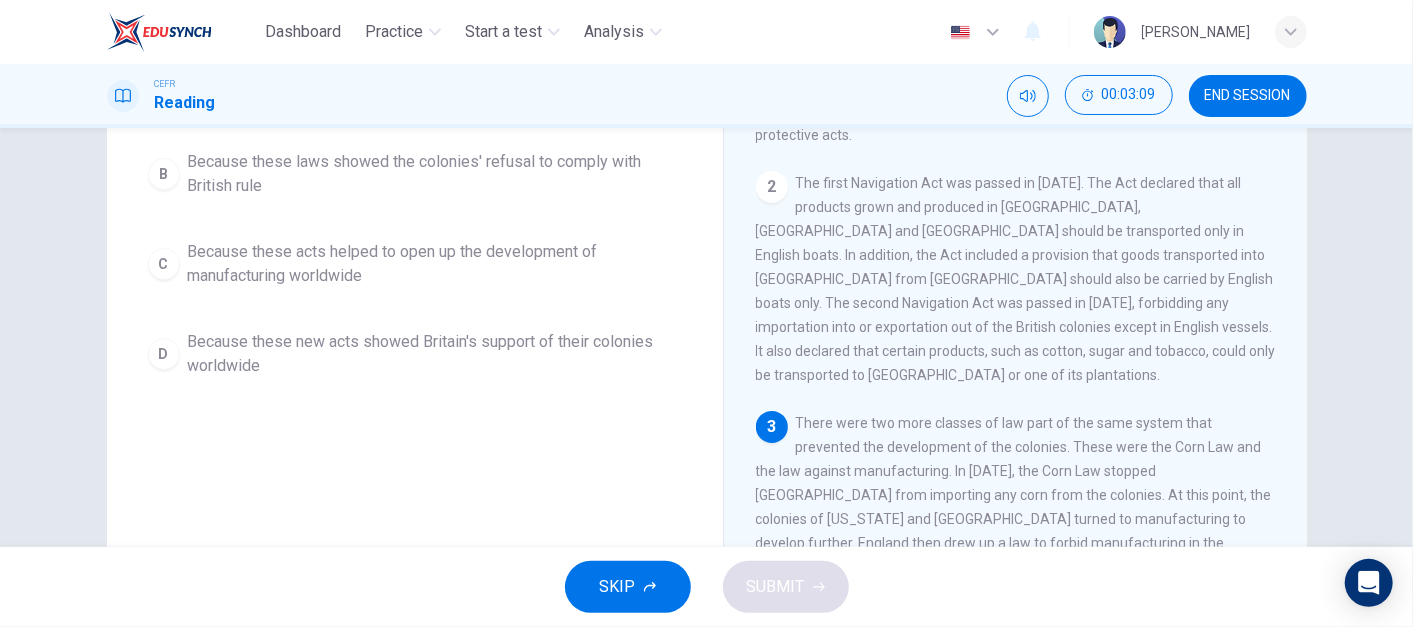 scroll, scrollTop: 356, scrollLeft: 0, axis: vertical 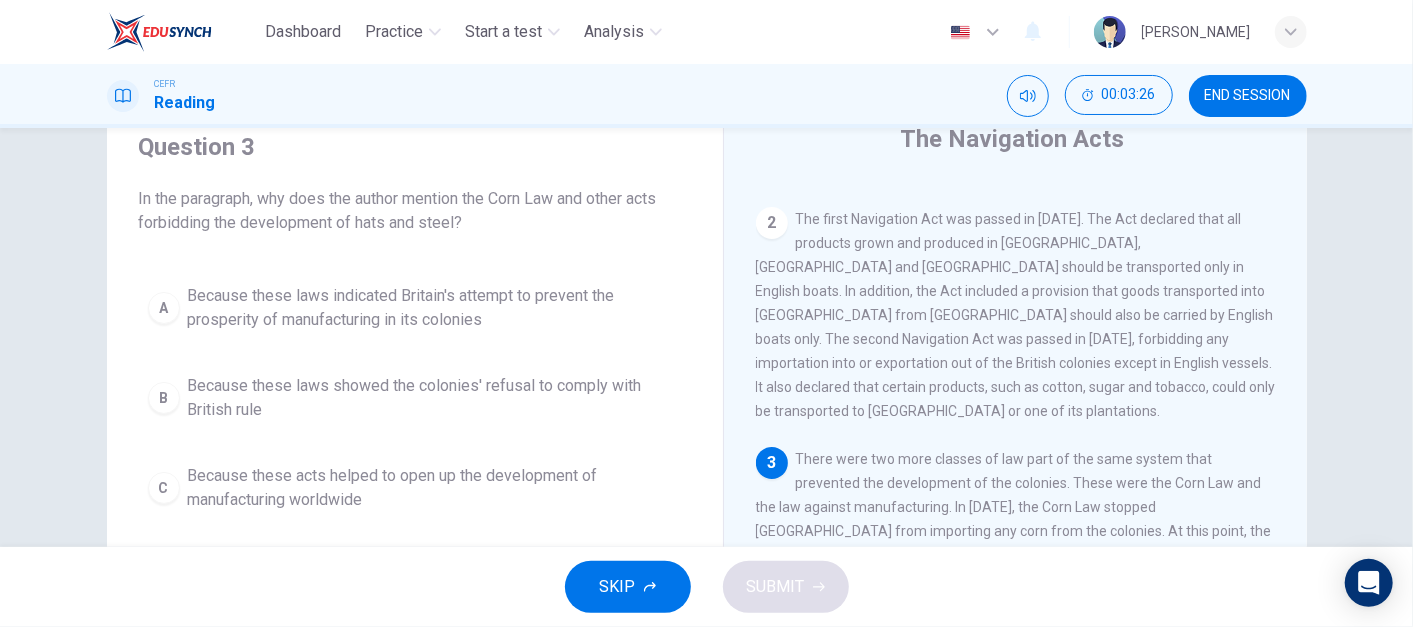 drag, startPoint x: 1011, startPoint y: 377, endPoint x: 922, endPoint y: 462, distance: 123.069084 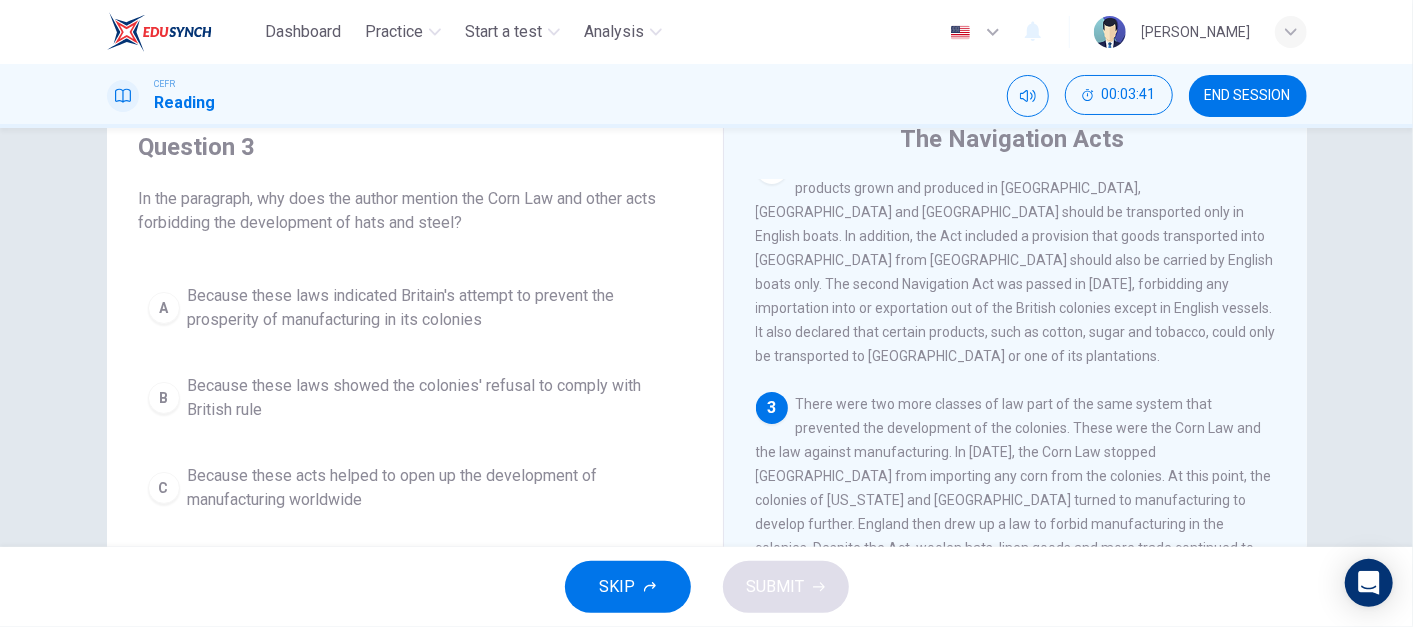 scroll, scrollTop: 344, scrollLeft: 0, axis: vertical 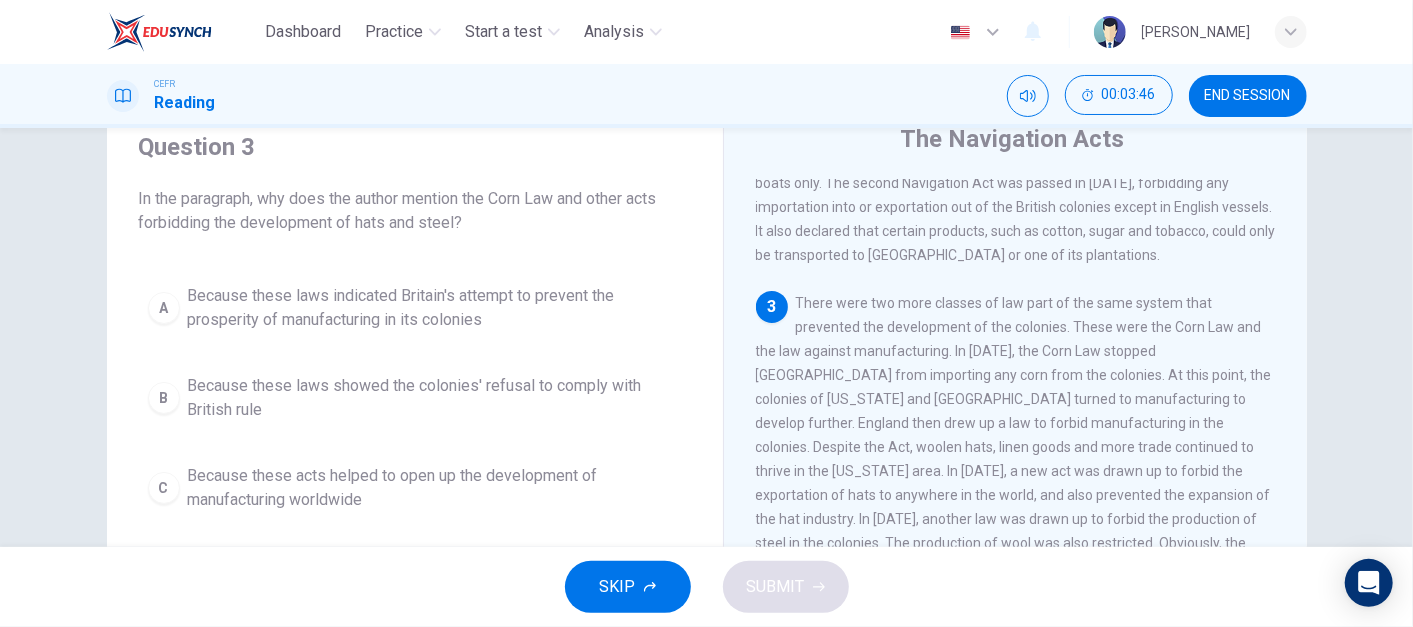 click on "There were two more classes of law part of the same system that prevented the development of the colonies. These were the Corn Law and the law against manufacturing. In [DATE], the Corn Law stopped [GEOGRAPHIC_DATA] from importing any corn from the colonies. At this point, the colonies of [US_STATE] and [GEOGRAPHIC_DATA] turned to manufacturing to develop further. England then drew up a law to forbid manufacturing in the colonies. Despite the Act, woolen hats, linen goods and more trade continued to thrive in the [US_STATE] area. In [DATE], a new act was drawn up to forbid the exportation of hats to anywhere in the world, and also prevented the expansion of the hat industry. In [DATE], another law was drawn up to forbid the production of steel in the colonies. The production of wool was also restricted. Obviously, the northern colonies of [GEOGRAPHIC_DATA] suffered under these harsh acts." at bounding box center (1014, 435) 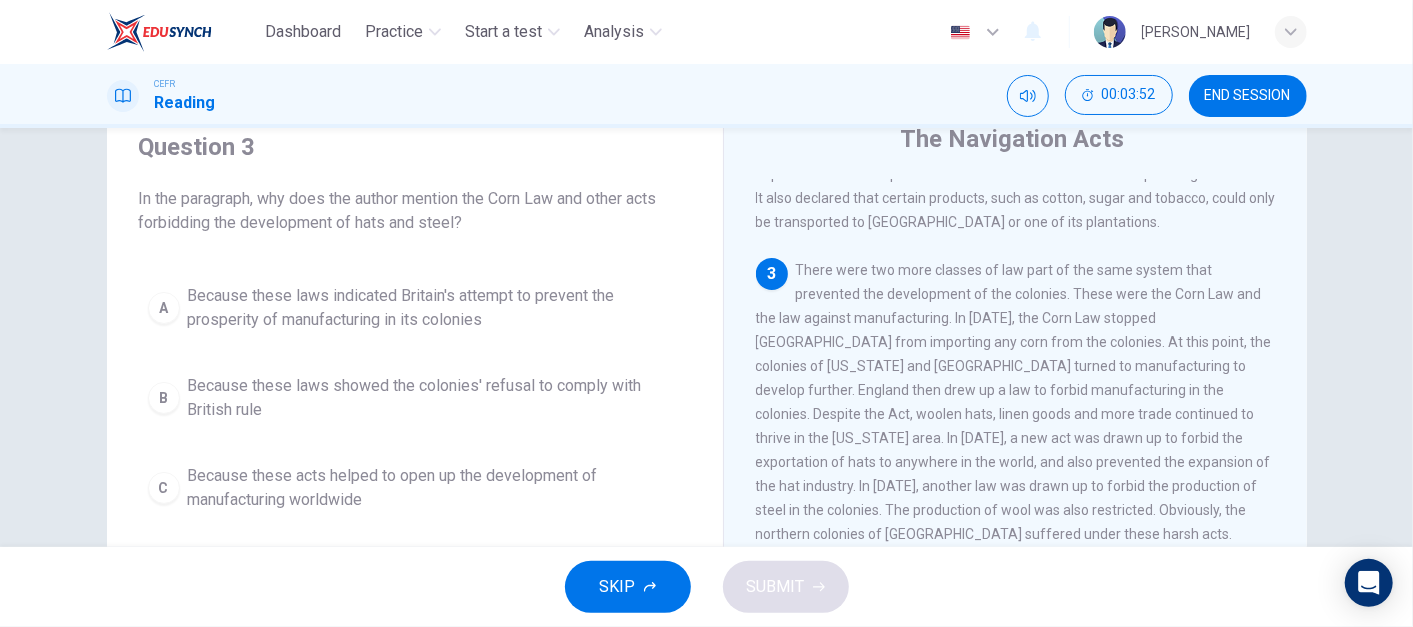 scroll, scrollTop: 381, scrollLeft: 0, axis: vertical 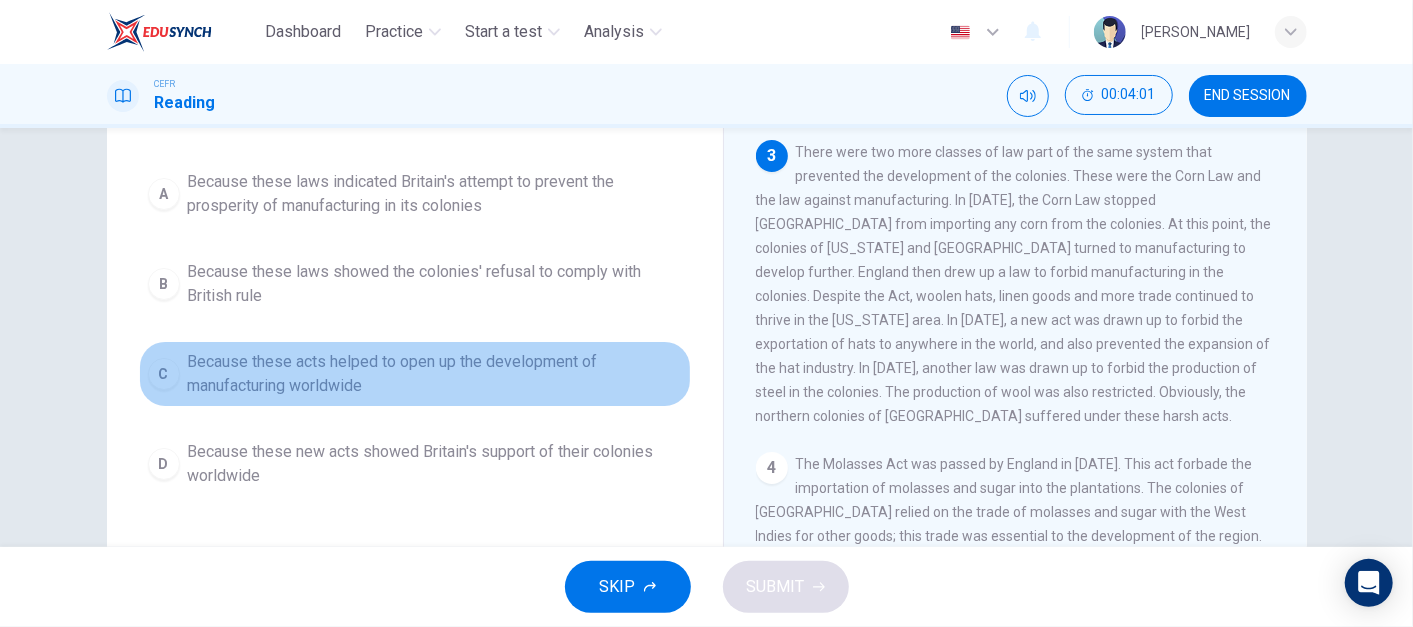 click on "Because these acts helped to open up the development of manufacturing worldwide" at bounding box center (435, 374) 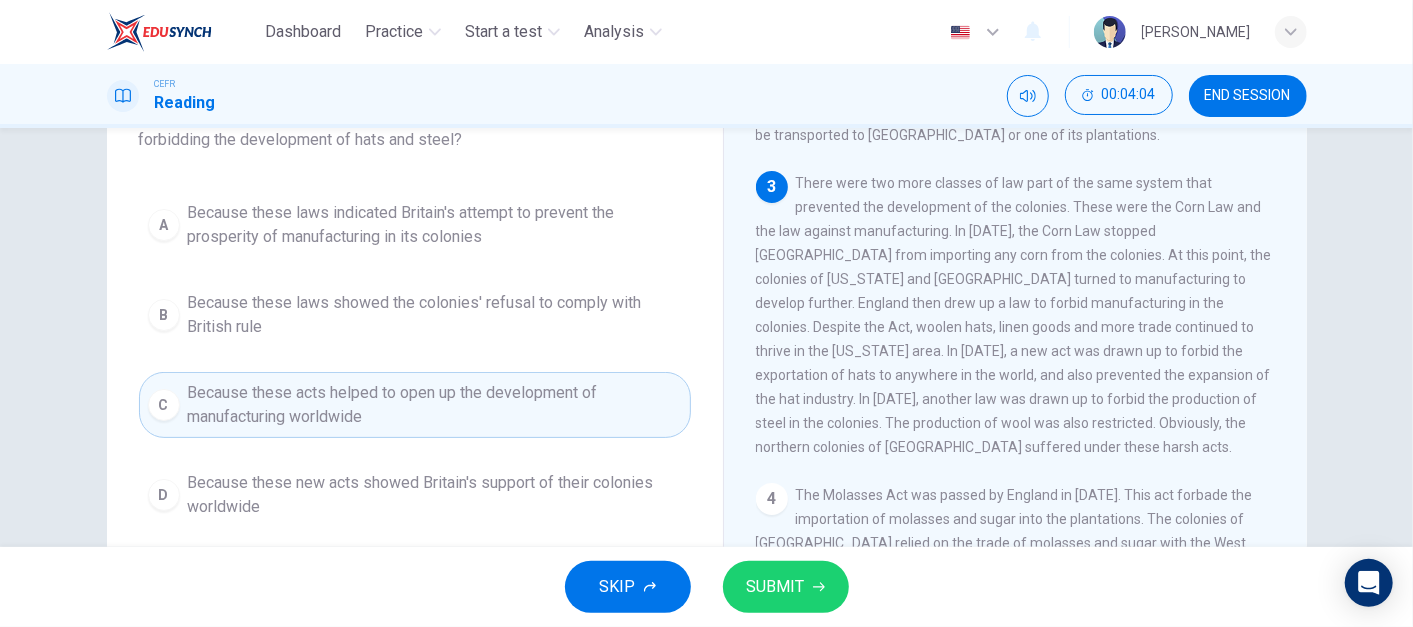 scroll, scrollTop: 146, scrollLeft: 0, axis: vertical 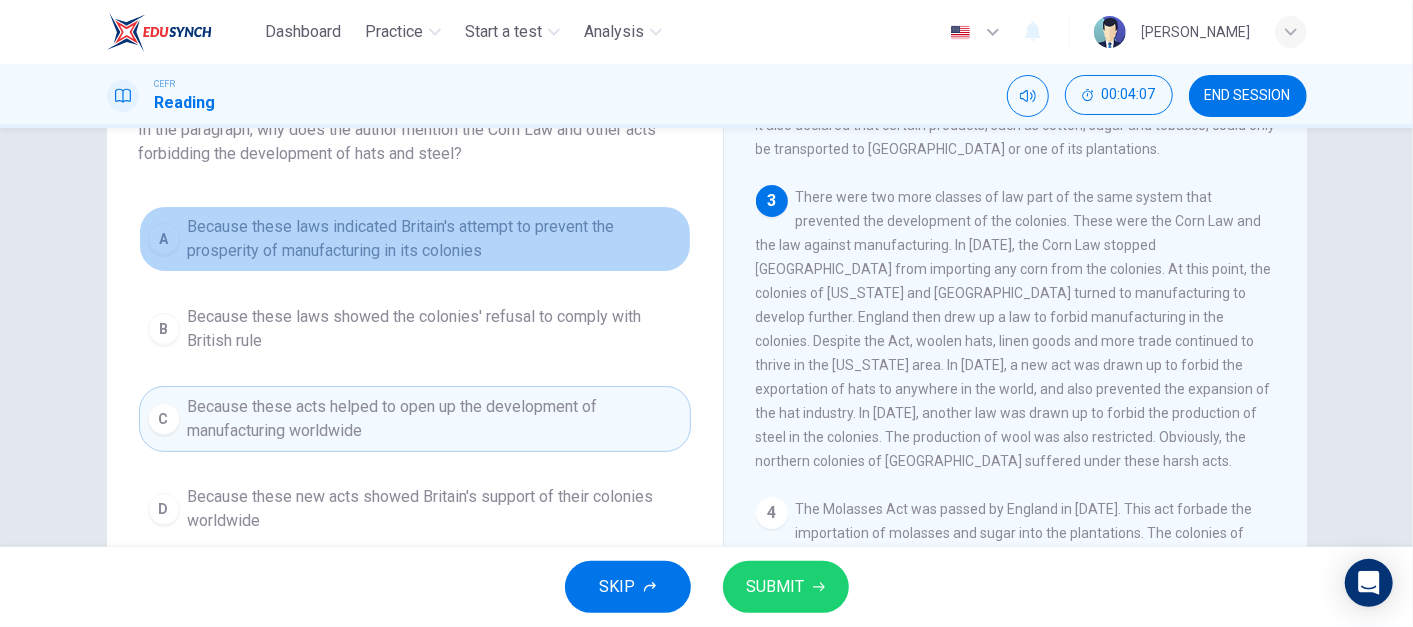 click on "Because these laws indicated Britain's attempt to prevent the prosperity of manufacturing in its colonies" at bounding box center [435, 239] 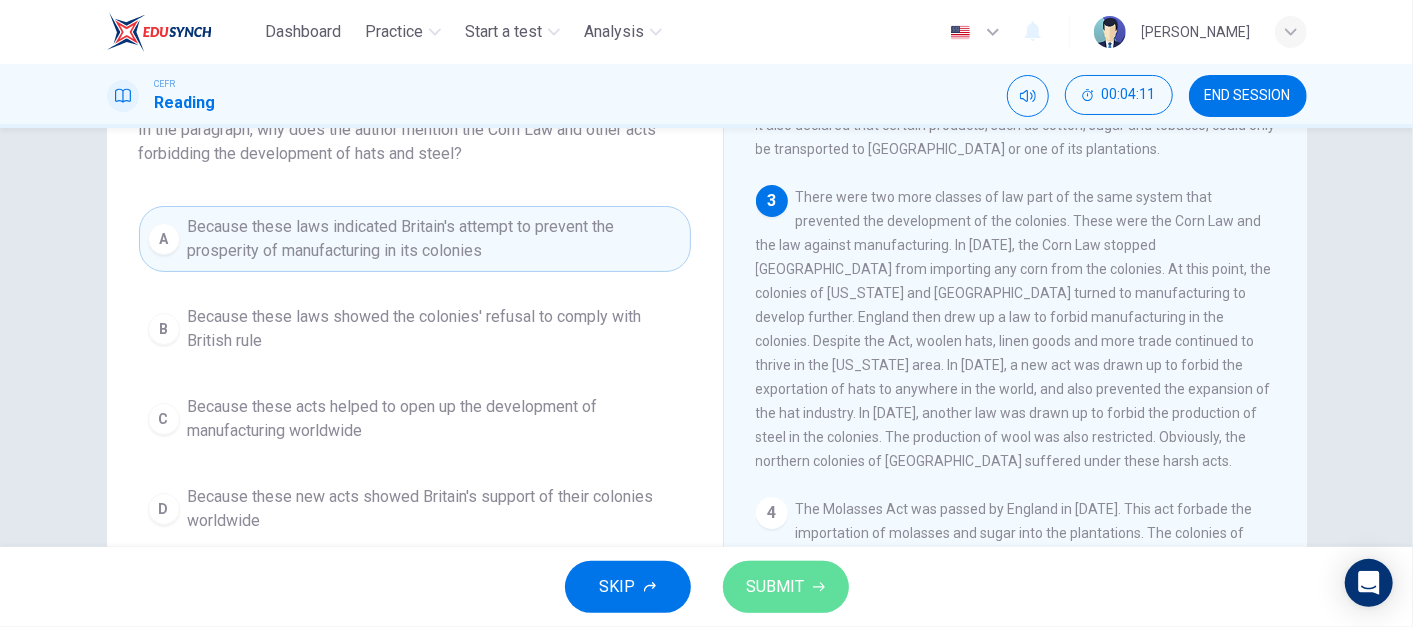click on "SUBMIT" at bounding box center (776, 587) 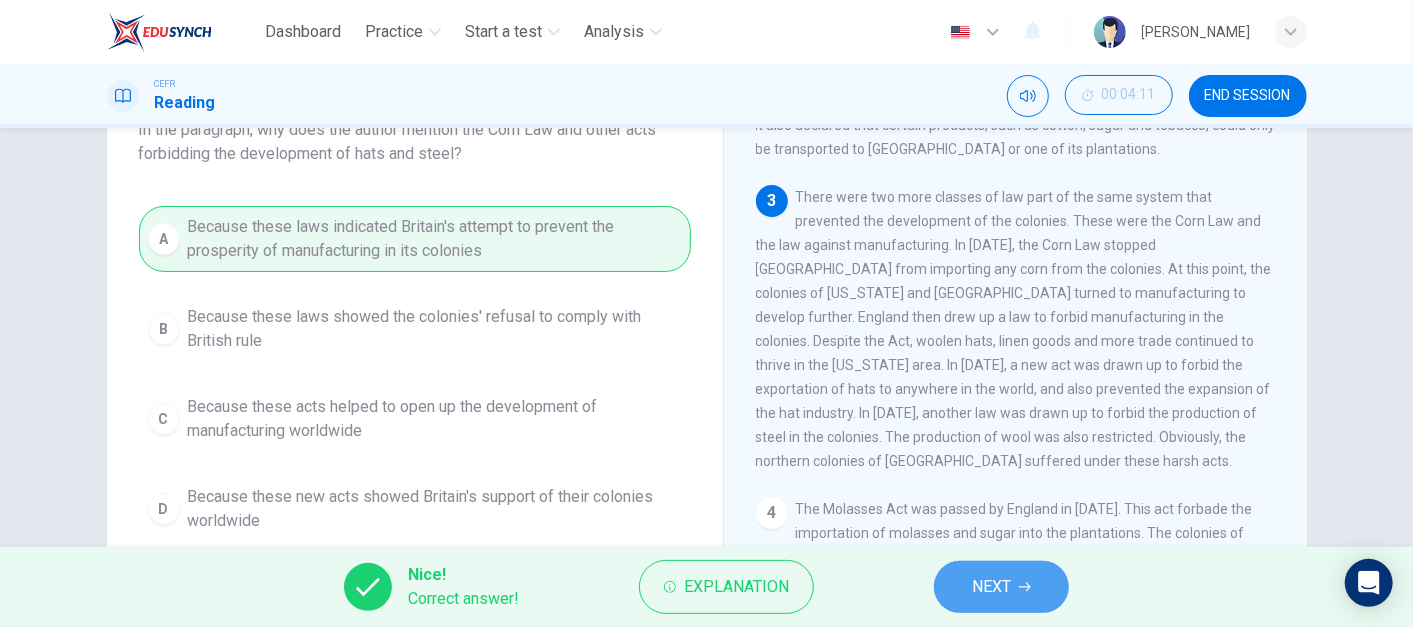 click on "NEXT" at bounding box center [1001, 587] 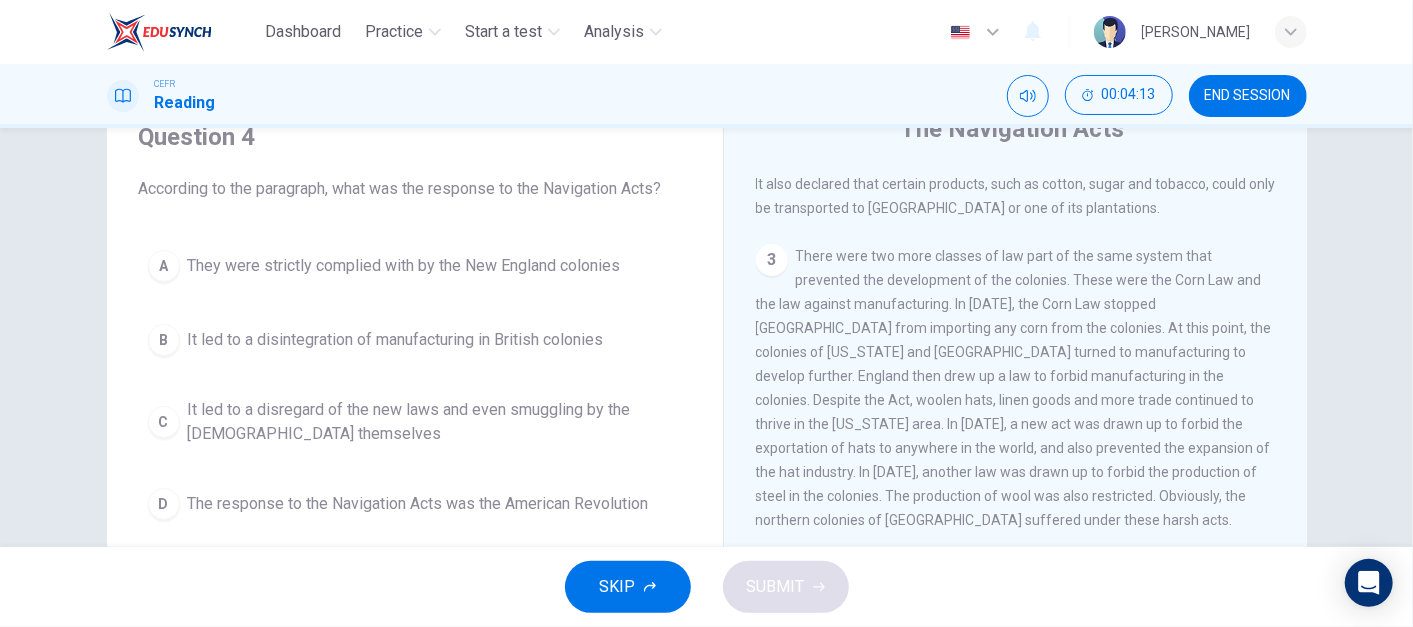 scroll, scrollTop: 118, scrollLeft: 0, axis: vertical 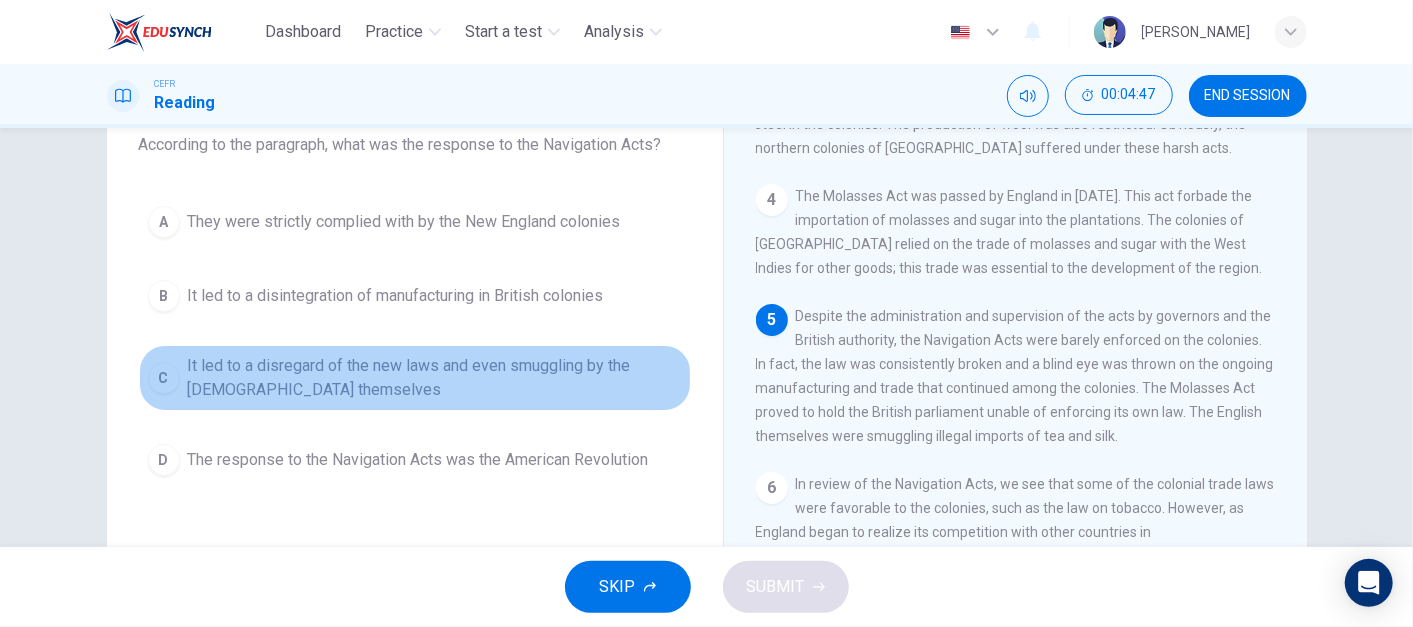 click on "It led to a disregard of the new laws and even smuggling by the [DEMOGRAPHIC_DATA] themselves" at bounding box center (435, 378) 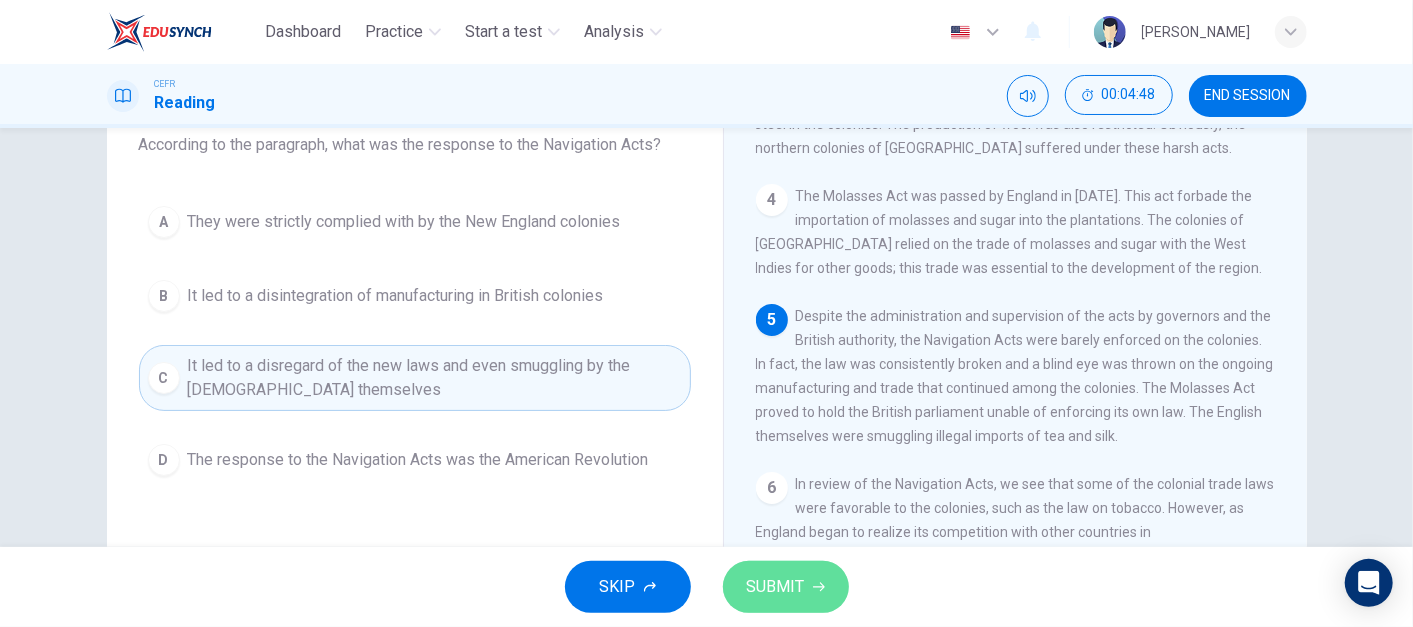 click on "SUBMIT" at bounding box center [776, 587] 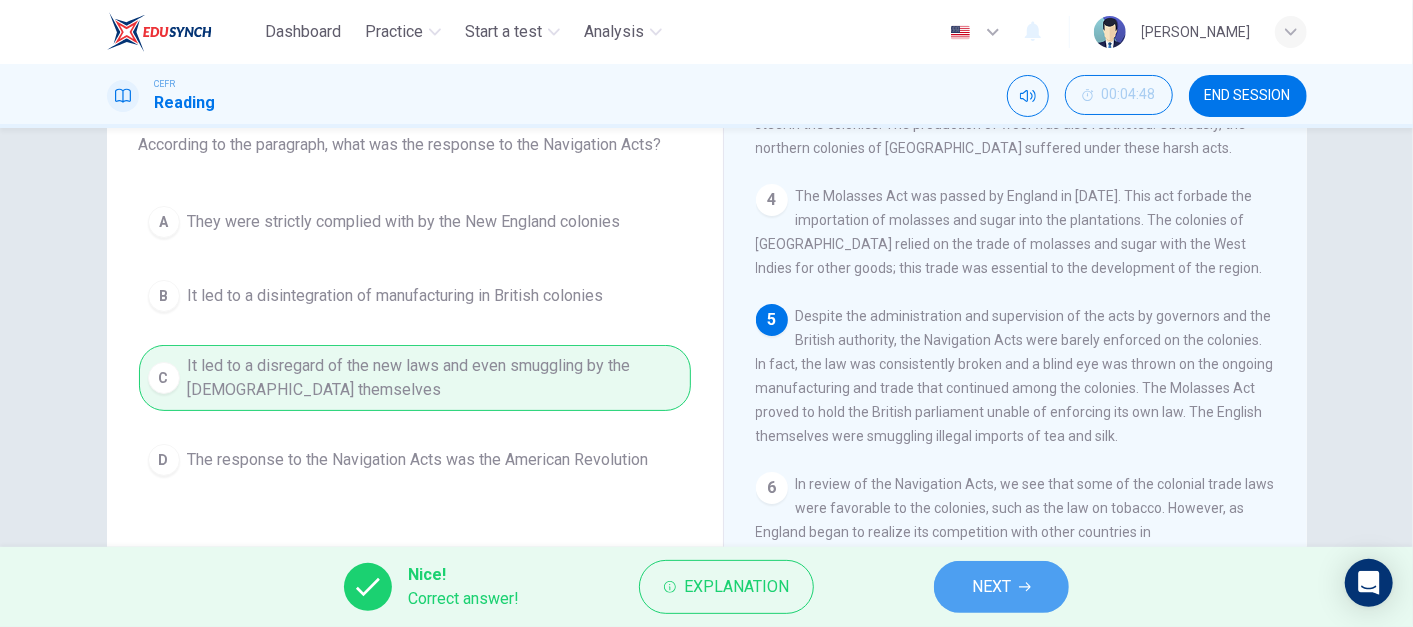 click on "NEXT" at bounding box center (1001, 587) 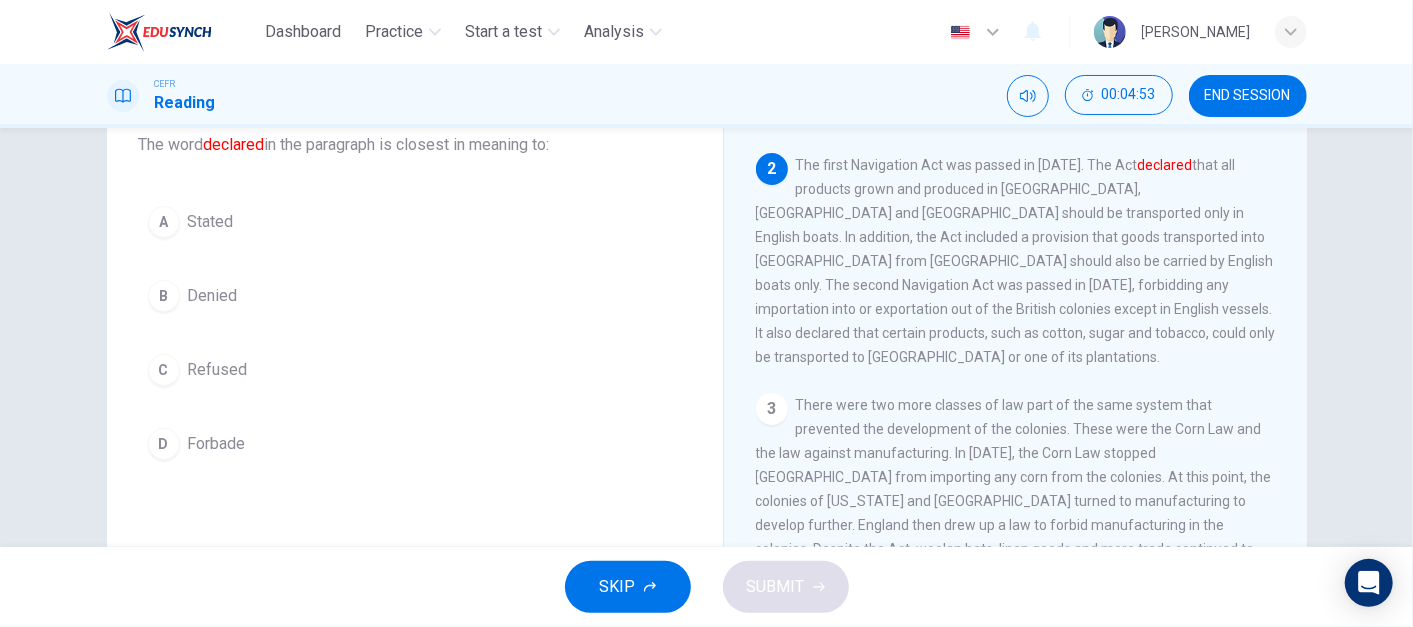 scroll, scrollTop: 175, scrollLeft: 0, axis: vertical 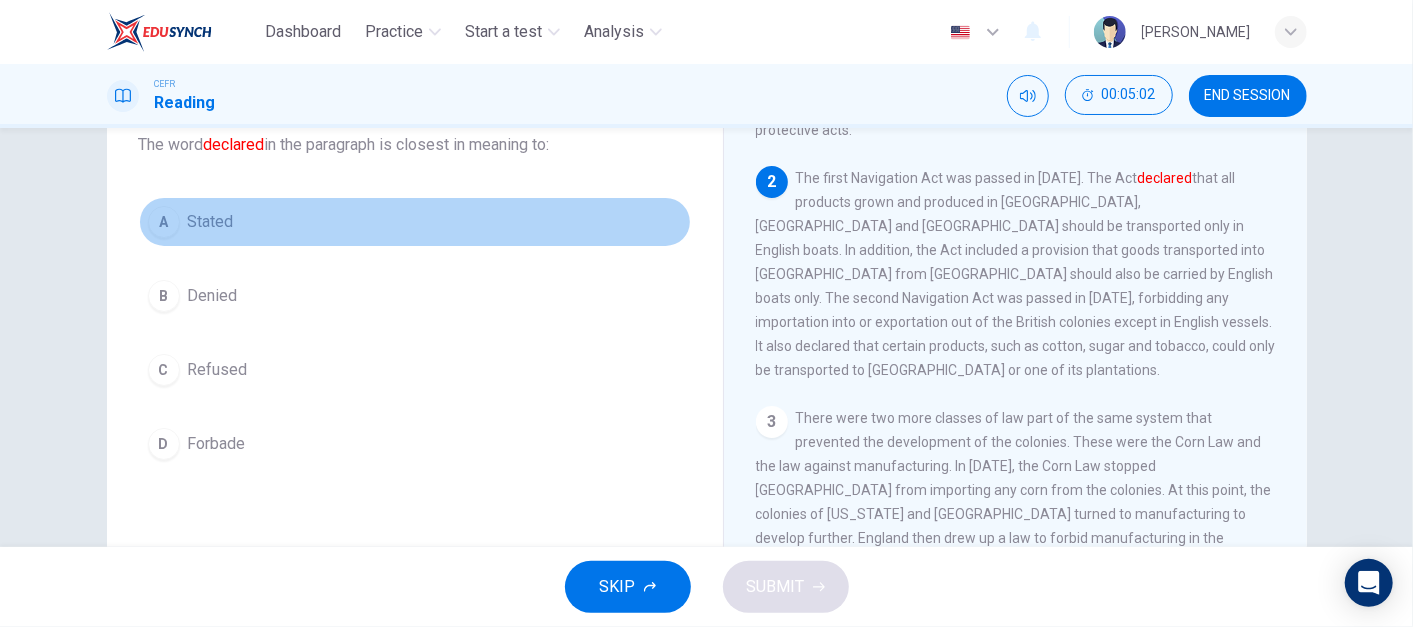 click on "A Stated" at bounding box center [415, 222] 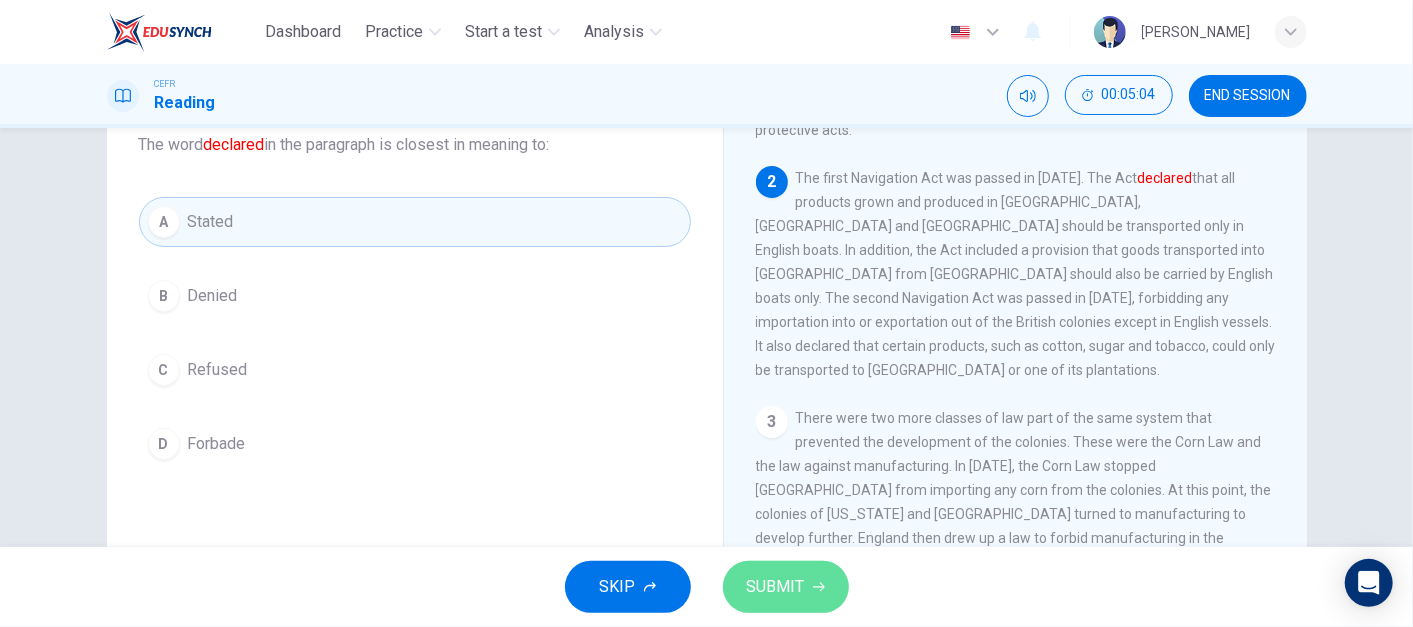click on "SUBMIT" at bounding box center [776, 587] 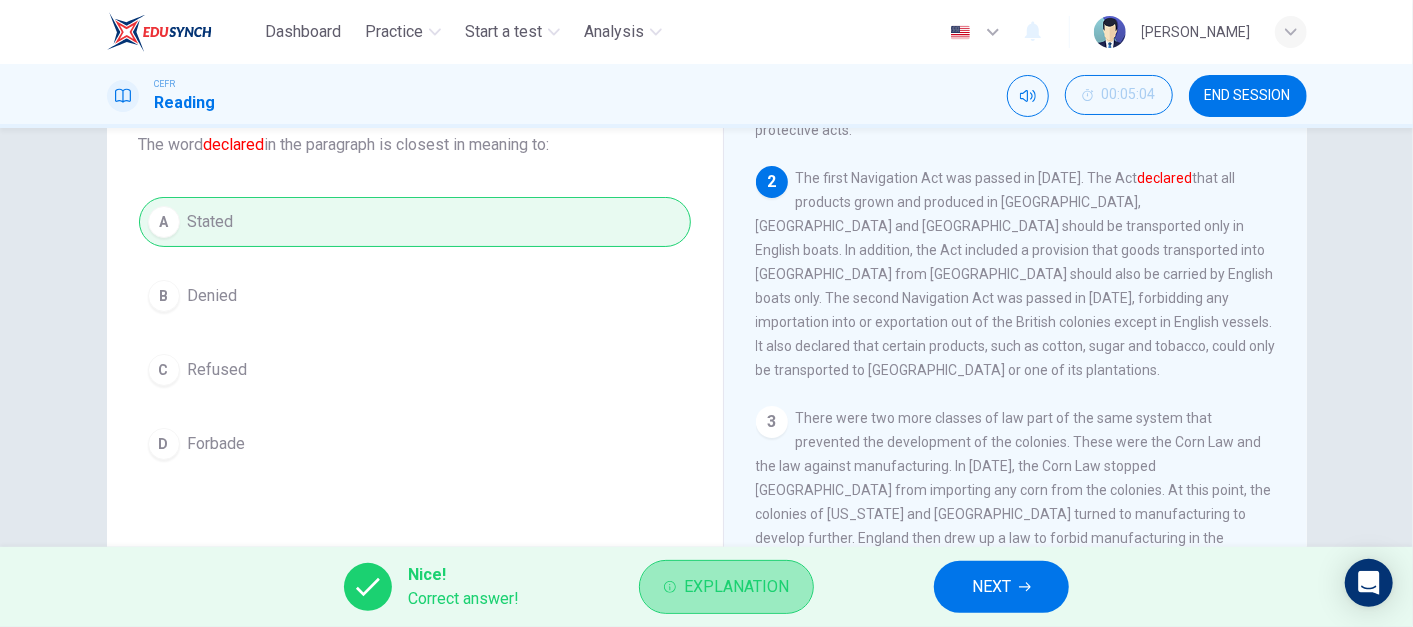 click on "Explanation" at bounding box center (736, 587) 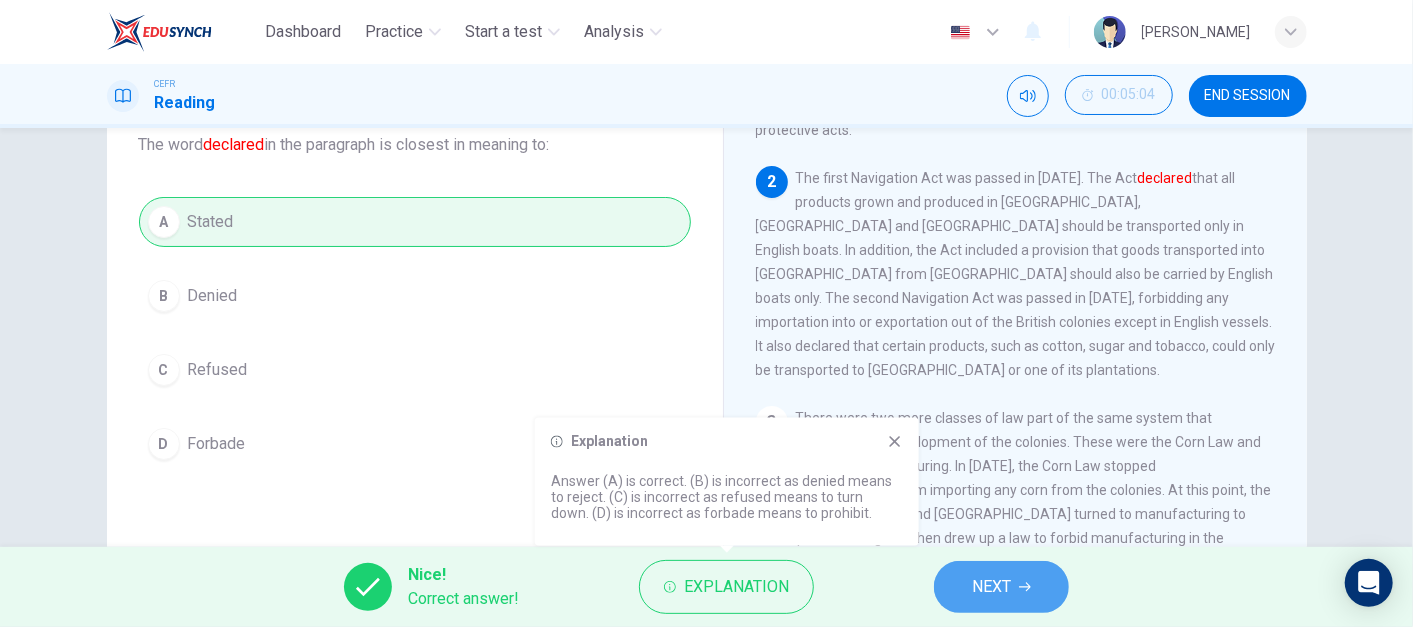 click on "NEXT" at bounding box center [1001, 587] 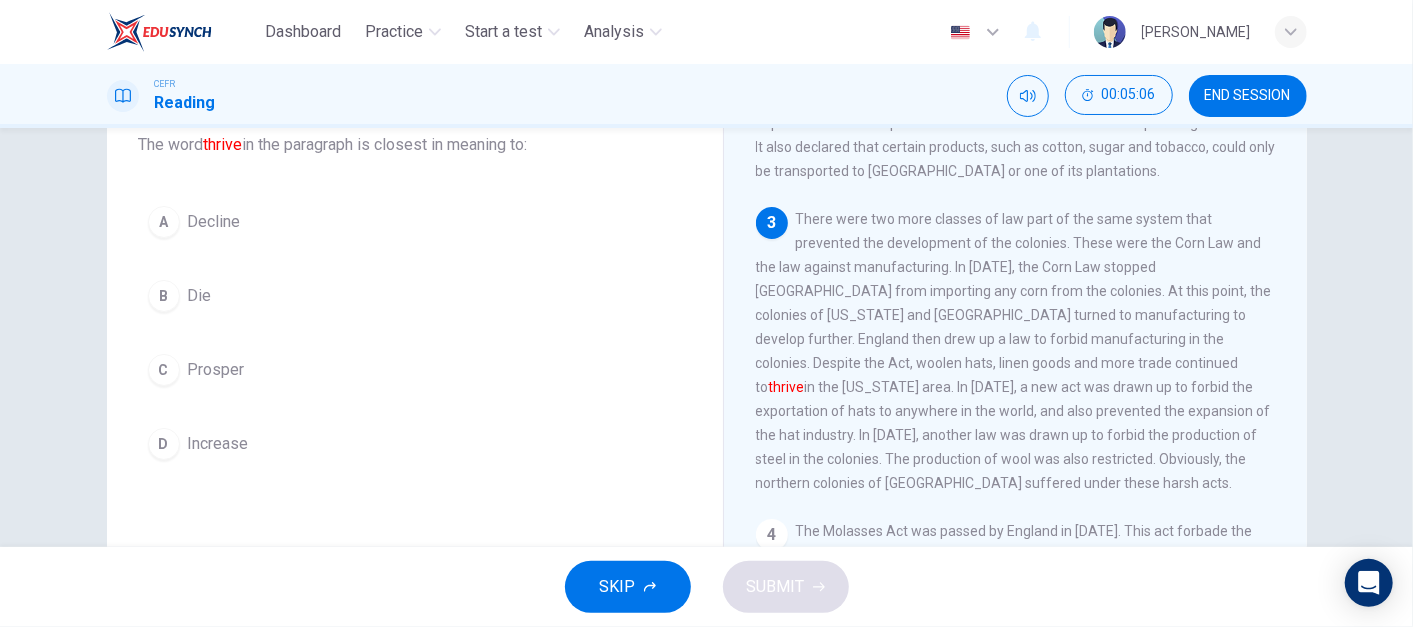 scroll, scrollTop: 375, scrollLeft: 0, axis: vertical 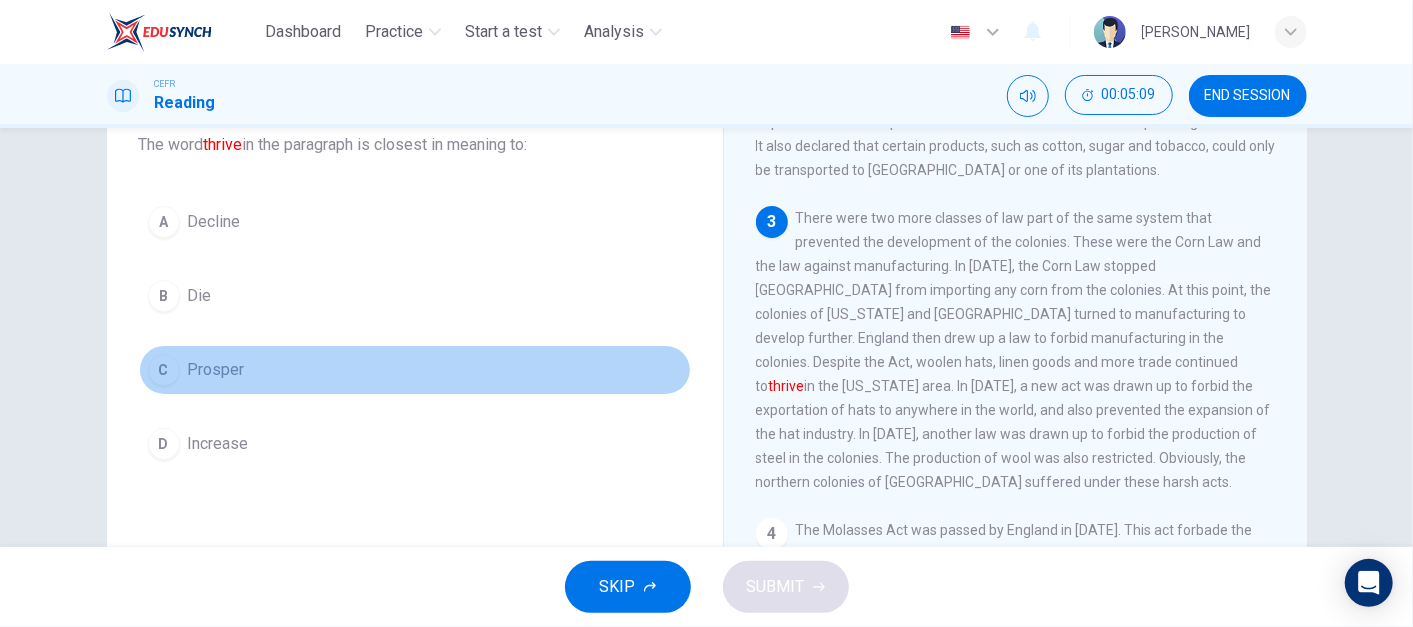 click on "Prosper" at bounding box center (216, 370) 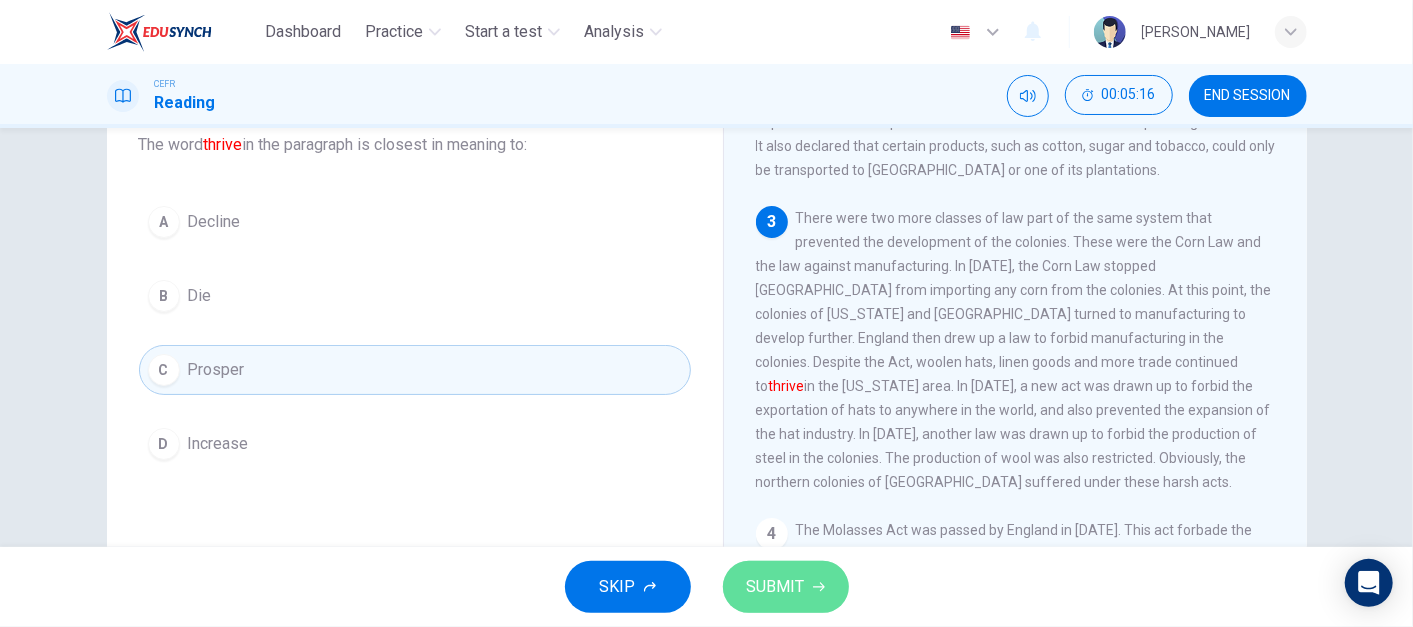 click on "SUBMIT" at bounding box center [786, 587] 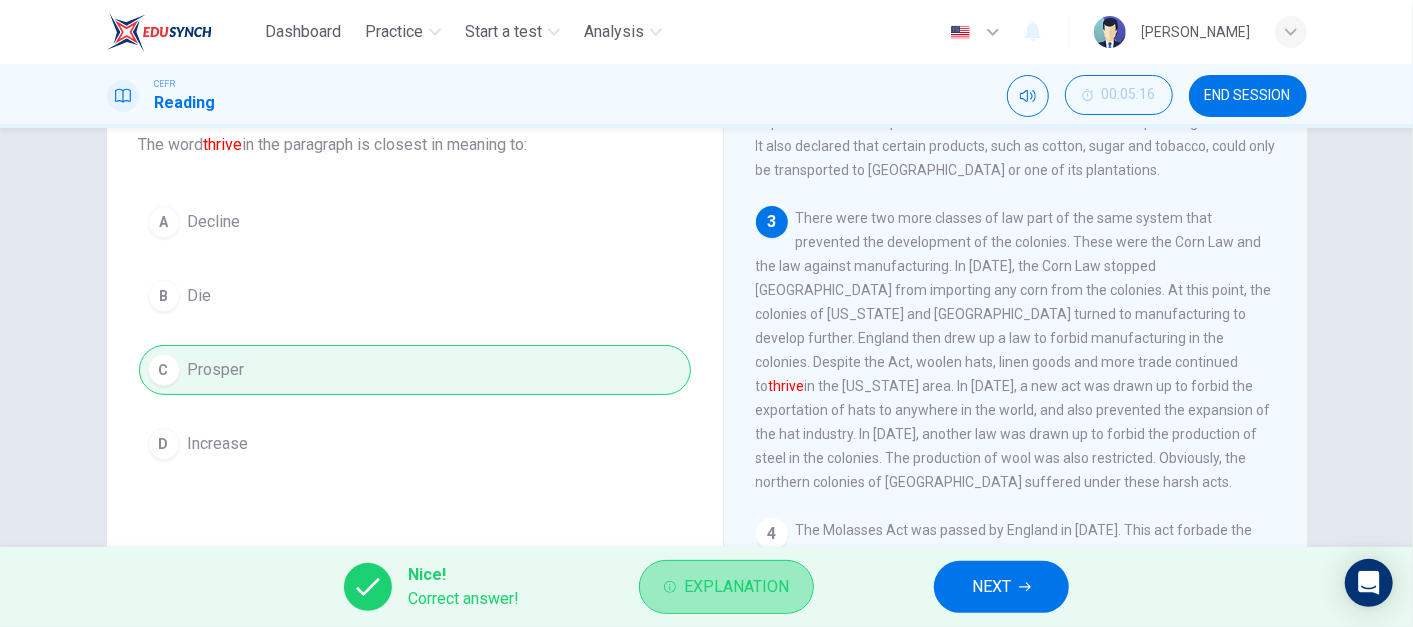 click on "Explanation" at bounding box center [736, 587] 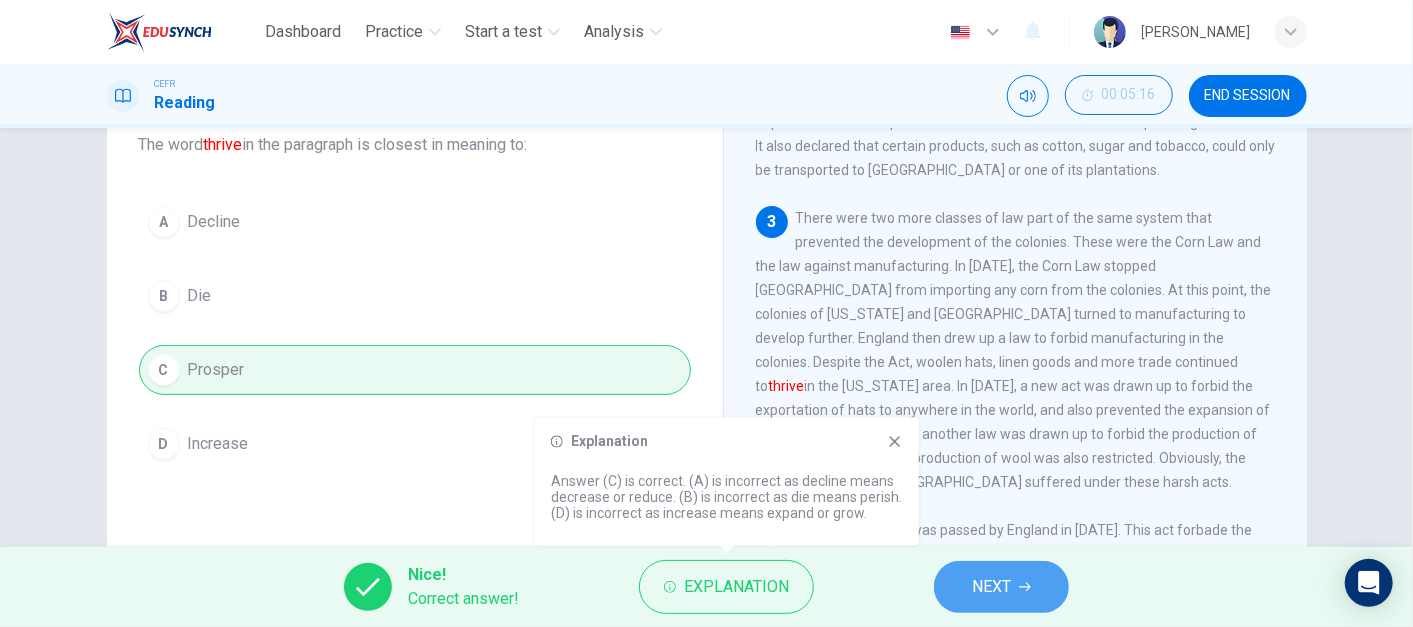 click on "NEXT" at bounding box center (1001, 587) 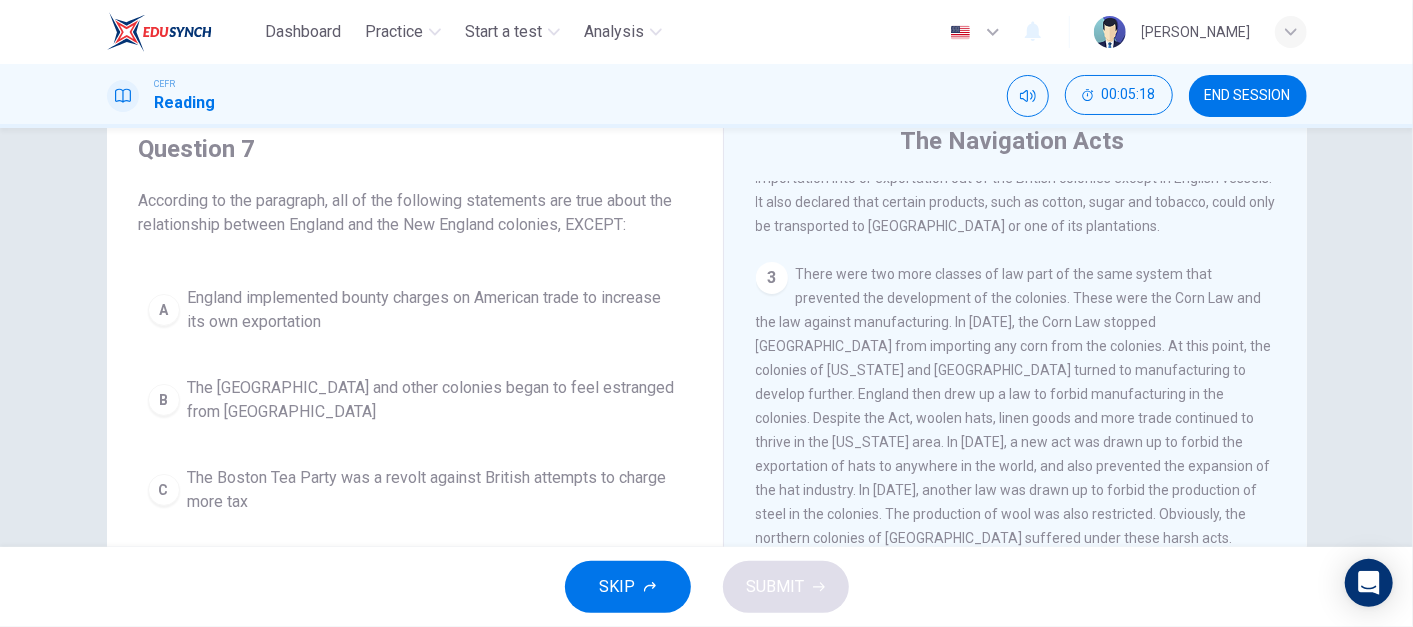 scroll, scrollTop: 120, scrollLeft: 0, axis: vertical 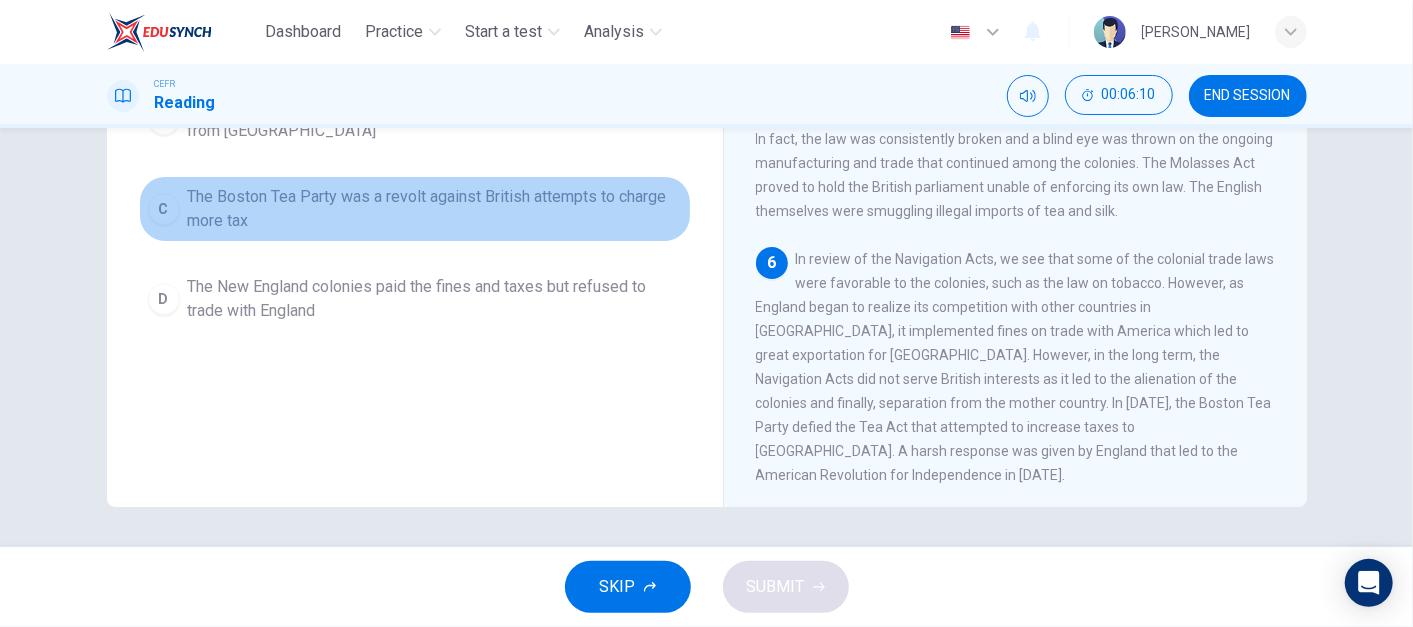 click on "The Boston Tea Party was a revolt against British attempts to charge more tax" at bounding box center [435, 209] 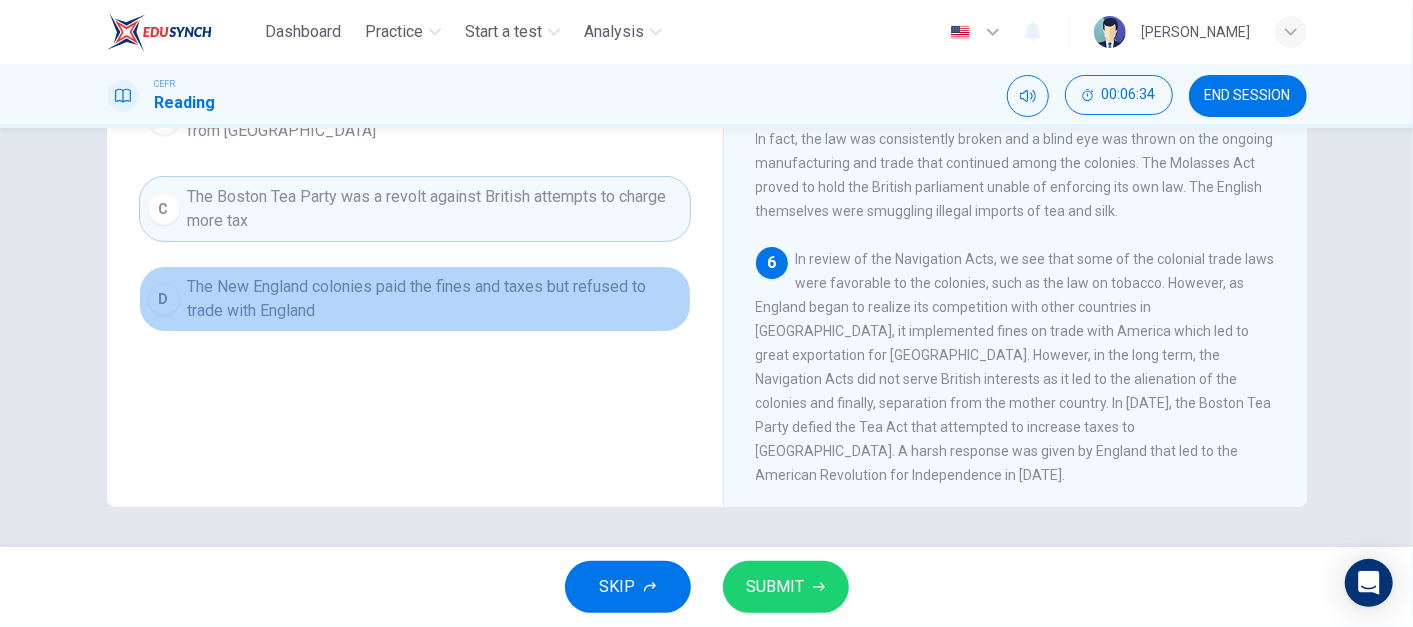 click on "The New England colonies paid the fines and taxes but refused to trade with England" at bounding box center (435, 299) 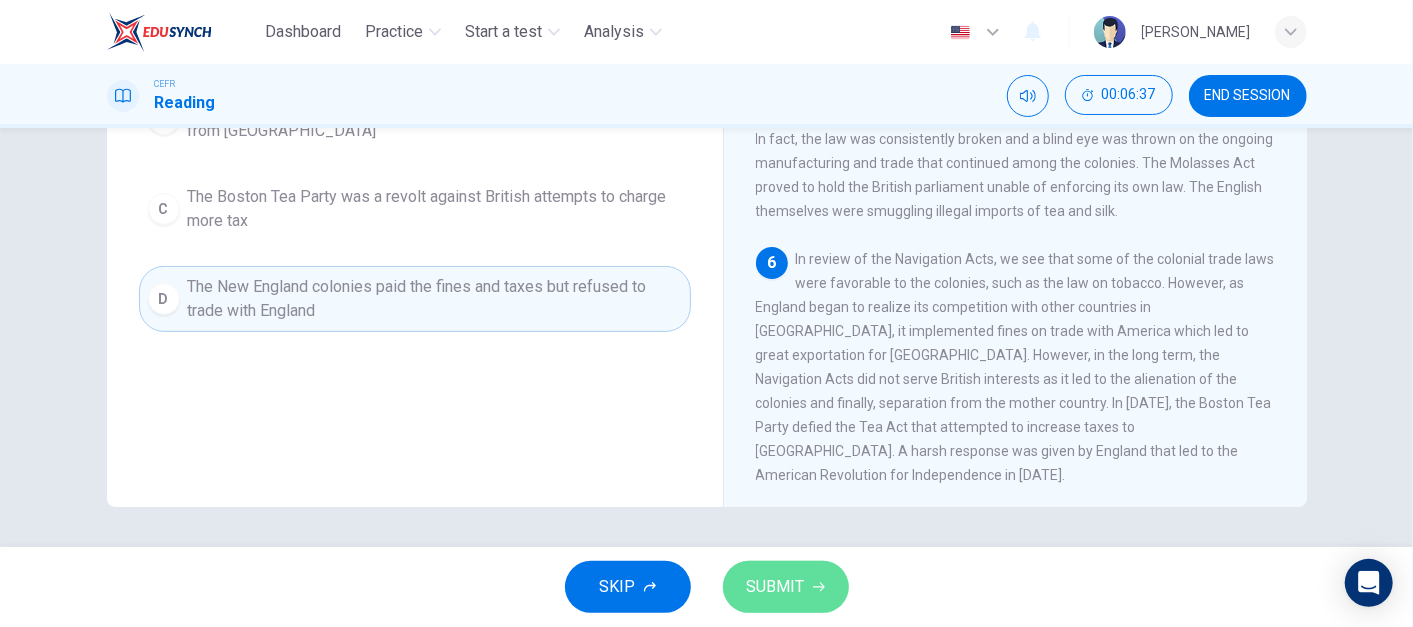 click 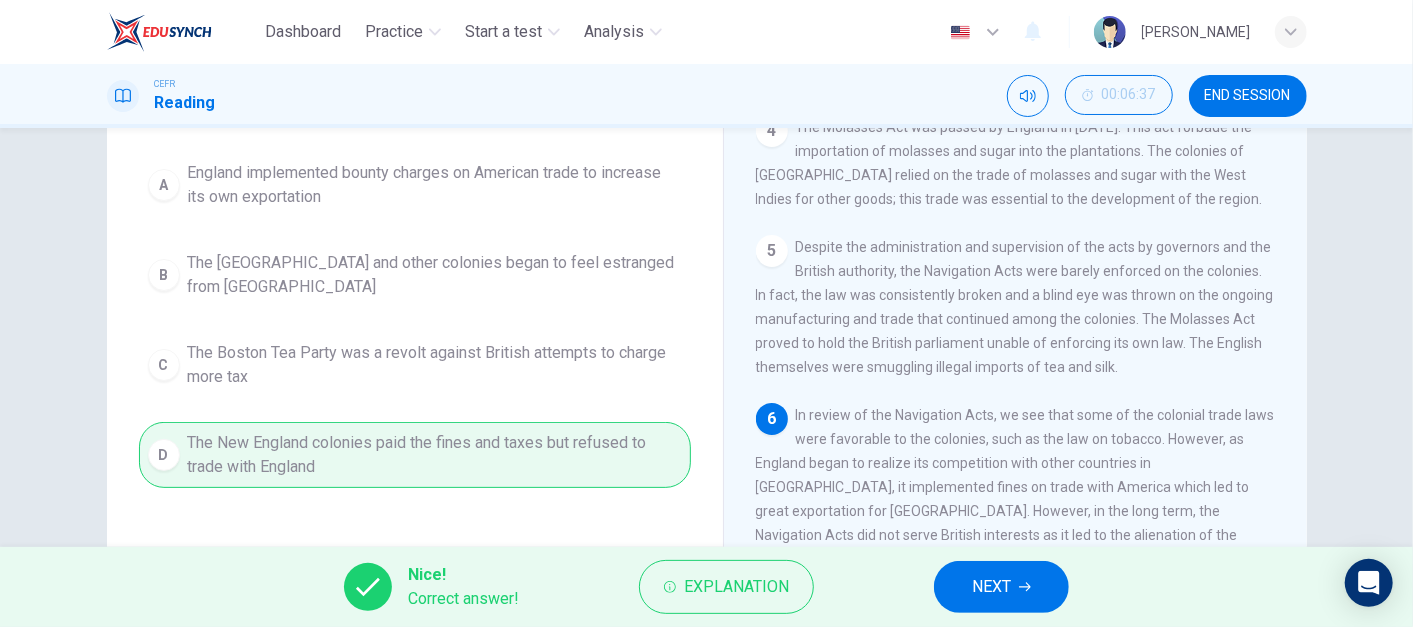 scroll, scrollTop: 211, scrollLeft: 0, axis: vertical 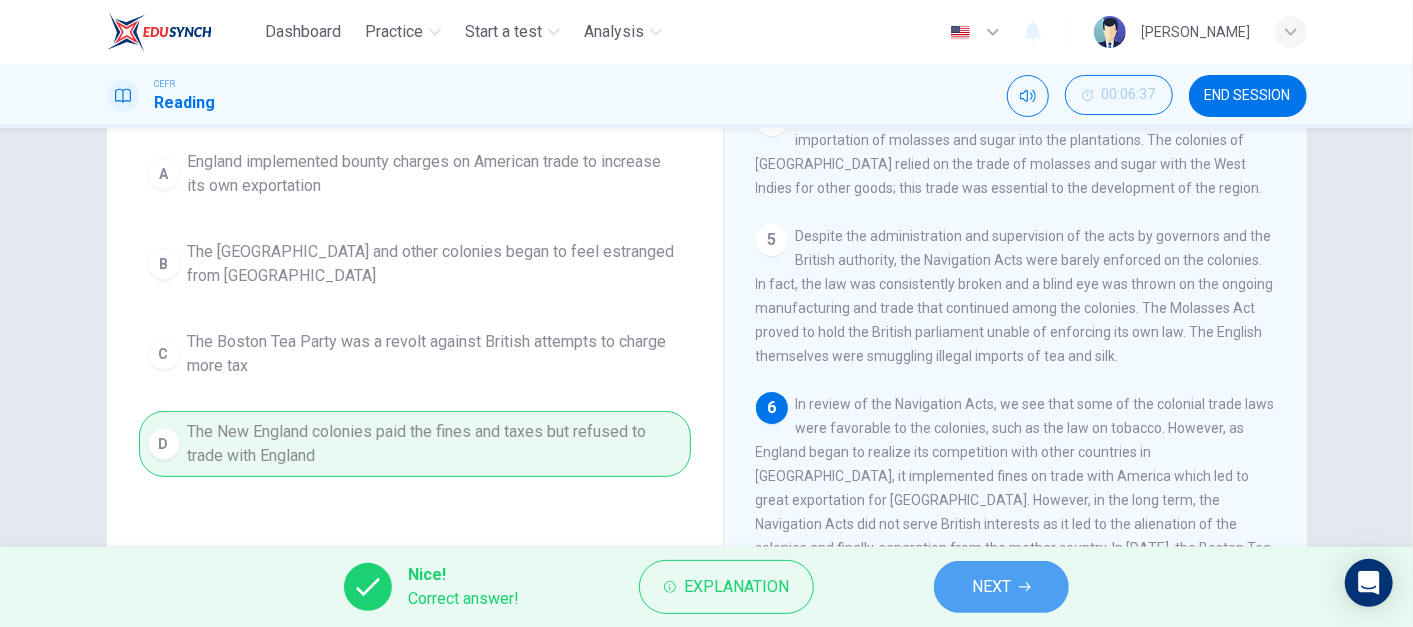 click on "NEXT" at bounding box center [991, 587] 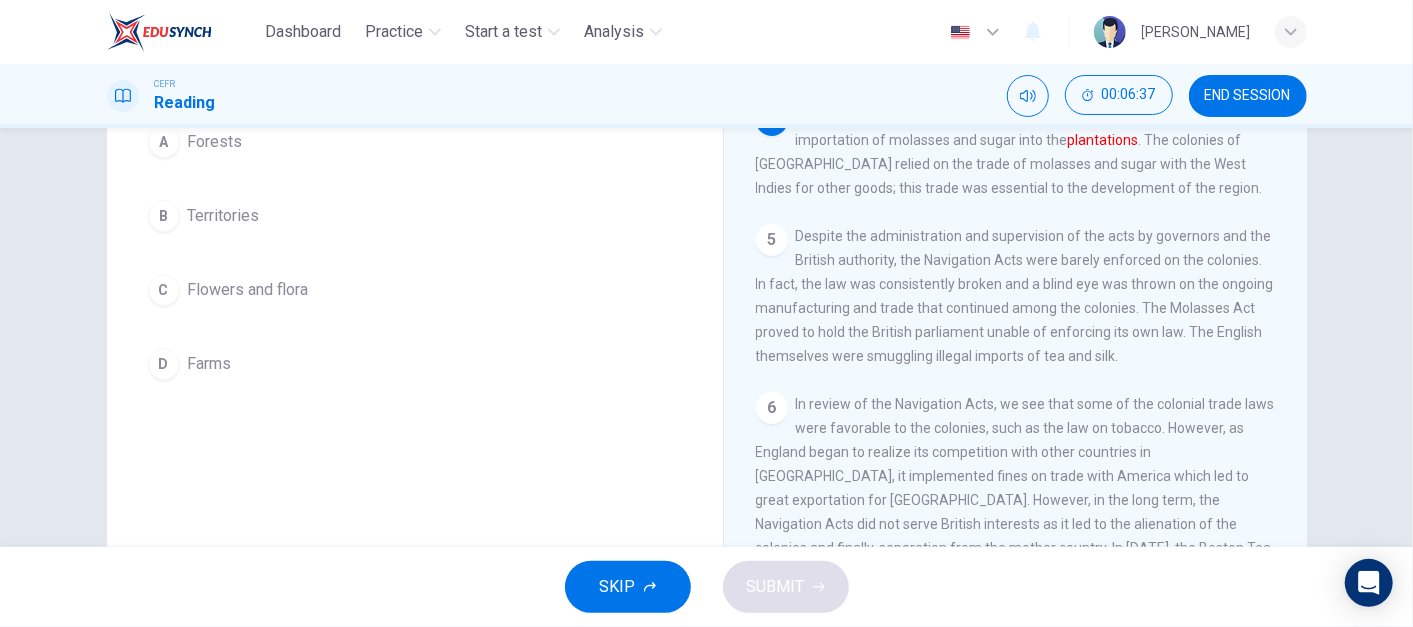 scroll, scrollTop: 187, scrollLeft: 0, axis: vertical 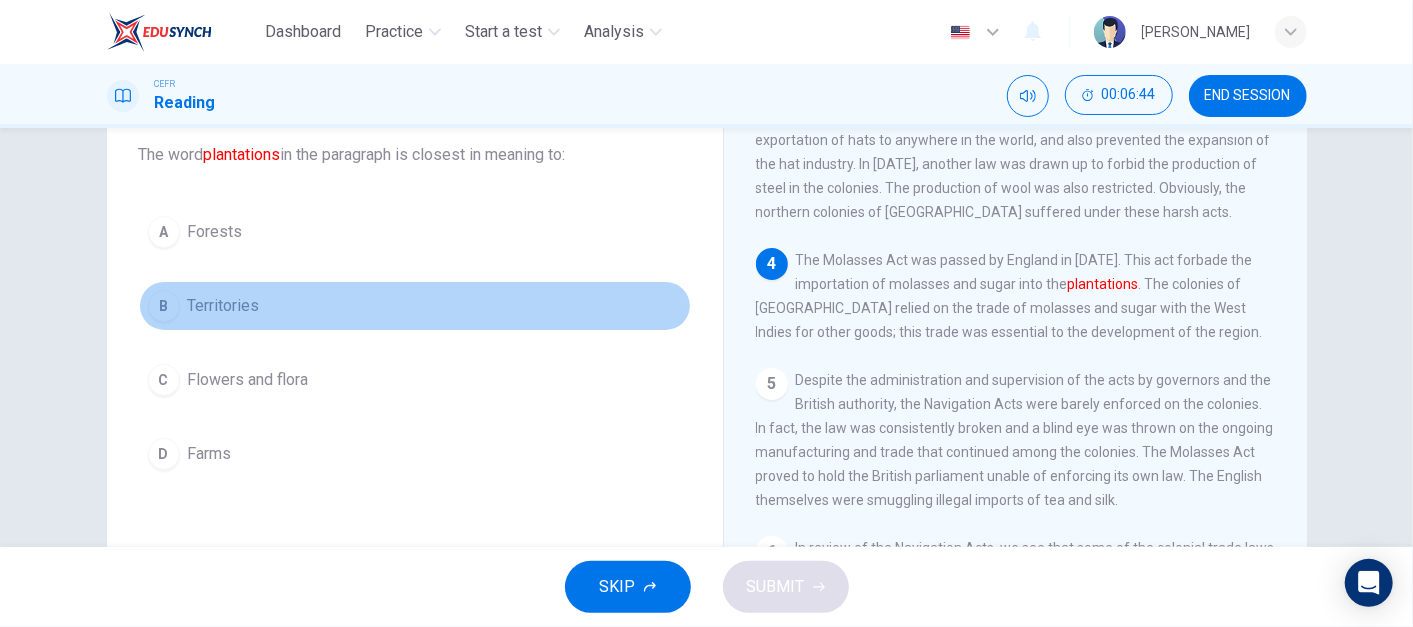 click on "Territories" at bounding box center [224, 306] 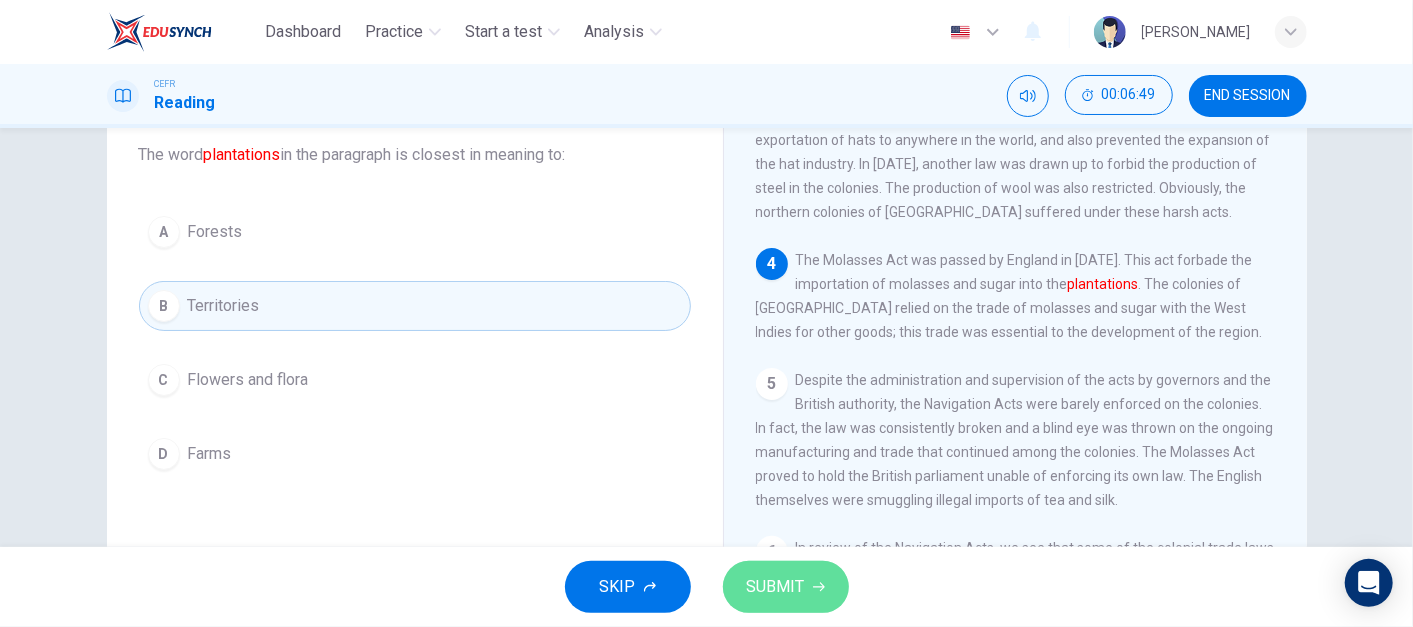 click on "SUBMIT" at bounding box center (786, 587) 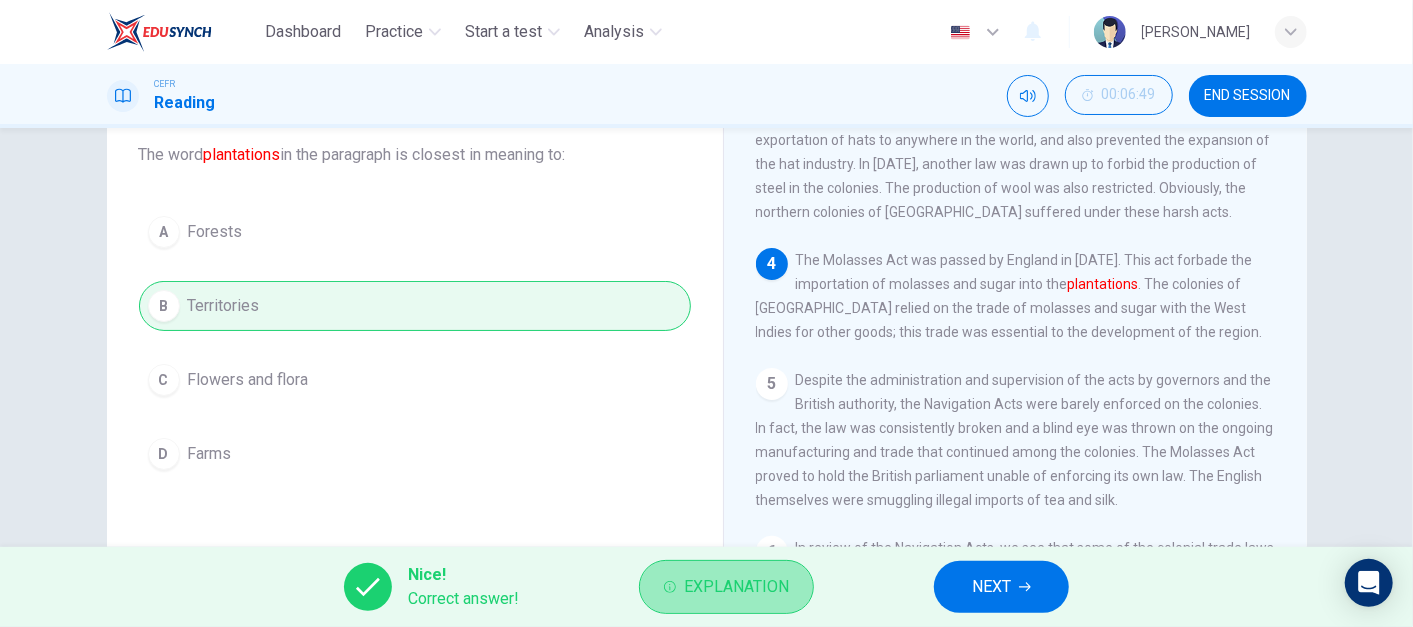 click on "Explanation" at bounding box center [726, 587] 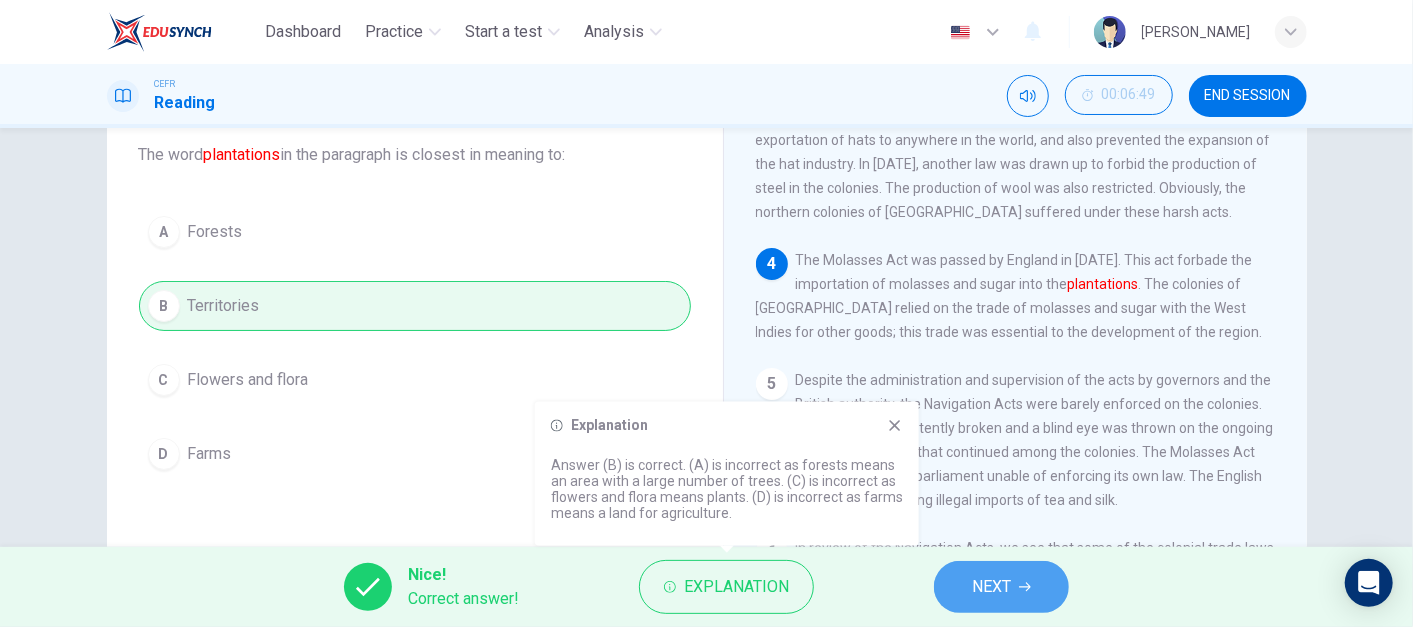 click on "NEXT" at bounding box center (991, 587) 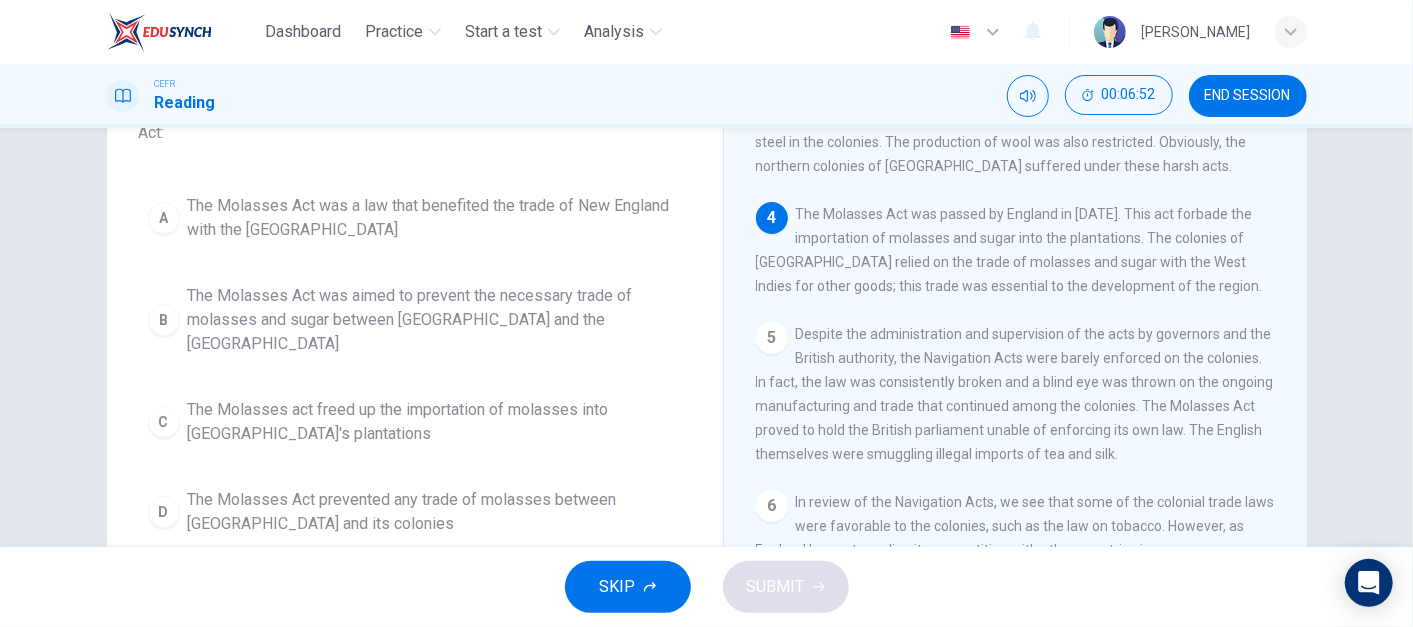 scroll, scrollTop: 172, scrollLeft: 0, axis: vertical 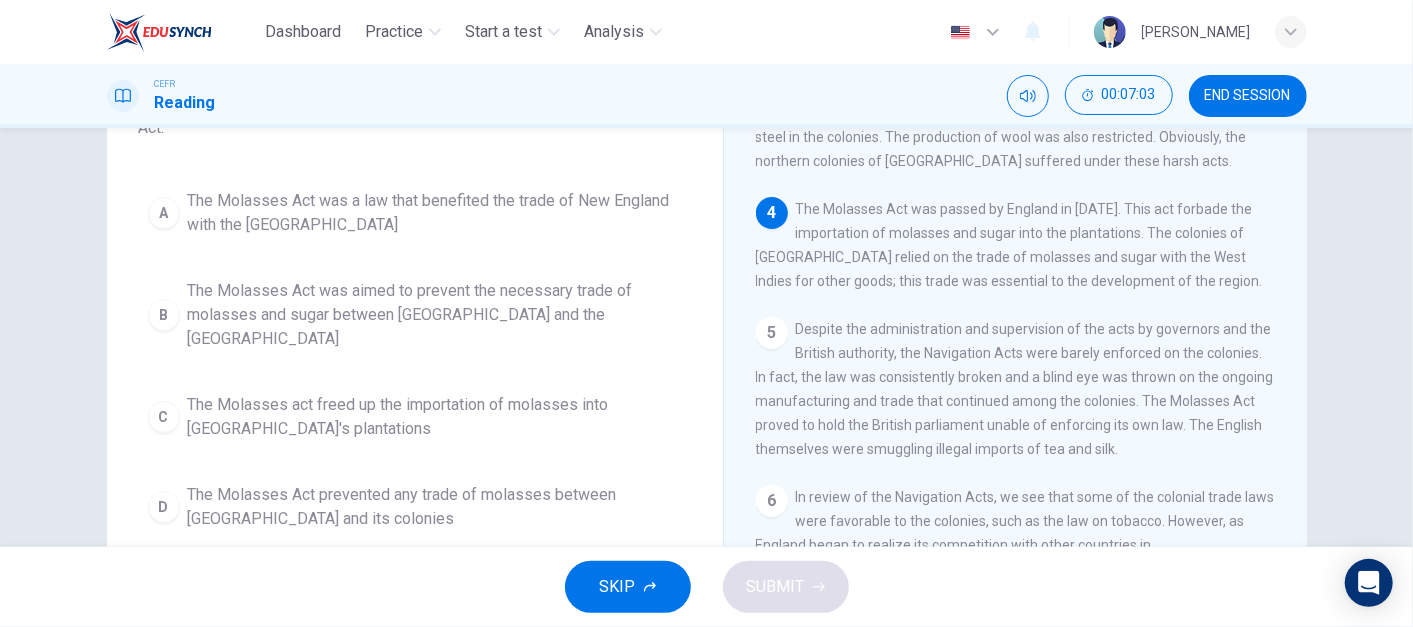 click on "B The Molasses Act was aimed to prevent the necessary trade of molasses and sugar between New England and the West Indies" at bounding box center (415, 315) 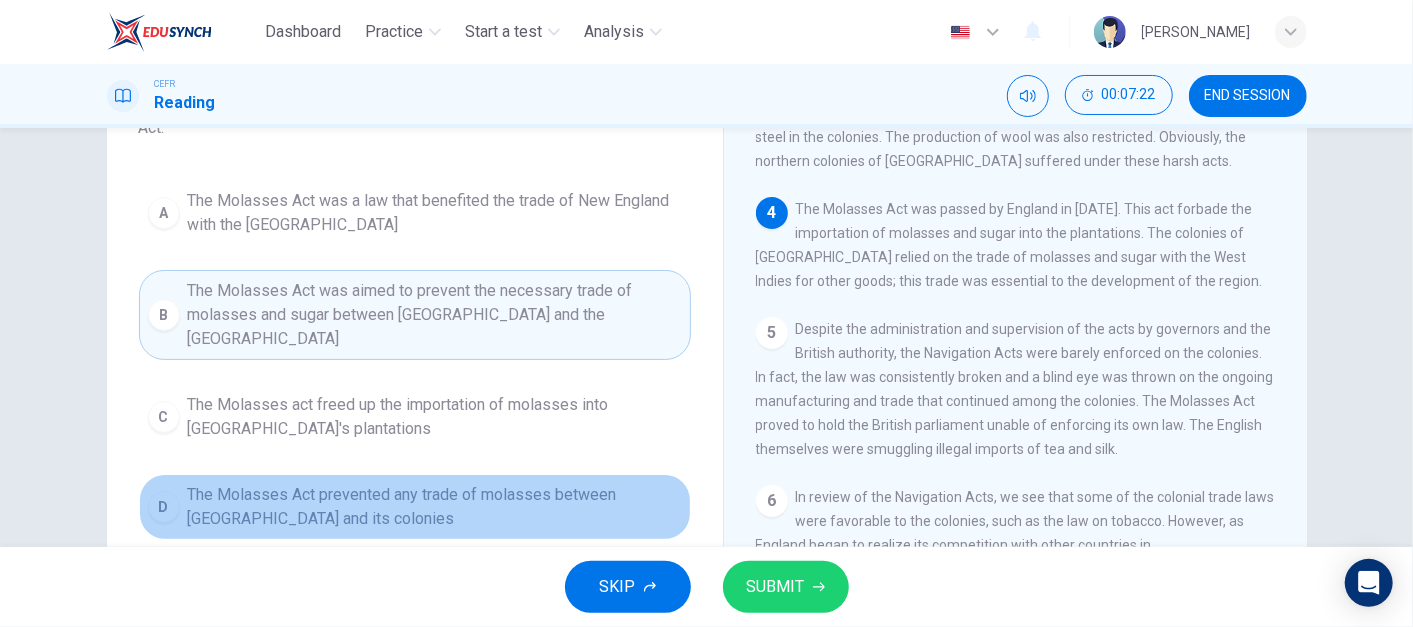 click on "The Molasses Act prevented any trade of molasses between England and its colonies" at bounding box center [435, 507] 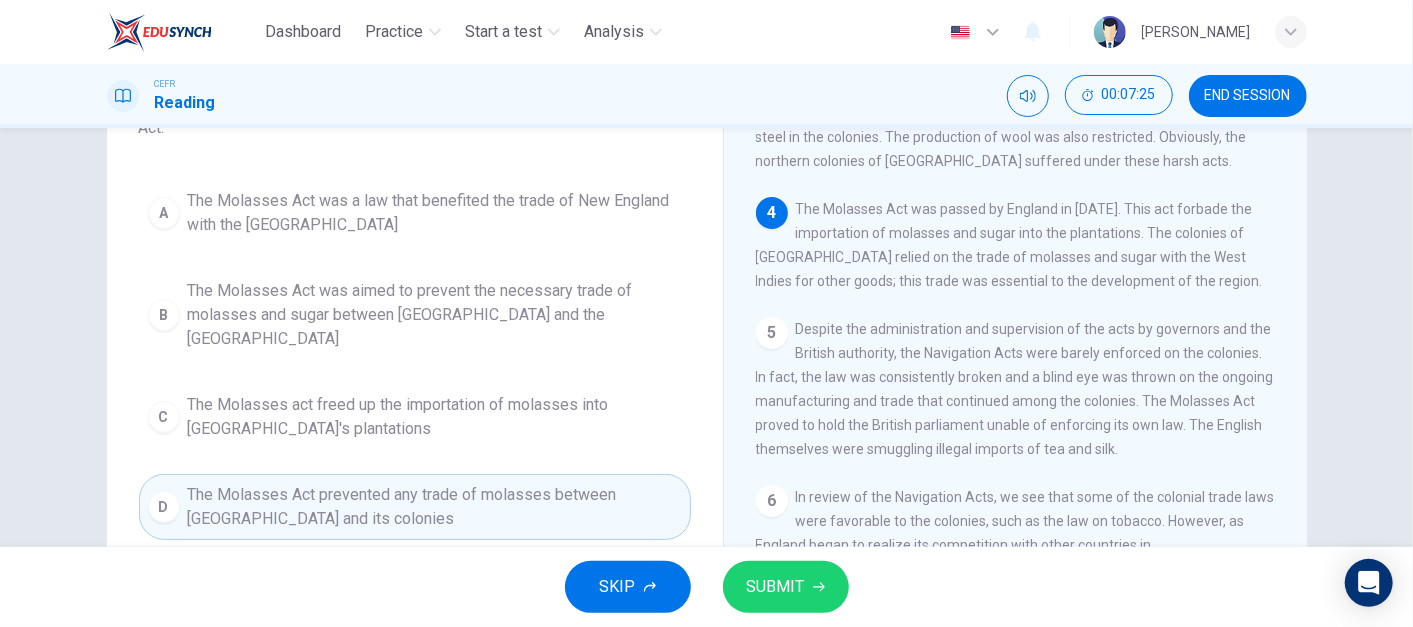 click on "A The Molasses Act was a law that benefited the trade of New England with the West Indies B The Molasses Act was aimed to prevent the necessary trade of molasses and sugar between New England and the West Indies C The Molasses act freed up the importation of molasses into New England's plantations D The Molasses Act prevented any trade of molasses between England and its colonies" at bounding box center [415, 360] 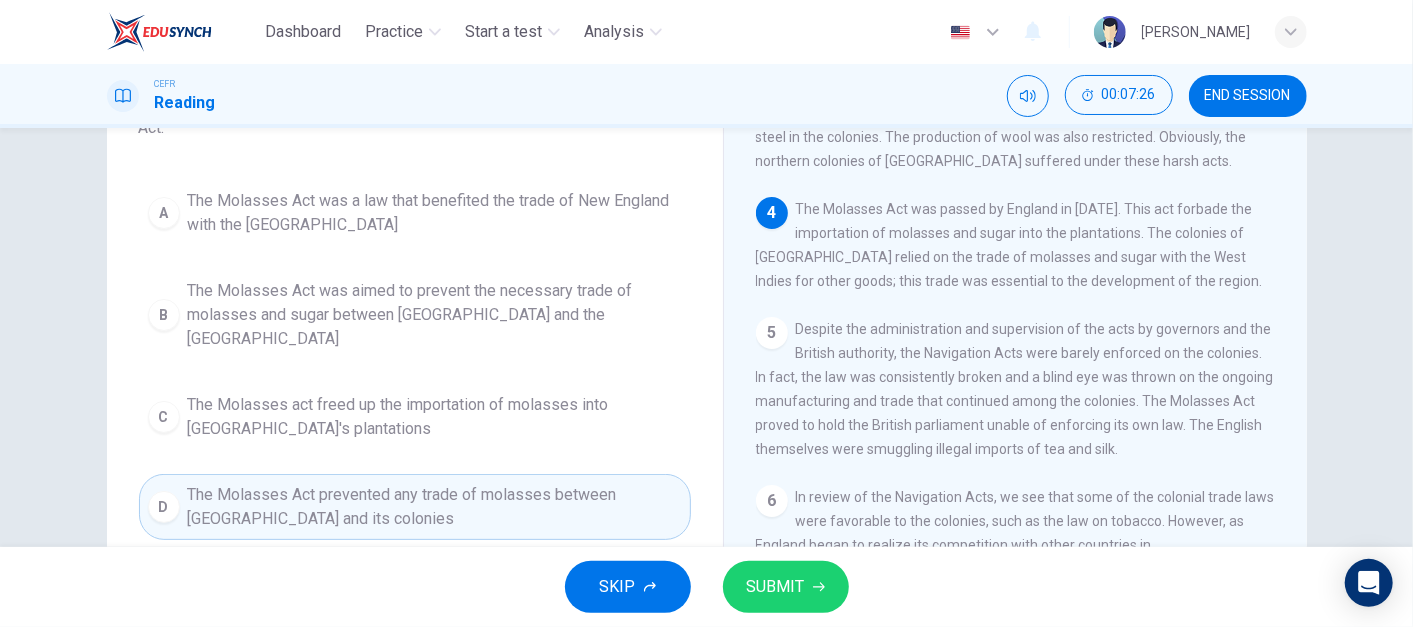 click on "The Molasses Act was a law that benefited the trade of New England with the West Indies" at bounding box center (435, 213) 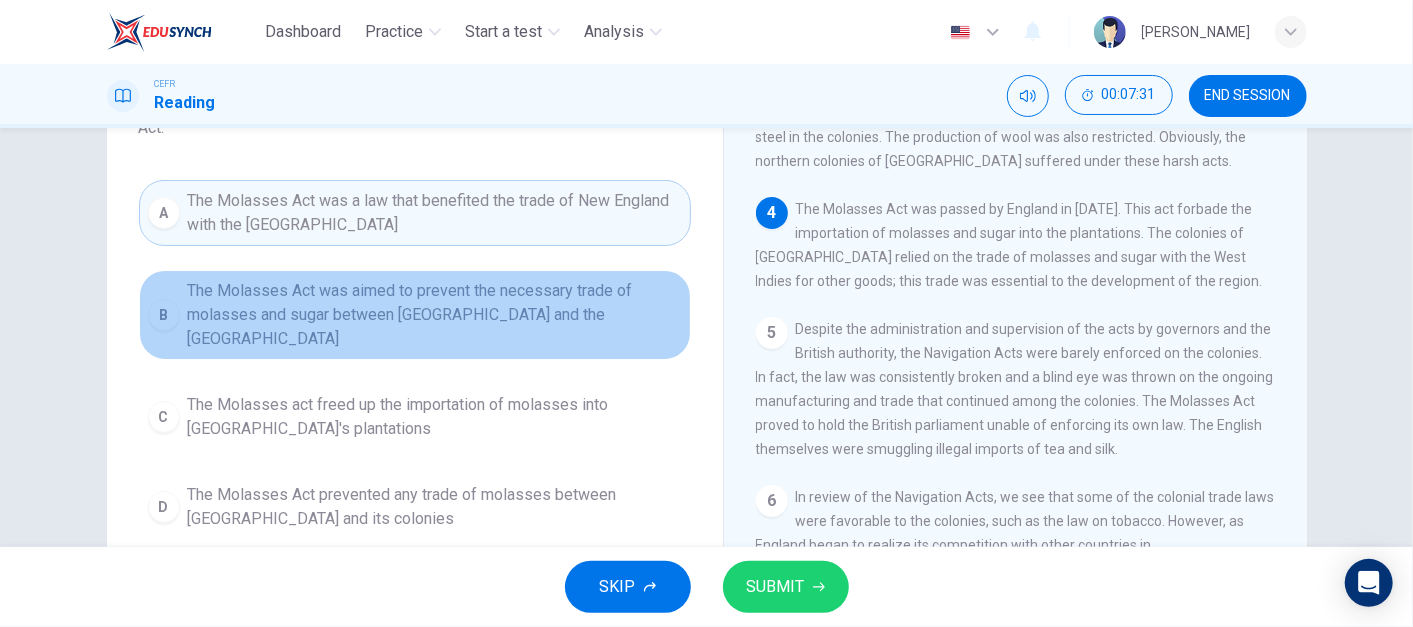 click on "The Molasses Act was aimed to prevent the necessary trade of molasses and sugar between New England and the West Indies" at bounding box center (435, 315) 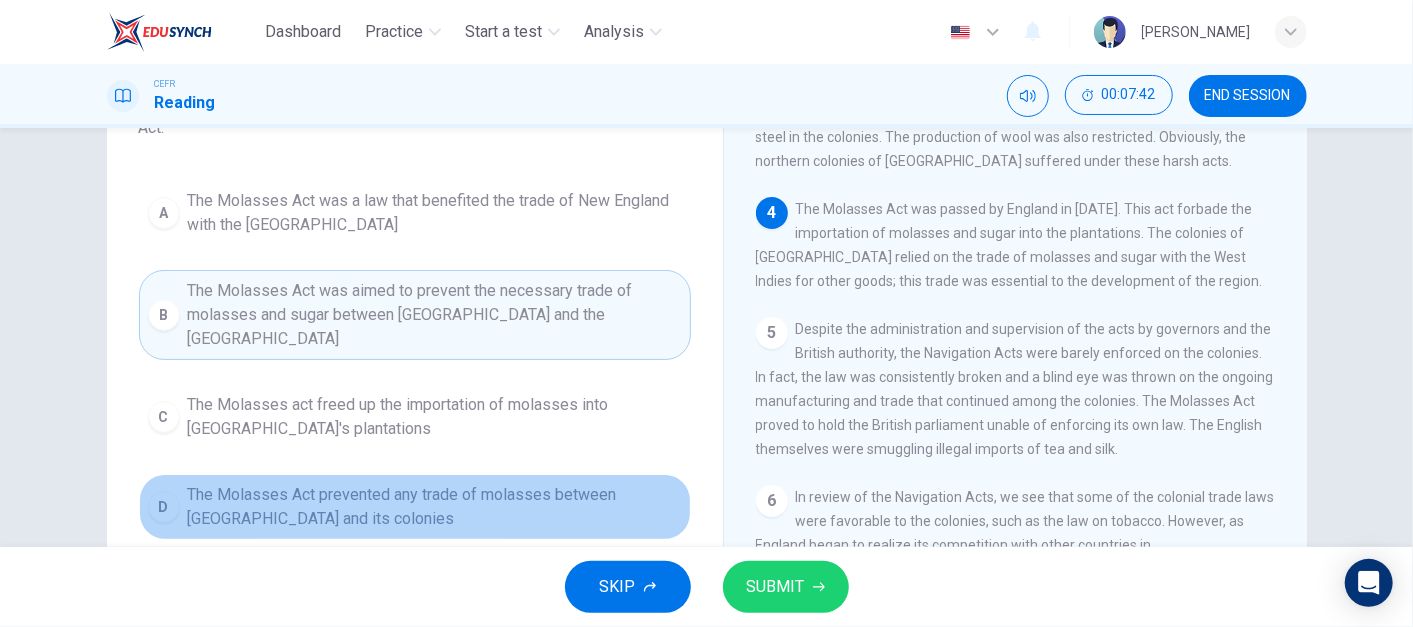 click on "The Molasses Act prevented any trade of molasses between England and its colonies" at bounding box center [435, 507] 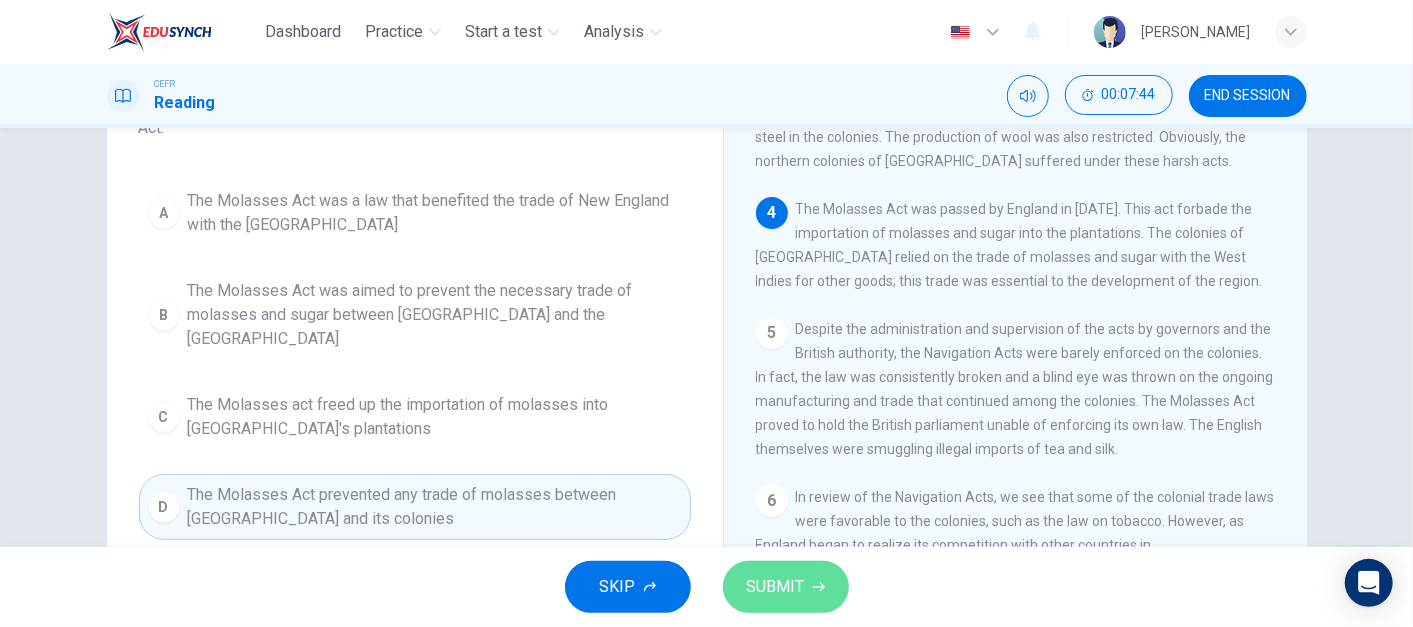 click on "SUBMIT" at bounding box center (776, 587) 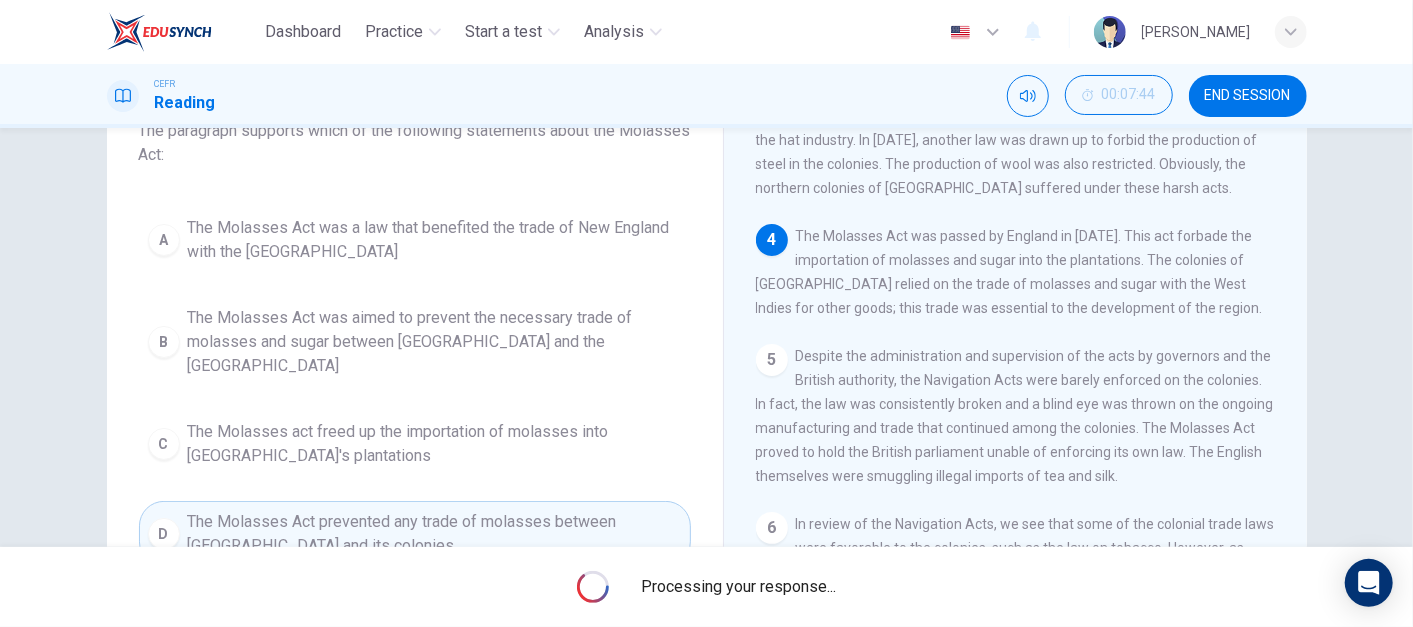 scroll, scrollTop: 143, scrollLeft: 0, axis: vertical 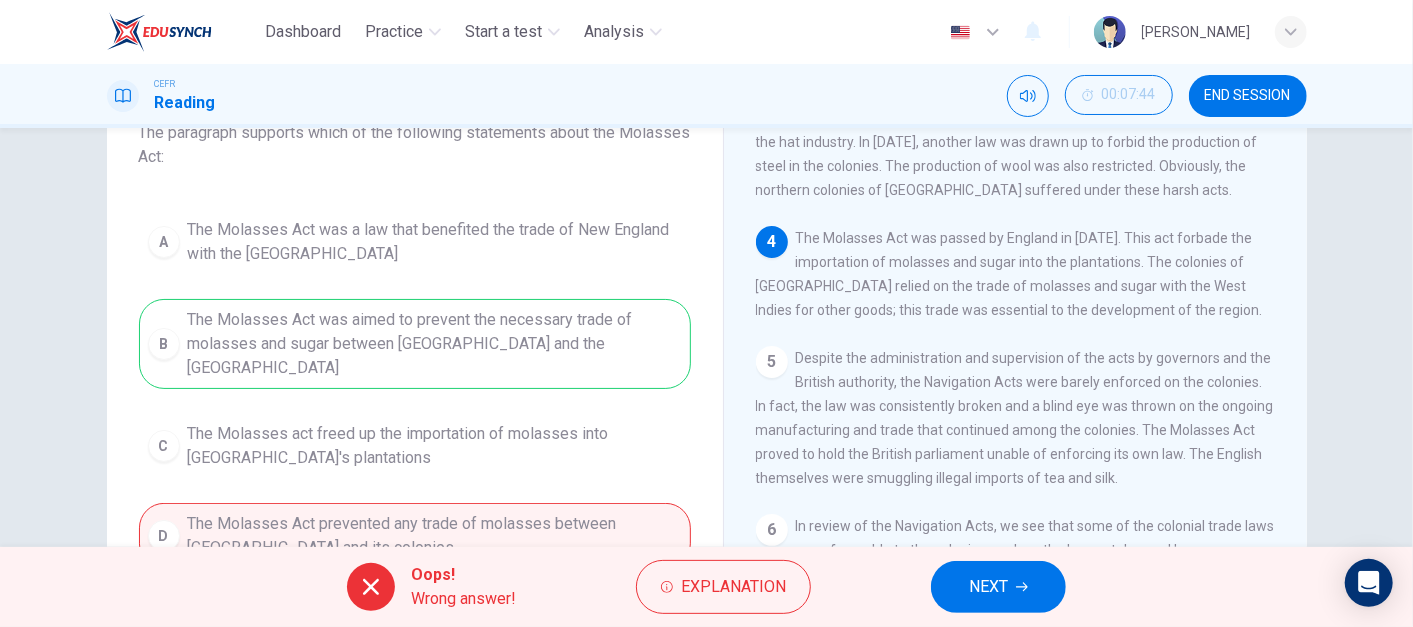 click on "A The Molasses Act was a law that benefited the trade of New England with the West Indies B The Molasses Act was aimed to prevent the necessary trade of molasses and sugar between New England and the West Indies C The Molasses act freed up the importation of molasses into New England's plantations D The Molasses Act prevented any trade of molasses between England and its colonies" at bounding box center (415, 389) 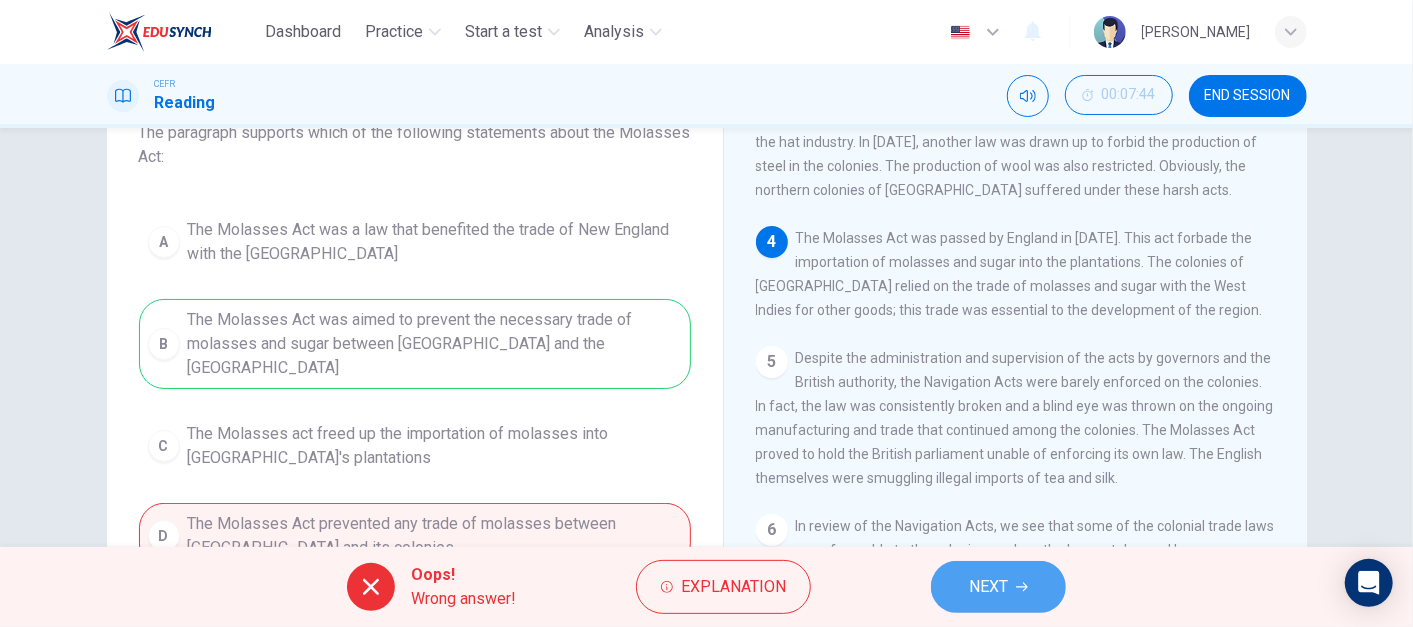 click on "NEXT" at bounding box center [988, 587] 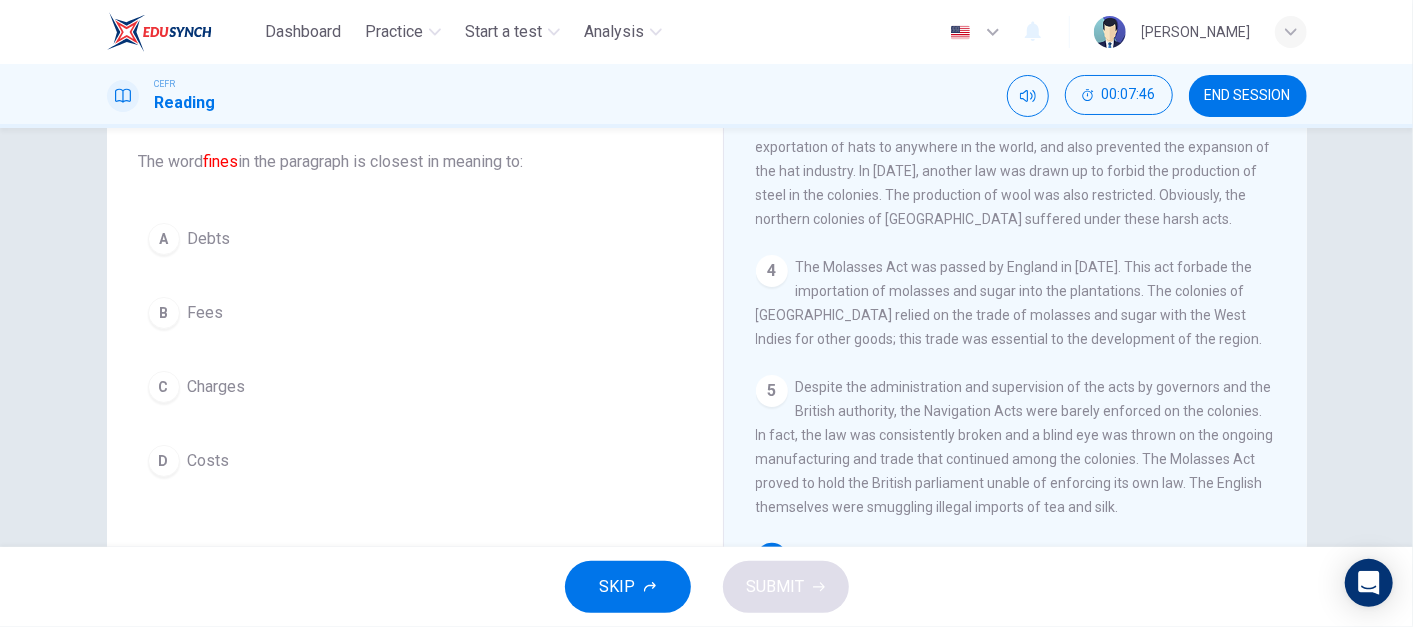 scroll, scrollTop: 116, scrollLeft: 0, axis: vertical 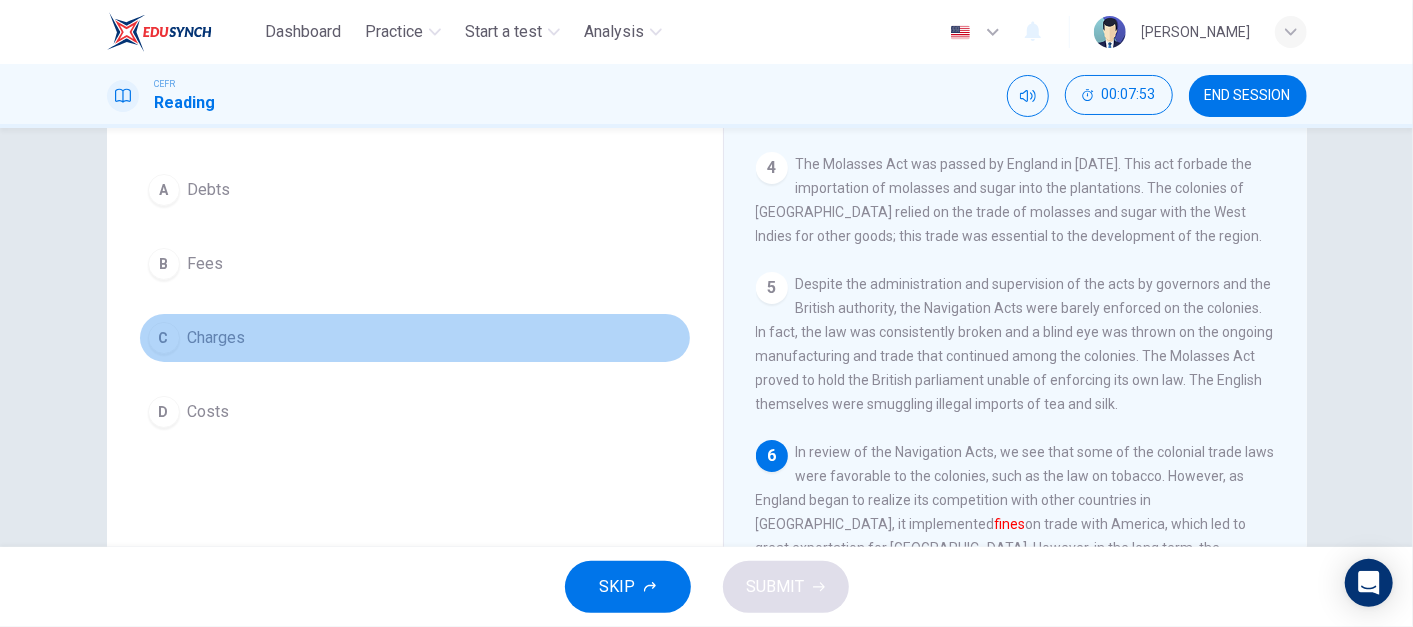 click on "Charges" at bounding box center [217, 338] 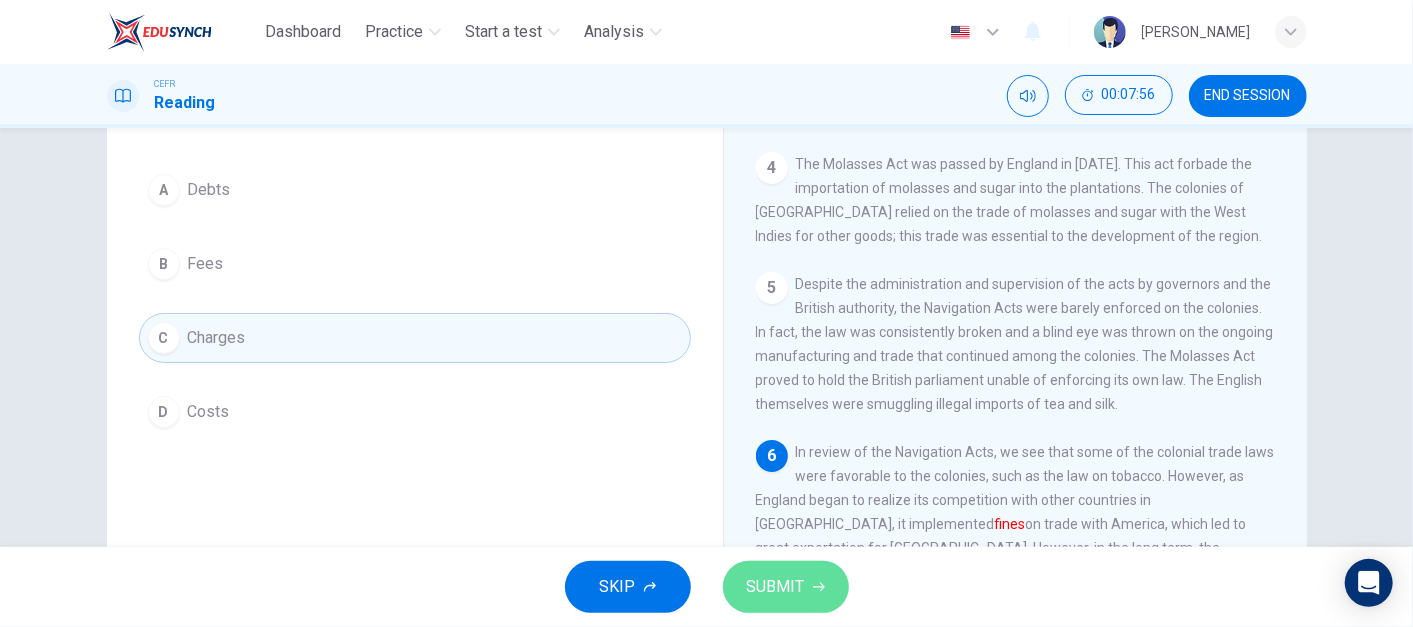 click on "SUBMIT" at bounding box center (786, 587) 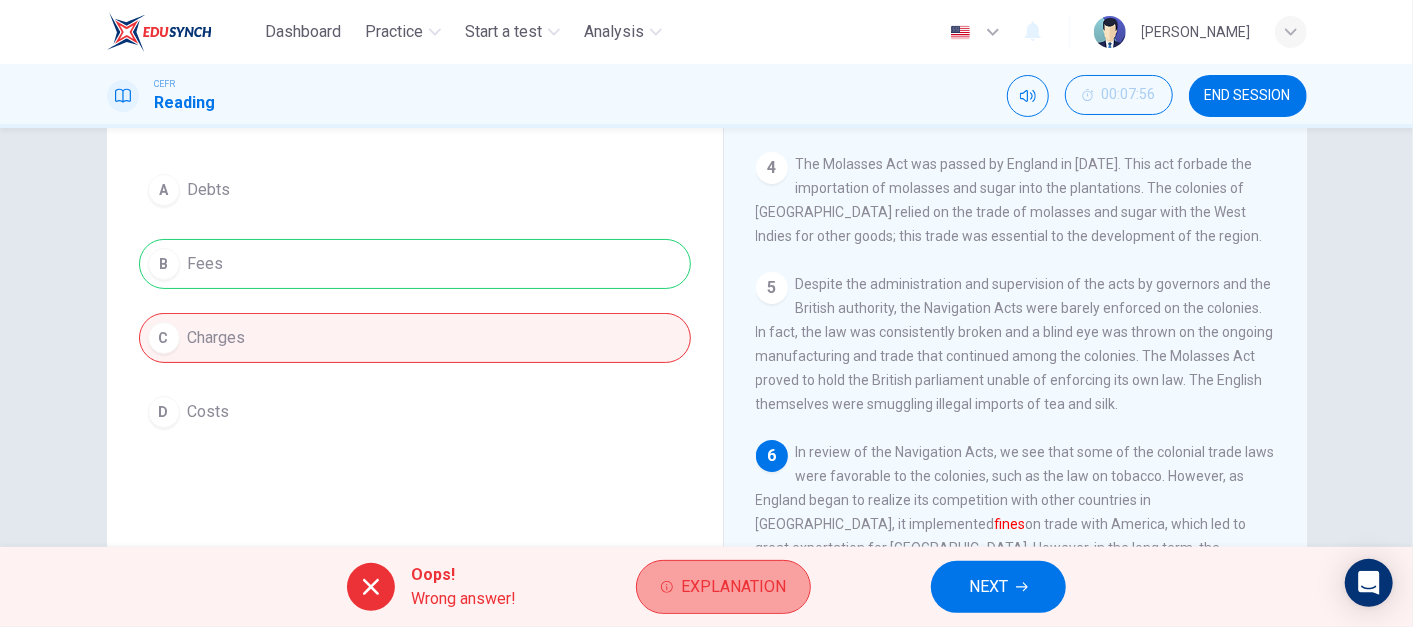 click on "Explanation" at bounding box center (723, 587) 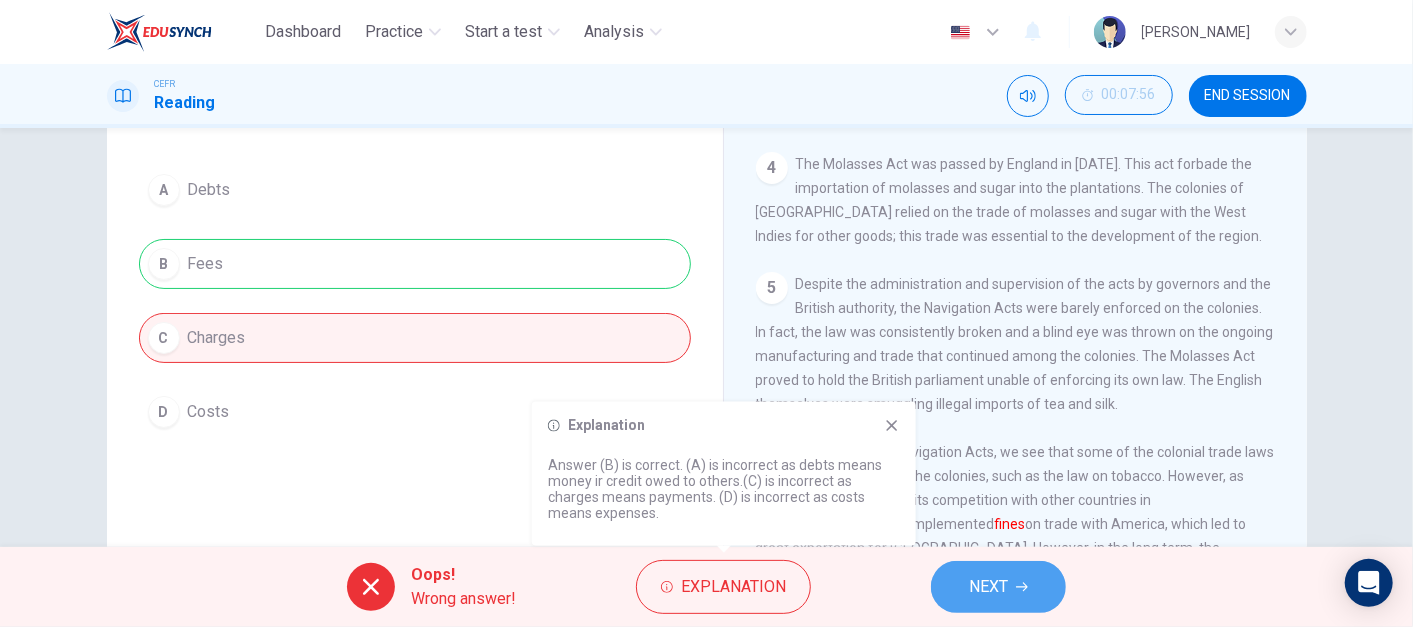 click on "NEXT" at bounding box center [988, 587] 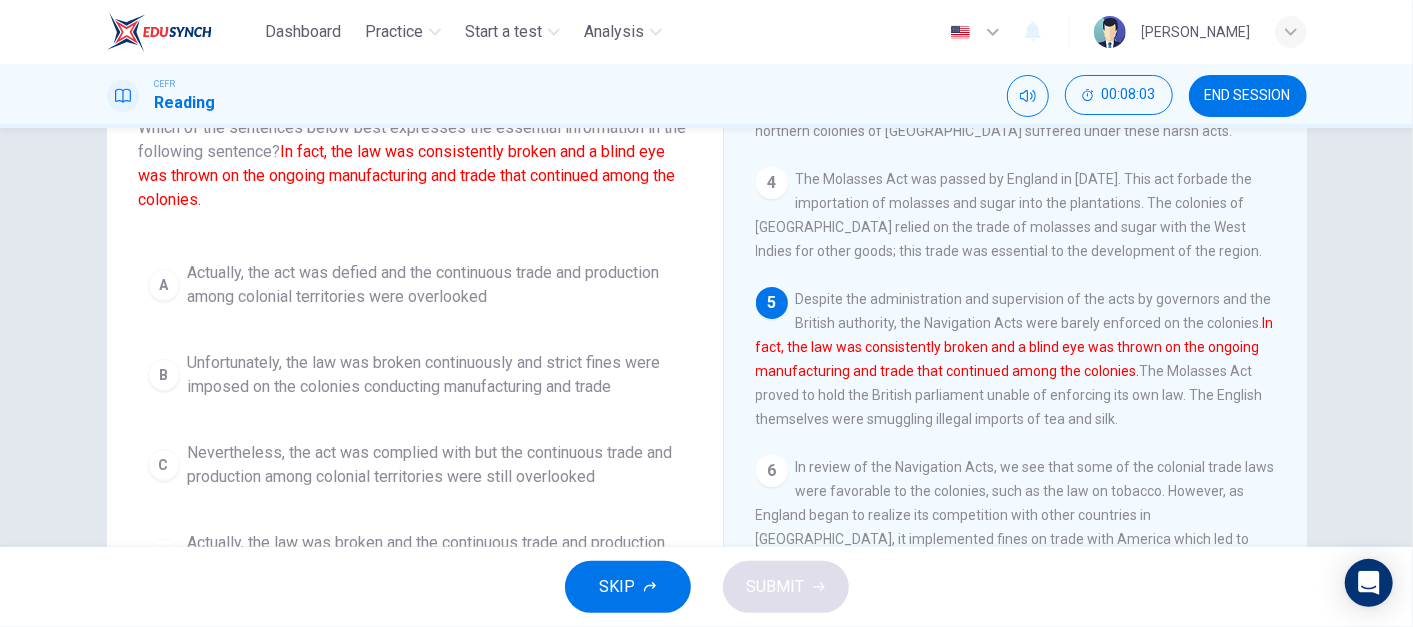 scroll, scrollTop: 153, scrollLeft: 0, axis: vertical 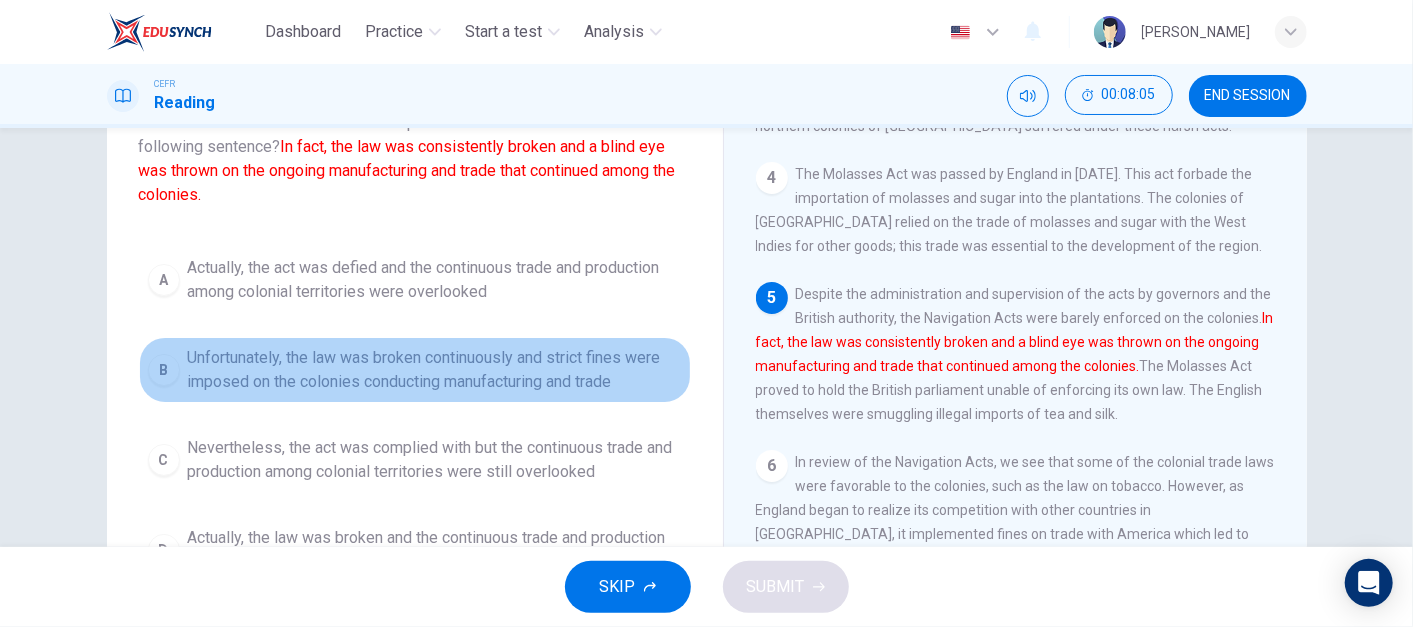 click on "Unfortunately, the law was broken continuously and strict fines were imposed on the colonies conducting manufacturing and trade" at bounding box center [435, 370] 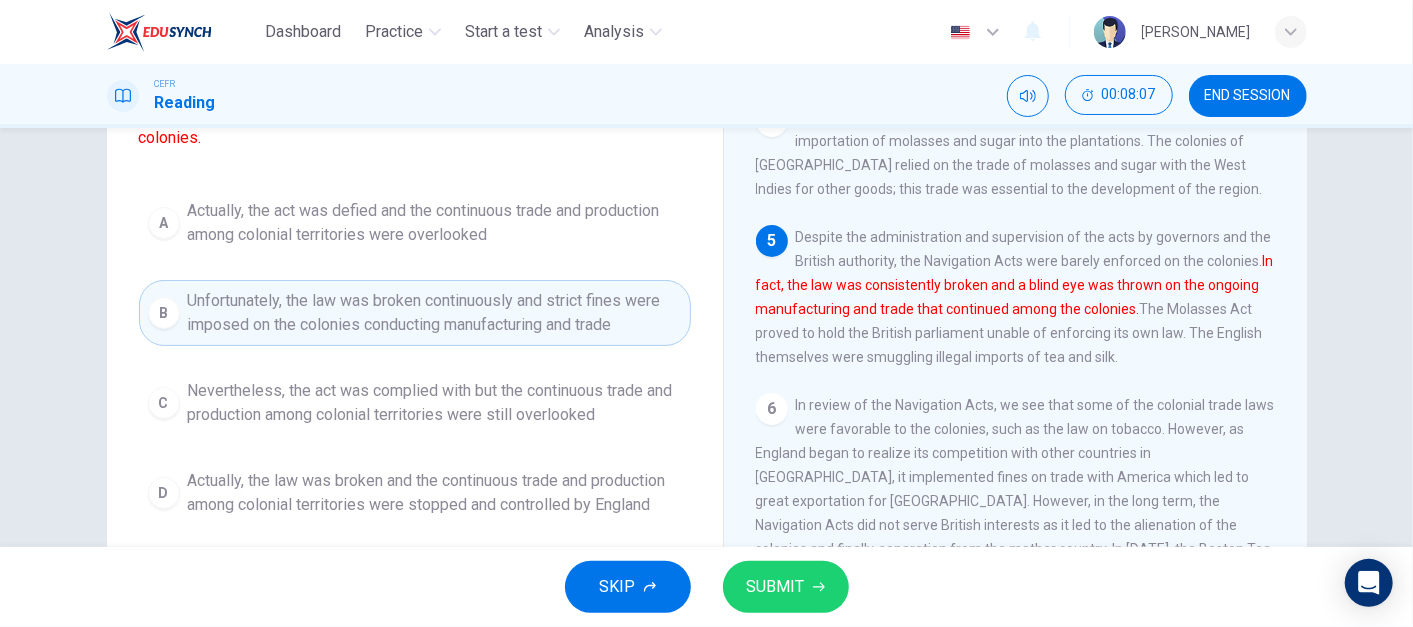 scroll, scrollTop: 211, scrollLeft: 0, axis: vertical 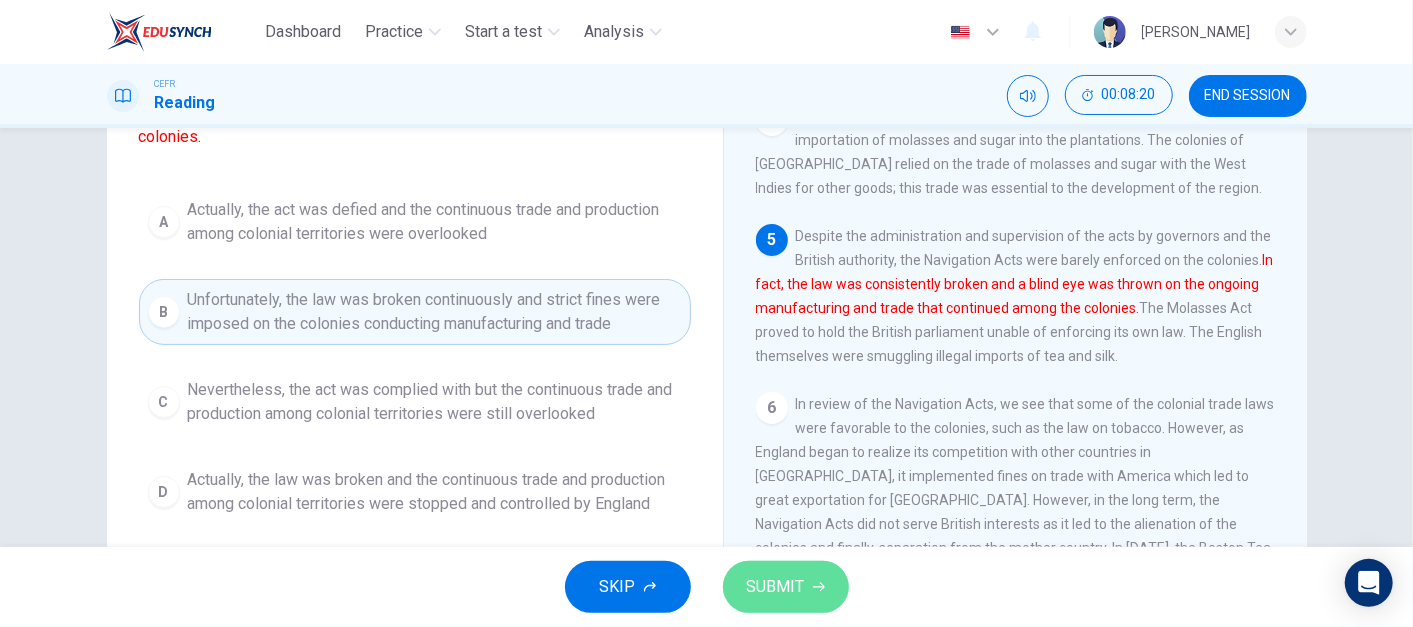 click on "SUBMIT" at bounding box center [776, 587] 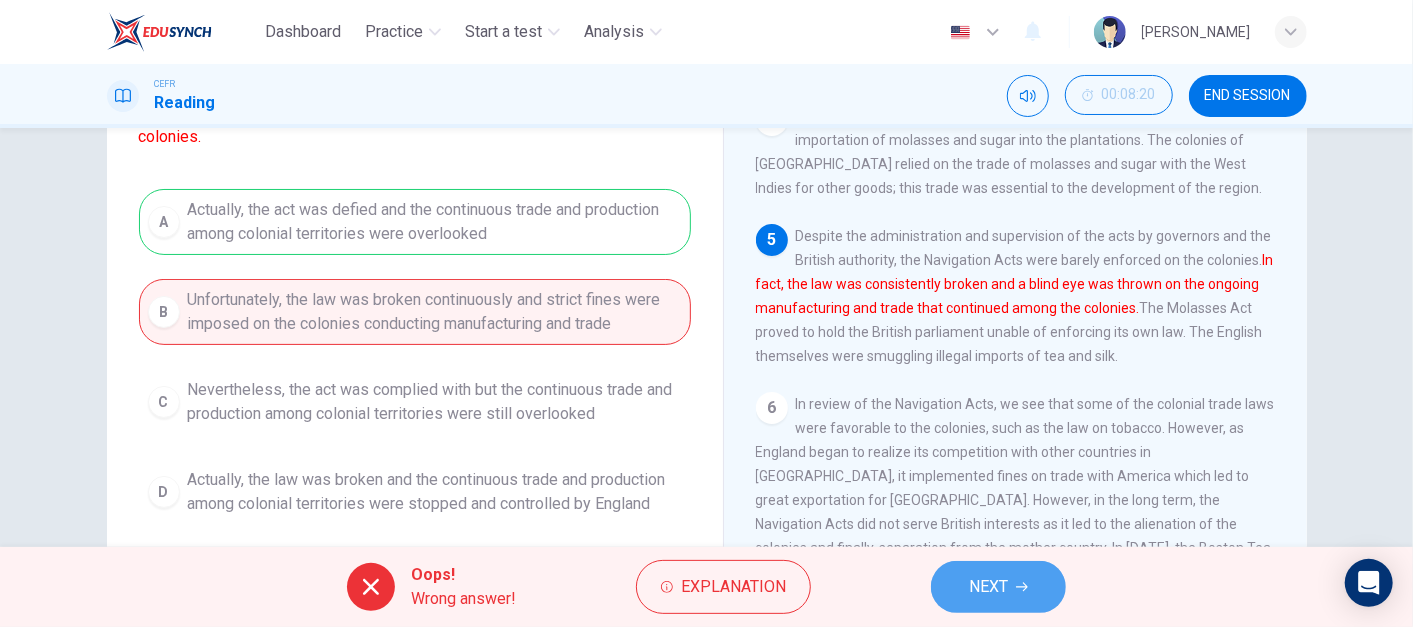 click on "NEXT" at bounding box center [988, 587] 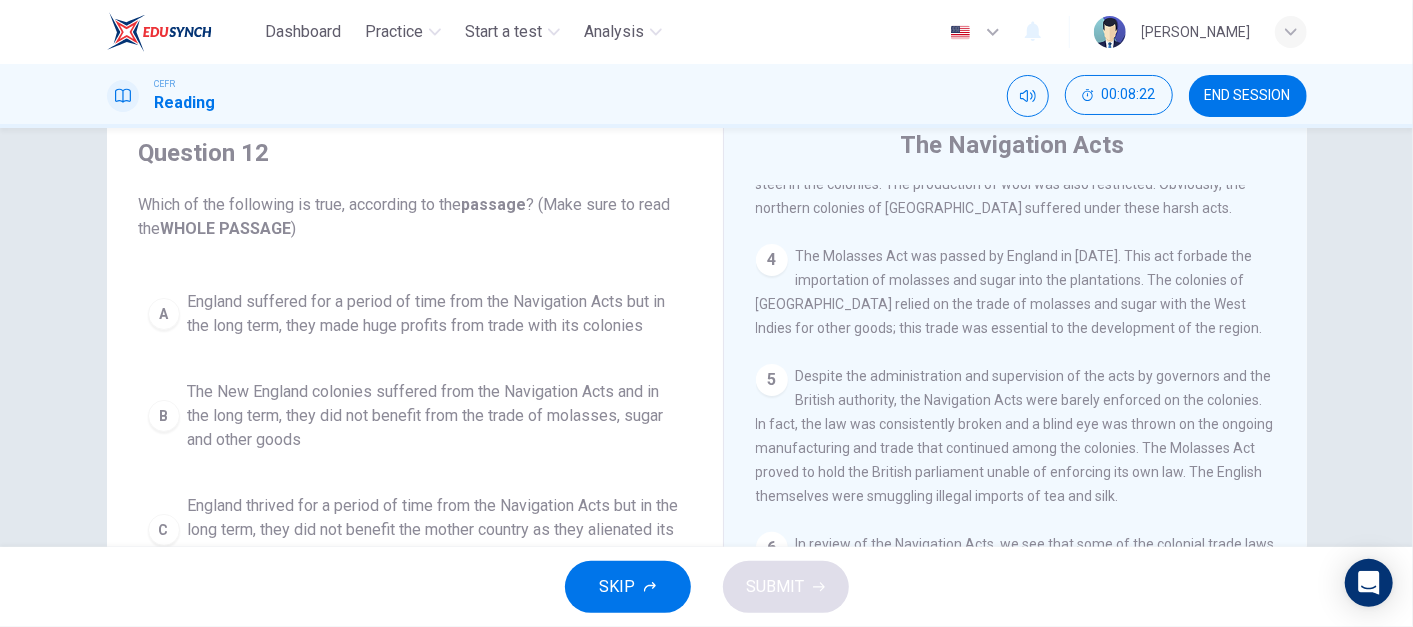 scroll, scrollTop: 95, scrollLeft: 0, axis: vertical 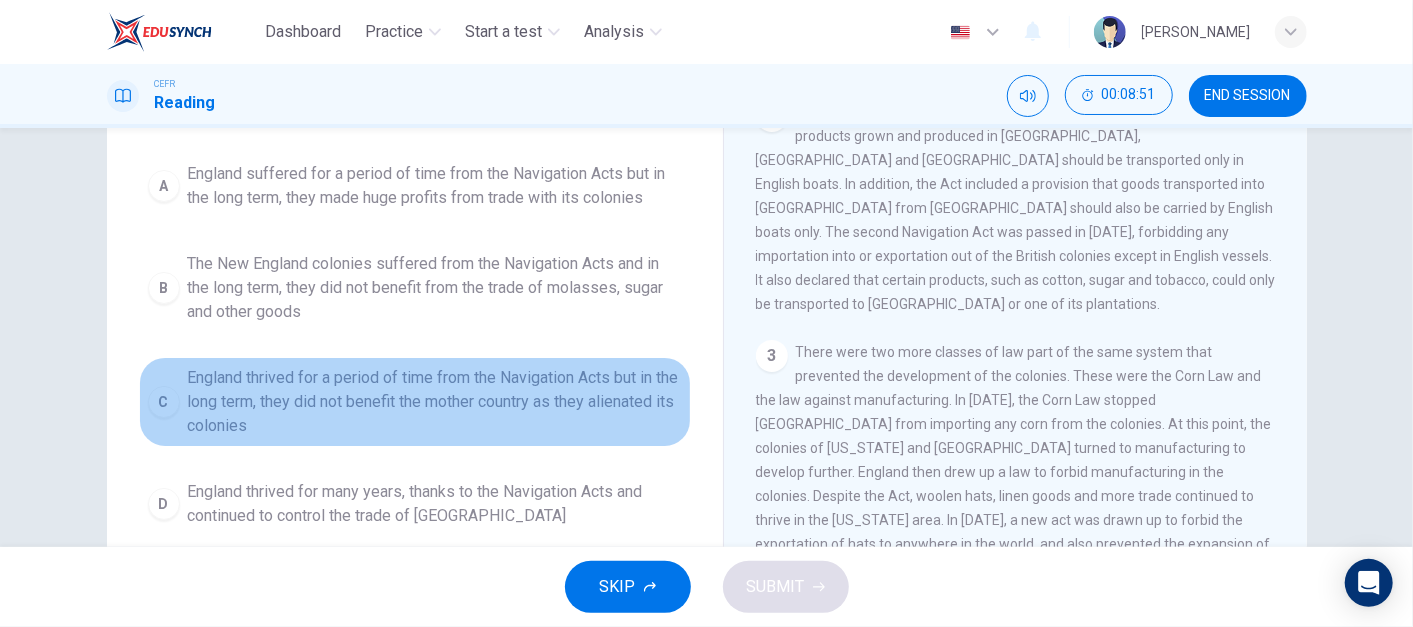 click on "England thrived for a period of time from the Navigation Acts but in the long term, they did not benefit the mother country as they alienated its colonies" at bounding box center (435, 402) 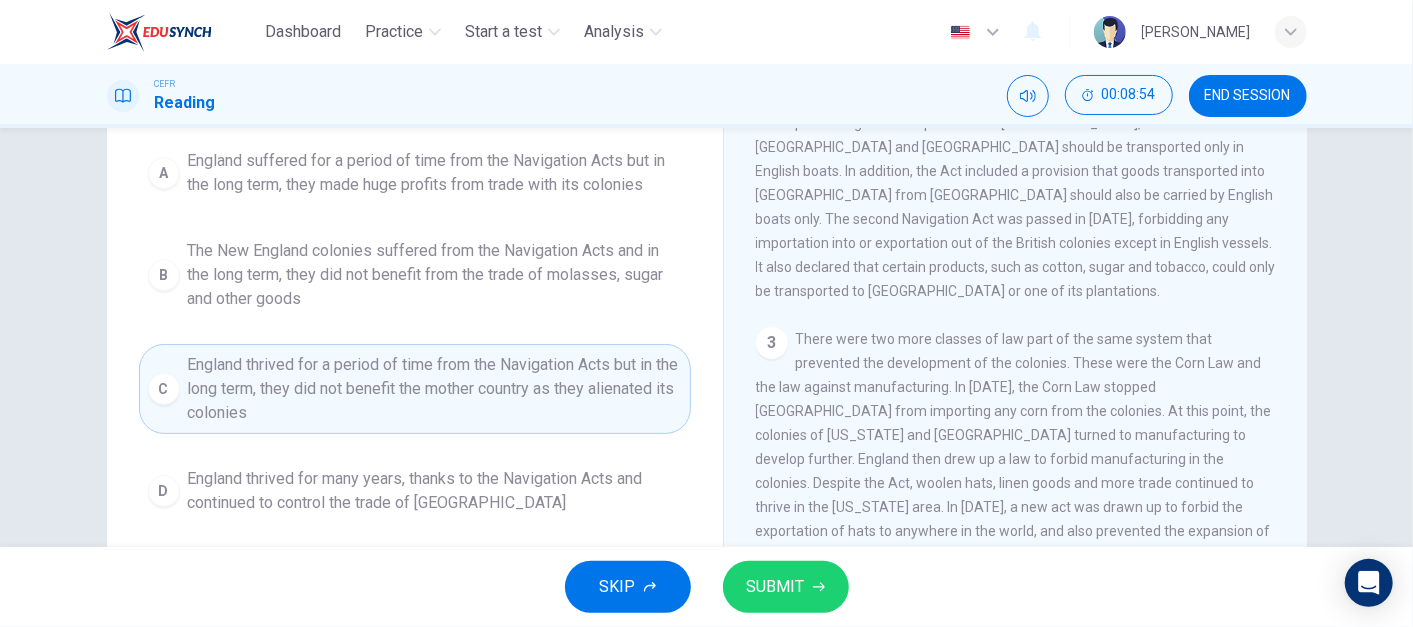 scroll, scrollTop: 223, scrollLeft: 0, axis: vertical 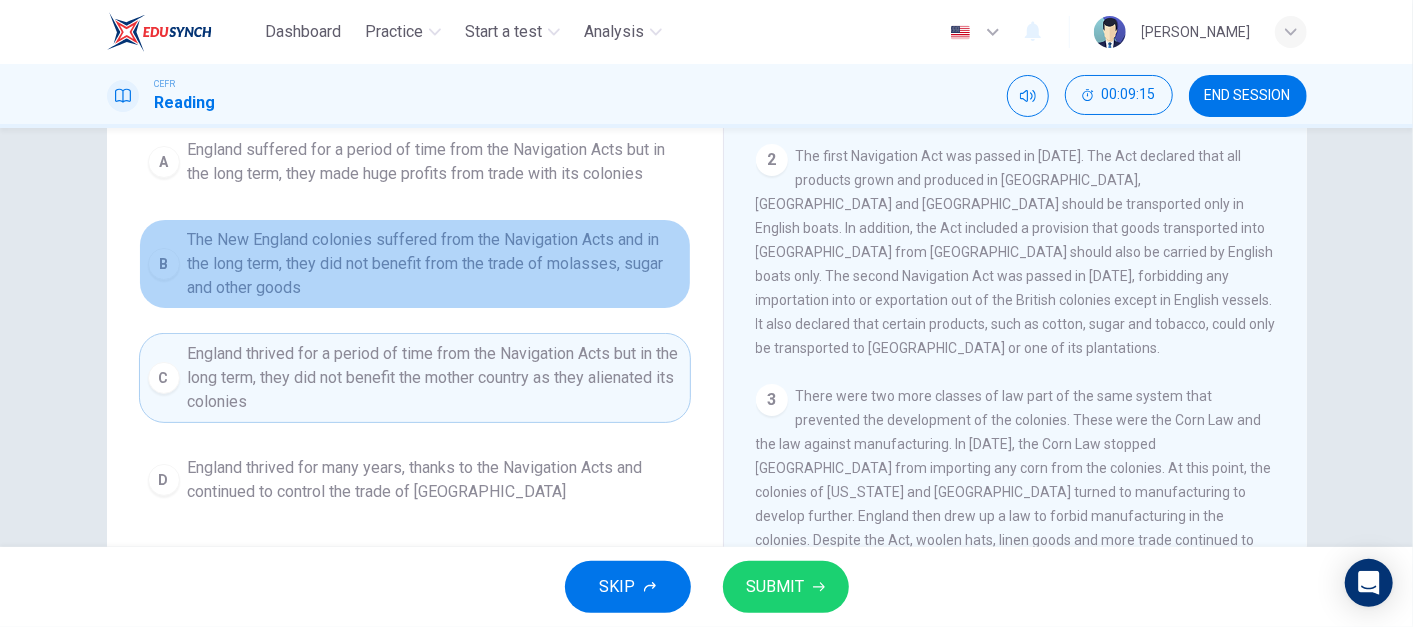 click on "The New England colonies suffered from the Navigation Acts and in the long term, they did not benefit from the trade of molasses, sugar and other goods" at bounding box center (435, 264) 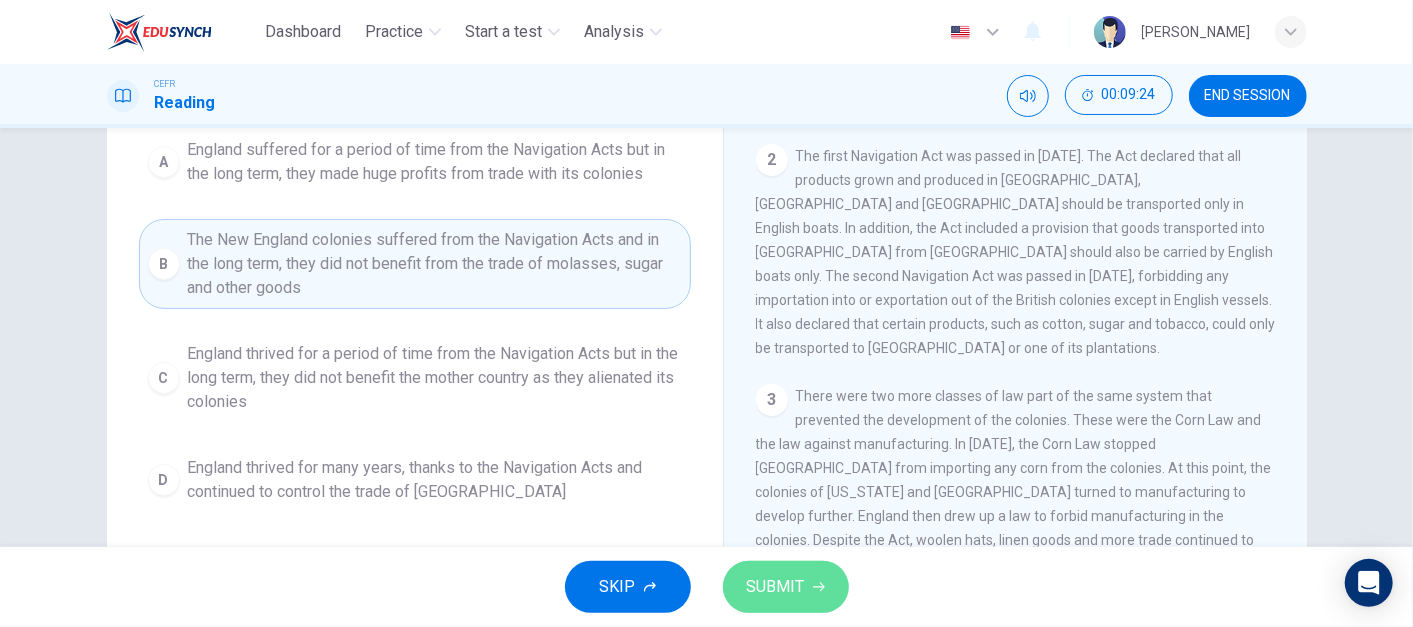 click on "SUBMIT" at bounding box center (776, 587) 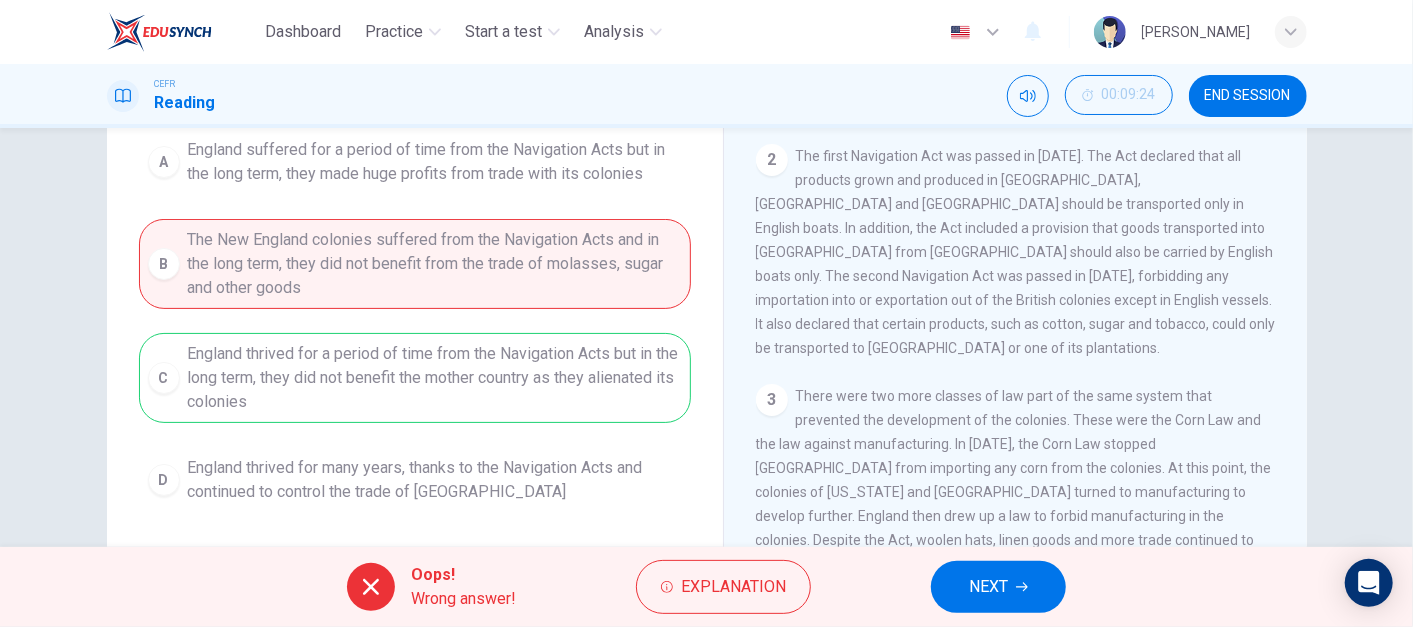 click on "A England suffered for a period of time from the Navigation Acts but in the long term, they made huge profits from trade with its colonies B The New England colonies suffered from the Navigation Acts and in the long term, they did not benefit from the trade of molasses, sugar and other goods C England thrived for a period of time from the Navigation Acts but in the long term, they did not benefit the mother country as they alienated its colonies D England thrived for many years, thanks to the Navigation Acts and continued to control the trade of North America" at bounding box center [415, 321] 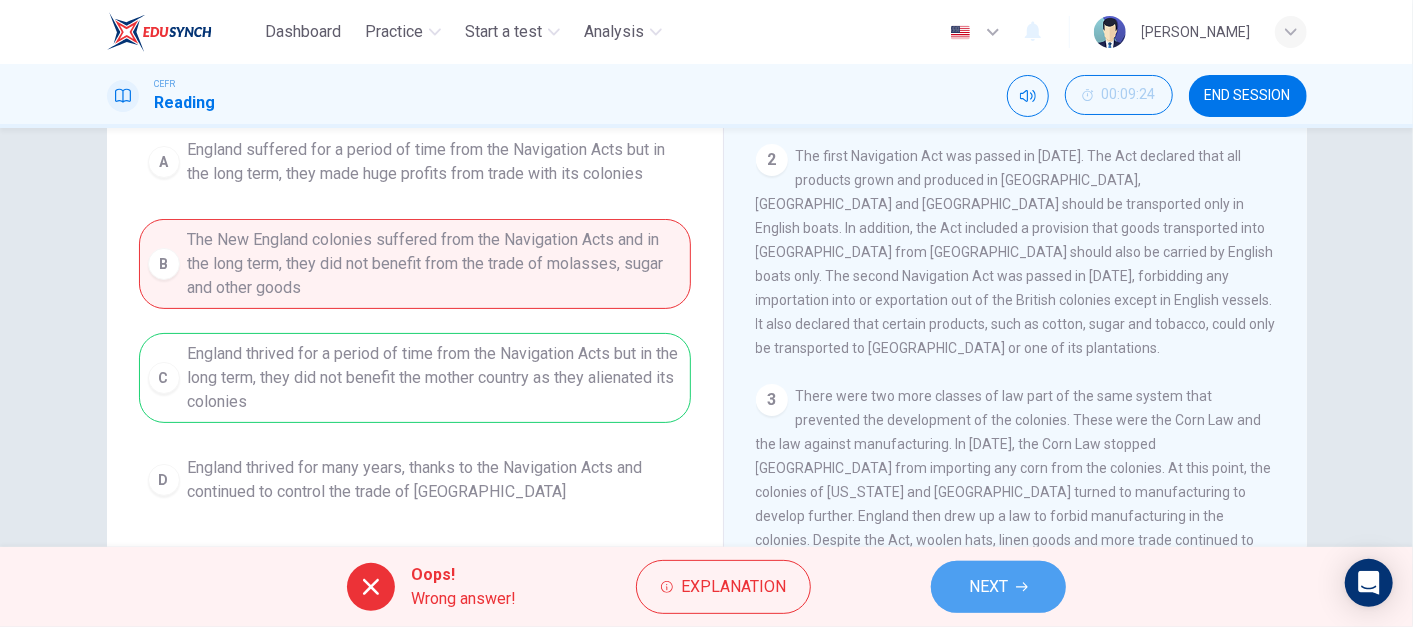 click on "NEXT" at bounding box center (998, 587) 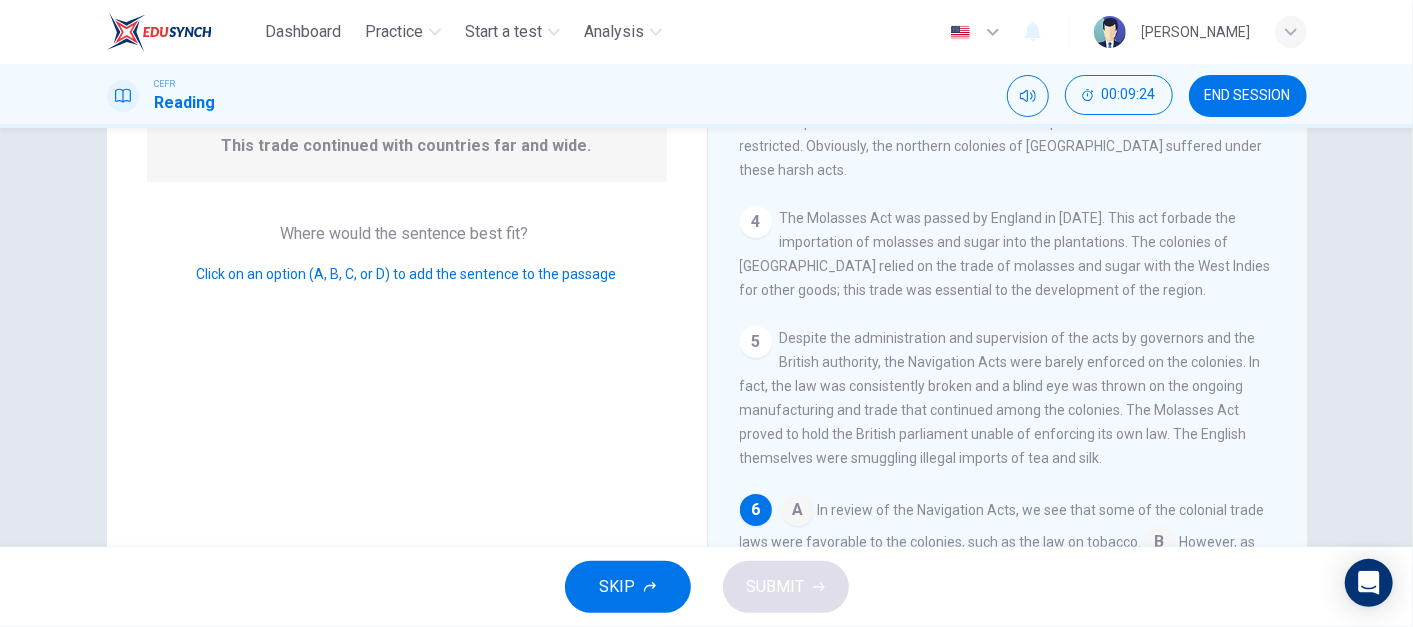 scroll, scrollTop: 734, scrollLeft: 0, axis: vertical 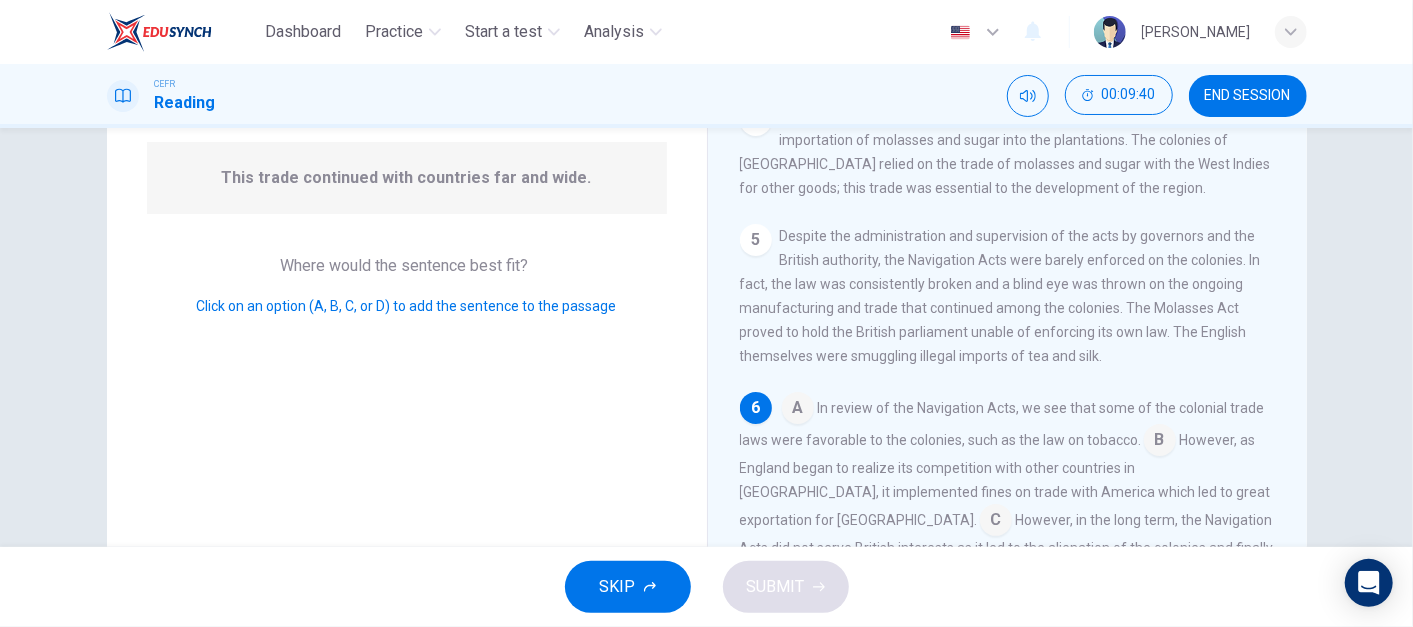 click at bounding box center (1160, 442) 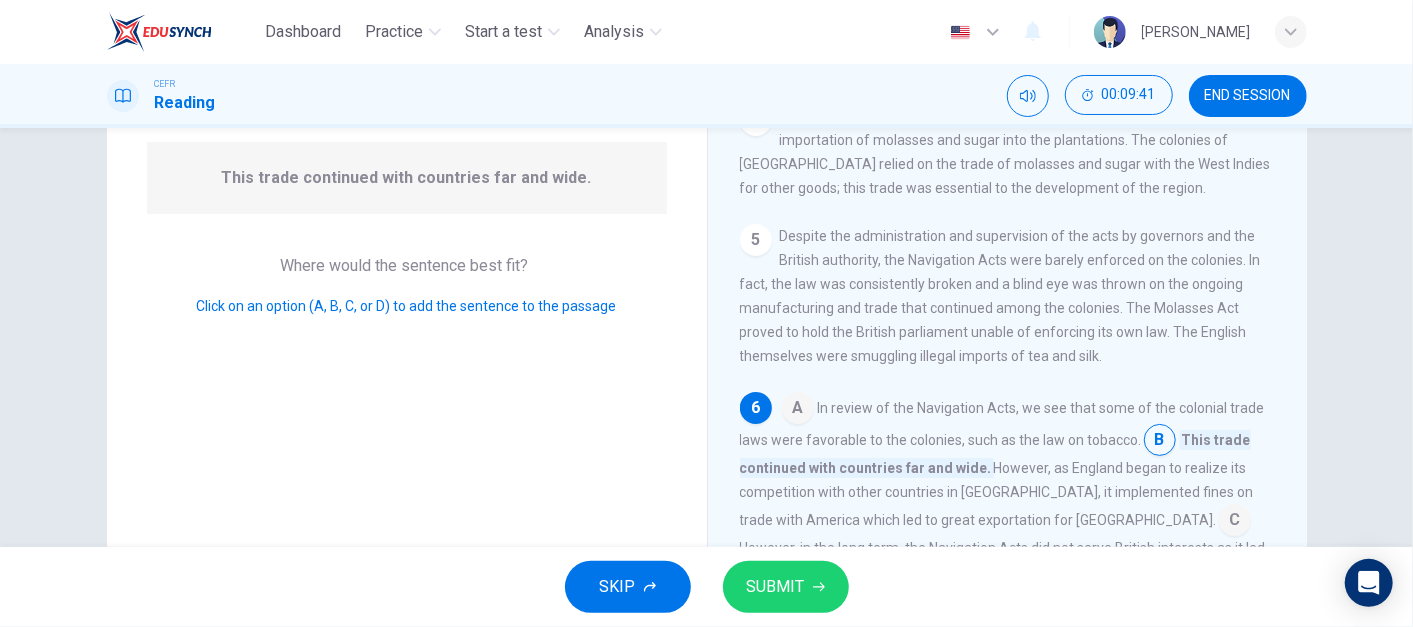 scroll, scrollTop: 758, scrollLeft: 0, axis: vertical 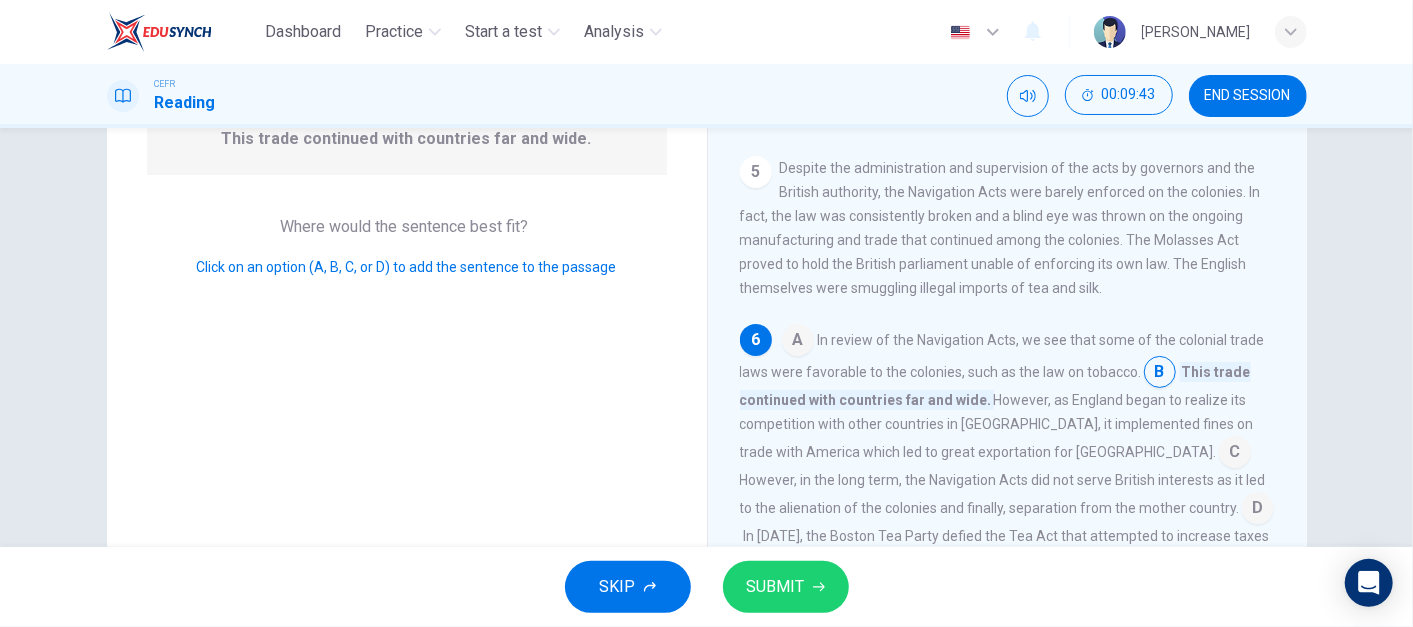 click at bounding box center (1235, 454) 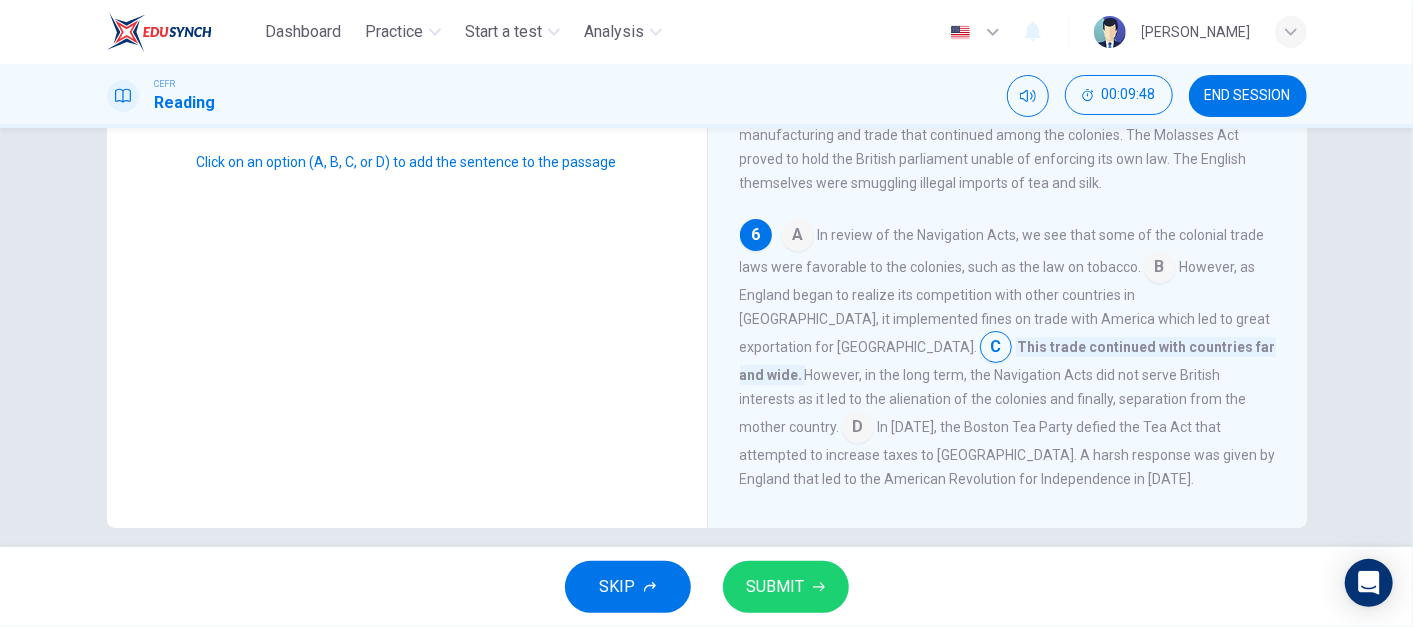 scroll, scrollTop: 356, scrollLeft: 0, axis: vertical 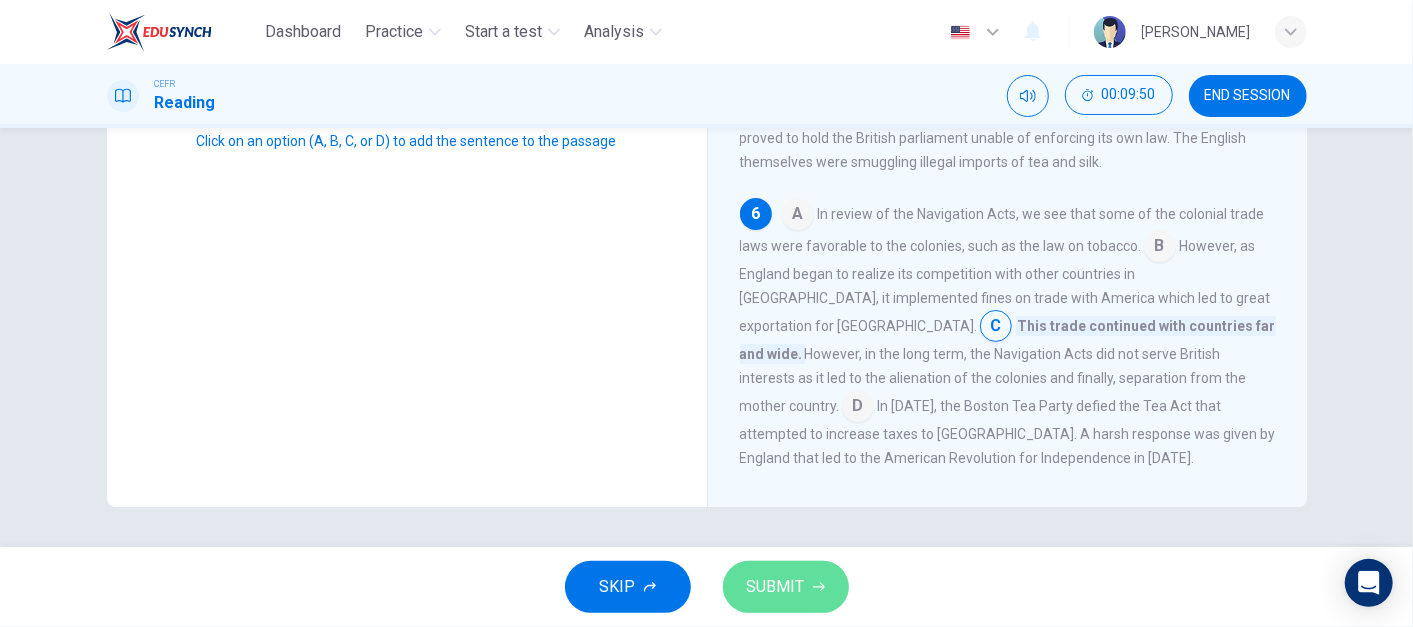 click on "SUBMIT" at bounding box center (776, 587) 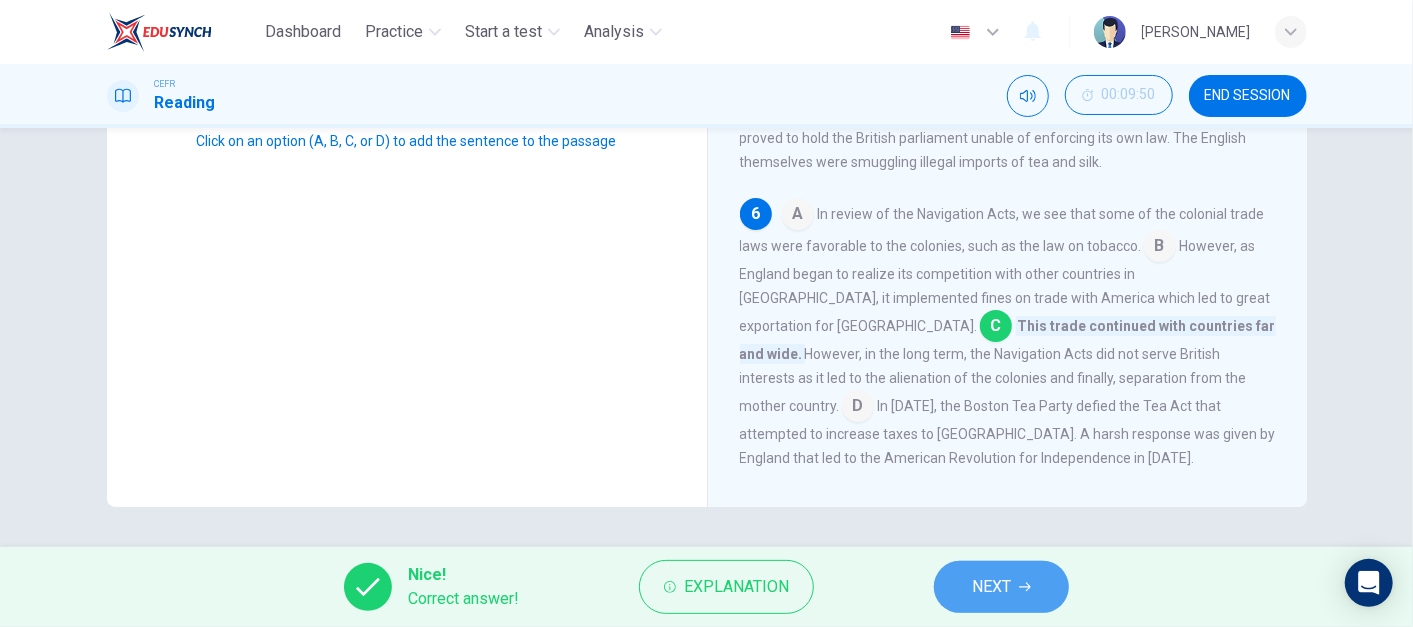 click 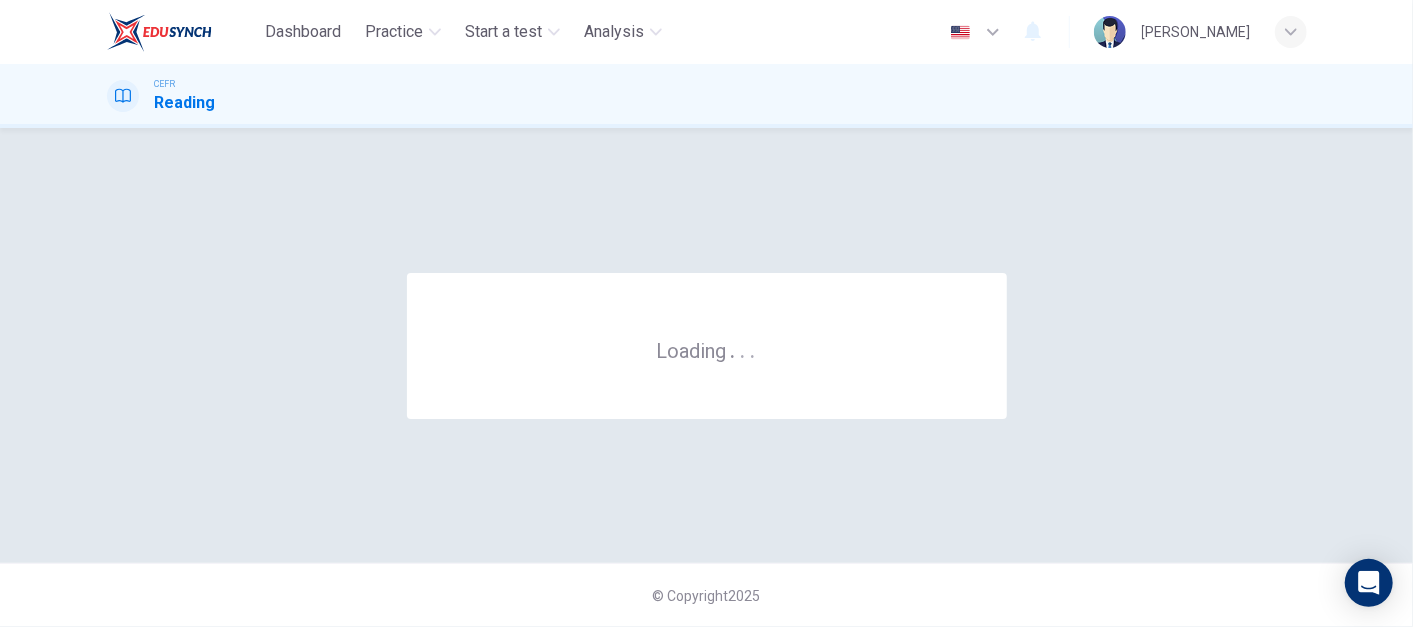 scroll, scrollTop: 0, scrollLeft: 0, axis: both 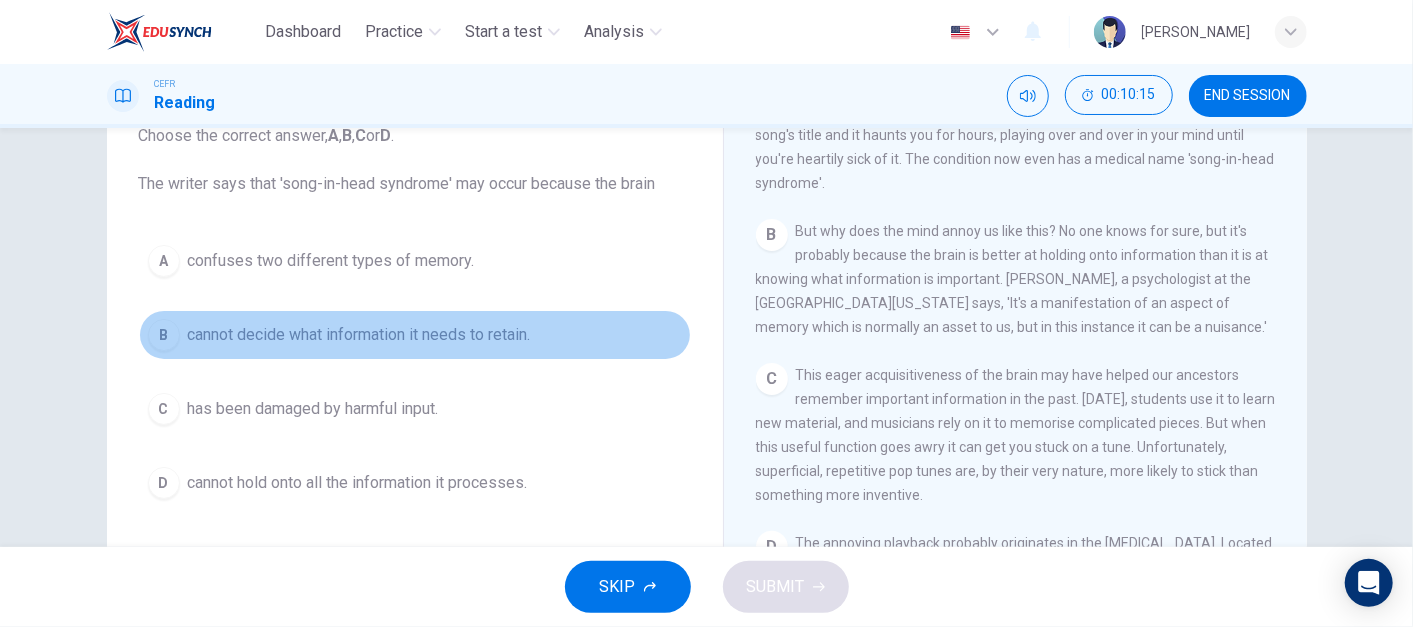click on "cannot decide what information it needs to retain." at bounding box center [359, 335] 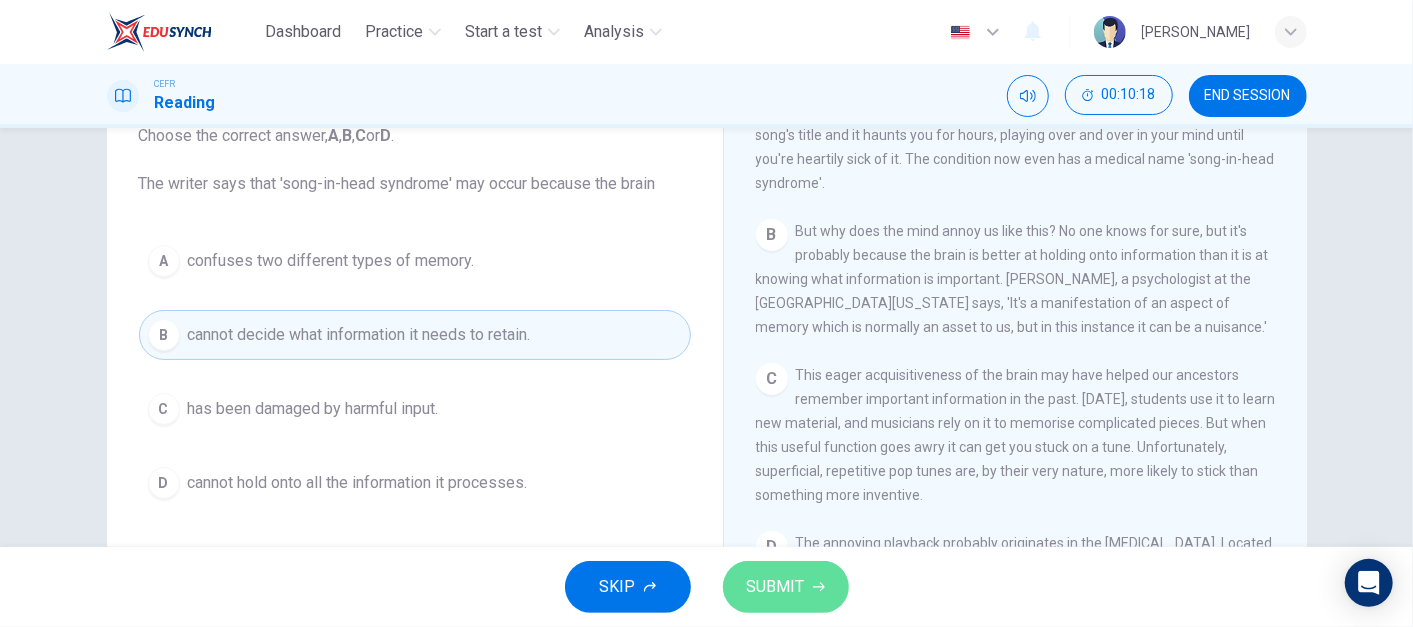 click on "SUBMIT" at bounding box center (776, 587) 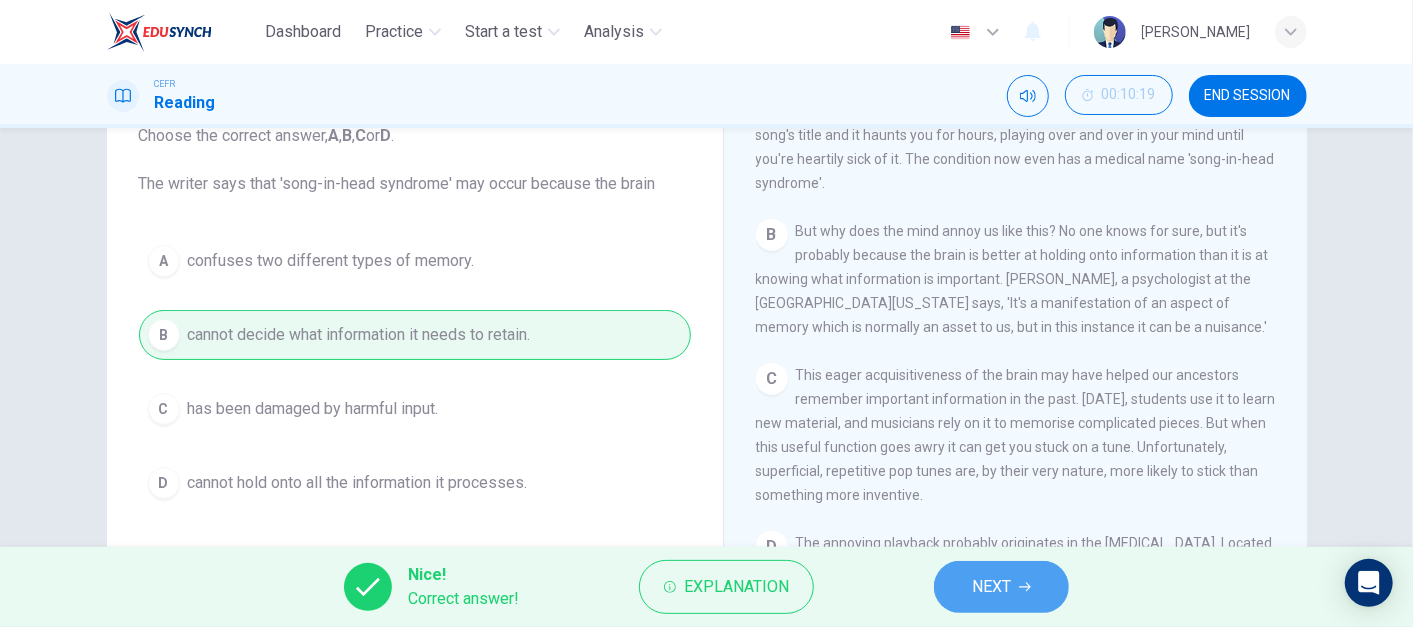 click on "NEXT" at bounding box center (991, 587) 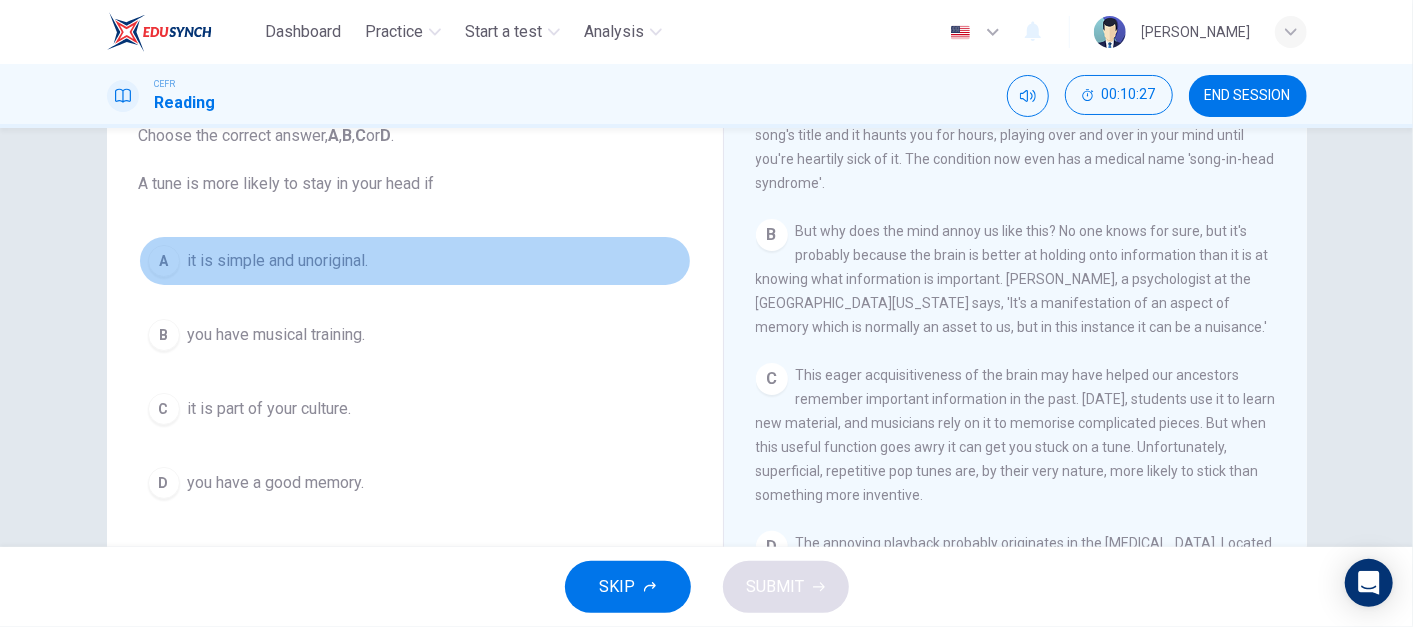 click on "A it is simple and unoriginal." at bounding box center (415, 261) 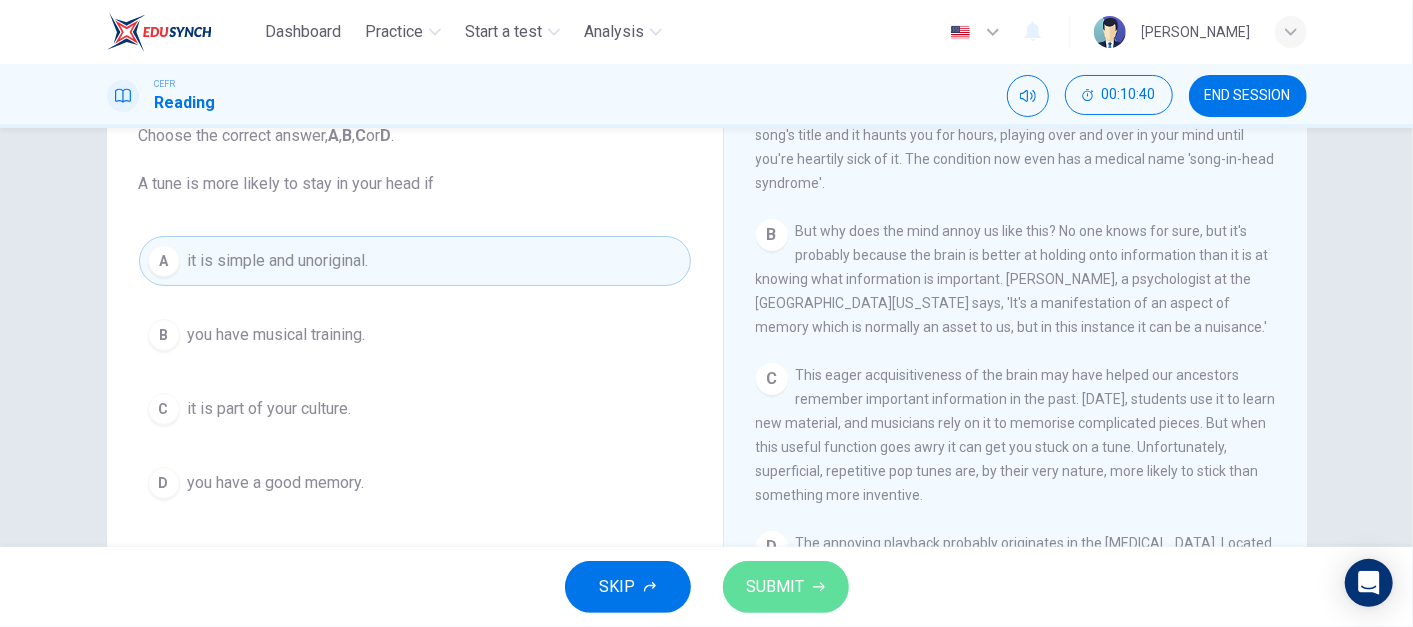 click on "SUBMIT" at bounding box center [776, 587] 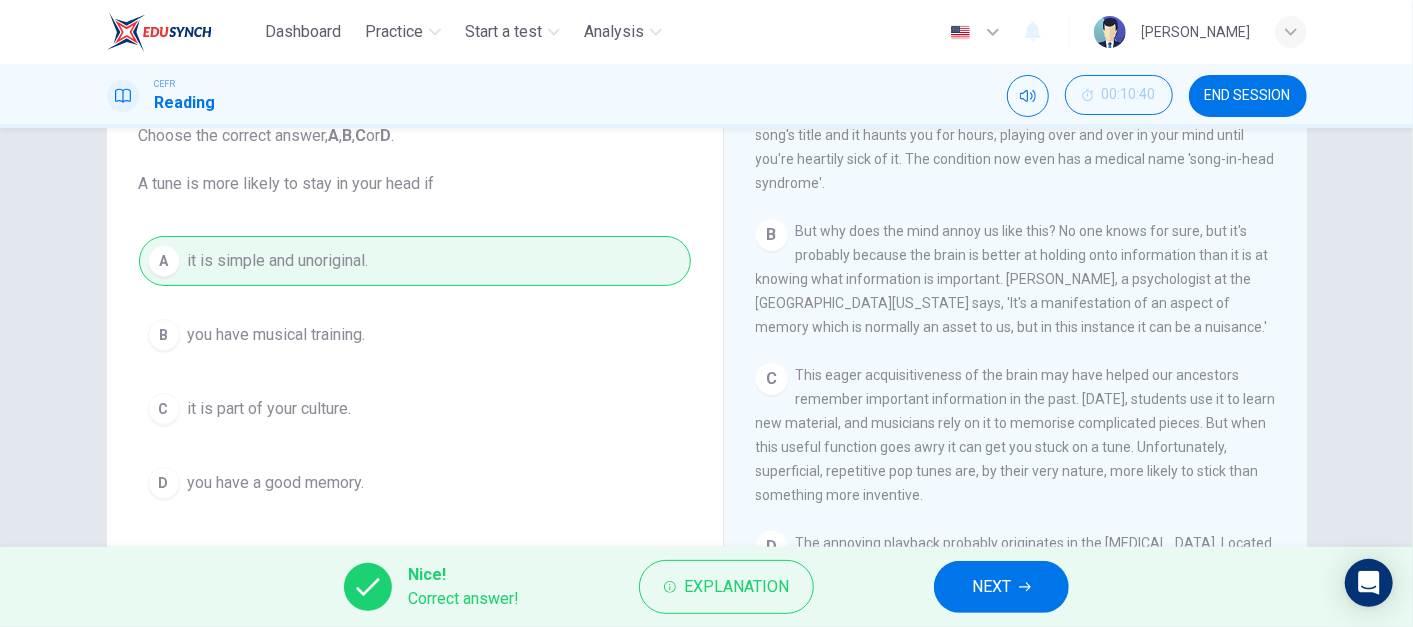 click on "NEXT" at bounding box center [991, 587] 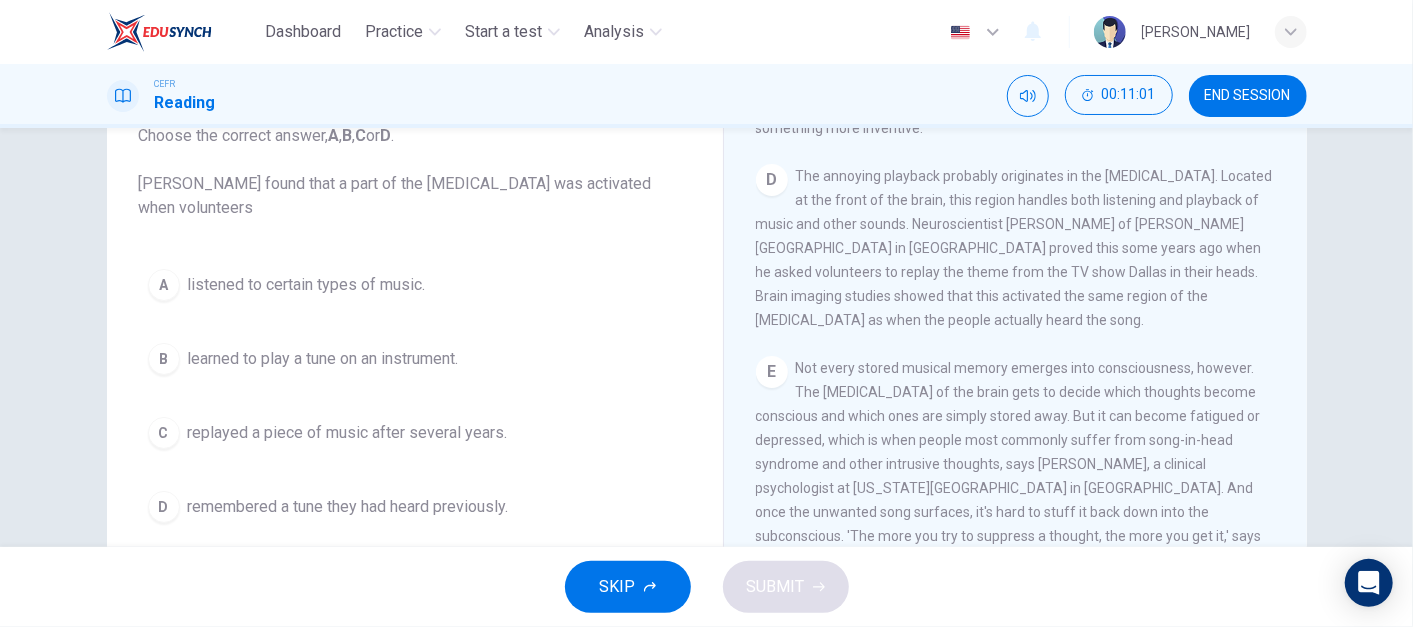 scroll, scrollTop: 854, scrollLeft: 0, axis: vertical 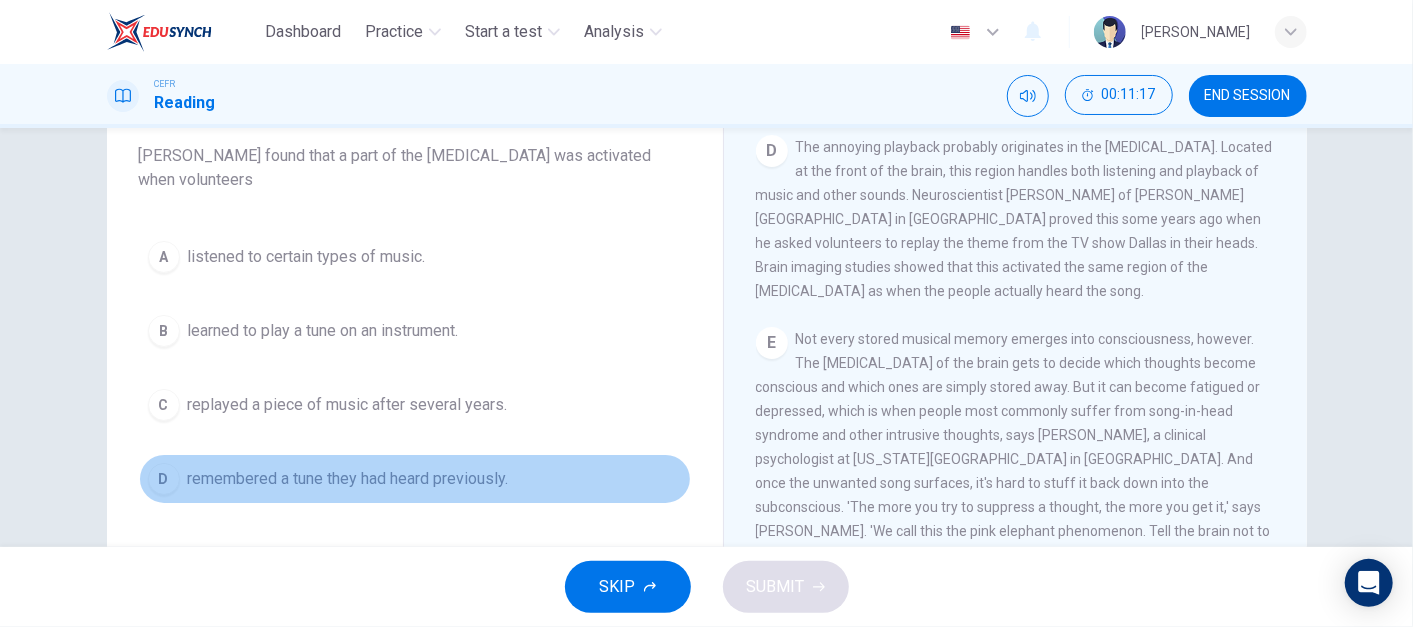 click on "remembered a tune they had heard previously." at bounding box center [348, 479] 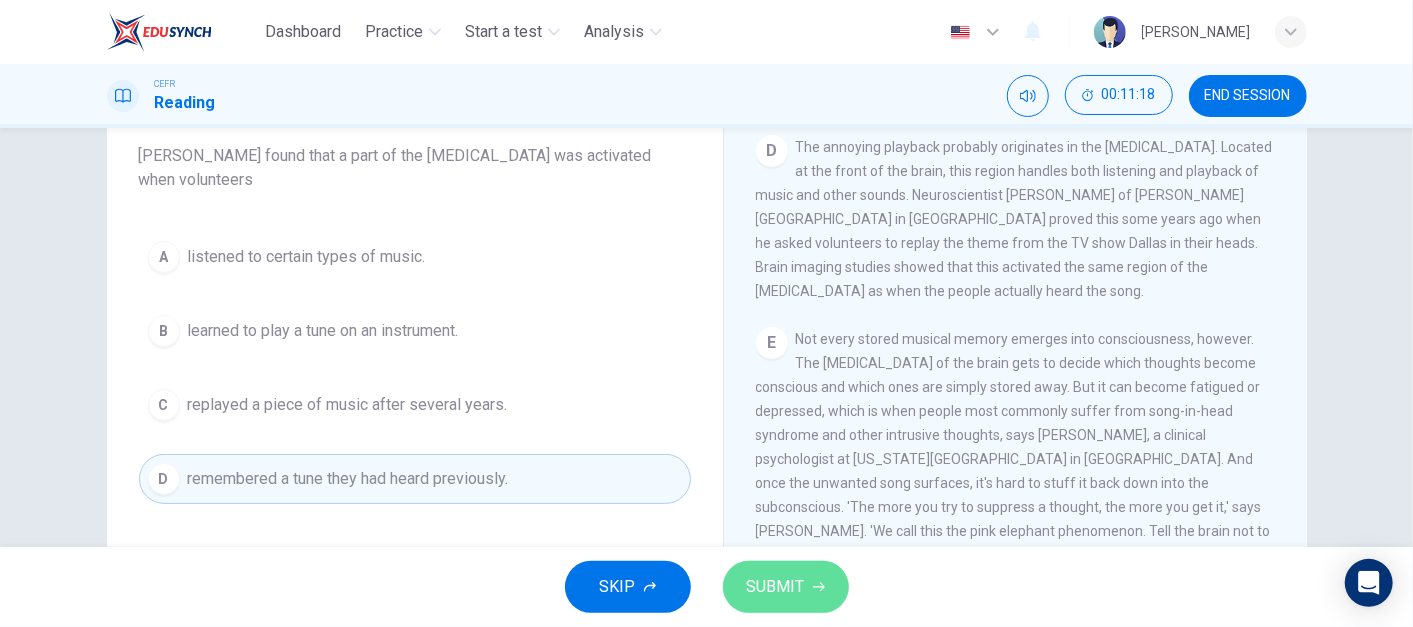 click on "SUBMIT" at bounding box center [776, 587] 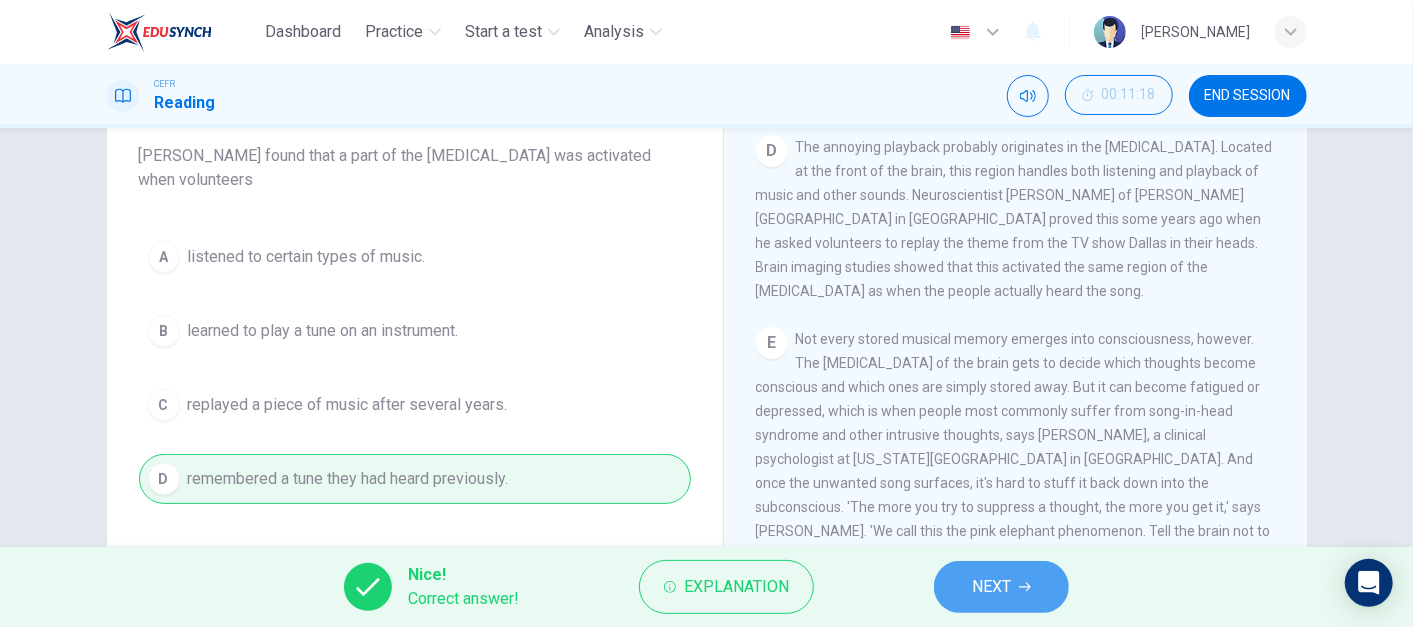click on "NEXT" at bounding box center (991, 587) 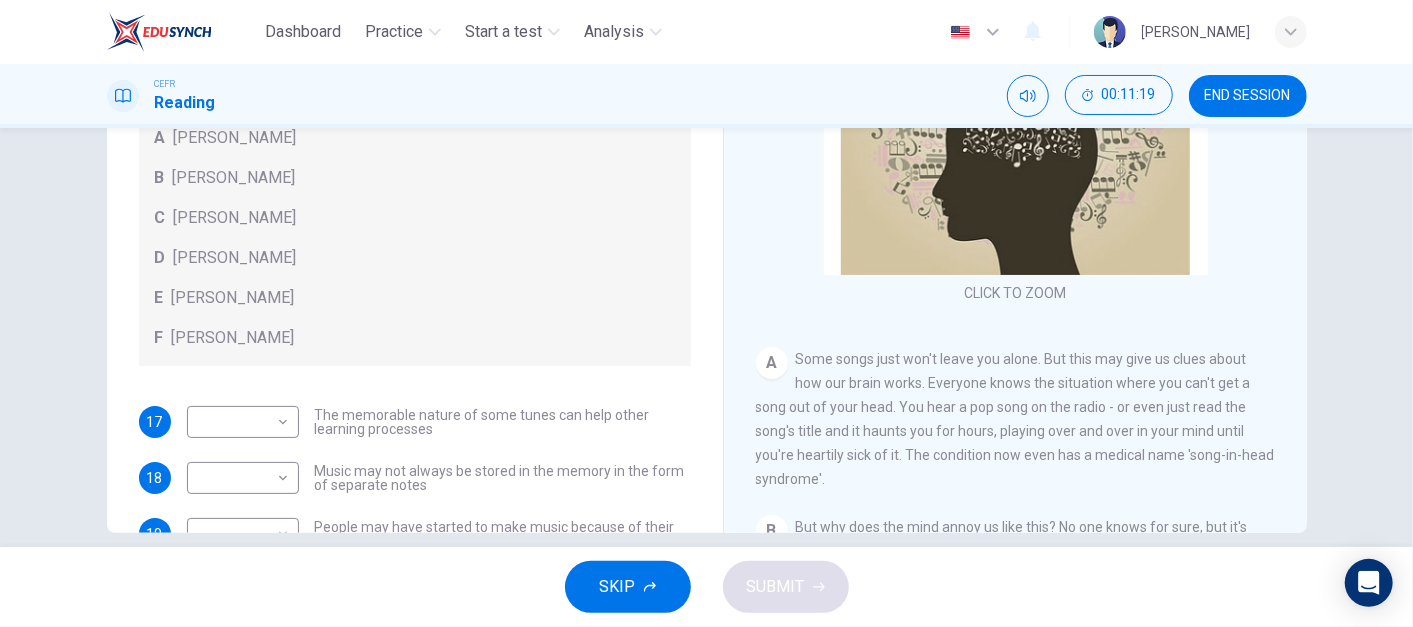 scroll, scrollTop: 356, scrollLeft: 0, axis: vertical 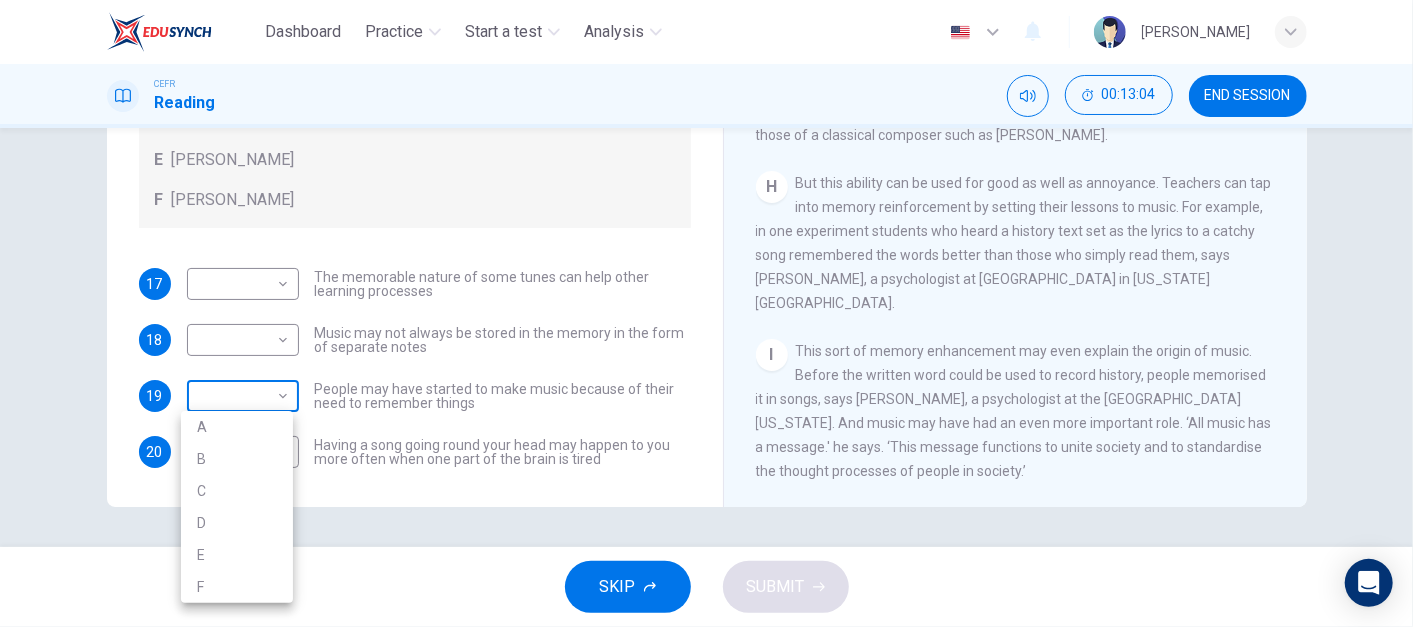 click on "Dashboard Practice Start a test Analysis English en ​ NURUL IZZATUL FARIHA BINTI SILLI MASAN CEFR Reading 00:13:04 END SESSION Questions 17 - 20 Look at the following theories and the list of people below.
Match each theory with the person it is credited to.
Write the correct letter  A-F  in the boxes below. A Roger Chaffin B Susan Ball C Steven Brown D Caroline Palmer E Sandra Calvert F Leon James 17 ​ ​ The memorable nature of some tunes can help other learning processes 18 ​ ​ Music may not always be stored in the memory in the form of separate notes 19 ​ ​ People may have started to make music because of their need to remember things 20 ​ ​ Having a song going round your head may happen to you more often when one part of the brain is tired A Song on the Brain CLICK TO ZOOM Click to Zoom A B C D E F G H I SKIP SUBMIT Dashboard Practice Start a test Analysis Notifications © Copyright  2025
A B C D E F" at bounding box center (706, 313) 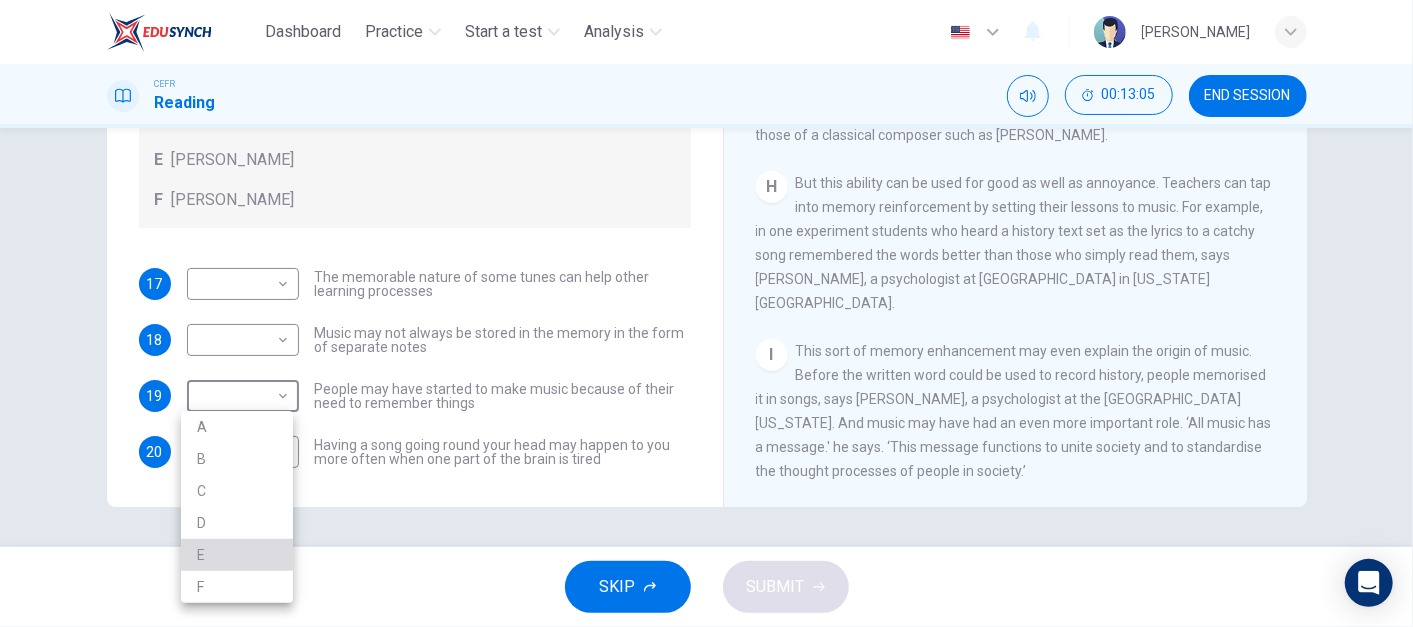 click on "E" at bounding box center (237, 555) 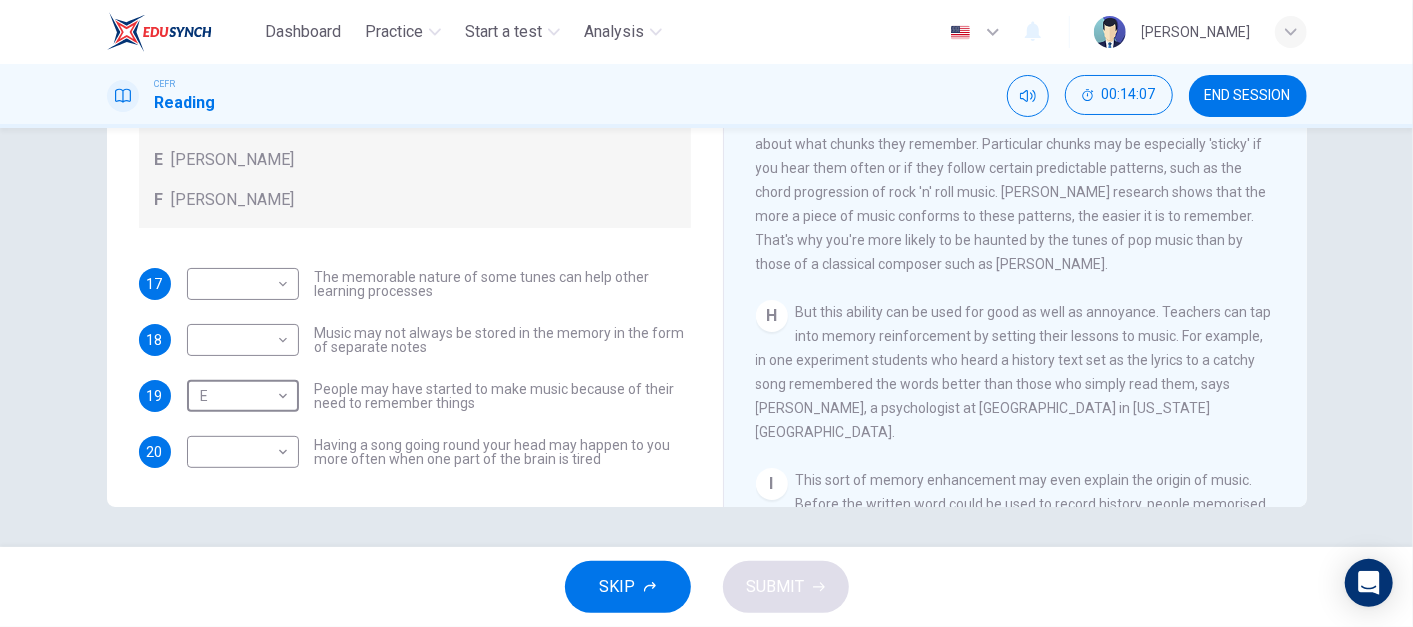 scroll, scrollTop: 1430, scrollLeft: 0, axis: vertical 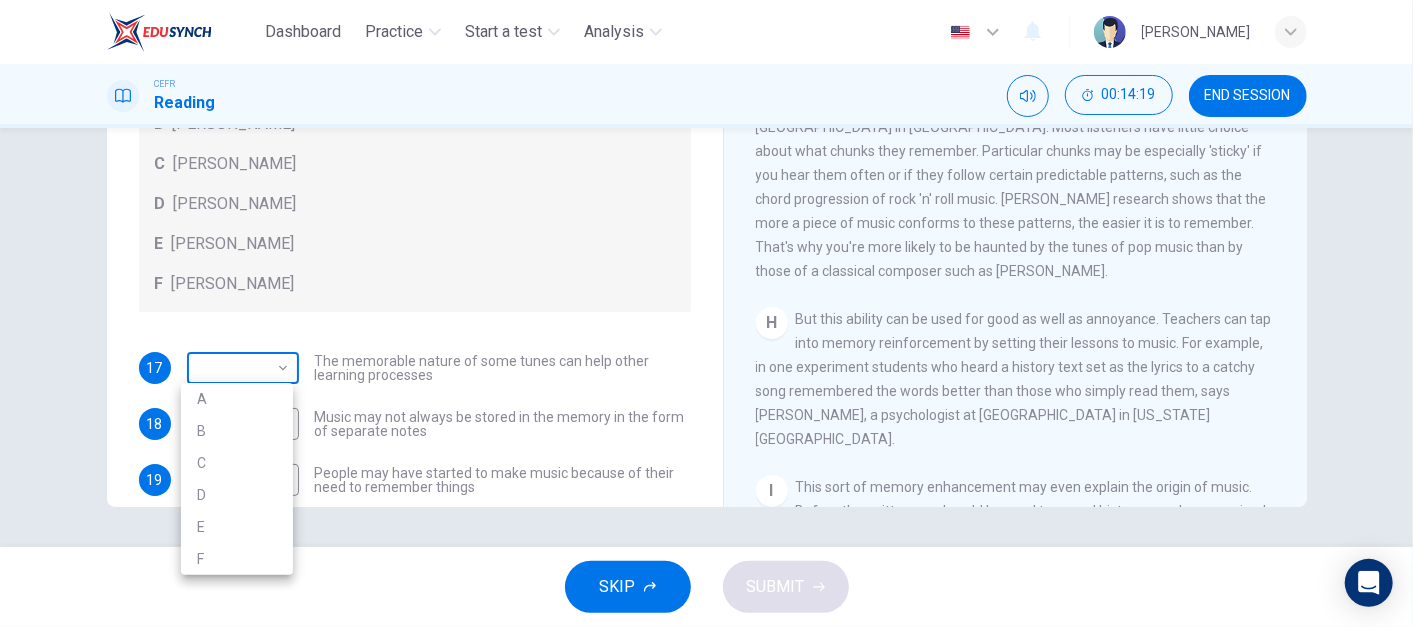 click on "Dashboard Practice Start a test Analysis English en ​ NURUL IZZATUL FARIHA BINTI SILLI MASAN CEFR Reading 00:14:19 END SESSION Questions 17 - 20 Look at the following theories and the list of people below.
Match each theory with the person it is credited to.
Write the correct letter  A-F  in the boxes below. A Roger Chaffin B Susan Ball C Steven Brown D Caroline Palmer E Sandra Calvert F Leon James 17 ​ ​ The memorable nature of some tunes can help other learning processes 18 ​ ​ Music may not always be stored in the memory in the form of separate notes 19 E E ​ People may have started to make music because of their need to remember things 20 ​ ​ Having a song going round your head may happen to you more often when one part of the brain is tired A Song on the Brain CLICK TO ZOOM Click to Zoom A B C D E F G H I SKIP SUBMIT Dashboard Practice Start a test Analysis Notifications © Copyright  2025
A B C D E F" at bounding box center (706, 313) 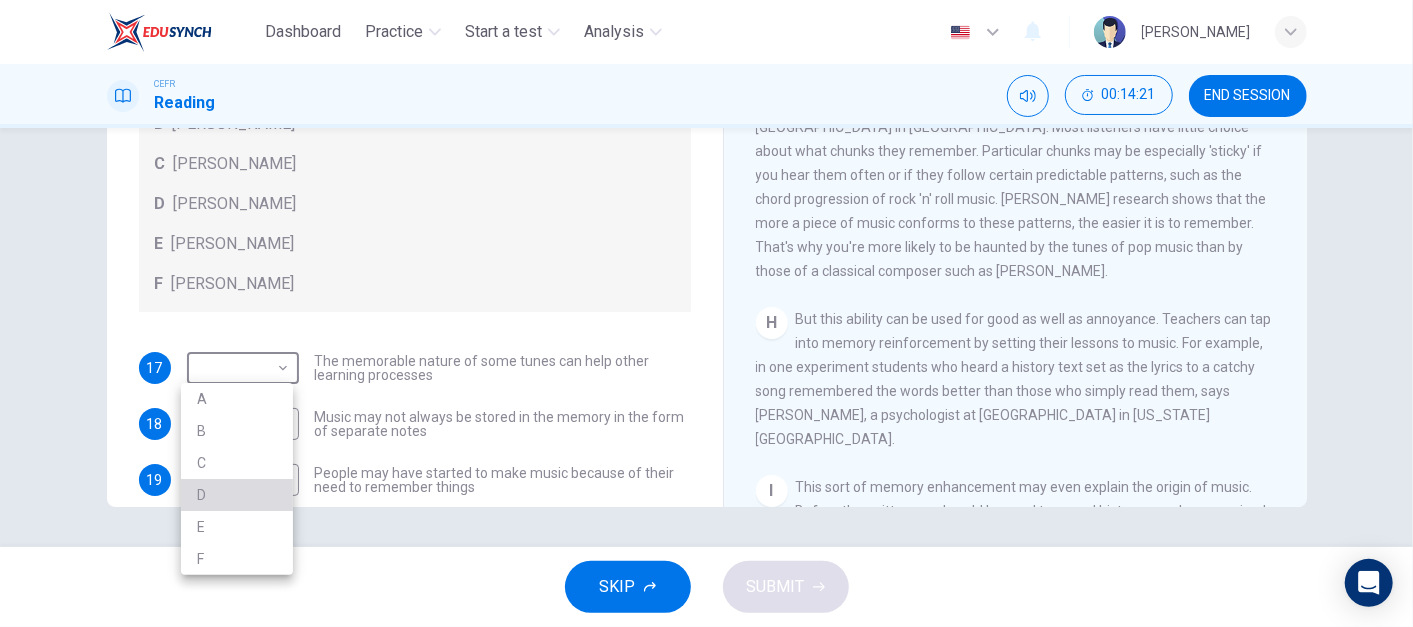 click on "D" at bounding box center [237, 495] 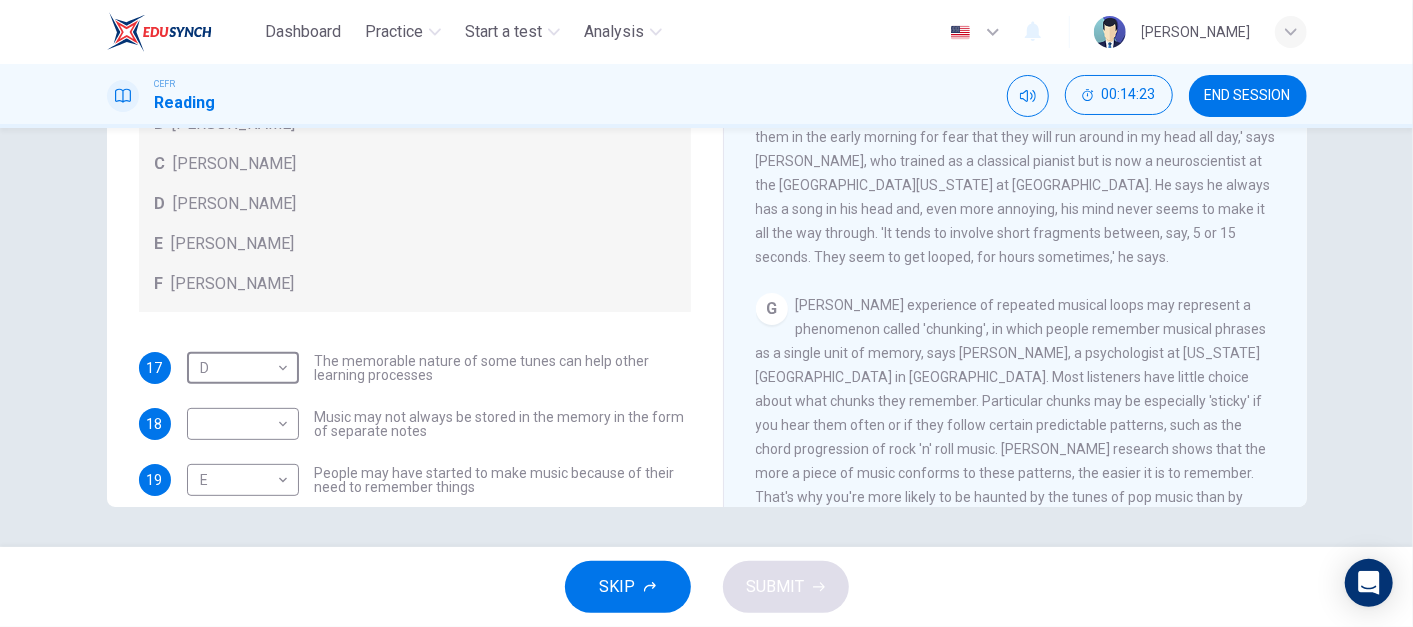 scroll, scrollTop: 1174, scrollLeft: 0, axis: vertical 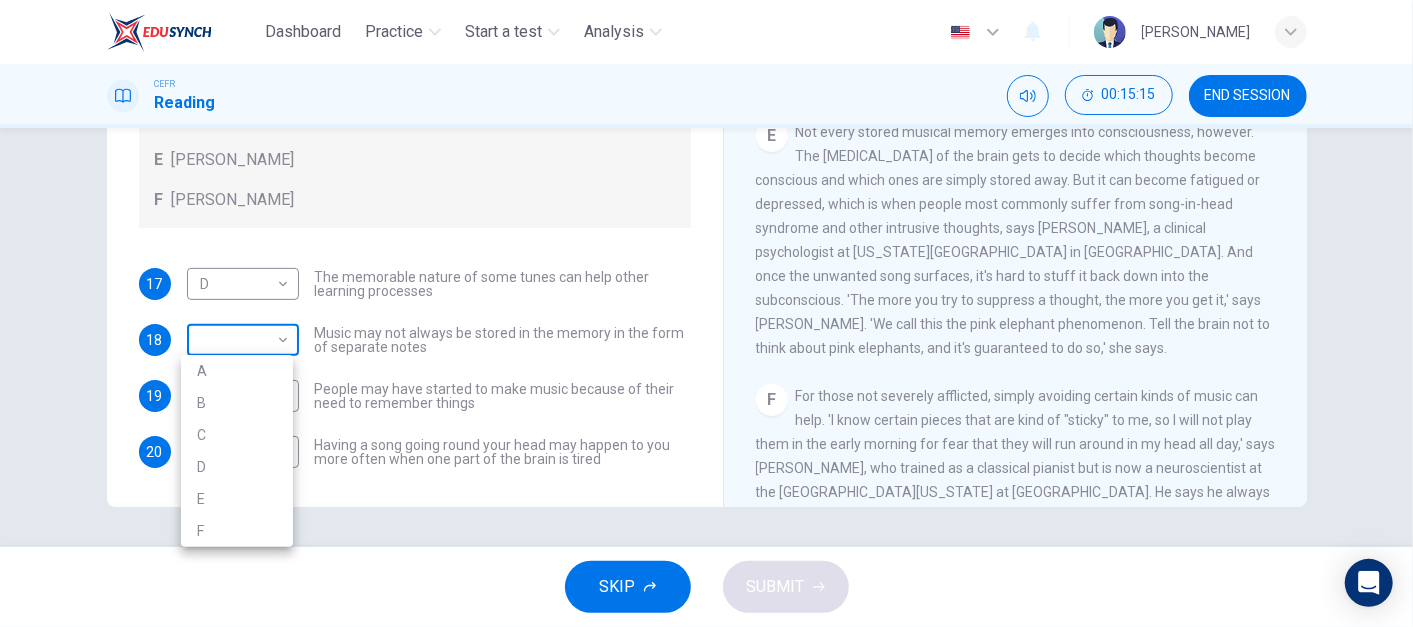 click on "Dashboard Practice Start a test Analysis English en ​ NURUL IZZATUL FARIHA BINTI SILLI MASAN CEFR Reading 00:15:15 END SESSION Questions 17 - 20 Look at the following theories and the list of people below.
Match each theory with the person it is credited to.
Write the correct letter  A-F  in the boxes below. A Roger Chaffin B Susan Ball C Steven Brown D Caroline Palmer E Sandra Calvert F Leon James 17 D D ​ The memorable nature of some tunes can help other learning processes 18 ​ ​ Music may not always be stored in the memory in the form of separate notes 19 E E ​ People may have started to make music because of their need to remember things 20 ​ ​ Having a song going round your head may happen to you more often when one part of the brain is tired A Song on the Brain CLICK TO ZOOM Click to Zoom A B C D E F G H I SKIP SUBMIT Dashboard Practice Start a test Analysis Notifications © Copyright  2025
A B C D E F" at bounding box center [706, 313] 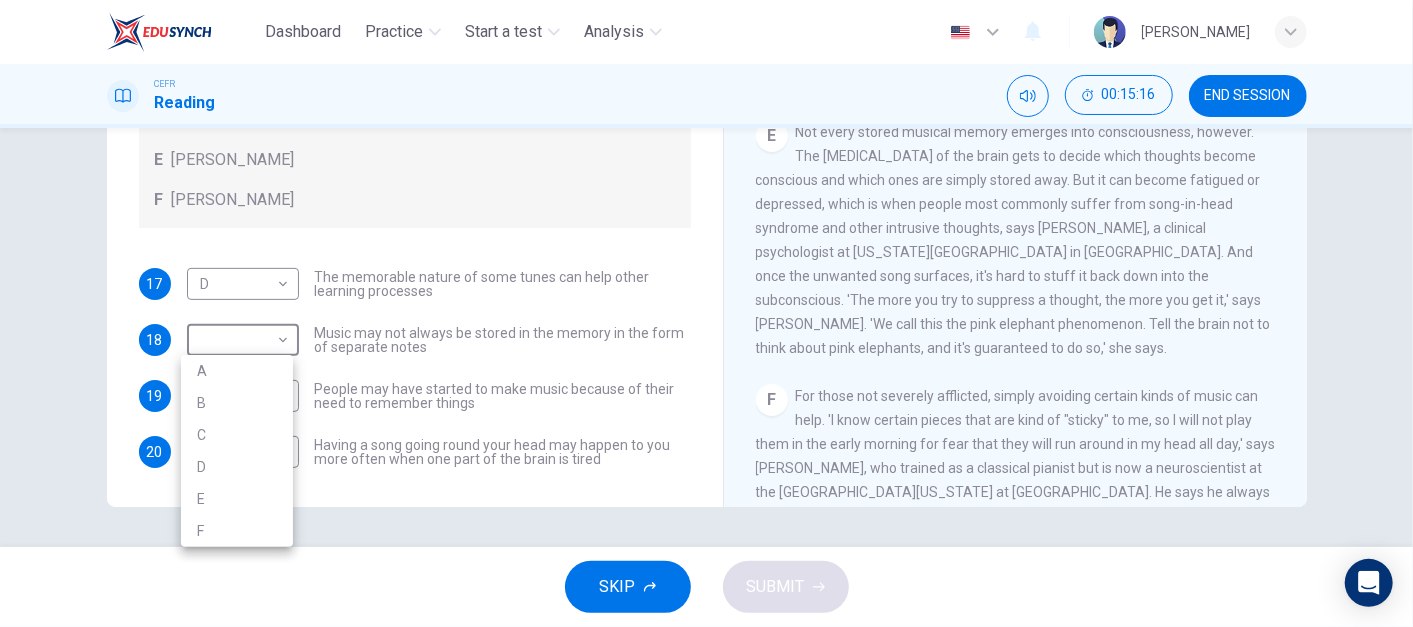 click at bounding box center (706, 313) 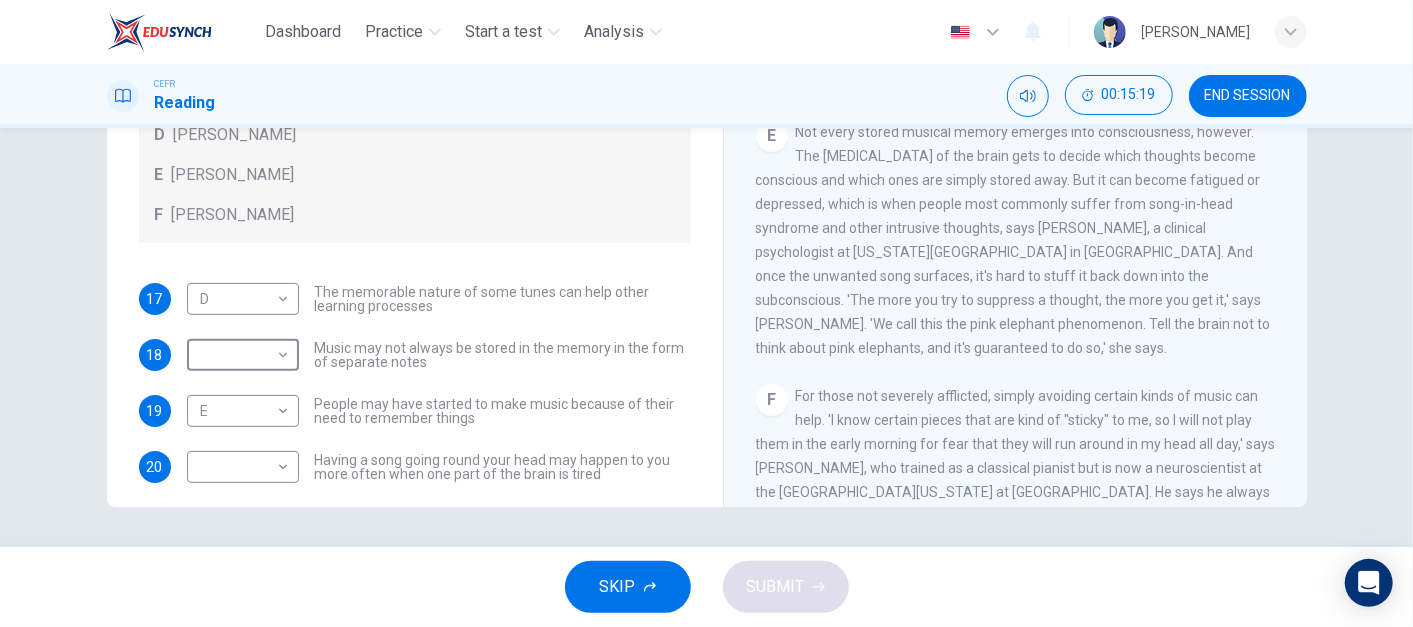 scroll, scrollTop: 103, scrollLeft: 0, axis: vertical 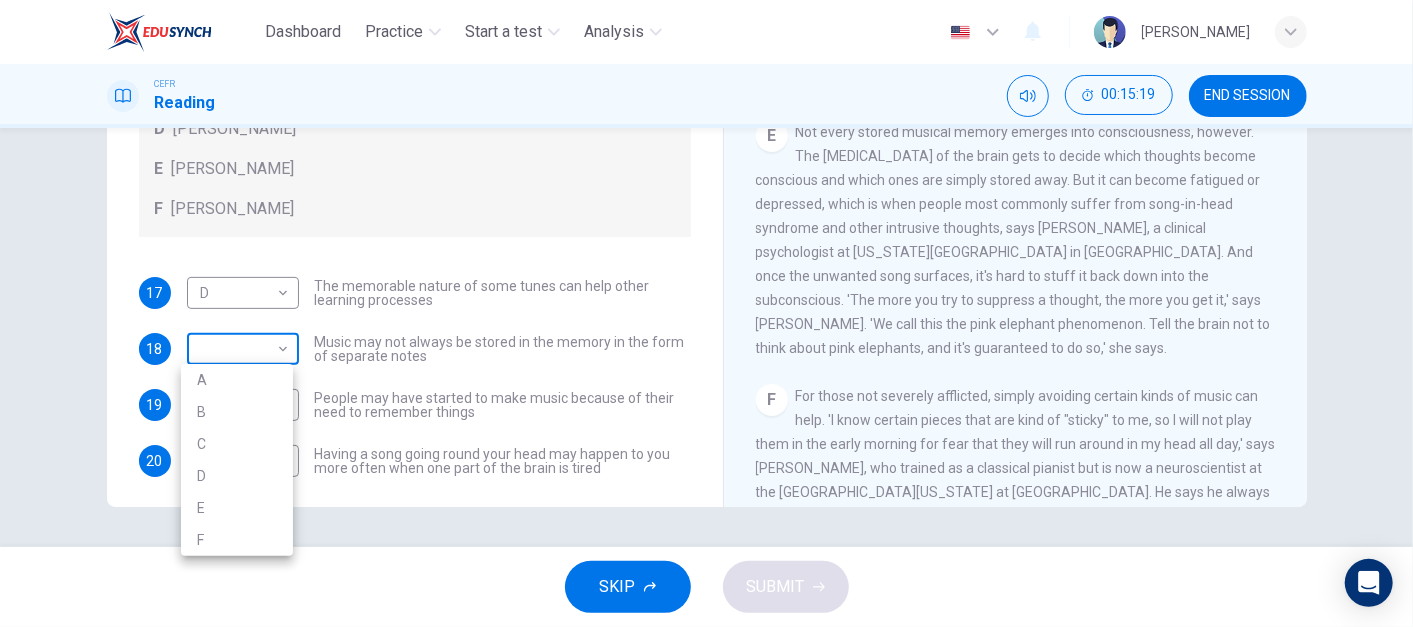 click on "Dashboard Practice Start a test Analysis English en ​ NURUL IZZATUL FARIHA BINTI SILLI MASAN CEFR Reading 00:15:19 END SESSION Questions 17 - 20 Look at the following theories and the list of people below.
Match each theory with the person it is credited to.
Write the correct letter  A-F  in the boxes below. A Roger Chaffin B Susan Ball C Steven Brown D Caroline Palmer E Sandra Calvert F Leon James 17 D D ​ The memorable nature of some tunes can help other learning processes 18 ​ ​ Music may not always be stored in the memory in the form of separate notes 19 E E ​ People may have started to make music because of their need to remember things 20 ​ ​ Having a song going round your head may happen to you more often when one part of the brain is tired A Song on the Brain CLICK TO ZOOM Click to Zoom A B C D E F G H I SKIP SUBMIT Dashboard Practice Start a test Analysis Notifications © Copyright  2025
A B C D E F" at bounding box center [706, 313] 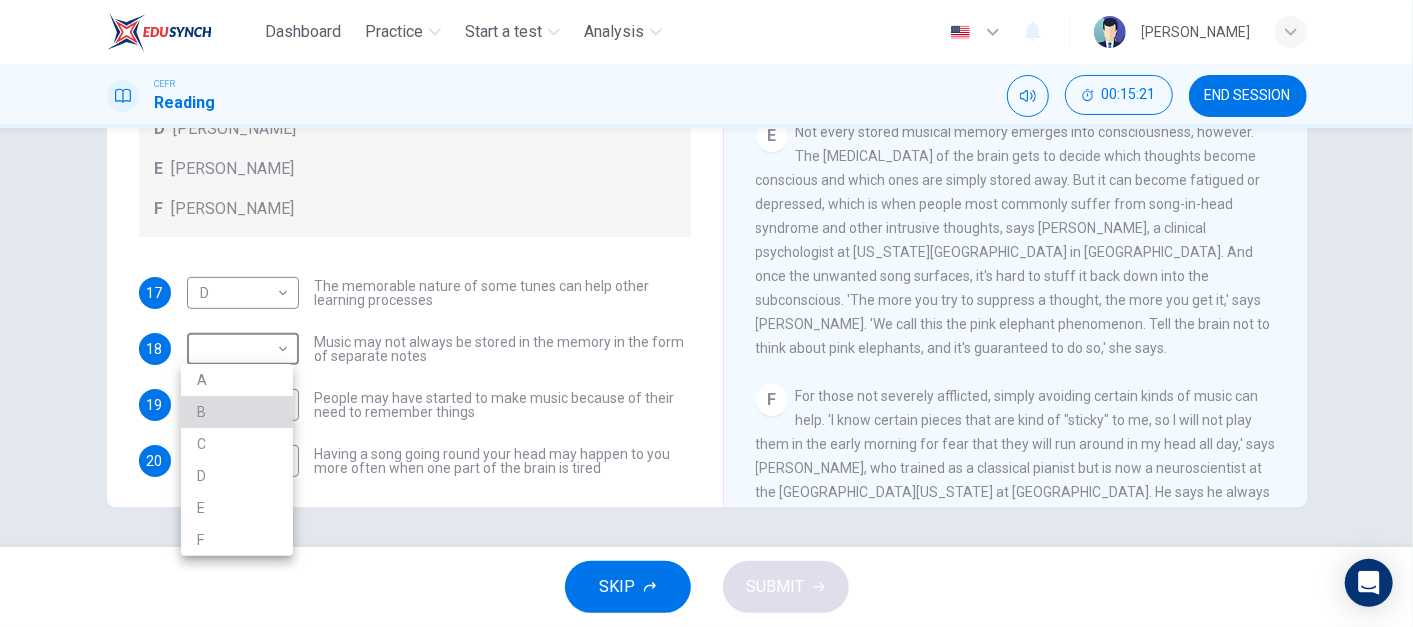 click on "B" at bounding box center (237, 412) 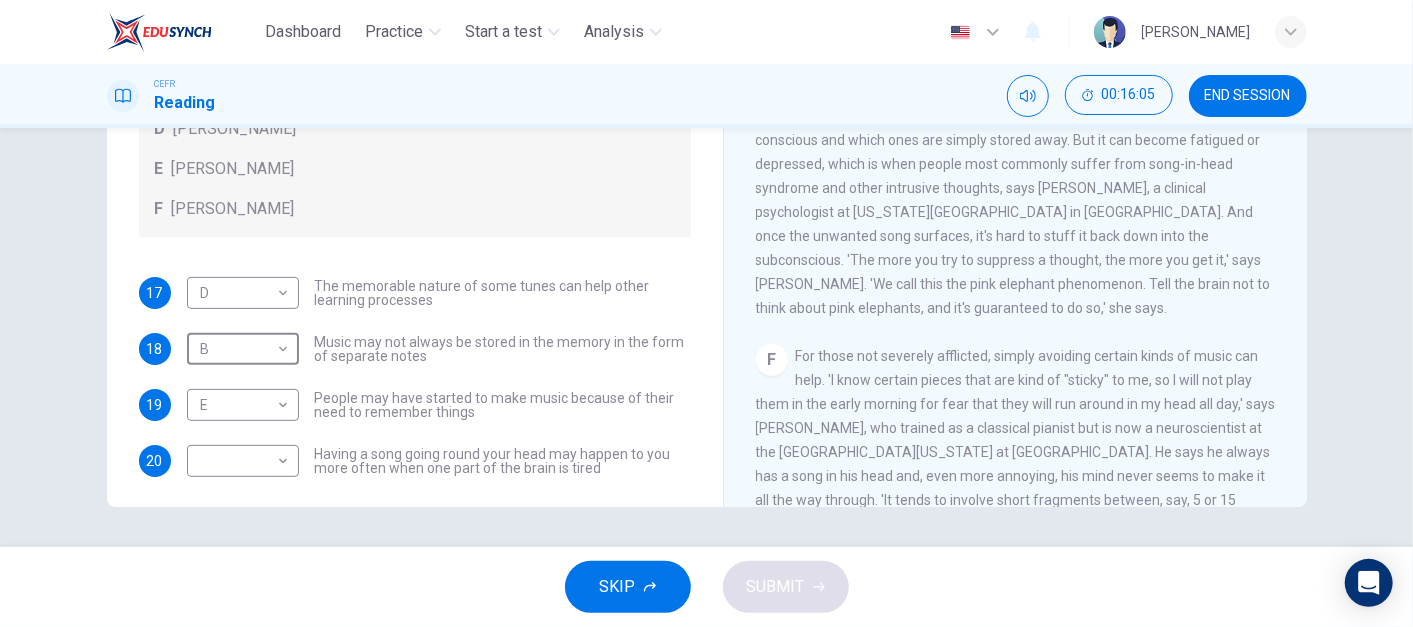 scroll, scrollTop: 912, scrollLeft: 0, axis: vertical 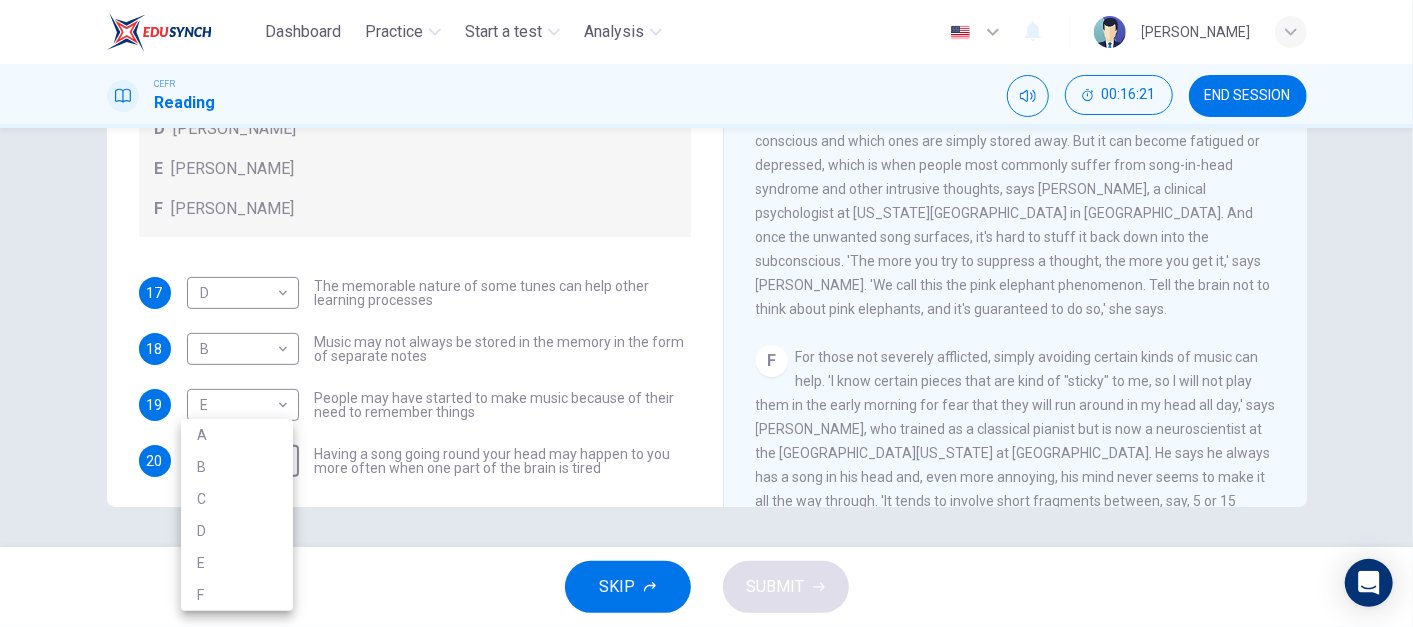 click on "Dashboard Practice Start a test Analysis English en ​ NURUL IZZATUL FARIHA BINTI SILLI MASAN CEFR Reading 00:16:21 END SESSION Questions 17 - 20 Look at the following theories and the list of people below.
Match each theory with the person it is credited to.
Write the correct letter  A-F  in the boxes below. A Roger Chaffin B Susan Ball C Steven Brown D Caroline Palmer E Sandra Calvert F Leon James 17 D D ​ The memorable nature of some tunes can help other learning processes 18 B B ​ Music may not always be stored in the memory in the form of separate notes 19 E E ​ People may have started to make music because of their need to remember things 20 ​ ​ Having a song going round your head may happen to you more often when one part of the brain is tired A Song on the Brain CLICK TO ZOOM Click to Zoom A B C D E F G H I SKIP SUBMIT Dashboard Practice Start a test Analysis Notifications © Copyright  2025
A B C D E F" at bounding box center [706, 313] 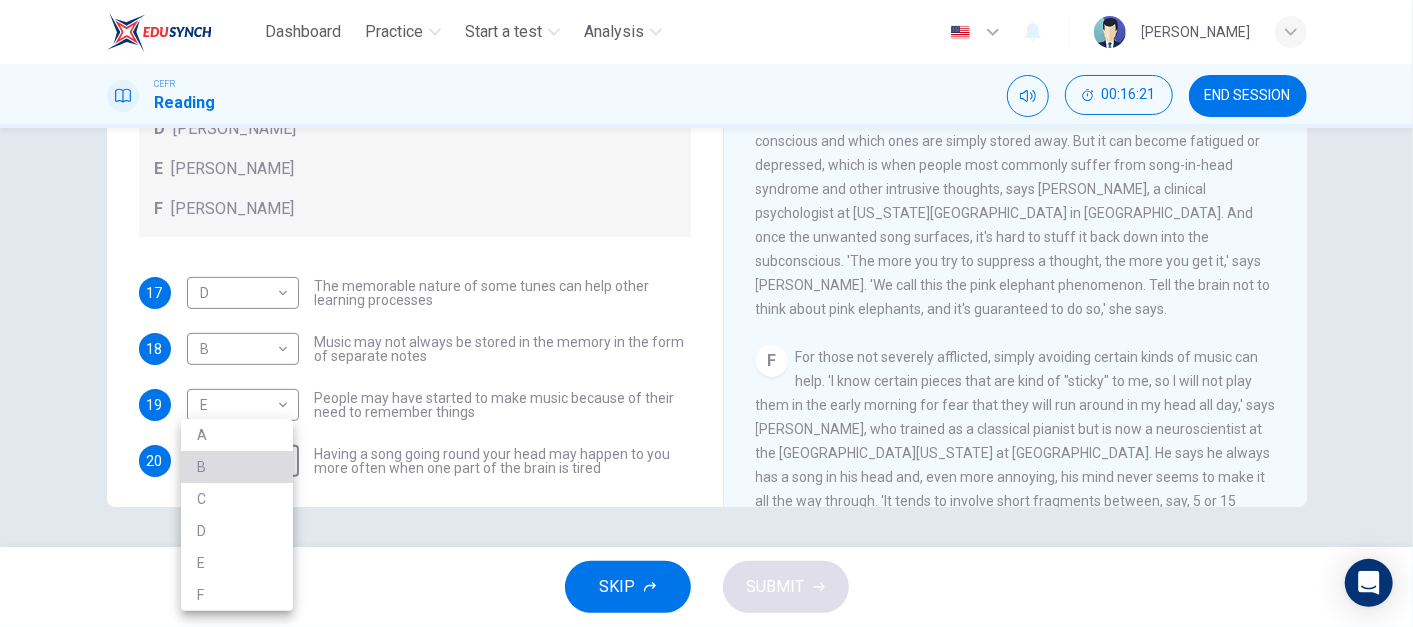 click on "B" at bounding box center (237, 467) 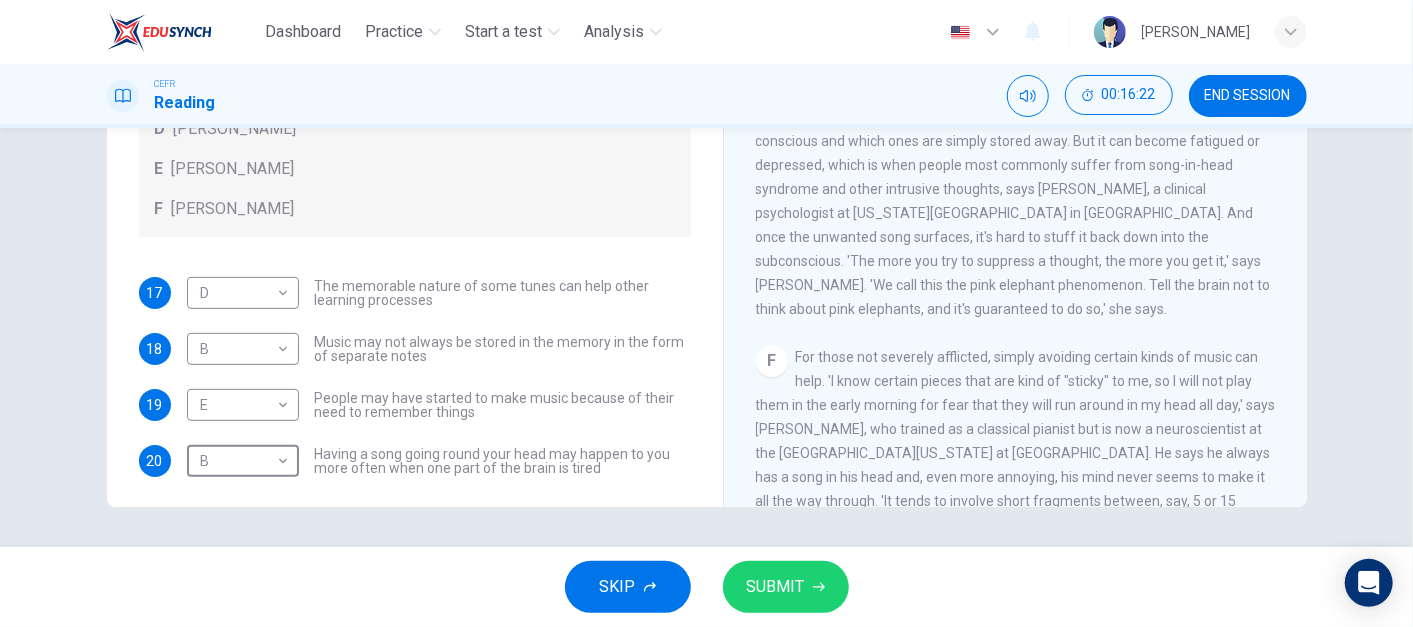 scroll, scrollTop: 0, scrollLeft: 0, axis: both 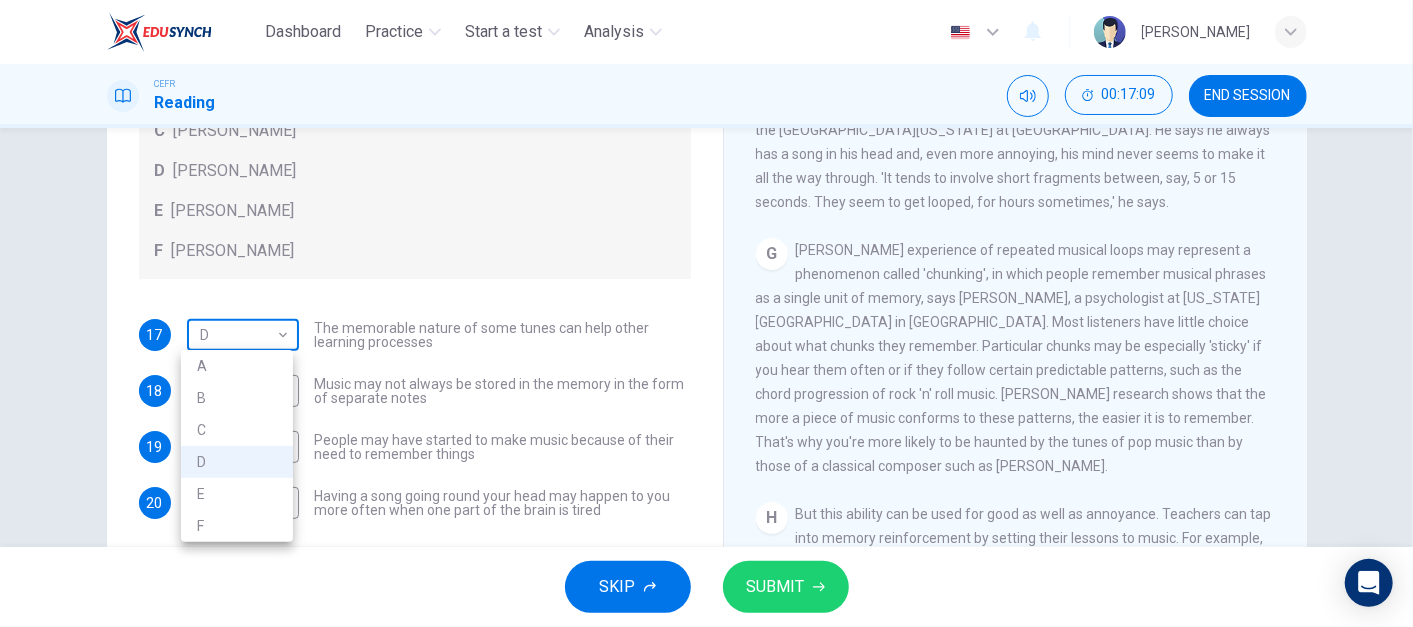 click on "Dashboard Practice Start a test Analysis English en ​ NURUL IZZATUL FARIHA BINTI SILLI MASAN CEFR Reading 00:17:09 END SESSION Questions 17 - 20 Look at the following theories and the list of people below.
Match each theory with the person it is credited to.
Write the correct letter  A-F  in the boxes below. A Roger Chaffin B Susan Ball C Steven Brown D Caroline Palmer E Sandra Calvert F Leon James 17 D D ​ The memorable nature of some tunes can help other learning processes 18 B B ​ Music may not always be stored in the memory in the form of separate notes 19 E E ​ People may have started to make music because of their need to remember things 20 B B ​ Having a song going round your head may happen to you more often when one part of the brain is tired A Song on the Brain CLICK TO ZOOM Click to Zoom A B C D E F G H I SKIP SUBMIT Dashboard Practice Start a test Analysis Notifications © Copyright  2025
A B C D E F" at bounding box center [706, 313] 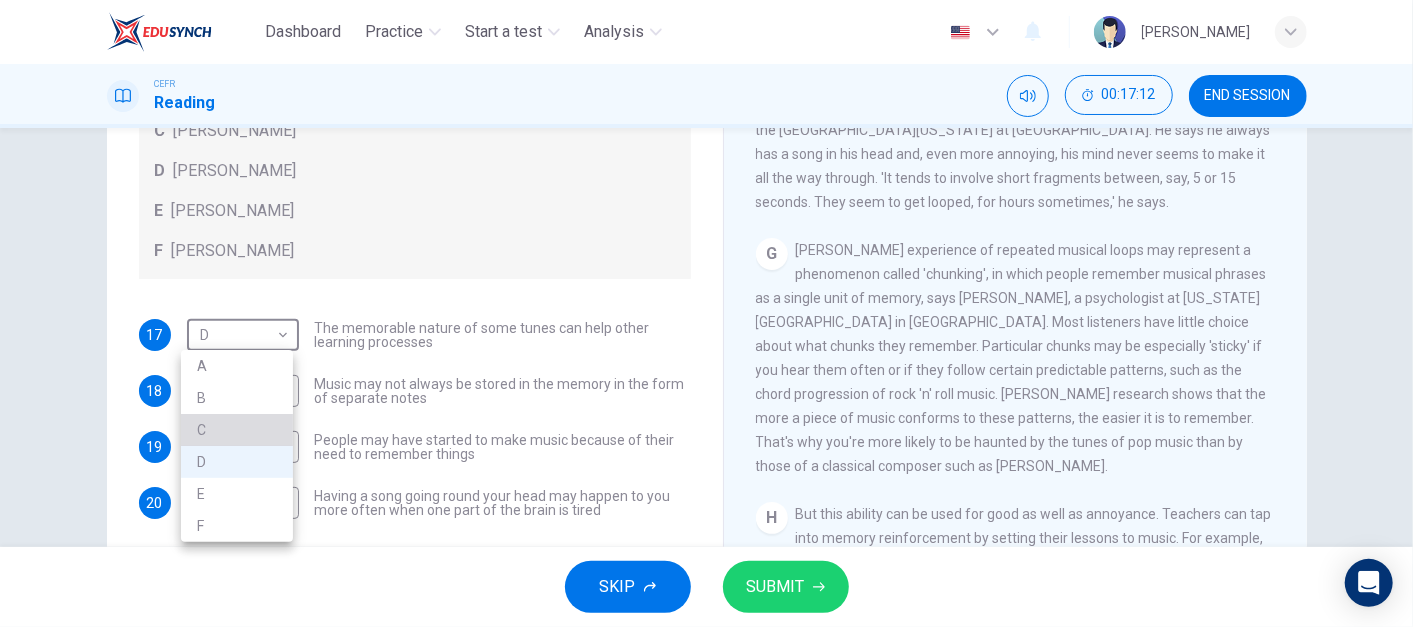 click on "C" at bounding box center [237, 430] 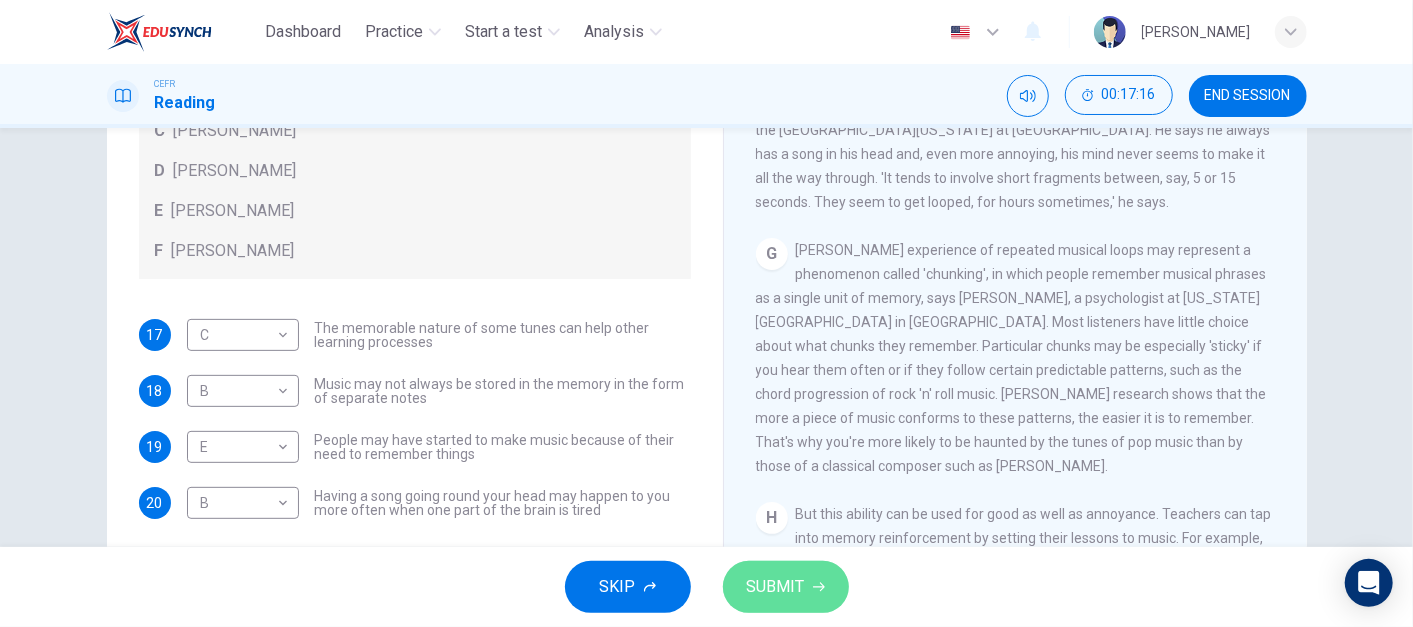 click on "SUBMIT" at bounding box center (786, 587) 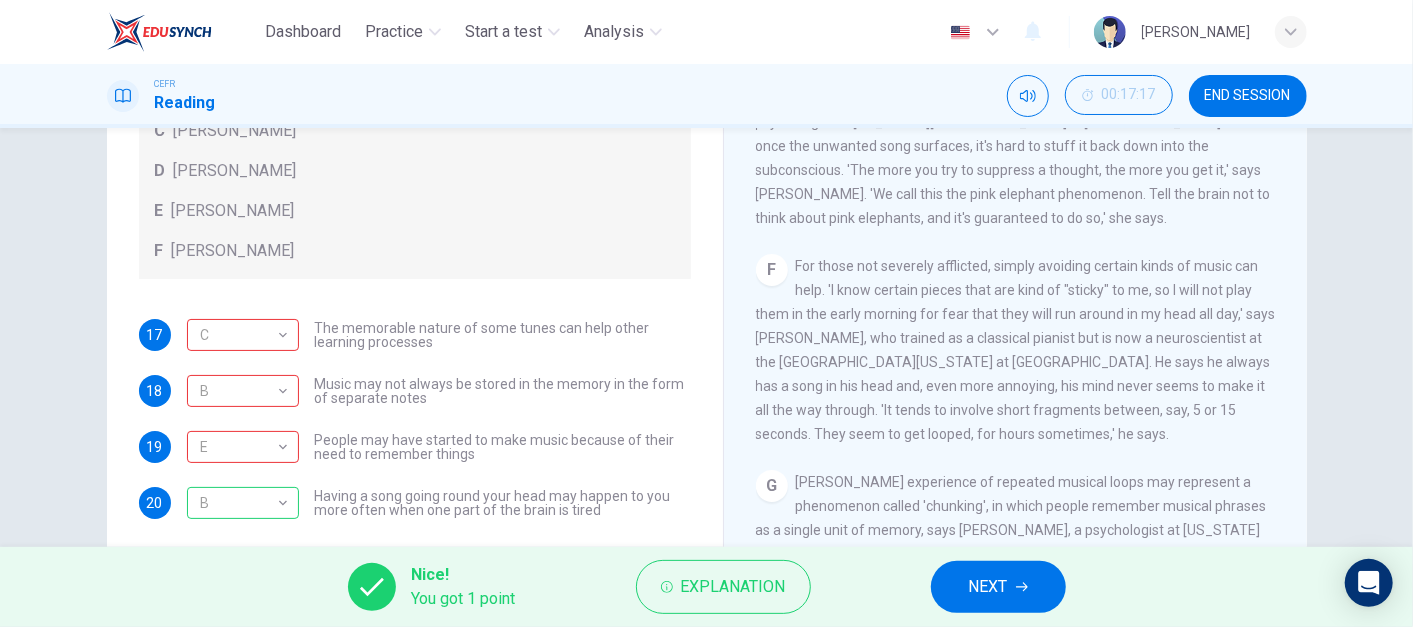 scroll, scrollTop: 1063, scrollLeft: 0, axis: vertical 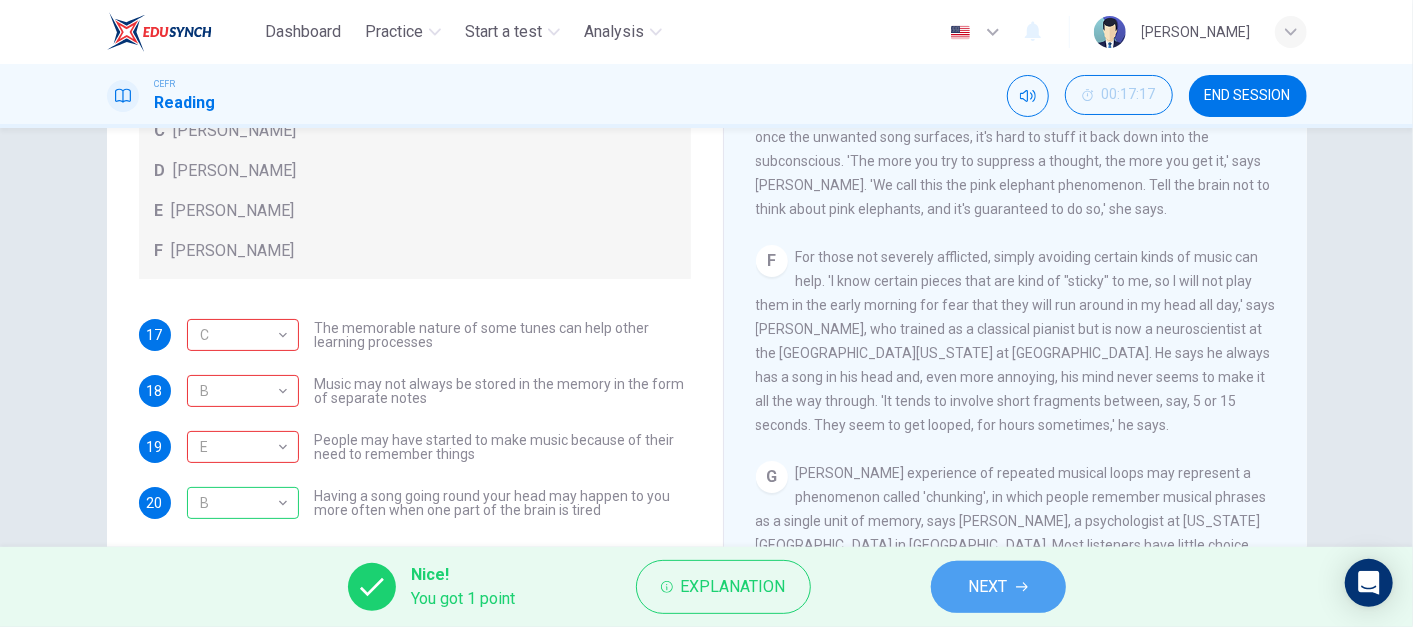 click on "NEXT" at bounding box center (998, 587) 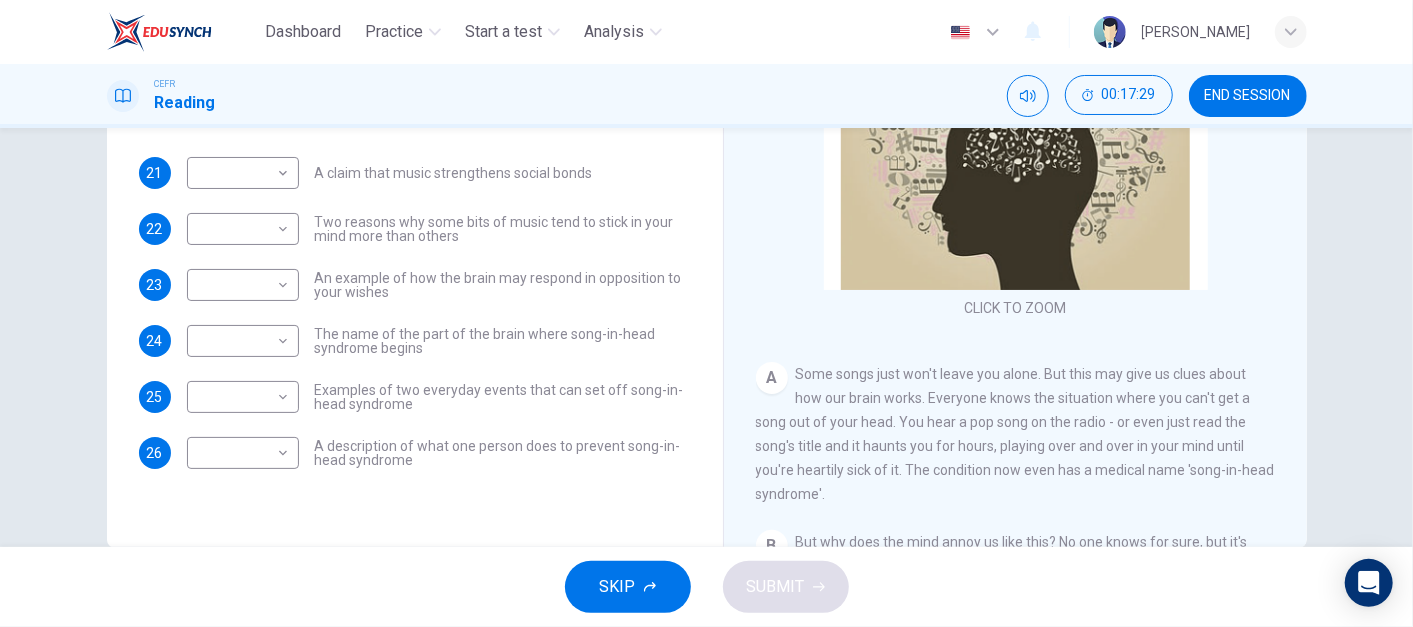 scroll, scrollTop: 311, scrollLeft: 0, axis: vertical 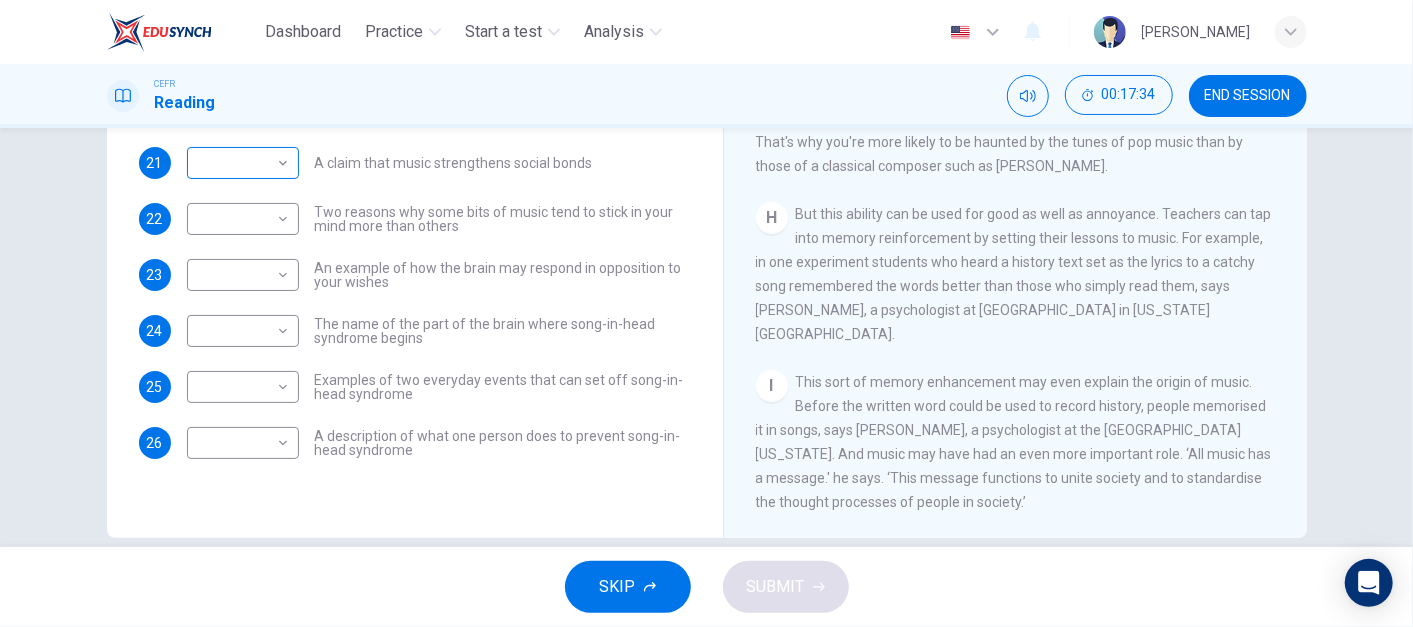 click on "Dashboard Practice Start a test Analysis English en ​ NURUL IZZATUL FARIHA BINTI SILLI MASAN CEFR Reading 00:17:34 END SESSION Questions 21 - 26 The Reading Passage has nine paragraphs labelled  A-l .
Which paragraph contains the following information?
Write the correct letter  A-l  in the boxes below.
NB  You may use any letter  more than once. 21 ​ ​ A claim that music strengthens social bonds 22 ​ ​ Two reasons why some bits of music tend to stick in your mind more than others 23 ​ ​ An example of how the brain may respond in opposition to your wishes 24 ​ ​ The name of the part of the brain where song-in-head syndrome begins 25 ​ ​ Examples of two everyday events that can set off song-in-head syndrome 26 ​ ​ A description of what one person does to prevent song-in-head syndrome A Song on the Brain CLICK TO ZOOM Click to Zoom A B C D E F G H I SKIP SUBMIT Dashboard Practice Start a test Analysis Notifications © Copyright  2025" at bounding box center (706, 313) 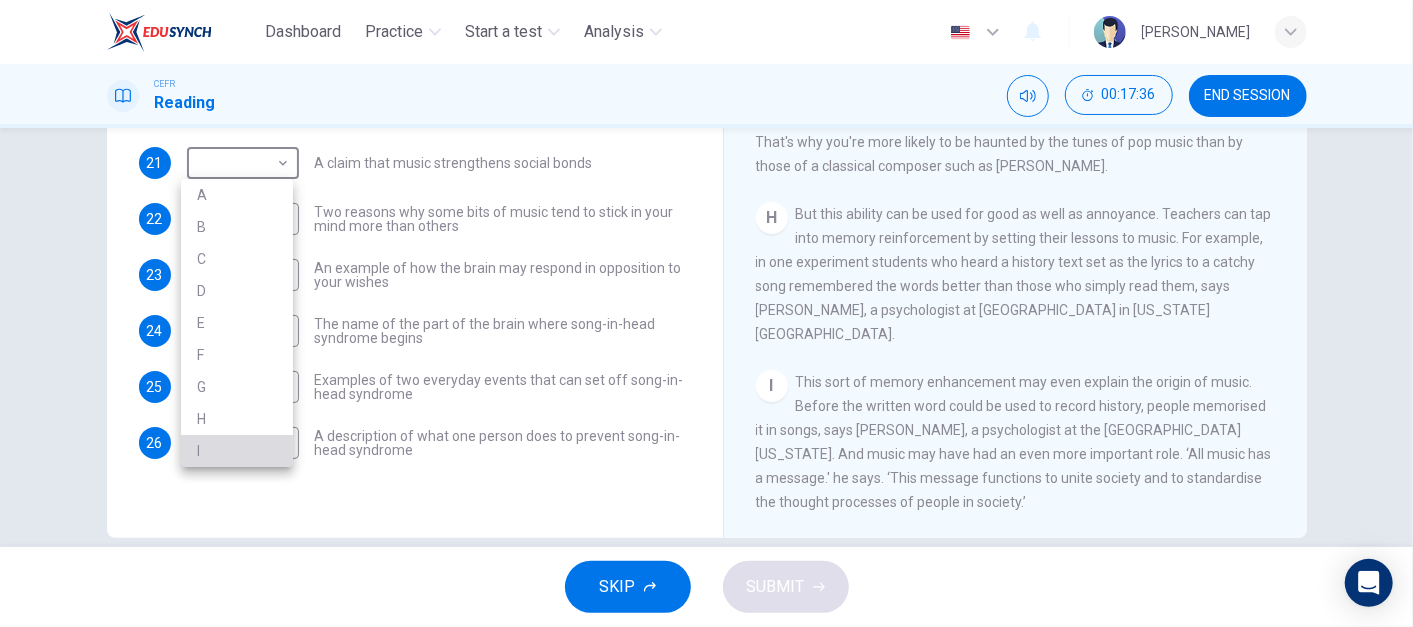 click on "I" at bounding box center (237, 451) 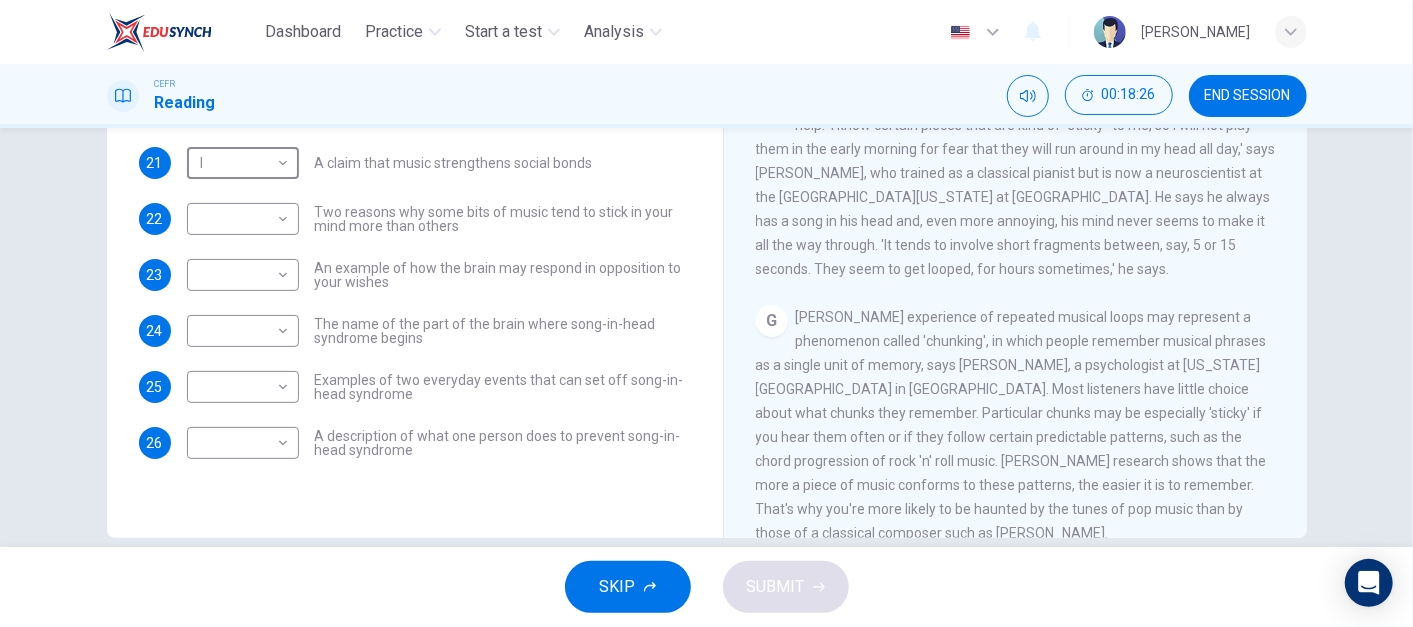 scroll, scrollTop: 1185, scrollLeft: 0, axis: vertical 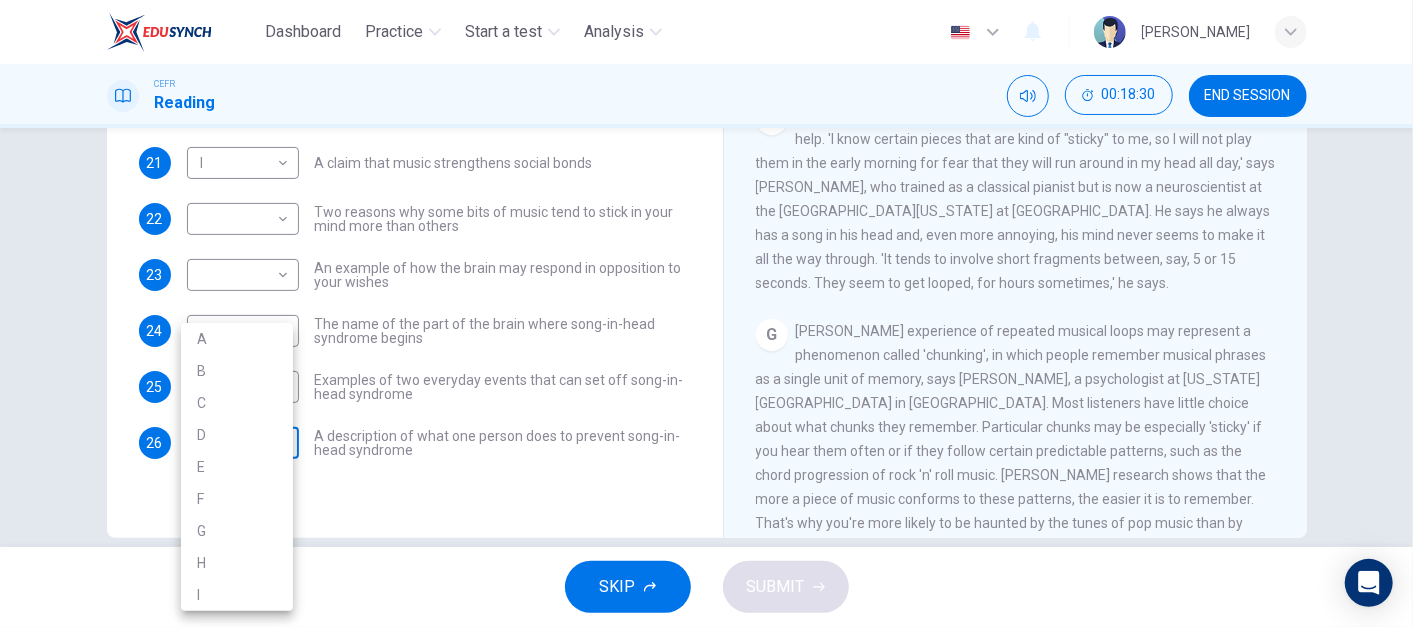 click on "Dashboard Practice Start a test Analysis English en ​ NURUL IZZATUL FARIHA BINTI SILLI MASAN CEFR Reading 00:18:30 END SESSION Questions 21 - 26 The Reading Passage has nine paragraphs labelled  A-l .
Which paragraph contains the following information?
Write the correct letter  A-l  in the boxes below.
NB  You may use any letter  more than once. 21 I I ​ A claim that music strengthens social bonds 22 ​ ​ Two reasons why some bits of music tend to stick in your mind more than others 23 ​ ​ An example of how the brain may respond in opposition to your wishes 24 ​ ​ The name of the part of the brain where song-in-head syndrome begins 25 ​ ​ Examples of two everyday events that can set off song-in-head syndrome 26 ​ ​ A description of what one person does to prevent song-in-head syndrome A Song on the Brain CLICK TO ZOOM Click to Zoom A B C D E F G H I SKIP SUBMIT Dashboard Practice Start a test Analysis Notifications © Copyright  2025
A B C D E F G H I" at bounding box center [706, 313] 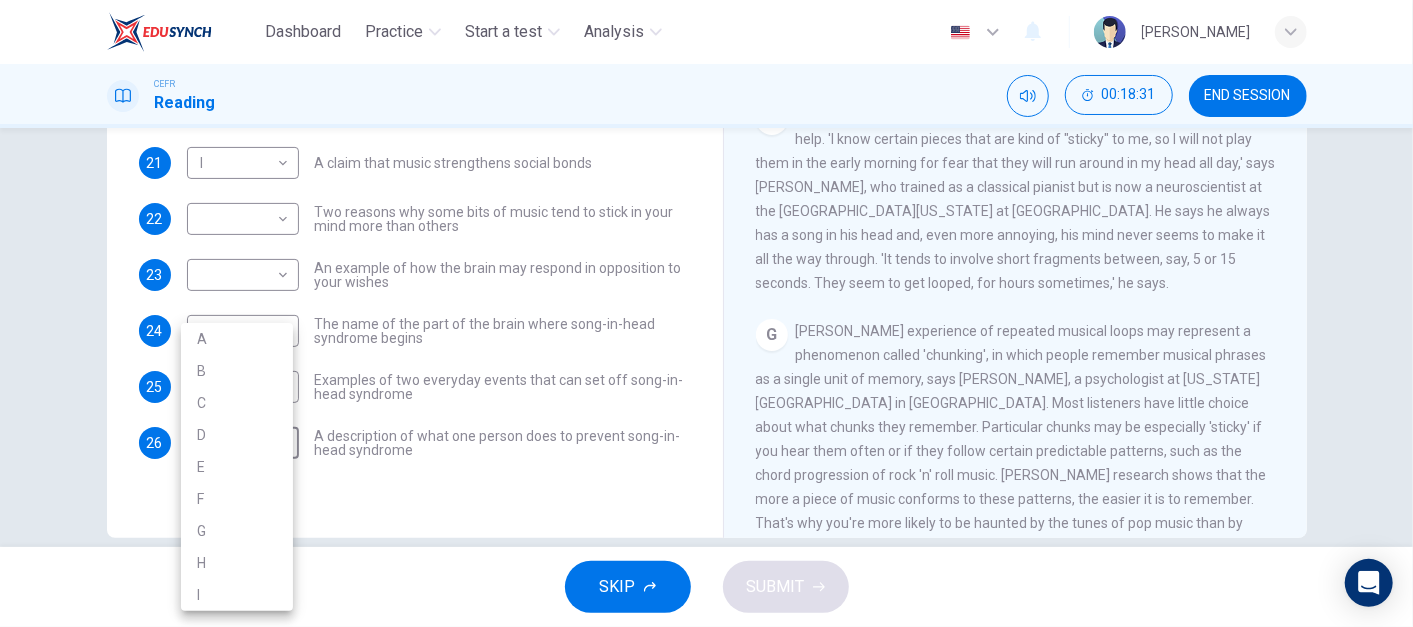 click on "F" at bounding box center (237, 499) 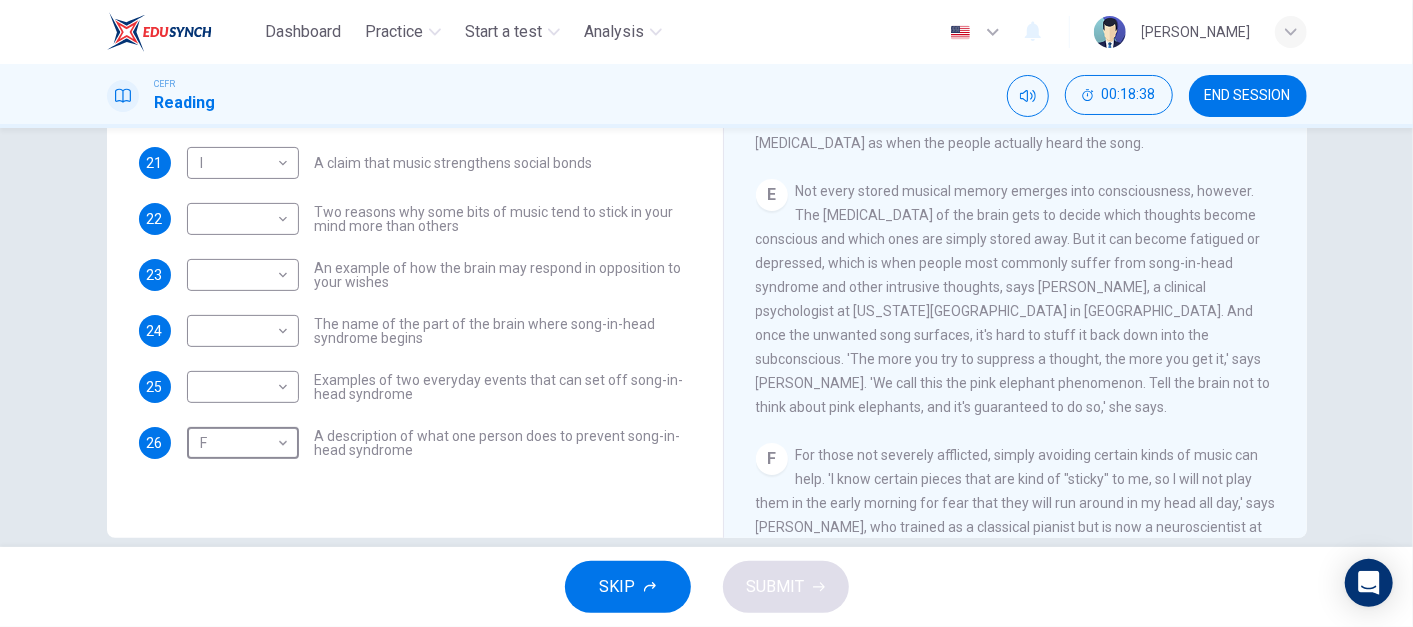 scroll, scrollTop: 670, scrollLeft: 0, axis: vertical 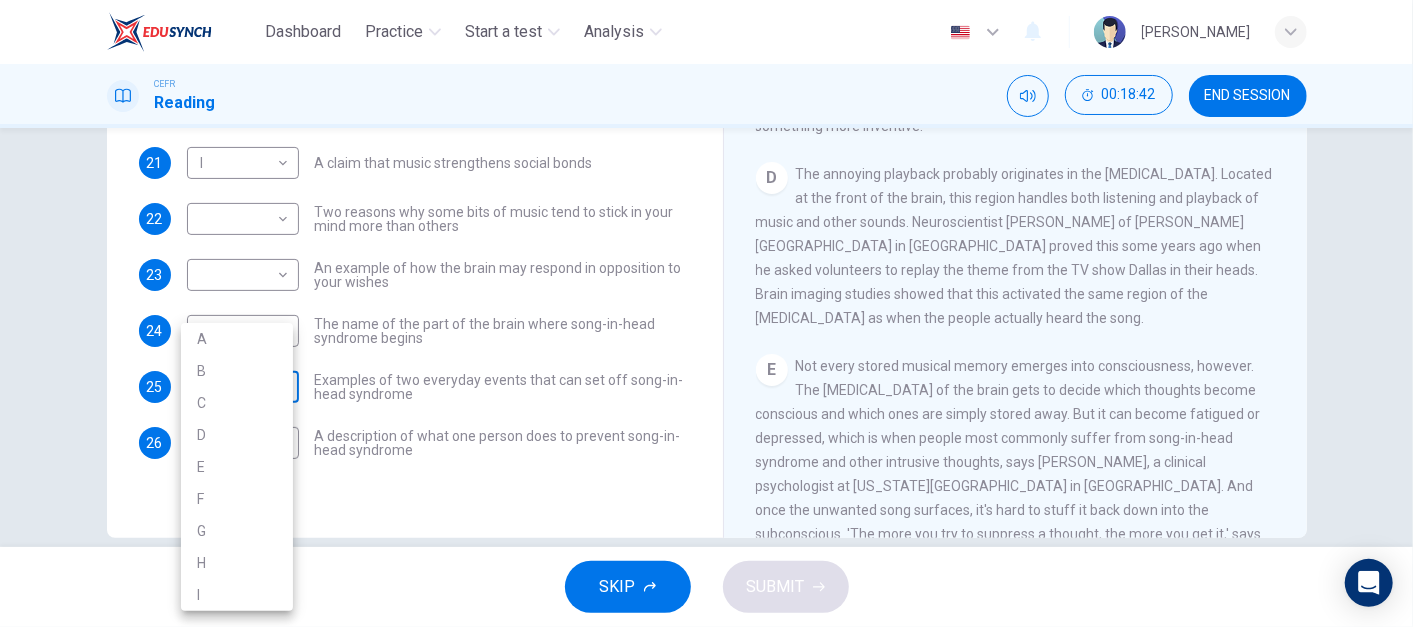click on "Dashboard Practice Start a test Analysis English en ​ NURUL IZZATUL FARIHA BINTI SILLI MASAN CEFR Reading 00:18:42 END SESSION Questions 21 - 26 The Reading Passage has nine paragraphs labelled  A-l .
Which paragraph contains the following information?
Write the correct letter  A-l  in the boxes below.
NB  You may use any letter  more than once. 21 I I ​ A claim that music strengthens social bonds 22 ​ ​ Two reasons why some bits of music tend to stick in your mind more than others 23 ​ ​ An example of how the brain may respond in opposition to your wishes 24 ​ ​ The name of the part of the brain where song-in-head syndrome begins 25 ​ ​ Examples of two everyday events that can set off song-in-head syndrome 26 F F ​ A description of what one person does to prevent song-in-head syndrome A Song on the Brain CLICK TO ZOOM Click to Zoom A B C D E F G H I SKIP SUBMIT Dashboard Practice Start a test Analysis Notifications © Copyright  2025
A B C D E F G H I" at bounding box center [706, 313] 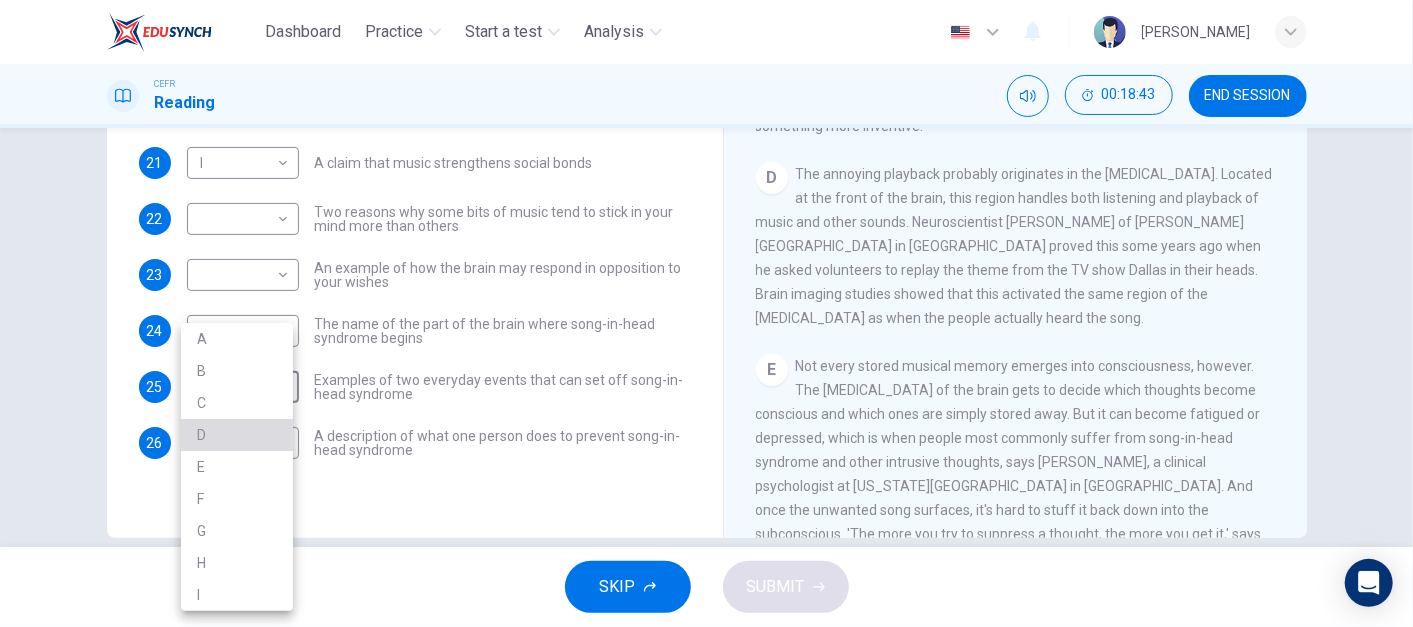 click on "D" at bounding box center (237, 435) 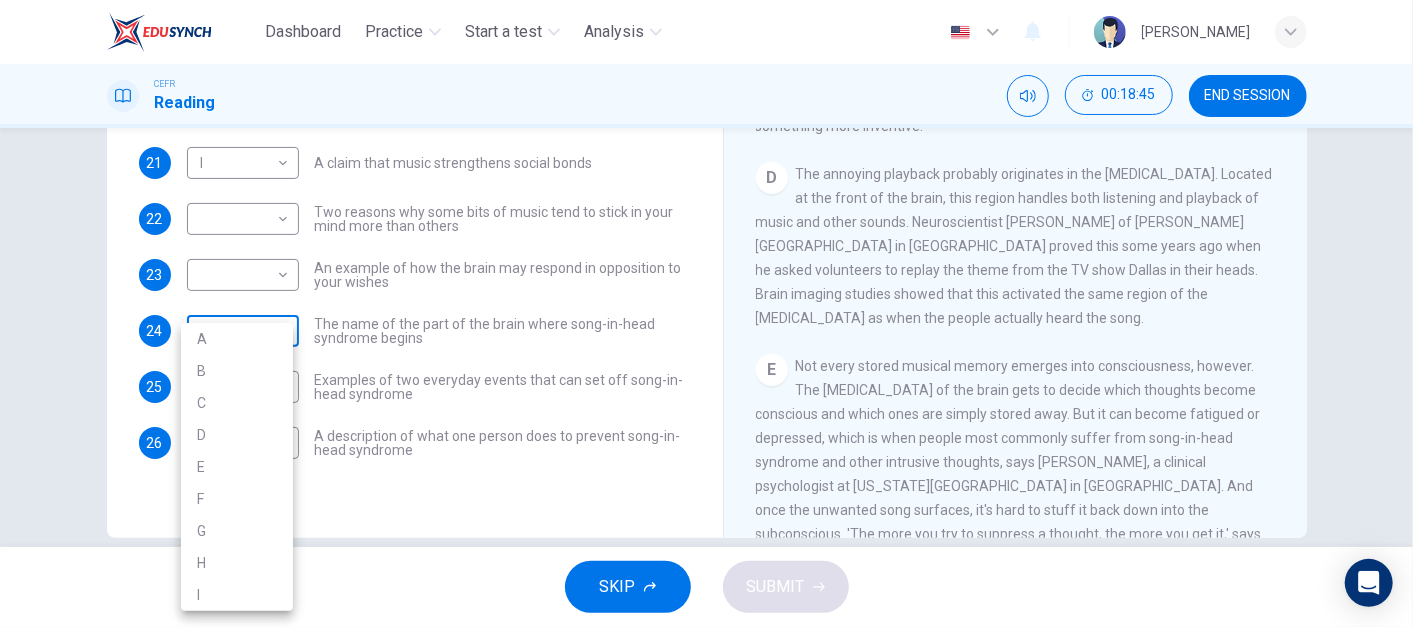 click on "Dashboard Practice Start a test Analysis English en ​ NURUL IZZATUL FARIHA BINTI SILLI MASAN CEFR Reading 00:18:45 END SESSION Questions 21 - 26 The Reading Passage has nine paragraphs labelled  A-l .
Which paragraph contains the following information?
Write the correct letter  A-l  in the boxes below.
NB  You may use any letter  more than once. 21 I I ​ A claim that music strengthens social bonds 22 ​ ​ Two reasons why some bits of music tend to stick in your mind more than others 23 ​ ​ An example of how the brain may respond in opposition to your wishes 24 ​ ​ The name of the part of the brain where song-in-head syndrome begins 25 D D ​ Examples of two everyday events that can set off song-in-head syndrome 26 F F ​ A description of what one person does to prevent song-in-head syndrome A Song on the Brain CLICK TO ZOOM Click to Zoom A B C D E F G H I SKIP SUBMIT Dashboard Practice Start a test Analysis Notifications © Copyright  2025
A B C D E F G H I" at bounding box center (706, 313) 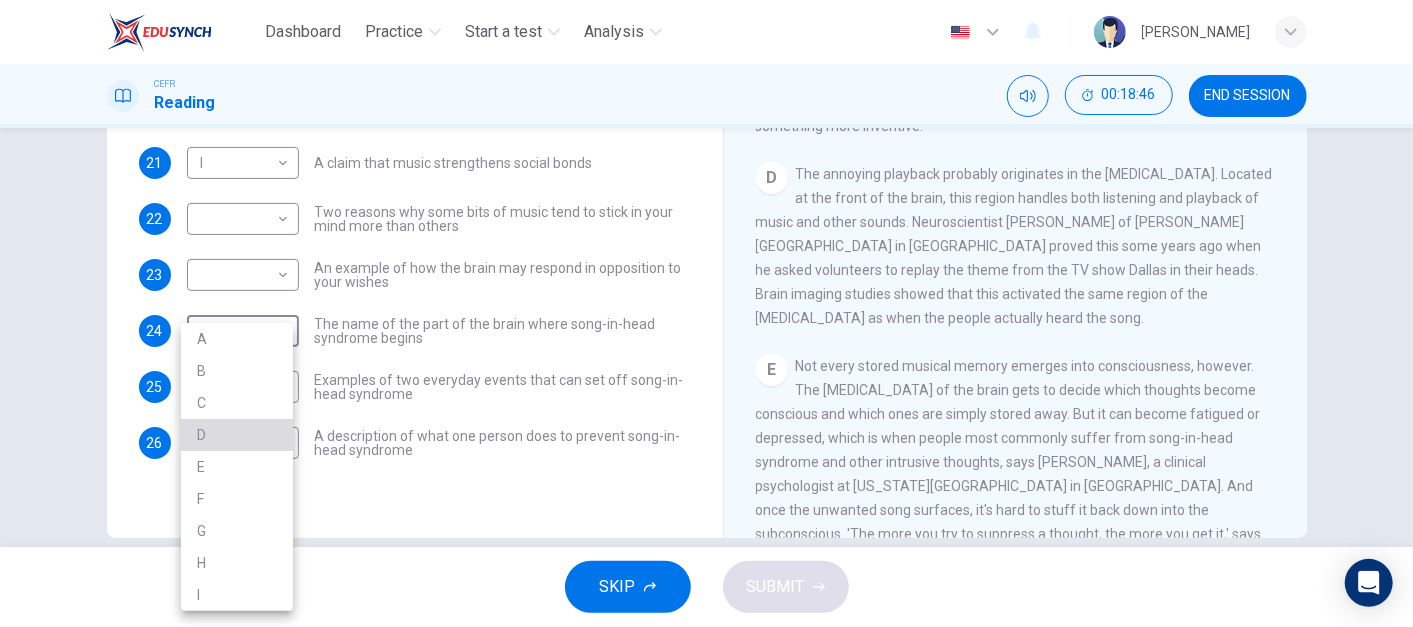 click on "D" at bounding box center [237, 435] 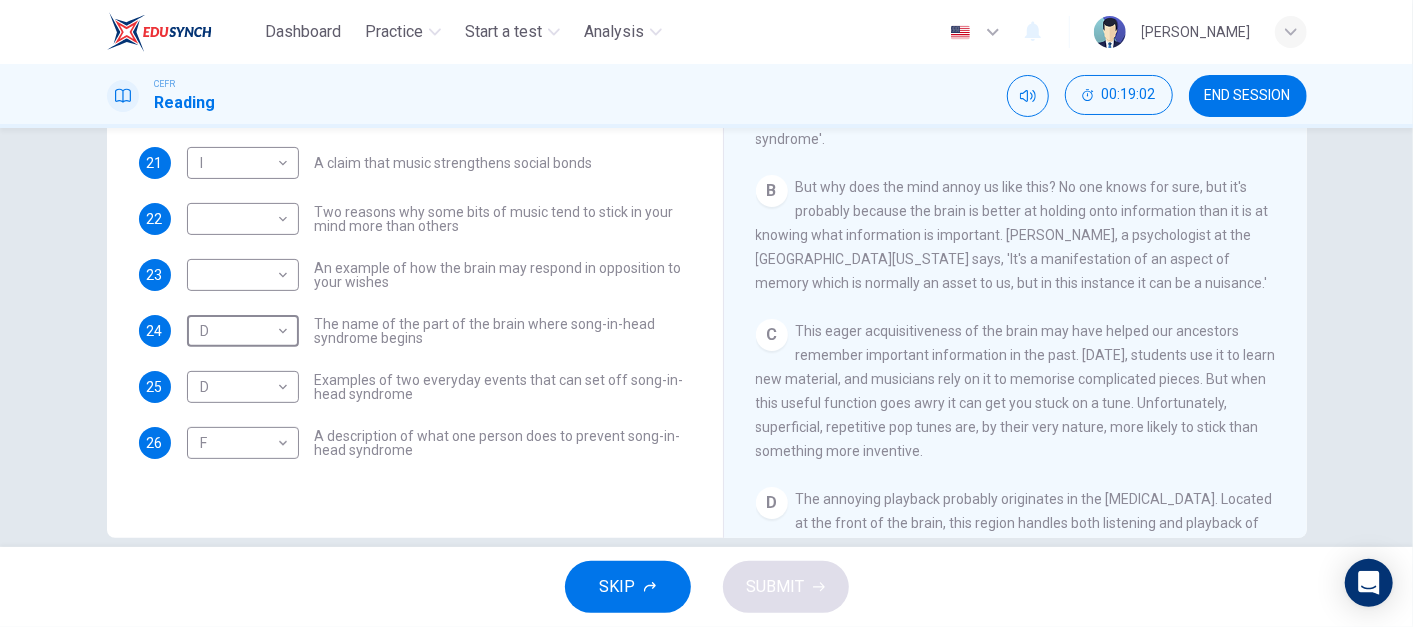 scroll, scrollTop: 342, scrollLeft: 0, axis: vertical 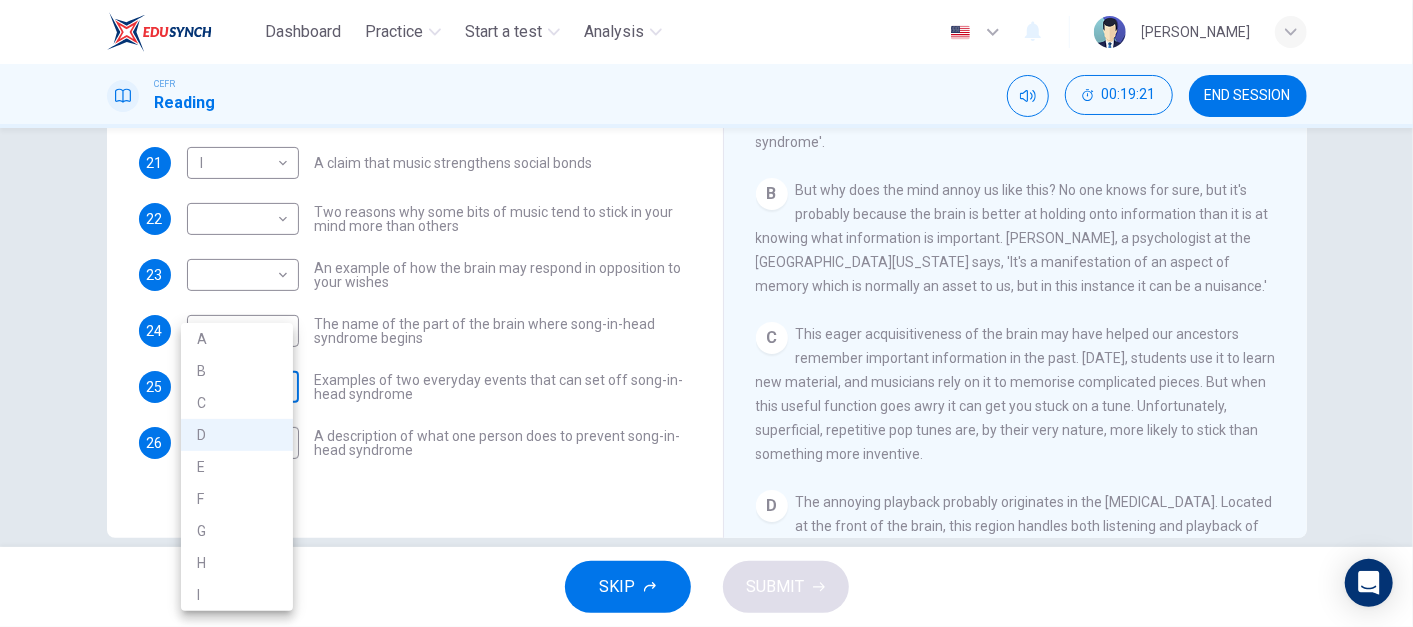 click on "Dashboard Practice Start a test Analysis English en ​ NURUL IZZATUL FARIHA BINTI SILLI MASAN CEFR Reading 00:19:21 END SESSION Questions 21 - 26 The Reading Passage has nine paragraphs labelled  A-l .
Which paragraph contains the following information?
Write the correct letter  A-l  in the boxes below.
NB  You may use any letter  more than once. 21 I I ​ A claim that music strengthens social bonds 22 ​ ​ Two reasons why some bits of music tend to stick in your mind more than others 23 ​ ​ An example of how the brain may respond in opposition to your wishes 24 D D ​ The name of the part of the brain where song-in-head syndrome begins 25 D D ​ Examples of two everyday events that can set off song-in-head syndrome 26 F F ​ A description of what one person does to prevent song-in-head syndrome A Song on the Brain CLICK TO ZOOM Click to Zoom A B C D E F G H I SKIP SUBMIT Dashboard Practice Start a test Analysis Notifications © Copyright  2025
A B C D E F G H I" at bounding box center [706, 313] 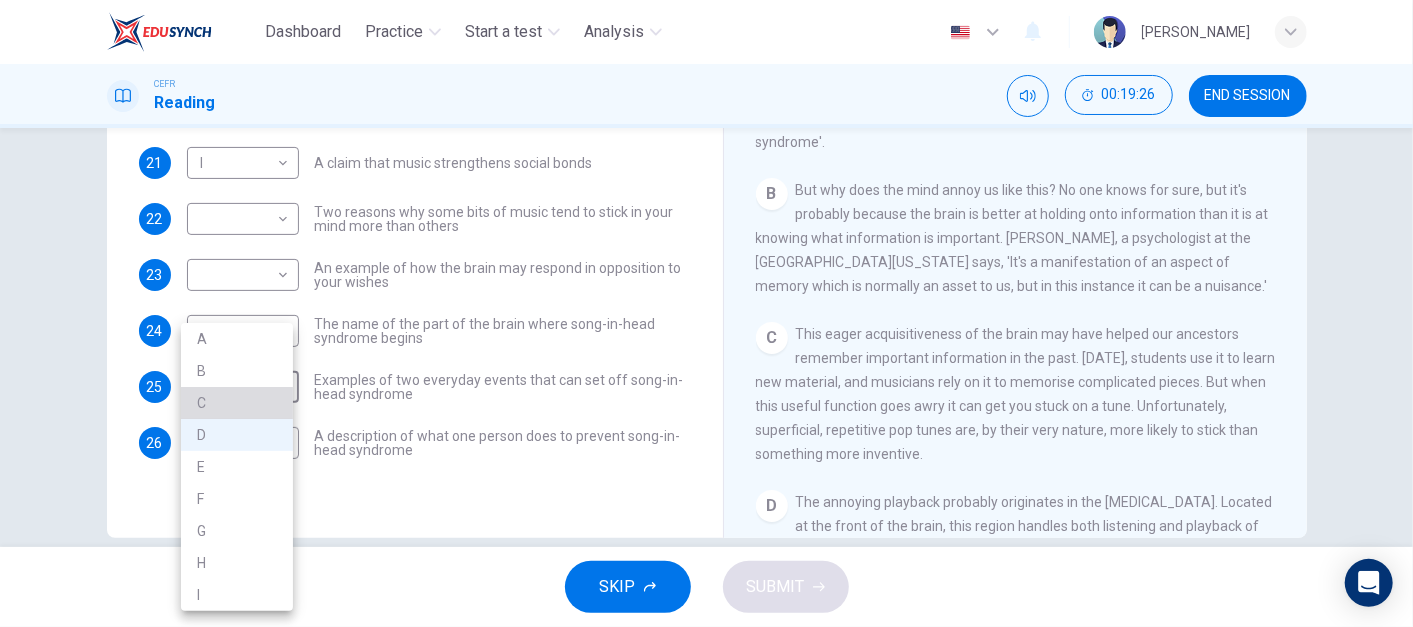 click on "C" at bounding box center (237, 403) 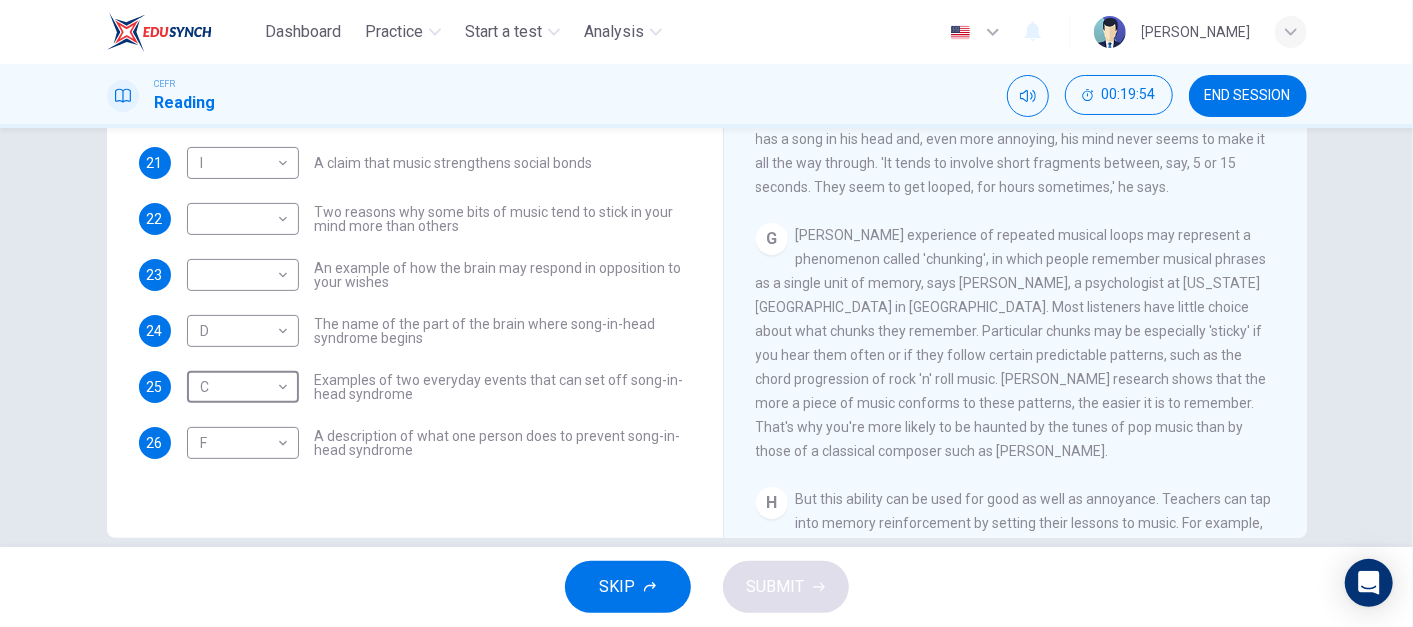 scroll, scrollTop: 1285, scrollLeft: 0, axis: vertical 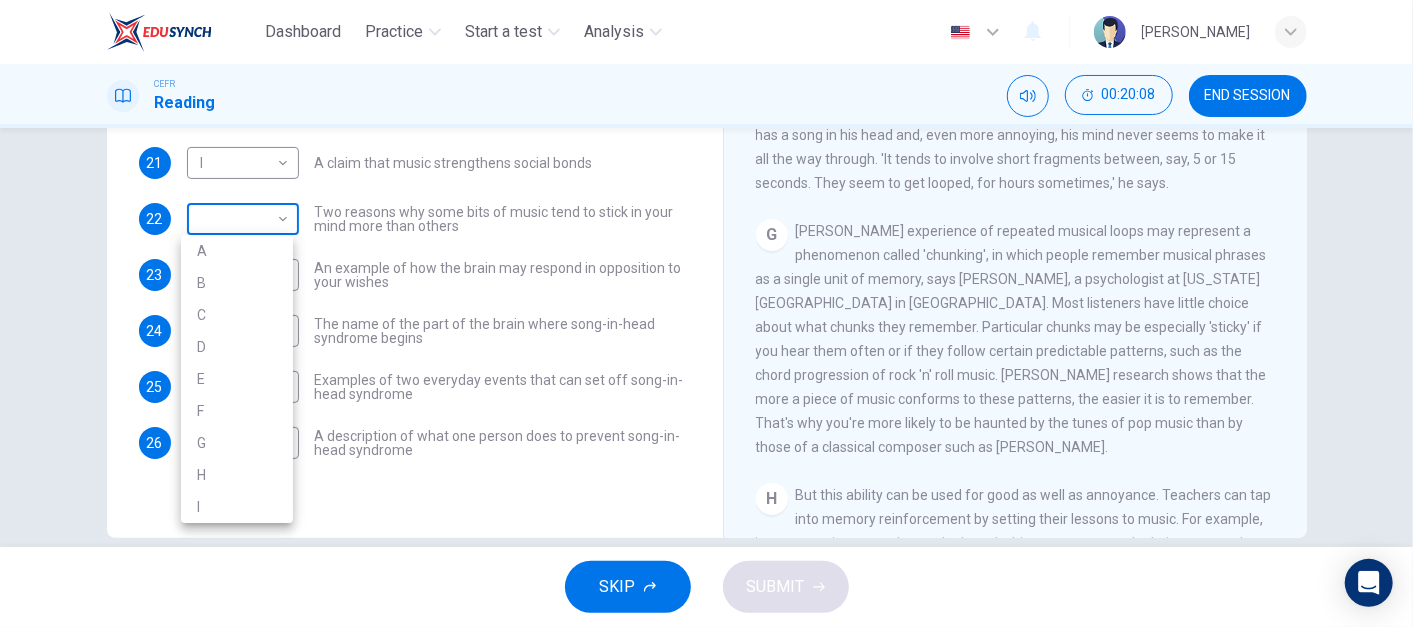 click on "Dashboard Practice Start a test Analysis English en ​ NURUL IZZATUL FARIHA BINTI SILLI MASAN CEFR Reading 00:20:08 END SESSION Questions 21 - 26 The Reading Passage has nine paragraphs labelled  A-l .
Which paragraph contains the following information?
Write the correct letter  A-l  in the boxes below.
NB  You may use any letter  more than once. 21 I I ​ A claim that music strengthens social bonds 22 ​ ​ Two reasons why some bits of music tend to stick in your mind more than others 23 ​ ​ An example of how the brain may respond in opposition to your wishes 24 D D ​ The name of the part of the brain where song-in-head syndrome begins 25 C C ​ Examples of two everyday events that can set off song-in-head syndrome 26 F F ​ A description of what one person does to prevent song-in-head syndrome A Song on the Brain CLICK TO ZOOM Click to Zoom A B C D E F G H I SKIP SUBMIT Dashboard Practice Start a test Analysis Notifications © Copyright  2025
A B C D E F G H I" at bounding box center [706, 313] 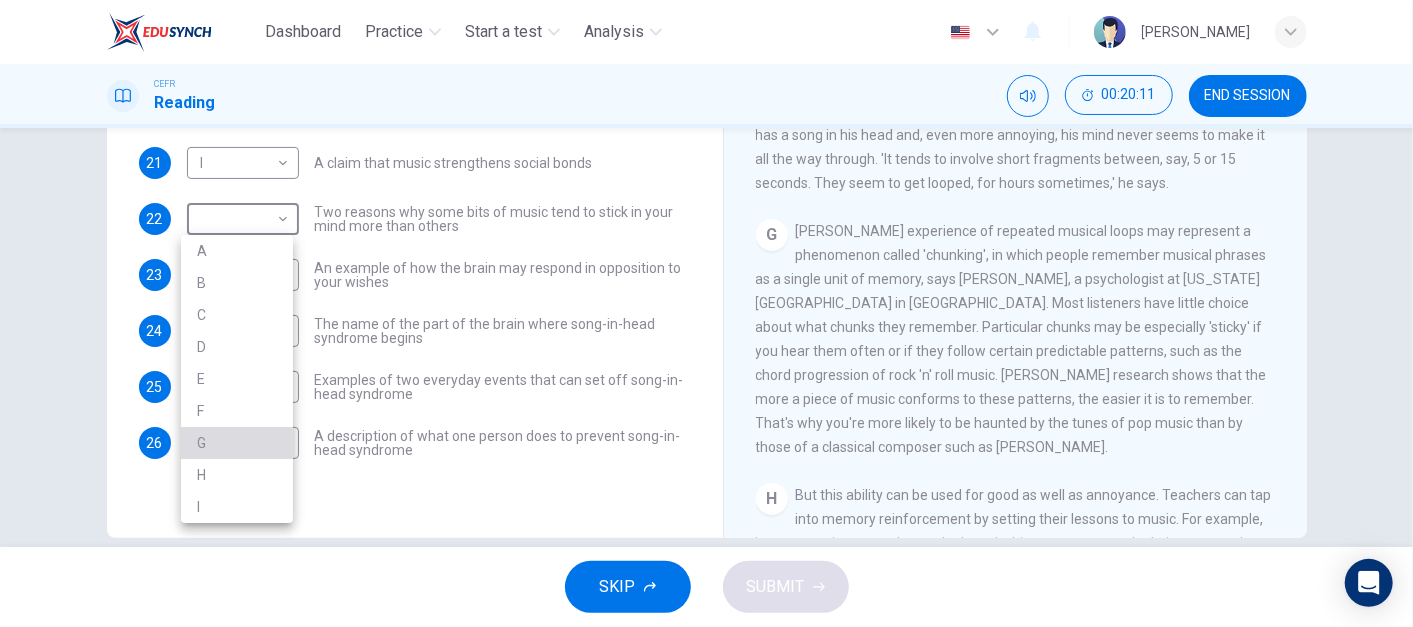 click on "G" at bounding box center [237, 443] 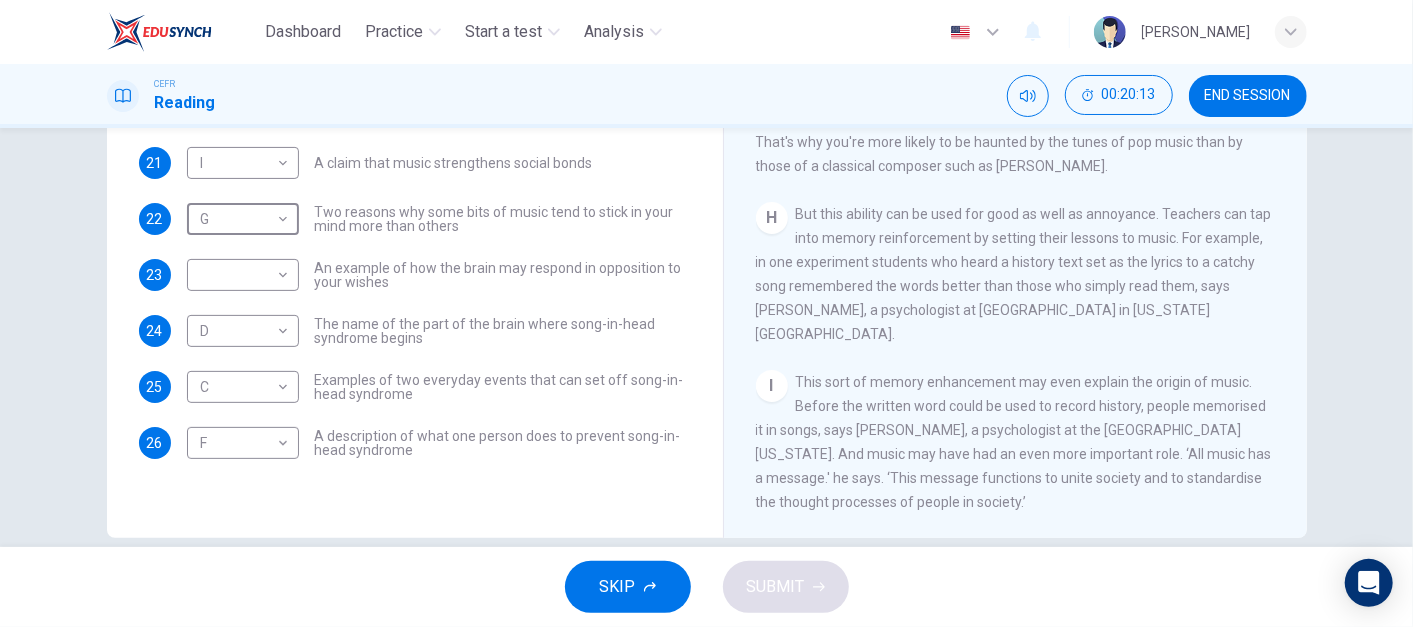 scroll, scrollTop: 1635, scrollLeft: 0, axis: vertical 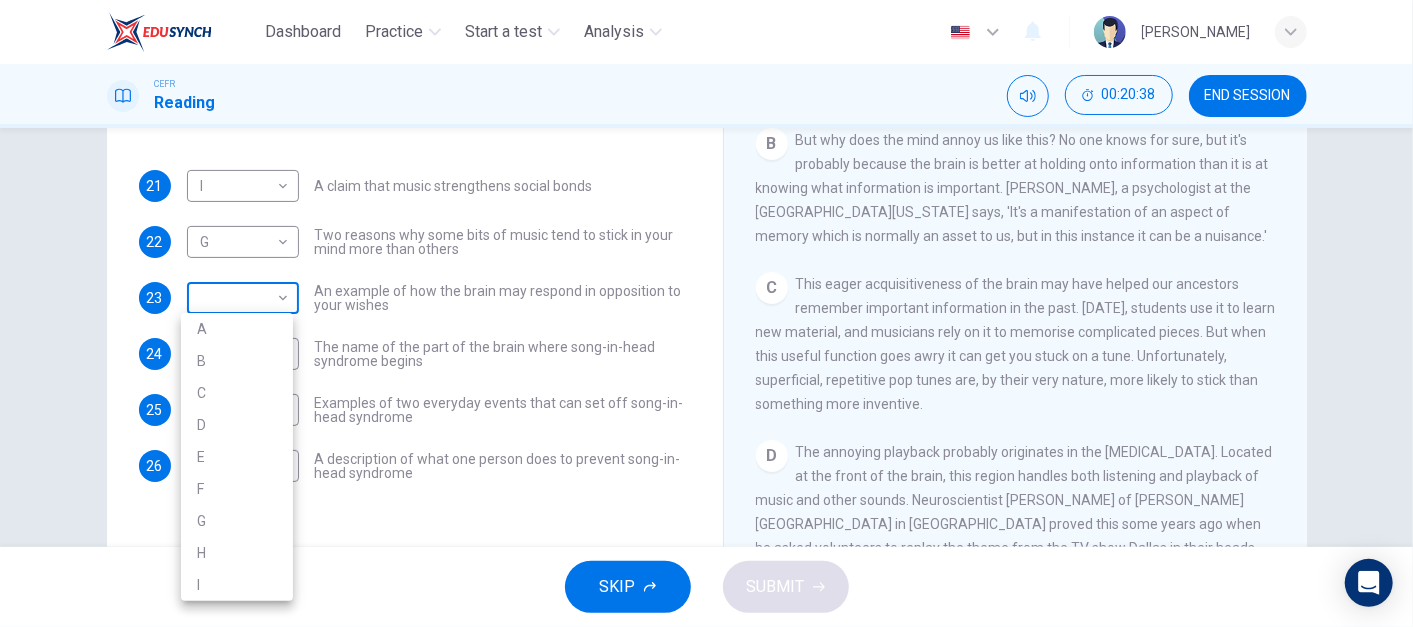 click on "Dashboard Practice Start a test Analysis English en ​ NURUL IZZATUL FARIHA BINTI SILLI MASAN CEFR Reading 00:20:38 END SESSION Questions 21 - 26 The Reading Passage has nine paragraphs labelled  A-l .
Which paragraph contains the following information?
Write the correct letter  A-l  in the boxes below.
NB  You may use any letter  more than once. 21 I I ​ A claim that music strengthens social bonds 22 G G ​ Two reasons why some bits of music tend to stick in your mind more than others 23 ​ ​ An example of how the brain may respond in opposition to your wishes 24 D D ​ The name of the part of the brain where song-in-head syndrome begins 25 C C ​ Examples of two everyday events that can set off song-in-head syndrome 26 F F ​ A description of what one person does to prevent song-in-head syndrome A Song on the Brain CLICK TO ZOOM Click to Zoom A B C D E F G H I SKIP SUBMIT Dashboard Practice Start a test Analysis Notifications © Copyright  2025
A B C D E F G H I" at bounding box center [706, 313] 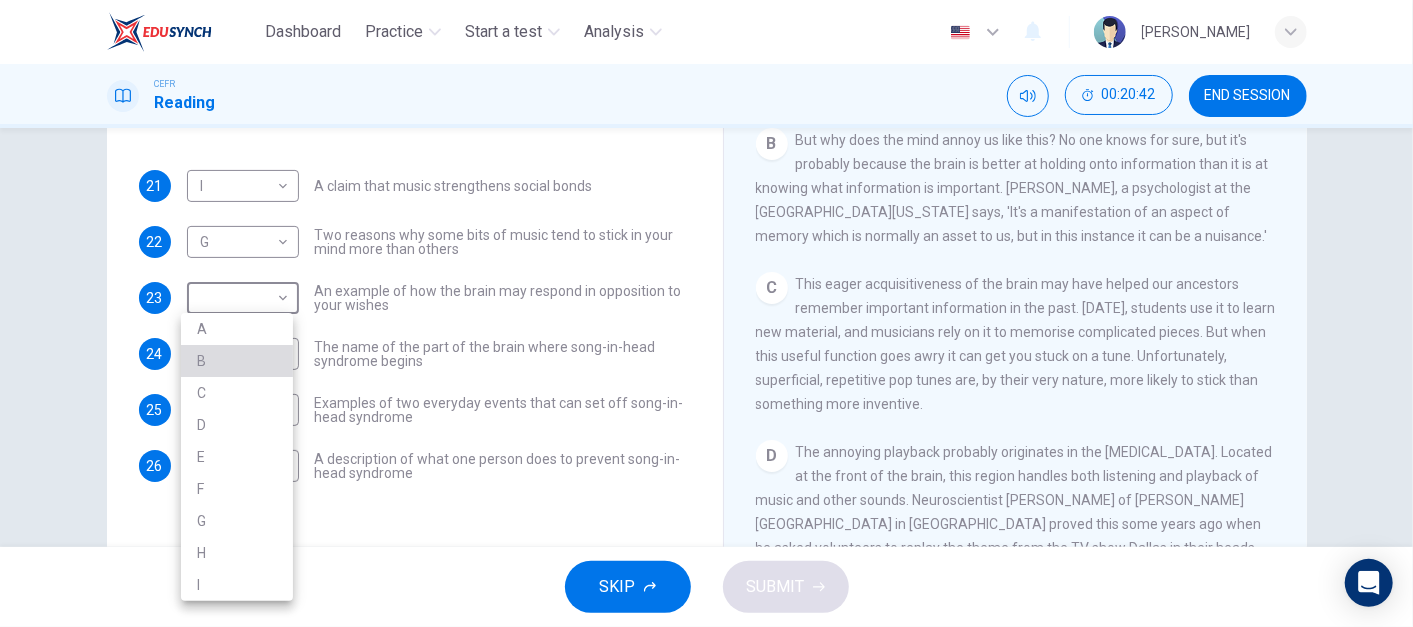 click on "B" at bounding box center [237, 361] 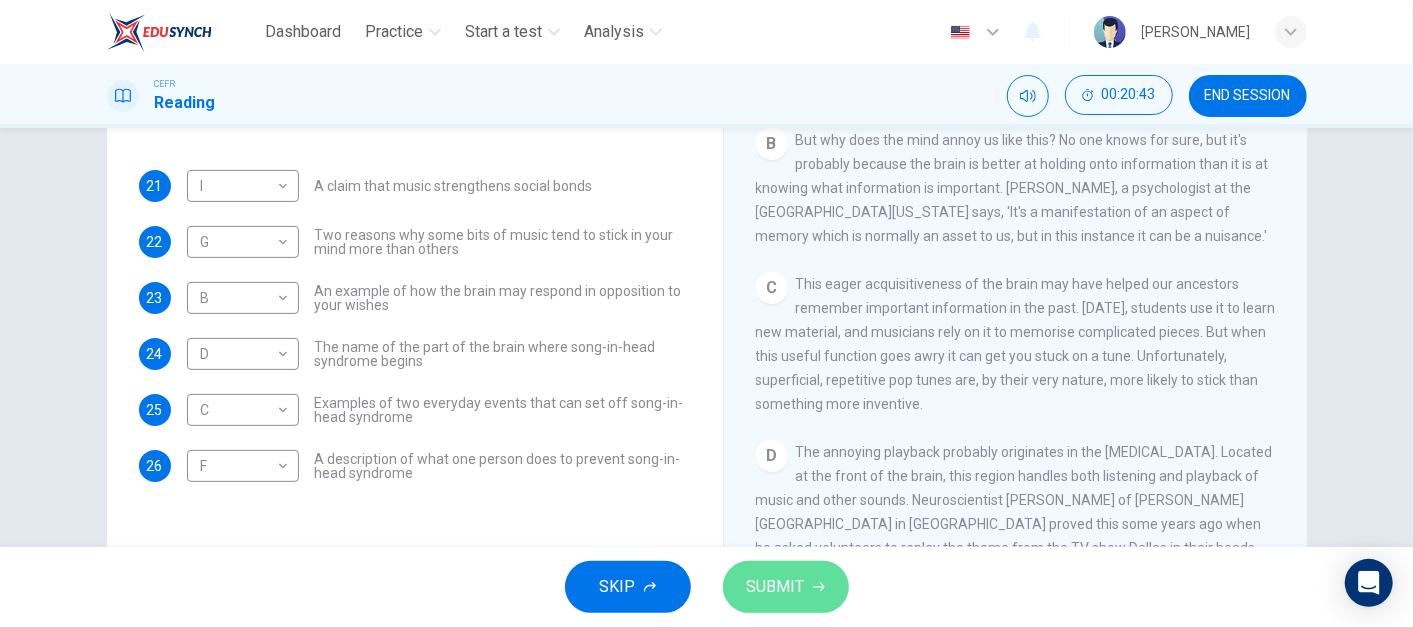click on "SUBMIT" at bounding box center [776, 587] 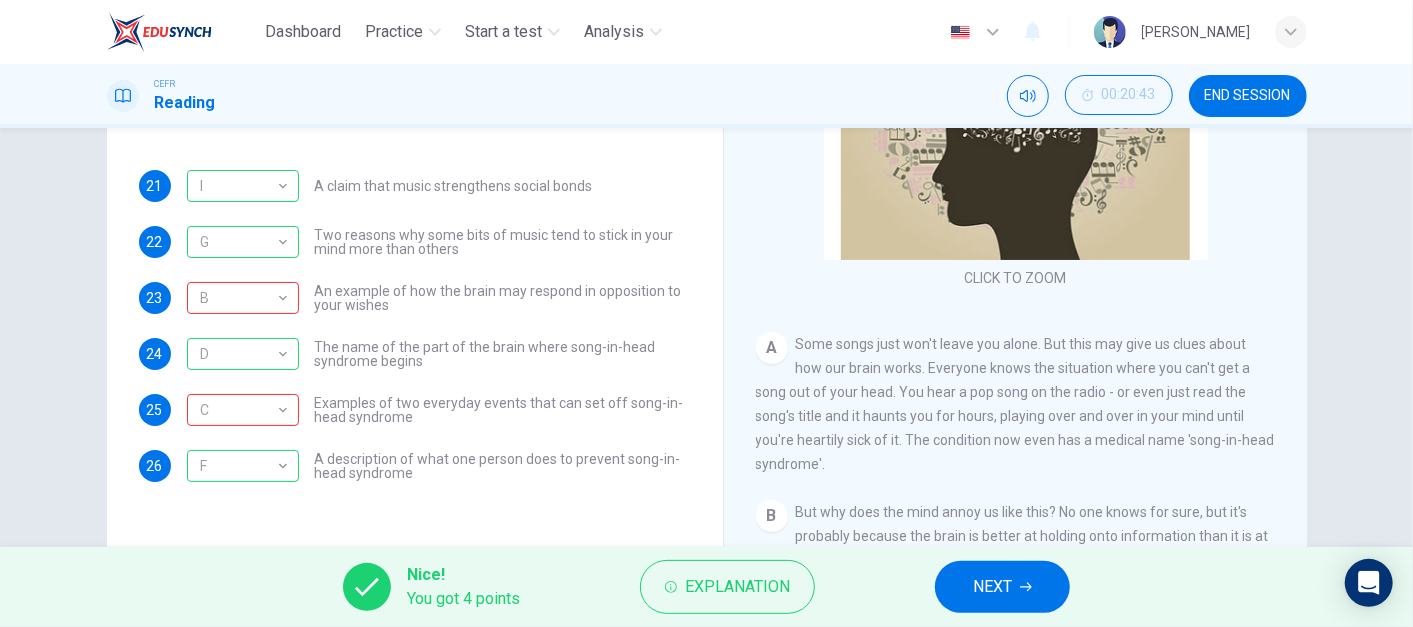 scroll, scrollTop: 44, scrollLeft: 0, axis: vertical 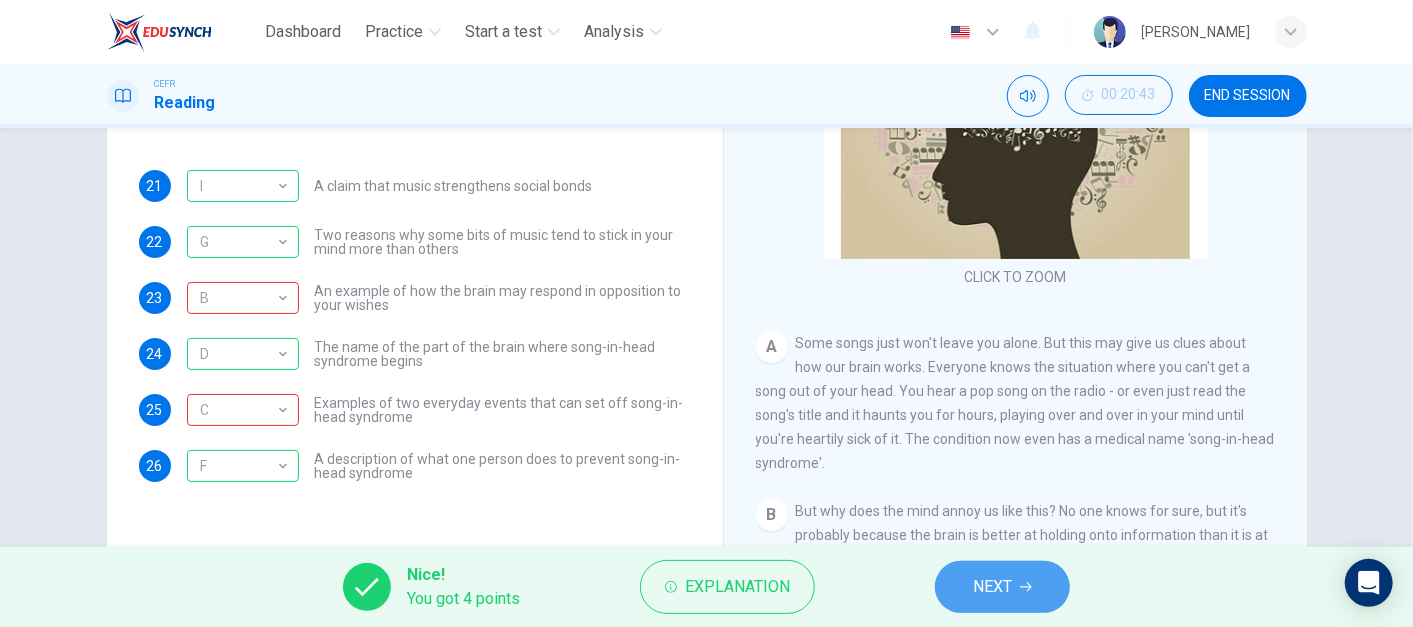 click on "NEXT" at bounding box center (992, 587) 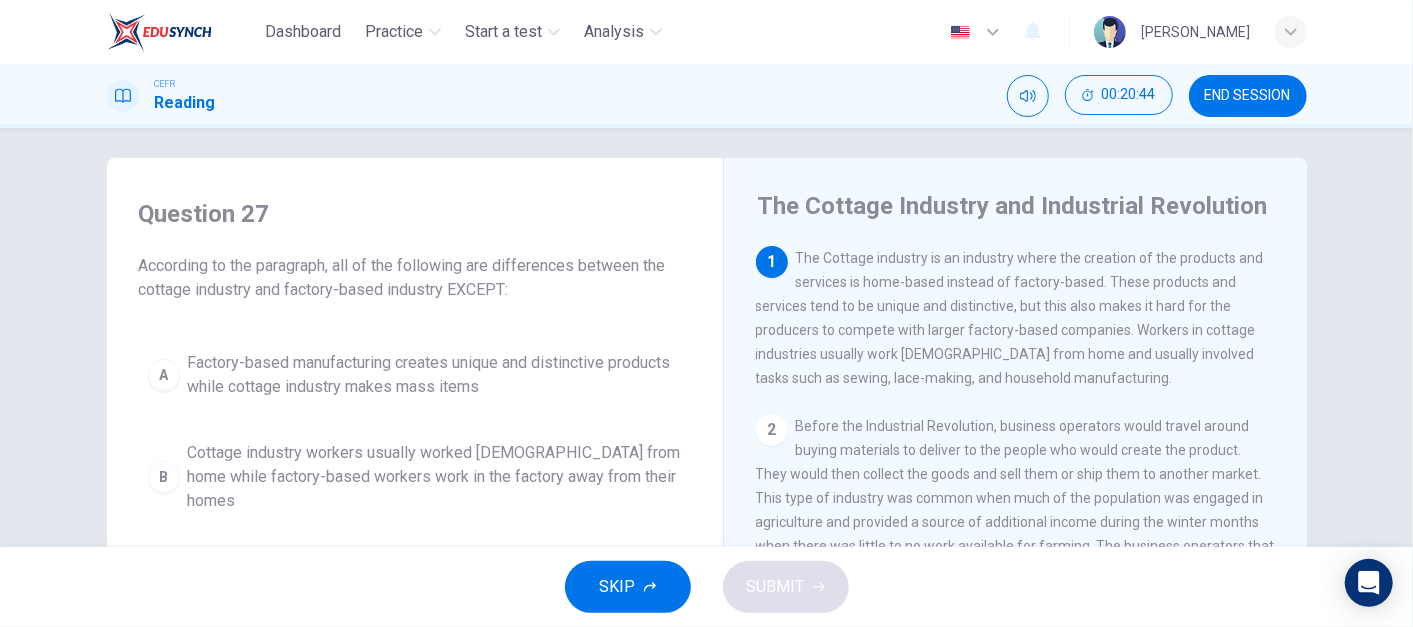 scroll, scrollTop: 11, scrollLeft: 0, axis: vertical 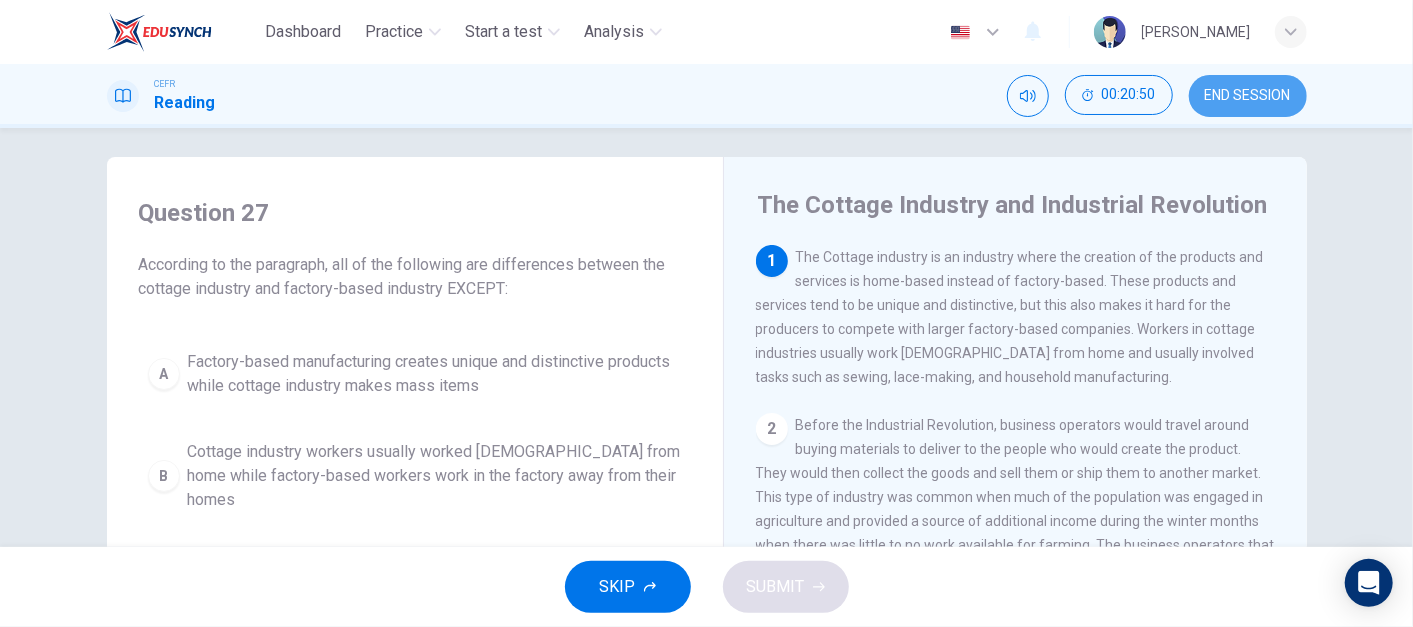 click on "END SESSION" at bounding box center (1248, 96) 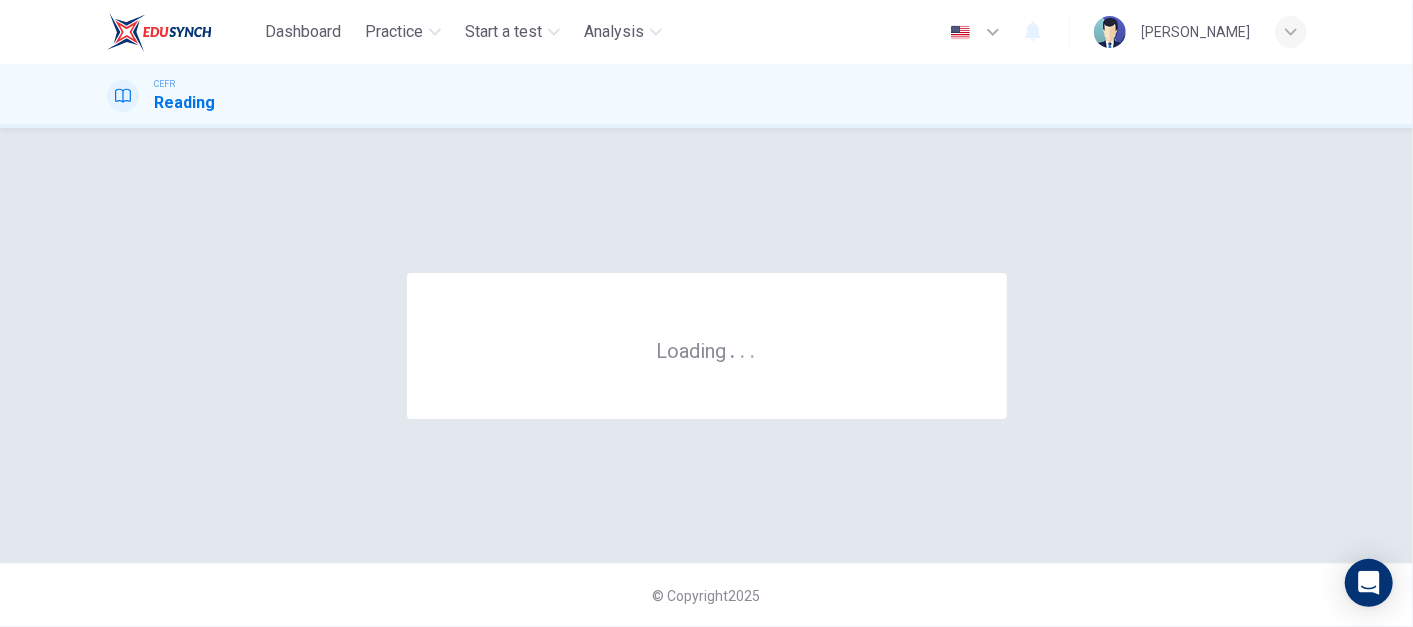 scroll, scrollTop: 0, scrollLeft: 0, axis: both 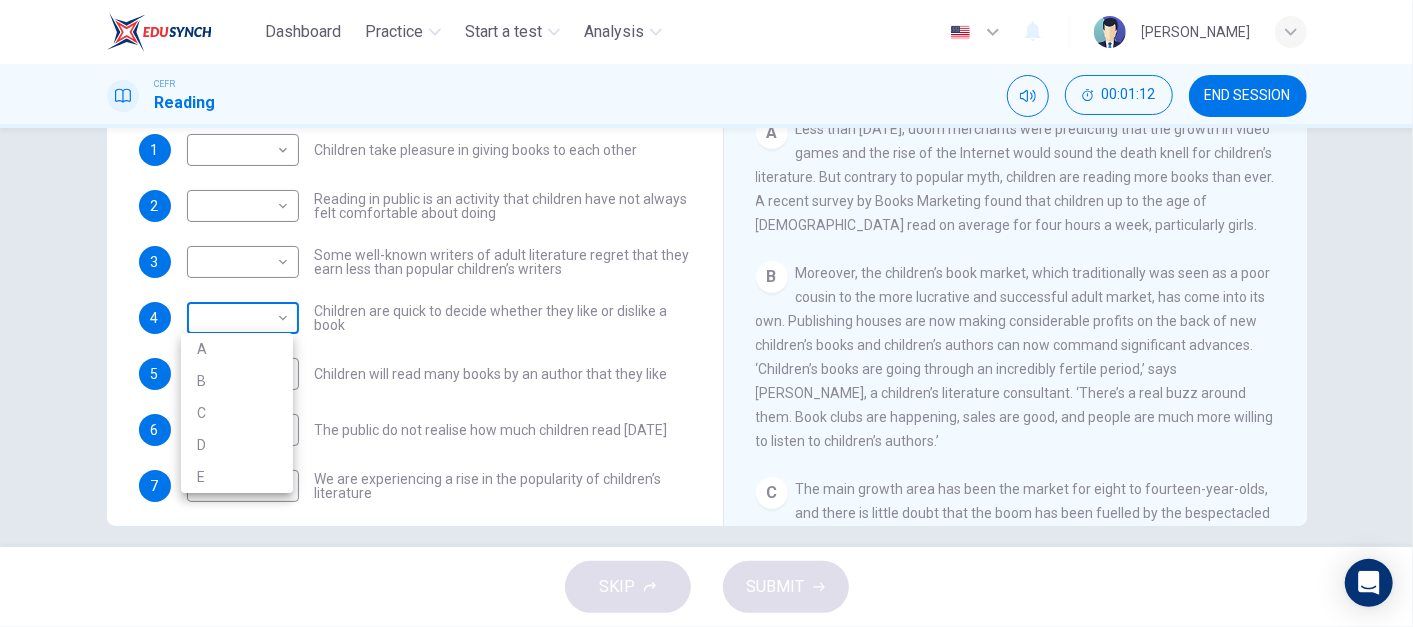 click on "Dashboard Practice Start a test Analysis English en ​ NURUL IZZATUL FARIHA BINTI SILLI MASAN CEFR Reading 00:01:12 END SESSION Questions 1 - 7 Look at the following list of people A-E and the list of statements. Match each statement with one of the people listed. People A Wendy Cooling B David Almond C Julia Eccleshare D Jacqueline Wilson E Anne Fine 1 ​ ​ Children take pleasure in giving books to each other 2 ​ ​ Reading in public is an activity that children have not always felt comfortable about doing 3 ​ ​ Some well-known writers of adult literature regret that they earn less than popular children’s writers 4 ​ ​ Children are quick to decide whether they like or dislike a book 5 ​ ​ Children will read many books by an author that they like 6 ​ ​ The public do not realise how much children read today 7 ​ ​ We are experiencing a rise in the popularity of children’s literature Twist in the Tale CLICK TO ZOOM Click to Zoom A B C D E F G H I J SKIP SUBMIT
Dashboard A B" at bounding box center (706, 313) 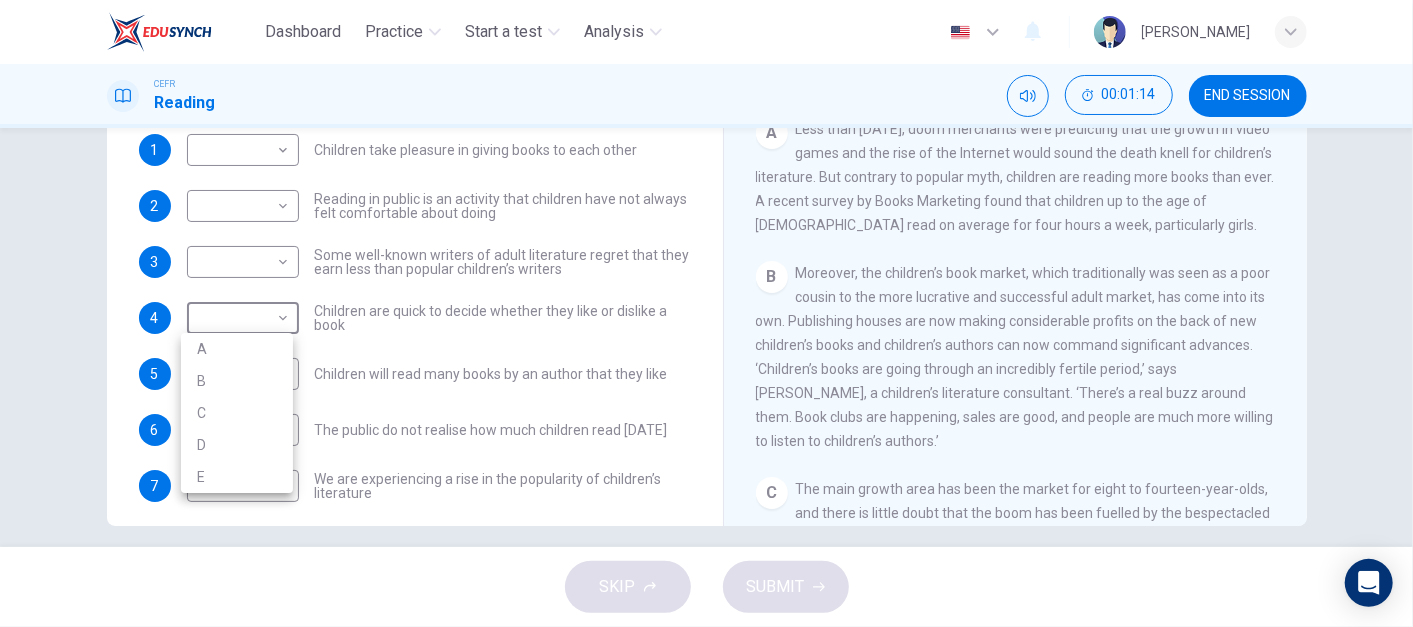 click at bounding box center [706, 313] 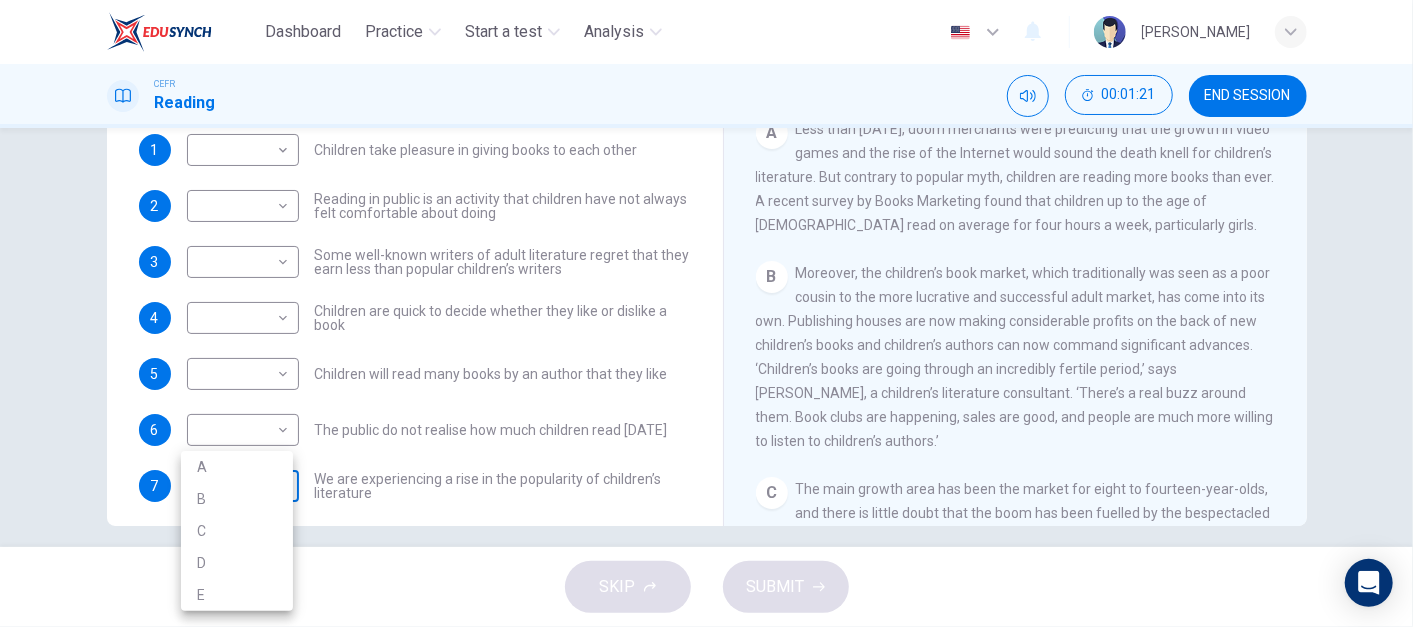 click on "Dashboard Practice Start a test Analysis English en ​ NURUL IZZATUL FARIHA BINTI SILLI MASAN CEFR Reading 00:01:21 END SESSION Questions 1 - 7 Look at the following list of people A-E and the list of statements. Match each statement with one of the people listed. People A Wendy Cooling B David Almond C Julia Eccleshare D Jacqueline Wilson E Anne Fine 1 ​ ​ Children take pleasure in giving books to each other 2 ​ ​ Reading in public is an activity that children have not always felt comfortable about doing 3 ​ ​ Some well-known writers of adult literature regret that they earn less than popular children’s writers 4 ​ ​ Children are quick to decide whether they like or dislike a book 5 ​ ​ Children will read many books by an author that they like 6 ​ ​ The public do not realise how much children read today 7 ​ ​ We are experiencing a rise in the popularity of children’s literature Twist in the Tale CLICK TO ZOOM Click to Zoom A B C D E F G H I J SKIP SUBMIT
Dashboard A B" at bounding box center [706, 313] 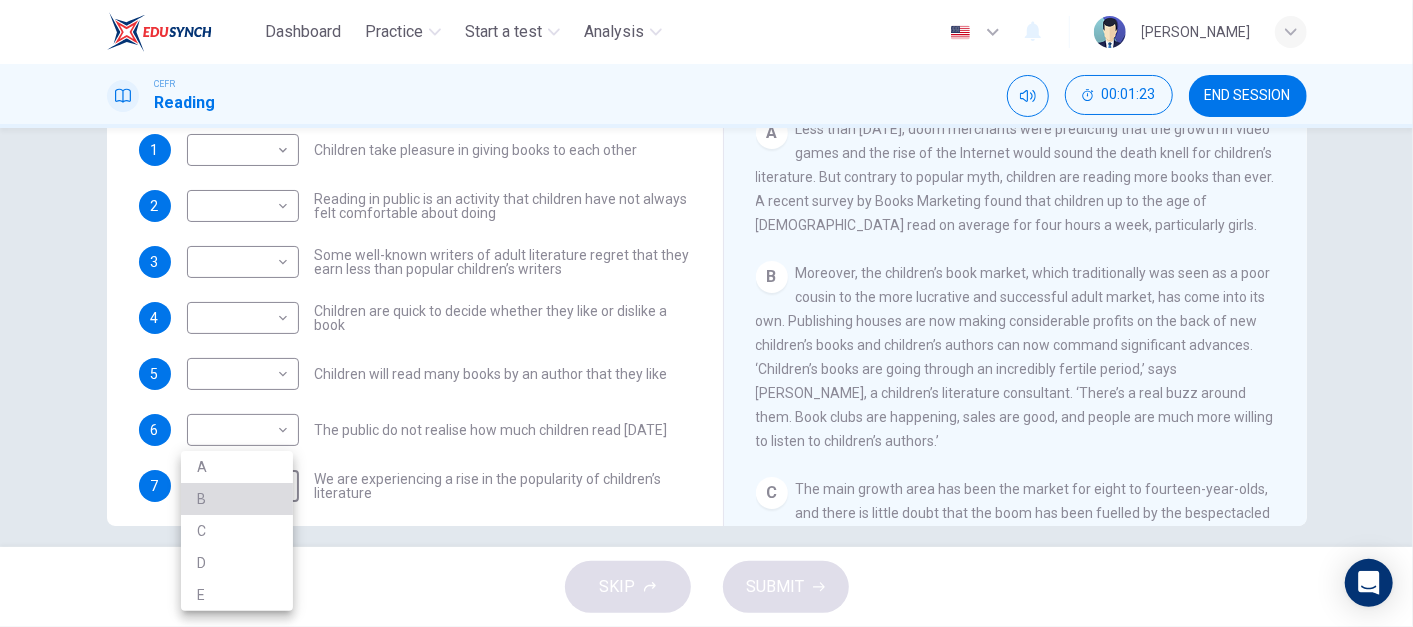 click on "B" at bounding box center [237, 499] 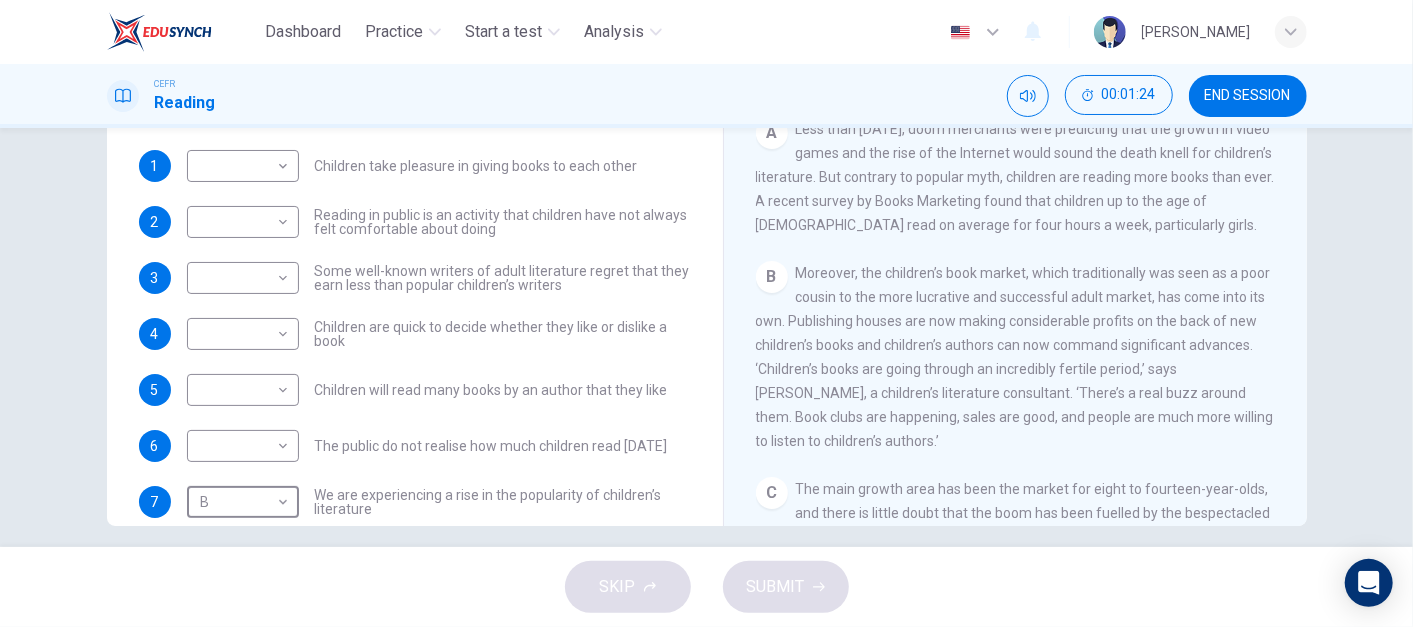 scroll, scrollTop: 149, scrollLeft: 0, axis: vertical 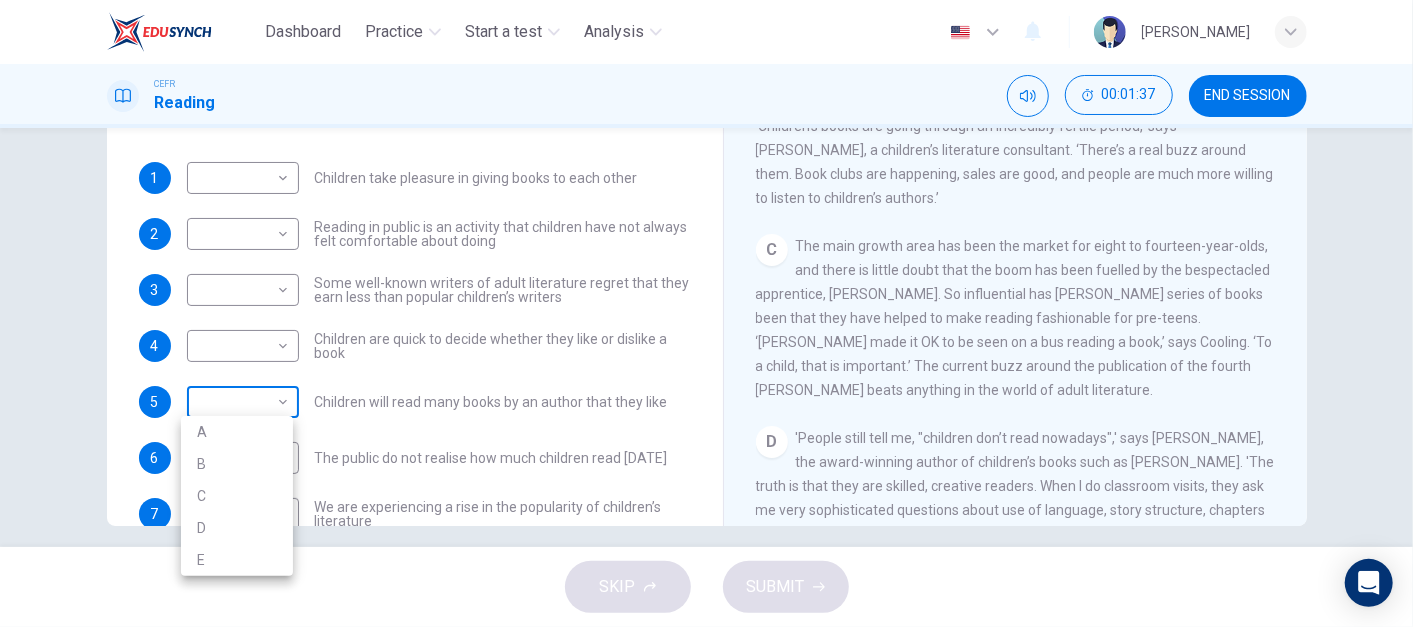 click on "Dashboard Practice Start a test Analysis English en ​ NURUL IZZATUL FARIHA BINTI SILLI MASAN CEFR Reading 00:01:37 END SESSION Questions 1 - 7 Look at the following list of people A-E and the list of statements. Match each statement with one of the people listed. People A Wendy Cooling B David Almond C Julia Eccleshare D Jacqueline Wilson E Anne Fine 1 ​ ​ Children take pleasure in giving books to each other 2 ​ ​ Reading in public is an activity that children have not always felt comfortable about doing 3 ​ ​ Some well-known writers of adult literature regret that they earn less than popular children’s writers 4 ​ ​ Children are quick to decide whether they like or dislike a book 5 ​ ​ Children will read many books by an author that they like 6 ​ ​ The public do not realise how much children read today 7 B B ​ We are experiencing a rise in the popularity of children’s literature Twist in the Tale CLICK TO ZOOM Click to Zoom A B C D E F G H I J SKIP SUBMIT
Dashboard A B" at bounding box center (706, 313) 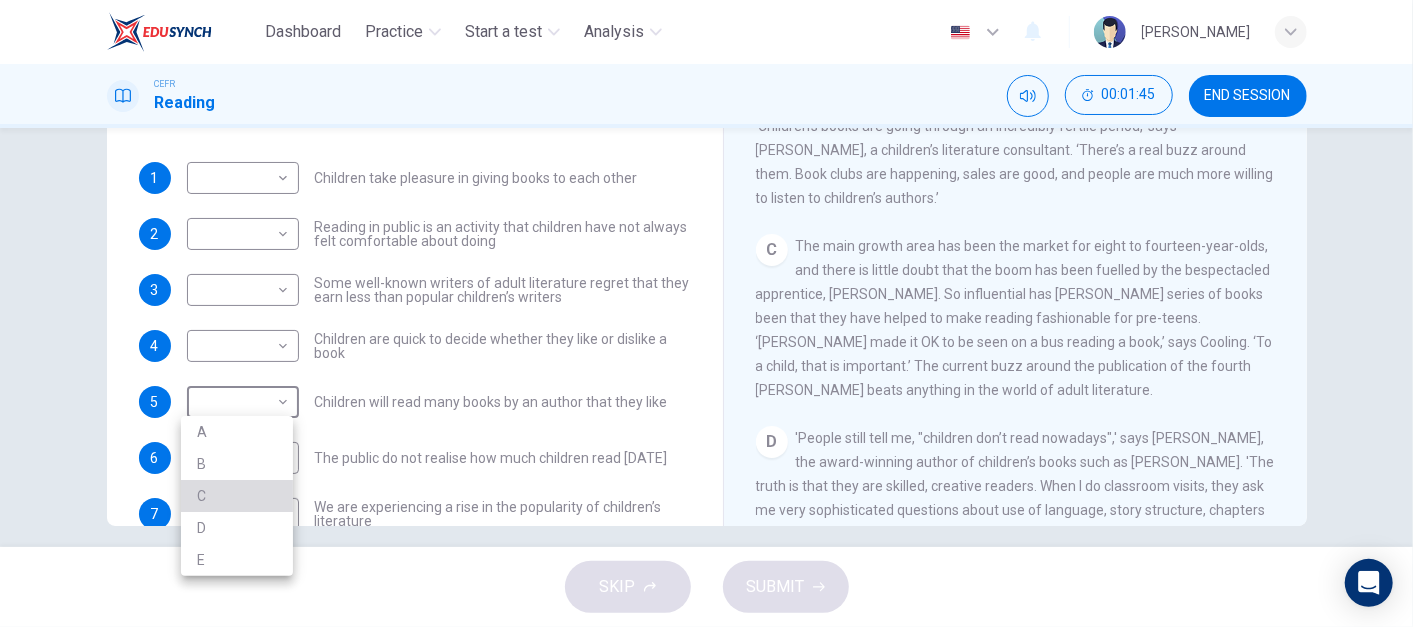 click on "C" at bounding box center (237, 496) 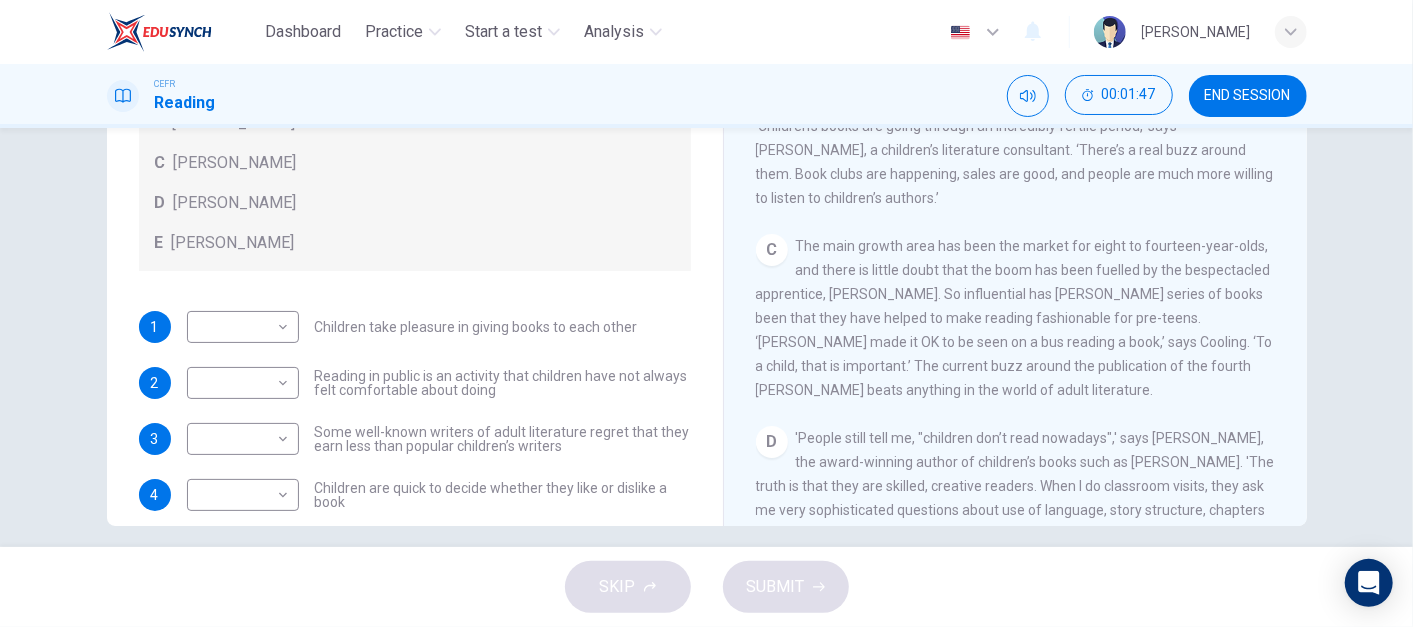 scroll, scrollTop: 192, scrollLeft: 0, axis: vertical 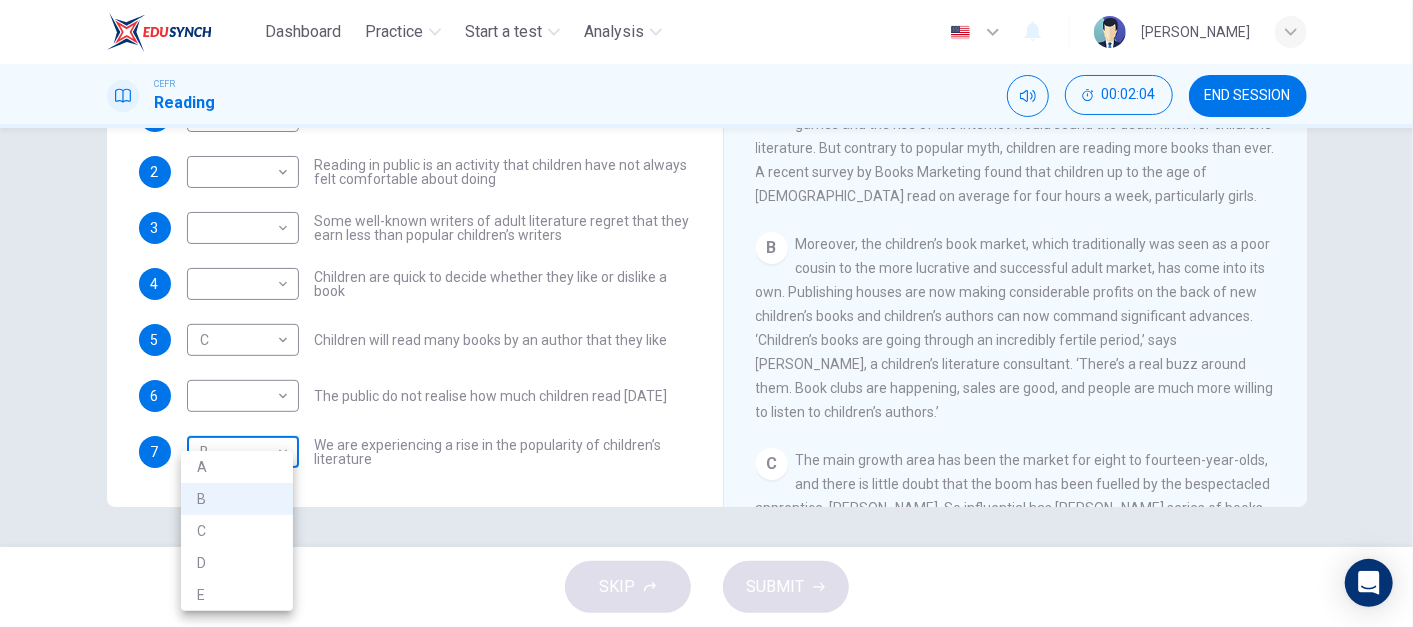 click on "Dashboard Practice Start a test Analysis English en ​ NURUL IZZATUL FARIHA BINTI SILLI MASAN CEFR Reading 00:02:04 END SESSION Questions 1 - 7 Look at the following list of people A-E and the list of statements. Match each statement with one of the people listed. People A Wendy Cooling B David Almond C Julia Eccleshare D Jacqueline Wilson E Anne Fine 1 ​ ​ Children take pleasure in giving books to each other 2 ​ ​ Reading in public is an activity that children have not always felt comfortable about doing 3 ​ ​ Some well-known writers of adult literature regret that they earn less than popular children’s writers 4 ​ ​ Children are quick to decide whether they like or dislike a book 5 C C ​ Children will read many books by an author that they like 6 ​ ​ The public do not realise how much children read today 7 B B ​ We are experiencing a rise in the popularity of children’s literature Twist in the Tale CLICK TO ZOOM Click to Zoom A B C D E F G H I J SKIP SUBMIT
Dashboard A B" at bounding box center (706, 313) 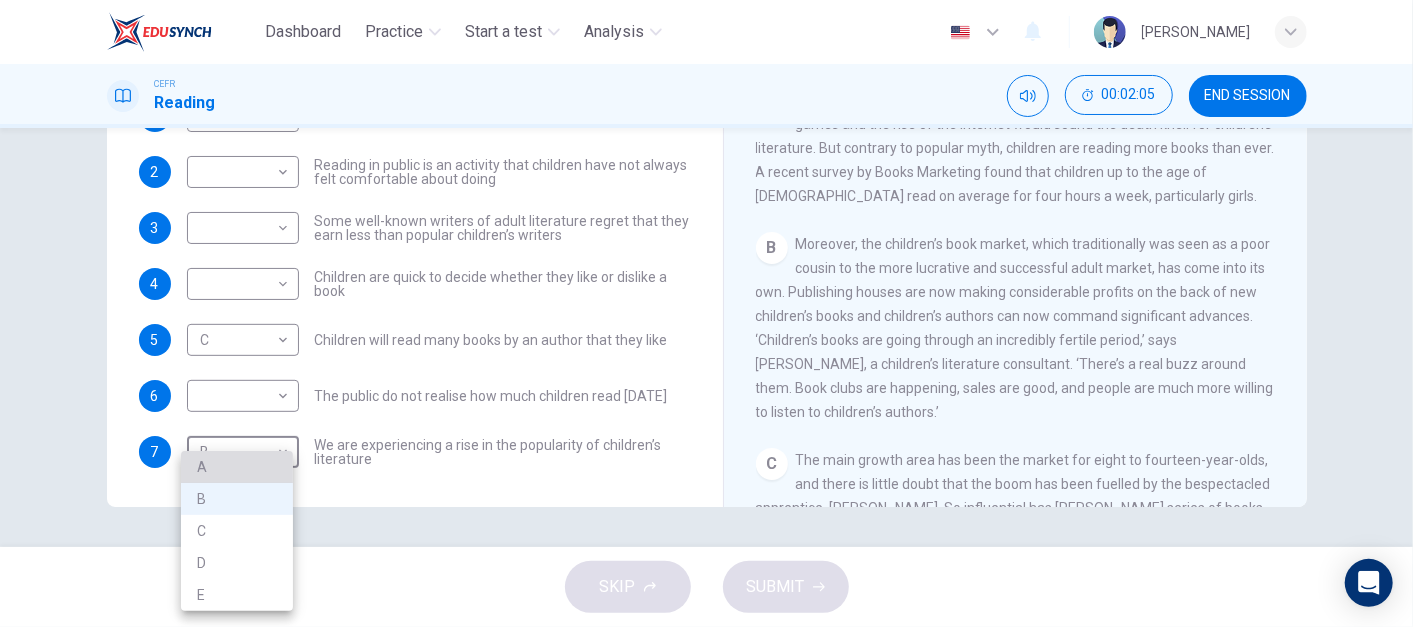click on "A" at bounding box center (237, 467) 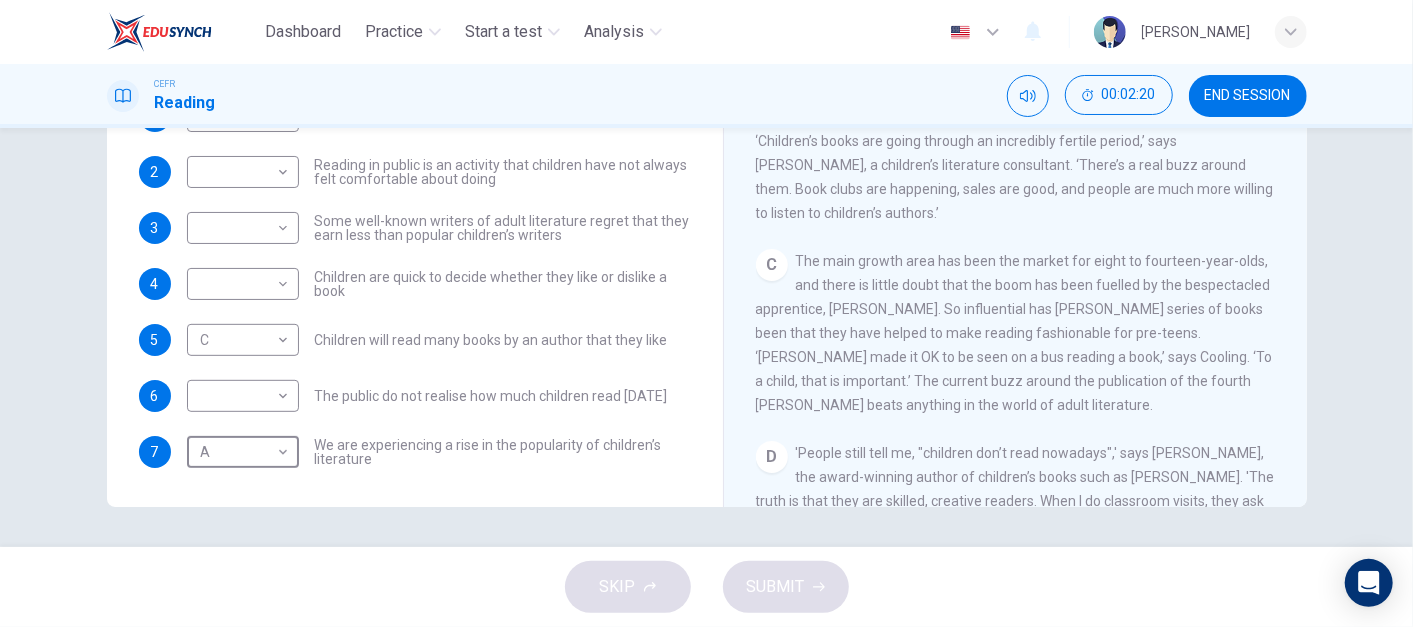 scroll, scrollTop: 433, scrollLeft: 0, axis: vertical 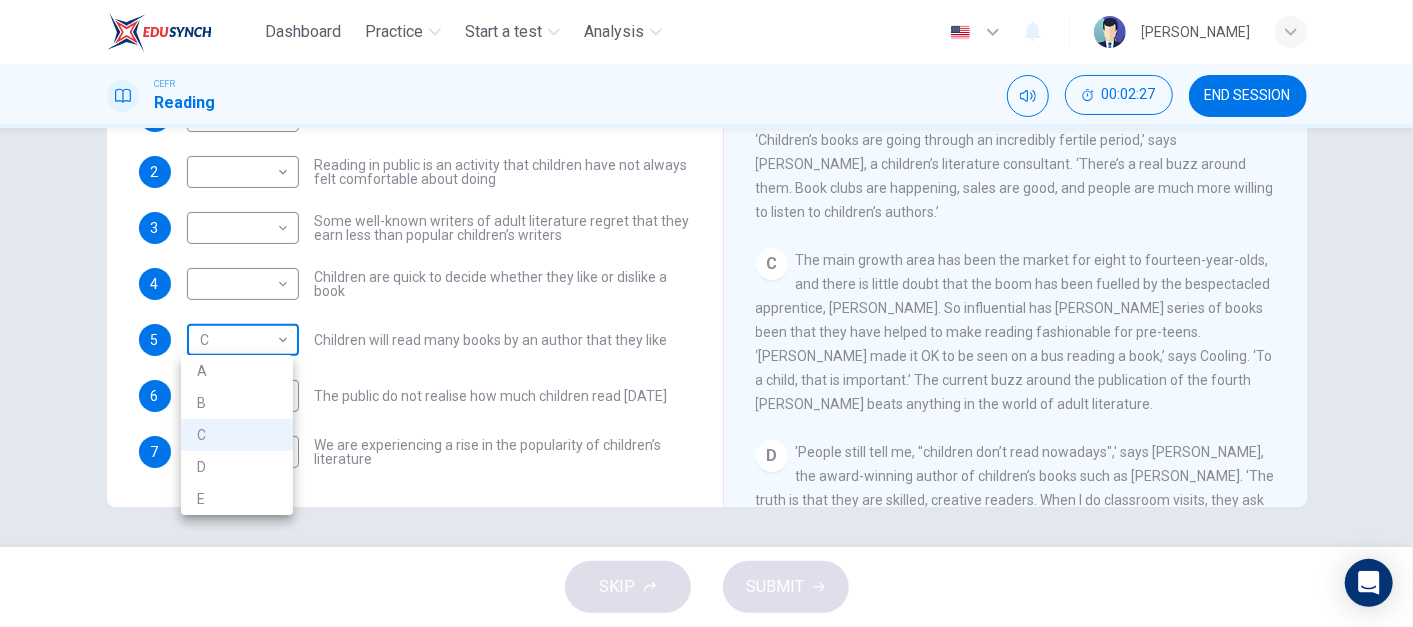 click on "Dashboard Practice Start a test Analysis English en ​ NURUL IZZATUL FARIHA BINTI SILLI MASAN CEFR Reading 00:02:27 END SESSION Questions 1 - 7 Look at the following list of people A-E and the list of statements. Match each statement with one of the people listed. People A Wendy Cooling B David Almond C Julia Eccleshare D Jacqueline Wilson E Anne Fine 1 ​ ​ Children take pleasure in giving books to each other 2 ​ ​ Reading in public is an activity that children have not always felt comfortable about doing 3 ​ ​ Some well-known writers of adult literature regret that they earn less than popular children’s writers 4 ​ ​ Children are quick to decide whether they like or dislike a book 5 C C ​ Children will read many books by an author that they like 6 ​ ​ The public do not realise how much children read today 7 A A ​ We are experiencing a rise in the popularity of children’s literature Twist in the Tale CLICK TO ZOOM Click to Zoom A B C D E F G H I J SKIP SUBMIT
Dashboard A B" at bounding box center [706, 313] 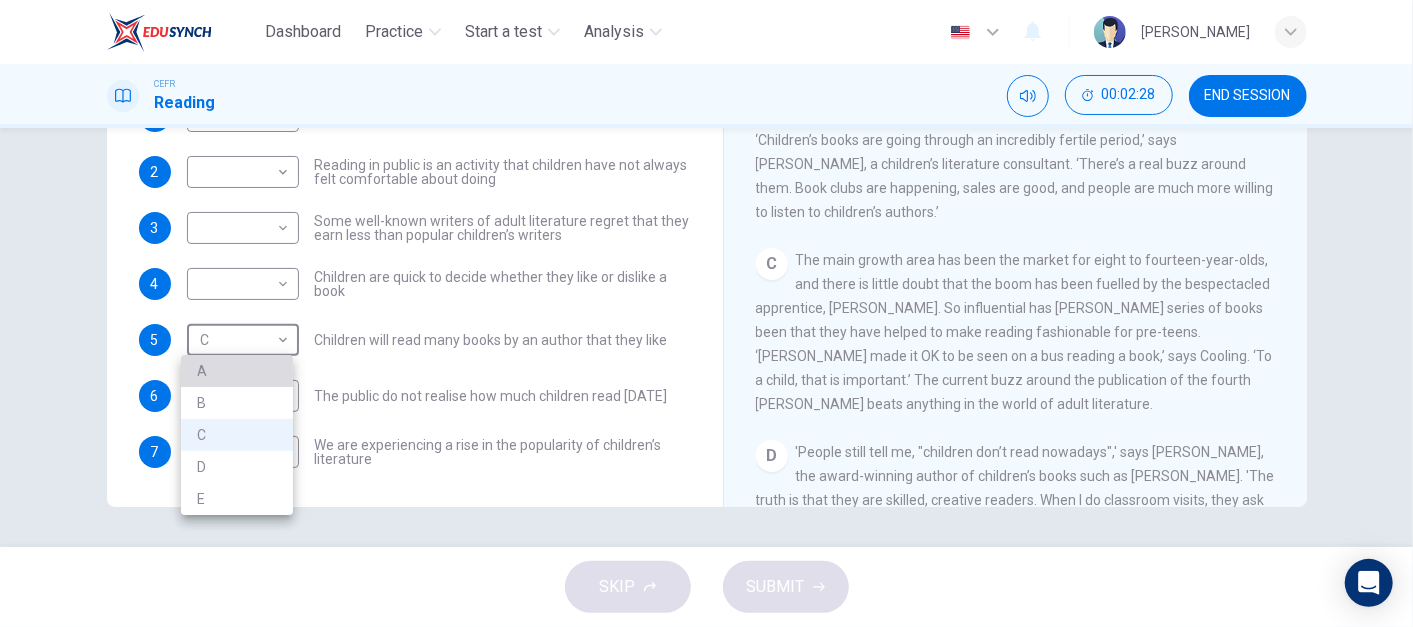 click on "A" at bounding box center [237, 371] 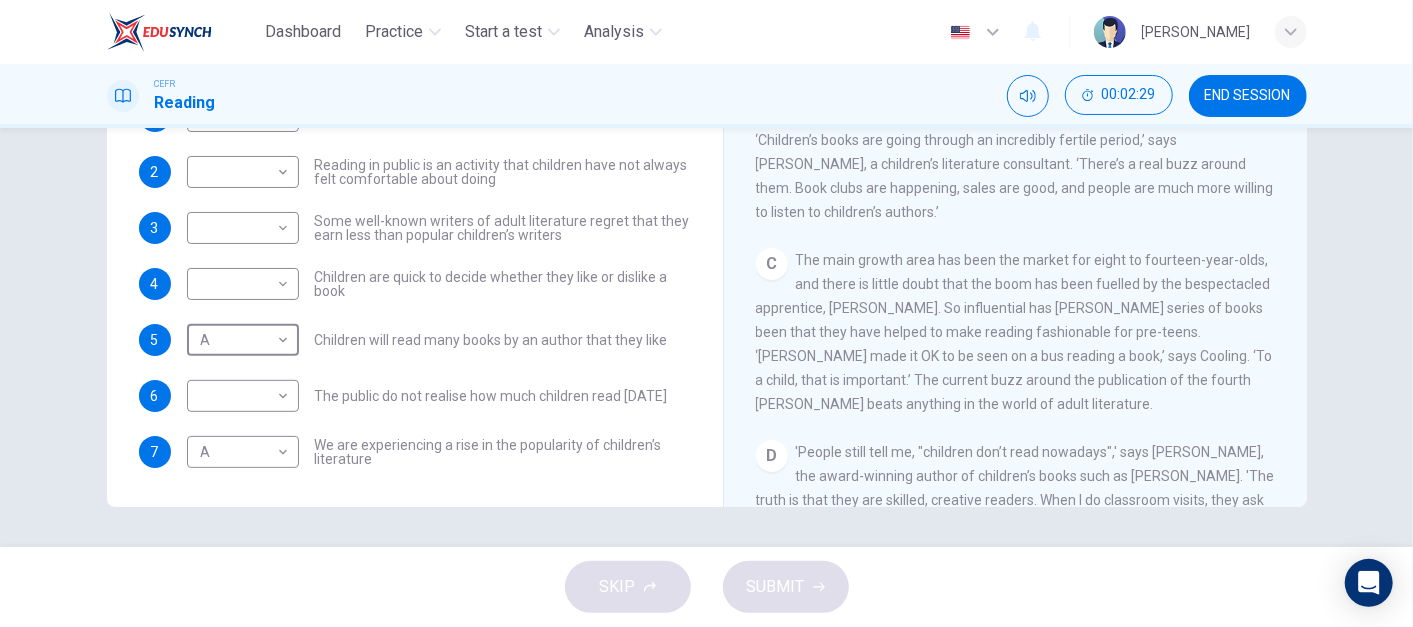 scroll, scrollTop: 613, scrollLeft: 0, axis: vertical 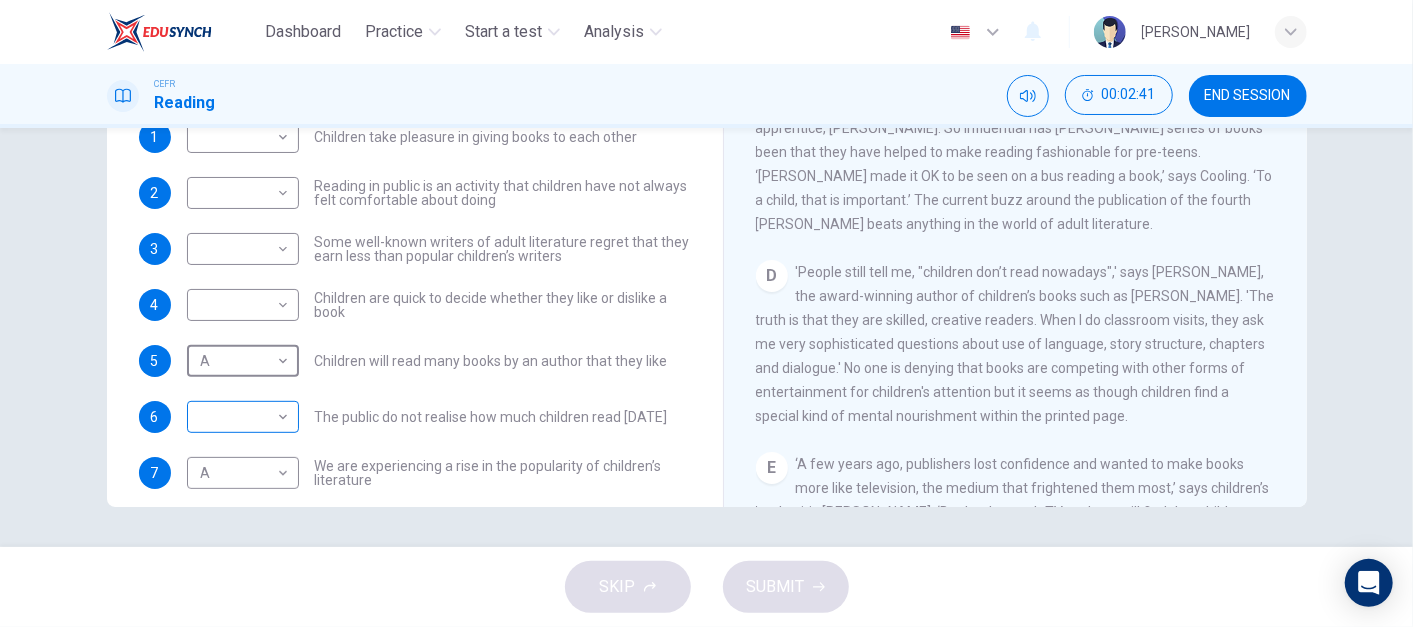 click on "Dashboard Practice Start a test Analysis English en ​ NURUL IZZATUL FARIHA BINTI SILLI MASAN CEFR Reading 00:02:41 END SESSION Questions 1 - 7 Look at the following list of people A-E and the list of statements. Match each statement with one of the people listed. People A Wendy Cooling B David Almond C Julia Eccleshare D Jacqueline Wilson E Anne Fine 1 ​ ​ Children take pleasure in giving books to each other 2 ​ ​ Reading in public is an activity that children have not always felt comfortable about doing 3 ​ ​ Some well-known writers of adult literature regret that they earn less than popular children’s writers 4 ​ ​ Children are quick to decide whether they like or dislike a book 5 A A ​ Children will read many books by an author that they like 6 ​ ​ The public do not realise how much children read today 7 A A ​ We are experiencing a rise in the popularity of children’s literature Twist in the Tale CLICK TO ZOOM Click to Zoom A B C D E F G H I J SKIP SUBMIT
Dashboard" at bounding box center [706, 313] 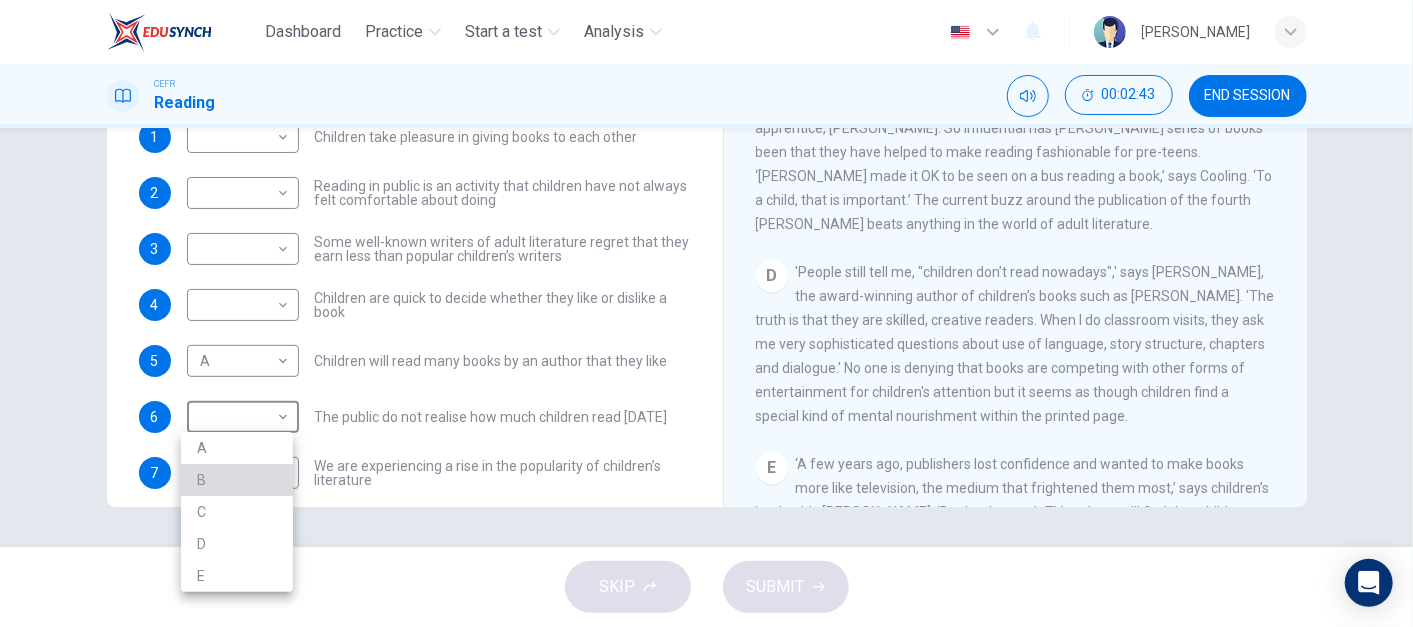 click on "B" at bounding box center (237, 480) 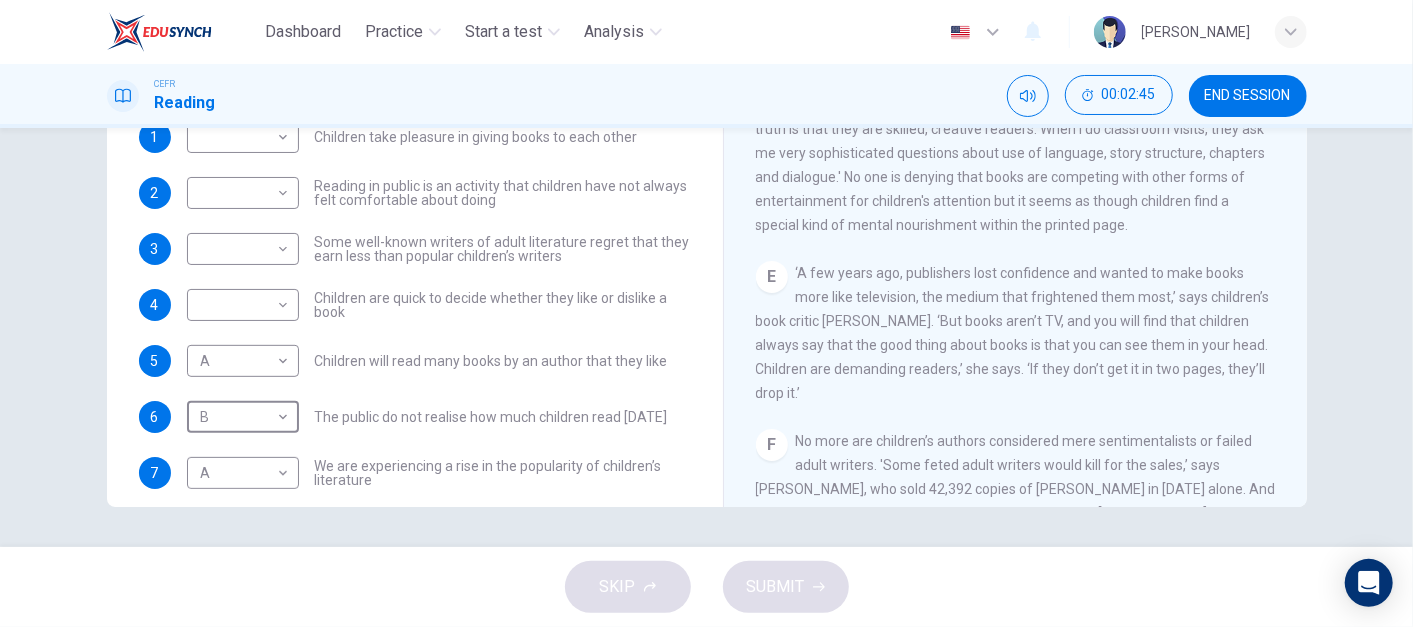 scroll, scrollTop: 834, scrollLeft: 0, axis: vertical 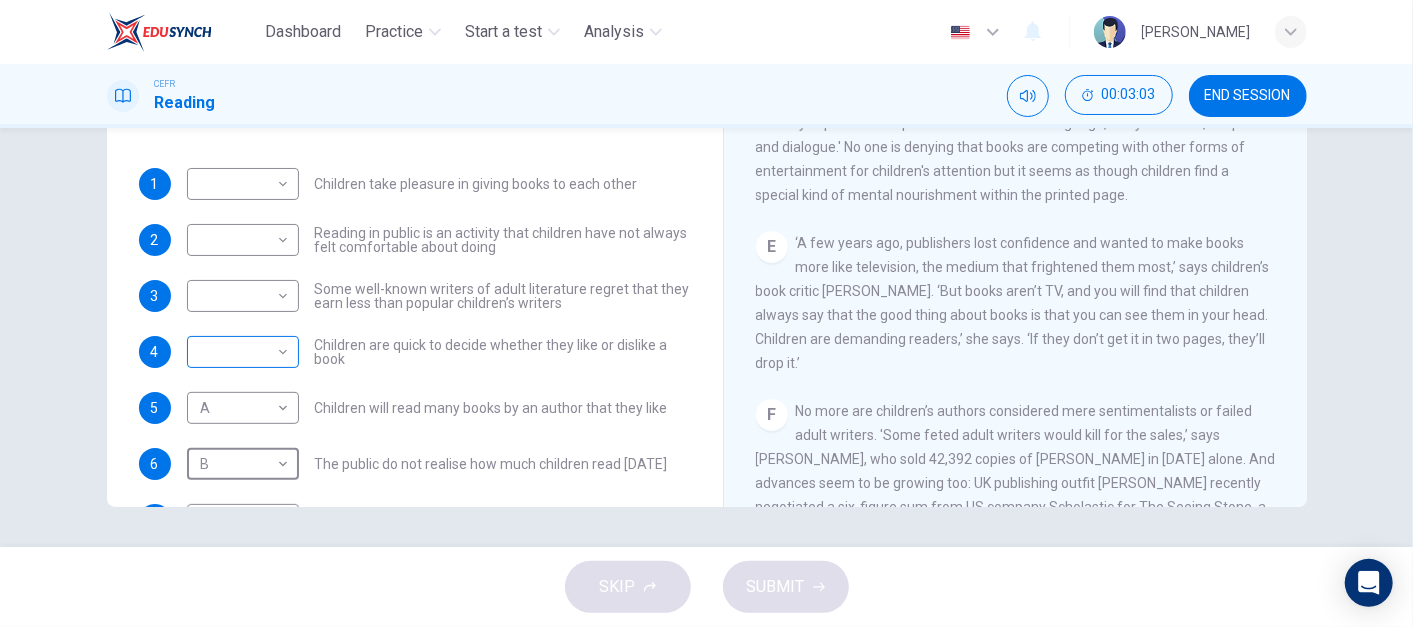 click on "Dashboard Practice Start a test Analysis English en ​ NURUL IZZATUL FARIHA BINTI SILLI MASAN CEFR Reading 00:03:03 END SESSION Questions 1 - 7 Look at the following list of people A-E and the list of statements. Match each statement with one of the people listed. People A Wendy Cooling B David Almond C Julia Eccleshare D Jacqueline Wilson E Anne Fine 1 ​ ​ Children take pleasure in giving books to each other 2 ​ ​ Reading in public is an activity that children have not always felt comfortable about doing 3 ​ ​ Some well-known writers of adult literature regret that they earn less than popular children’s writers 4 ​ ​ Children are quick to decide whether they like or dislike a book 5 A A ​ Children will read many books by an author that they like 6 B B ​ The public do not realise how much children read today 7 A A ​ We are experiencing a rise in the popularity of children’s literature Twist in the Tale CLICK TO ZOOM Click to Zoom A B C D E F G H I J SKIP SUBMIT
Dashboard" at bounding box center (706, 313) 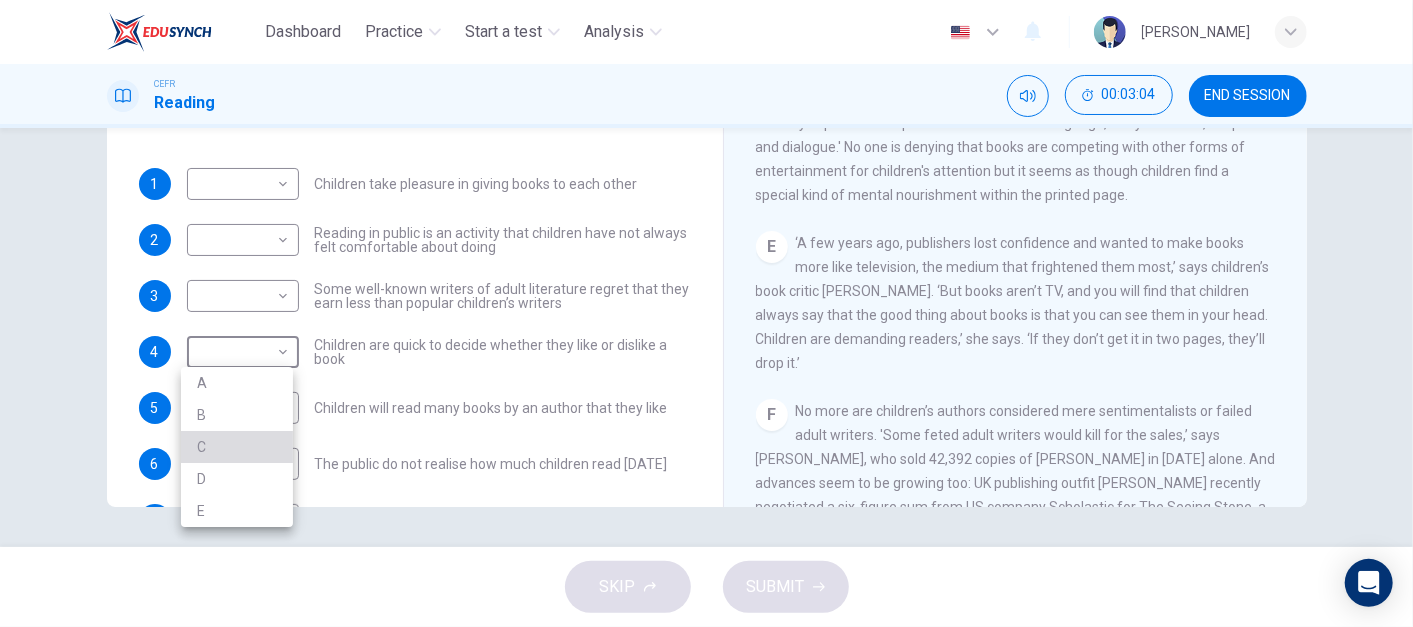 click on "C" at bounding box center (237, 447) 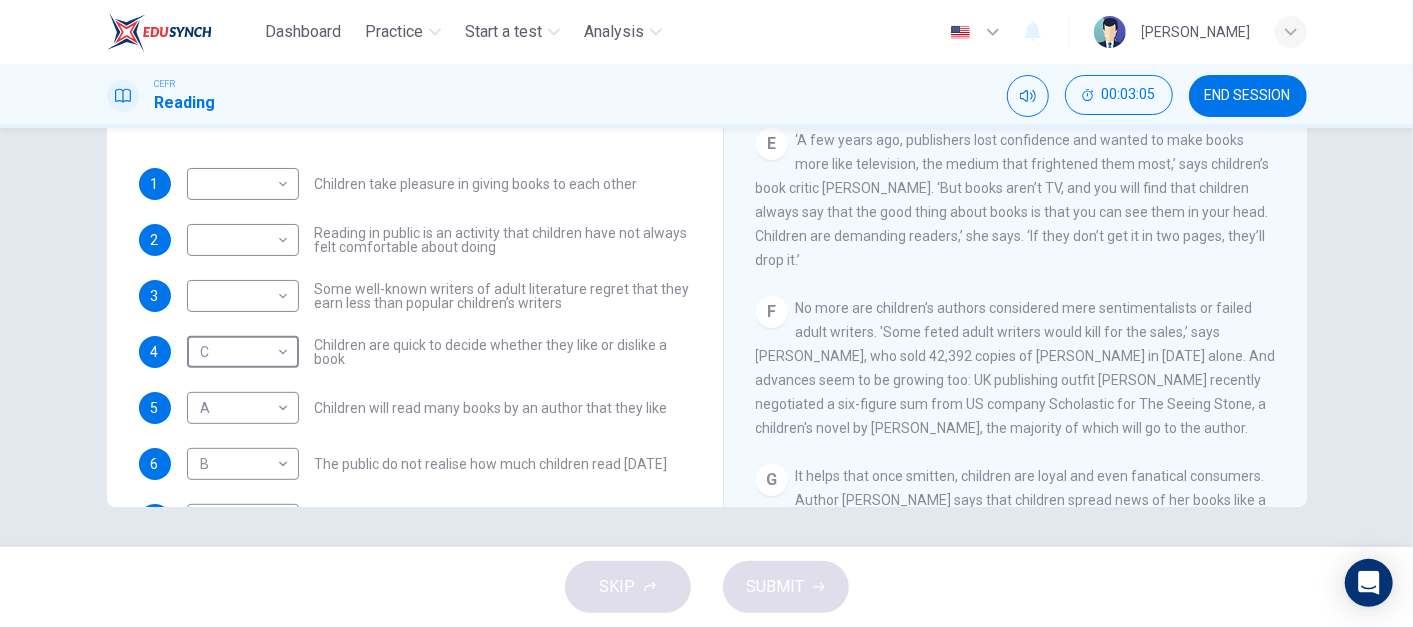 scroll, scrollTop: 940, scrollLeft: 0, axis: vertical 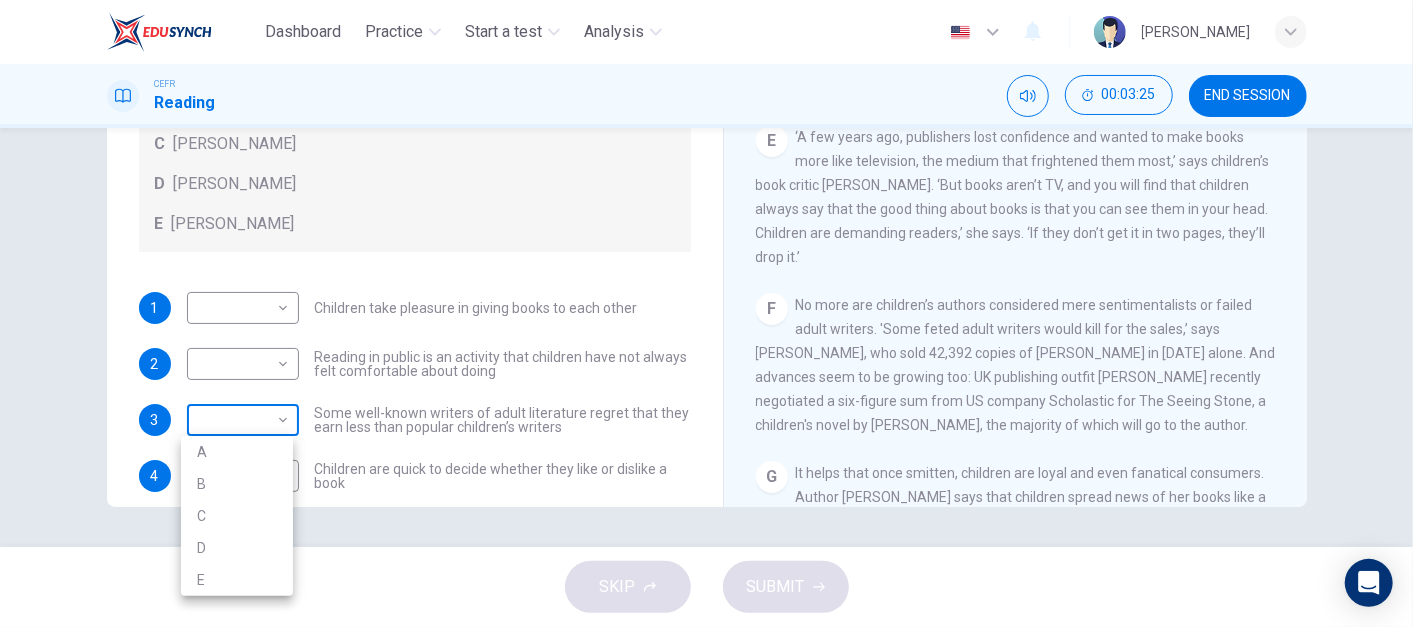 click on "Dashboard Practice Start a test Analysis English en ​ NURUL IZZATUL FARIHA BINTI SILLI MASAN CEFR Reading 00:03:25 END SESSION Questions 1 - 7 Look at the following list of people A-E and the list of statements. Match each statement with one of the people listed. People A Wendy Cooling B David Almond C Julia Eccleshare D Jacqueline Wilson E Anne Fine 1 ​ ​ Children take pleasure in giving books to each other 2 ​ ​ Reading in public is an activity that children have not always felt comfortable about doing 3 ​ ​ Some well-known writers of adult literature regret that they earn less than popular children’s writers 4 C C ​ Children are quick to decide whether they like or dislike a book 5 A A ​ Children will read many books by an author that they like 6 B B ​ The public do not realise how much children read today 7 A A ​ We are experiencing a rise in the popularity of children’s literature Twist in the Tale CLICK TO ZOOM Click to Zoom A B C D E F G H I J SKIP SUBMIT
Dashboard A B" at bounding box center [706, 313] 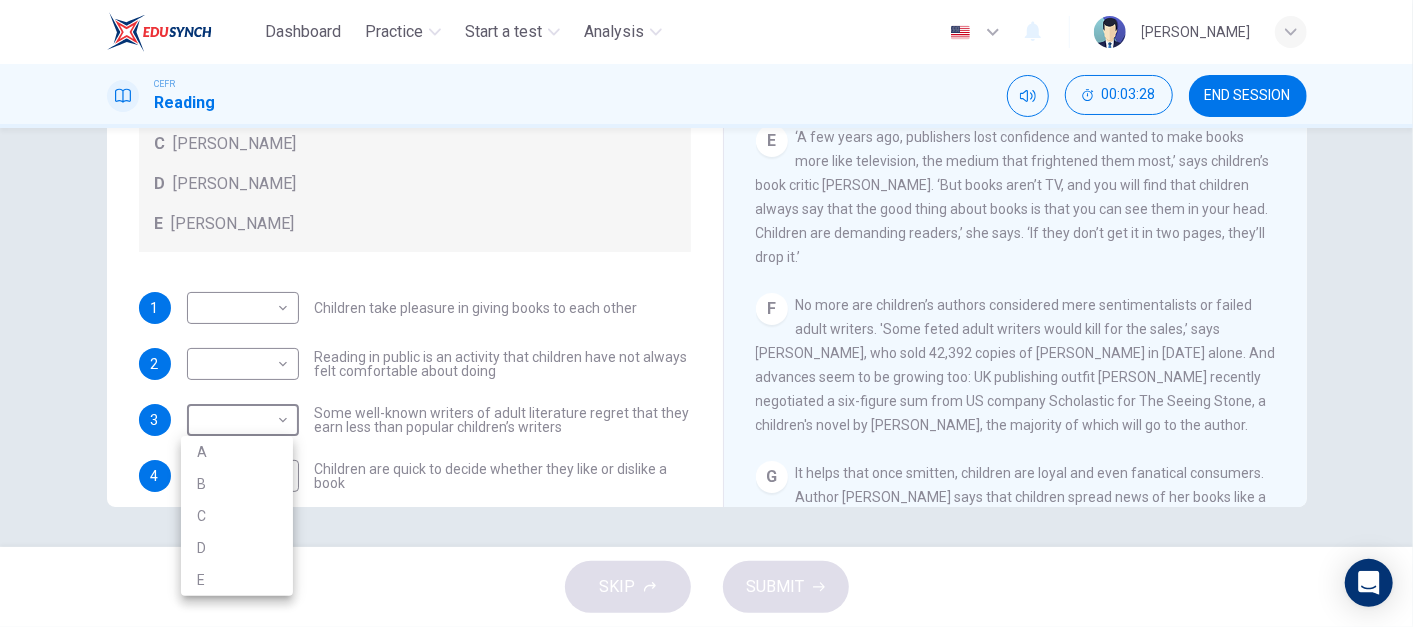 click at bounding box center [706, 313] 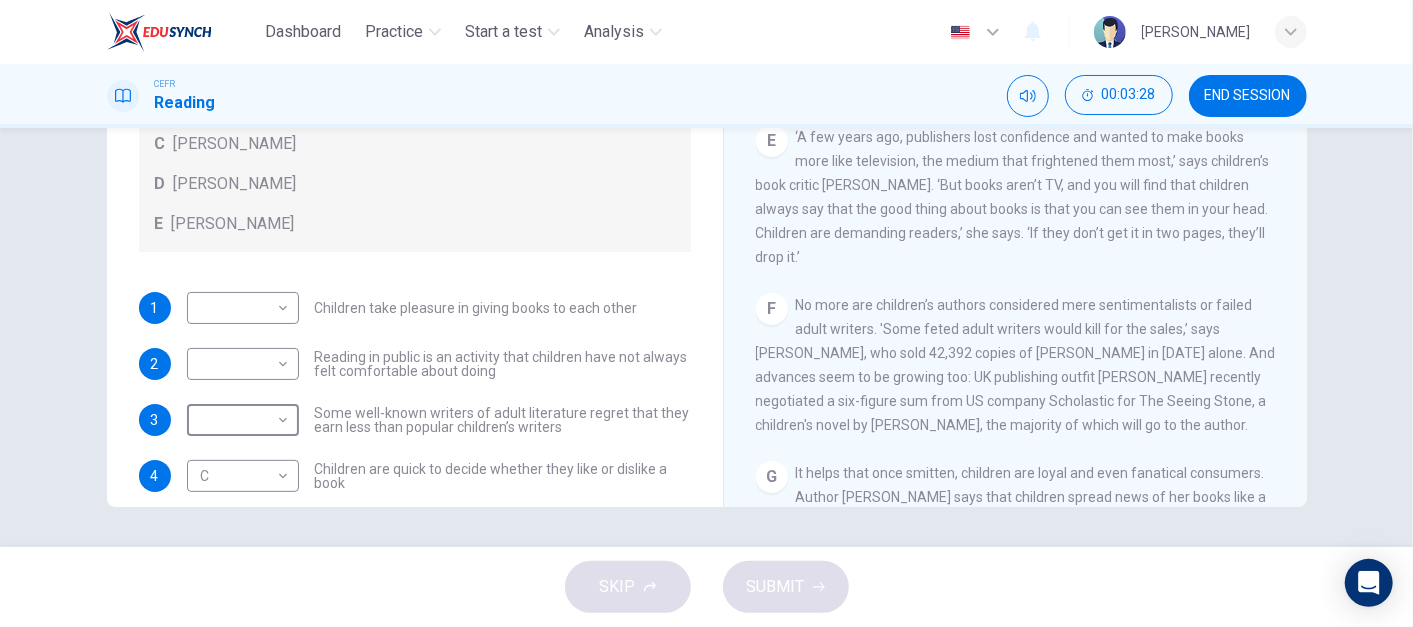 click on "1 ​ ​ Children take pleasure in giving books to each other 2 ​ ​ Reading in public is an activity that children have not always felt comfortable about doing 3 ​ ​ Some well-known writers of adult literature regret that they earn less than popular children’s writers 4 C C ​ Children are quick to decide whether they like or dislike a book 5 A A ​ Children will read many books by an author that they like 6 B B ​ The public do not realise how much children read today 7 A A ​ We are experiencing a rise in the popularity of children’s literature" at bounding box center [415, 476] 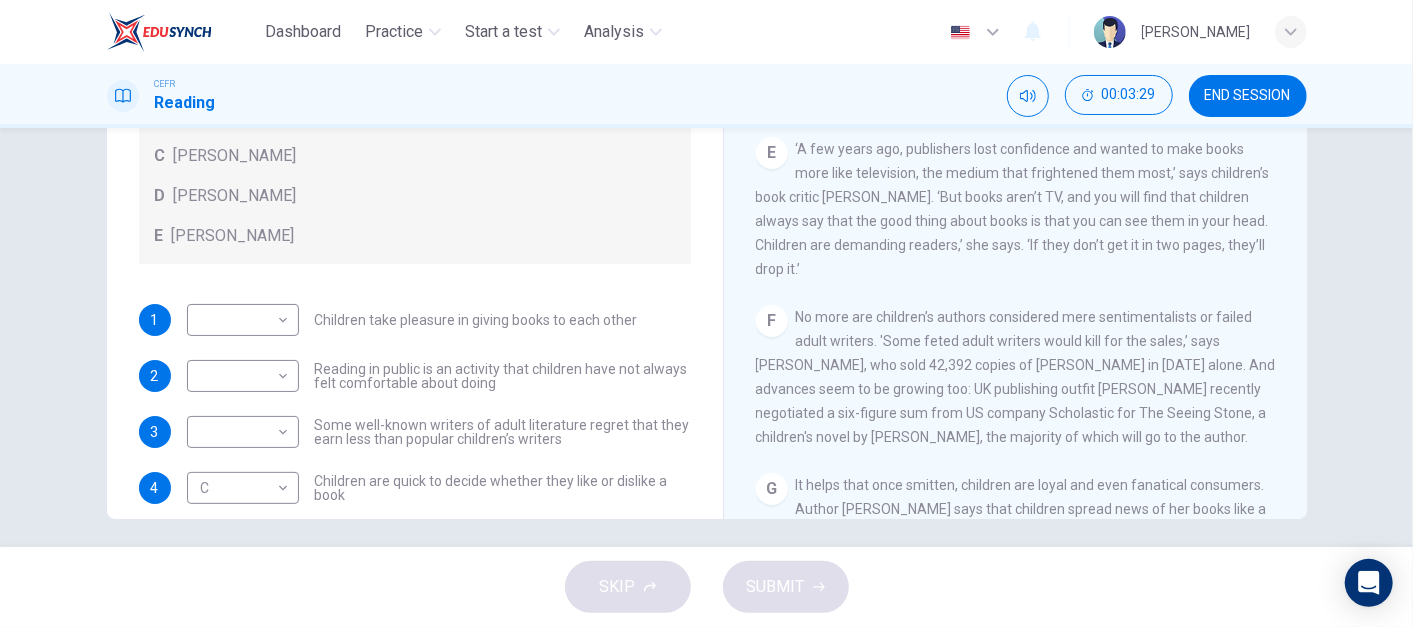scroll, scrollTop: 349, scrollLeft: 0, axis: vertical 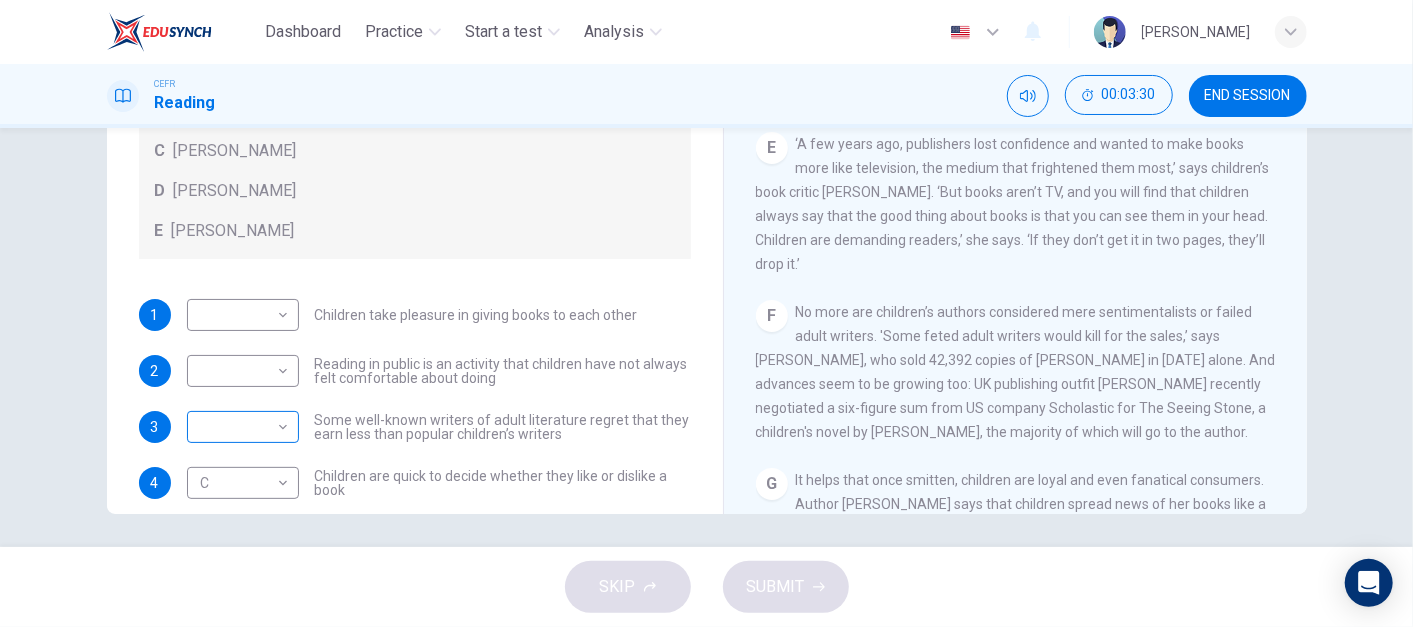 click on "Dashboard Practice Start a test Analysis English en ​ NURUL IZZATUL FARIHA BINTI SILLI MASAN CEFR Reading 00:03:30 END SESSION Questions 1 - 7 Look at the following list of people A-E and the list of statements. Match each statement with one of the people listed. People A Wendy Cooling B David Almond C Julia Eccleshare D Jacqueline Wilson E Anne Fine 1 ​ ​ Children take pleasure in giving books to each other 2 ​ ​ Reading in public is an activity that children have not always felt comfortable about doing 3 ​ ​ Some well-known writers of adult literature regret that they earn less than popular children’s writers 4 C C ​ Children are quick to decide whether they like or dislike a book 5 A A ​ Children will read many books by an author that they like 6 B B ​ The public do not realise how much children read today 7 A A ​ We are experiencing a rise in the popularity of children’s literature Twist in the Tale CLICK TO ZOOM Click to Zoom A B C D E F G H I J SKIP SUBMIT
Dashboard" at bounding box center [706, 313] 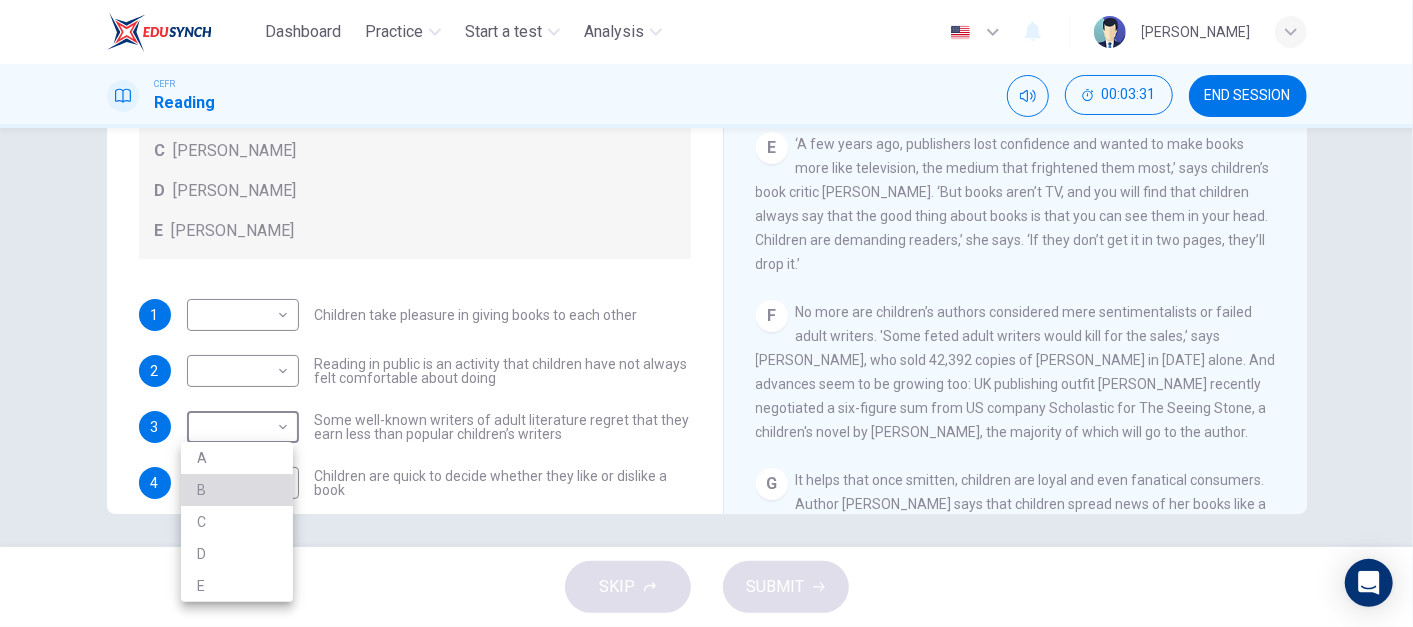 click on "B" at bounding box center (237, 490) 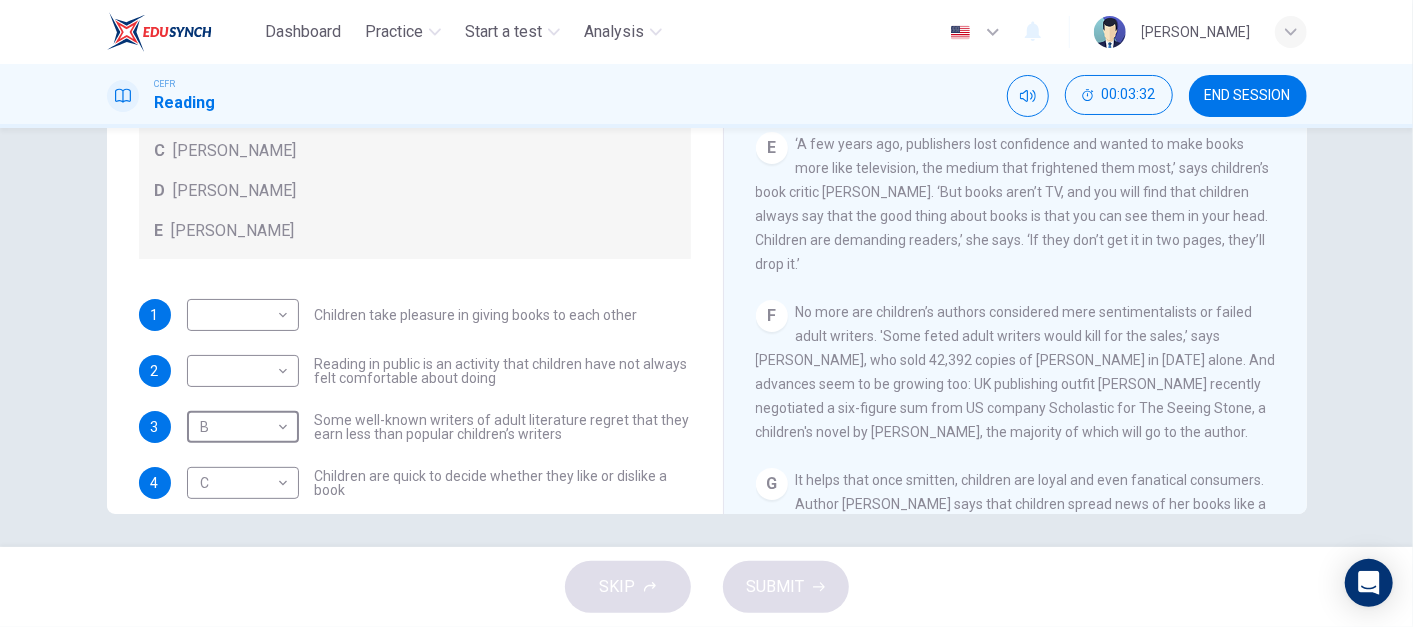 scroll, scrollTop: 151, scrollLeft: 0, axis: vertical 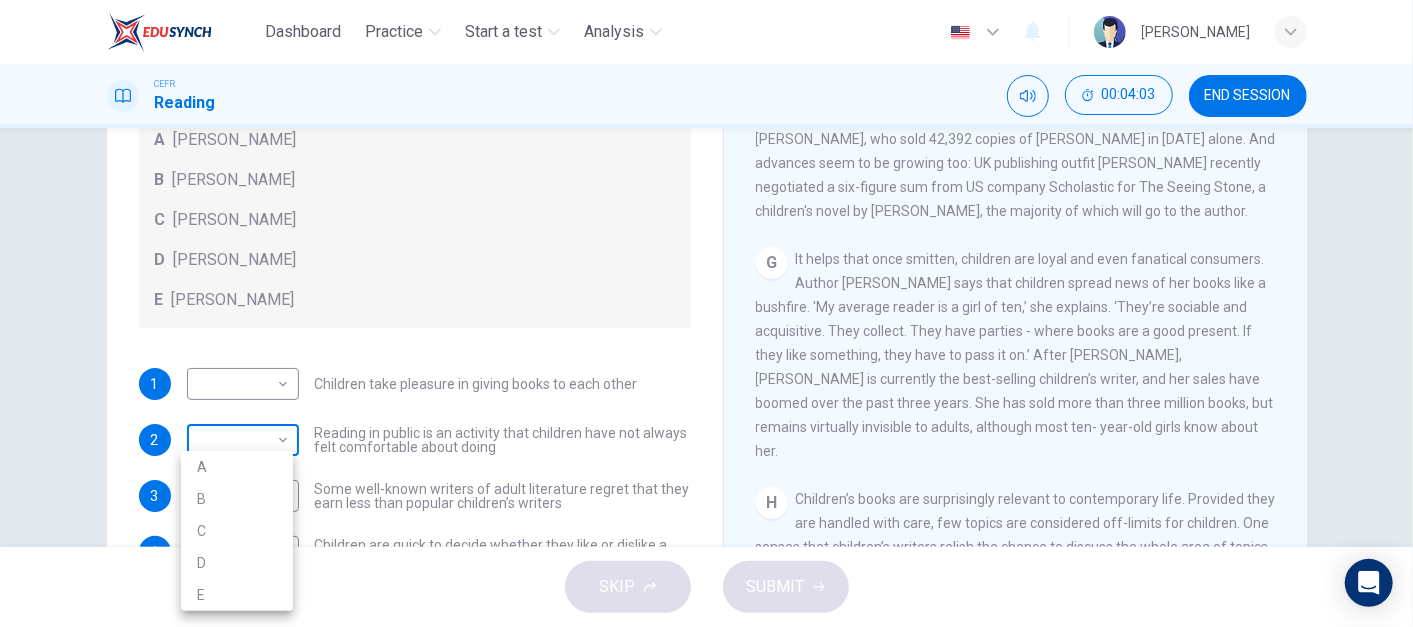 click on "Dashboard Practice Start a test Analysis English en ​ NURUL IZZATUL FARIHA BINTI SILLI MASAN CEFR Reading 00:04:03 END SESSION Questions 1 - 7 Look at the following list of people A-E and the list of statements. Match each statement with one of the people listed. People A Wendy Cooling B David Almond C Julia Eccleshare D Jacqueline Wilson E Anne Fine 1 ​ ​ Children take pleasure in giving books to each other 2 ​ ​ Reading in public is an activity that children have not always felt comfortable about doing 3 B B ​ Some well-known writers of adult literature regret that they earn less than popular children’s writers 4 C C ​ Children are quick to decide whether they like or dislike a book 5 A A ​ Children will read many books by an author that they like 6 B B ​ The public do not realise how much children read today 7 A A ​ We are experiencing a rise in the popularity of children’s literature Twist in the Tale CLICK TO ZOOM Click to Zoom A B C D E F G H I J SKIP SUBMIT
Dashboard A B" at bounding box center [706, 313] 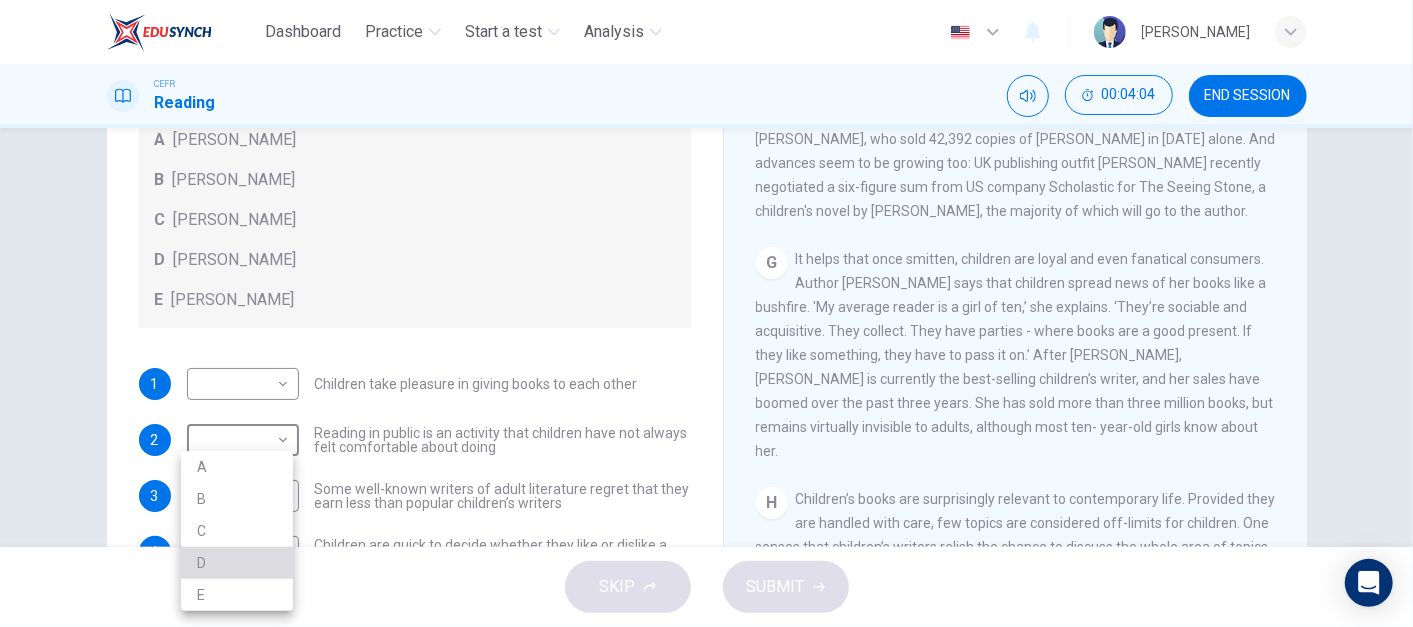 click on "D" at bounding box center [237, 563] 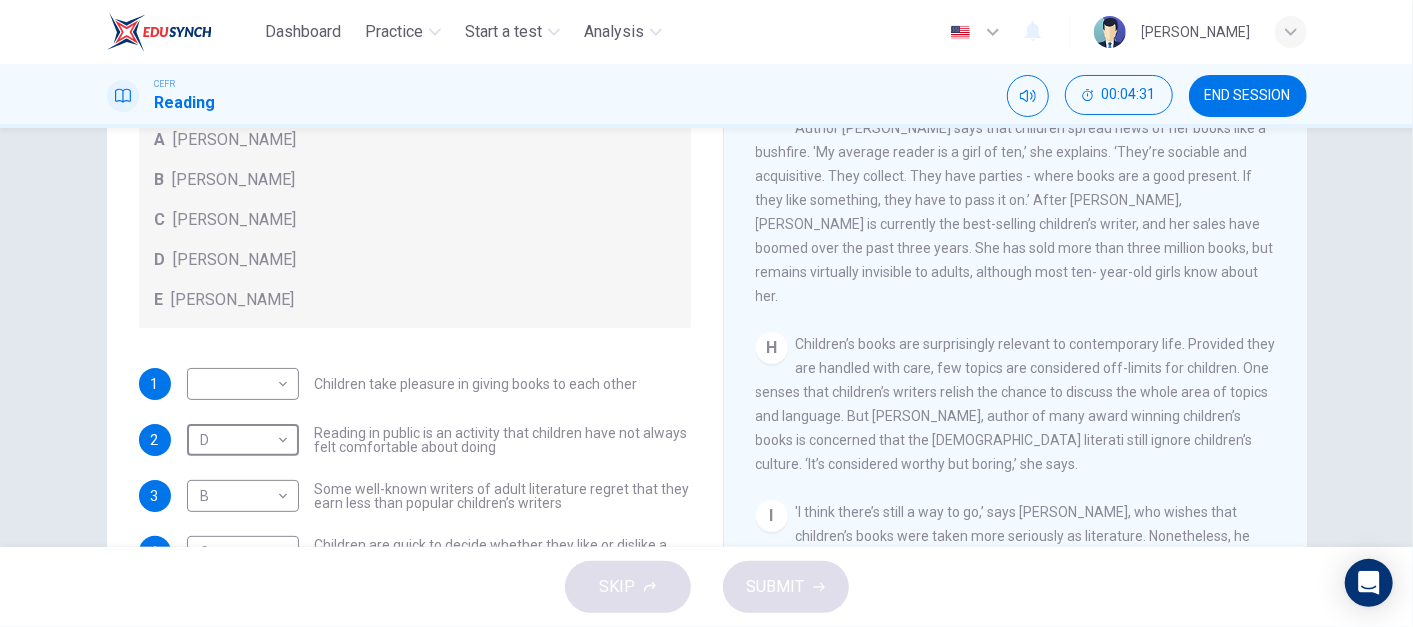 scroll, scrollTop: 1374, scrollLeft: 0, axis: vertical 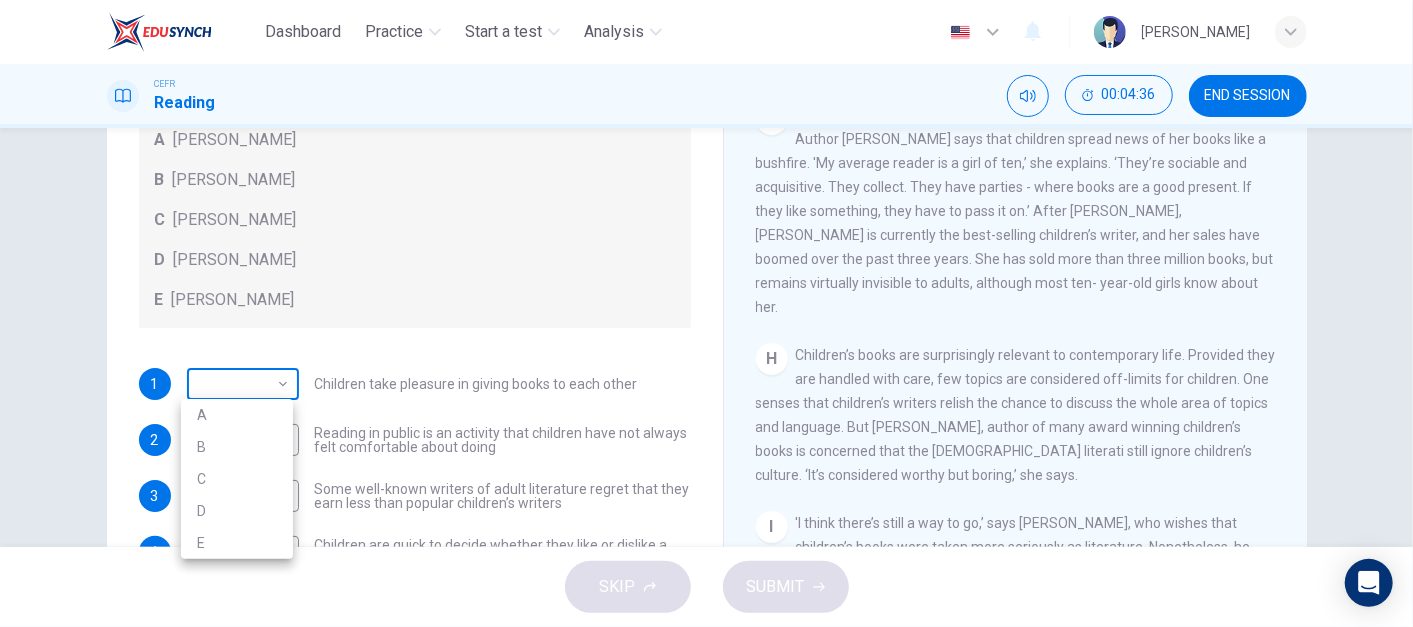 click on "Dashboard Practice Start a test Analysis English en ​ NURUL IZZATUL FARIHA BINTI SILLI MASAN CEFR Reading 00:04:36 END SESSION Questions 1 - 7 Look at the following list of people A-E and the list of statements. Match each statement with one of the people listed. People A Wendy Cooling B David Almond C Julia Eccleshare D Jacqueline Wilson E Anne Fine 1 ​ ​ Children take pleasure in giving books to each other 2 D D ​ Reading in public is an activity that children have not always felt comfortable about doing 3 B B ​ Some well-known writers of adult literature regret that they earn less than popular children’s writers 4 C C ​ Children are quick to decide whether they like or dislike a book 5 A A ​ Children will read many books by an author that they like 6 B B ​ The public do not realise how much children read today 7 A A ​ We are experiencing a rise in the popularity of children’s literature Twist in the Tale CLICK TO ZOOM Click to Zoom A B C D E F G H I J SKIP SUBMIT
Dashboard A B" at bounding box center (706, 313) 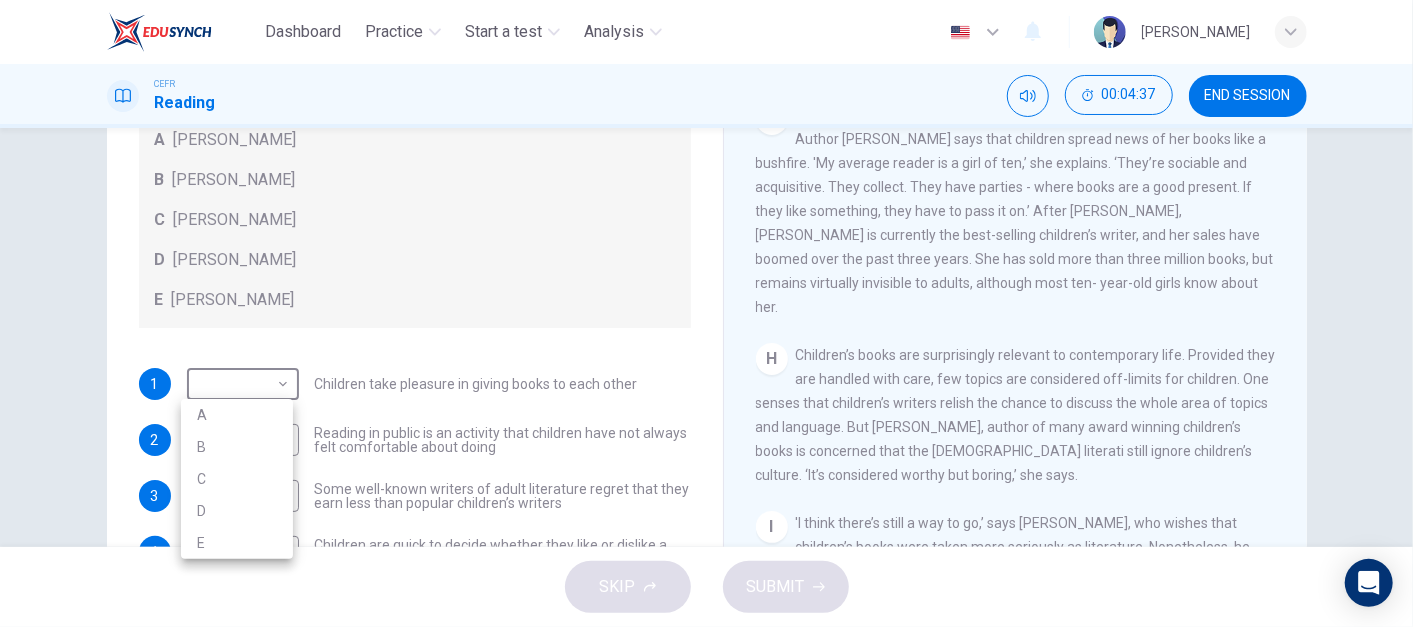 click on "D" at bounding box center [237, 511] 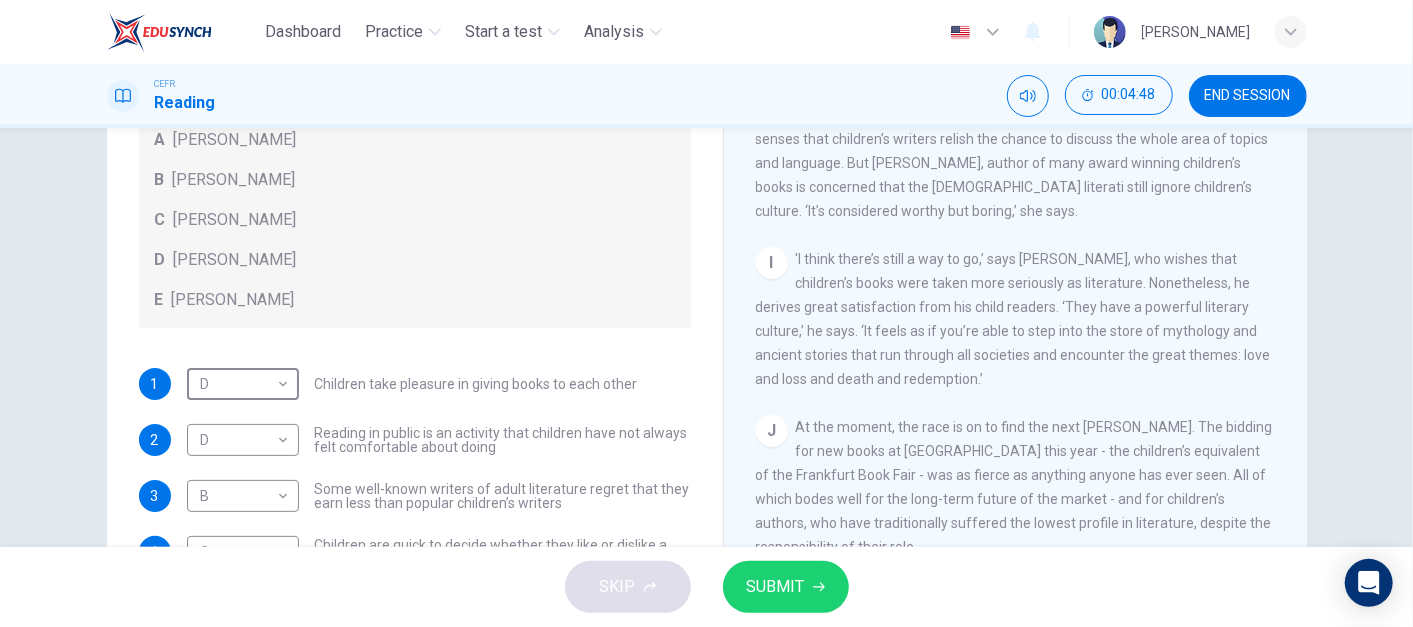 scroll, scrollTop: 1710, scrollLeft: 0, axis: vertical 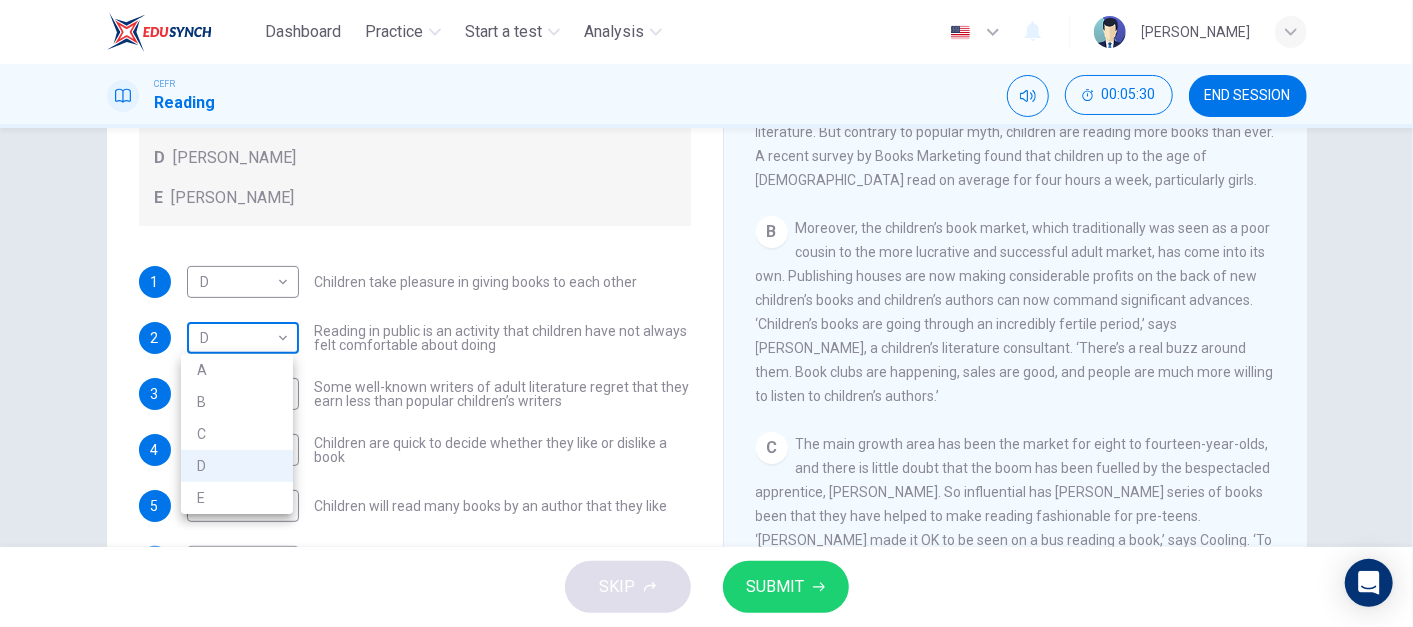 click on "Dashboard Practice Start a test Analysis English en ​ NURUL IZZATUL FARIHA BINTI SILLI MASAN CEFR Reading 00:05:30 END SESSION Questions 1 - 7 Look at the following list of people A-E and the list of statements. Match each statement with one of the people listed. People A Wendy Cooling B David Almond C Julia Eccleshare D Jacqueline Wilson E Anne Fine 1 D D ​ Children take pleasure in giving books to each other 2 D D ​ Reading in public is an activity that children have not always felt comfortable about doing 3 B B ​ Some well-known writers of adult literature regret that they earn less than popular children’s writers 4 C C ​ Children are quick to decide whether they like or dislike a book 5 A A ​ Children will read many books by an author that they like 6 B B ​ The public do not realise how much children read today 7 A A ​ We are experiencing a rise in the popularity of children’s literature Twist in the Tale CLICK TO ZOOM Click to Zoom A B C D E F G H I J SKIP SUBMIT
Dashboard A B" at bounding box center [706, 313] 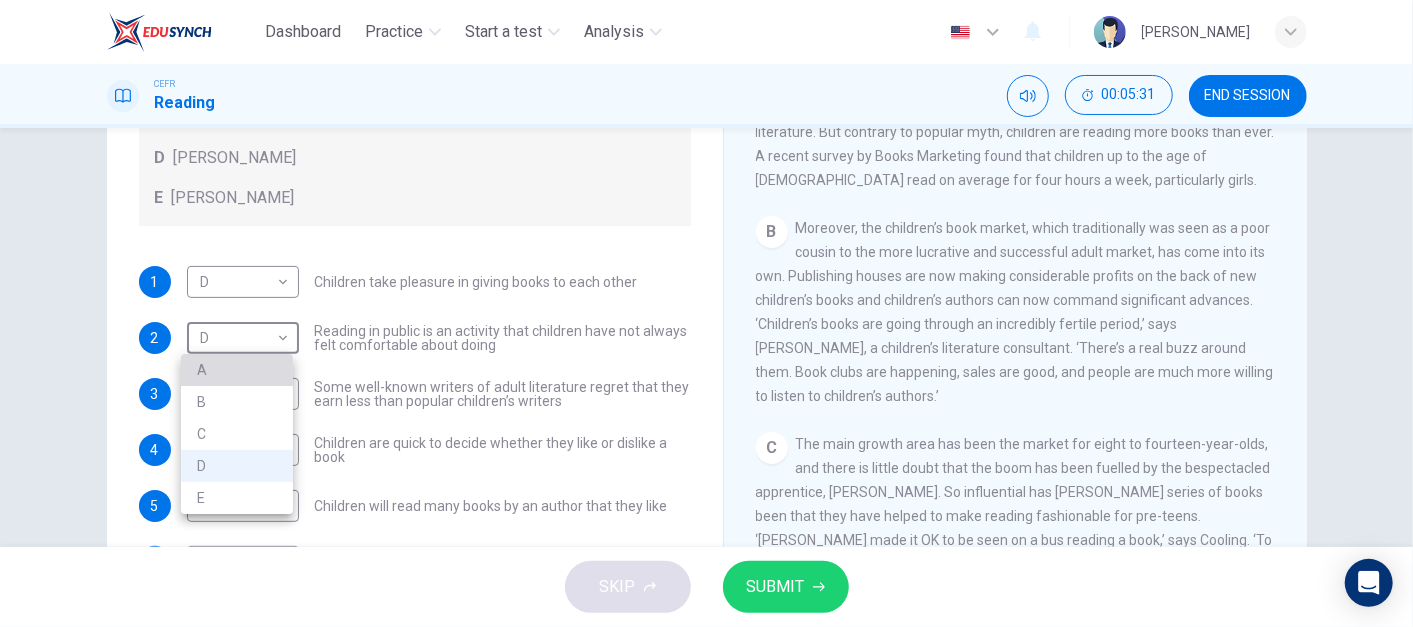 click on "A" at bounding box center (237, 370) 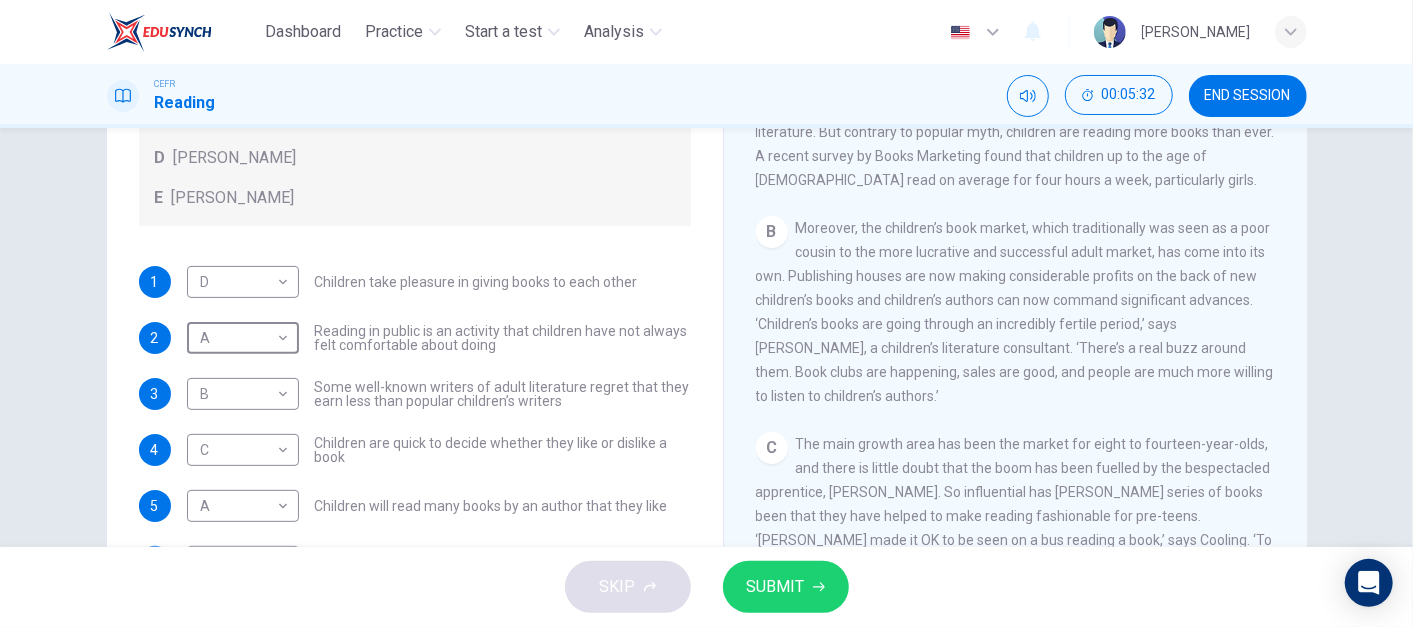 scroll, scrollTop: 192, scrollLeft: 0, axis: vertical 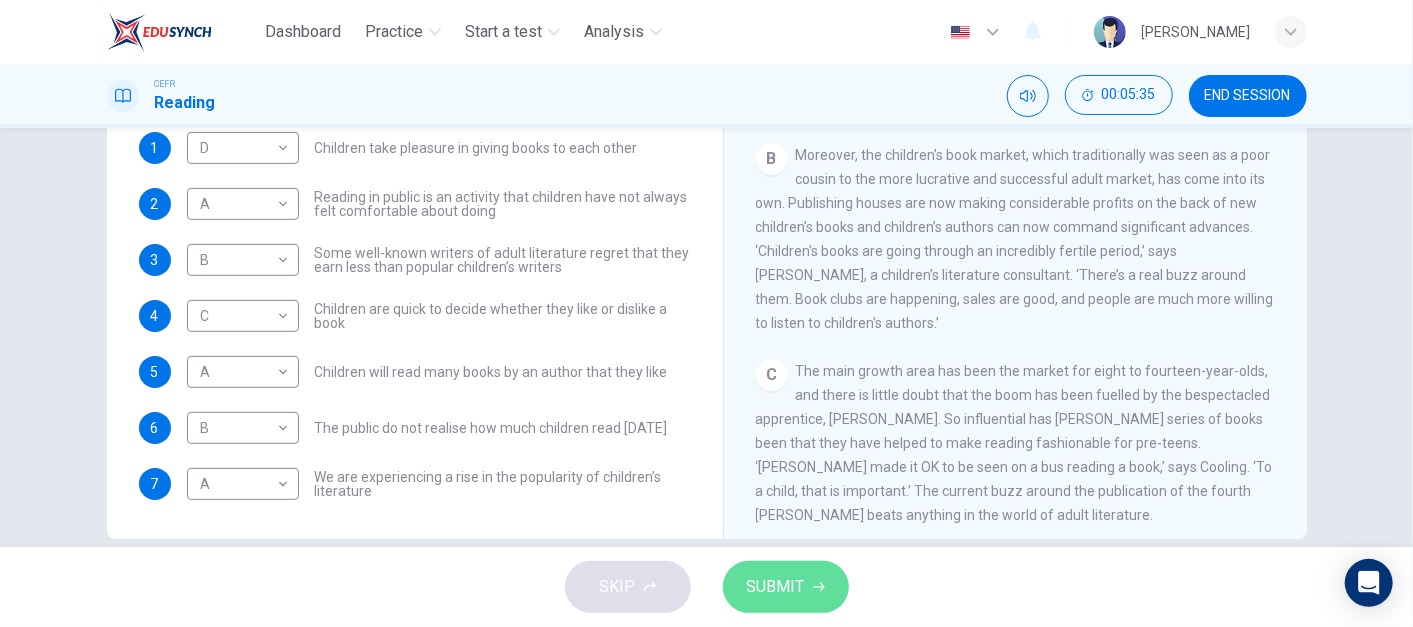 click on "SUBMIT" at bounding box center (776, 587) 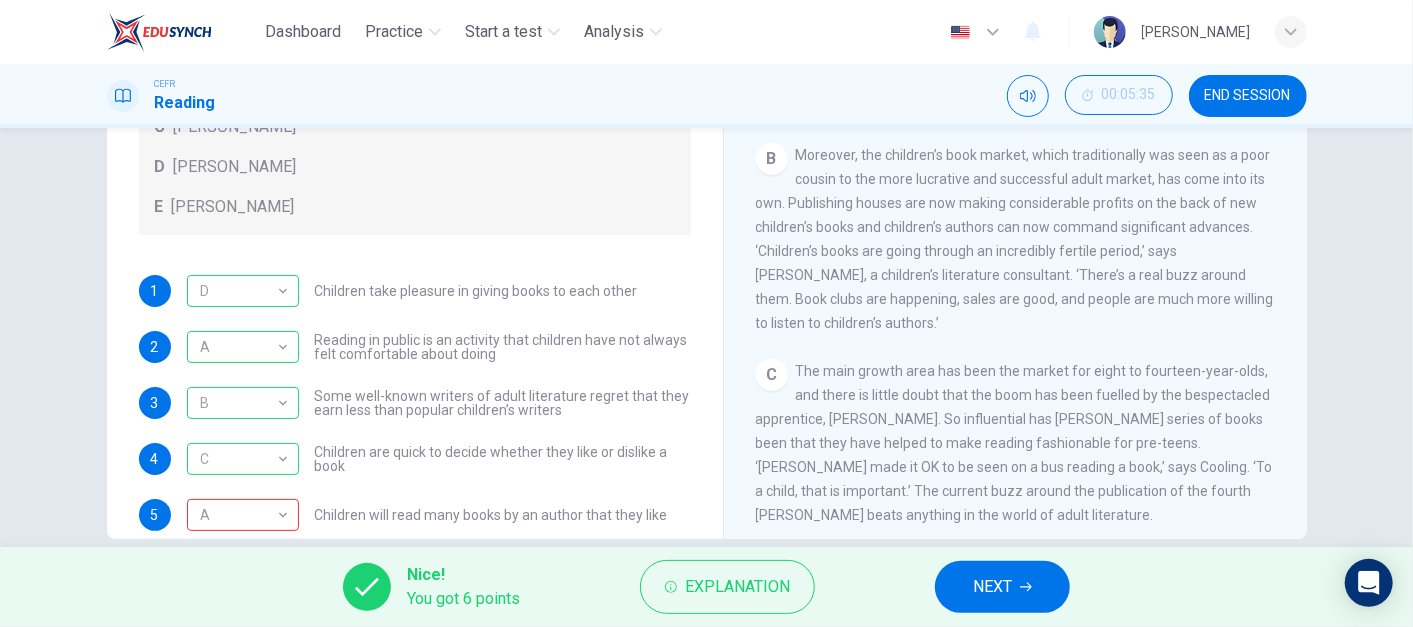 scroll, scrollTop: 192, scrollLeft: 0, axis: vertical 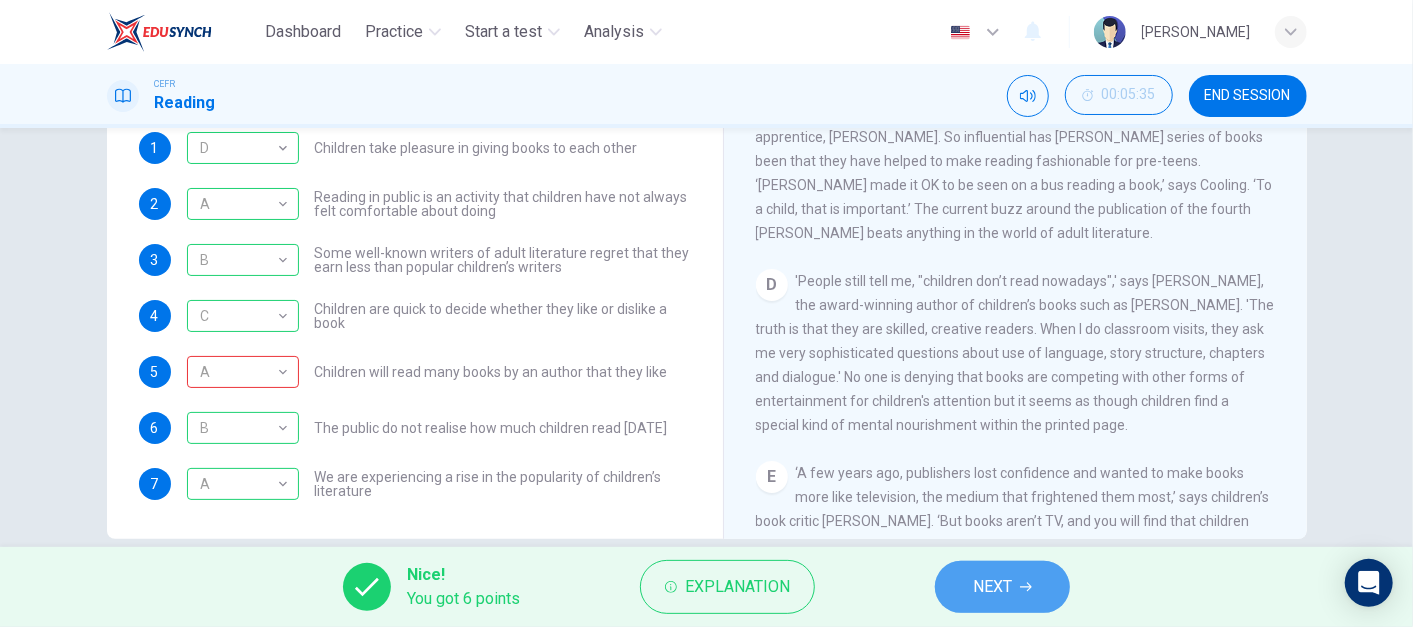 click on "NEXT" at bounding box center [992, 587] 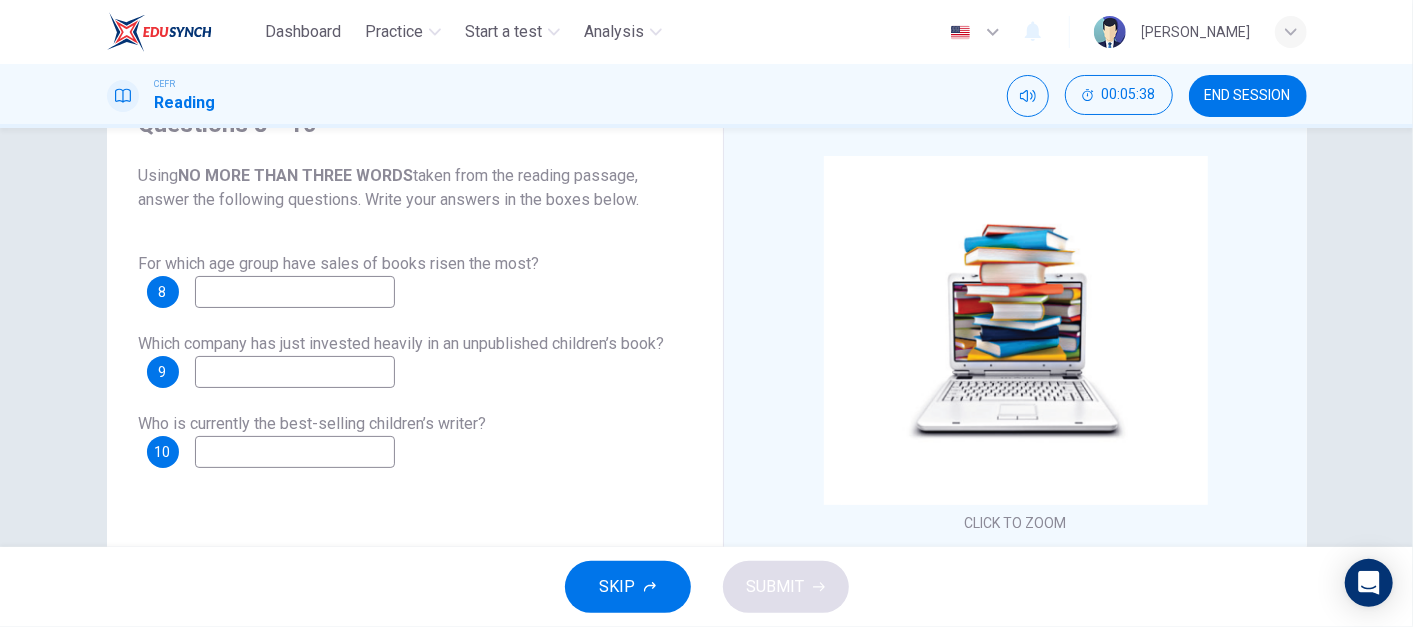 scroll, scrollTop: 96, scrollLeft: 0, axis: vertical 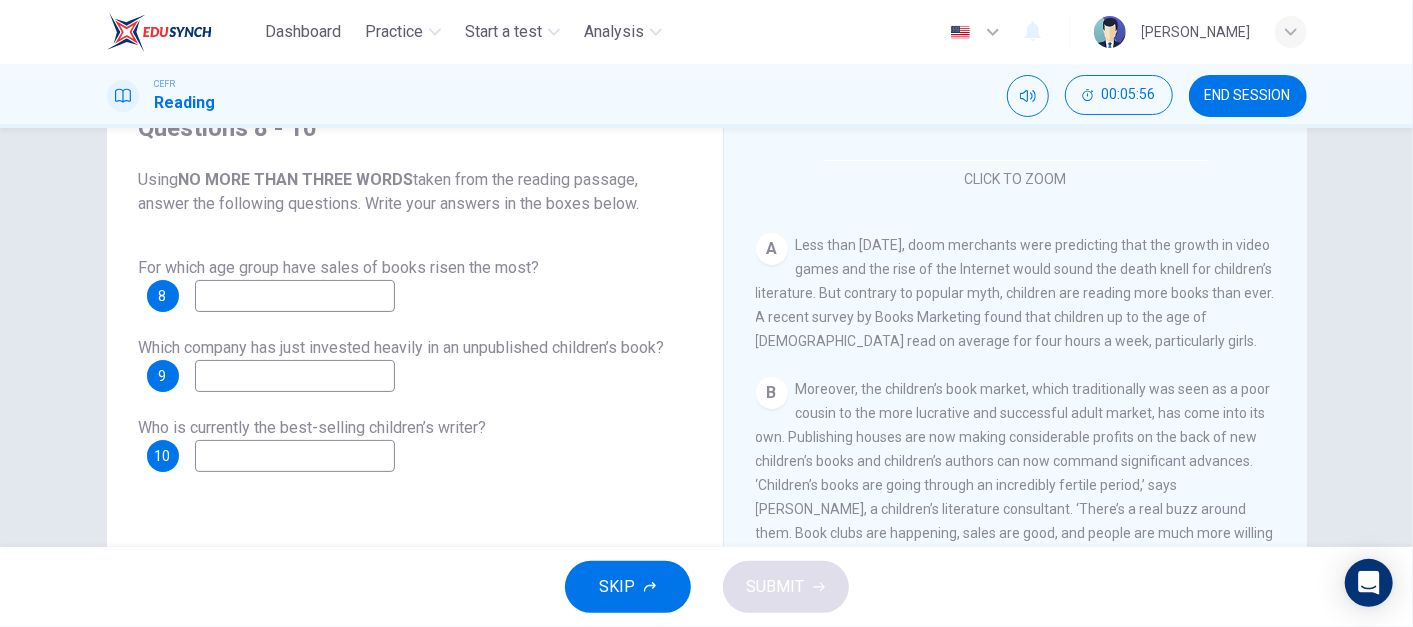 click at bounding box center (295, 296) 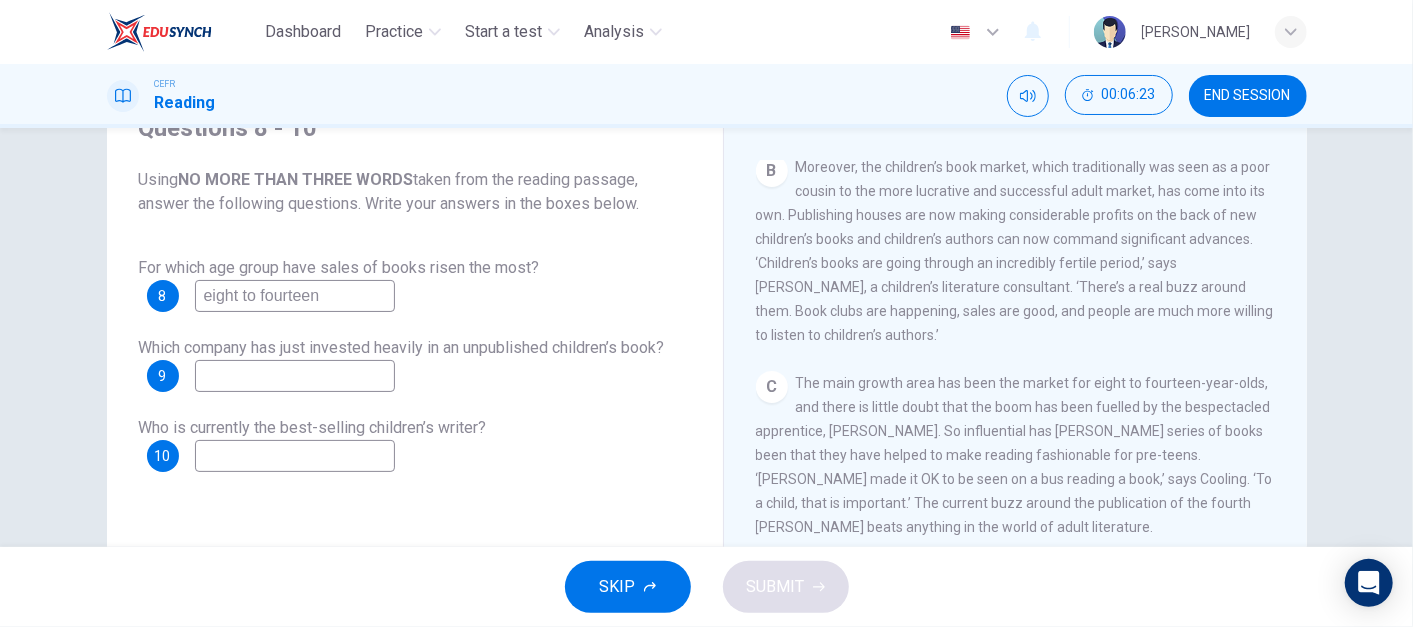 scroll, scrollTop: 571, scrollLeft: 0, axis: vertical 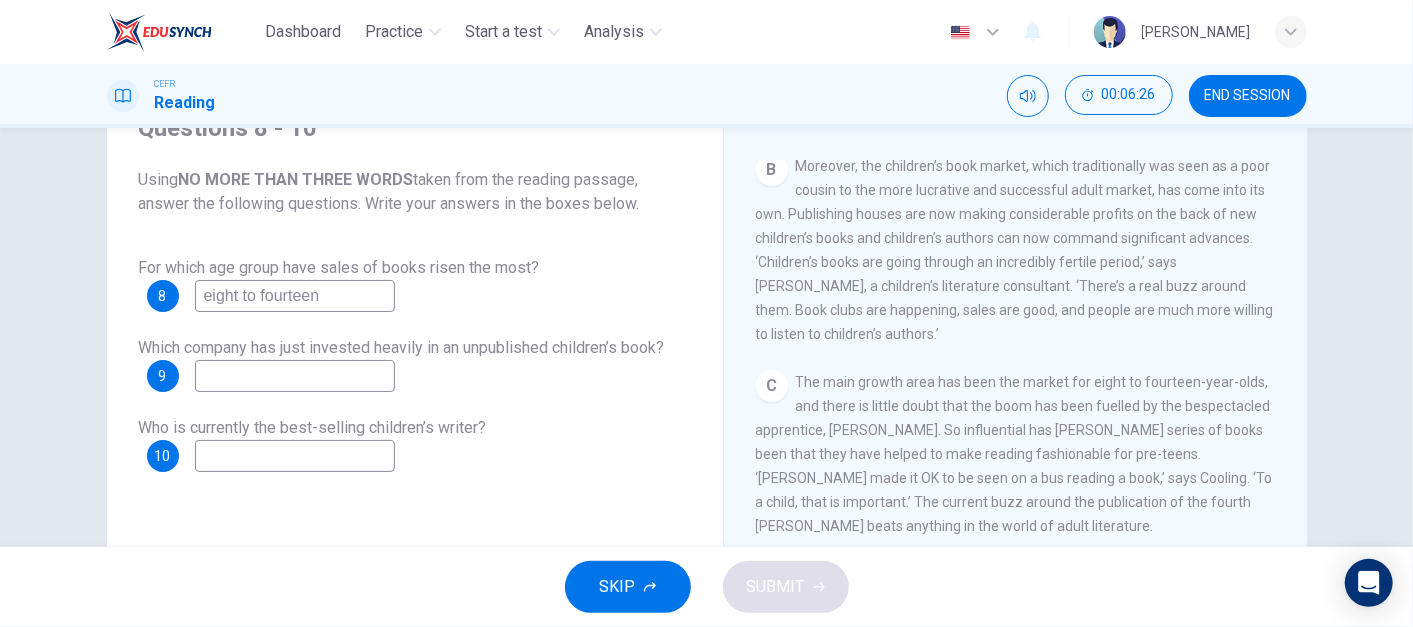 type on "eight to fourteen" 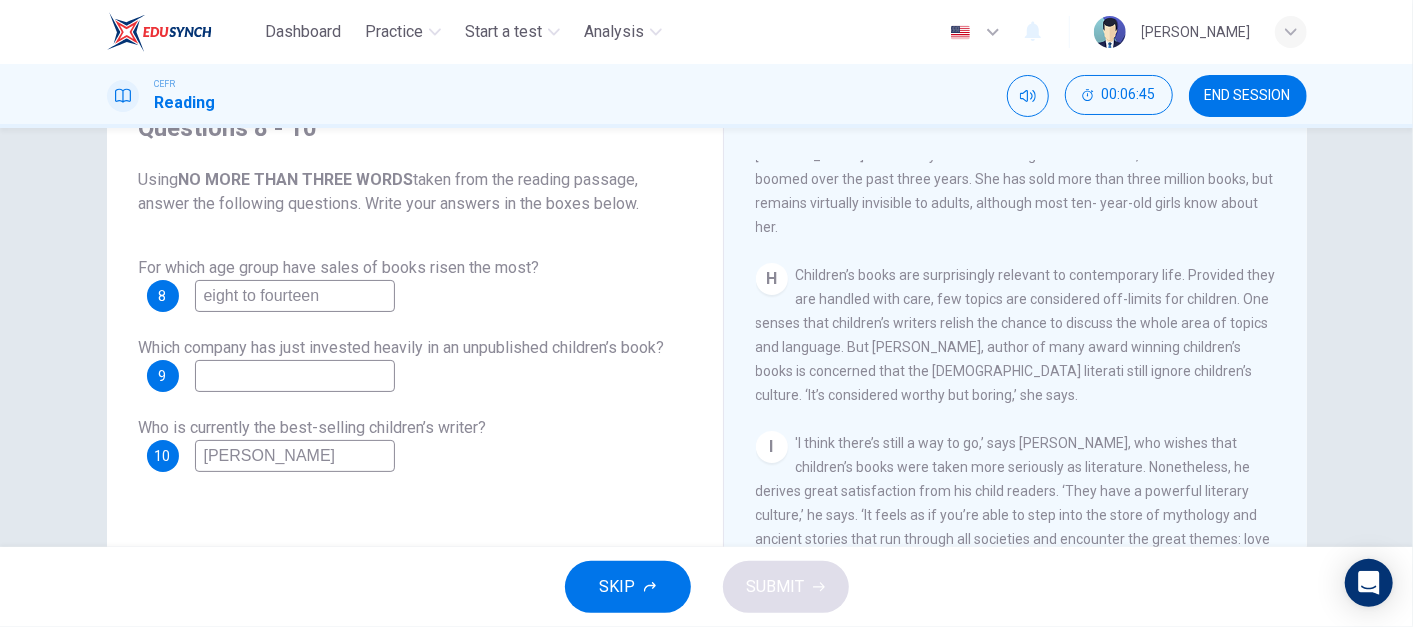 scroll, scrollTop: 1710, scrollLeft: 0, axis: vertical 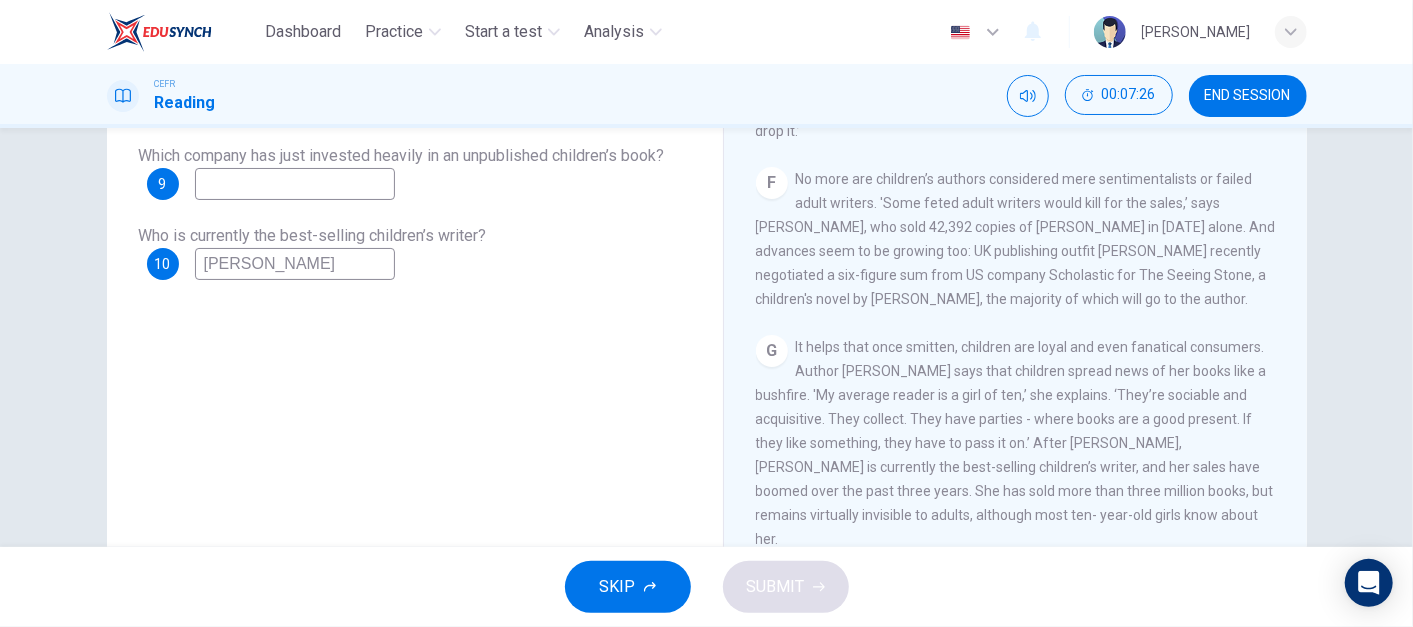 type on "J. K. Rowling" 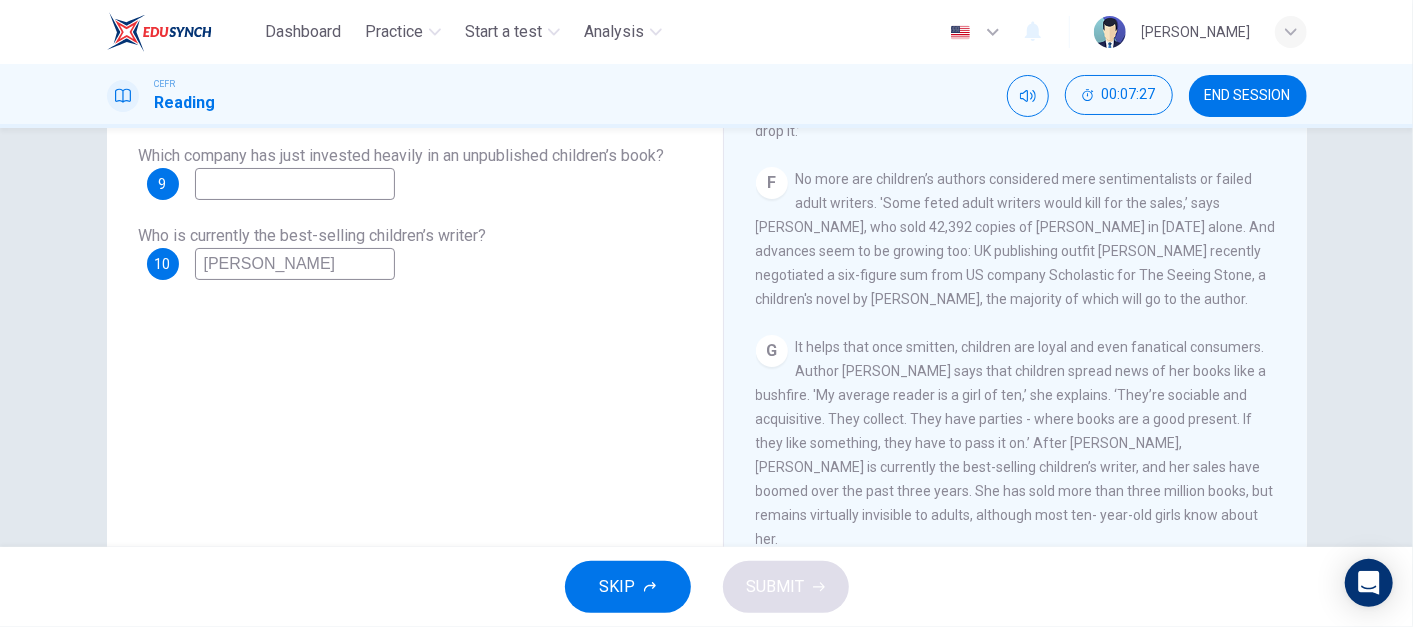 click at bounding box center (295, 184) 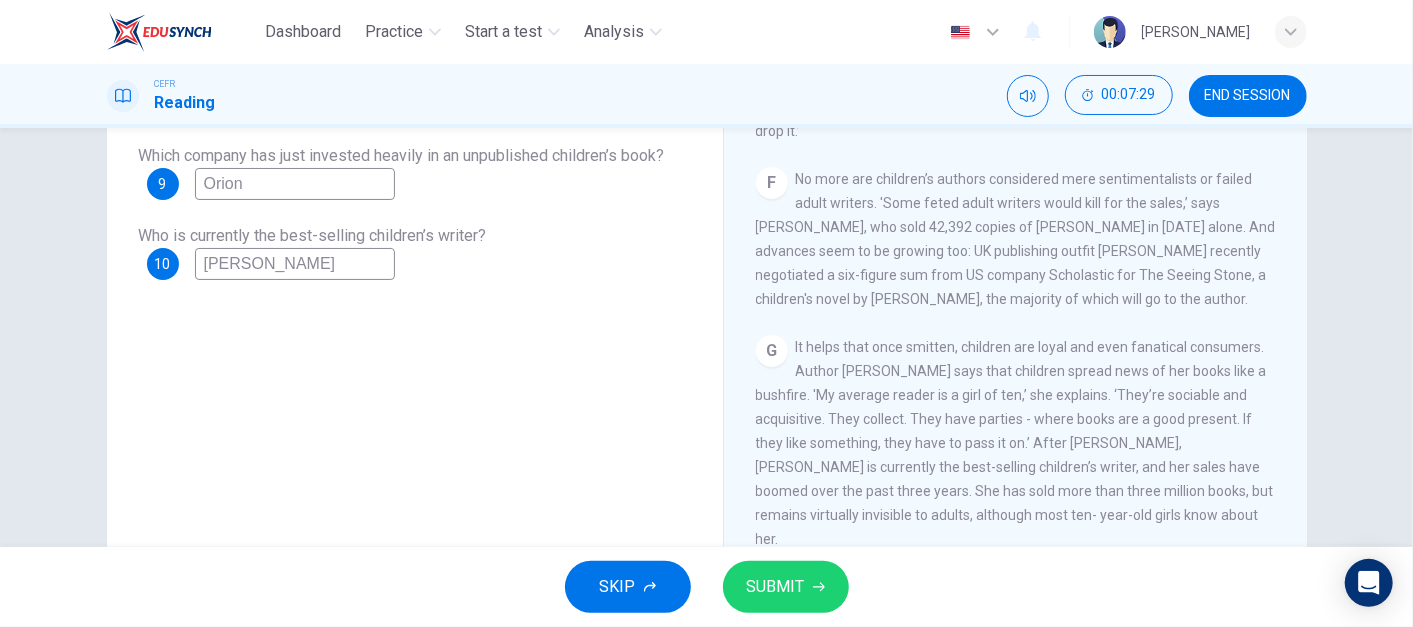 type on "Orion" 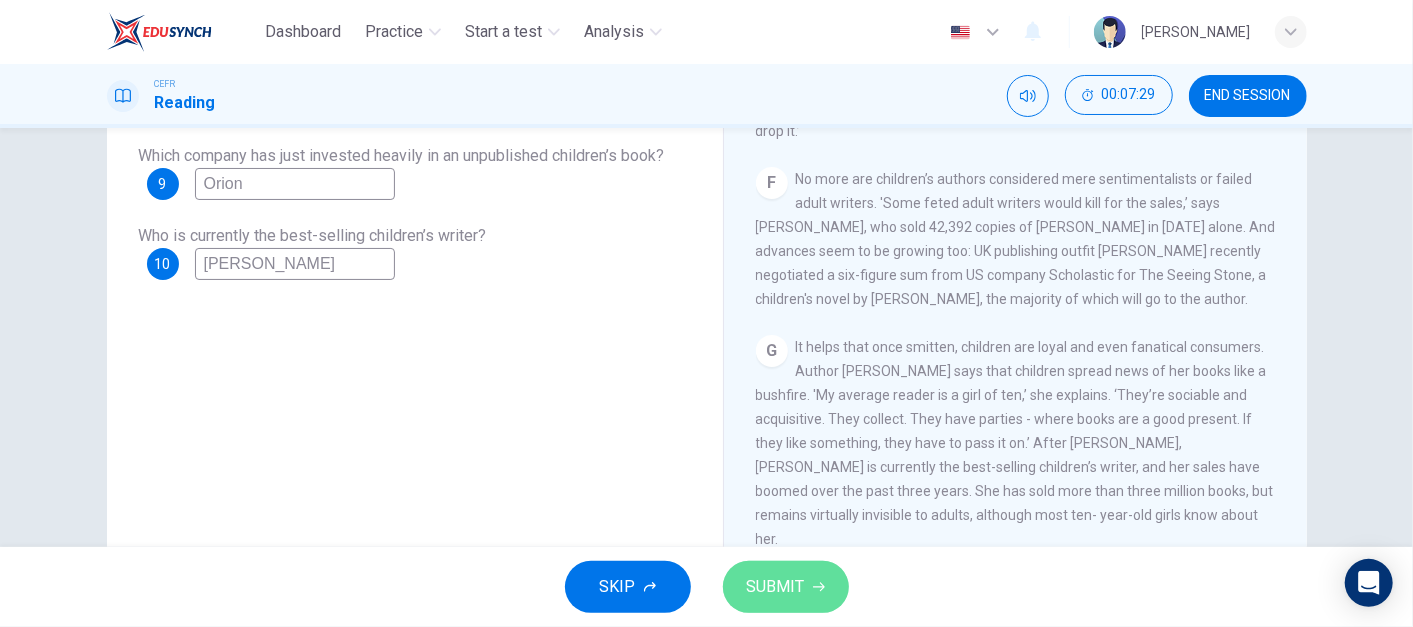 click on "SUBMIT" at bounding box center [776, 587] 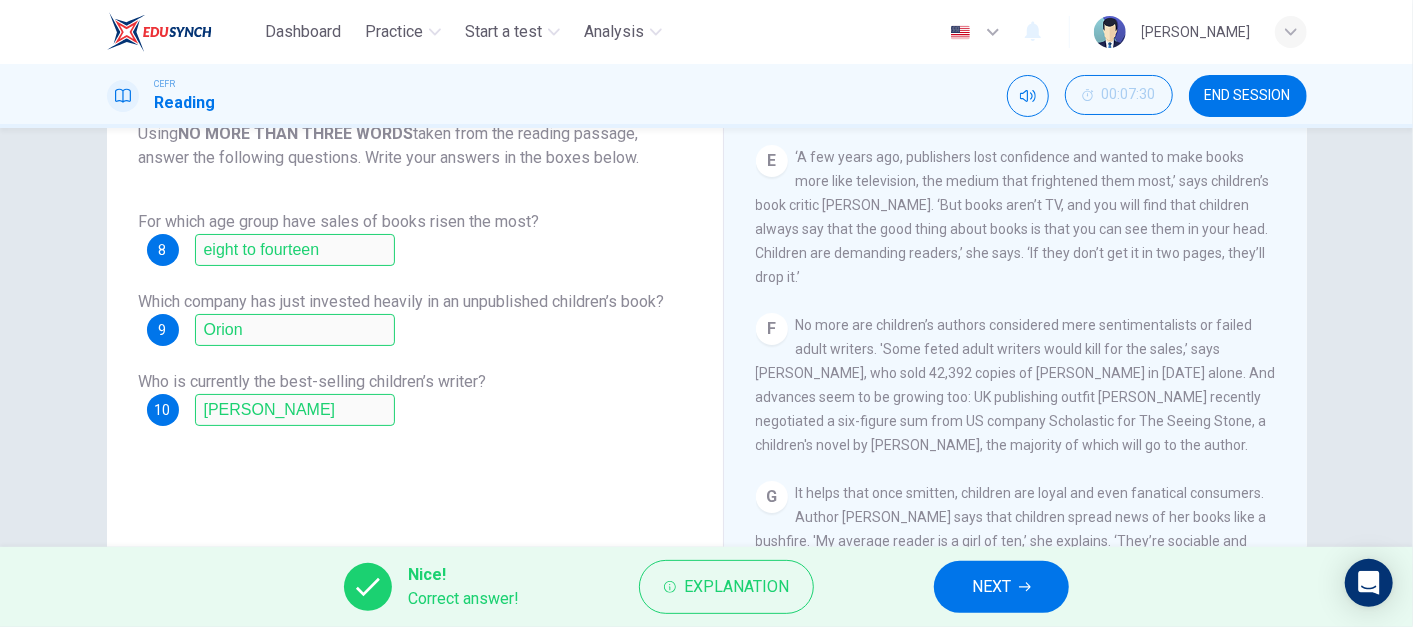 scroll, scrollTop: 142, scrollLeft: 0, axis: vertical 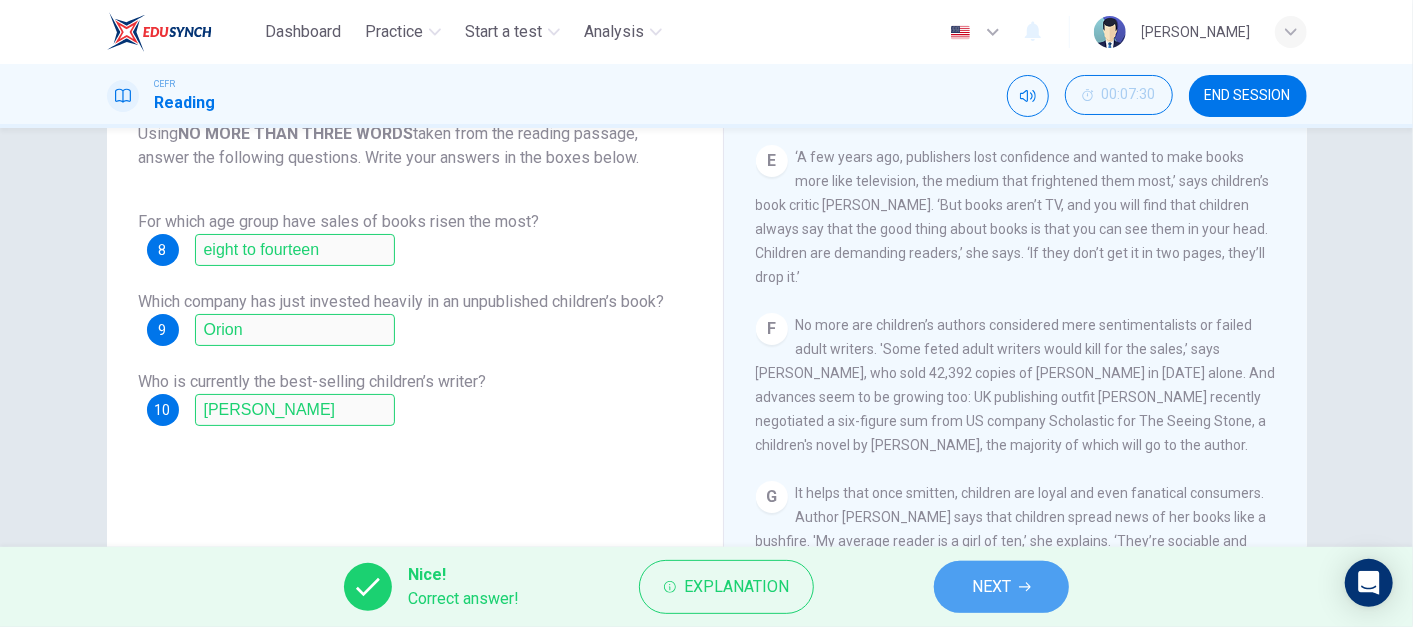 click on "NEXT" at bounding box center [1001, 587] 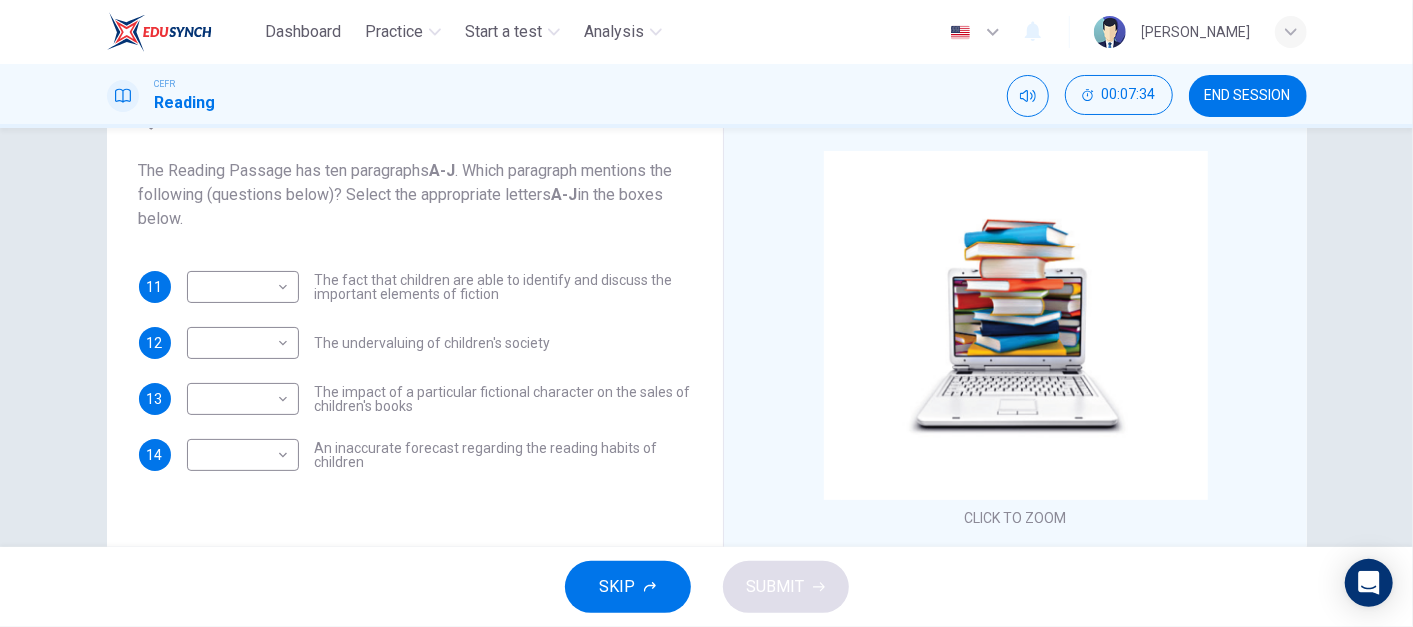 scroll, scrollTop: 106, scrollLeft: 0, axis: vertical 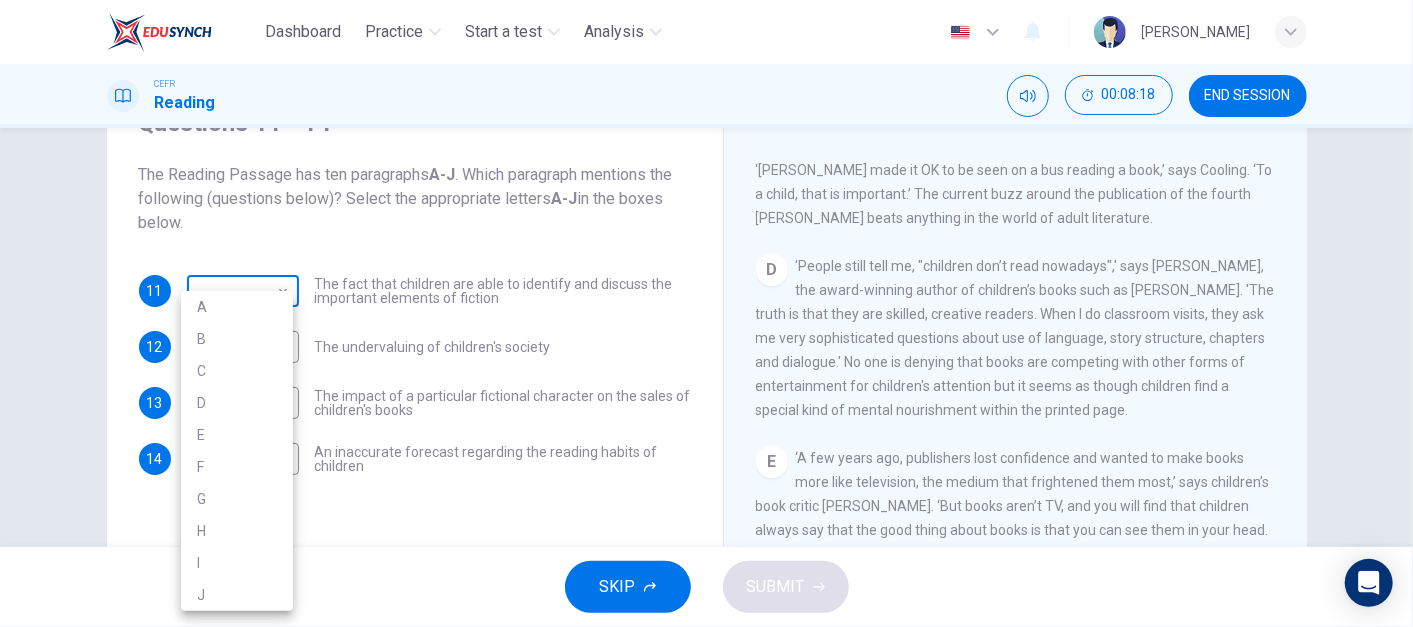 click on "Dashboard Practice Start a test Analysis English en ​ NURUL IZZATUL FARIHA BINTI SILLI MASAN CEFR Reading 00:08:18 END SESSION Questions 11 - 14 The Reading Passage has ten paragraphs  A-J .
Which paragraph mentions the following (questions below)?
Select the appropriate letters  A-J  in the boxes below. 11 ​ ​ The fact that children are able to identify and discuss the important elements of fiction 12 ​ ​ The undervaluing of children's society 13 ​ ​ The impact of a particular fictional character on the sales of children's books 14 ​ ​ An inaccurate forecast regarding the reading habits of children Twist in the Tale CLICK TO ZOOM Click to Zoom A B C D E F G H I J SKIP SUBMIT EduSynch - Online Language Proficiency Testing
Dashboard Practice Start a test Analysis Notifications © Copyright  2025 A B C D E F G H I J" at bounding box center (706, 313) 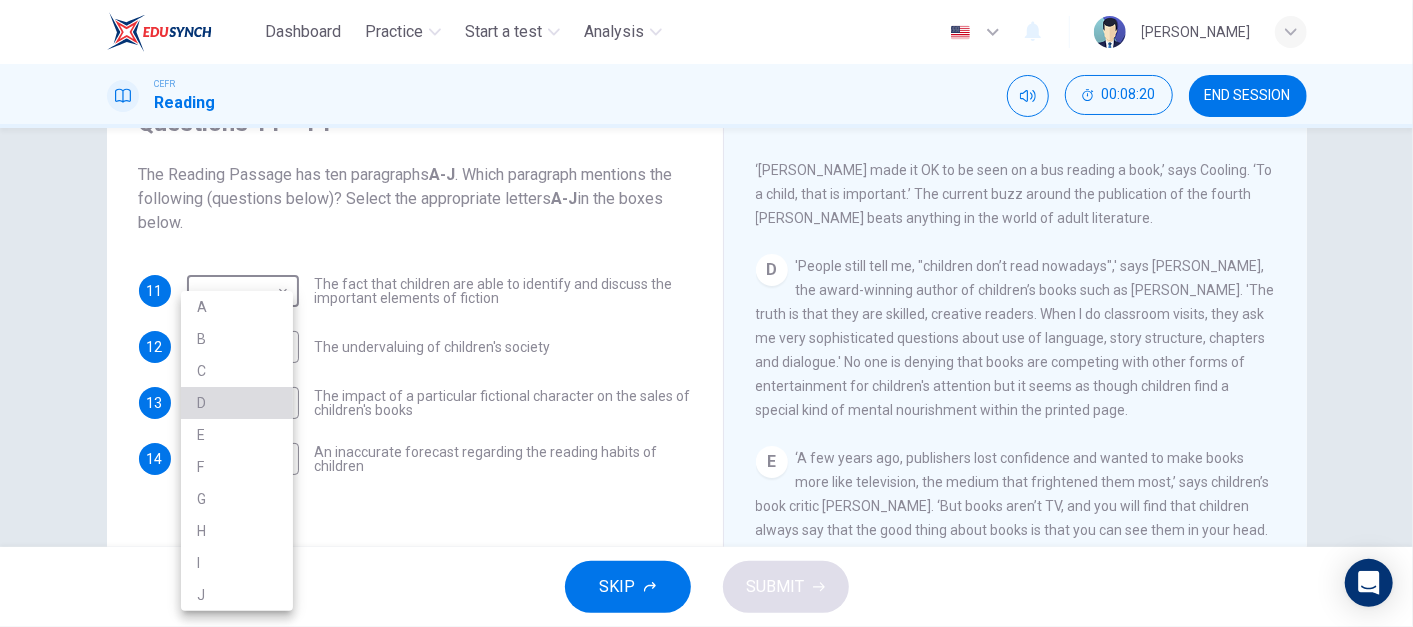 click on "D" at bounding box center (237, 403) 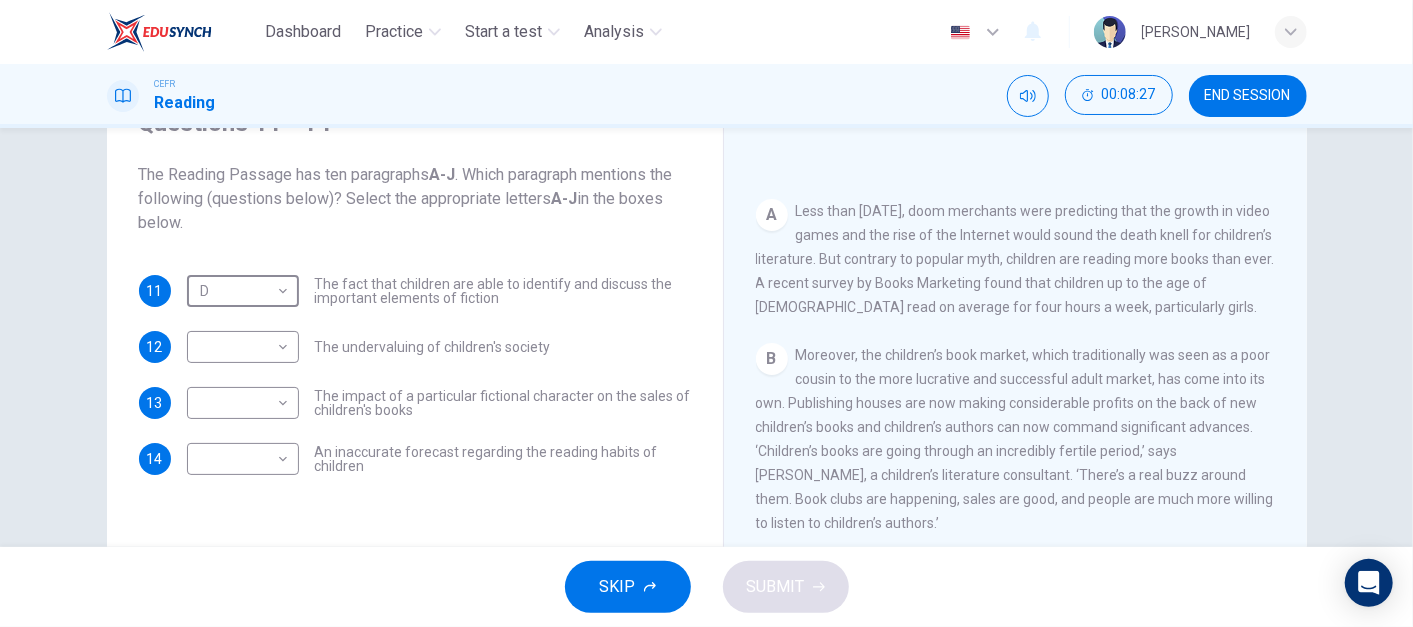 scroll, scrollTop: 379, scrollLeft: 0, axis: vertical 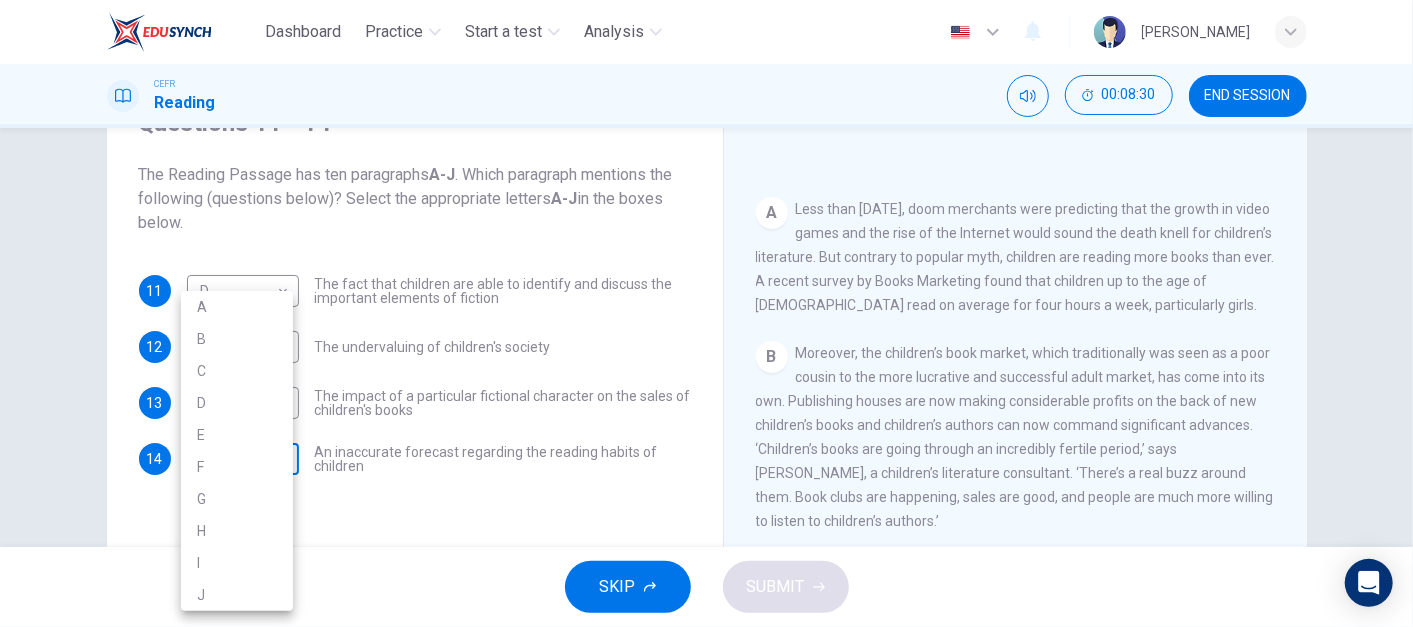 click on "Dashboard Practice Start a test Analysis English en ​ NURUL IZZATUL FARIHA BINTI SILLI MASAN CEFR Reading 00:08:30 END SESSION Questions 11 - 14 The Reading Passage has ten paragraphs  A-J .
Which paragraph mentions the following (questions below)?
Select the appropriate letters  A-J  in the boxes below. 11 D D ​ The fact that children are able to identify and discuss the important elements of fiction 12 ​ ​ The undervaluing of children's society 13 ​ ​ The impact of a particular fictional character on the sales of children's books 14 ​ ​ An inaccurate forecast regarding the reading habits of children Twist in the Tale CLICK TO ZOOM Click to Zoom A B C D E F G H I J SKIP SUBMIT EduSynch - Online Language Proficiency Testing
Dashboard Practice Start a test Analysis Notifications © Copyright  2025 A B C D E F G H I J" at bounding box center (706, 313) 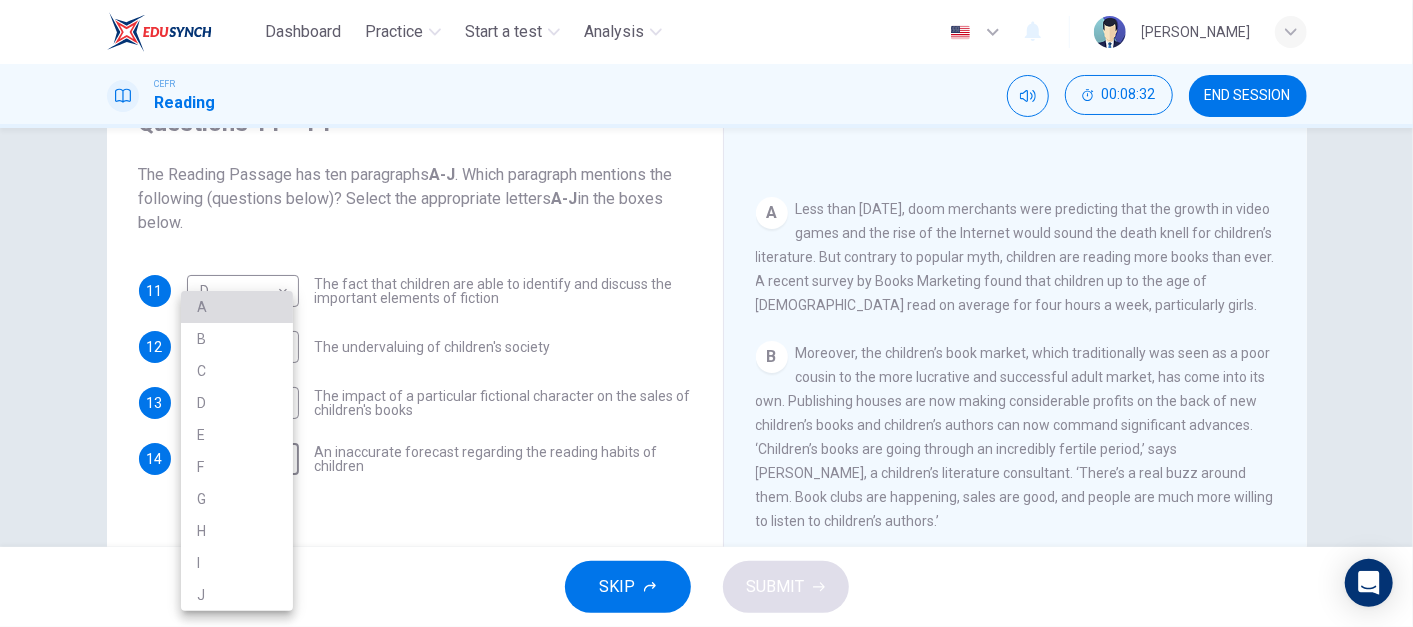 click on "A" at bounding box center (237, 307) 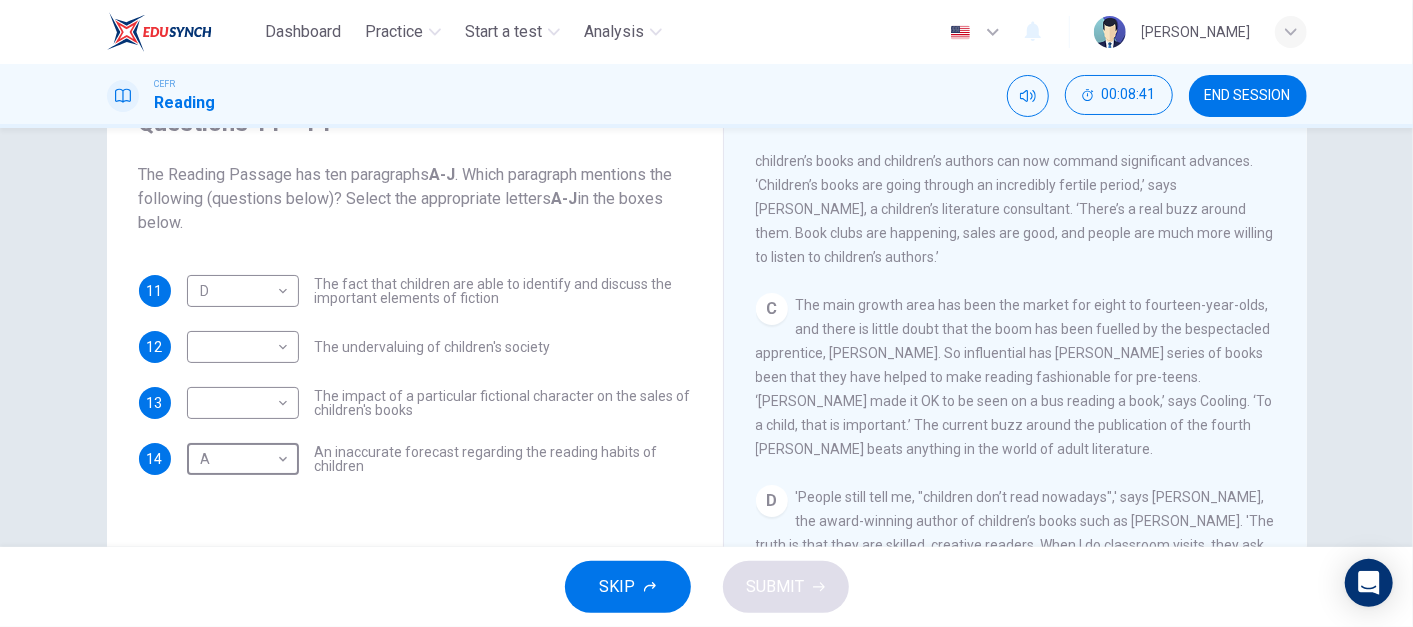 scroll, scrollTop: 683, scrollLeft: 0, axis: vertical 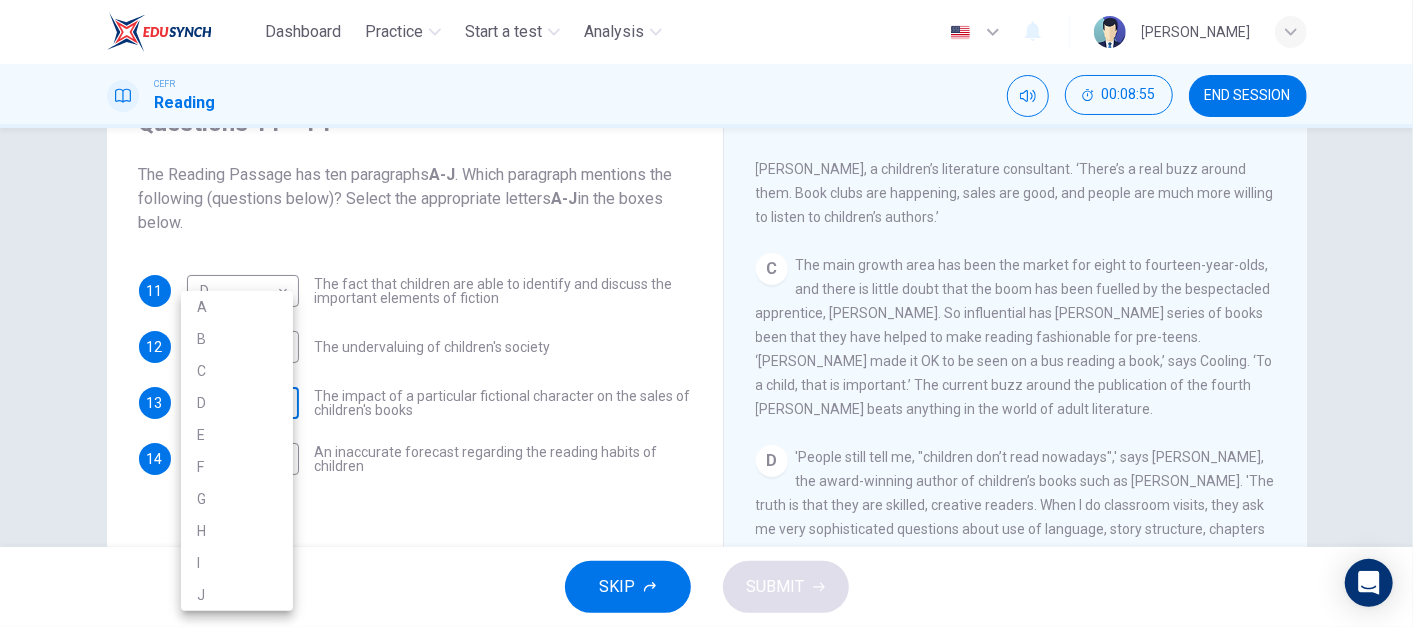 click on "Dashboard Practice Start a test Analysis English en ​ NURUL IZZATUL FARIHA BINTI SILLI MASAN CEFR Reading 00:08:55 END SESSION Questions 11 - 14 The Reading Passage has ten paragraphs  A-J .
Which paragraph mentions the following (questions below)?
Select the appropriate letters  A-J  in the boxes below. 11 D D ​ The fact that children are able to identify and discuss the important elements of fiction 12 ​ ​ The undervaluing of children's society 13 ​ ​ The impact of a particular fictional character on the sales of children's books 14 A A ​ An inaccurate forecast regarding the reading habits of children Twist in the Tale CLICK TO ZOOM Click to Zoom A B C D E F G H I J SKIP SUBMIT EduSynch - Online Language Proficiency Testing
Dashboard Practice Start a test Analysis Notifications © Copyright  2025 A B C D E F G H I J" at bounding box center (706, 313) 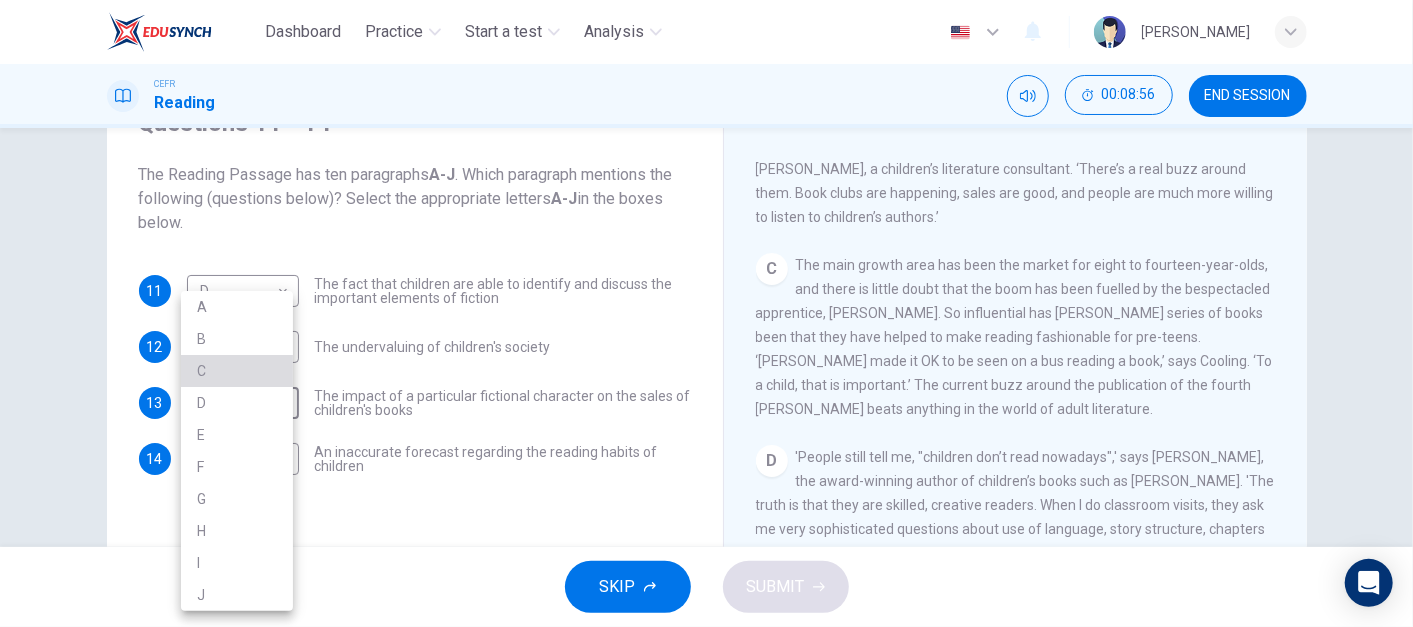 click on "C" at bounding box center [237, 371] 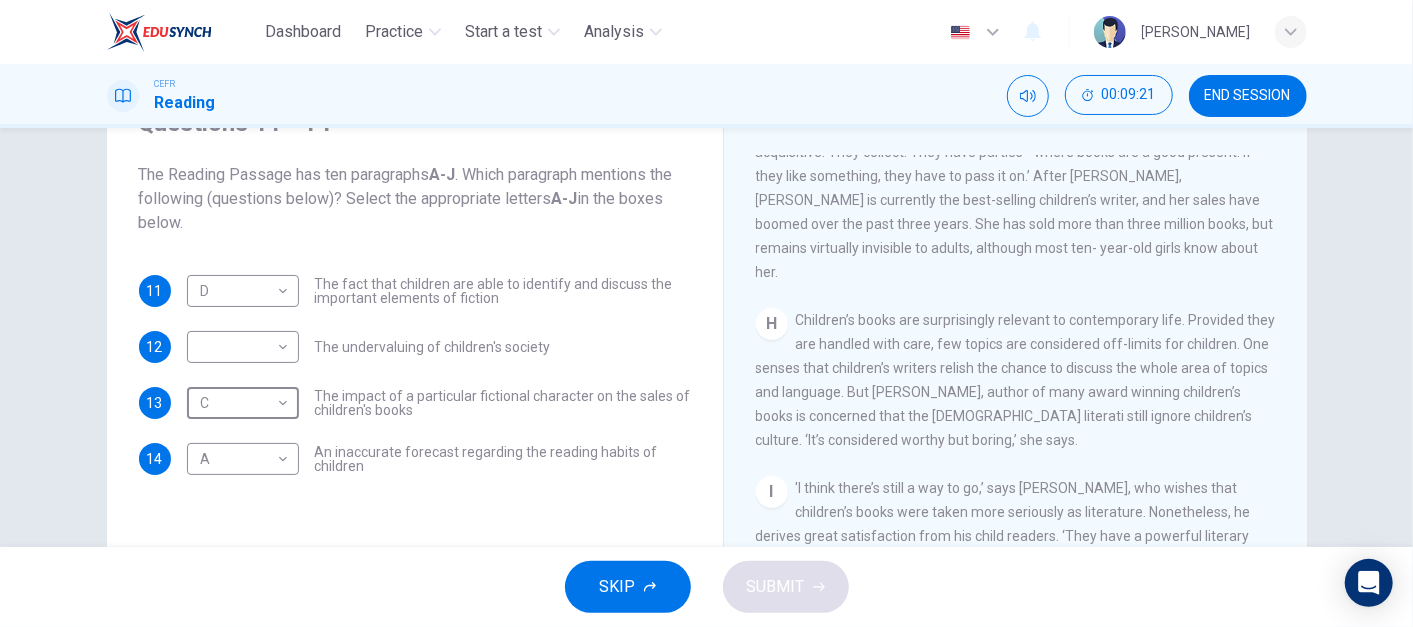 scroll, scrollTop: 1601, scrollLeft: 0, axis: vertical 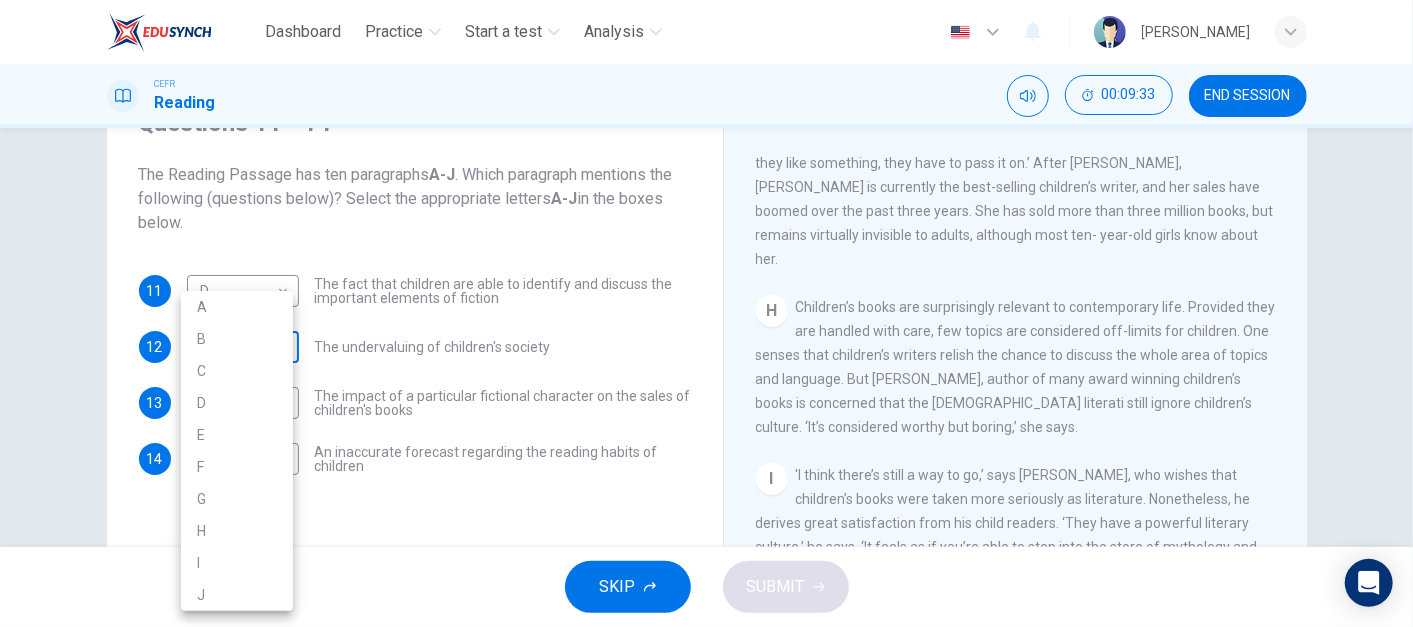 click on "Dashboard Practice Start a test Analysis English en ​ NURUL IZZATUL FARIHA BINTI SILLI MASAN CEFR Reading 00:09:33 END SESSION Questions 11 - 14 The Reading Passage has ten paragraphs  A-J .
Which paragraph mentions the following (questions below)?
Select the appropriate letters  A-J  in the boxes below. 11 D D ​ The fact that children are able to identify and discuss the important elements of fiction 12 ​ ​ The undervaluing of children's society 13 C C ​ The impact of a particular fictional character on the sales of children's books 14 A A ​ An inaccurate forecast regarding the reading habits of children Twist in the Tale CLICK TO ZOOM Click to Zoom A B C D E F G H I J SKIP SUBMIT EduSynch - Online Language Proficiency Testing
Dashboard Practice Start a test Analysis Notifications © Copyright  2025 A B C D E F G H I J" at bounding box center [706, 313] 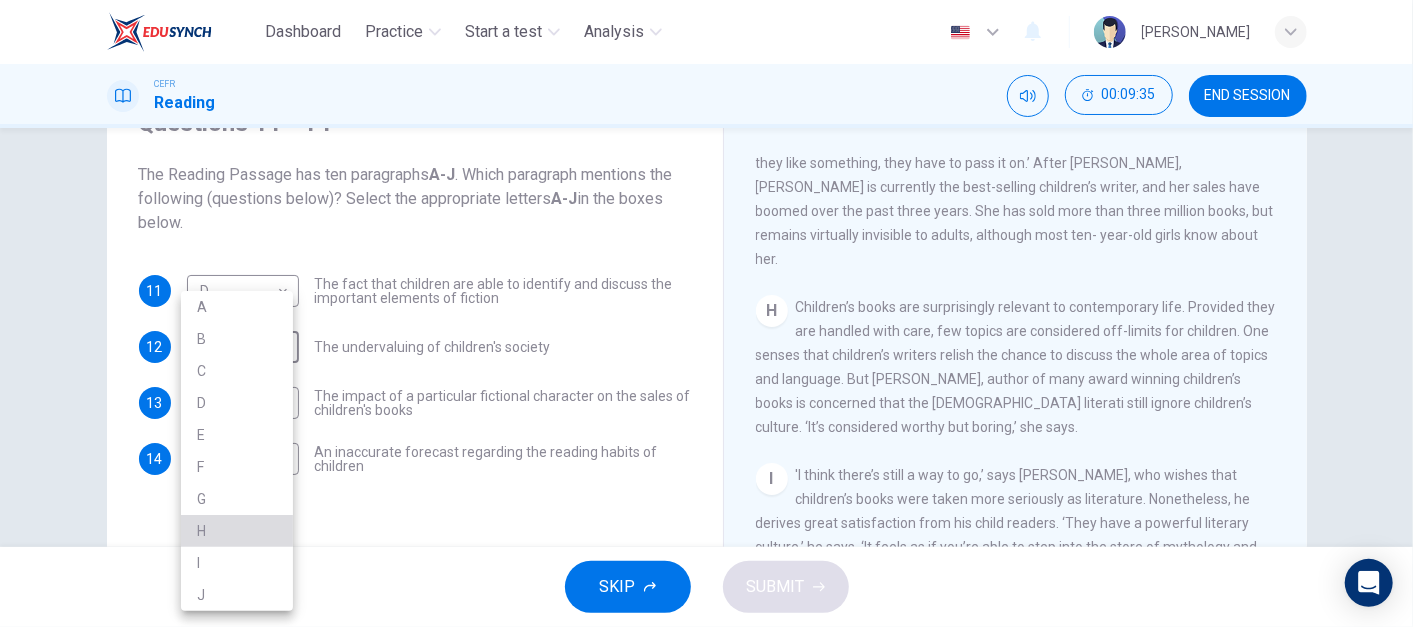 click on "H" at bounding box center [237, 531] 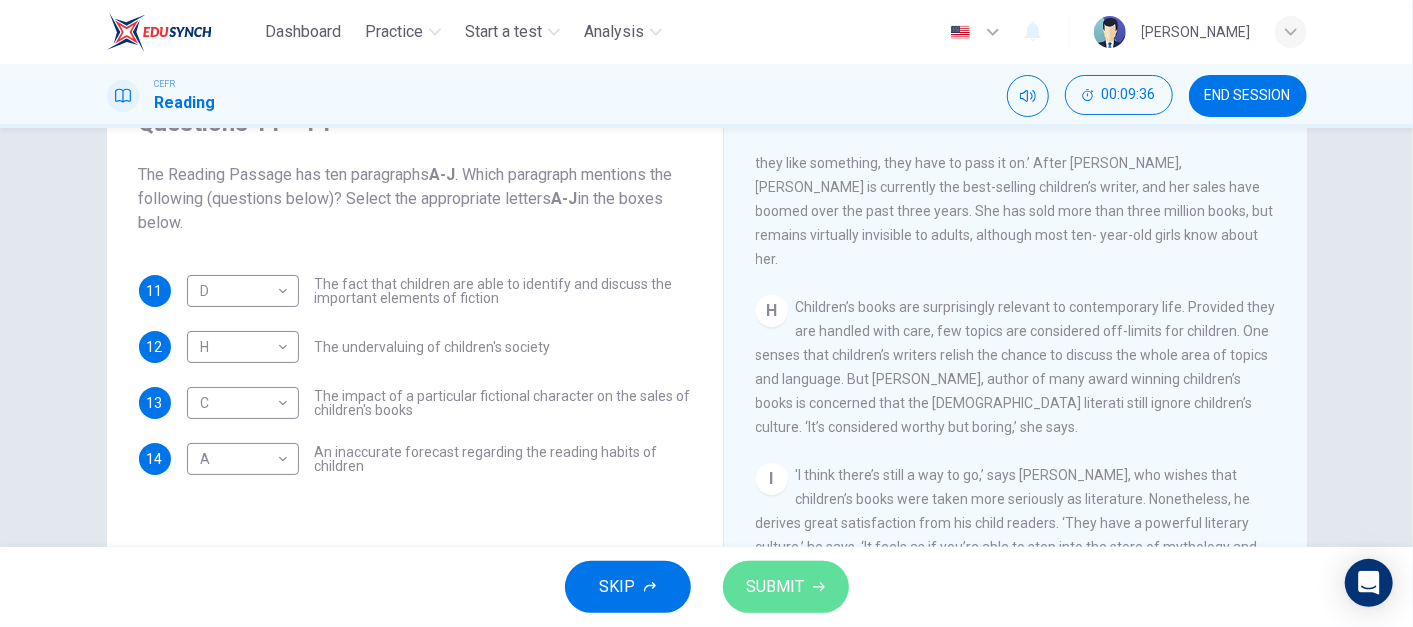 click on "SUBMIT" at bounding box center (786, 587) 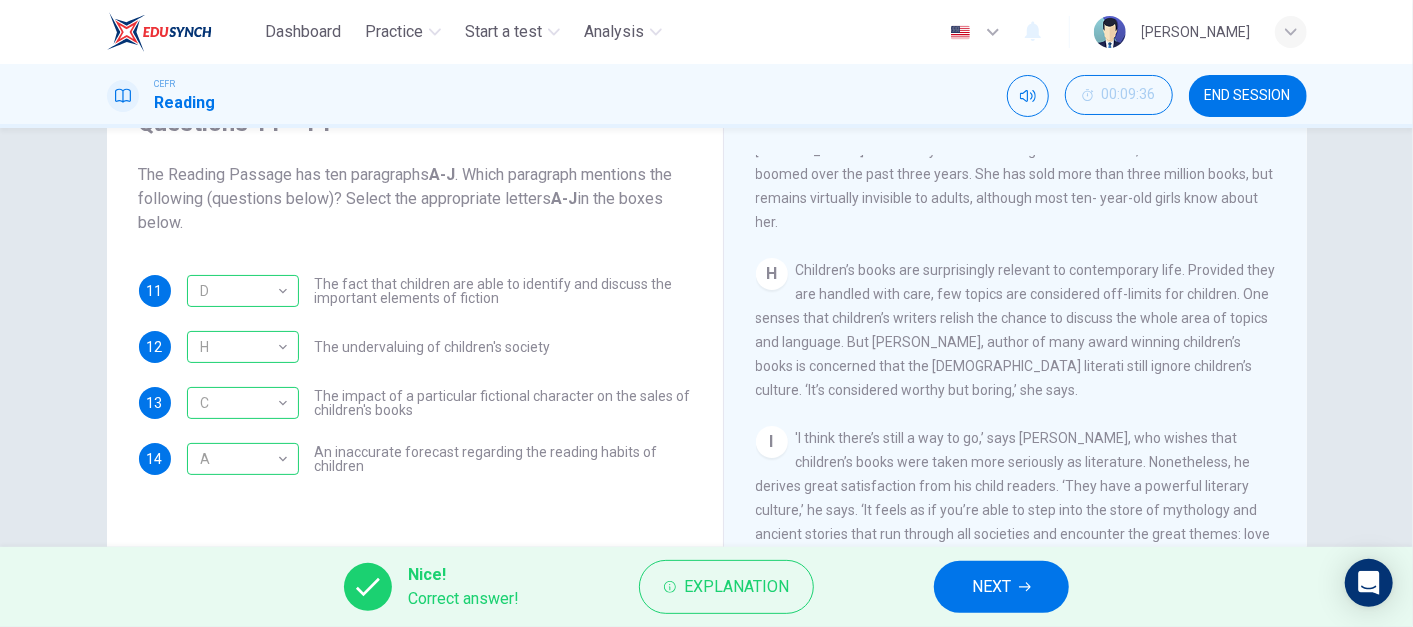 scroll, scrollTop: 1651, scrollLeft: 0, axis: vertical 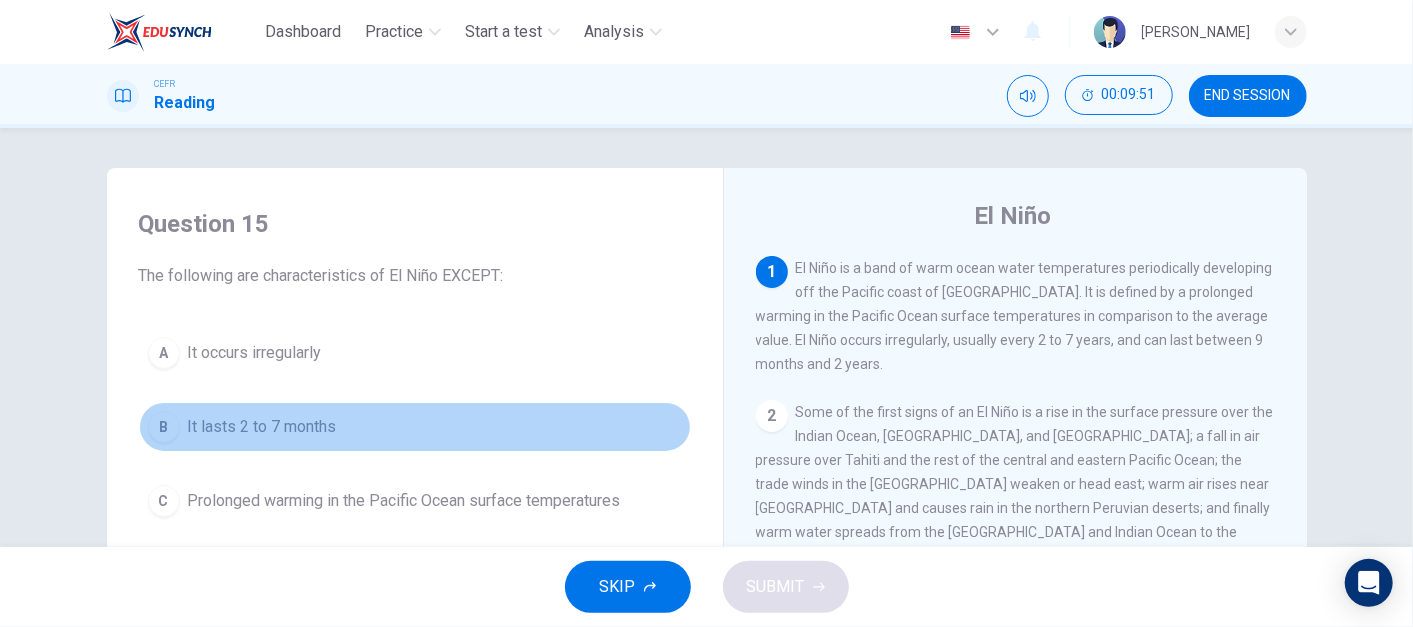 click on "It lasts 2 to 7 months" at bounding box center [262, 427] 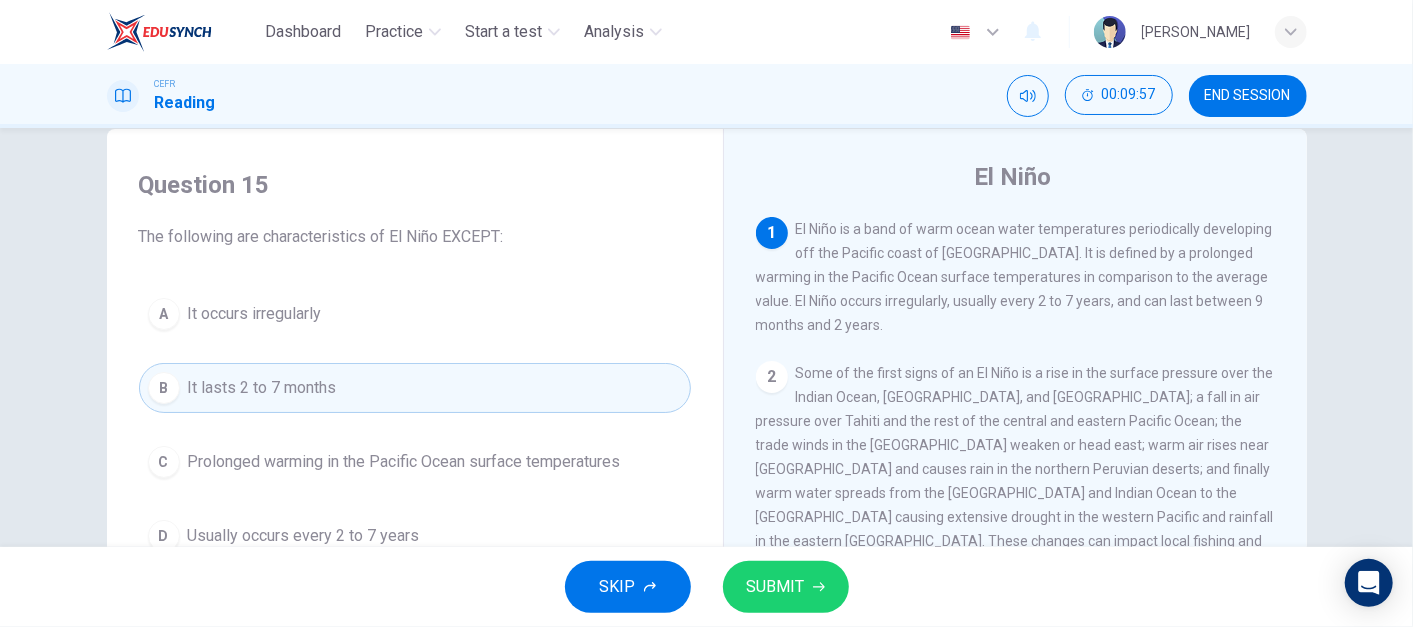 scroll, scrollTop: 40, scrollLeft: 0, axis: vertical 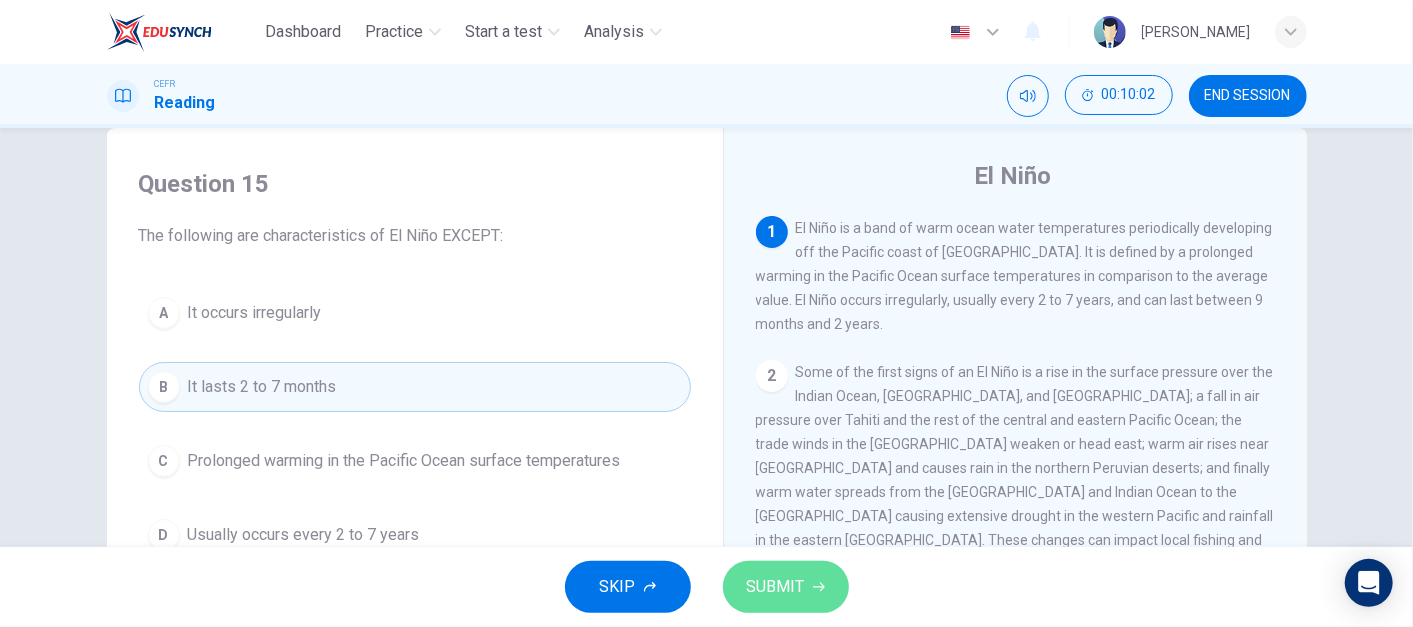 click on "SUBMIT" at bounding box center [776, 587] 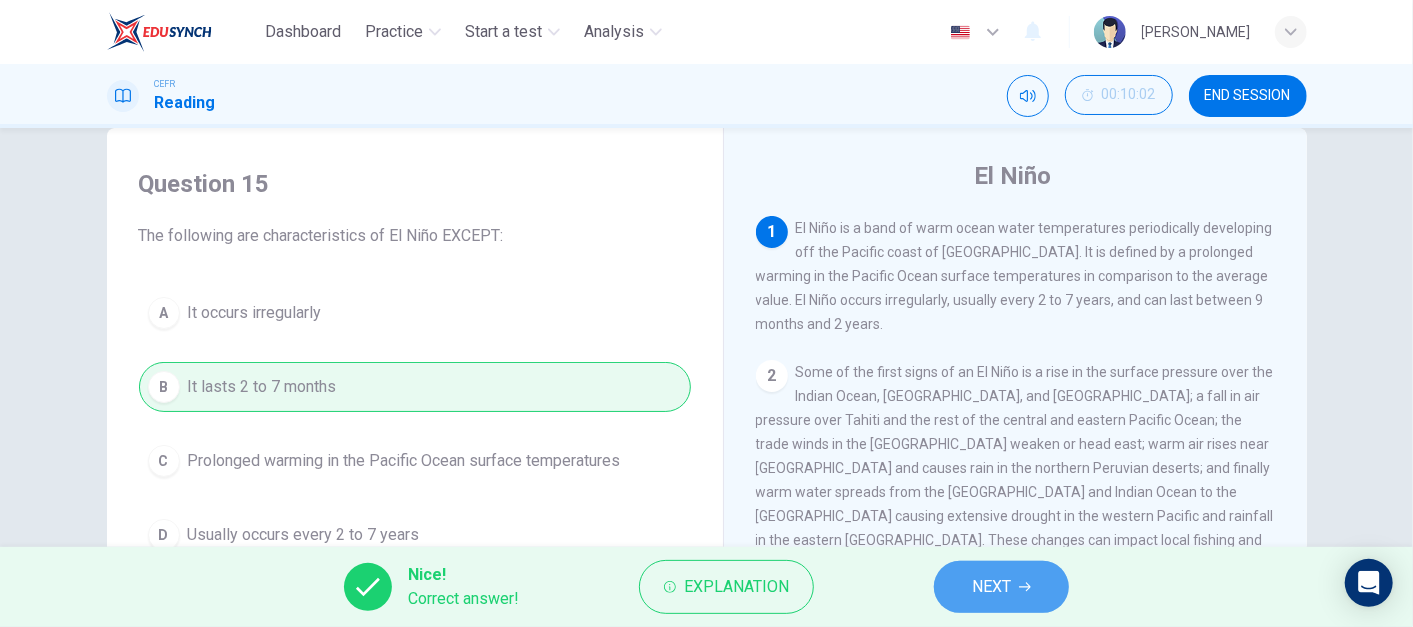 click on "NEXT" at bounding box center [1001, 587] 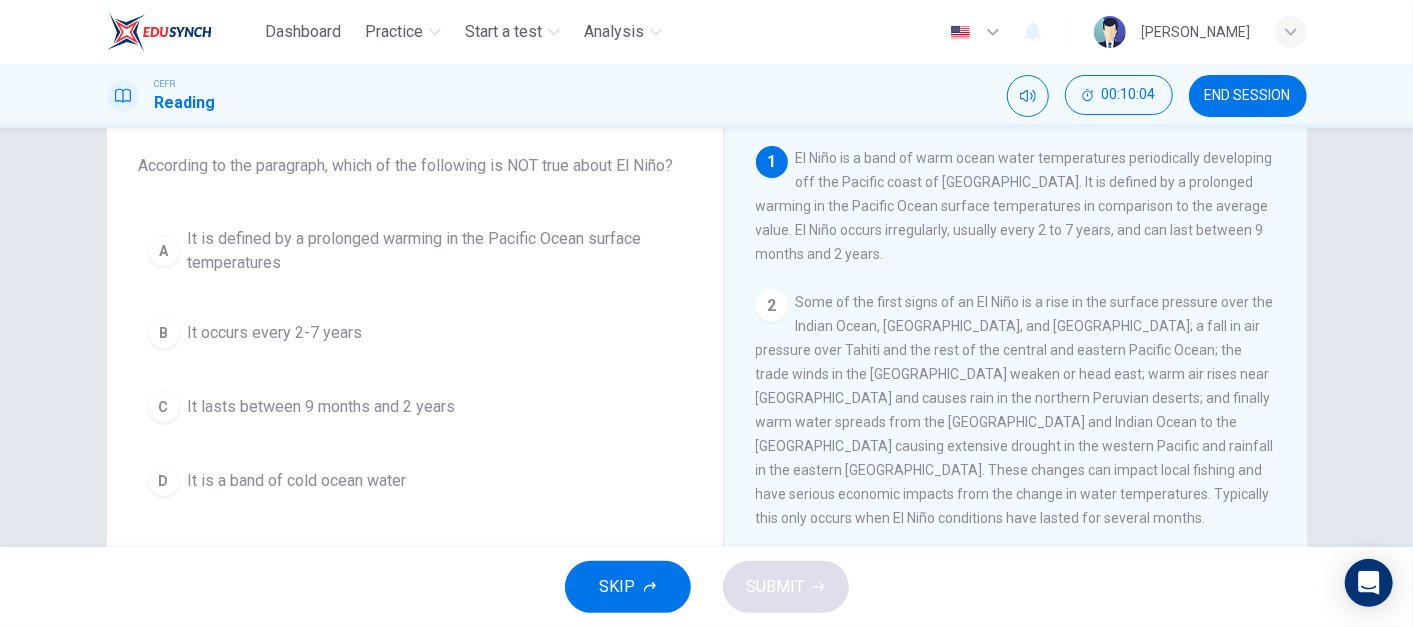 scroll, scrollTop: 111, scrollLeft: 0, axis: vertical 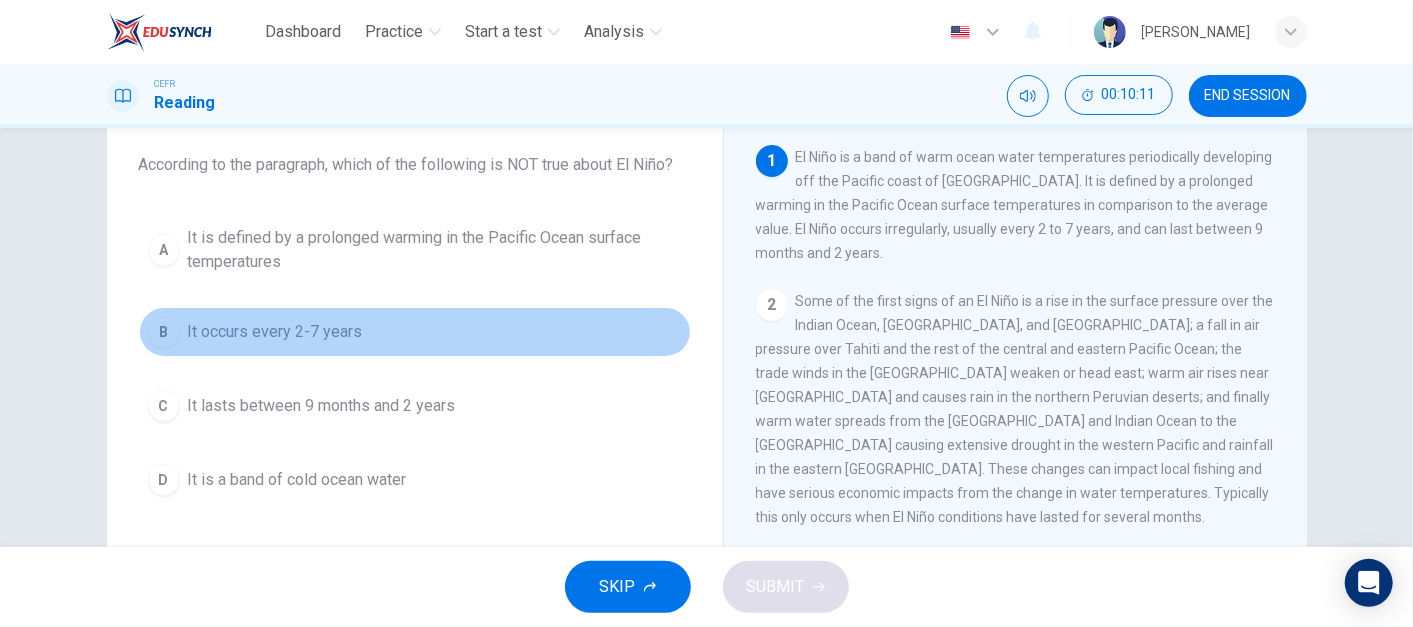 click on "It occurs every 2-7 years" at bounding box center [275, 332] 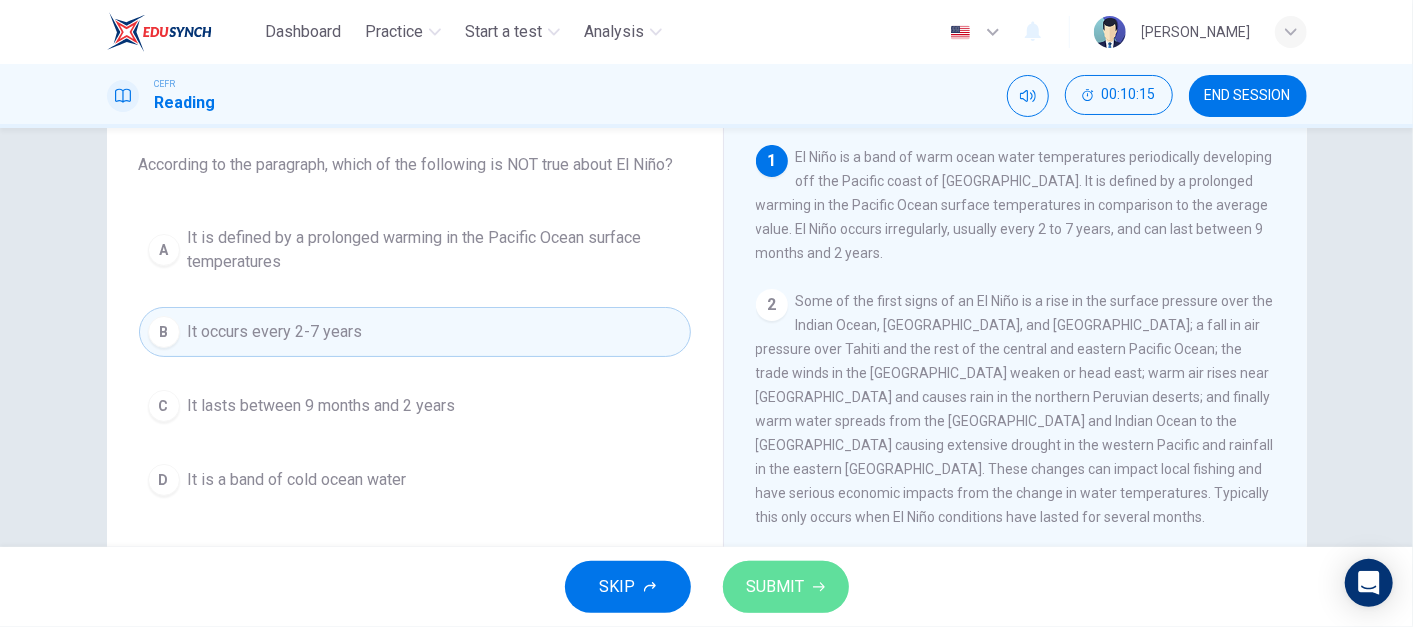 click on "SUBMIT" at bounding box center [776, 587] 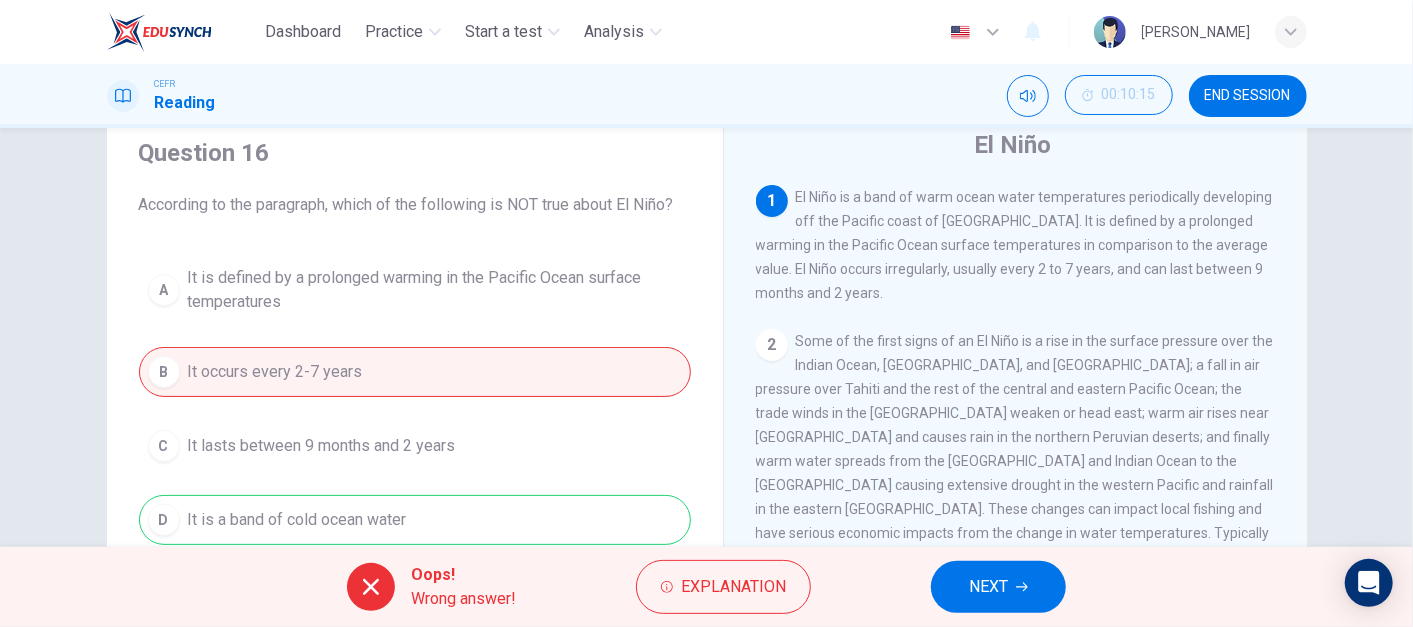 scroll, scrollTop: 72, scrollLeft: 0, axis: vertical 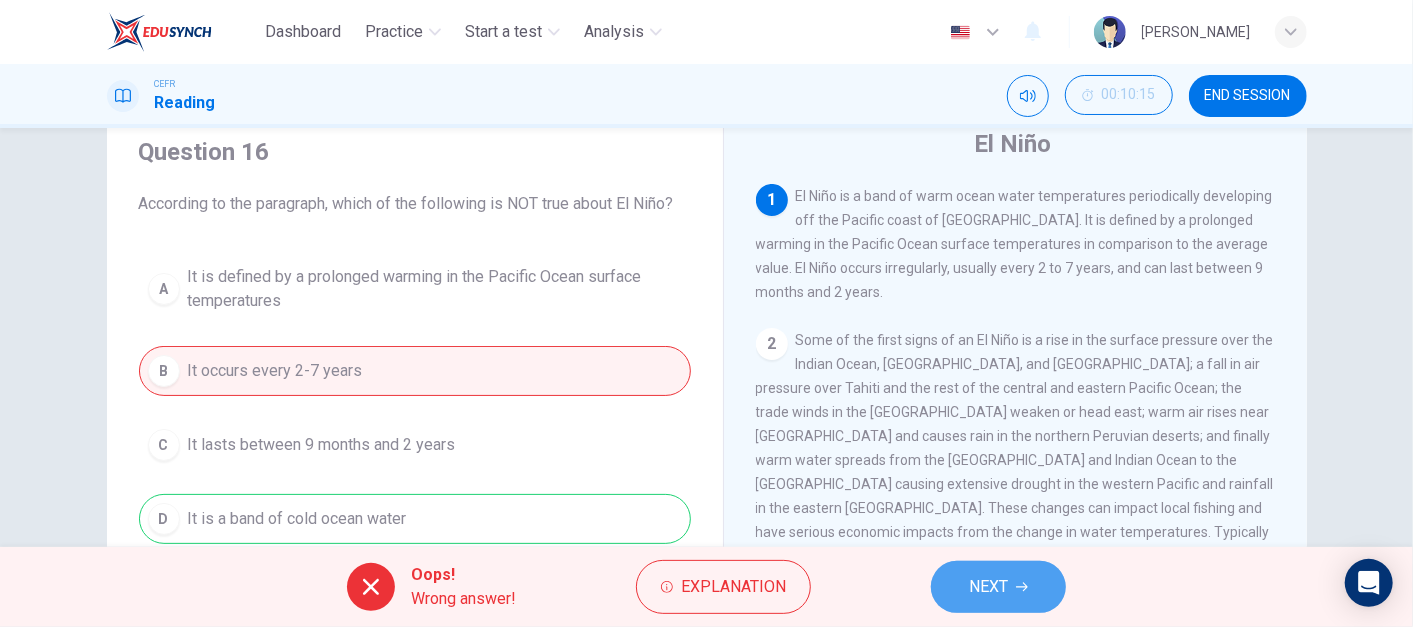 click on "NEXT" at bounding box center [988, 587] 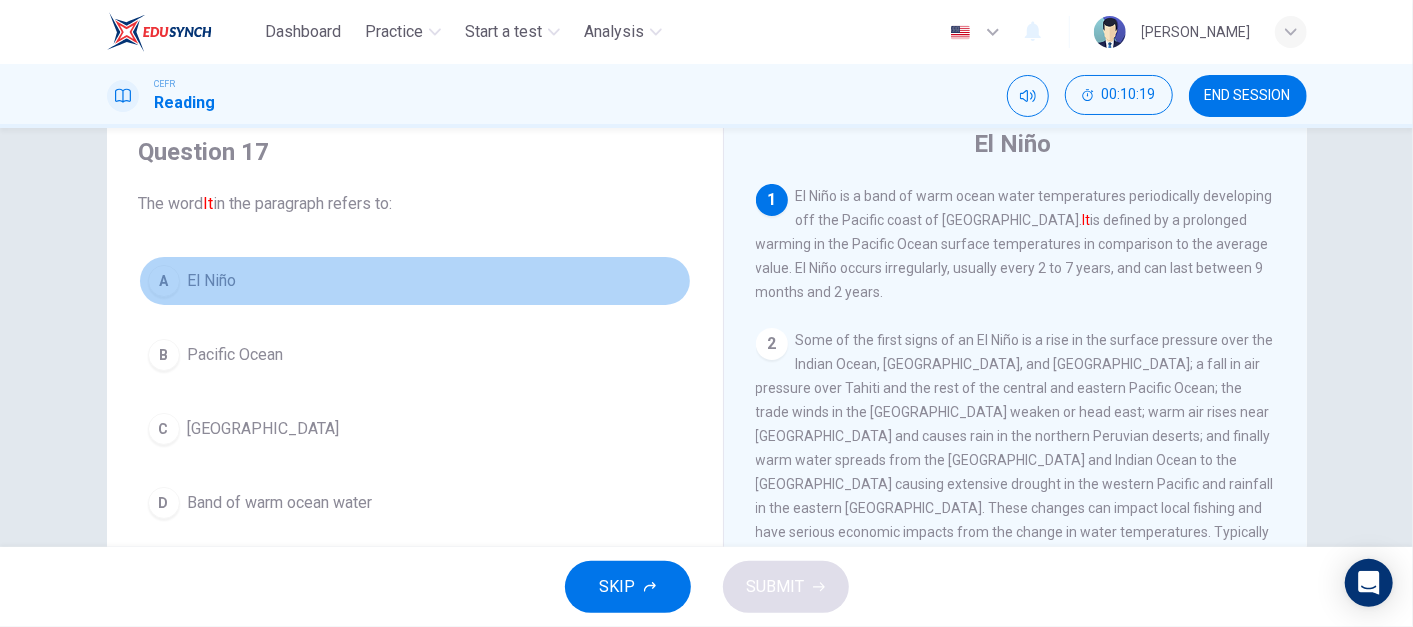 click on "El Niño" at bounding box center [212, 281] 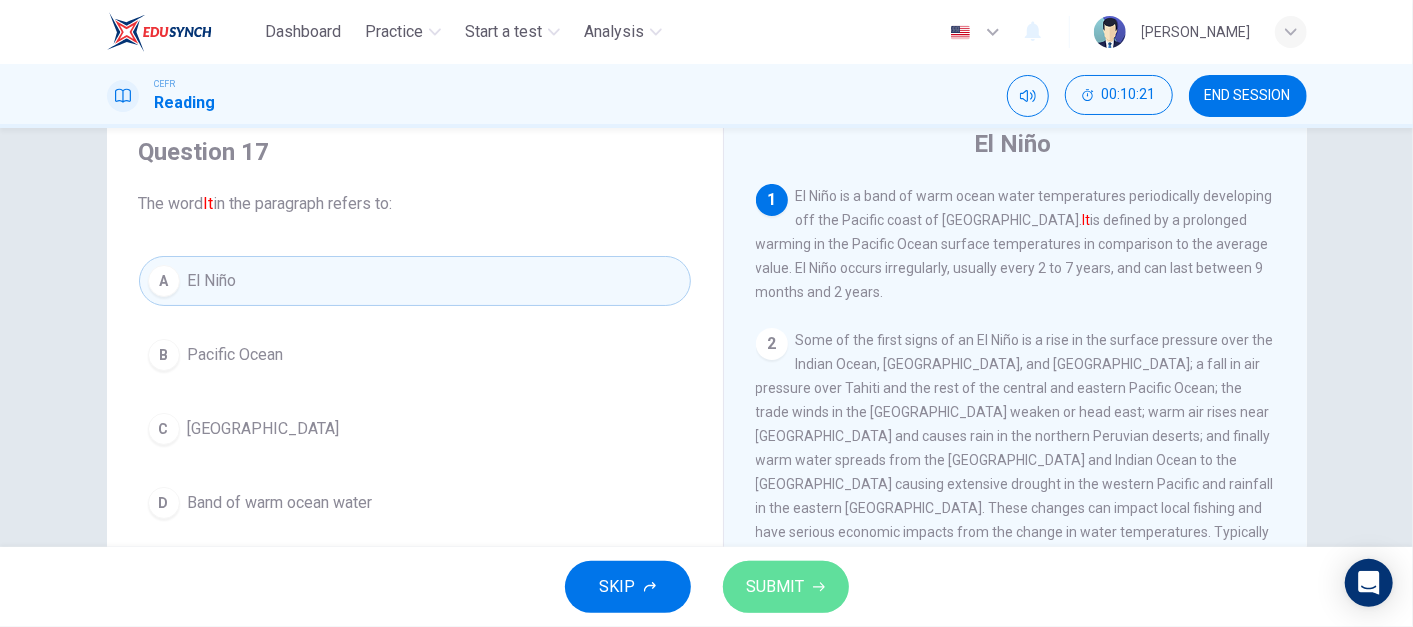 click on "SUBMIT" at bounding box center [786, 587] 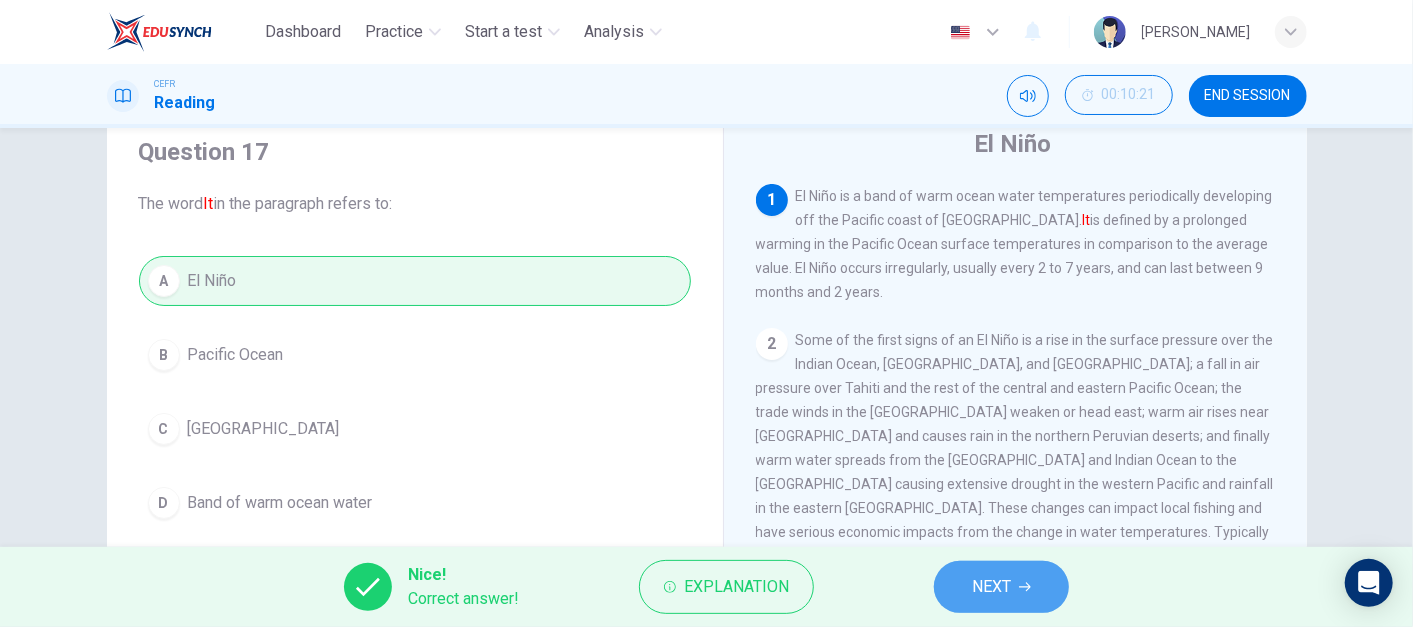 click on "NEXT" at bounding box center [1001, 587] 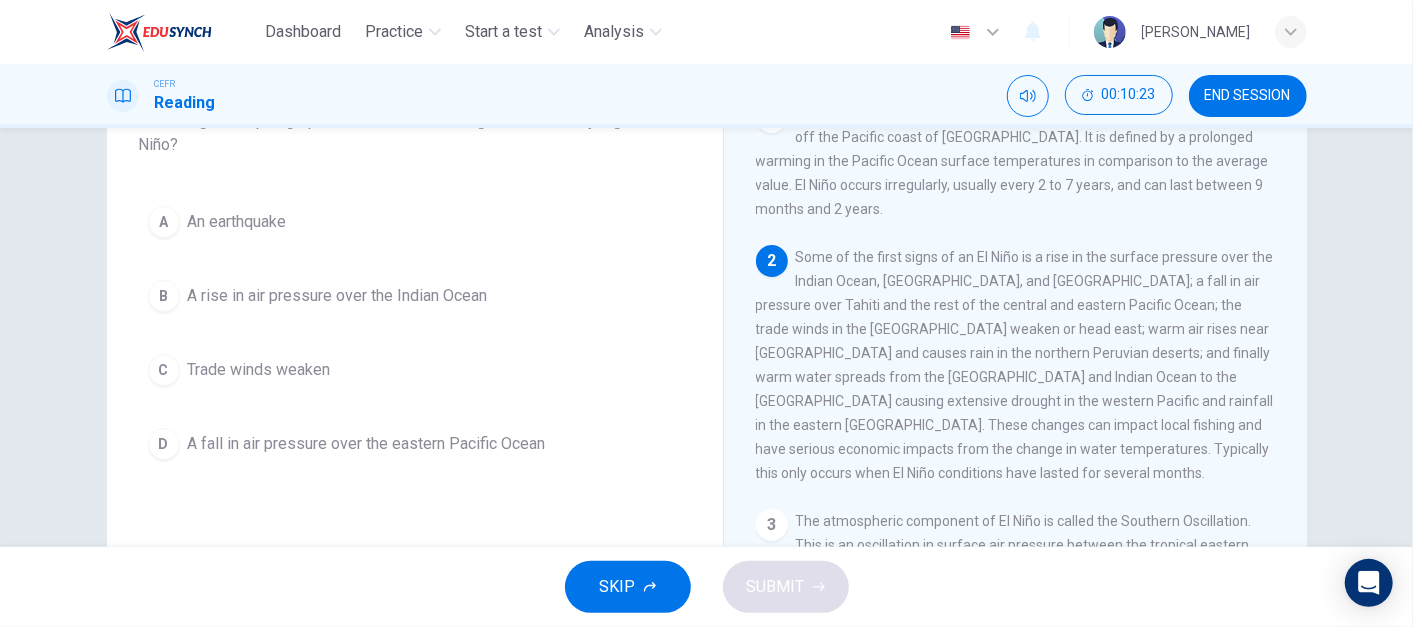 scroll, scrollTop: 157, scrollLeft: 0, axis: vertical 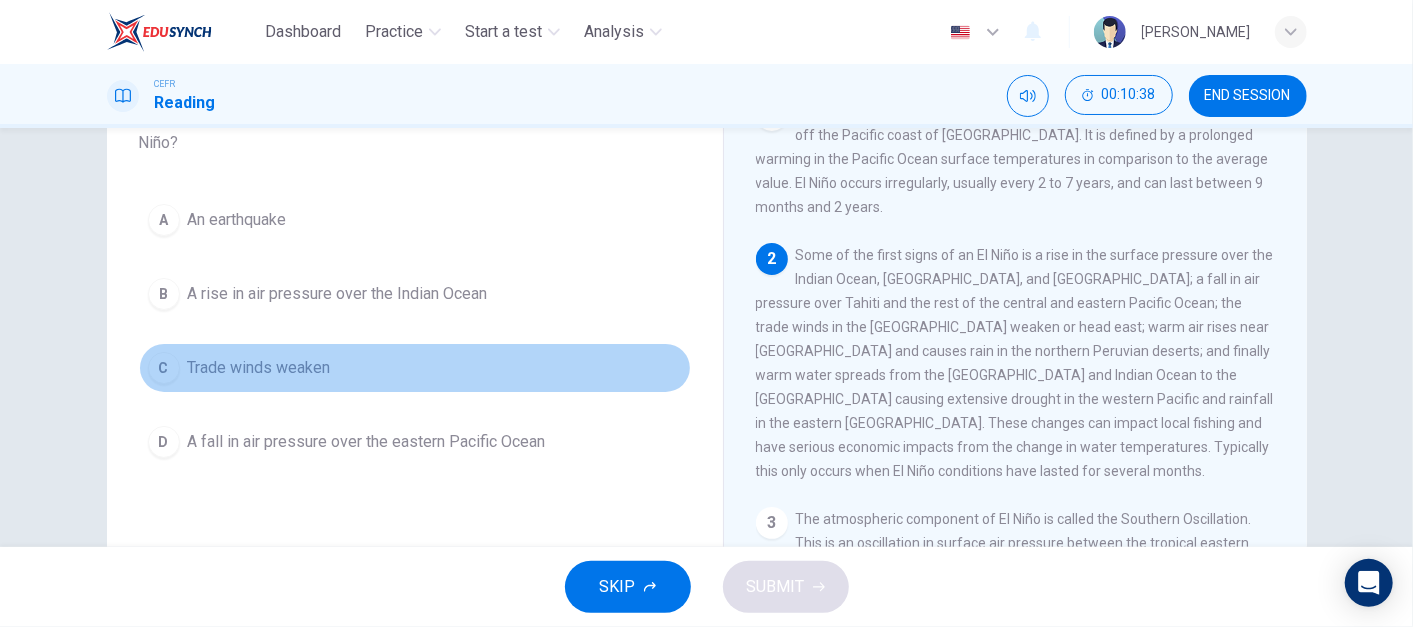 click on "C Trade winds weaken" at bounding box center [415, 368] 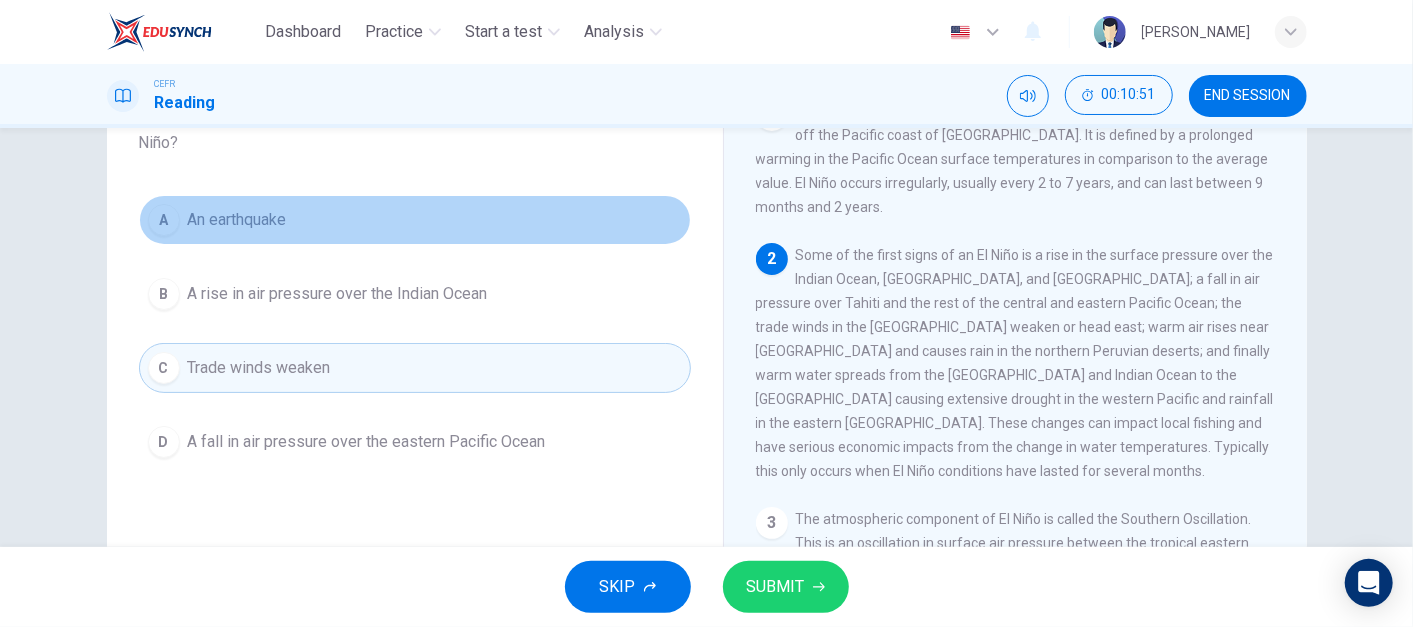 click on "A An earthquake" at bounding box center (415, 220) 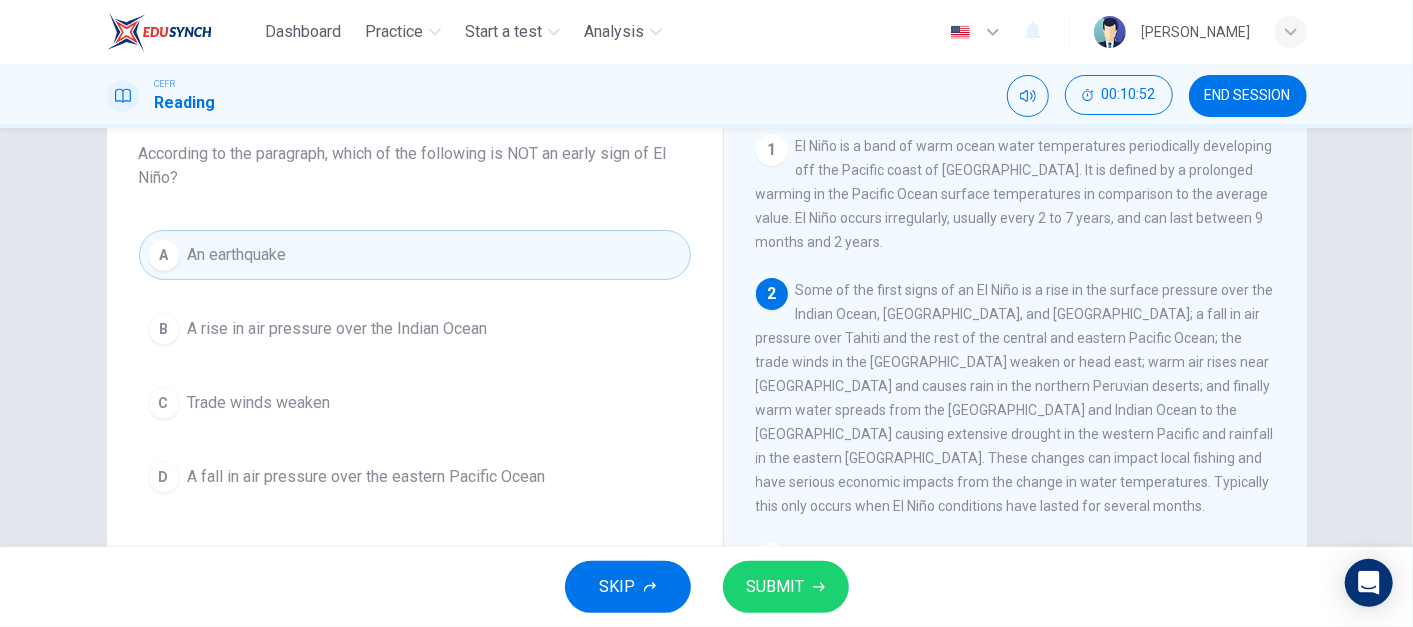 scroll, scrollTop: 123, scrollLeft: 0, axis: vertical 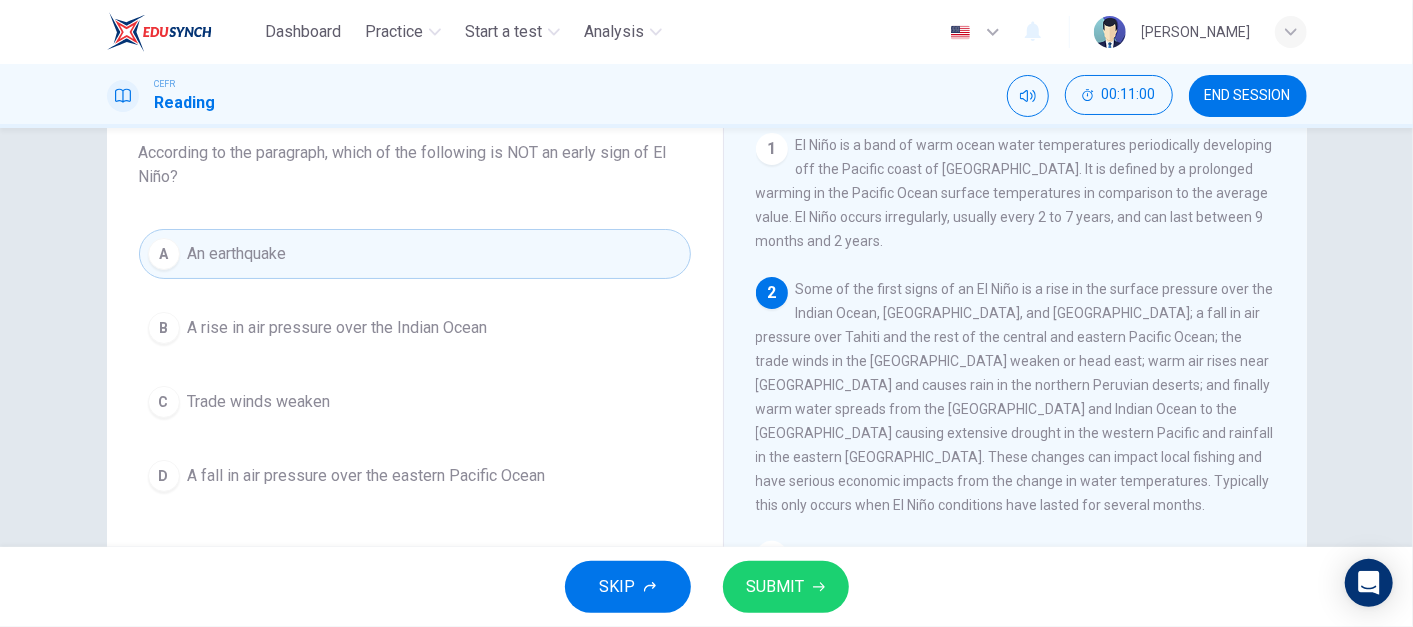 click 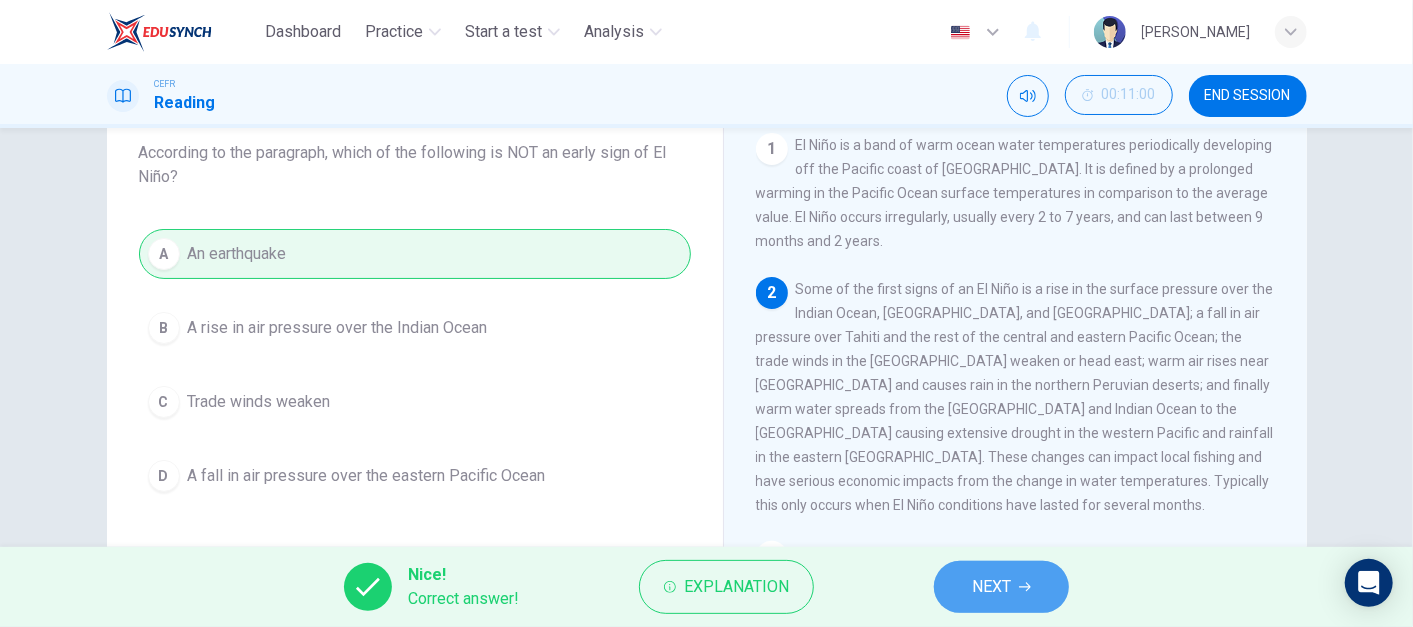 click on "NEXT" at bounding box center (991, 587) 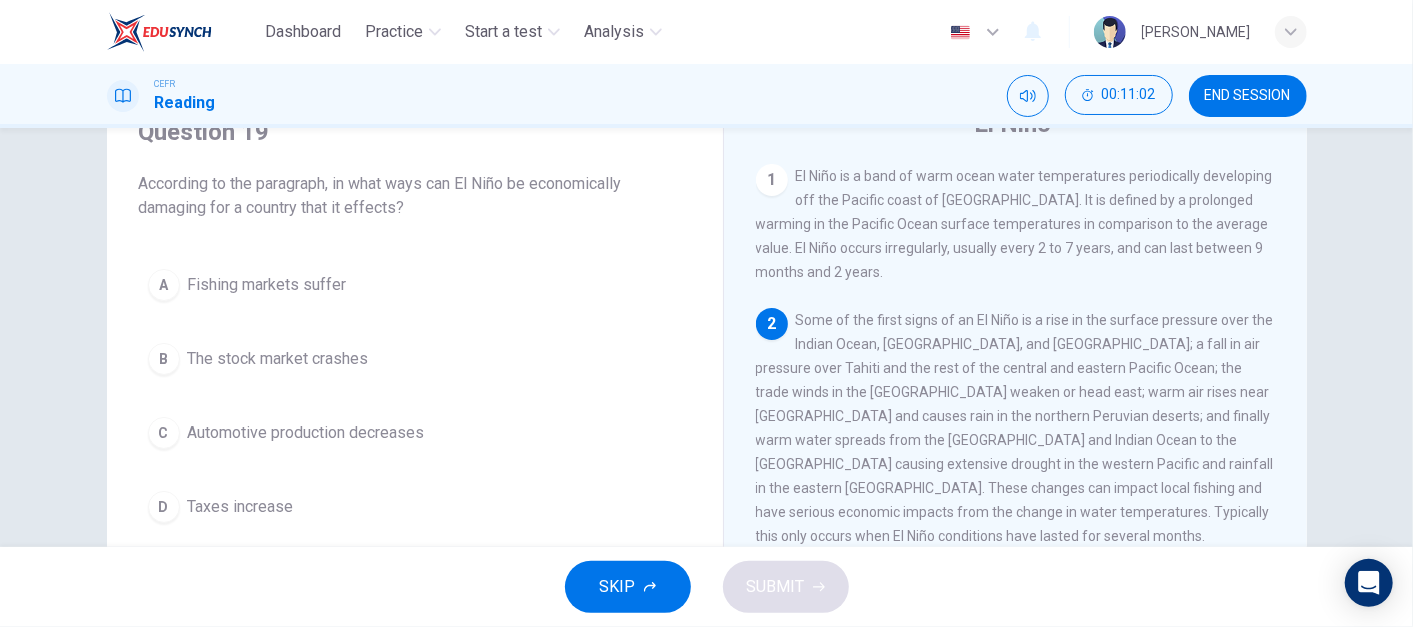 scroll, scrollTop: 93, scrollLeft: 0, axis: vertical 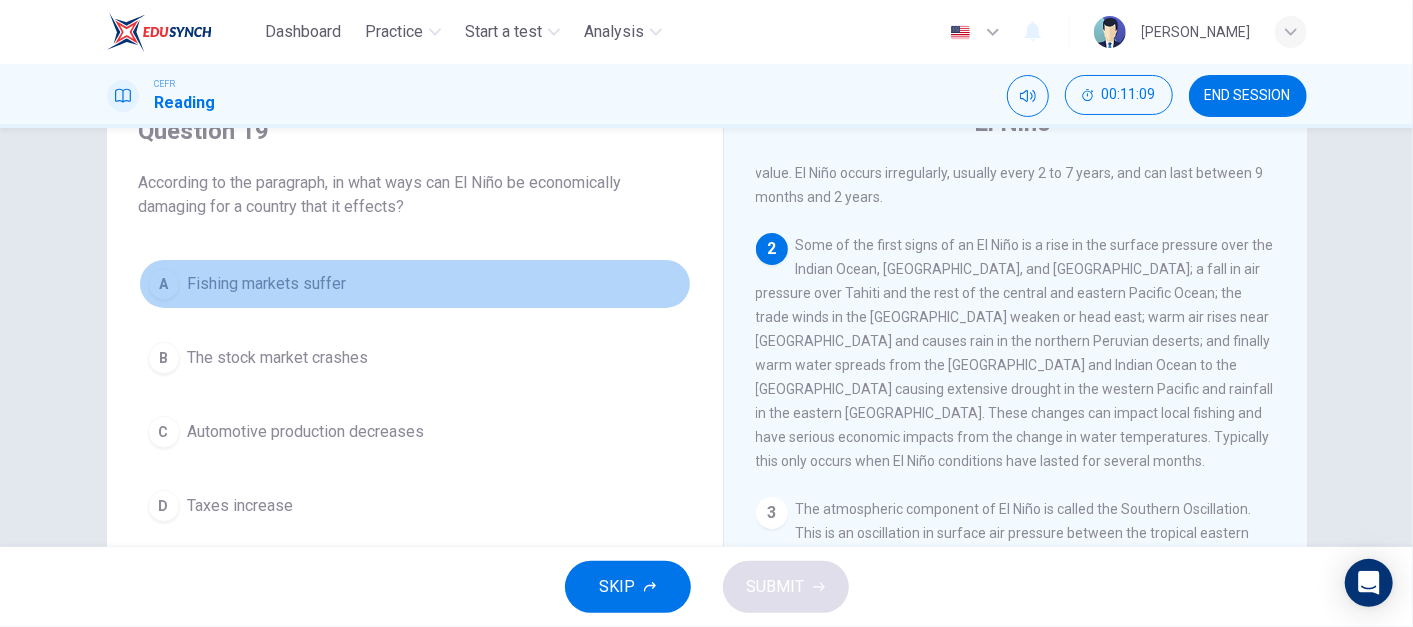 click on "Fishing markets suffer" at bounding box center [267, 284] 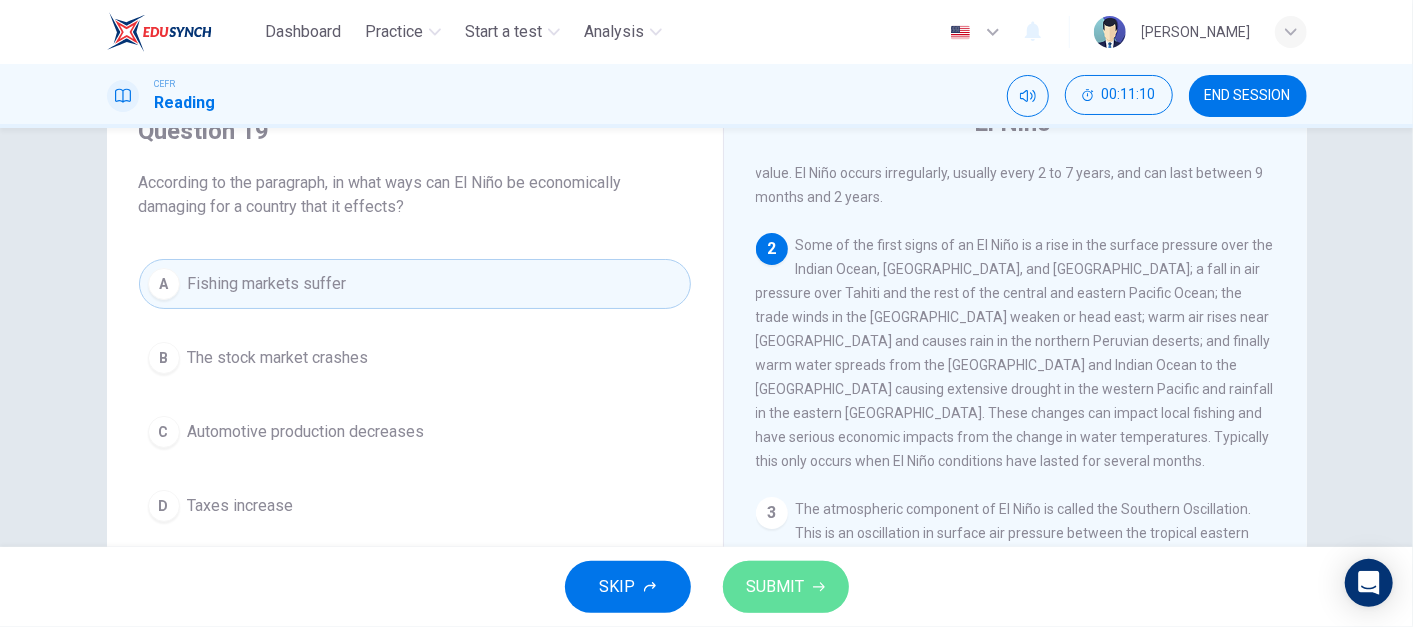 click on "SUBMIT" at bounding box center [776, 587] 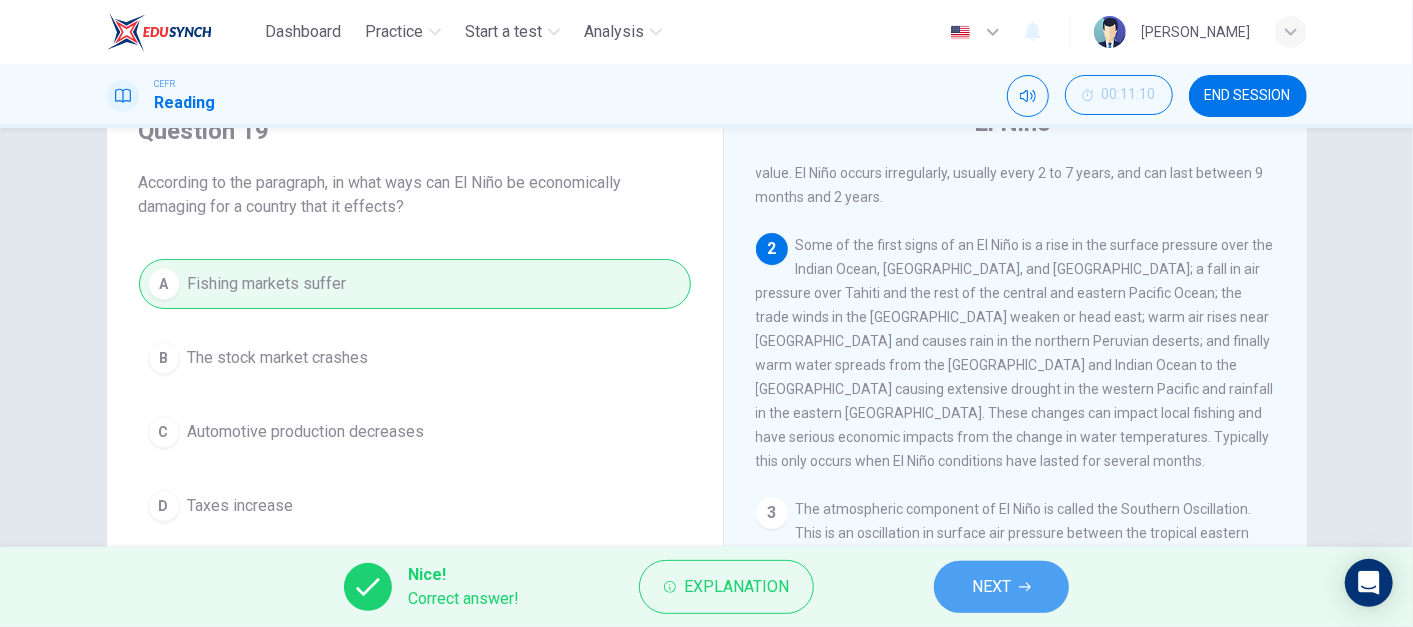 click on "NEXT" at bounding box center [1001, 587] 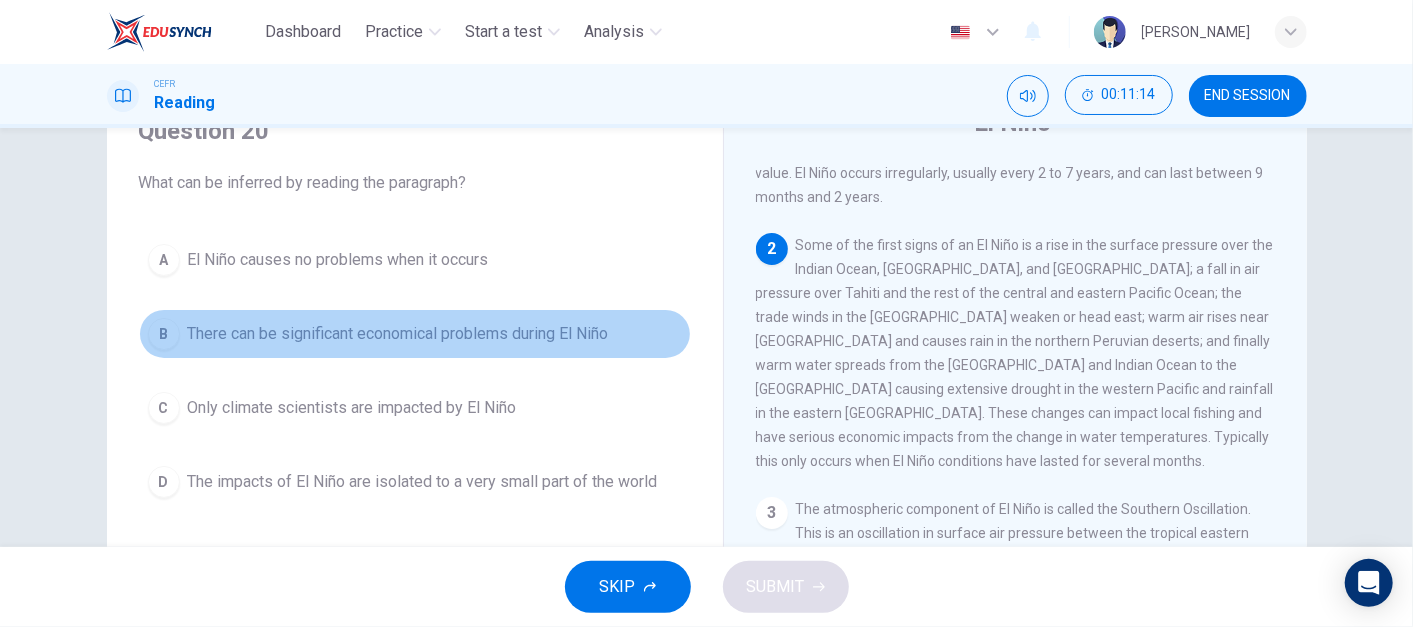 click on "B There can be significant economical problems during El Niño" at bounding box center (415, 334) 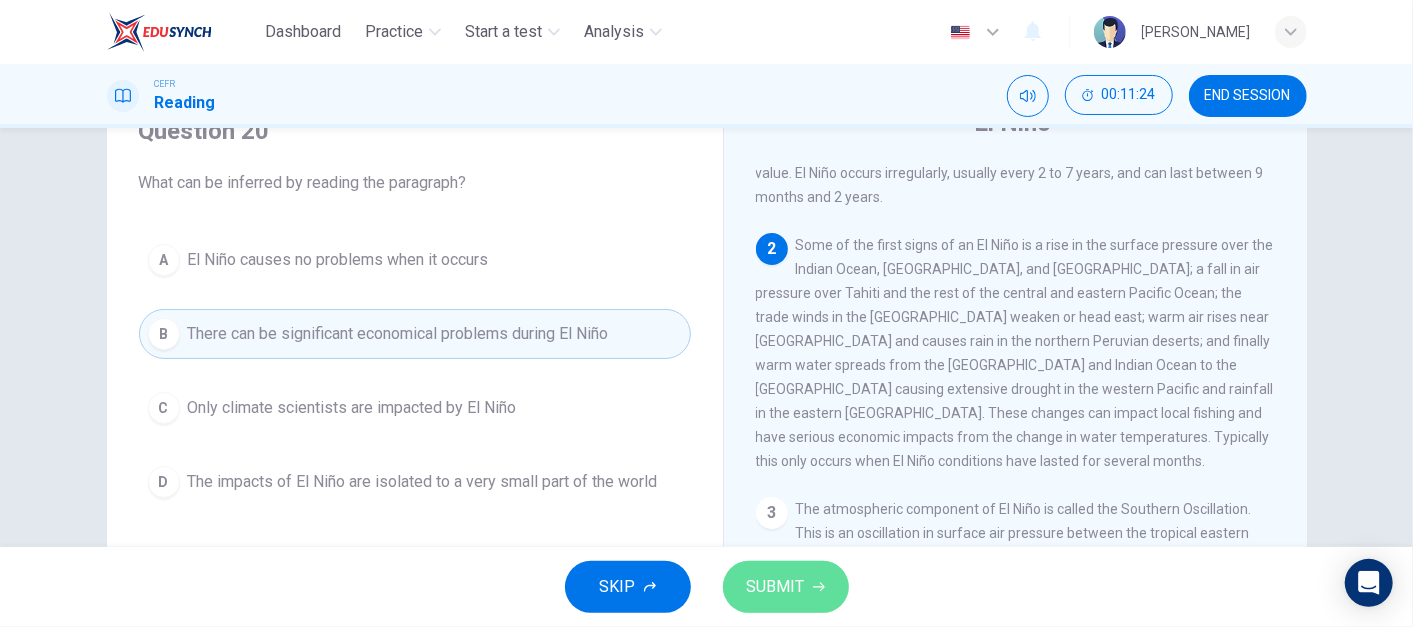 click on "SUBMIT" at bounding box center [776, 587] 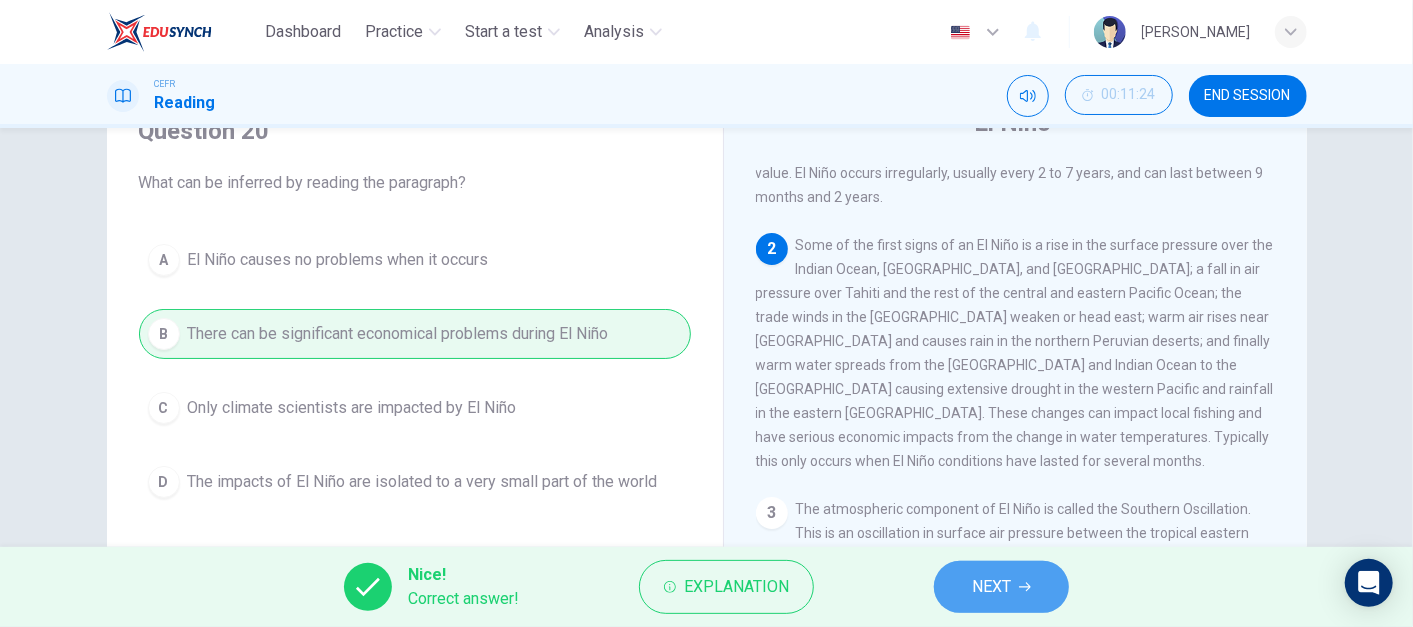 click on "NEXT" at bounding box center (991, 587) 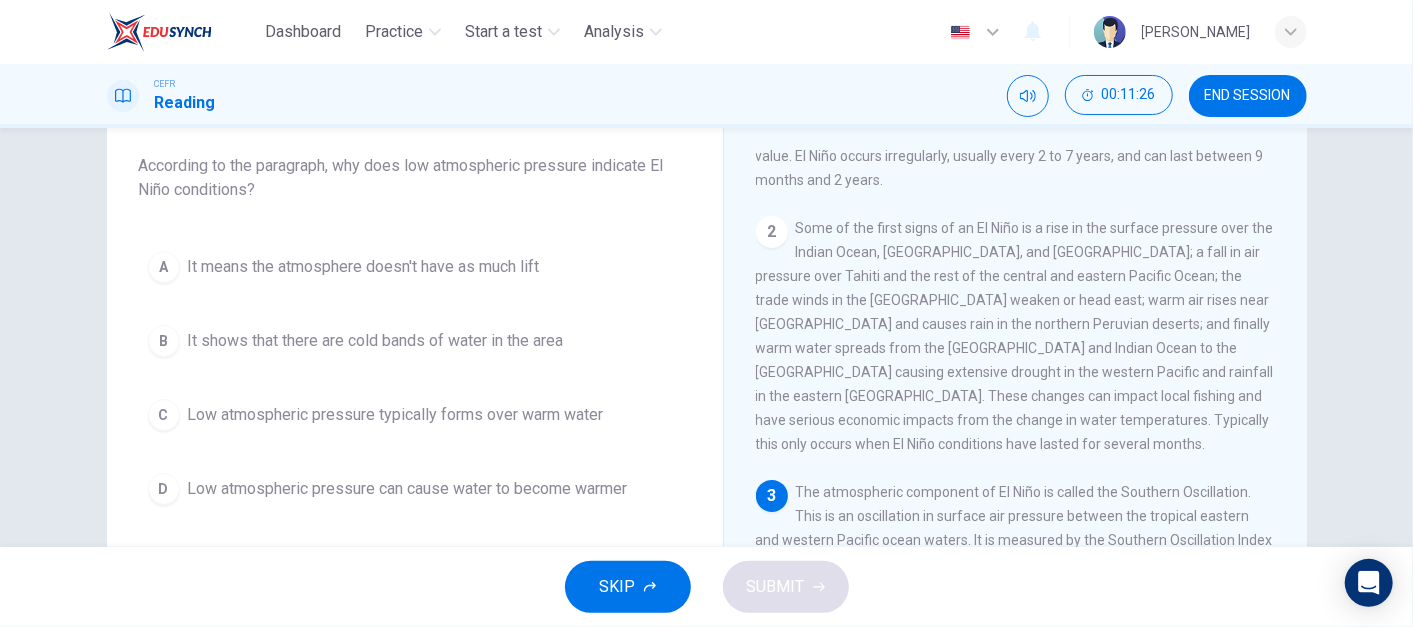 scroll, scrollTop: 111, scrollLeft: 0, axis: vertical 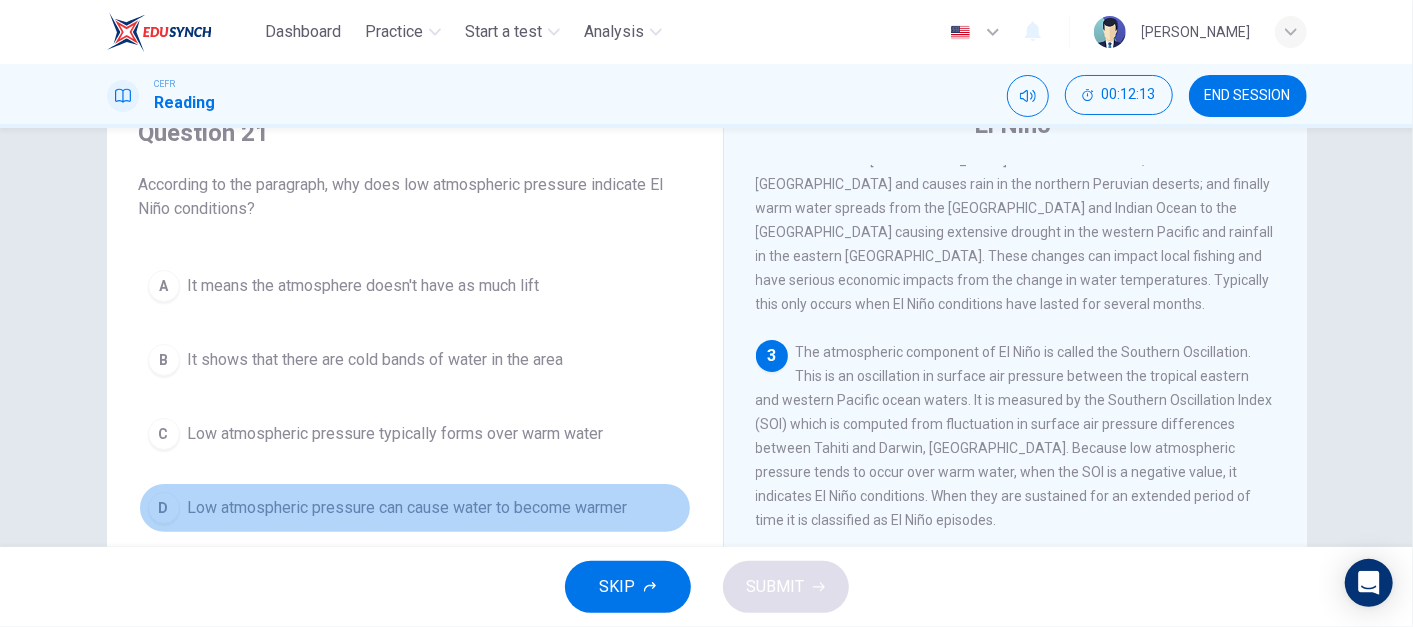 click on "Low atmospheric pressure can cause water to become warmer" at bounding box center (408, 508) 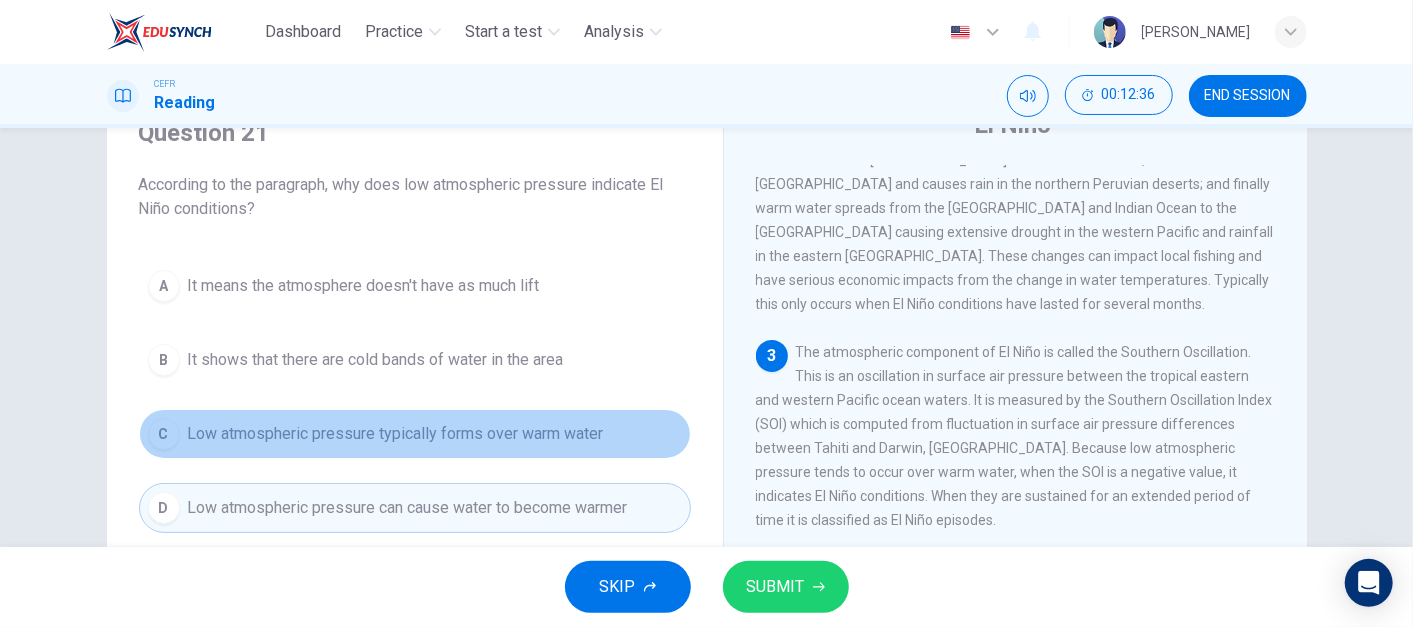 click on "Low atmospheric pressure typically forms over warm water" at bounding box center (396, 434) 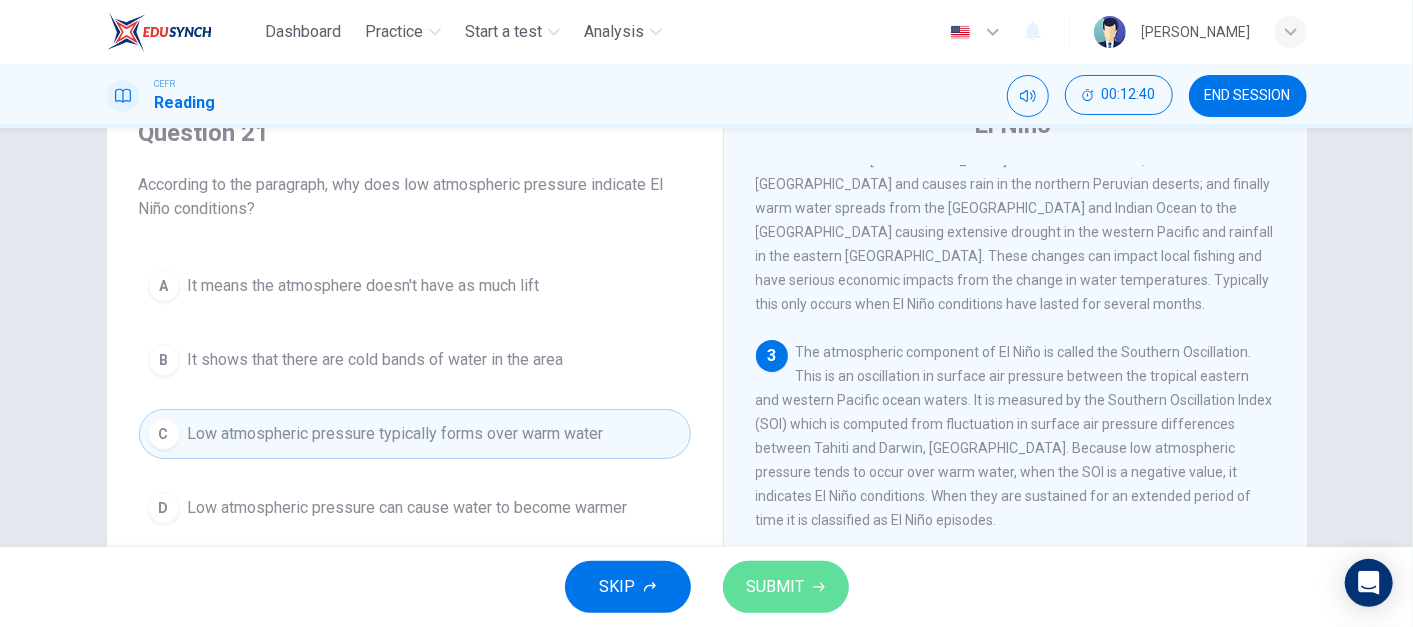 click on "SUBMIT" at bounding box center [776, 587] 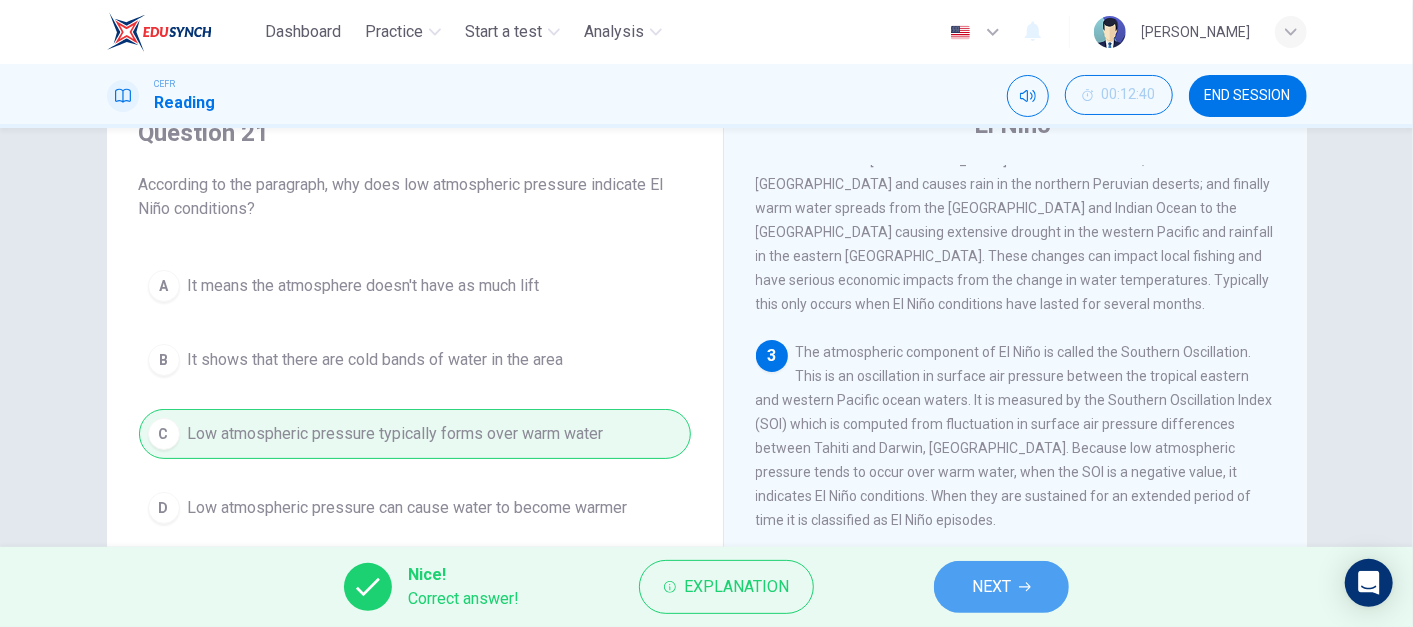 click 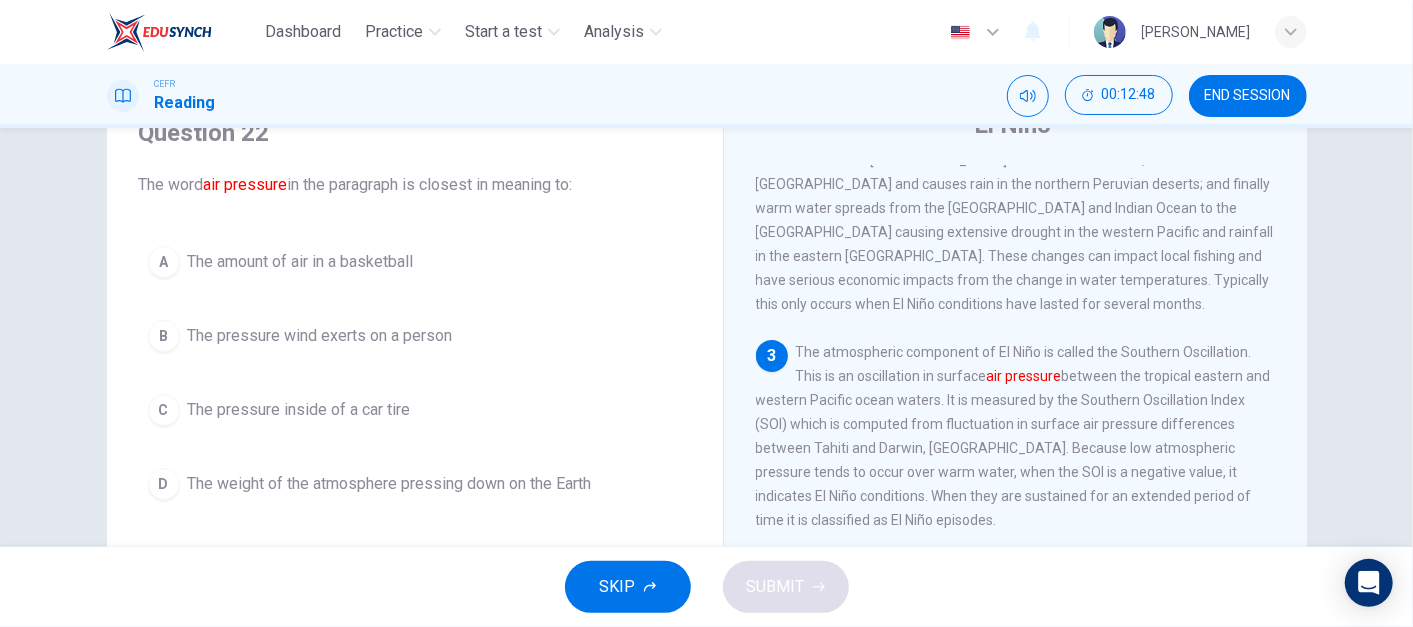 click on "The weight of the atmosphere pressing down on the Earth" at bounding box center (390, 484) 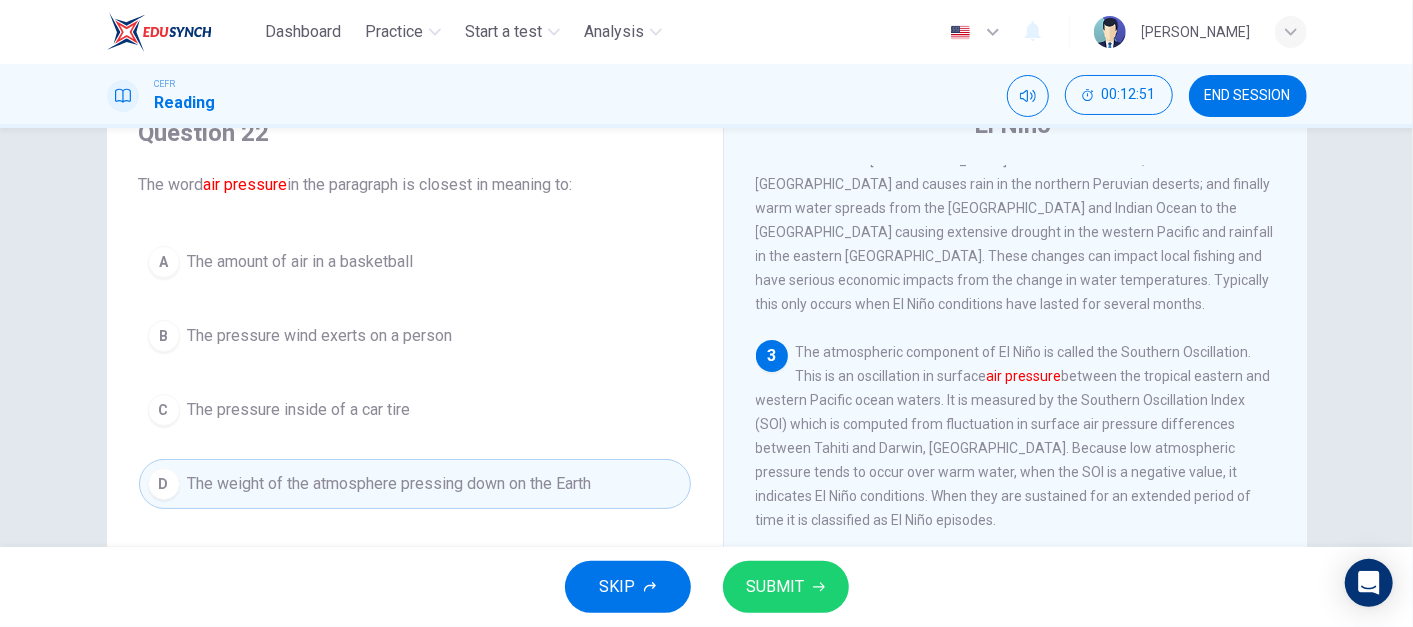 click on "SUBMIT" at bounding box center (786, 587) 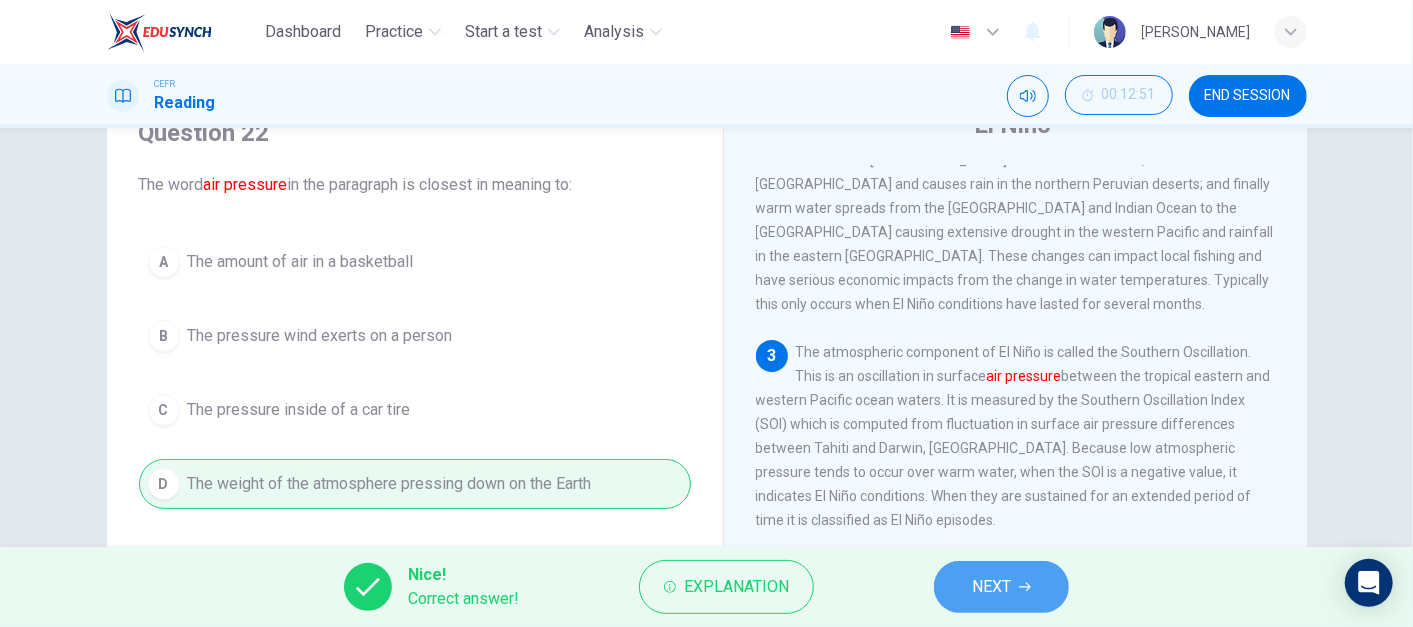 click on "NEXT" at bounding box center [1001, 587] 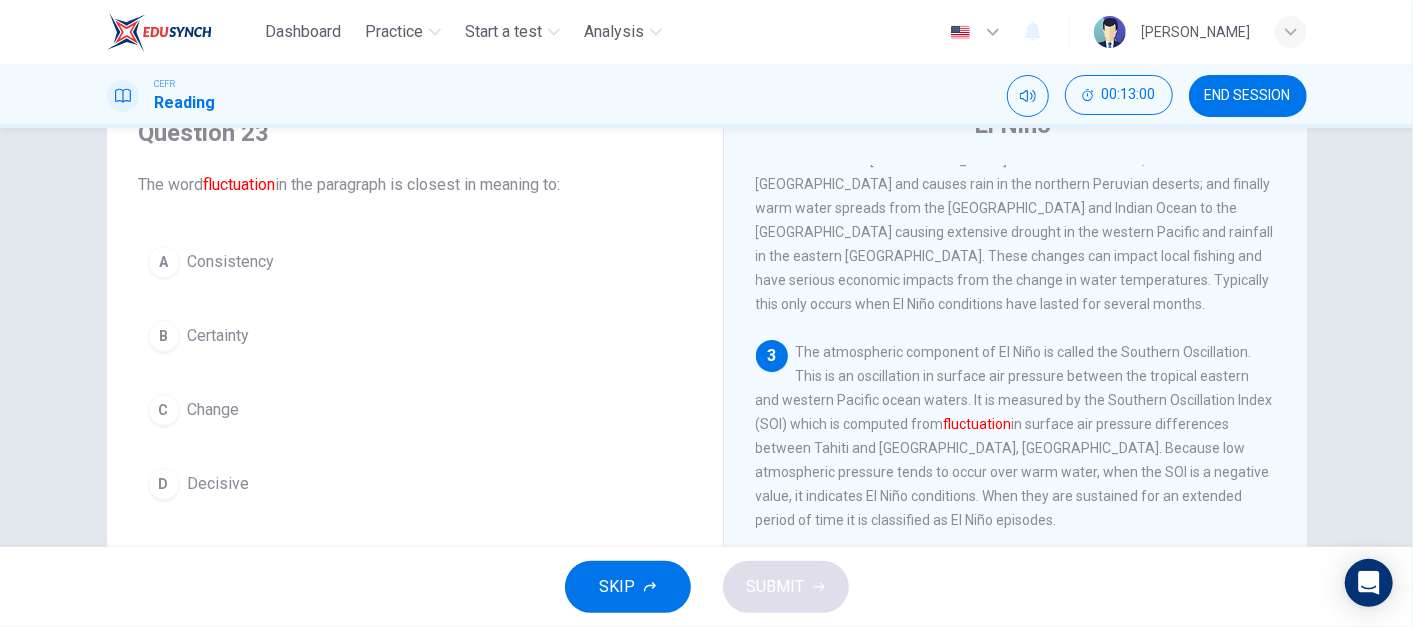 click on "Change" at bounding box center [214, 410] 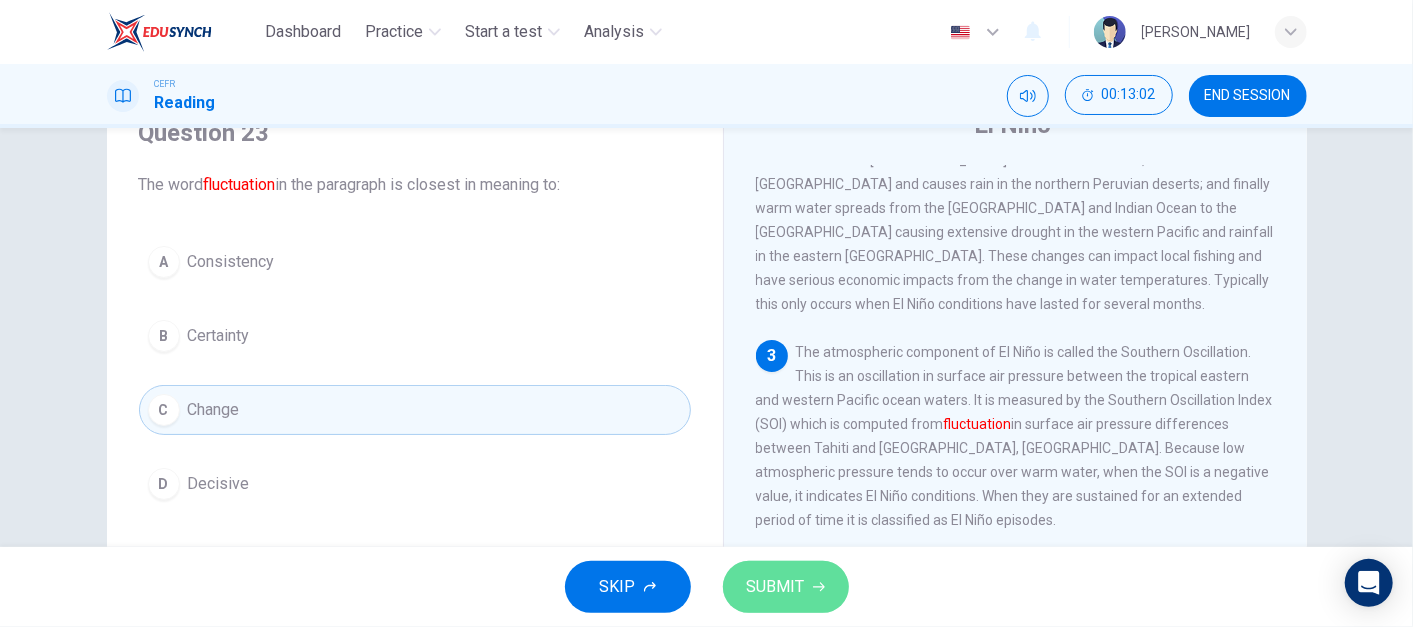 click on "SUBMIT" at bounding box center [776, 587] 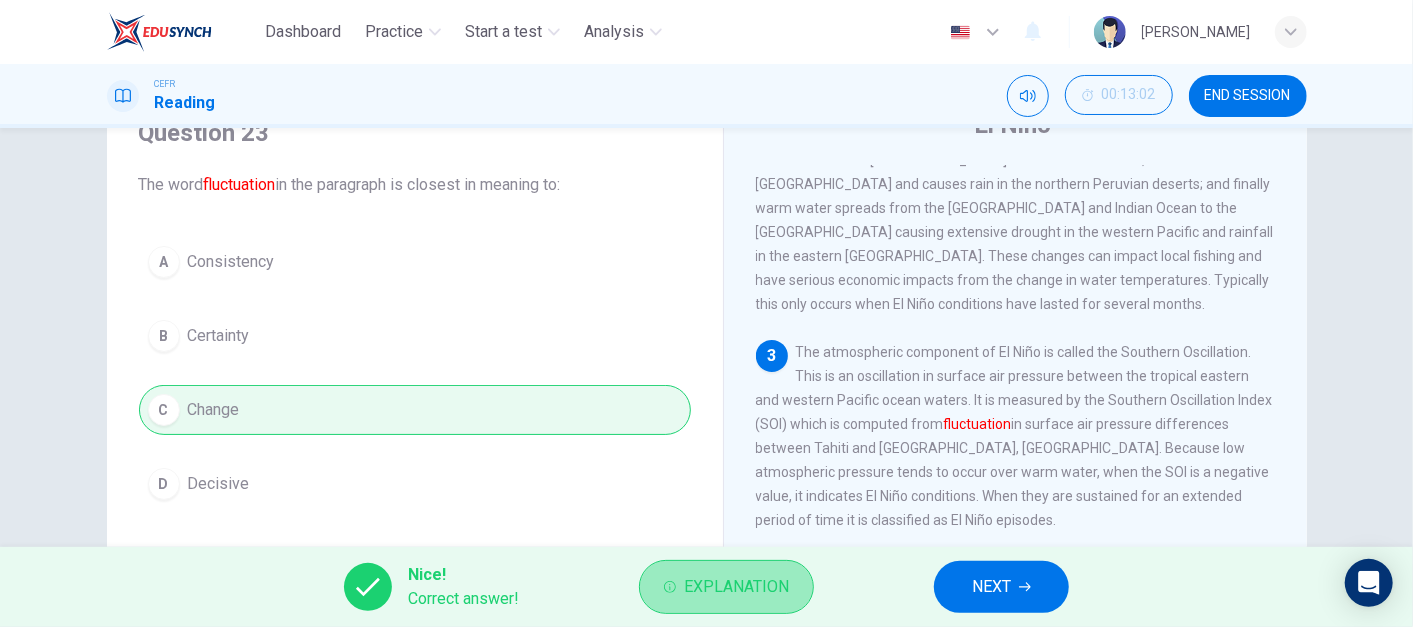 click on "Explanation" at bounding box center [736, 587] 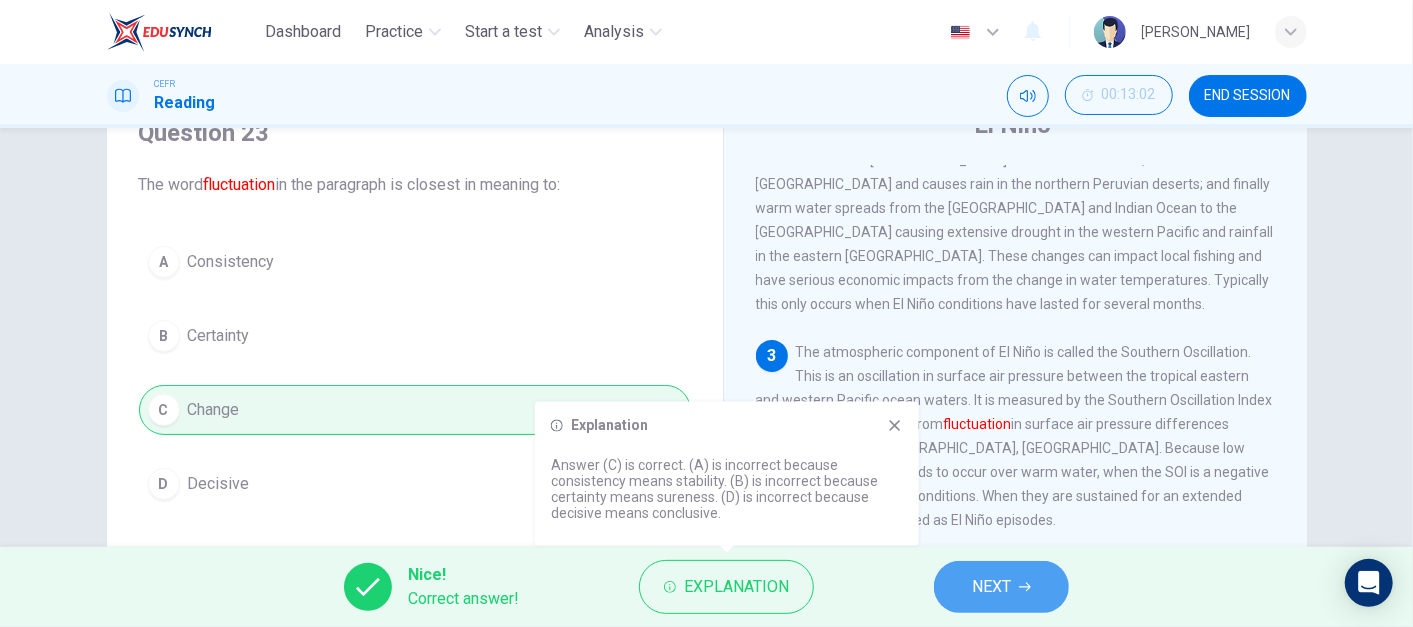 click on "NEXT" at bounding box center [991, 587] 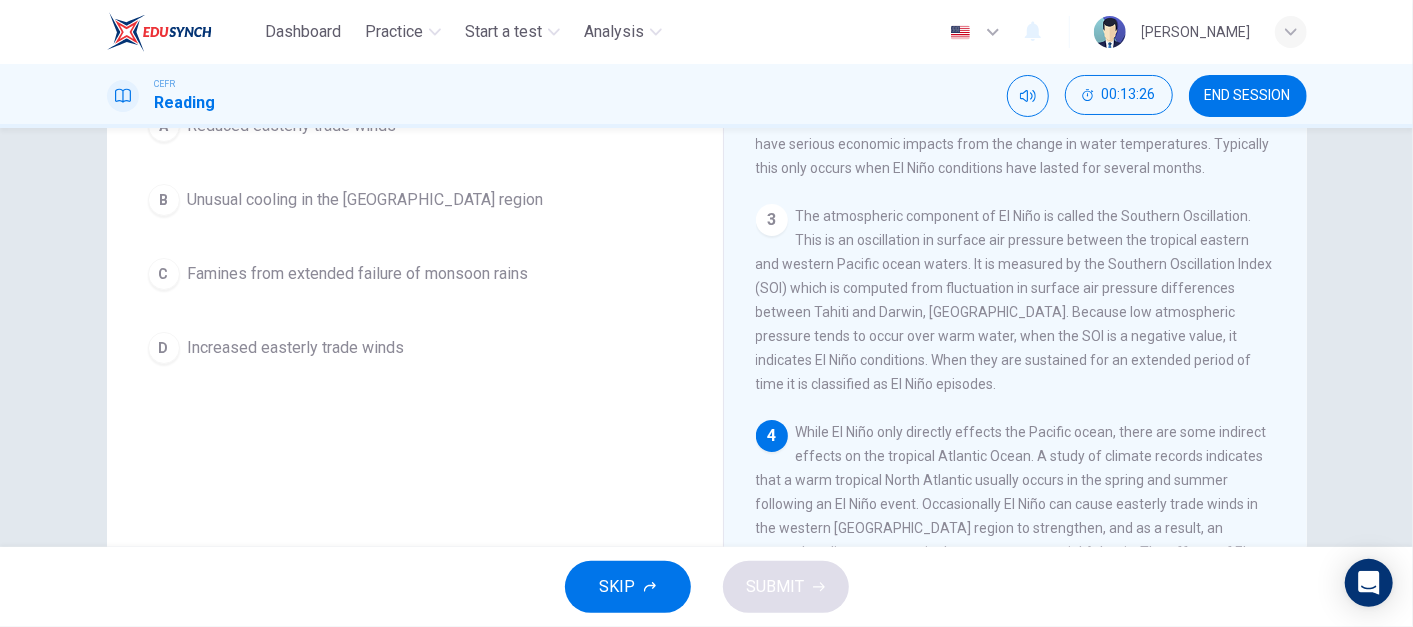 scroll, scrollTop: 217, scrollLeft: 0, axis: vertical 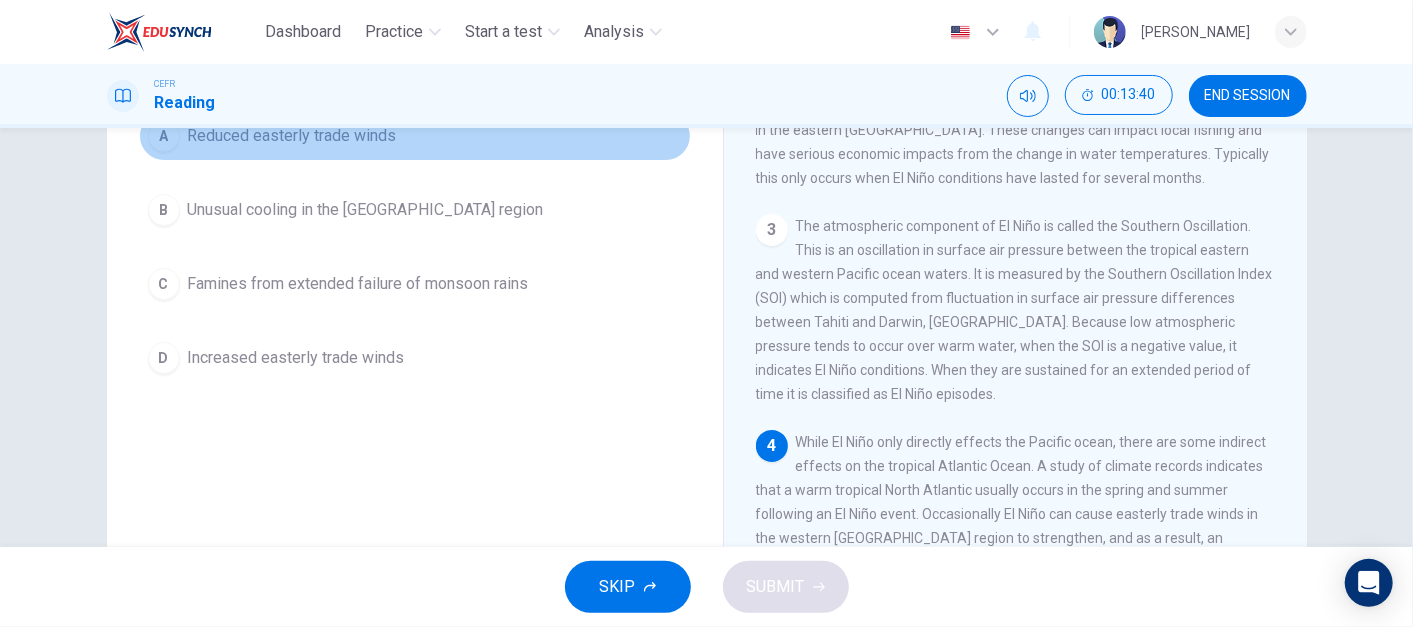click on "Reduced easterly trade winds" at bounding box center [292, 136] 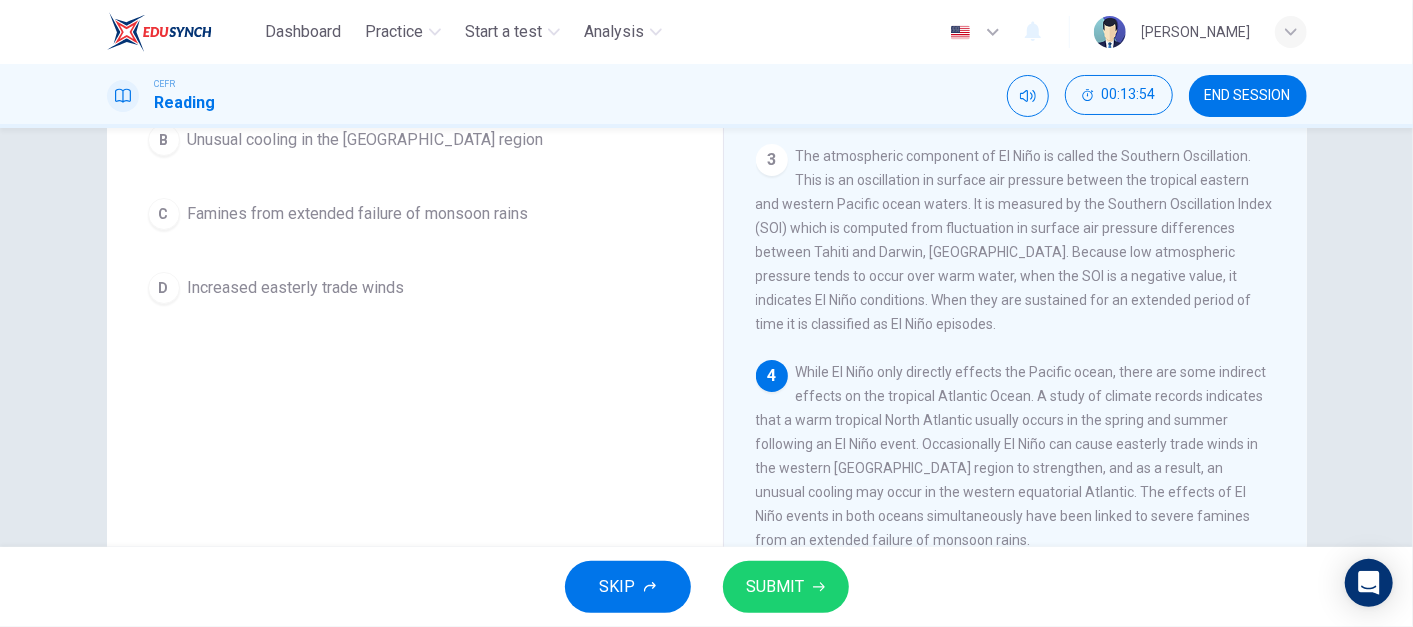 scroll, scrollTop: 289, scrollLeft: 0, axis: vertical 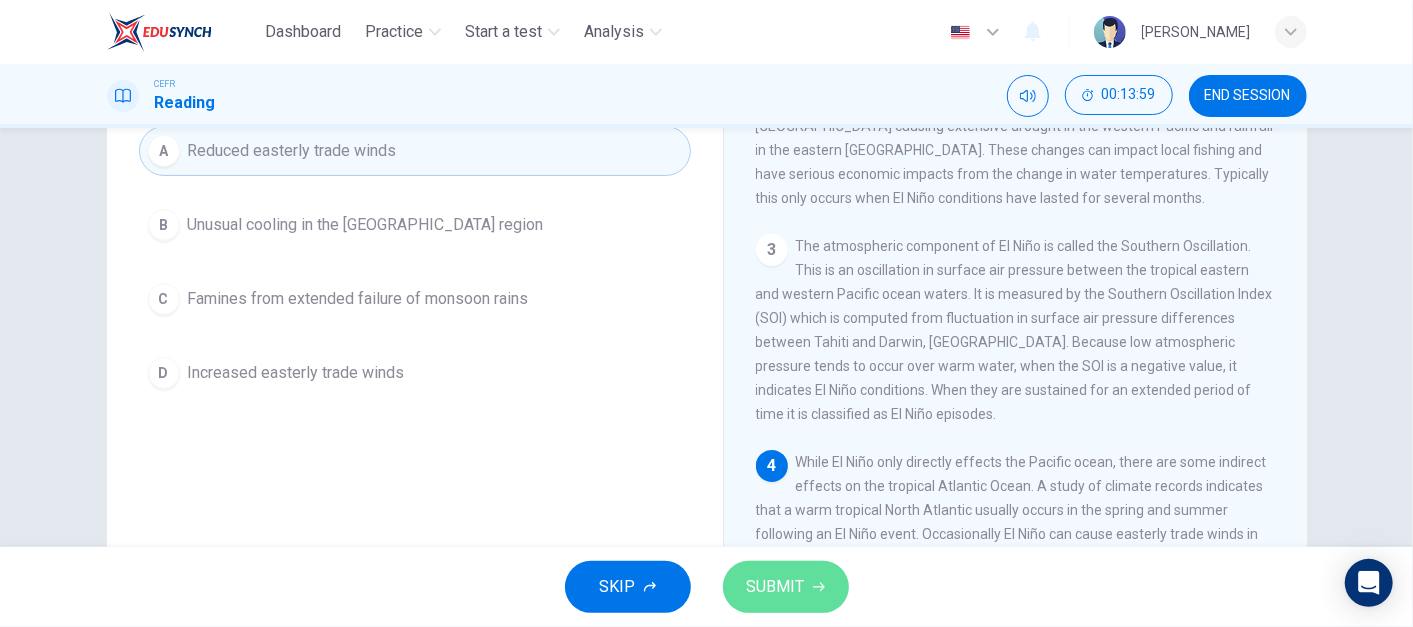 click on "SUBMIT" at bounding box center (786, 587) 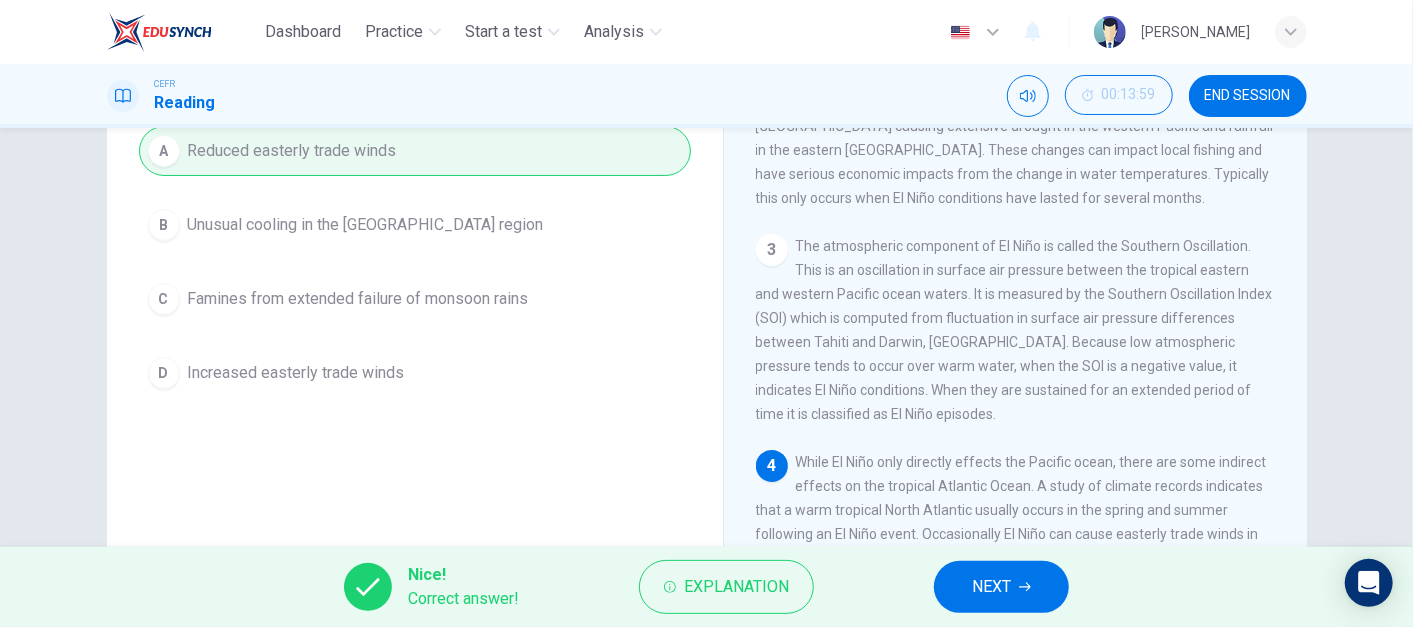 click on "NEXT" at bounding box center [991, 587] 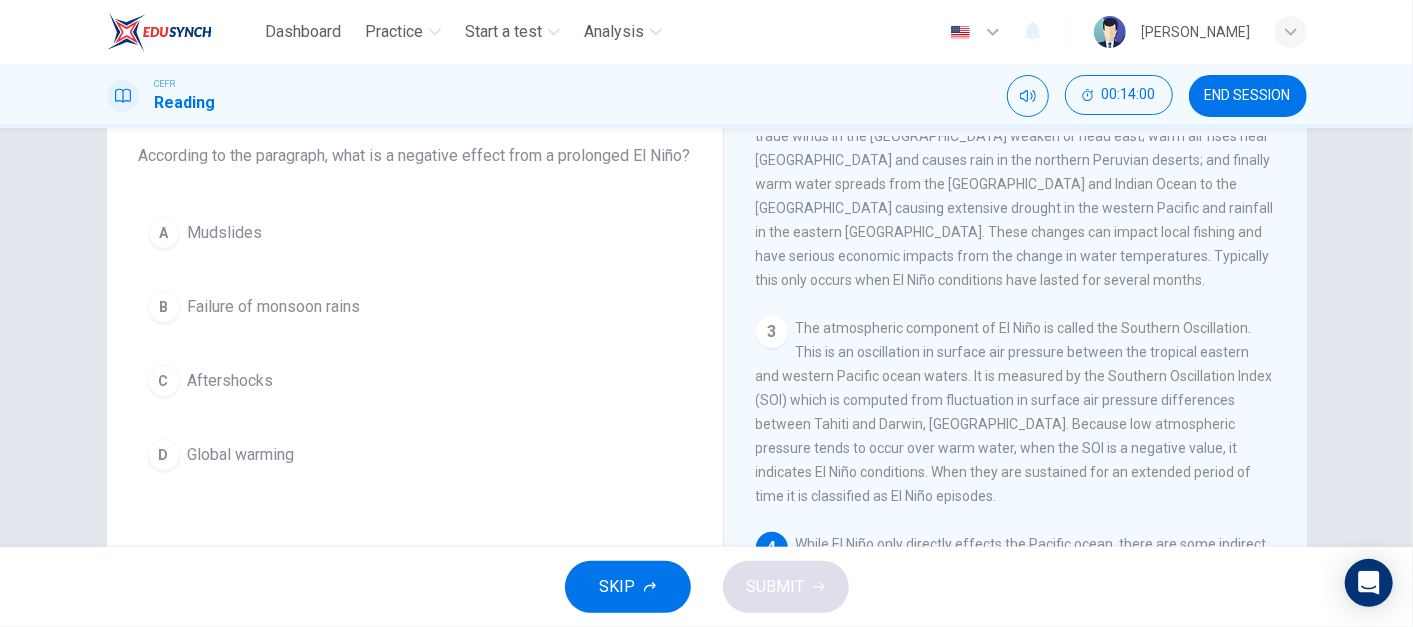 scroll, scrollTop: 117, scrollLeft: 0, axis: vertical 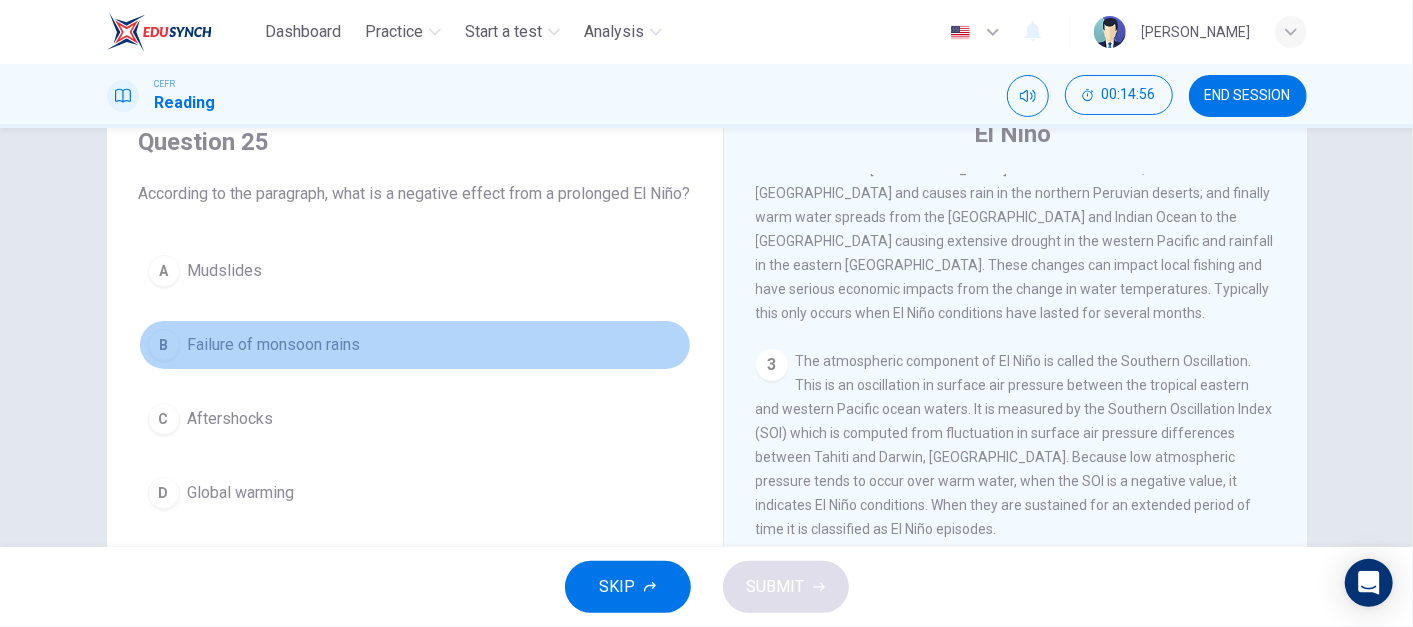 click on "B Failure of monsoon rains" at bounding box center [415, 345] 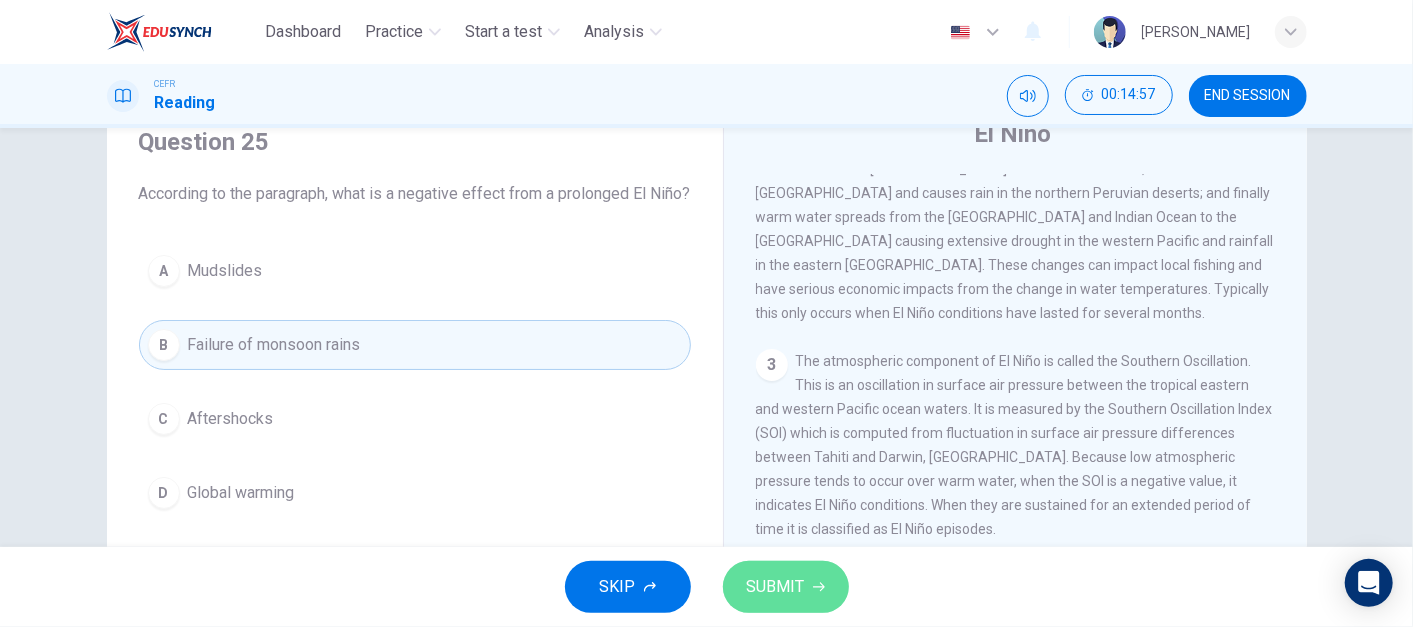 click on "SUBMIT" at bounding box center (786, 587) 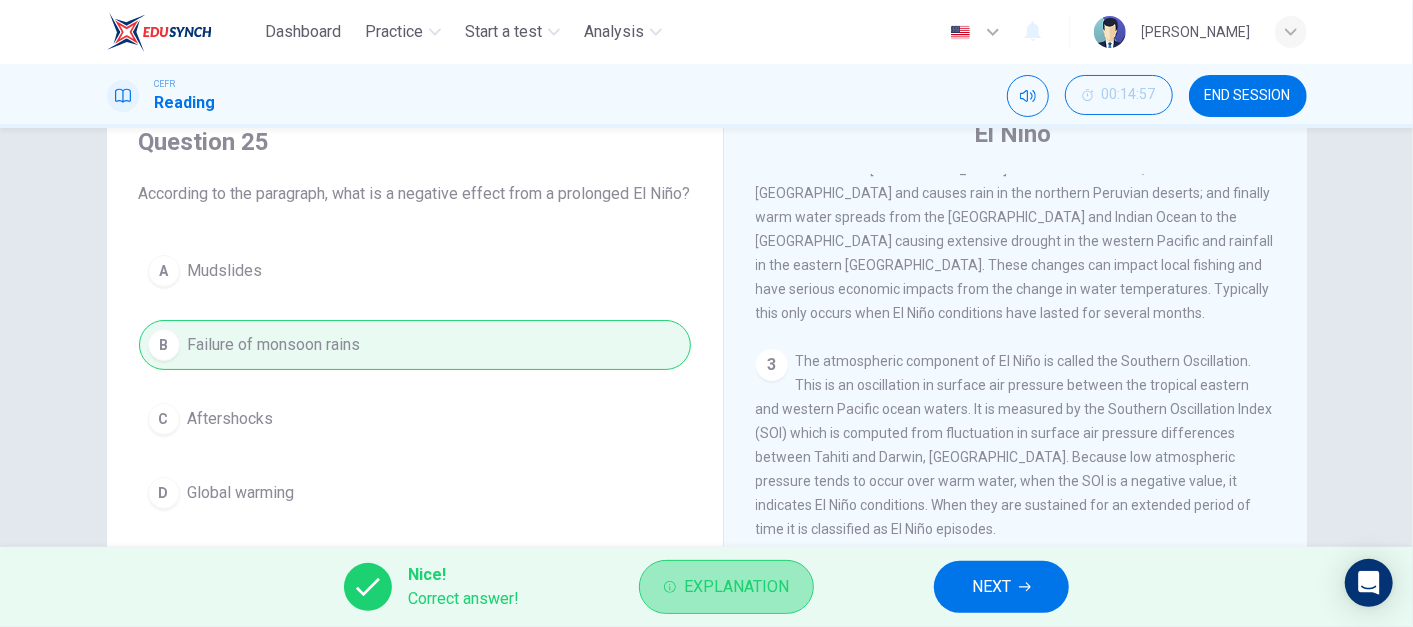 click on "Explanation" at bounding box center [736, 587] 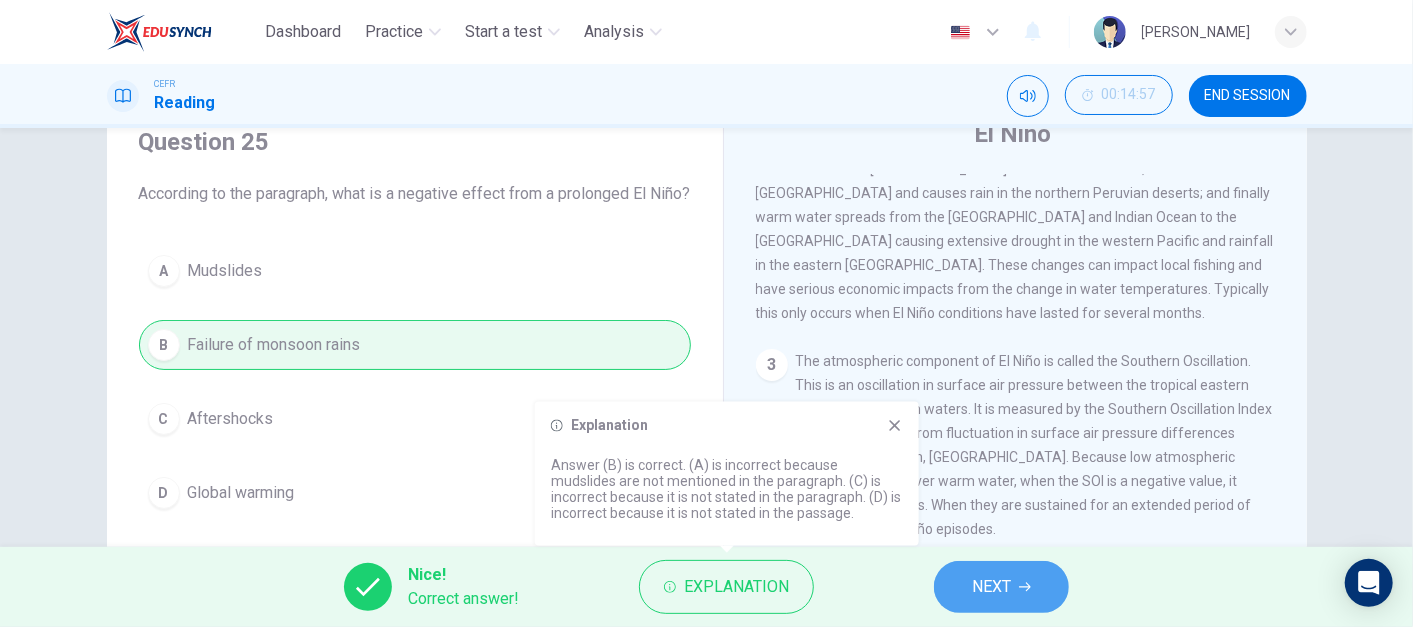 click 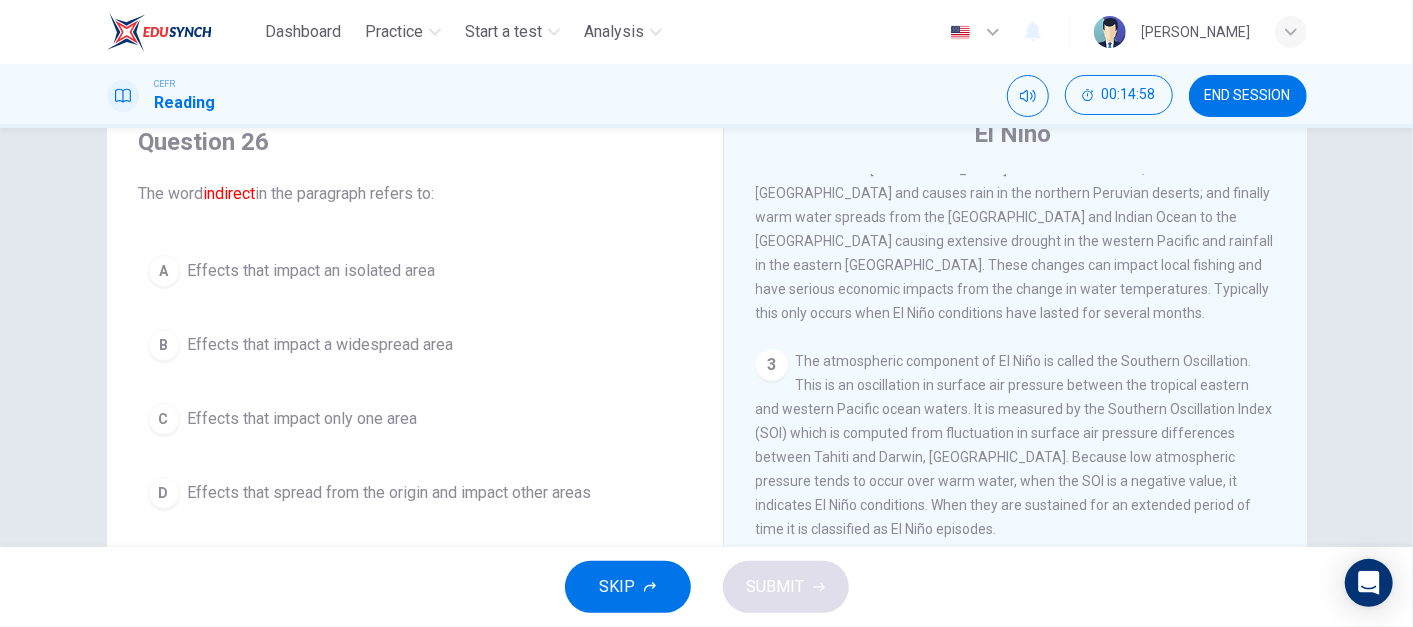 scroll, scrollTop: 356, scrollLeft: 0, axis: vertical 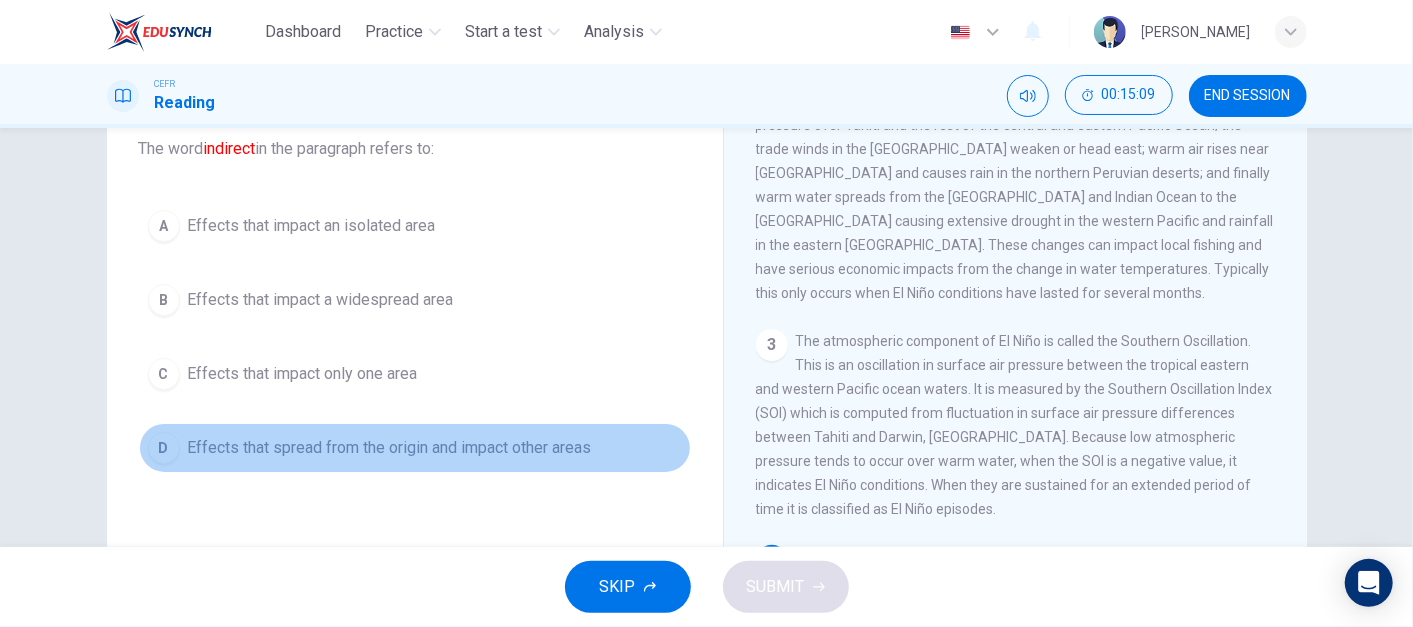 click on "Effects that spread from the origin and impact other areas" at bounding box center (390, 448) 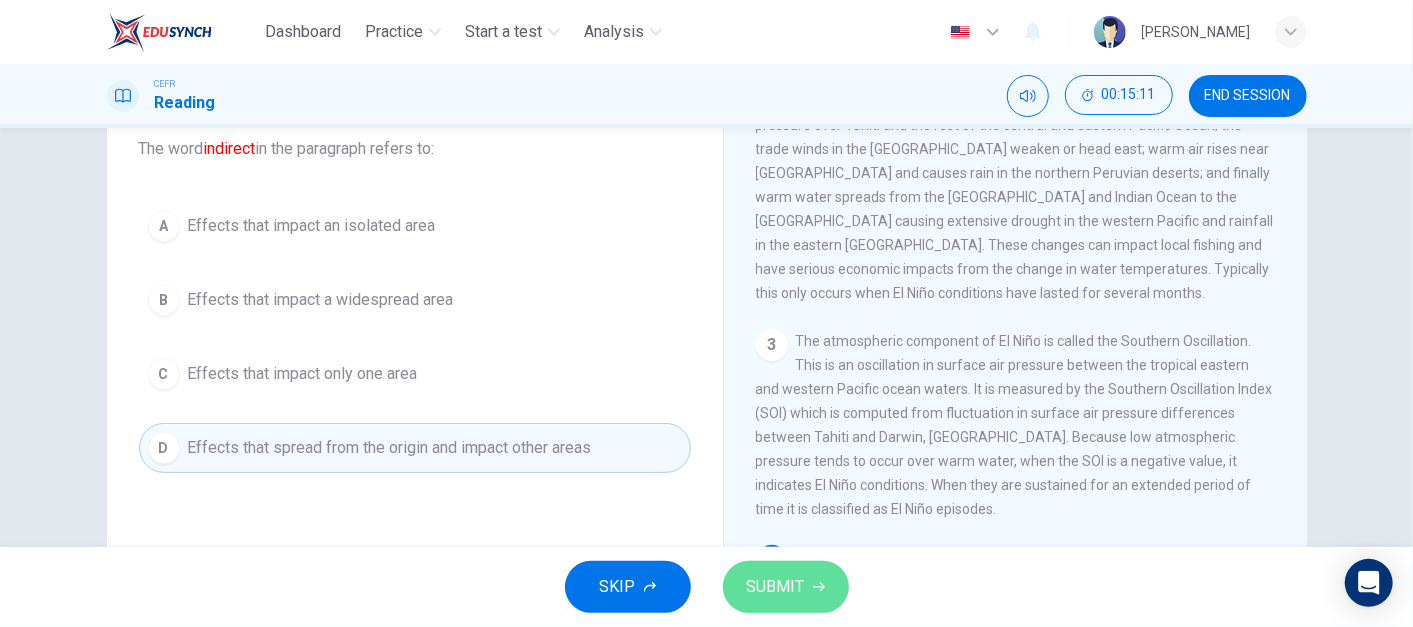 click on "SUBMIT" at bounding box center (776, 587) 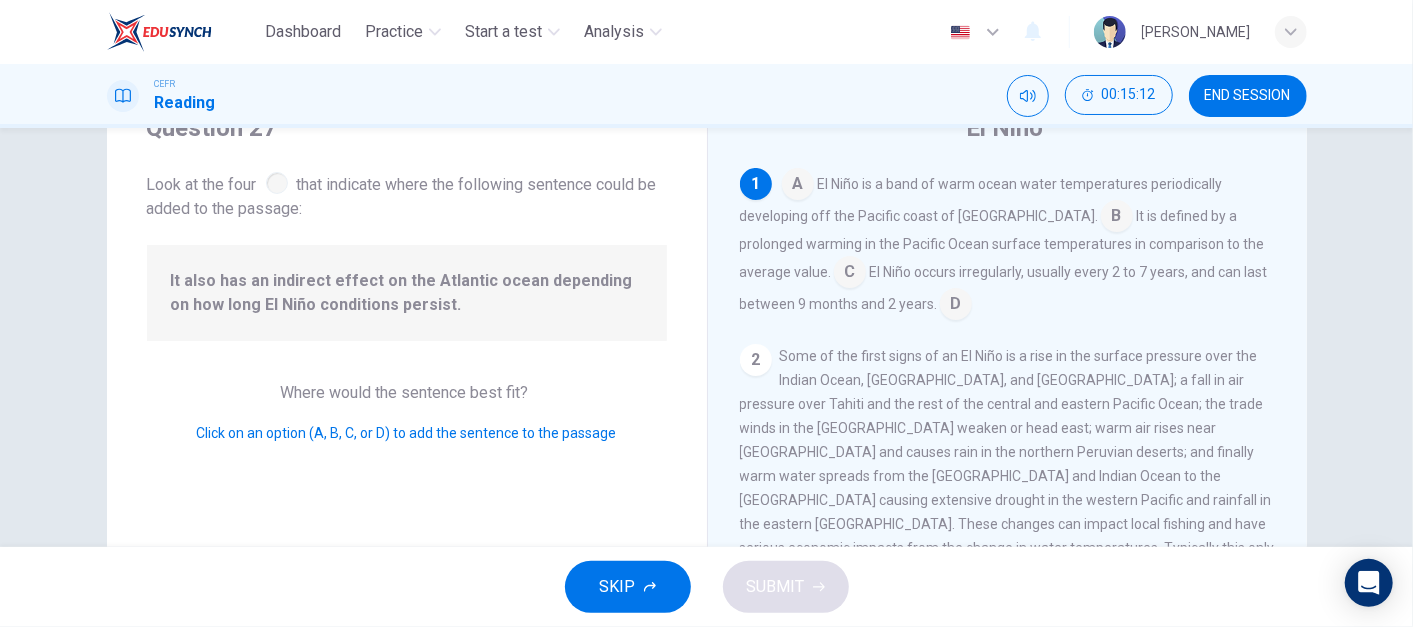 scroll, scrollTop: 86, scrollLeft: 0, axis: vertical 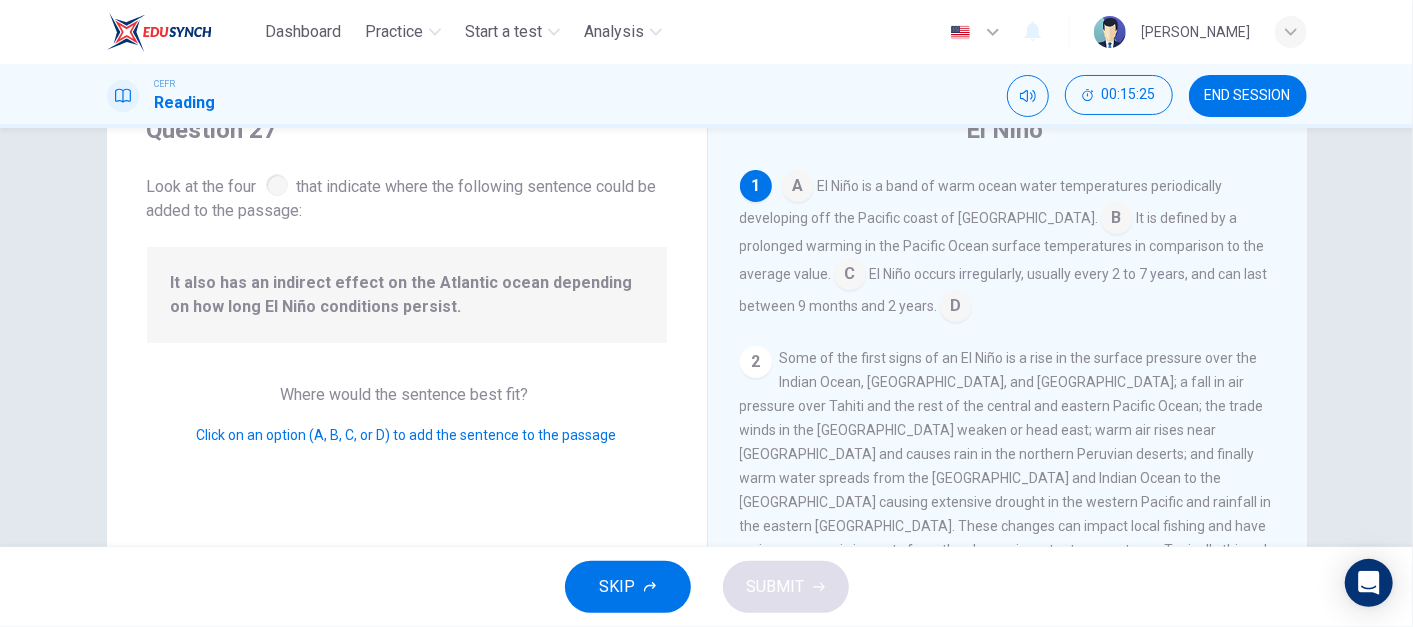 click at bounding box center (850, 276) 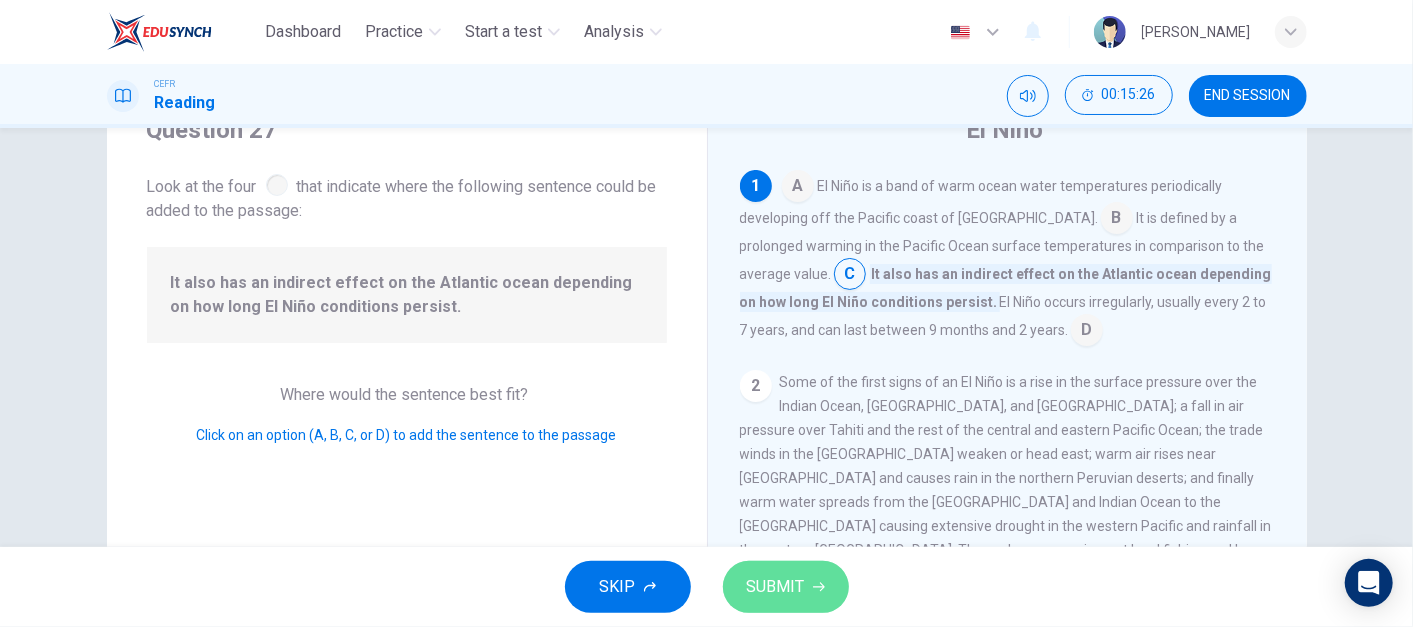 click on "SUBMIT" at bounding box center (776, 587) 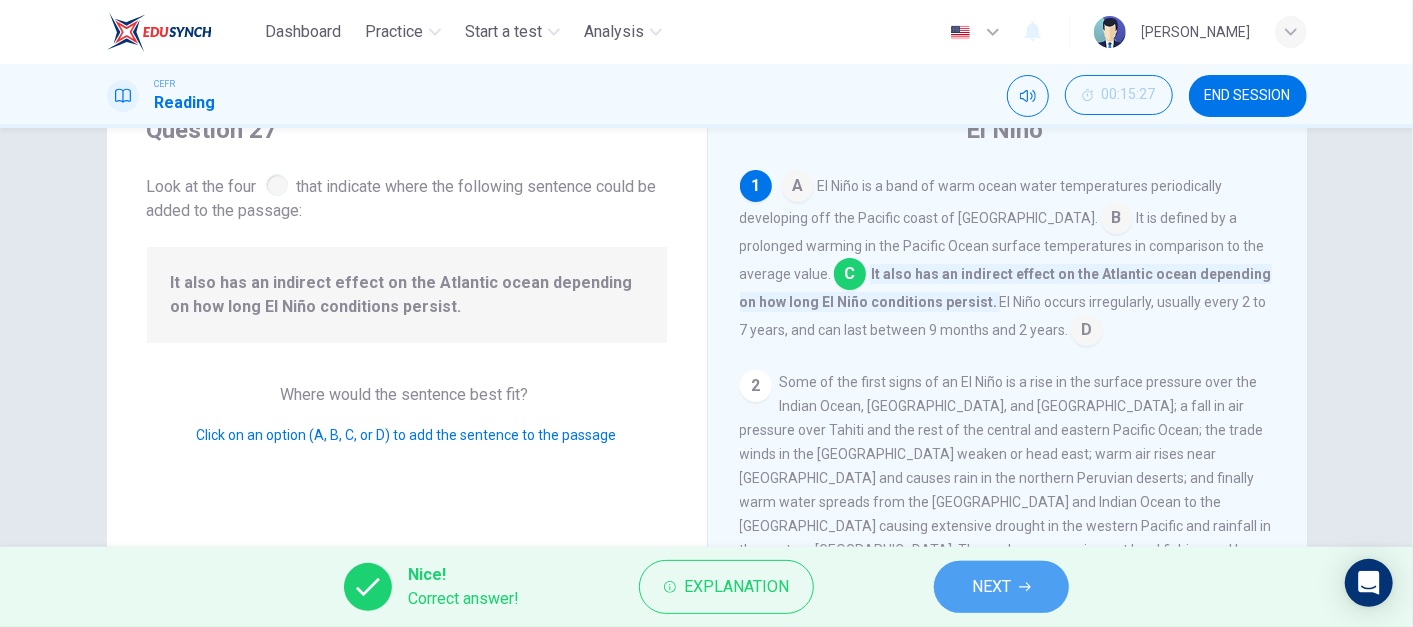 click on "NEXT" at bounding box center [991, 587] 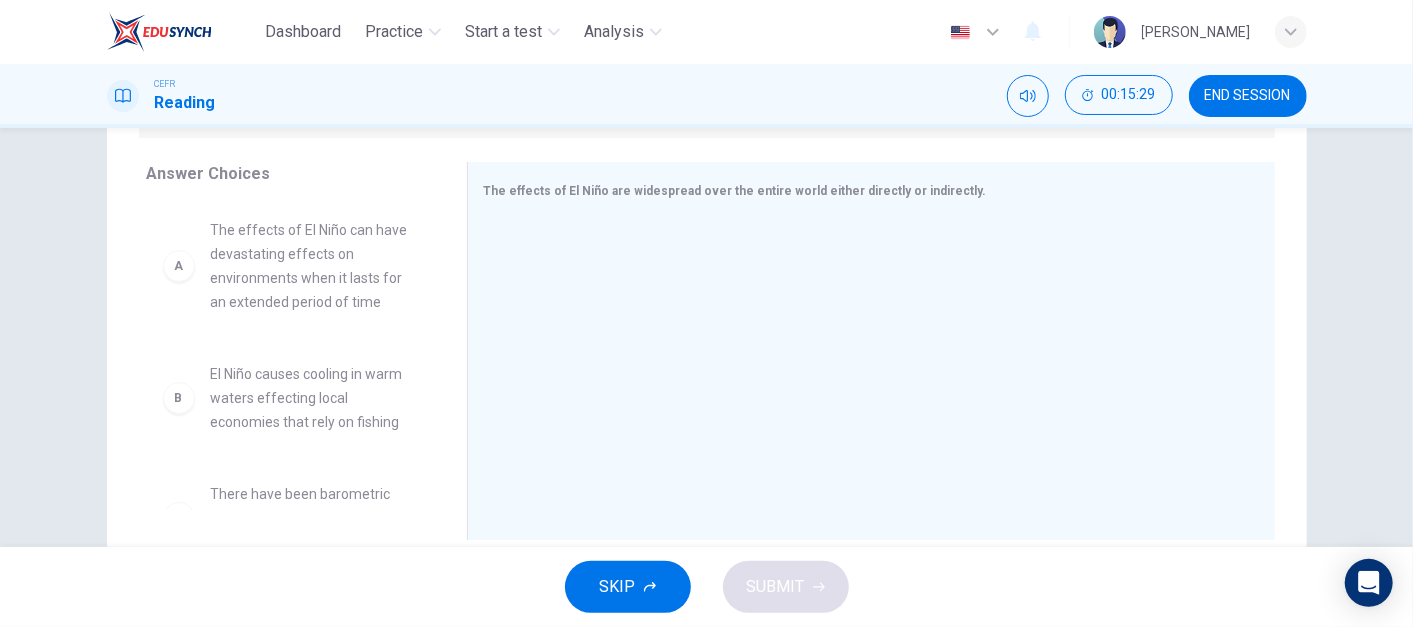 scroll, scrollTop: 313, scrollLeft: 0, axis: vertical 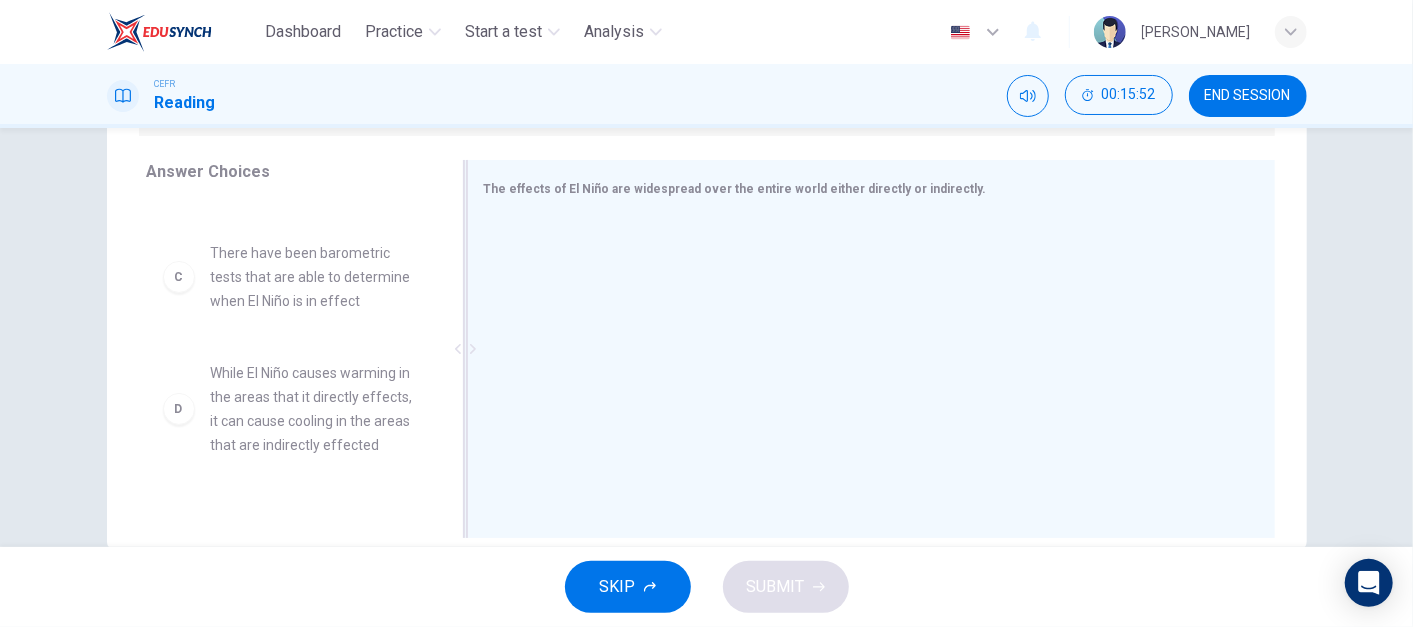 drag, startPoint x: 345, startPoint y: 411, endPoint x: 637, endPoint y: 362, distance: 296.08276 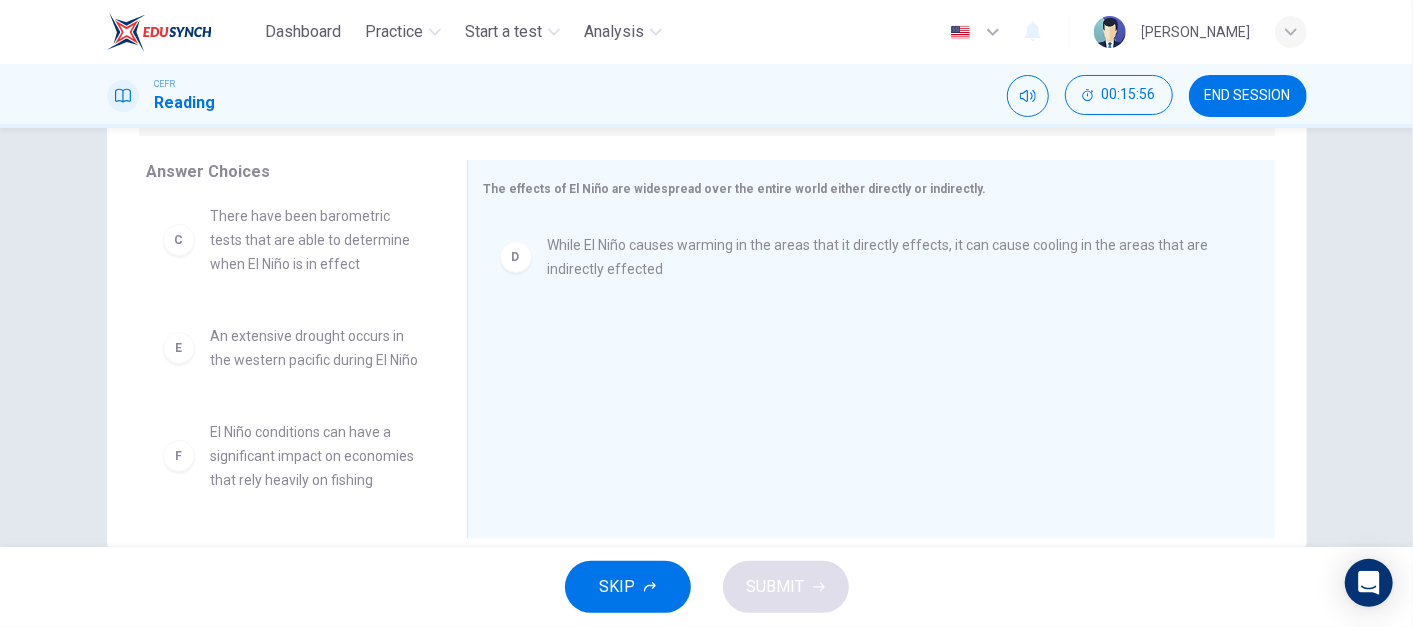 scroll, scrollTop: 323, scrollLeft: 0, axis: vertical 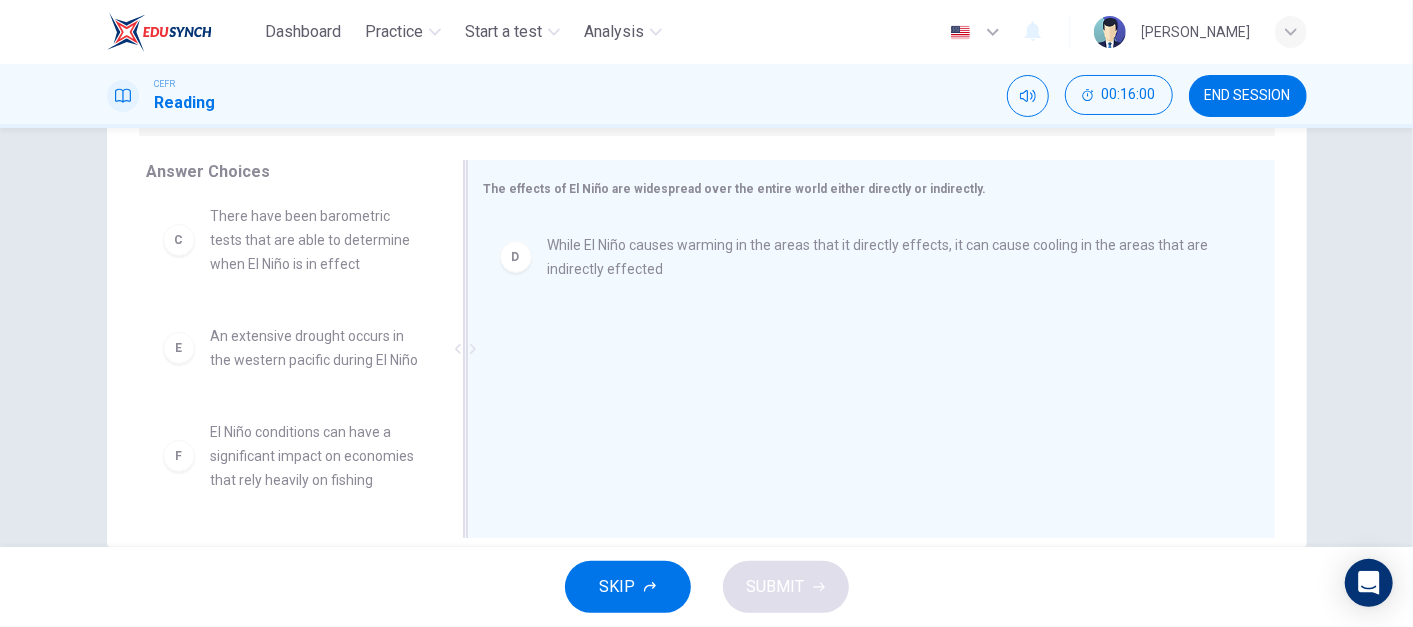 drag, startPoint x: 320, startPoint y: 443, endPoint x: 620, endPoint y: 411, distance: 301.70184 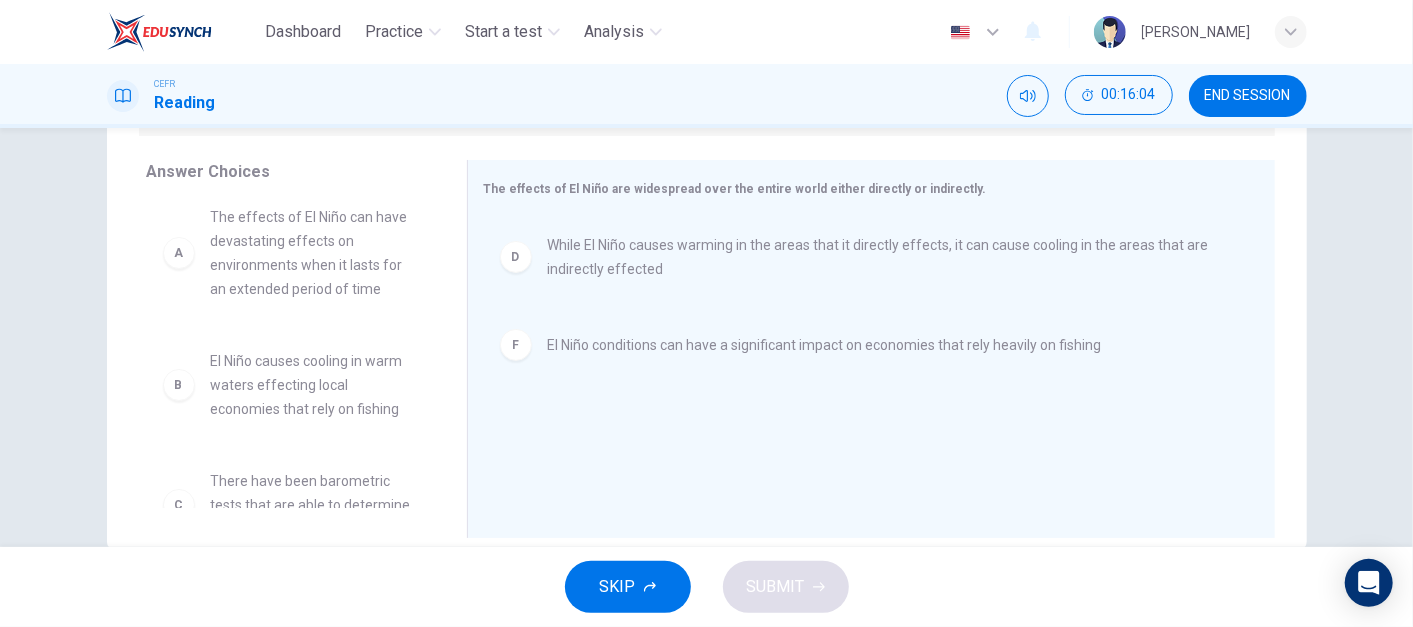 scroll, scrollTop: 0, scrollLeft: 0, axis: both 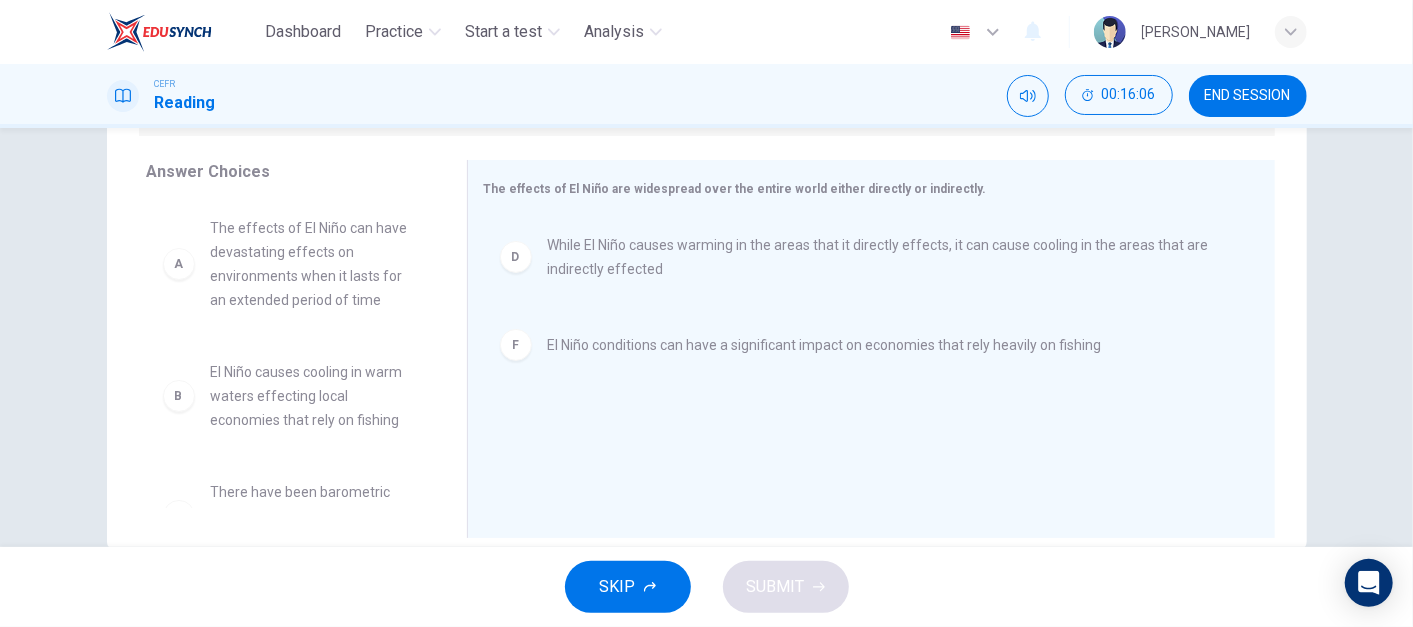 click on "There have been barometric tests that are able to determine when El Niño is in effect" at bounding box center [315, 516] 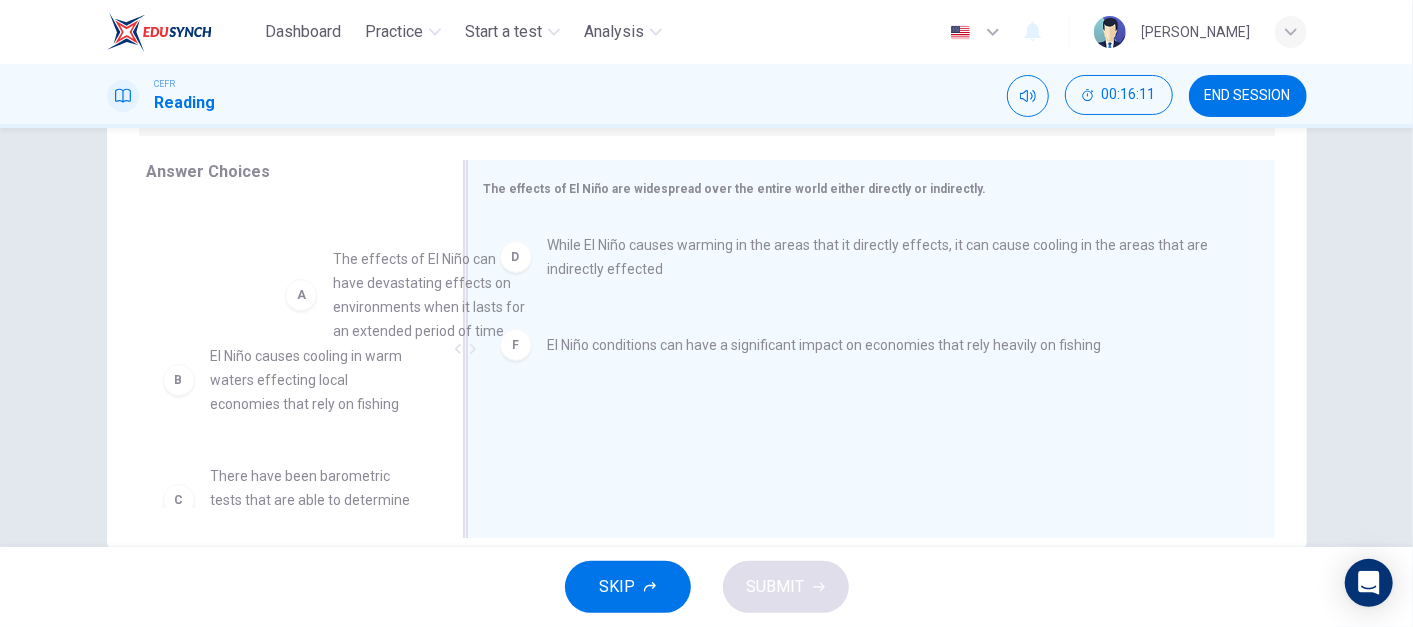 drag, startPoint x: 360, startPoint y: 245, endPoint x: 769, endPoint y: 352, distance: 422.7647 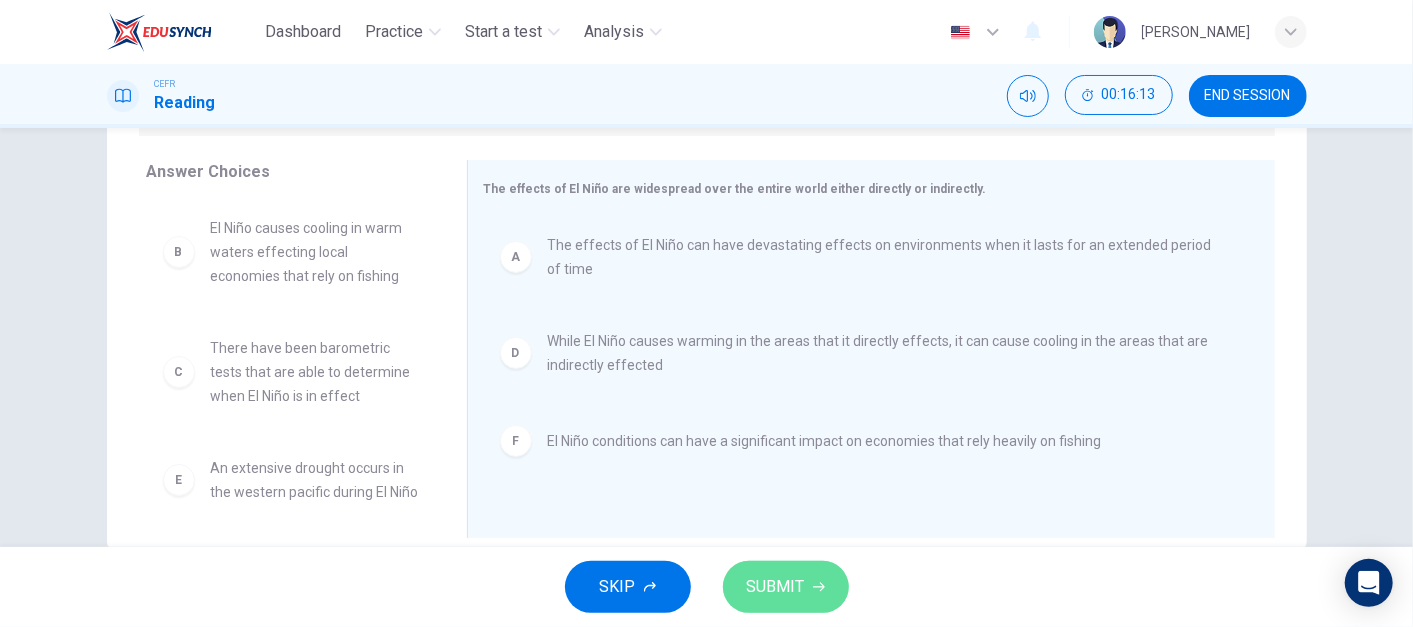 click on "SUBMIT" at bounding box center [776, 587] 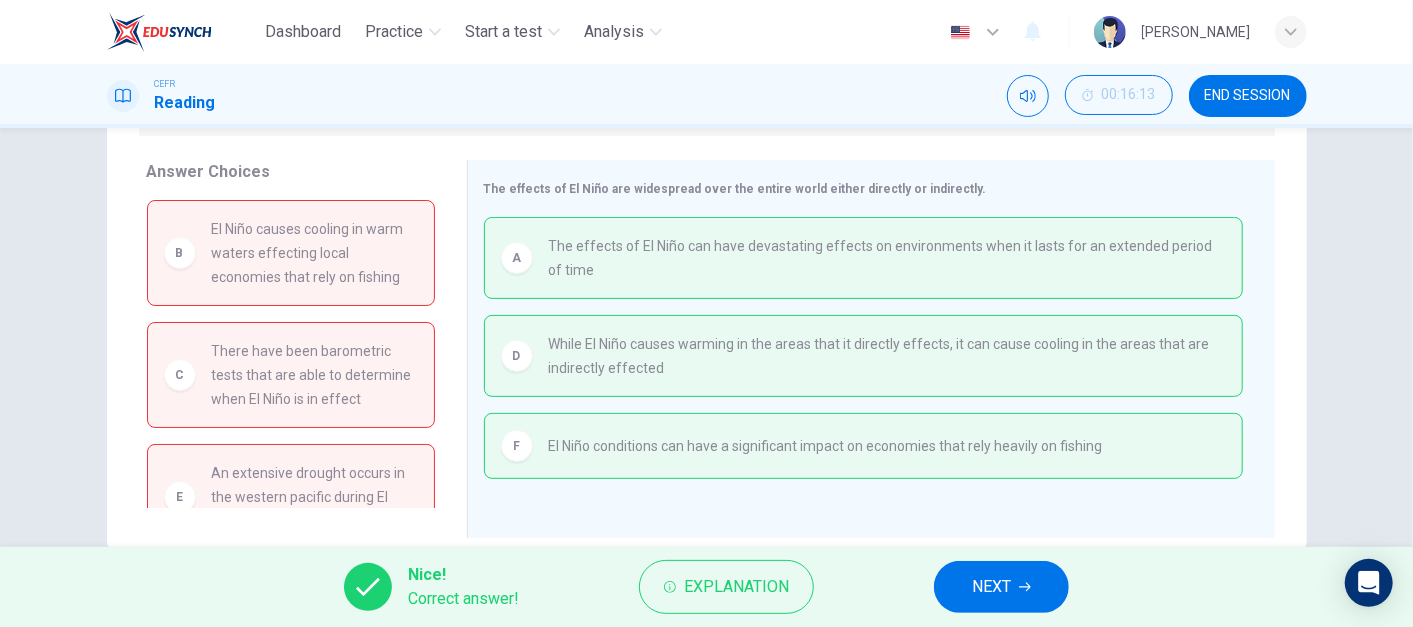 scroll, scrollTop: 40, scrollLeft: 0, axis: vertical 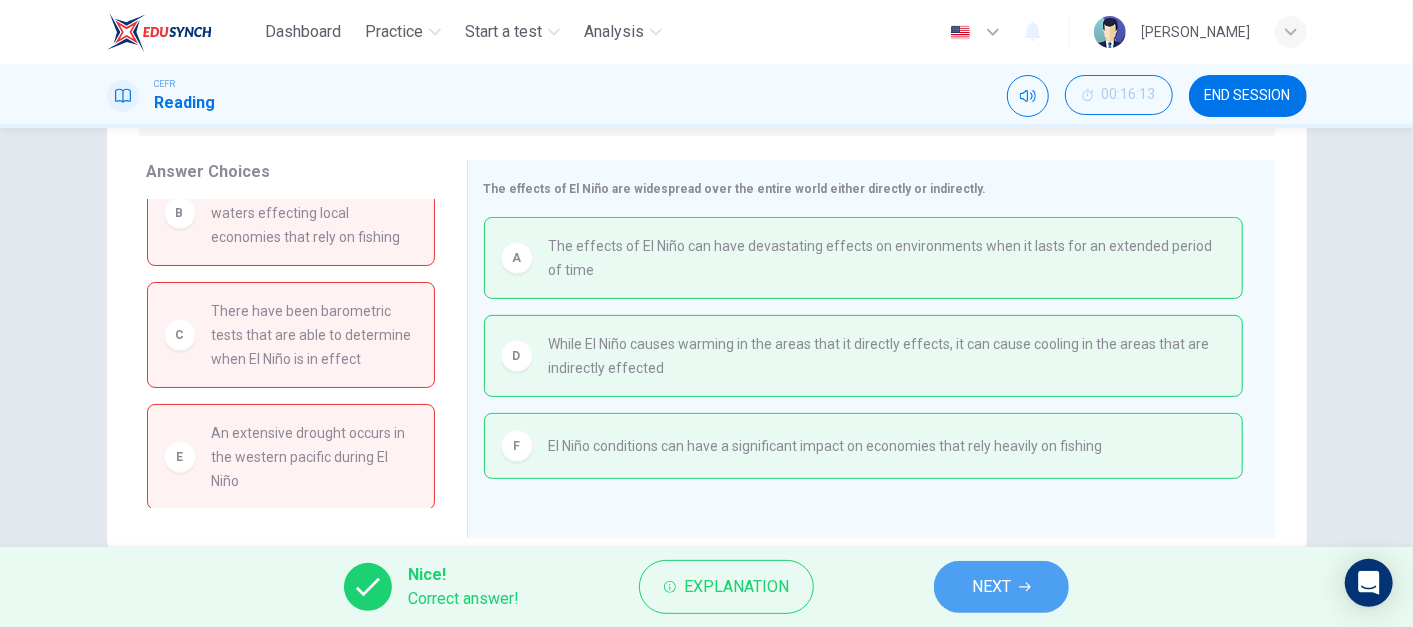 click on "NEXT" at bounding box center (991, 587) 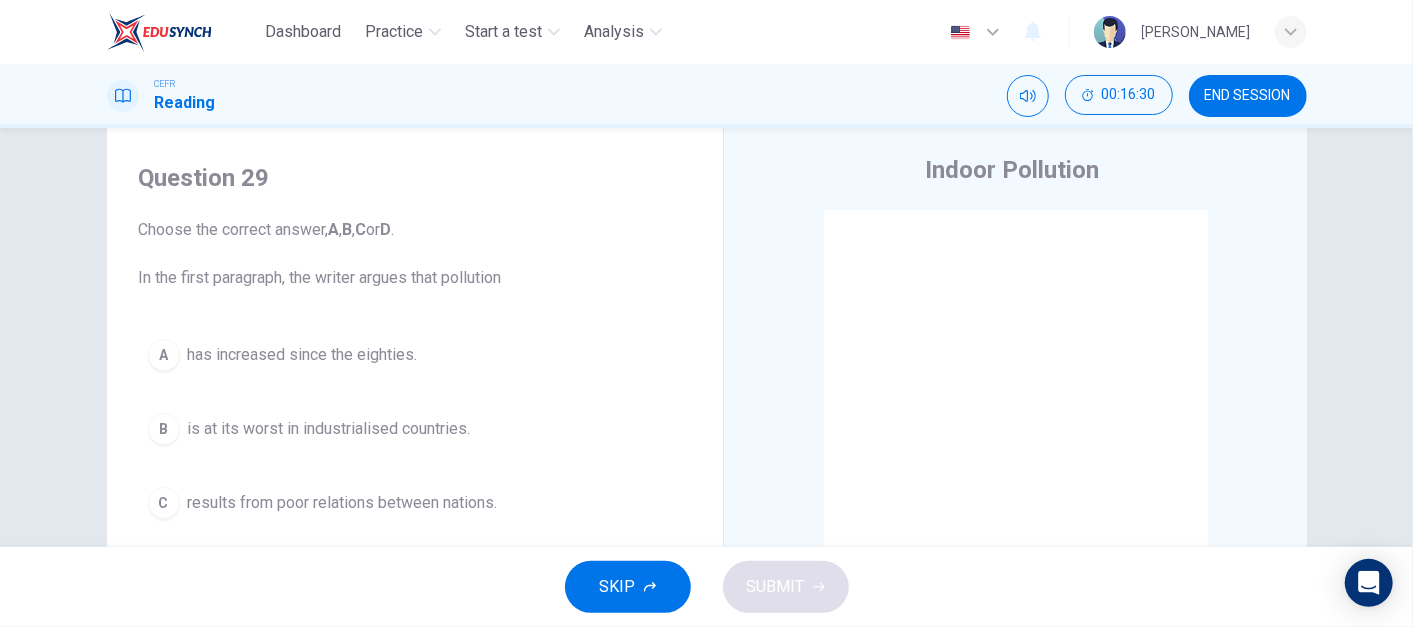 scroll, scrollTop: 48, scrollLeft: 0, axis: vertical 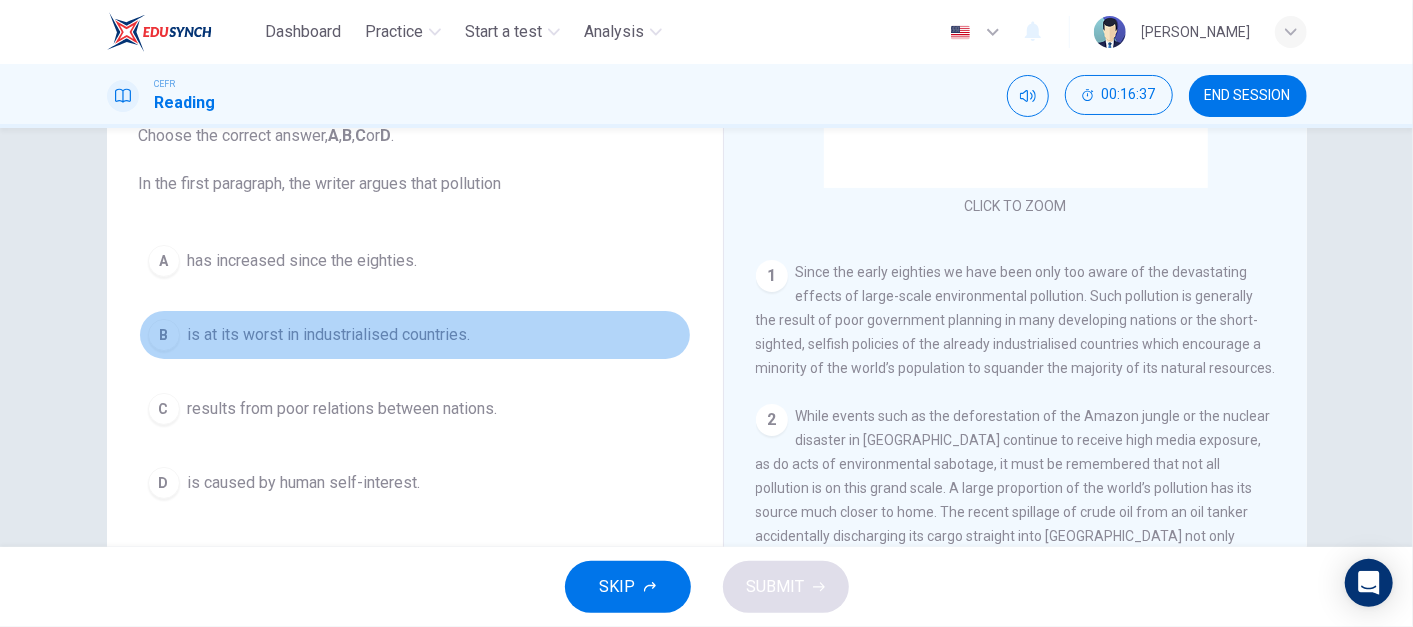 click on "is at its worst in industrialised countries." at bounding box center [329, 335] 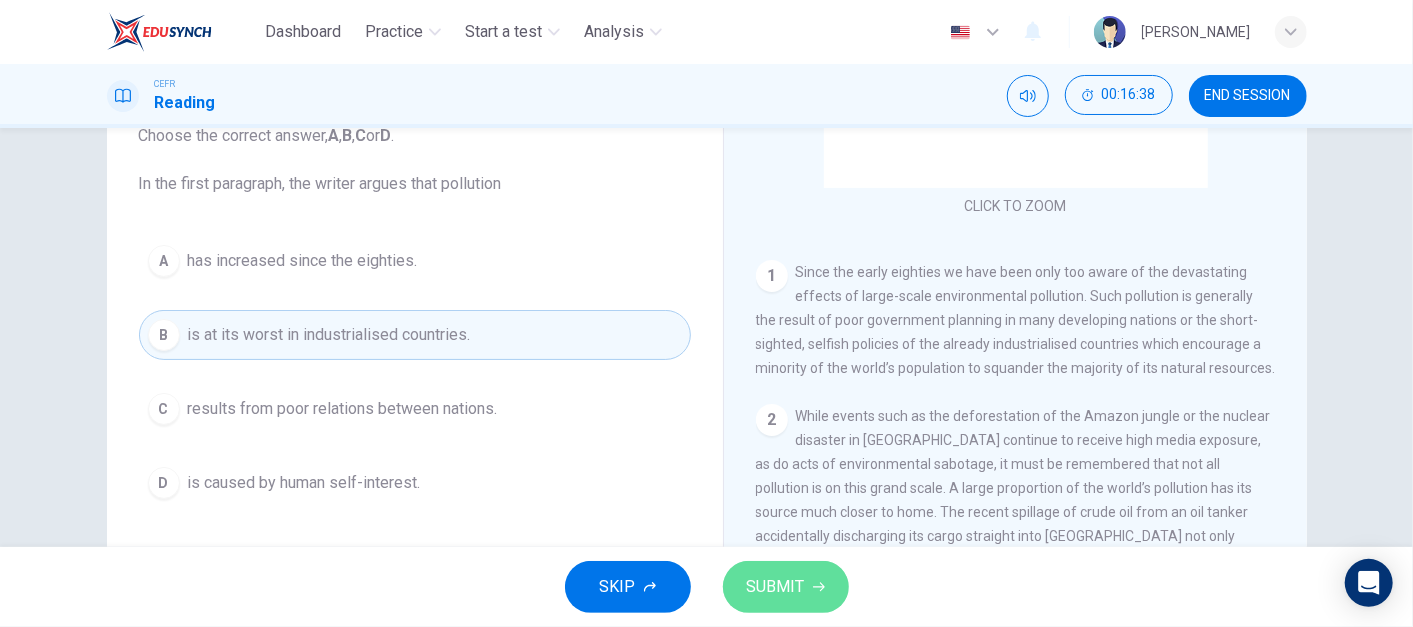 click on "SUBMIT" at bounding box center (776, 587) 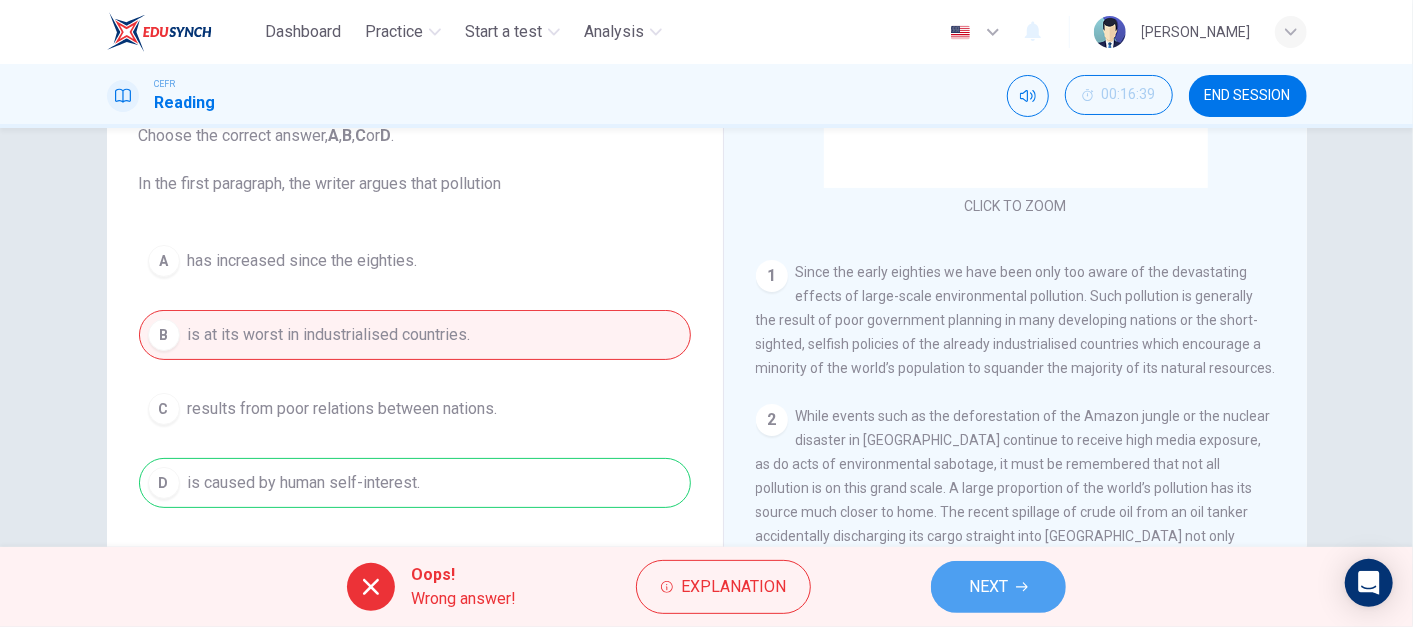 click on "NEXT" at bounding box center [988, 587] 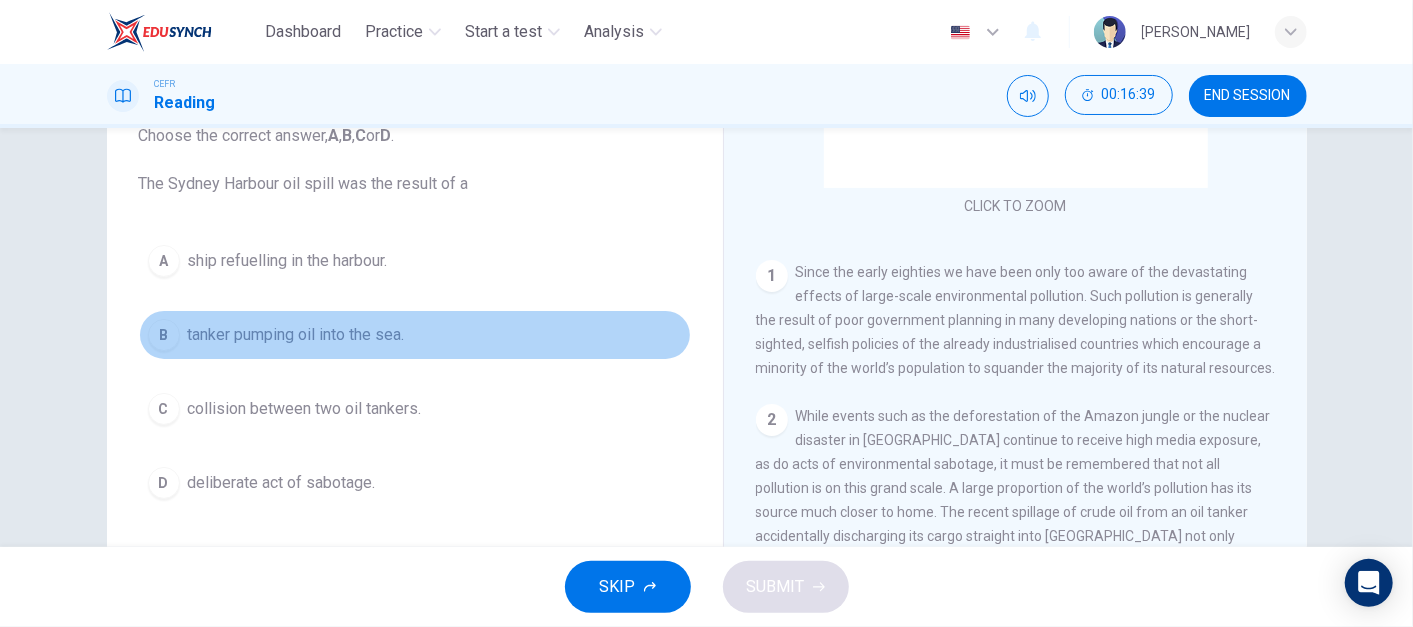 click on "B tanker pumping oil into the sea." at bounding box center [415, 335] 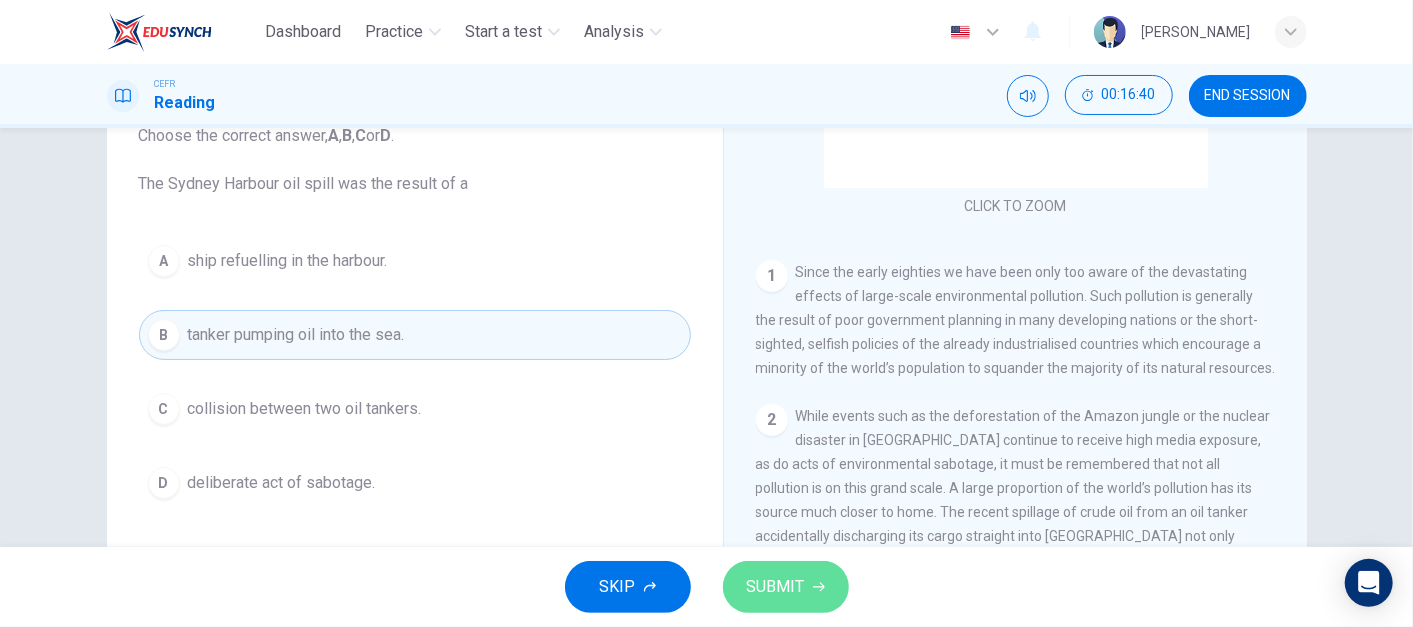 click on "SUBMIT" at bounding box center [786, 587] 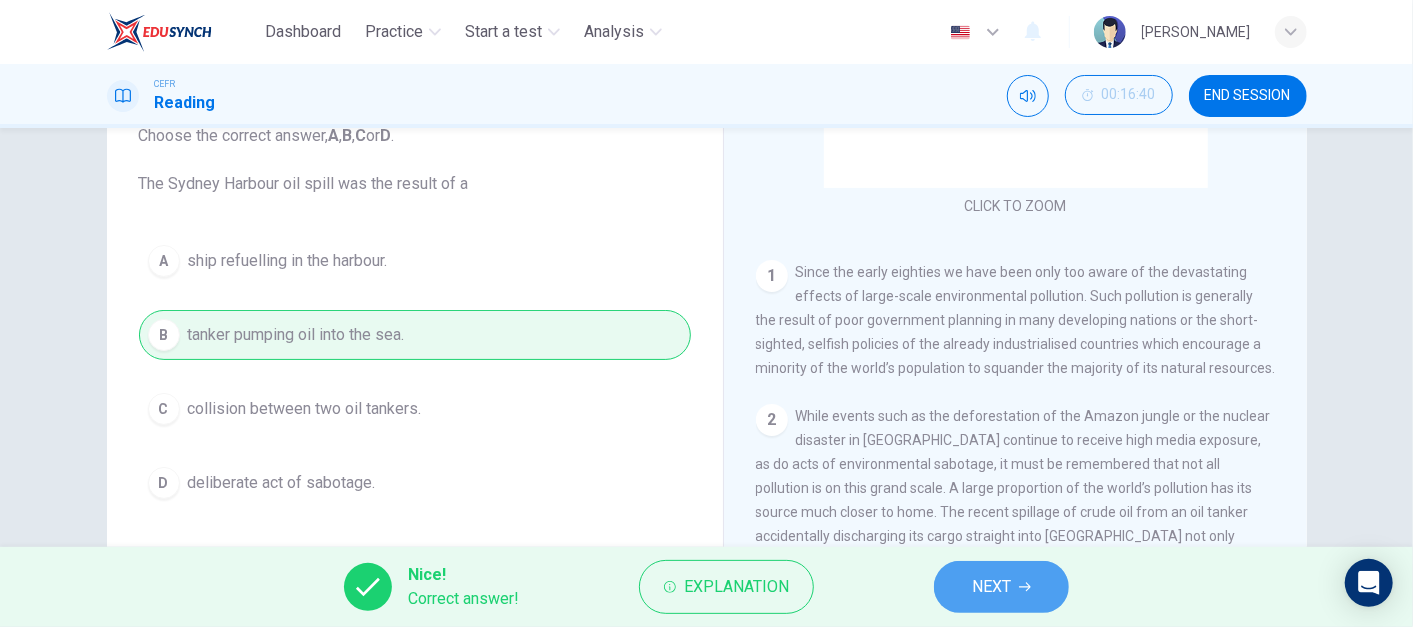 click on "NEXT" at bounding box center [991, 587] 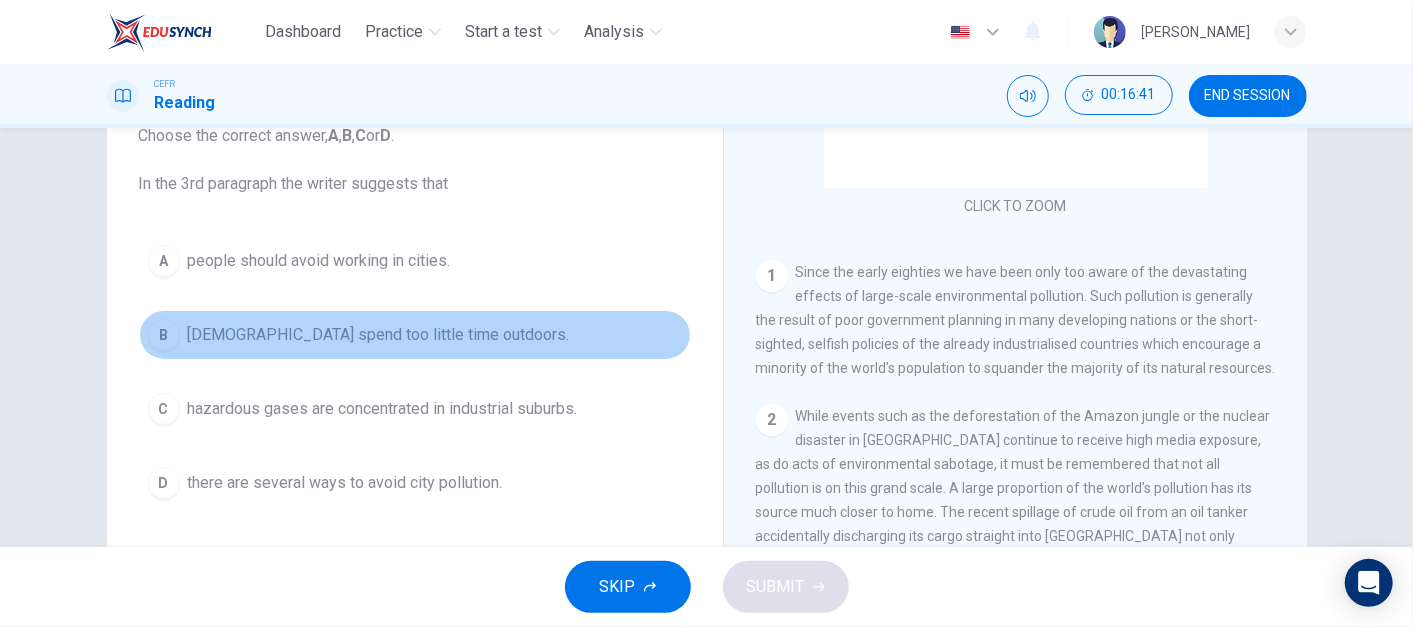 click on "B Americans spend too little time outdoors." at bounding box center (415, 335) 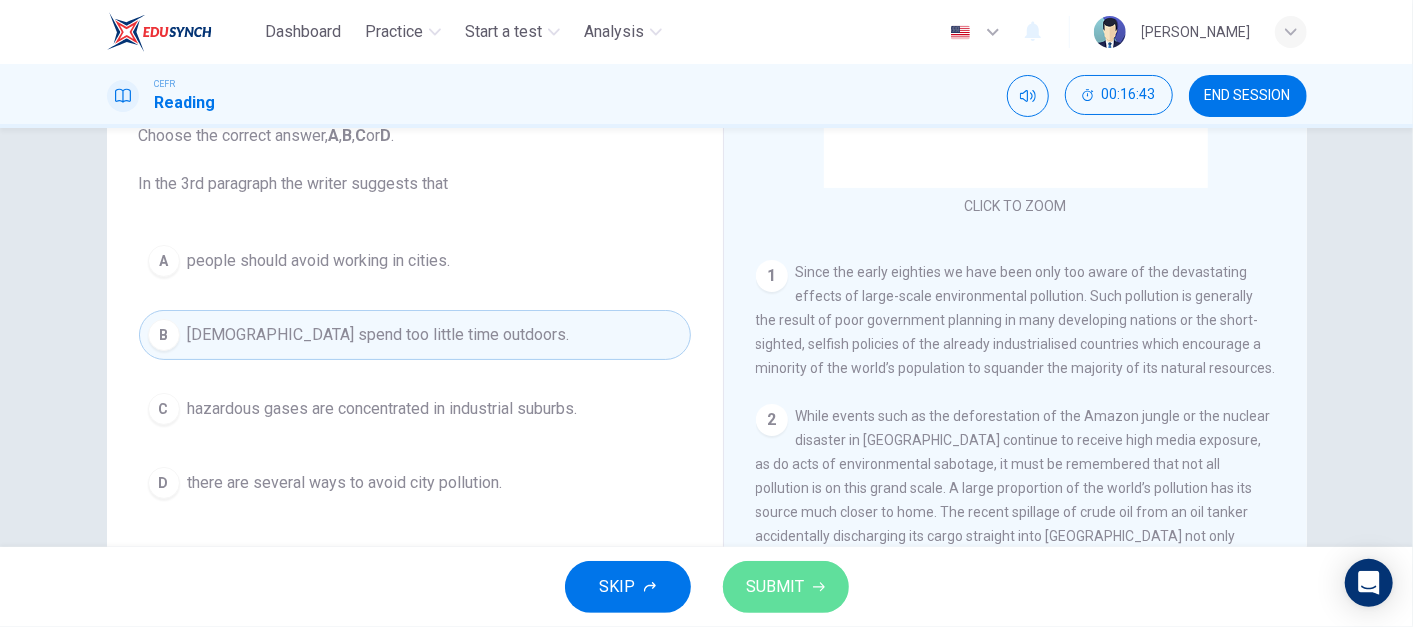 click on "SUBMIT" at bounding box center (786, 587) 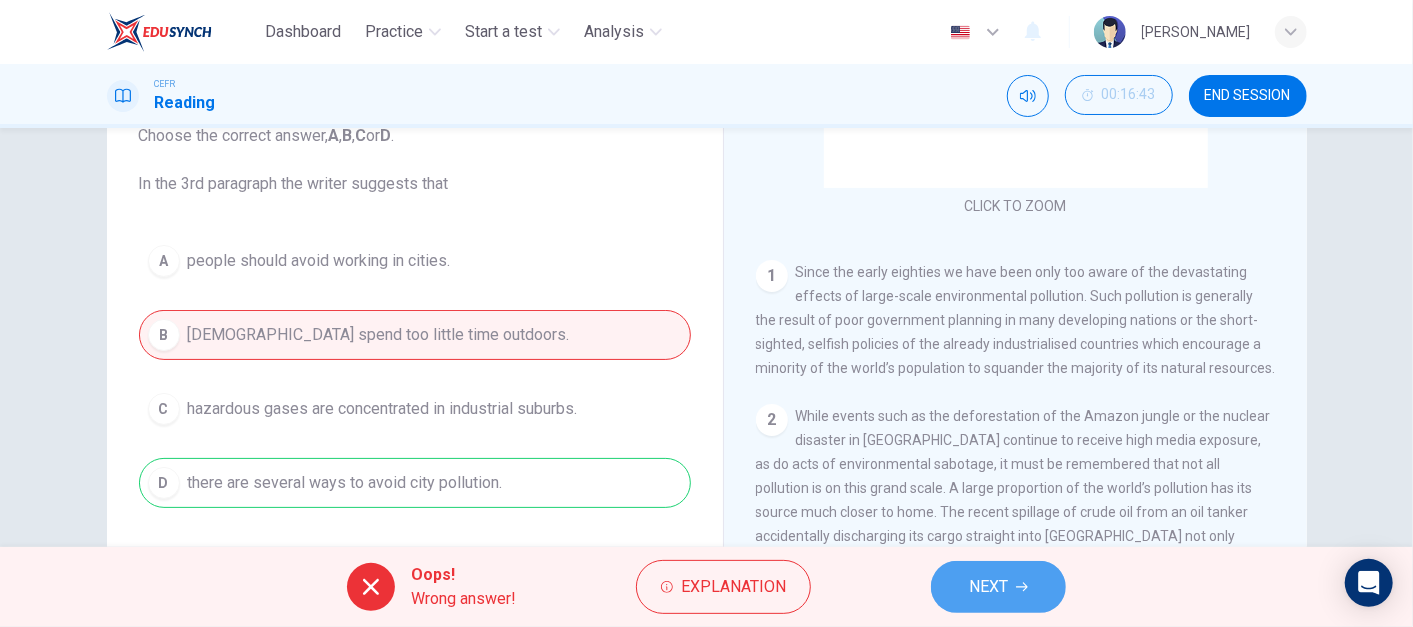click on "NEXT" at bounding box center (998, 587) 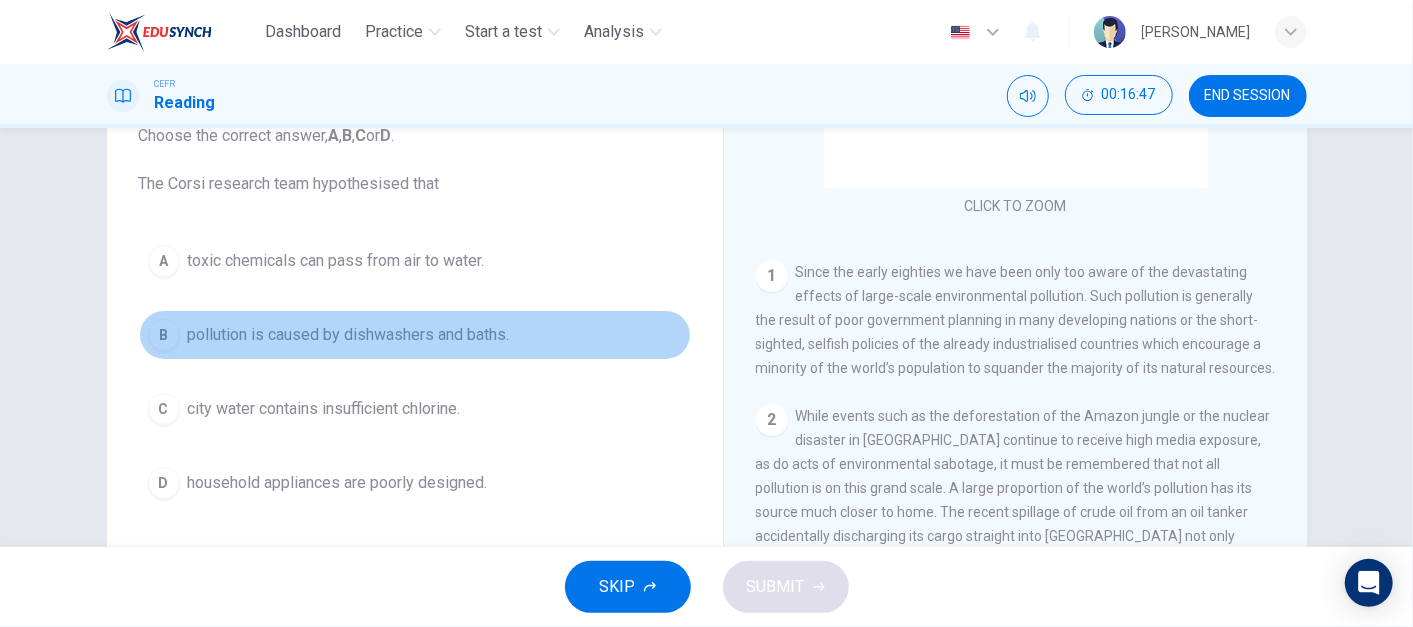 click on "pollution is caused by dishwashers and baths." at bounding box center [349, 335] 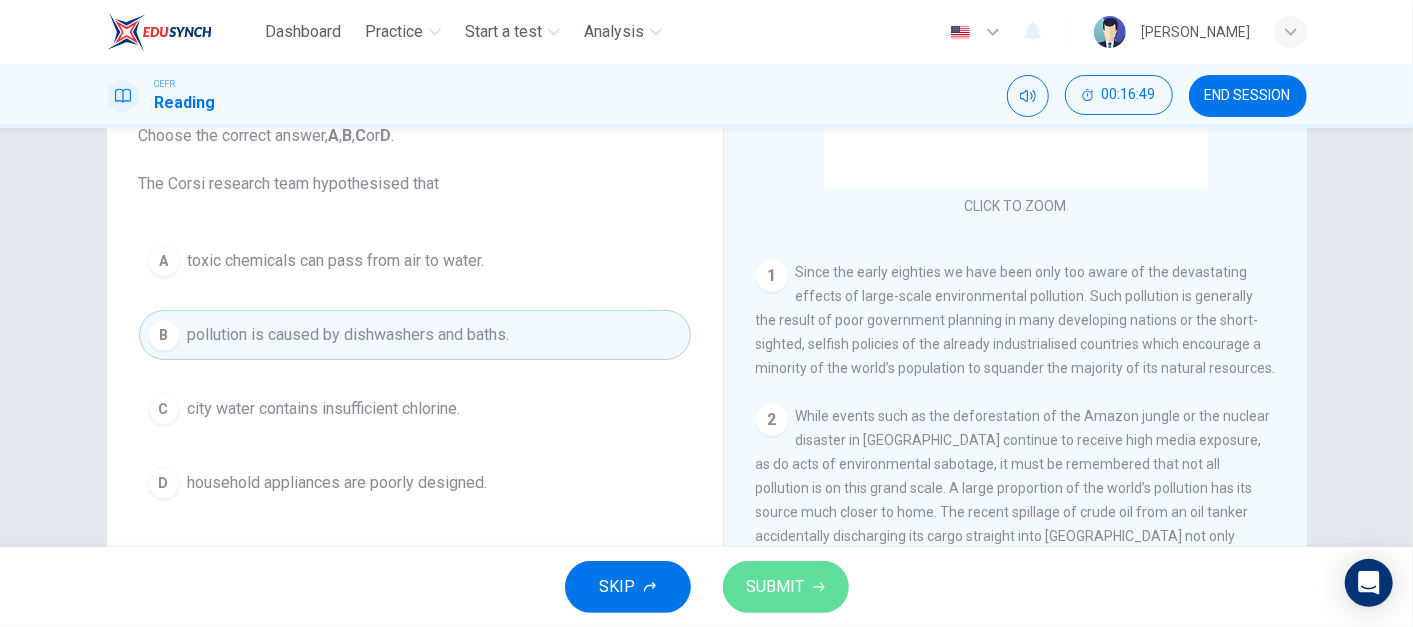 click on "SUBMIT" at bounding box center (786, 587) 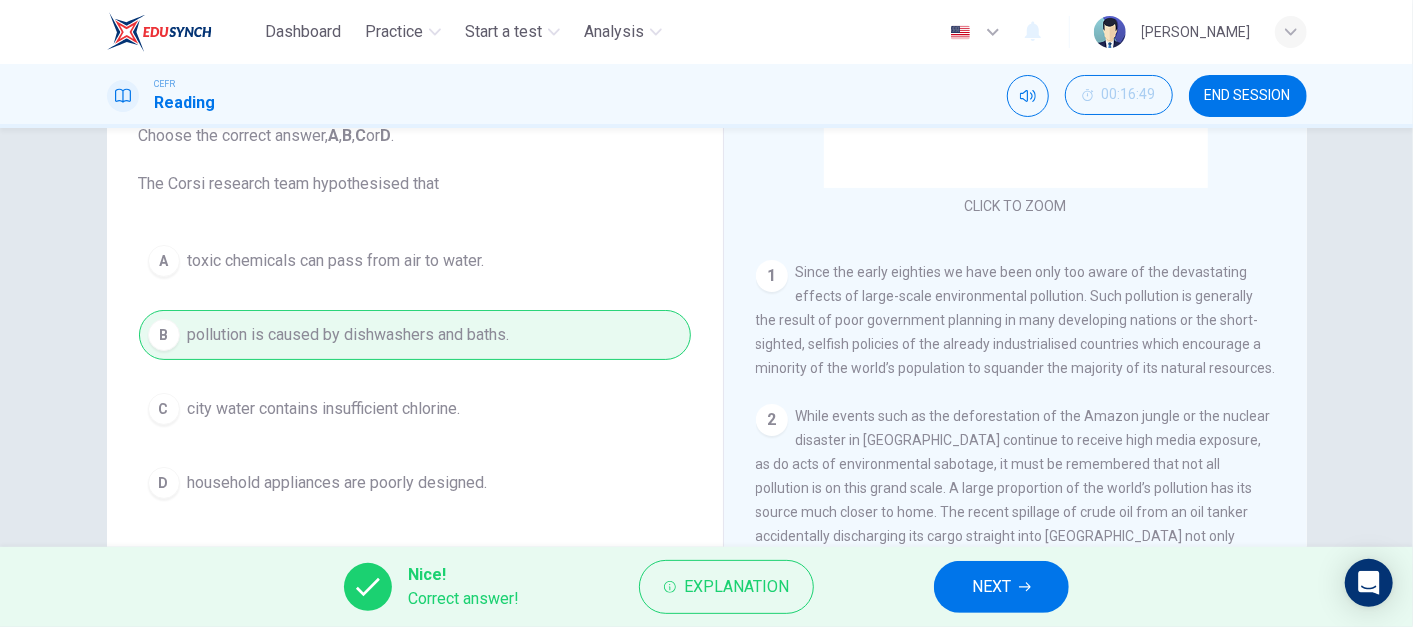 click on "NEXT" at bounding box center [1001, 587] 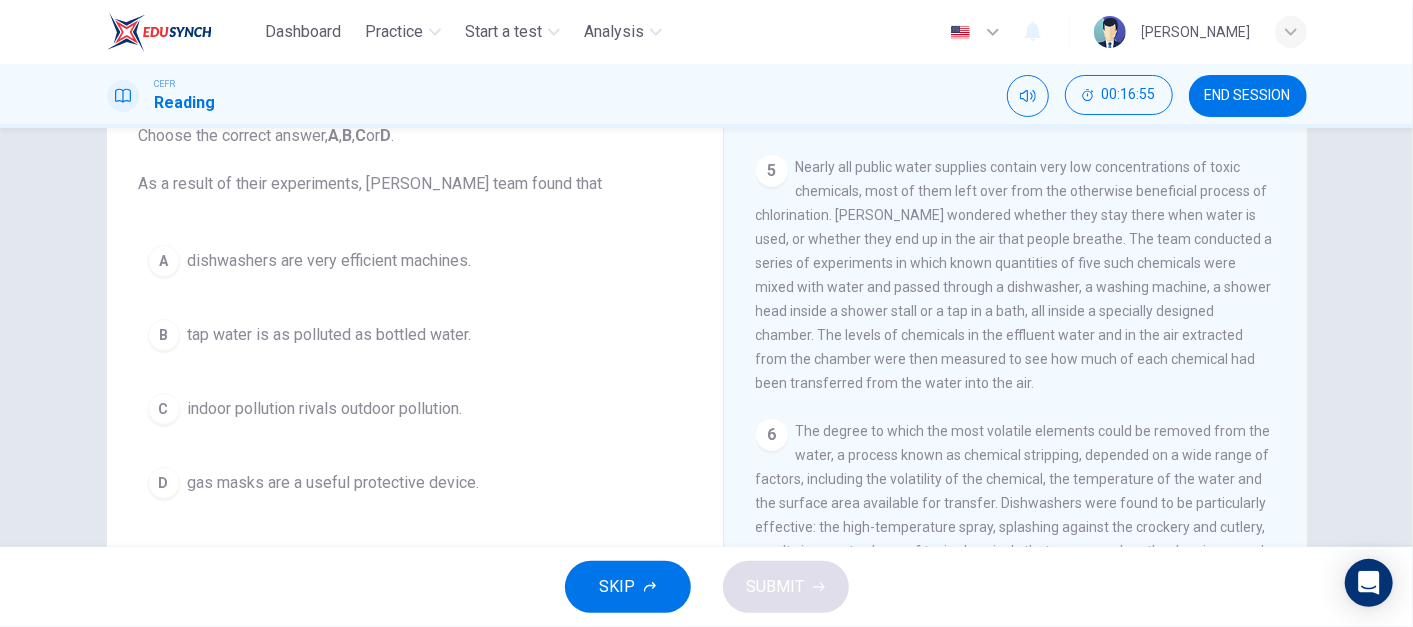 scroll, scrollTop: 1220, scrollLeft: 0, axis: vertical 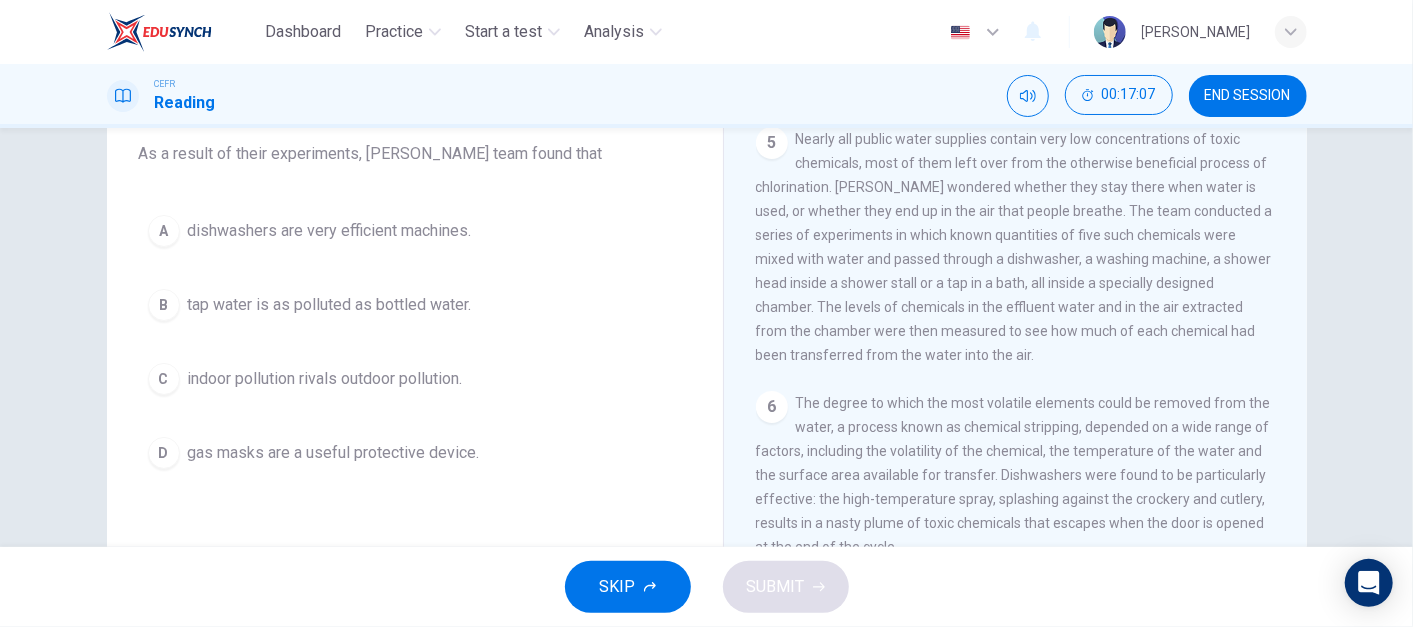 click on "A dishwashers are very efficient machines. B tap water is as polluted as bottled water. C indoor pollution rivals outdoor pollution. D gas masks are a useful protective device." at bounding box center [415, 342] 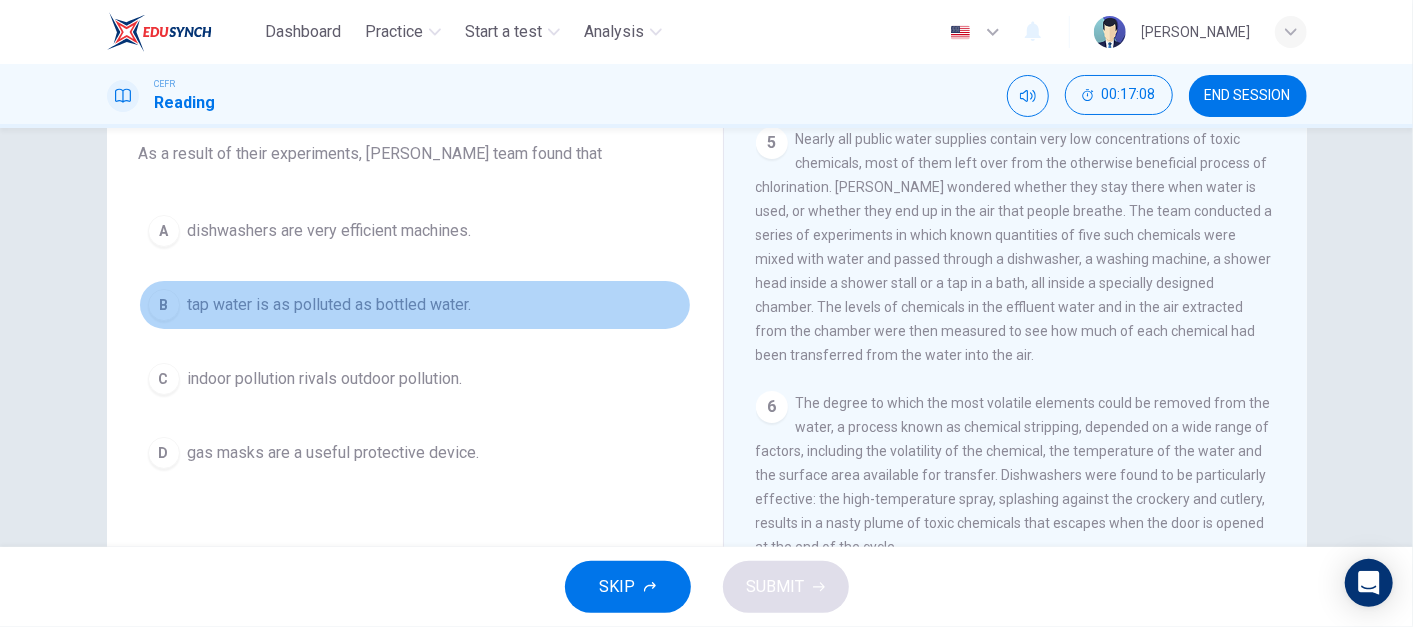 click on "tap water is as polluted as bottled water." at bounding box center (330, 305) 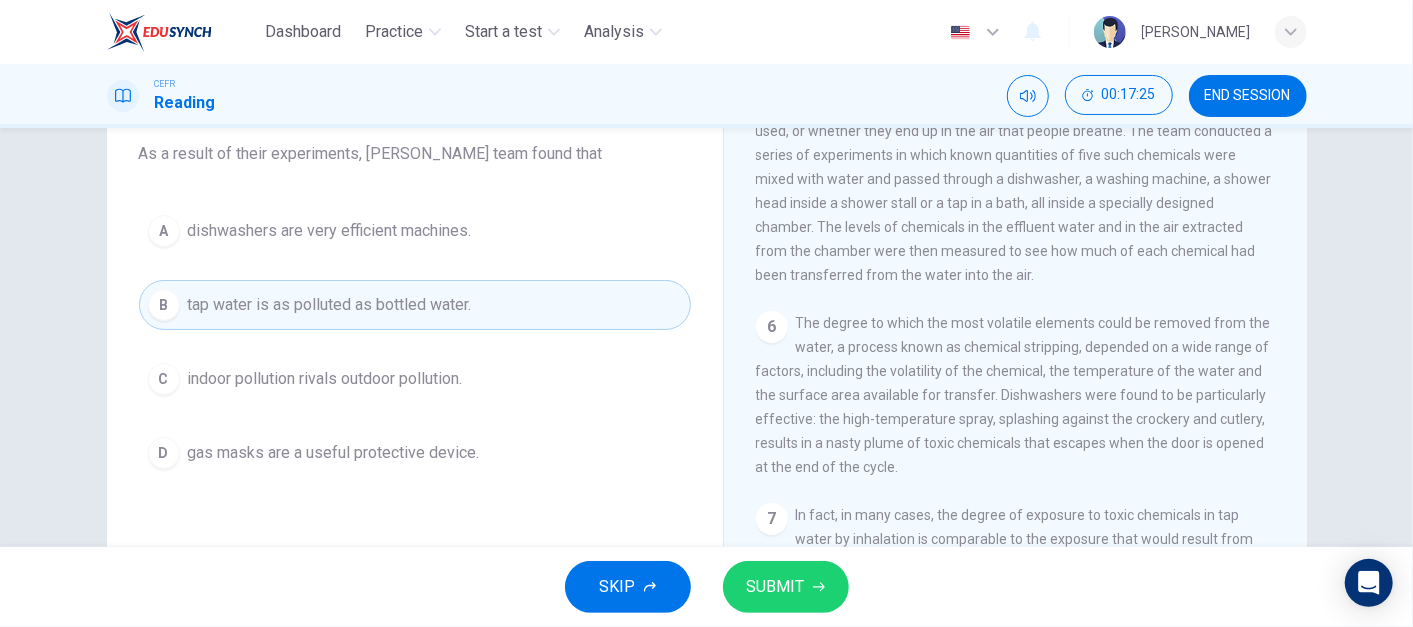 scroll, scrollTop: 1299, scrollLeft: 0, axis: vertical 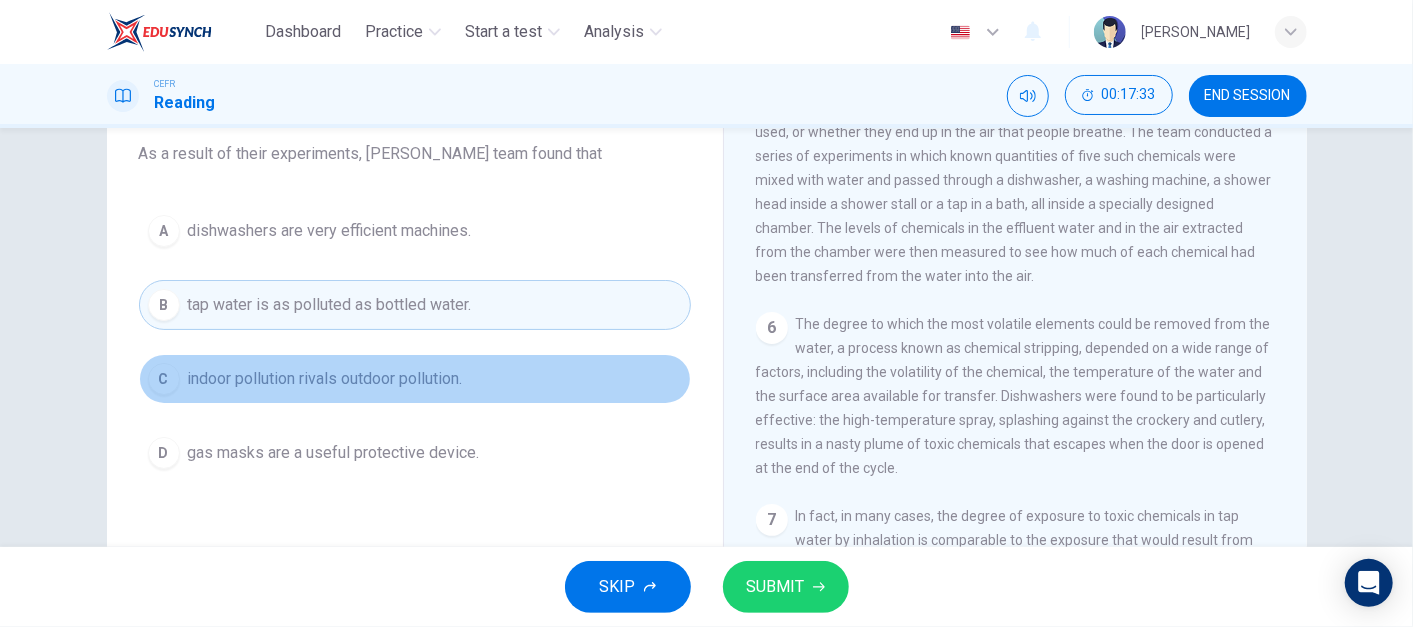 click on "indoor pollution rivals outdoor pollution." at bounding box center (325, 379) 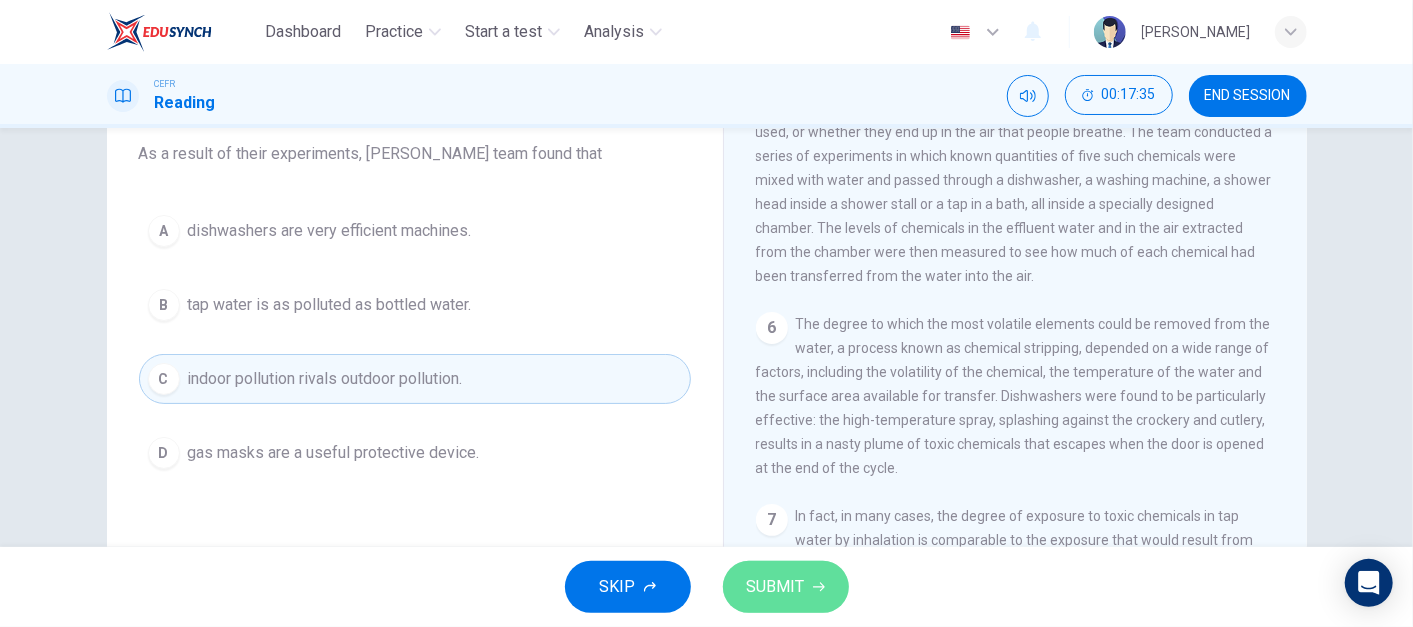 click on "SUBMIT" at bounding box center [786, 587] 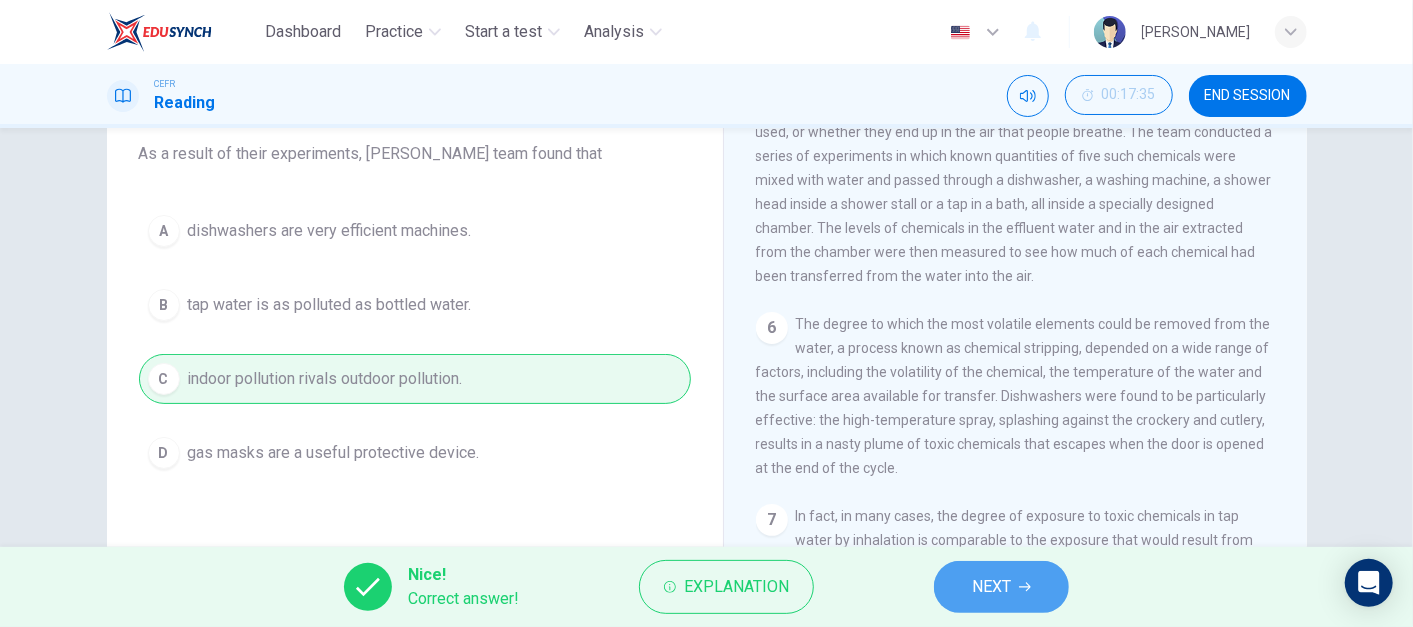 click on "NEXT" at bounding box center [991, 587] 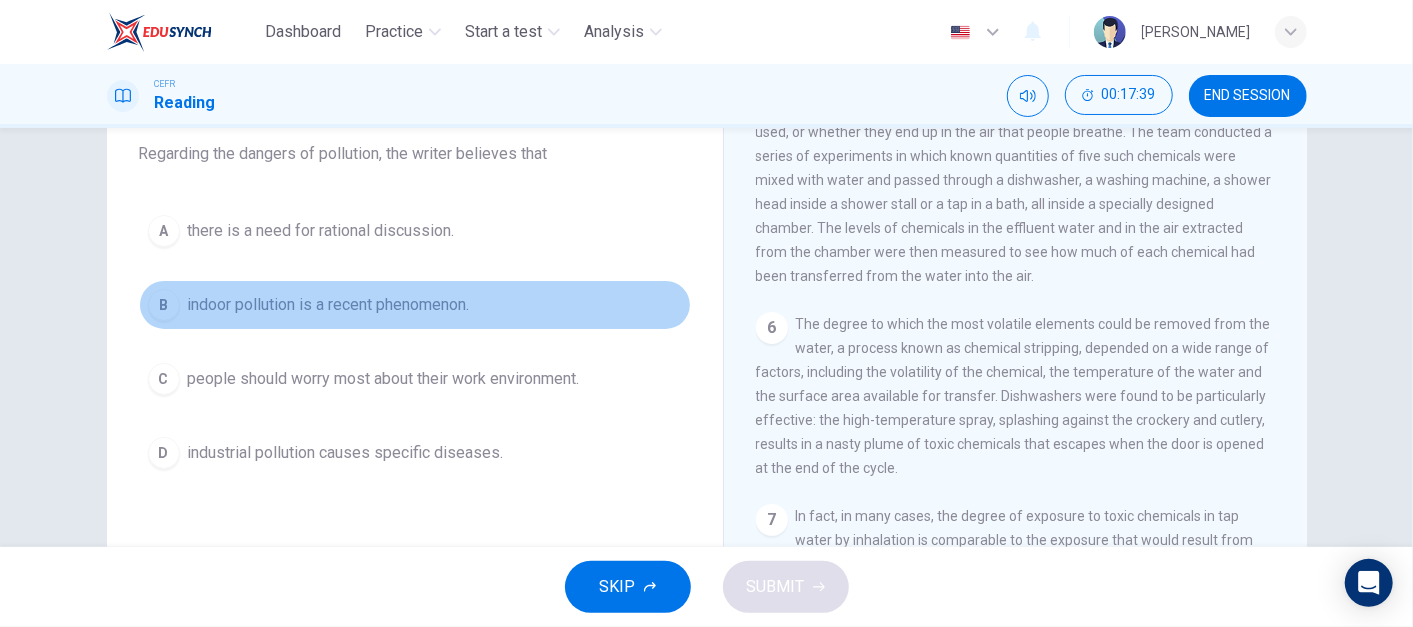 click on "indoor pollution is a recent phenomenon." at bounding box center (329, 305) 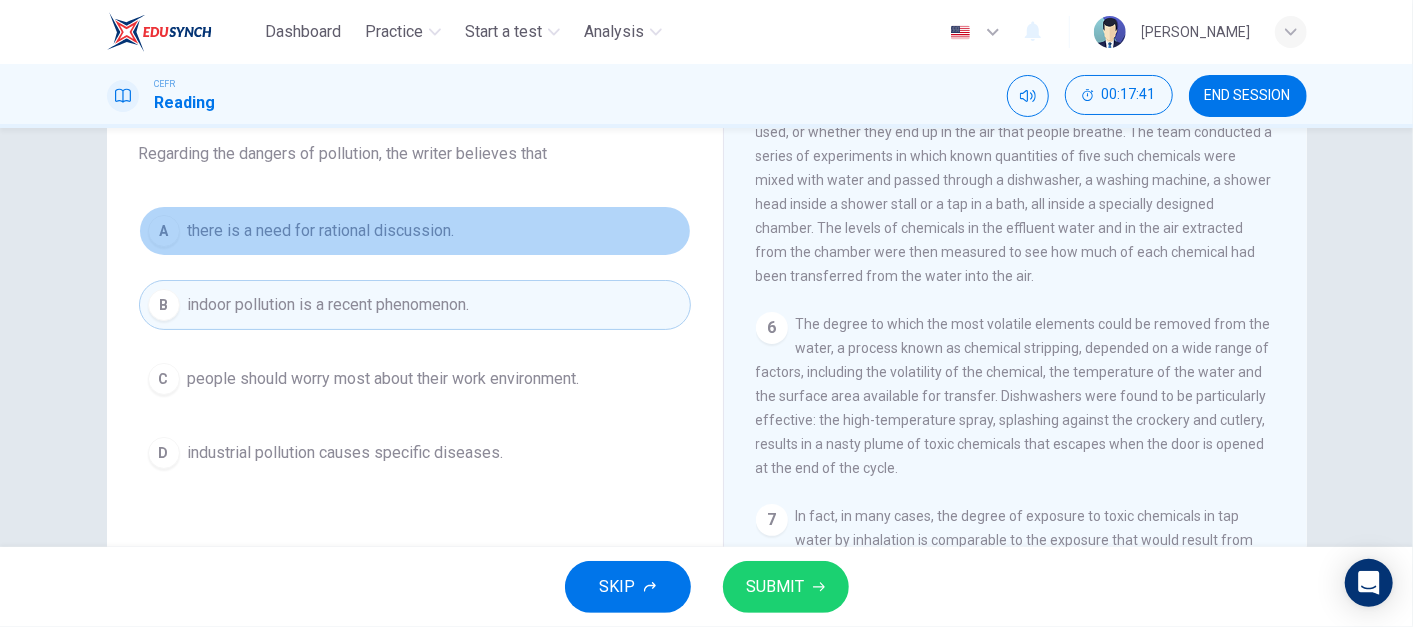 click on "A there is a need for rational discussion." at bounding box center [415, 231] 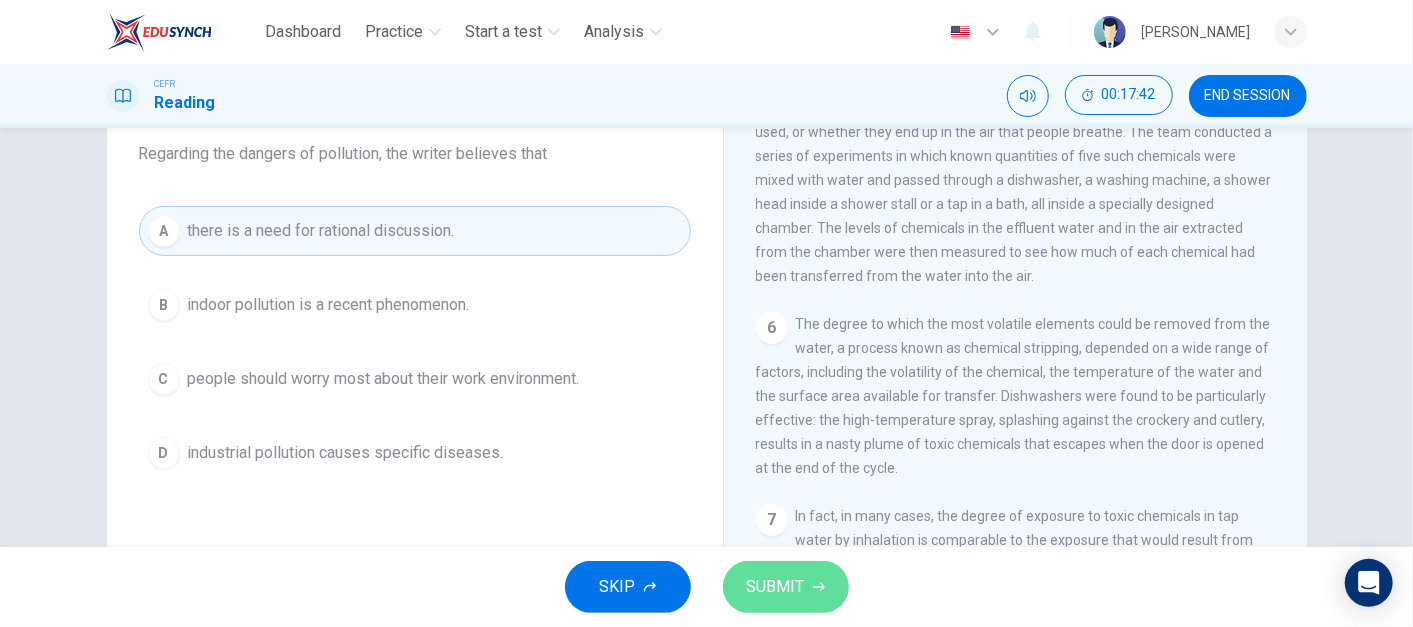 click on "SUBMIT" at bounding box center (786, 587) 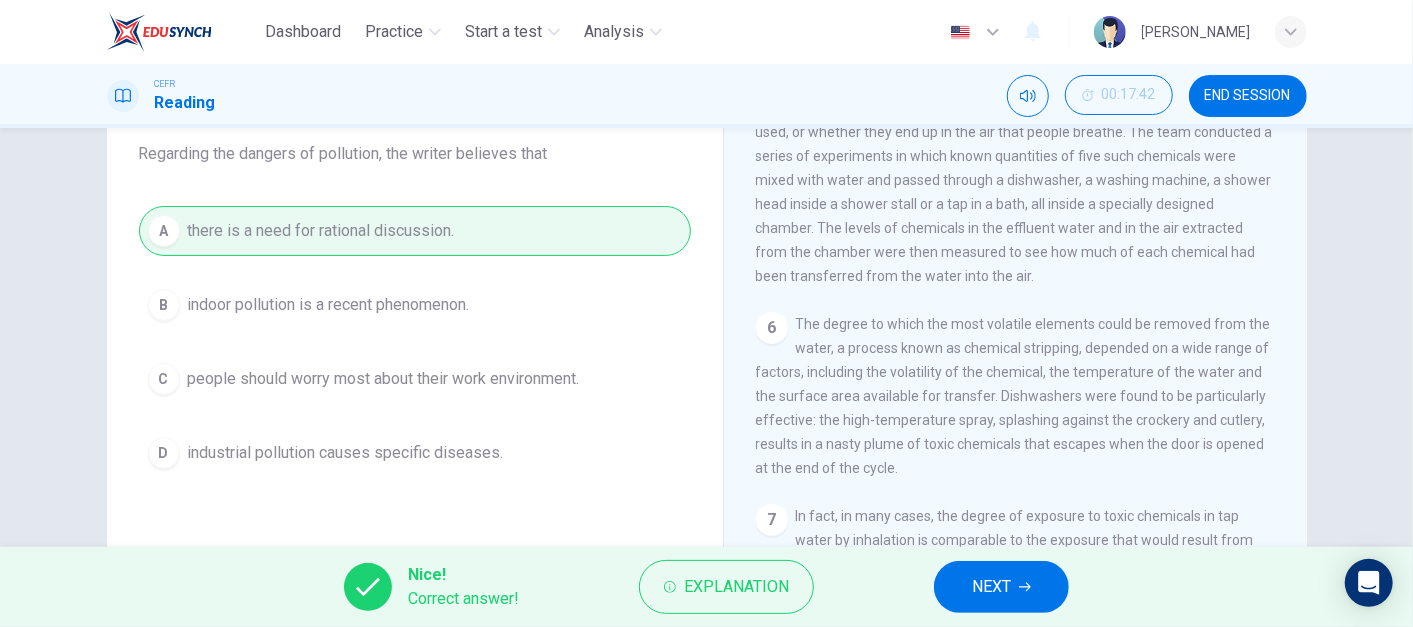 click on "NEXT" at bounding box center (1001, 587) 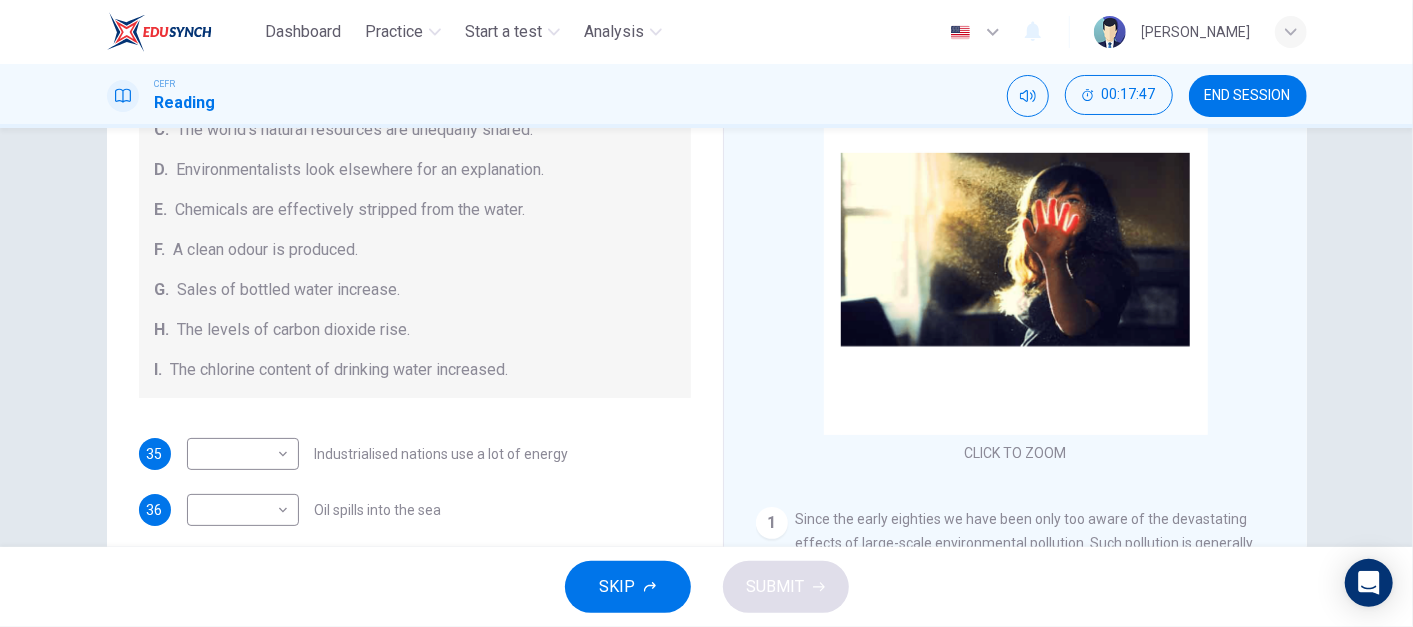 scroll, scrollTop: 240, scrollLeft: 0, axis: vertical 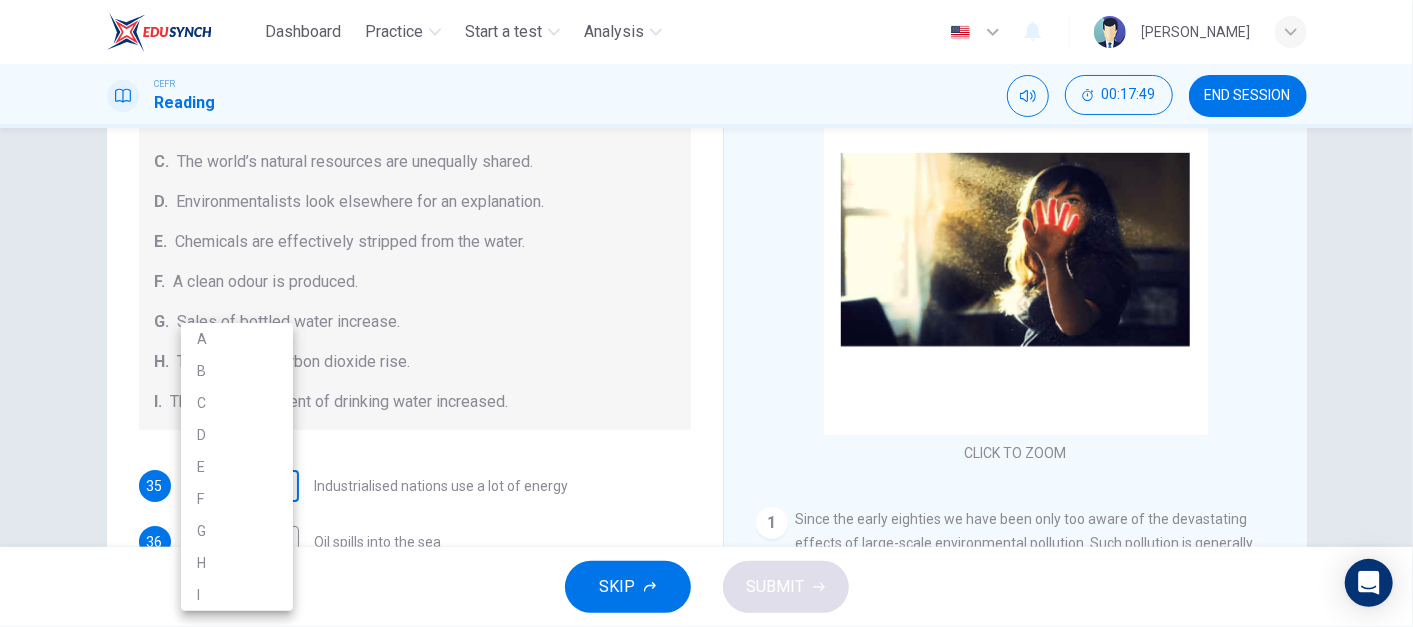click on "Dashboard Practice Start a test Analysis English en ​ NURUL IZZATUL FARIHA BINTI SILLI MASAN CEFR Reading 00:17:49 END SESSION Questions 35 - 41 The Reading Passage describes a number of cause and effect relationships.
Match each cause with its effect ( A-J ).
Write the appropriate letters ( A-J ) in the boxes below. Causes A. The focus of pollution moves to the home. B. The levels of carbon monoxide rise. C. The world’s natural resources are unequally shared. D. Environmentalists look elsewhere for an explanation. E. Chemicals are effectively stripped from the water. F. A clean odour is produced. G. Sales of bottled water increase. H. The levels of carbon dioxide rise. I. The chlorine content of drinking water increased. 35 ​ ​ Industrialised nations use a lot of energy 36 ​ ​ Oil spills into the sea 37 ​ ​ The researchers publish their findings 38 ​ ​ Water is brought to a high temperature 39 ​ ​ People fear pollutants in tap water 40 ​ ​ Air conditioning systems are inadequate" at bounding box center (706, 313) 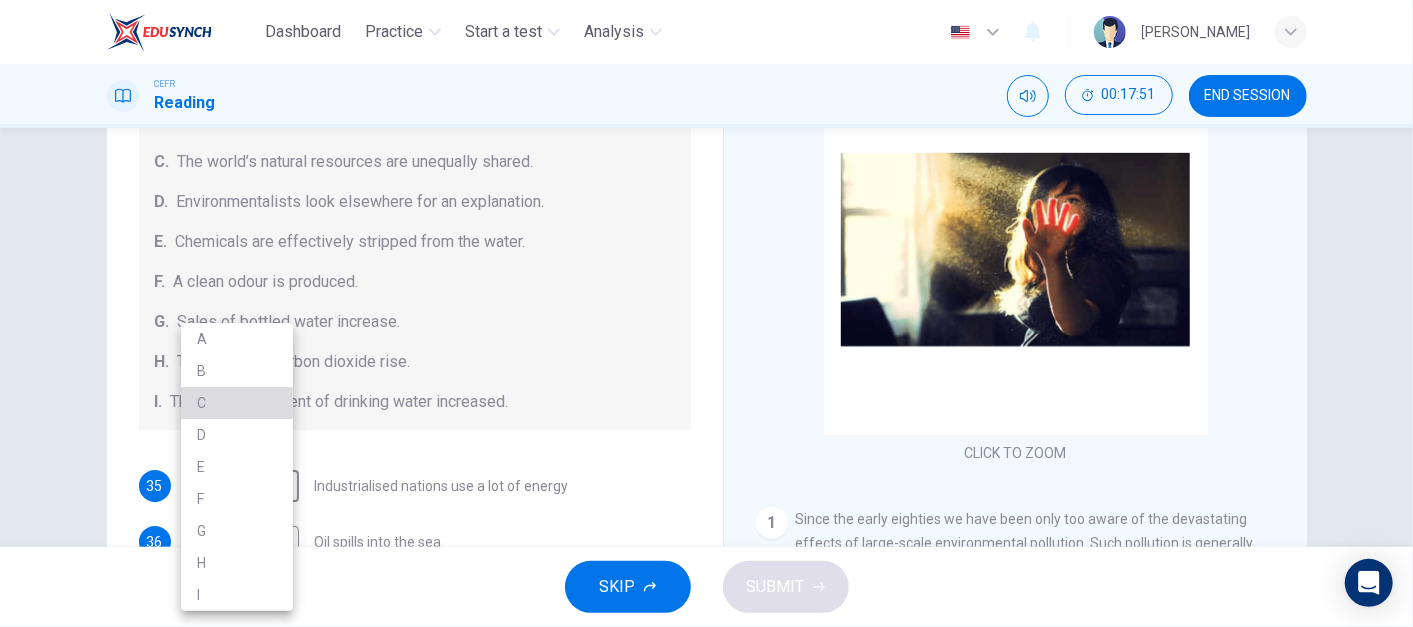 click on "C" at bounding box center [237, 403] 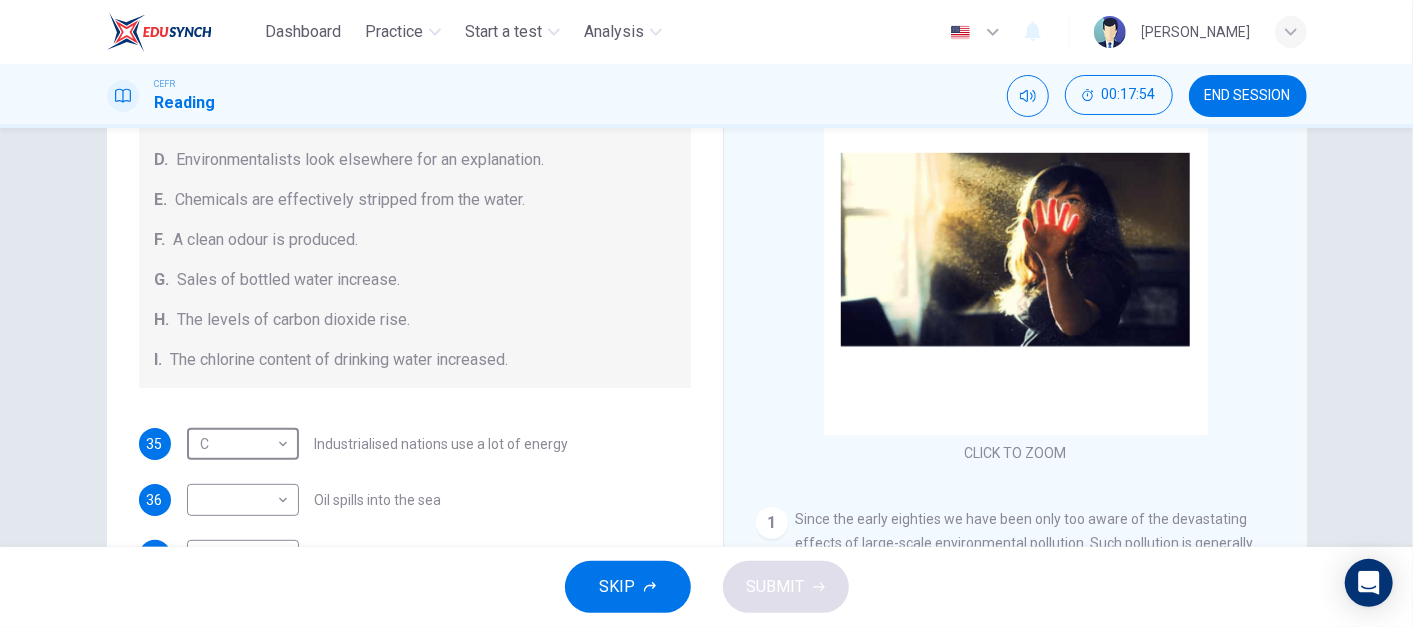 scroll, scrollTop: 284, scrollLeft: 0, axis: vertical 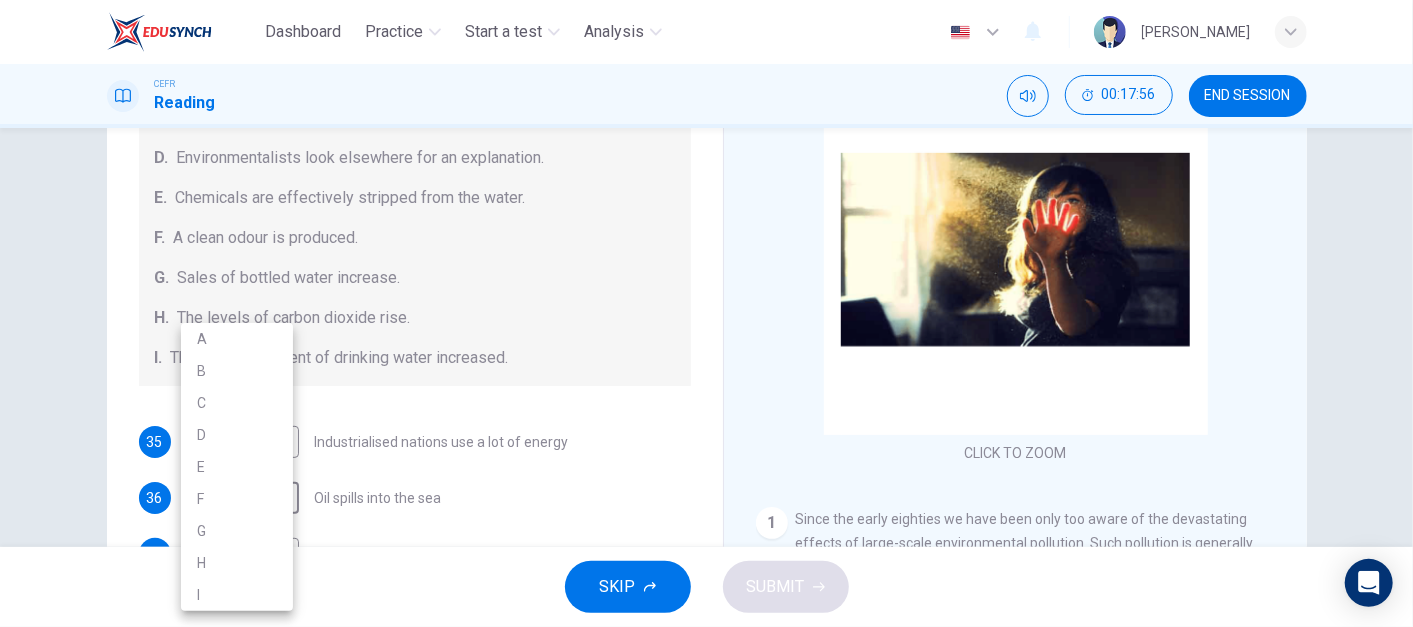 drag, startPoint x: 244, startPoint y: 488, endPoint x: 241, endPoint y: 434, distance: 54.08327 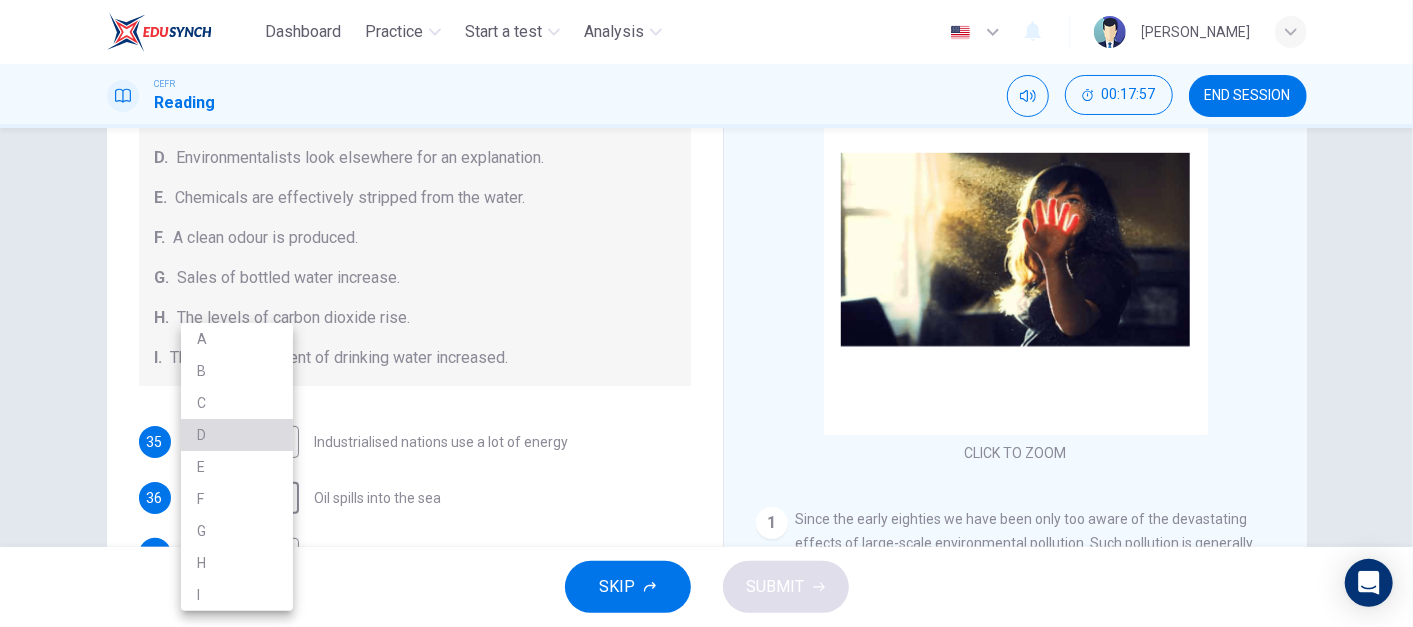 click on "D" at bounding box center (237, 435) 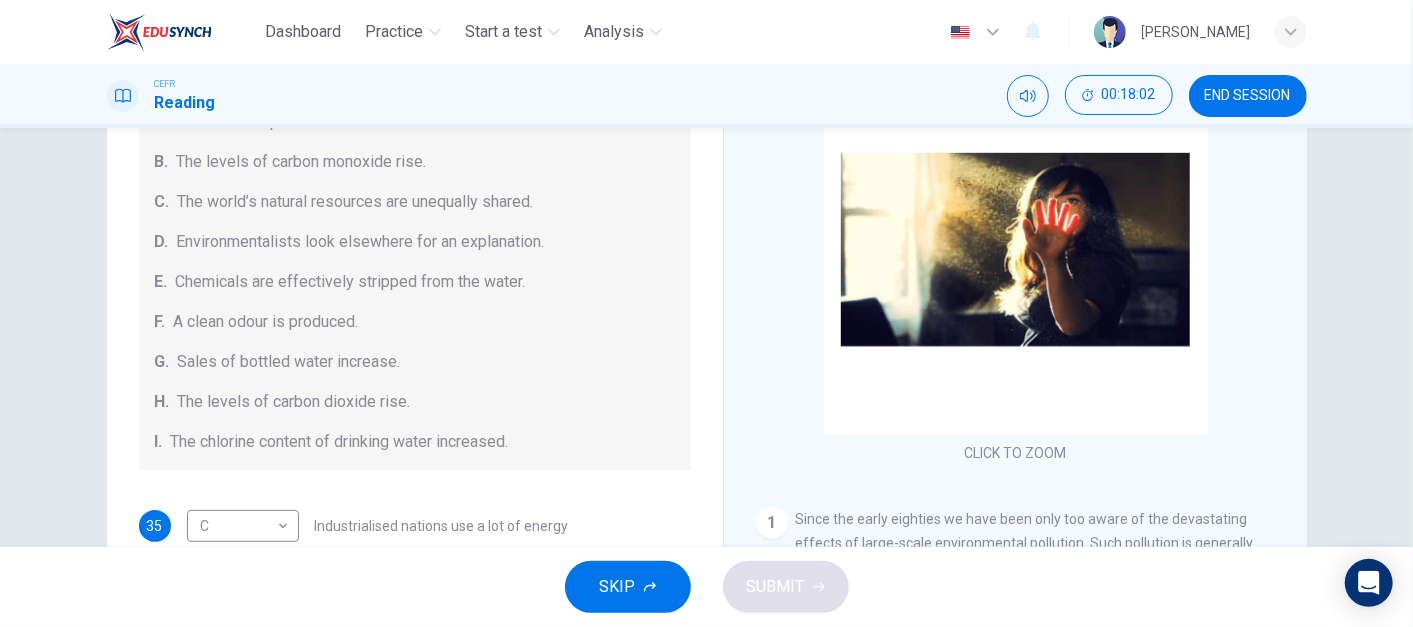 scroll, scrollTop: 425, scrollLeft: 0, axis: vertical 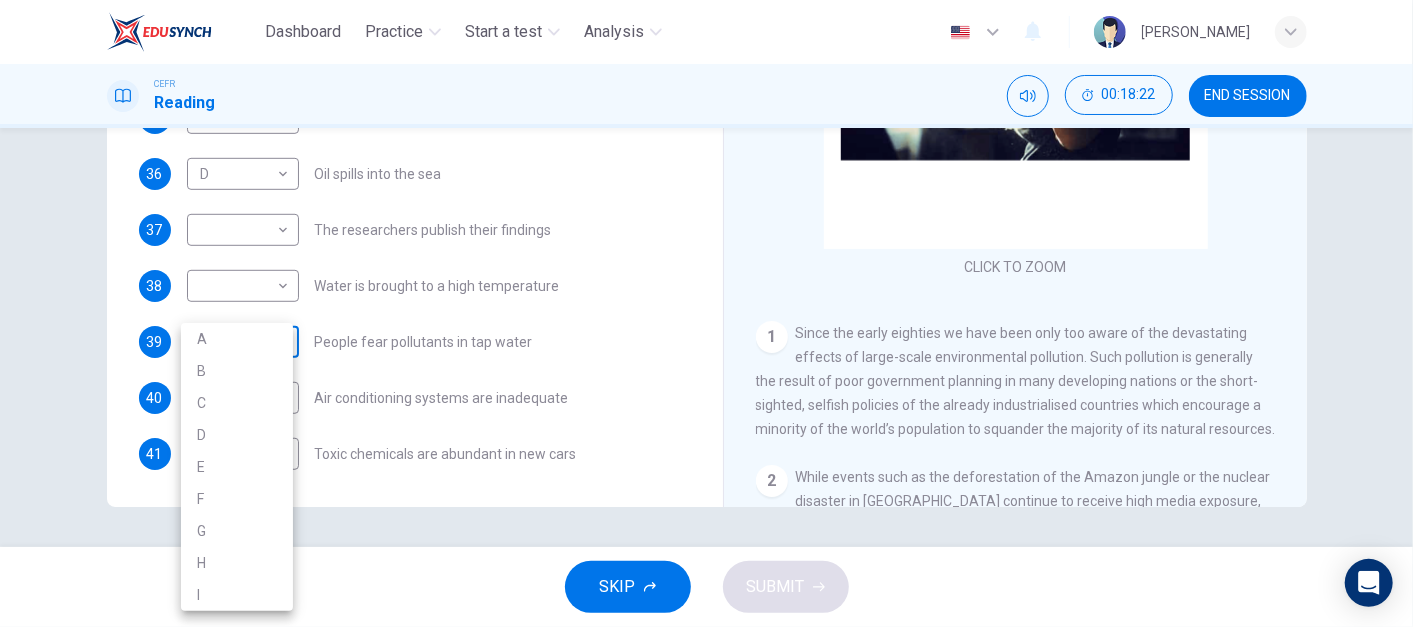 click on "Dashboard Practice Start a test Analysis English en ​ NURUL IZZATUL FARIHA BINTI SILLI MASAN CEFR Reading 00:18:22 END SESSION Questions 35 - 41 The Reading Passage describes a number of cause and effect relationships.
Match each cause with its effect ( A-J ).
Write the appropriate letters ( A-J ) in the boxes below. Causes A. The focus of pollution moves to the home. B. The levels of carbon monoxide rise. C. The world’s natural resources are unequally shared. D. Environmentalists look elsewhere for an explanation. E. Chemicals are effectively stripped from the water. F. A clean odour is produced. G. Sales of bottled water increase. H. The levels of carbon dioxide rise. I. The chlorine content of drinking water increased. 35 C C ​ Industrialised nations use a lot of energy 36 D D ​ Oil spills into the sea 37 ​ ​ The researchers publish their findings 38 ​ ​ Water is brought to a high temperature 39 ​ ​ People fear pollutants in tap water 40 ​ ​ Air conditioning systems are inadequate" at bounding box center (706, 313) 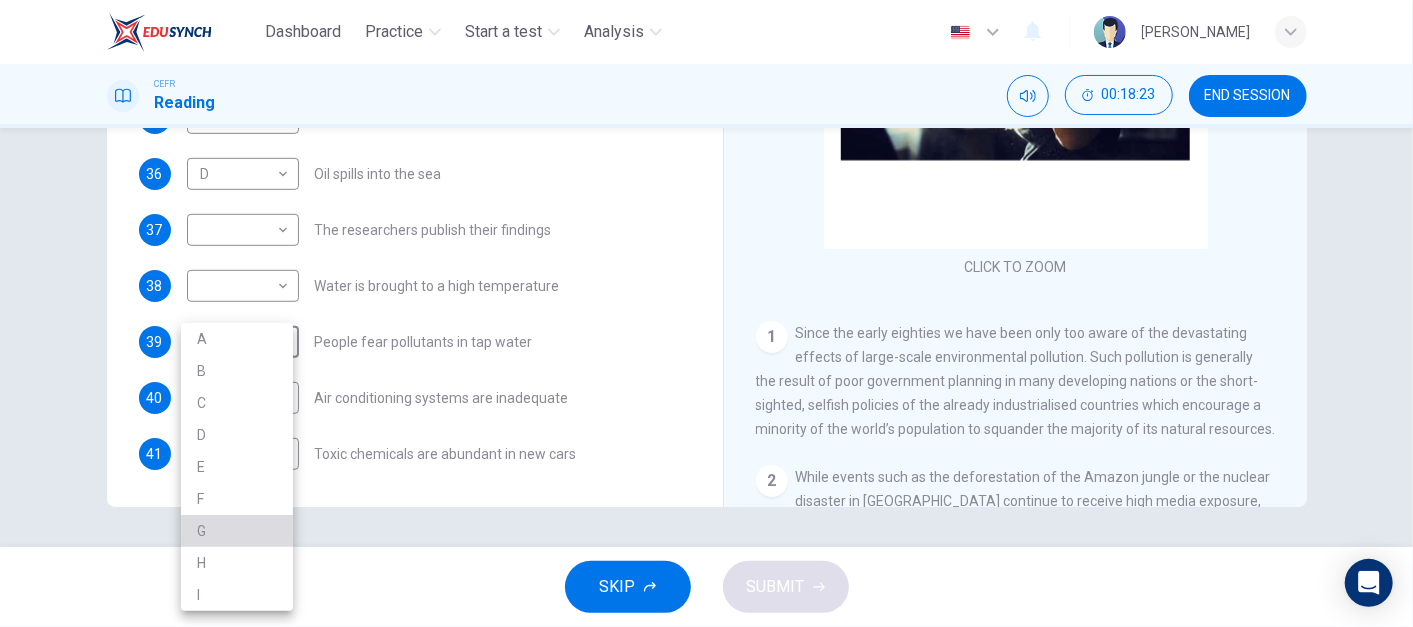 click on "G" at bounding box center [237, 531] 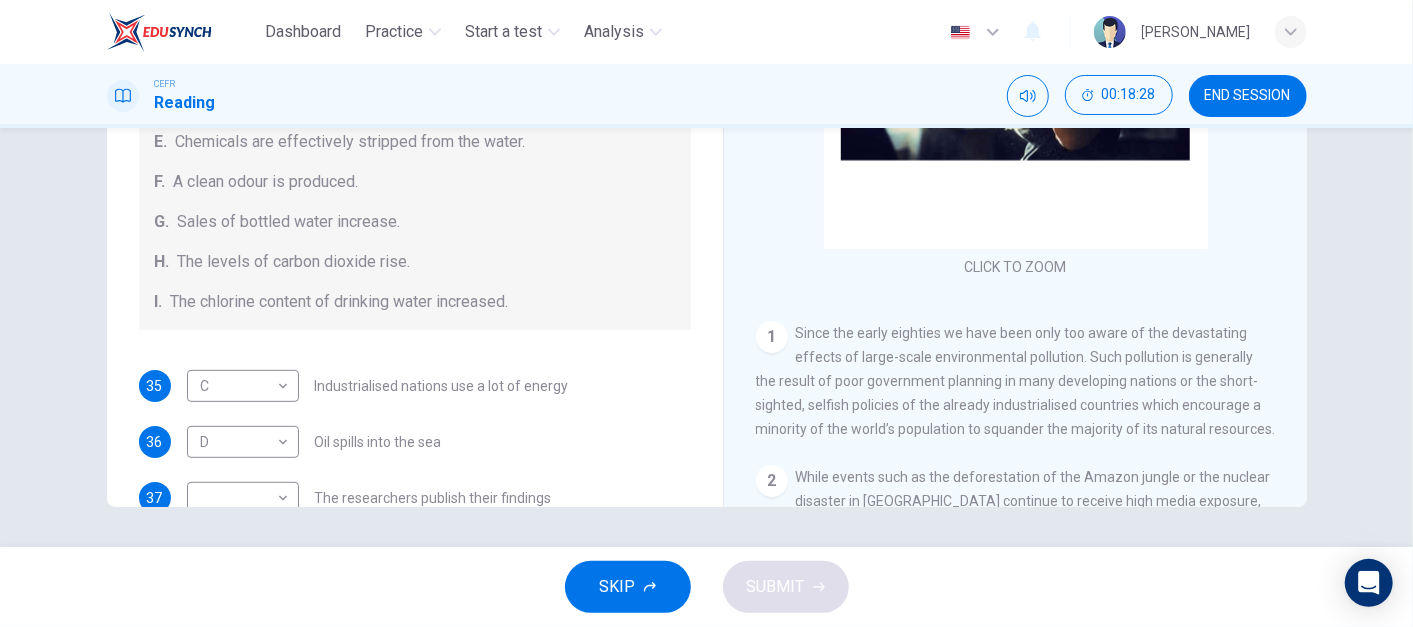 scroll, scrollTop: 425, scrollLeft: 0, axis: vertical 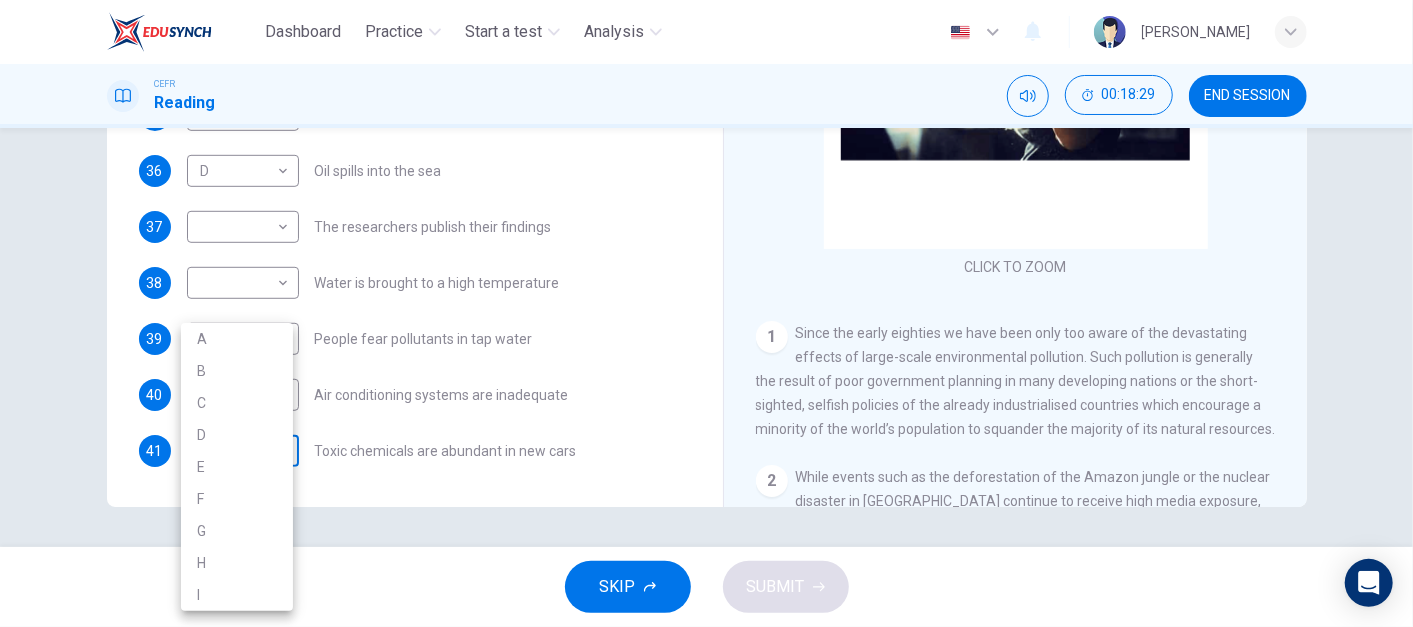 click on "Dashboard Practice Start a test Analysis English en ​ NURUL IZZATUL FARIHA BINTI SILLI MASAN CEFR Reading 00:18:29 END SESSION Questions 35 - 41 The Reading Passage describes a number of cause and effect relationships.
Match each cause with its effect ( A-J ).
Write the appropriate letters ( A-J ) in the boxes below. Causes A. The focus of pollution moves to the home. B. The levels of carbon monoxide rise. C. The world’s natural resources are unequally shared. D. Environmentalists look elsewhere for an explanation. E. Chemicals are effectively stripped from the water. F. A clean odour is produced. G. Sales of bottled water increase. H. The levels of carbon dioxide rise. I. The chlorine content of drinking water increased. 35 C C ​ Industrialised nations use a lot of energy 36 D D ​ Oil spills into the sea 37 ​ ​ The researchers publish their findings 38 ​ ​ Water is brought to a high temperature 39 G G ​ People fear pollutants in tap water 40 ​ ​ Air conditioning systems are inadequate" at bounding box center (706, 313) 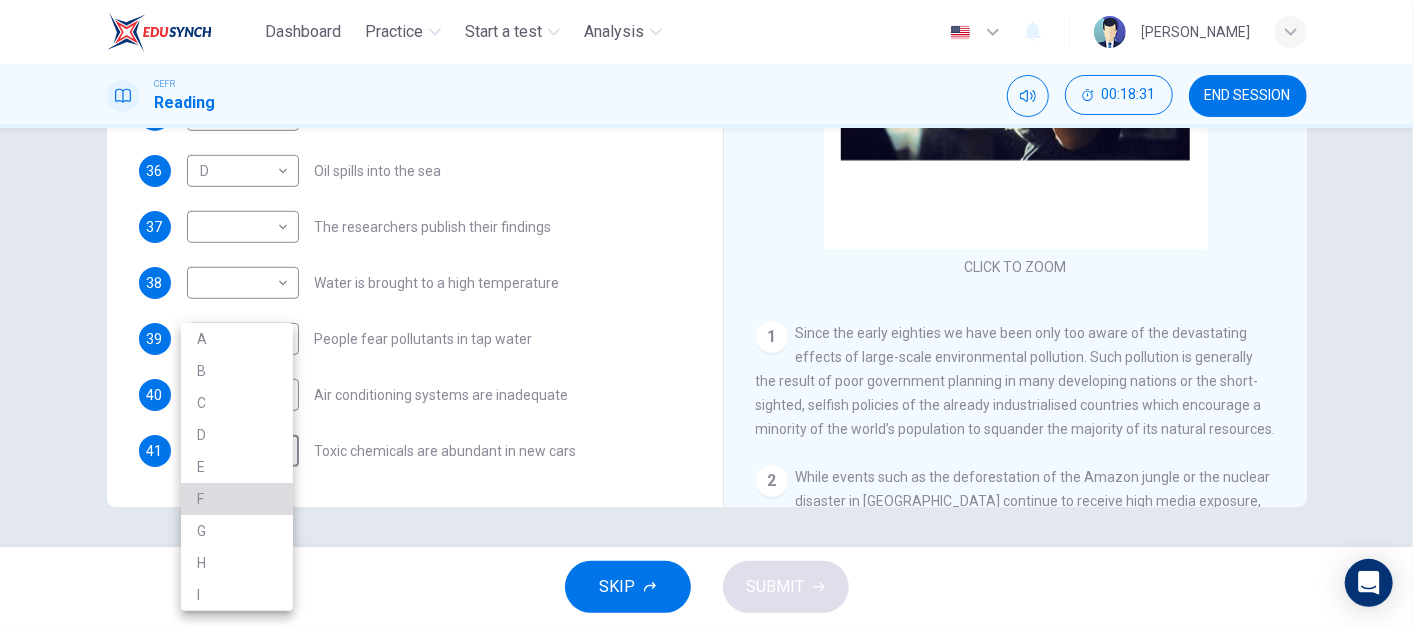 click on "F" at bounding box center [237, 499] 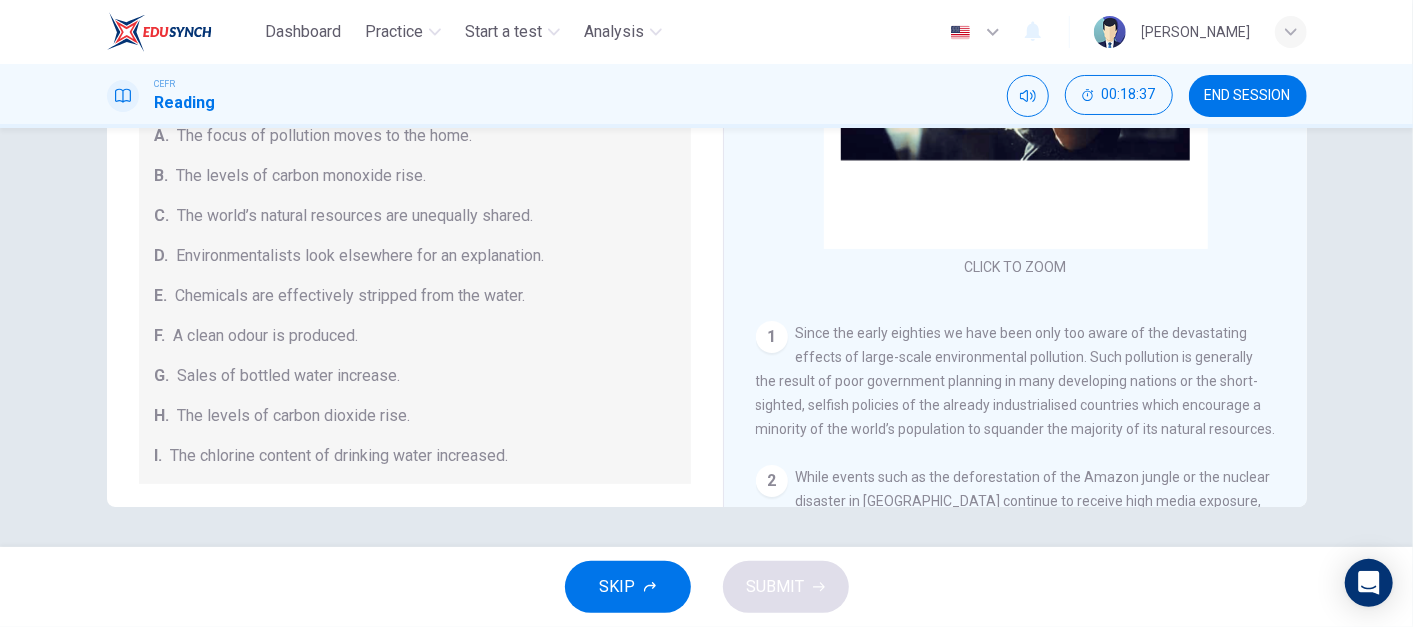 scroll, scrollTop: 425, scrollLeft: 0, axis: vertical 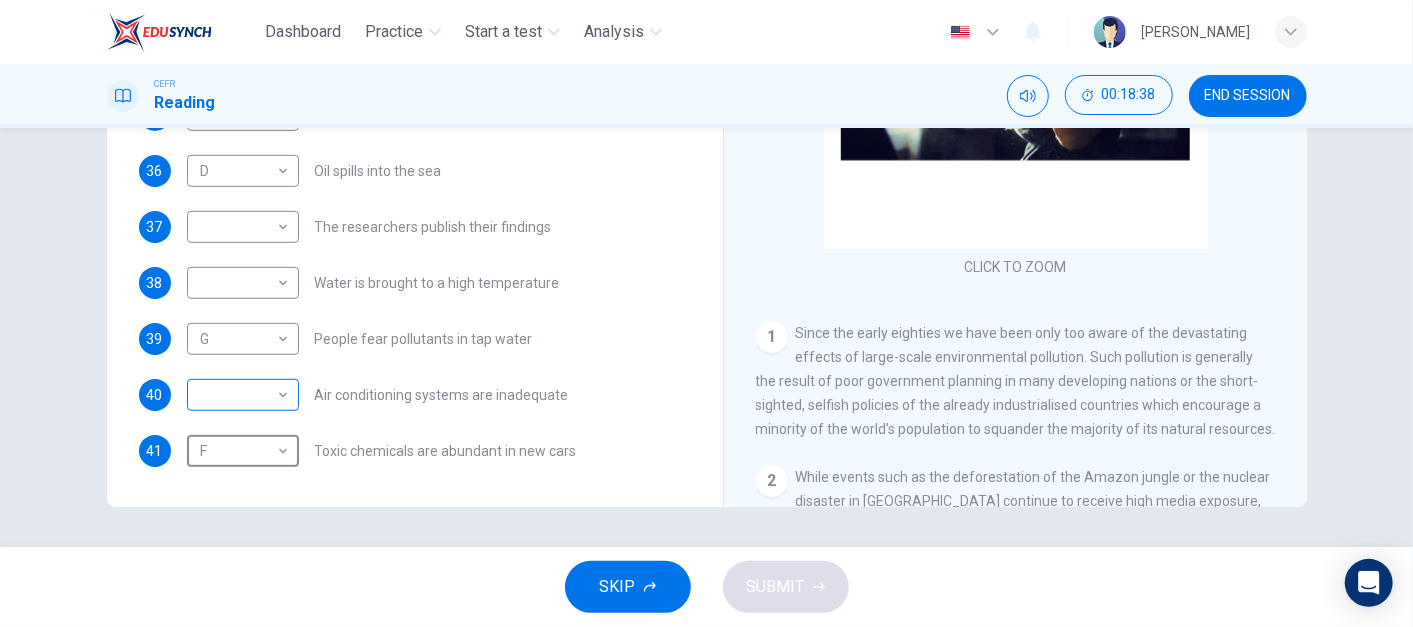 click on "Dashboard Practice Start a test Analysis English en ​ NURUL IZZATUL FARIHA BINTI SILLI MASAN CEFR Reading 00:18:38 END SESSION Questions 35 - 41 The Reading Passage describes a number of cause and effect relationships.
Match each cause with its effect ( A-J ).
Write the appropriate letters ( A-J ) in the boxes below. Causes A. The focus of pollution moves to the home. B. The levels of carbon monoxide rise. C. The world’s natural resources are unequally shared. D. Environmentalists look elsewhere for an explanation. E. Chemicals are effectively stripped from the water. F. A clean odour is produced. G. Sales of bottled water increase. H. The levels of carbon dioxide rise. I. The chlorine content of drinking water increased. 35 C C ​ Industrialised nations use a lot of energy 36 D D ​ Oil spills into the sea 37 ​ ​ The researchers publish their findings 38 ​ ​ Water is brought to a high temperature 39 G G ​ People fear pollutants in tap water 40 ​ ​ Air conditioning systems are inadequate" at bounding box center [706, 313] 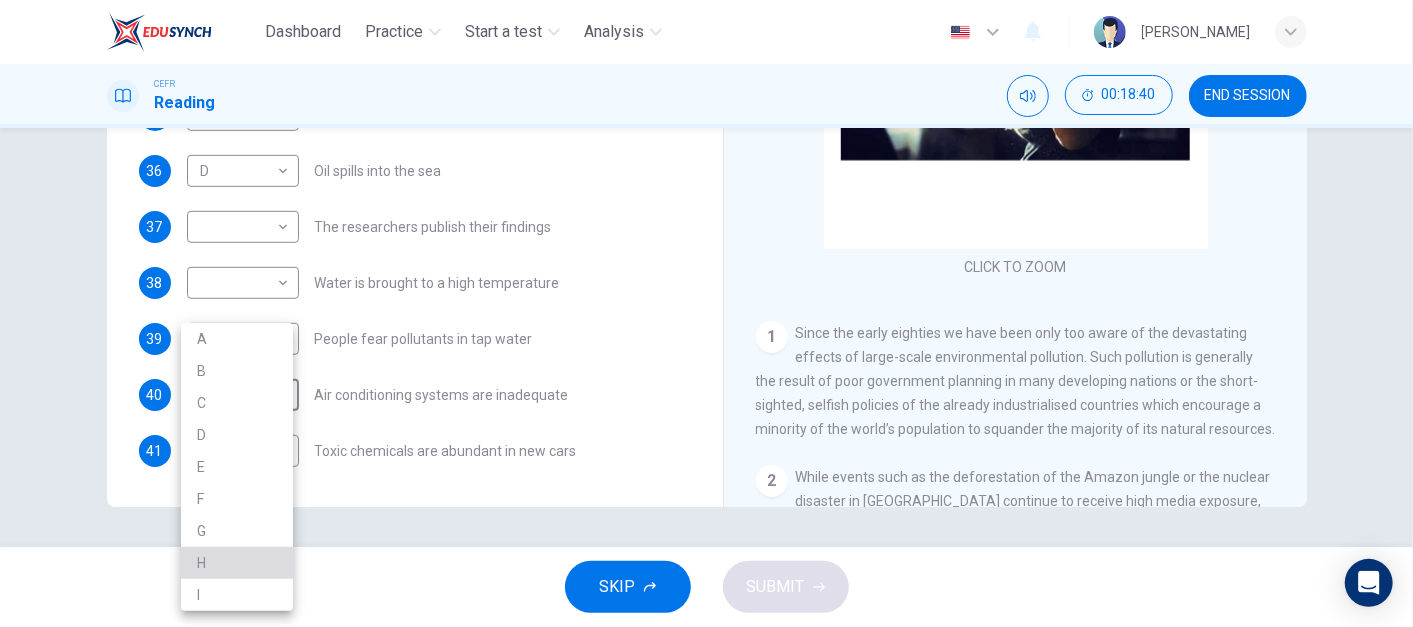 click on "H" at bounding box center [237, 563] 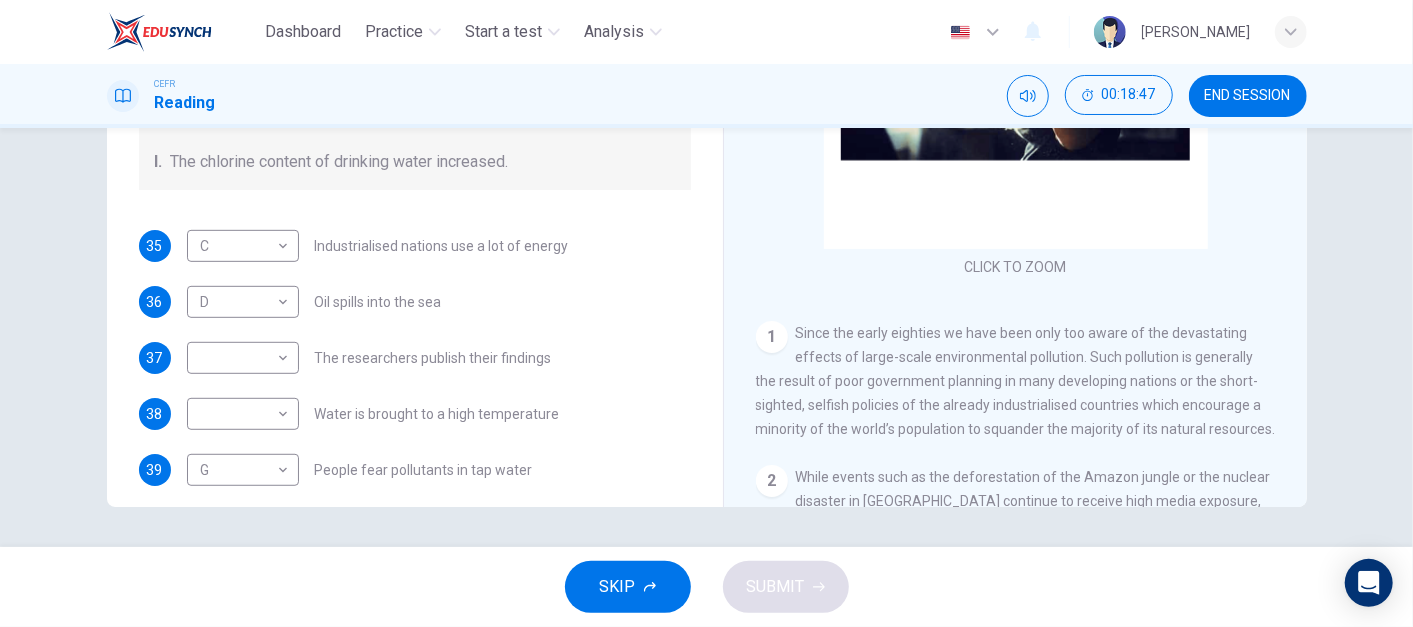 scroll, scrollTop: 316, scrollLeft: 0, axis: vertical 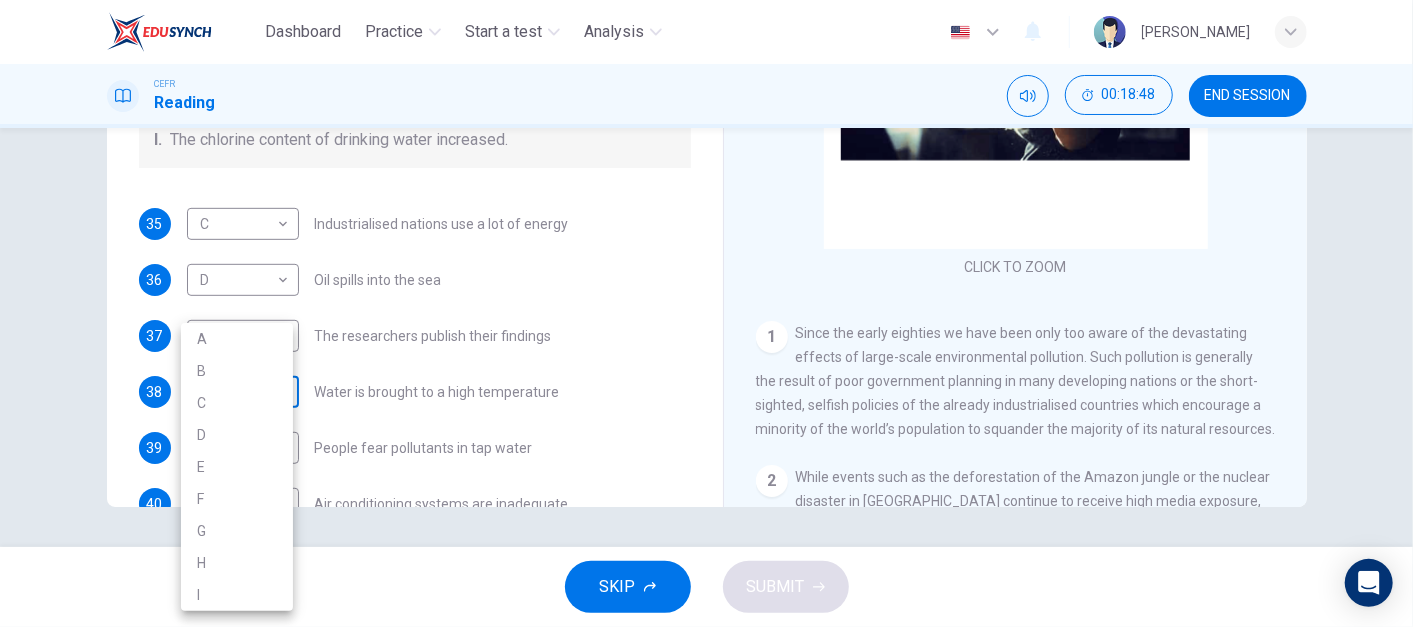 click on "Dashboard Practice Start a test Analysis English en ​ NURUL IZZATUL FARIHA BINTI SILLI MASAN CEFR Reading 00:18:48 END SESSION Questions 35 - 41 The Reading Passage describes a number of cause and effect relationships.
Match each cause with its effect ( A-J ).
Write the appropriate letters ( A-J ) in the boxes below. Causes A. The focus of pollution moves to the home. B. The levels of carbon monoxide rise. C. The world’s natural resources are unequally shared. D. Environmentalists look elsewhere for an explanation. E. Chemicals are effectively stripped from the water. F. A clean odour is produced. G. Sales of bottled water increase. H. The levels of carbon dioxide rise. I. The chlorine content of drinking water increased. 35 C C ​ Industrialised nations use a lot of energy 36 D D ​ Oil spills into the sea 37 ​ ​ The researchers publish their findings 38 ​ ​ Water is brought to a high temperature 39 G G ​ People fear pollutants in tap water 40 H H ​ Air conditioning systems are inadequate" at bounding box center (706, 313) 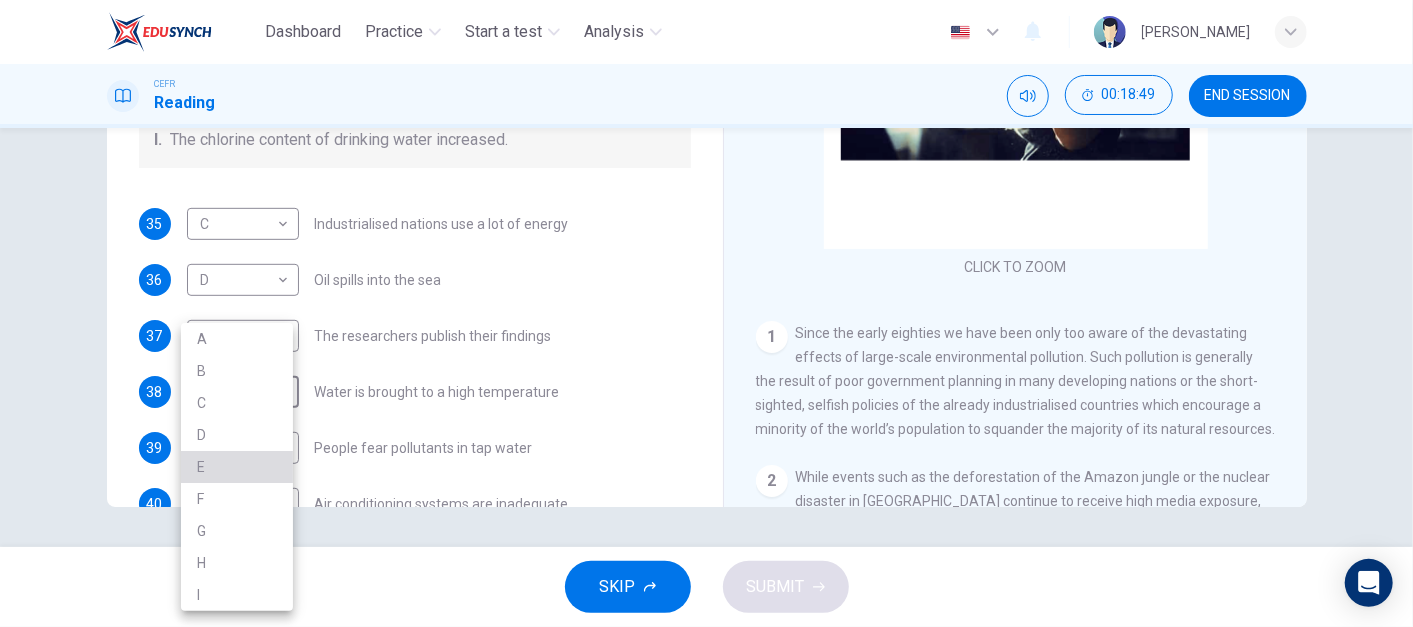 click on "E" at bounding box center [237, 467] 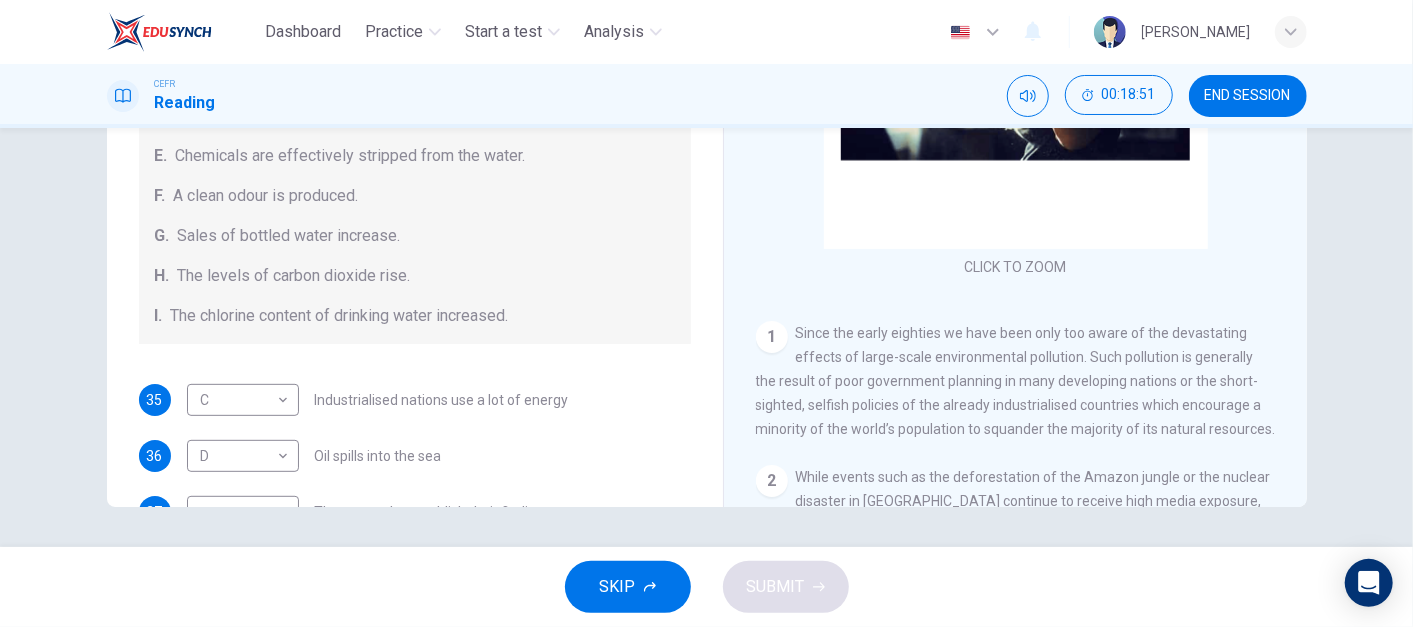 scroll, scrollTop: 0, scrollLeft: 0, axis: both 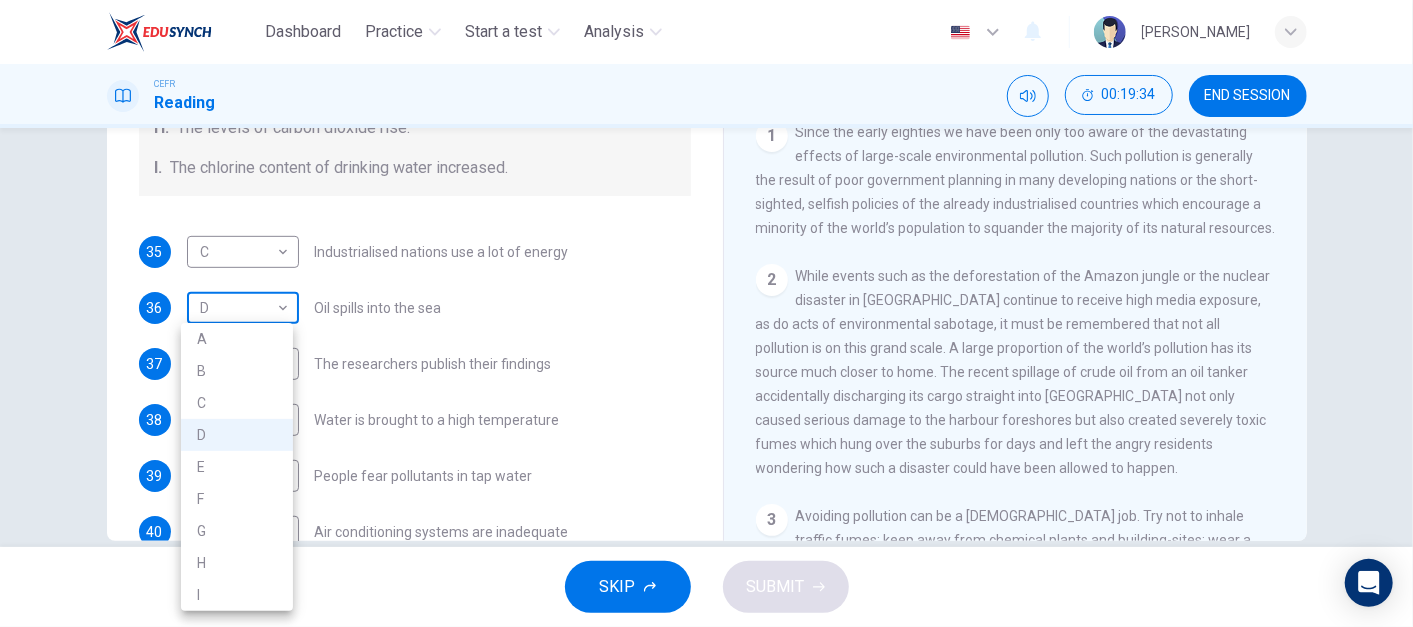click on "Dashboard Practice Start a test Analysis English en ​ NURUL IZZATUL FARIHA BINTI SILLI MASAN CEFR Reading 00:19:34 END SESSION Questions 35 - 41 The Reading Passage describes a number of cause and effect relationships.
Match each cause with its effect ( A-J ).
Write the appropriate letters ( A-J ) in the boxes below. Causes A. The focus of pollution moves to the home. B. The levels of carbon monoxide rise. C. The world’s natural resources are unequally shared. D. Environmentalists look elsewhere for an explanation. E. Chemicals are effectively stripped from the water. F. A clean odour is produced. G. Sales of bottled water increase. H. The levels of carbon dioxide rise. I. The chlorine content of drinking water increased. 35 C C ​ Industrialised nations use a lot of energy 36 D D ​ Oil spills into the sea 37 ​ ​ The researchers publish their findings 38 E E ​ Water is brought to a high temperature 39 G G ​ People fear pollutants in tap water 40 H H ​ Air conditioning systems are inadequate" at bounding box center (706, 313) 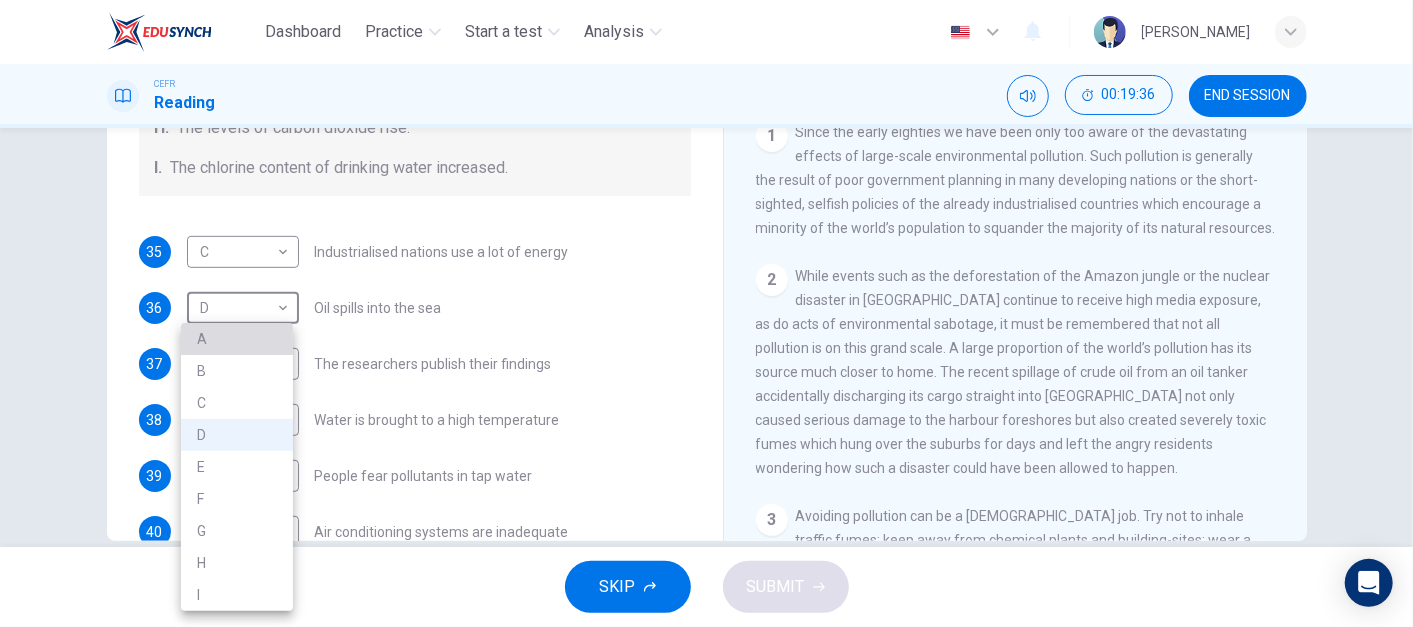 click on "A" at bounding box center [237, 339] 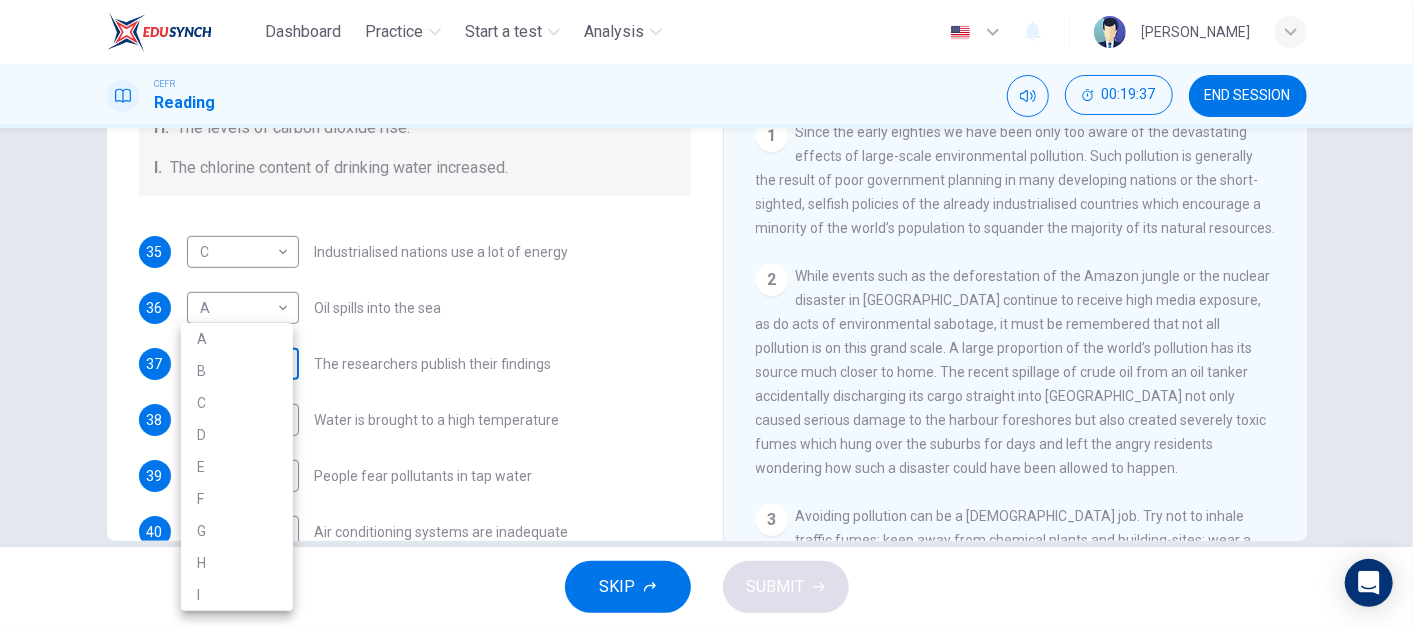 click on "Dashboard Practice Start a test Analysis English en ​ NURUL IZZATUL FARIHA BINTI SILLI MASAN CEFR Reading 00:19:37 END SESSION Questions 35 - 41 The Reading Passage describes a number of cause and effect relationships.
Match each cause with its effect ( A-J ).
Write the appropriate letters ( A-J ) in the boxes below. Causes A. The focus of pollution moves to the home. B. The levels of carbon monoxide rise. C. The world’s natural resources are unequally shared. D. Environmentalists look elsewhere for an explanation. E. Chemicals are effectively stripped from the water. F. A clean odour is produced. G. Sales of bottled water increase. H. The levels of carbon dioxide rise. I. The chlorine content of drinking water increased. 35 C C ​ Industrialised nations use a lot of energy 36 A A ​ Oil spills into the sea 37 ​ ​ The researchers publish their findings 38 E E ​ Water is brought to a high temperature 39 G G ​ People fear pollutants in tap water 40 H H ​ Air conditioning systems are inadequate" at bounding box center (706, 313) 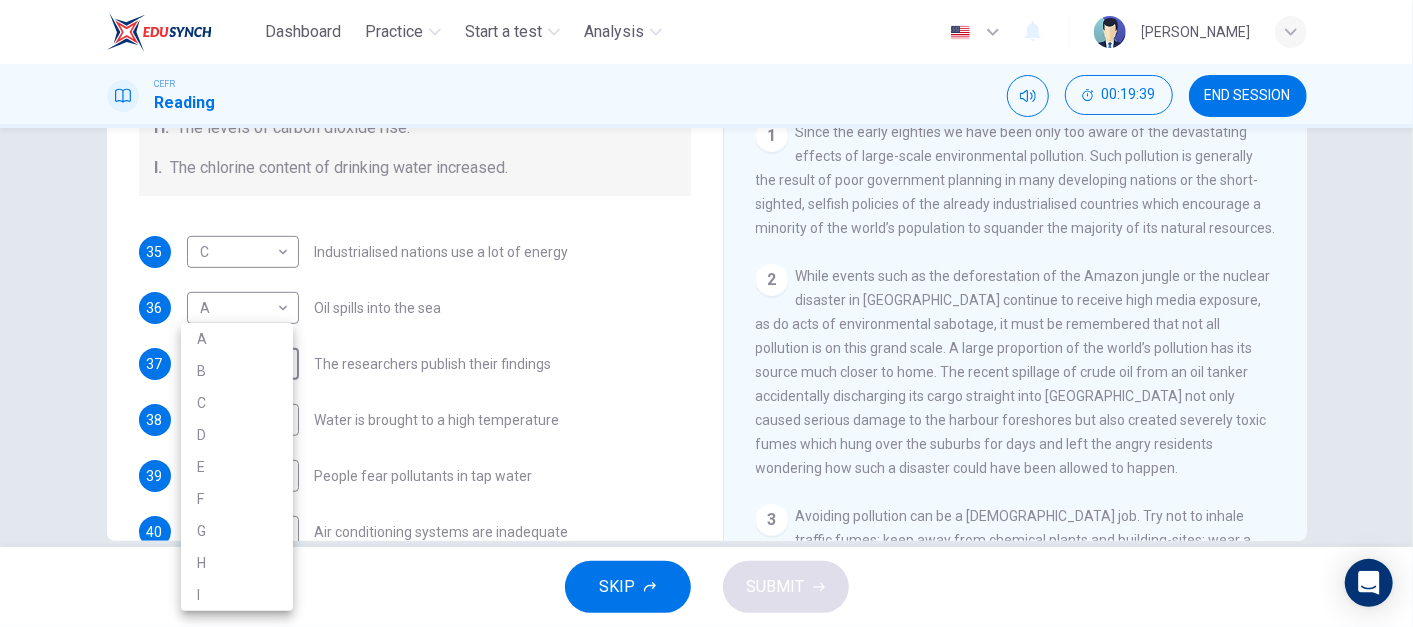 click at bounding box center (706, 313) 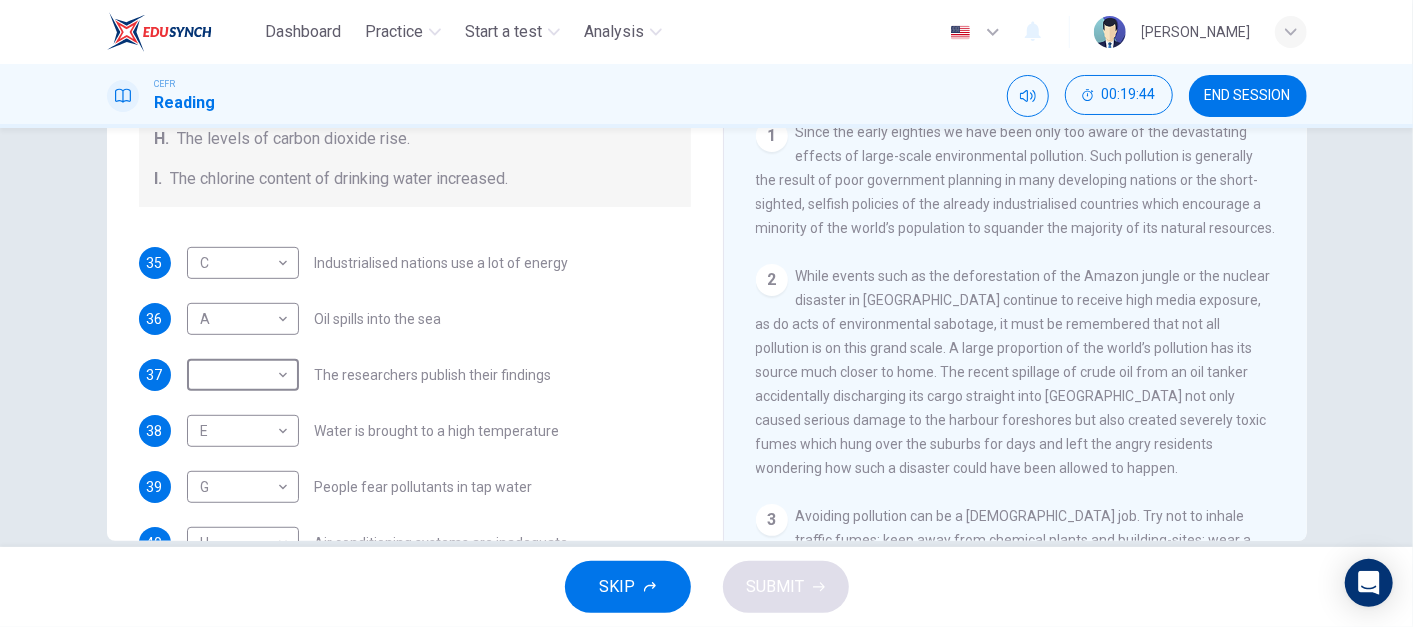 scroll, scrollTop: 314, scrollLeft: 0, axis: vertical 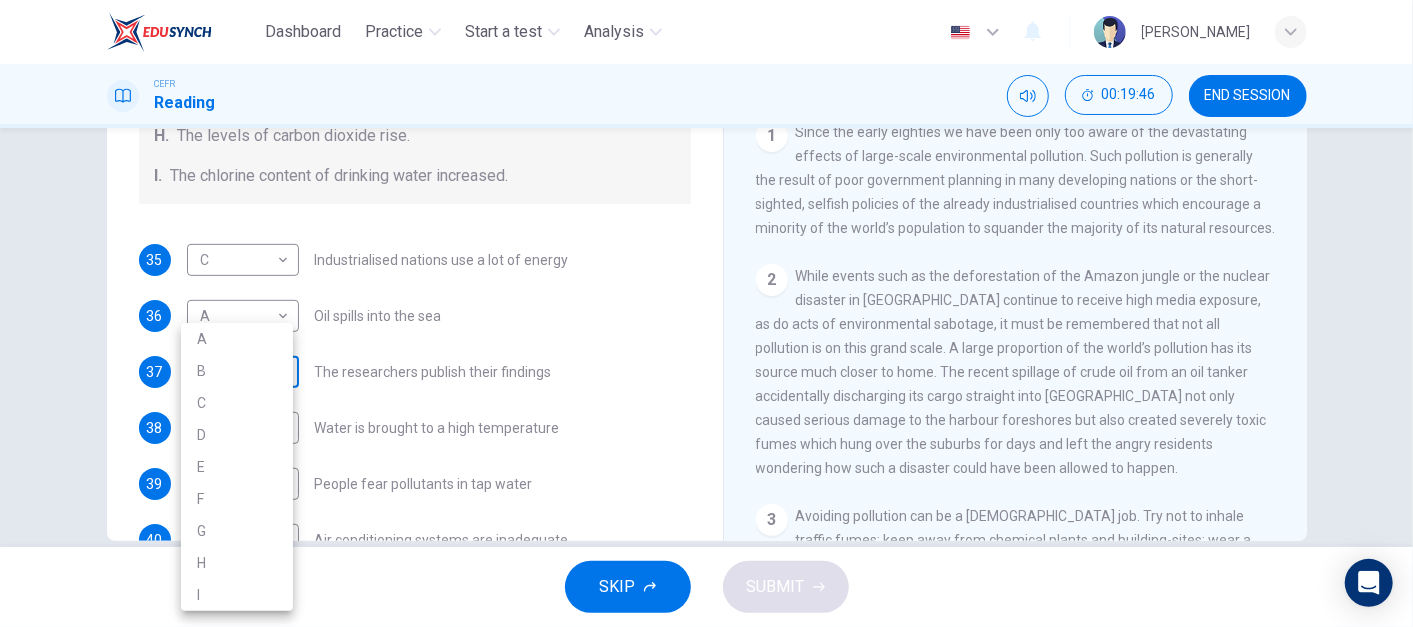 click on "Dashboard Practice Start a test Analysis English en ​ NURUL IZZATUL FARIHA BINTI SILLI MASAN CEFR Reading 00:19:46 END SESSION Questions 35 - 41 The Reading Passage describes a number of cause and effect relationships.
Match each cause with its effect ( A-J ).
Write the appropriate letters ( A-J ) in the boxes below. Causes A. The focus of pollution moves to the home. B. The levels of carbon monoxide rise. C. The world’s natural resources are unequally shared. D. Environmentalists look elsewhere for an explanation. E. Chemicals are effectively stripped from the water. F. A clean odour is produced. G. Sales of bottled water increase. H. The levels of carbon dioxide rise. I. The chlorine content of drinking water increased. 35 C C ​ Industrialised nations use a lot of energy 36 A A ​ Oil spills into the sea 37 ​ ​ The researchers publish their findings 38 E E ​ Water is brought to a high temperature 39 G G ​ People fear pollutants in tap water 40 H H ​ Air conditioning systems are inadequate" at bounding box center [706, 313] 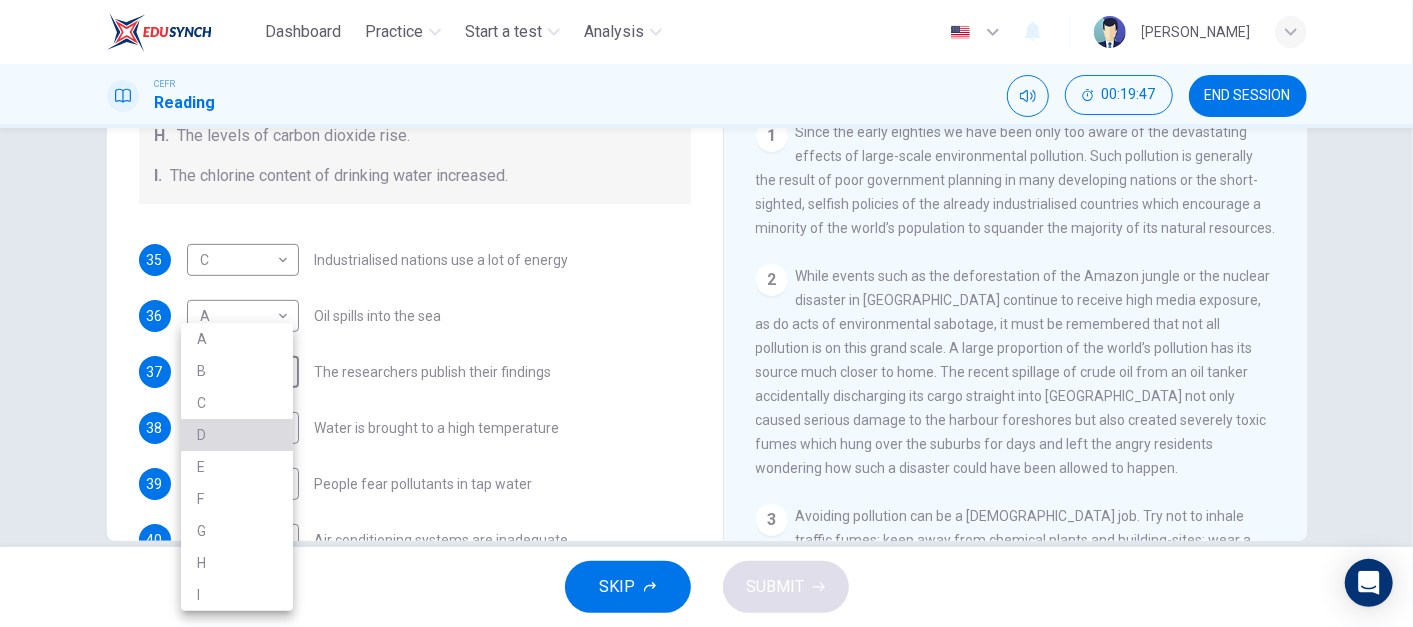 click on "D" at bounding box center [237, 435] 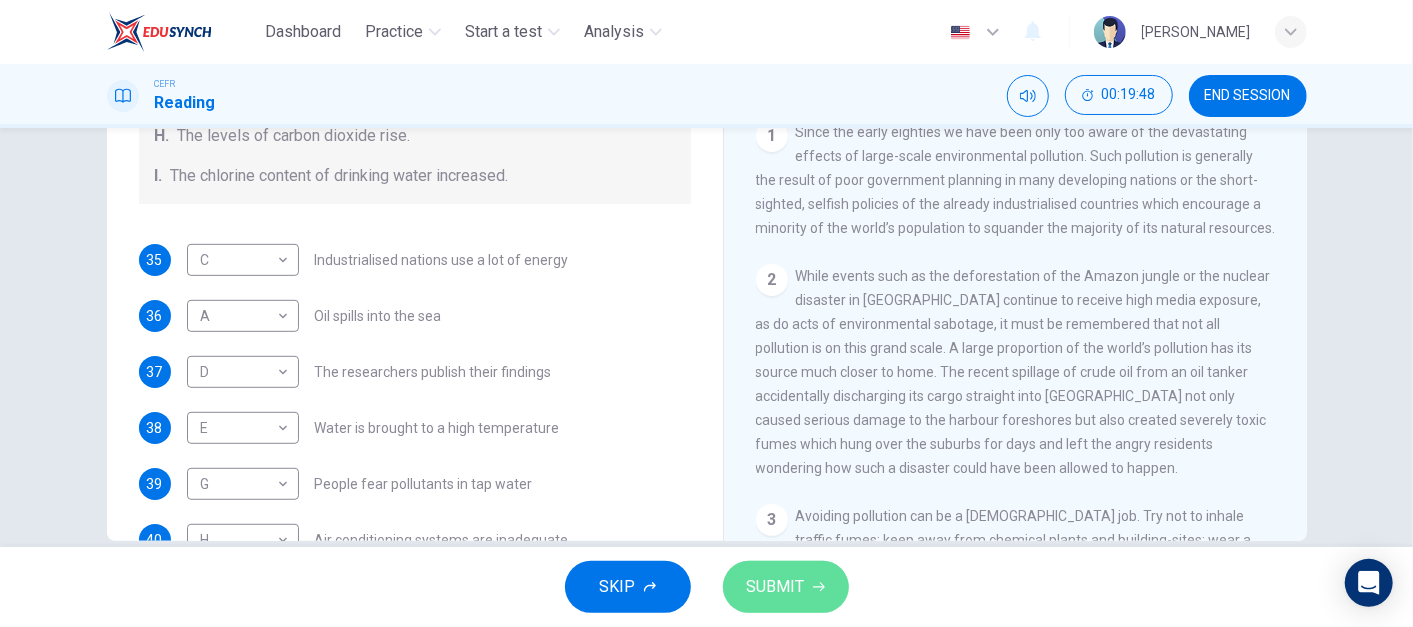 click on "SUBMIT" at bounding box center [786, 587] 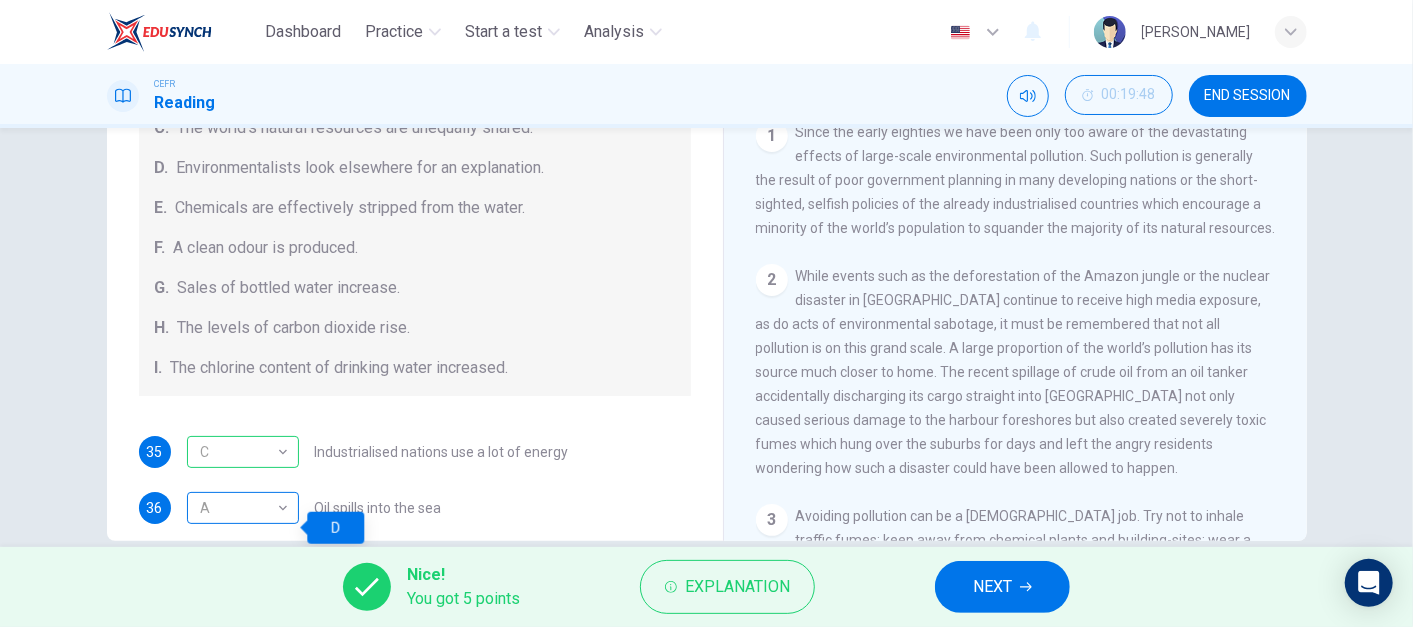 scroll, scrollTop: 142, scrollLeft: 0, axis: vertical 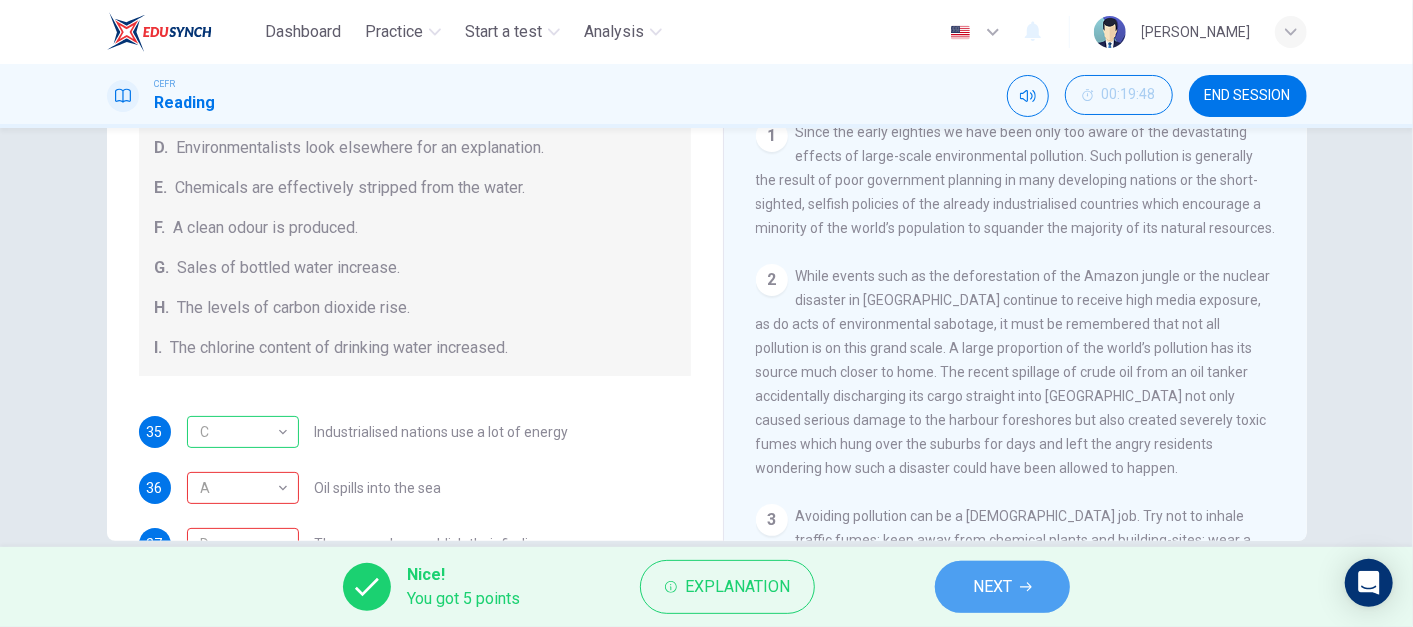 click on "NEXT" at bounding box center [992, 587] 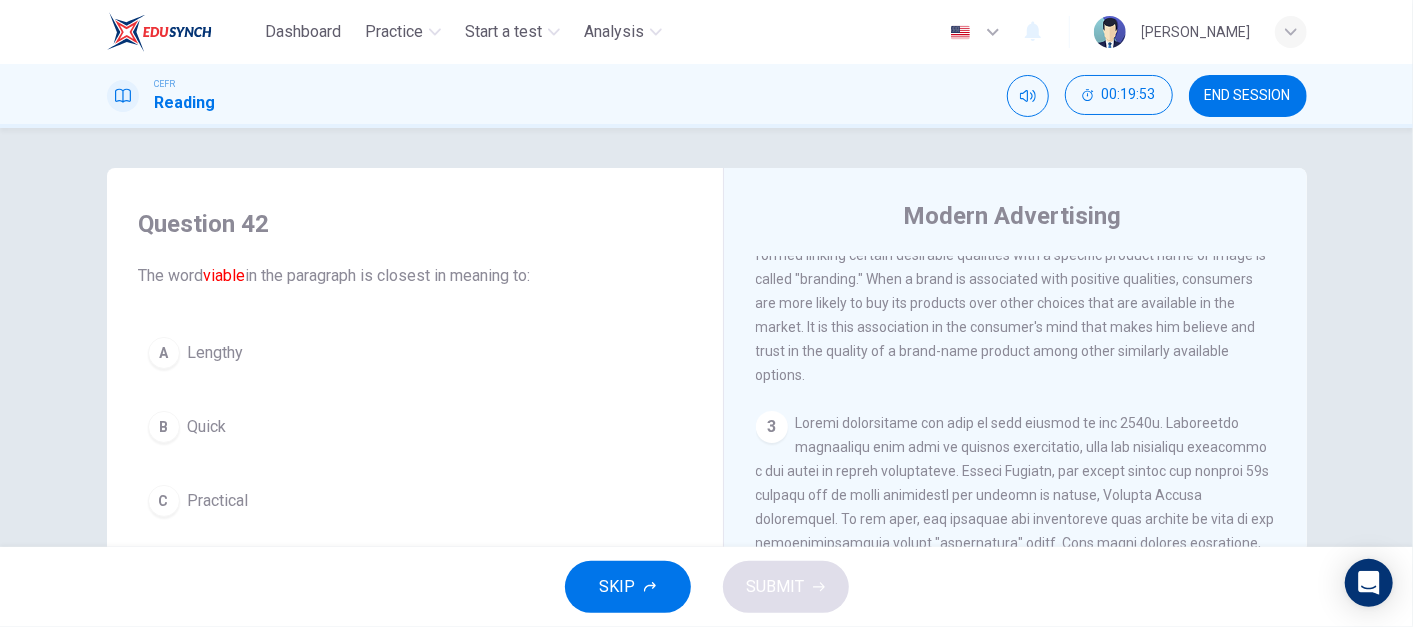 scroll, scrollTop: 510, scrollLeft: 0, axis: vertical 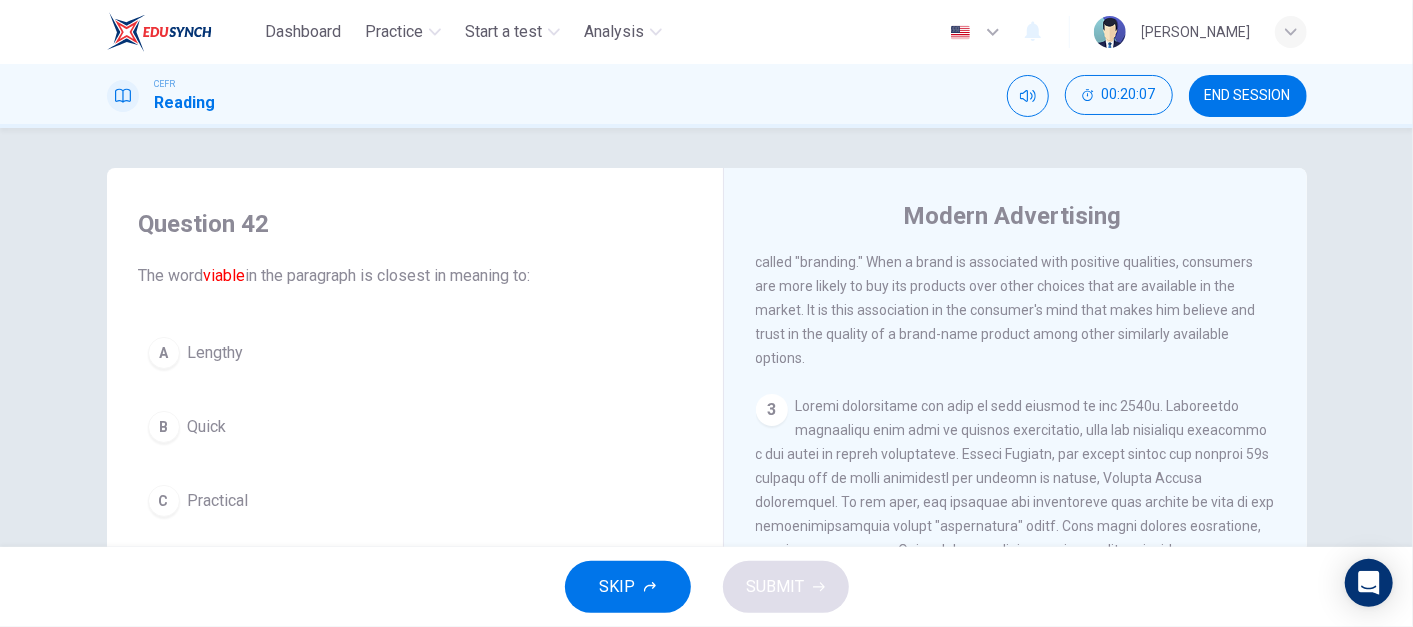 click on "END SESSION" at bounding box center [1248, 96] 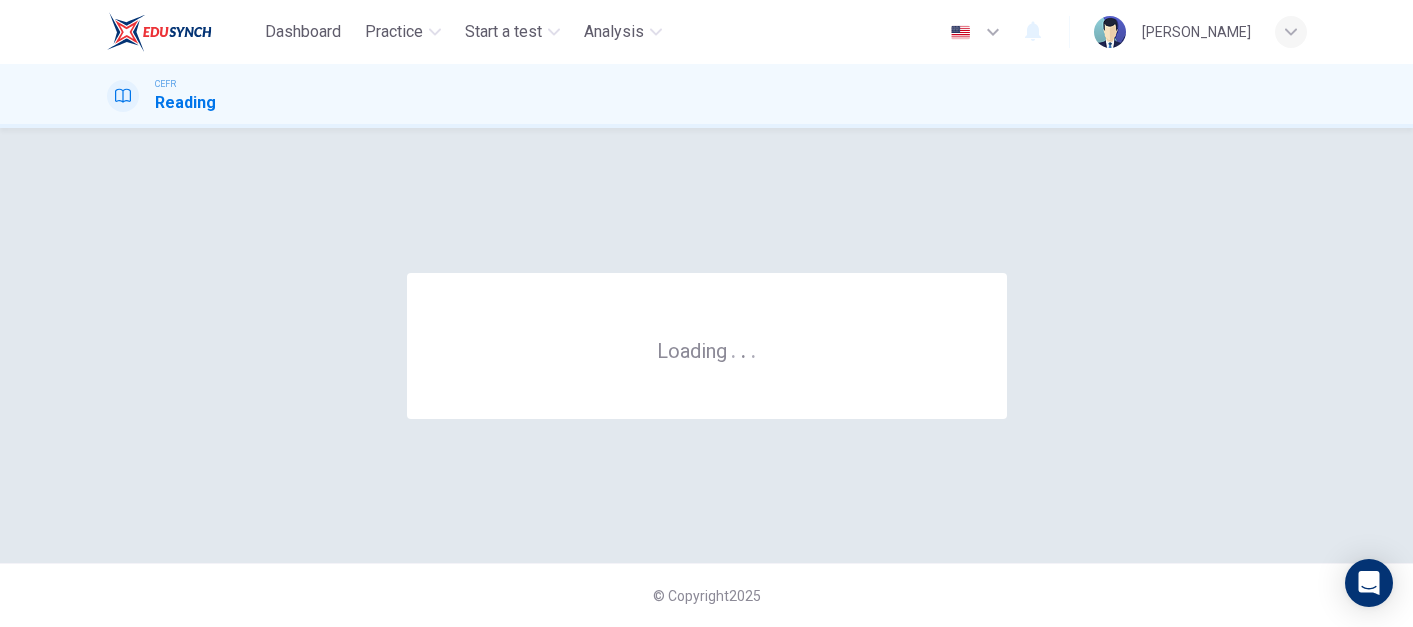 scroll, scrollTop: 0, scrollLeft: 0, axis: both 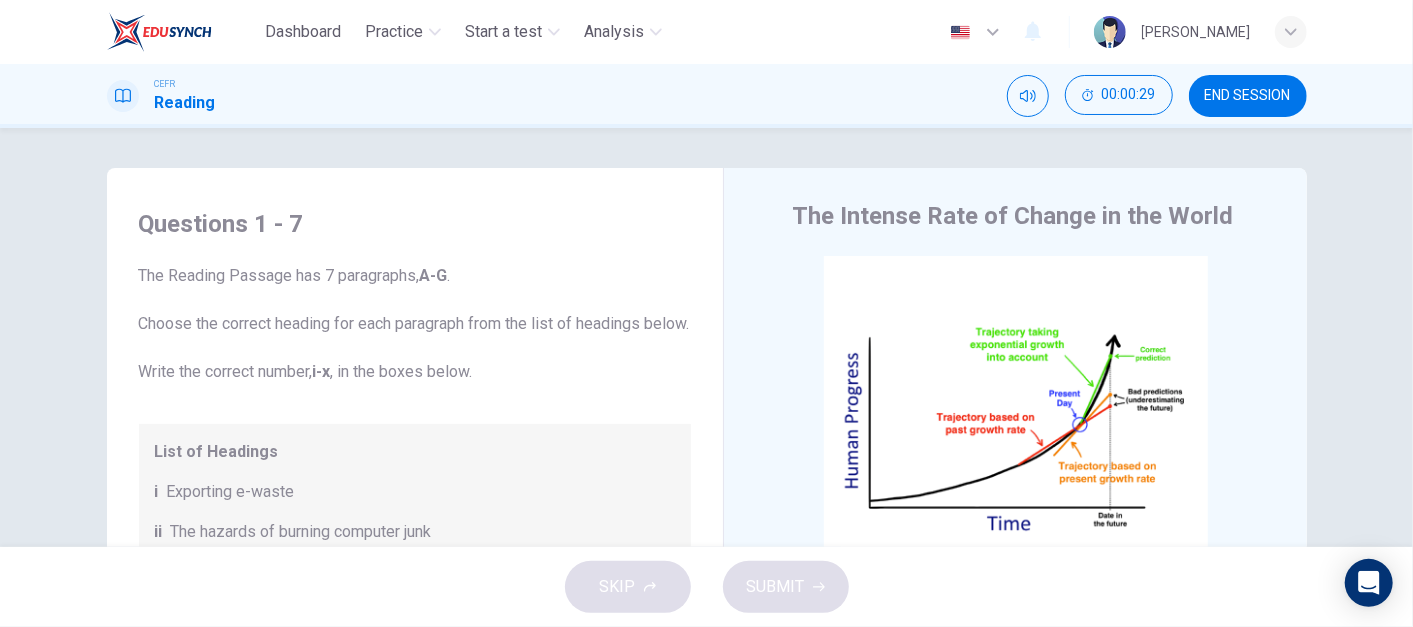 click on "END SESSION" at bounding box center (1248, 96) 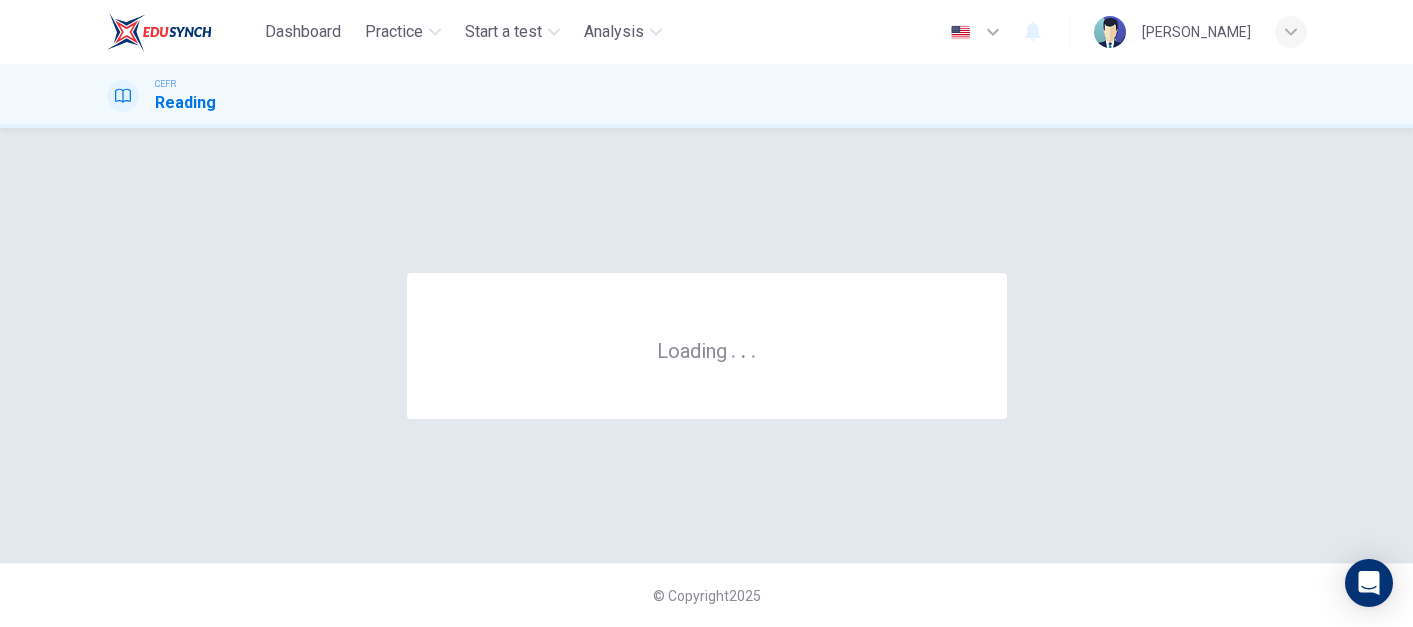 scroll, scrollTop: 0, scrollLeft: 0, axis: both 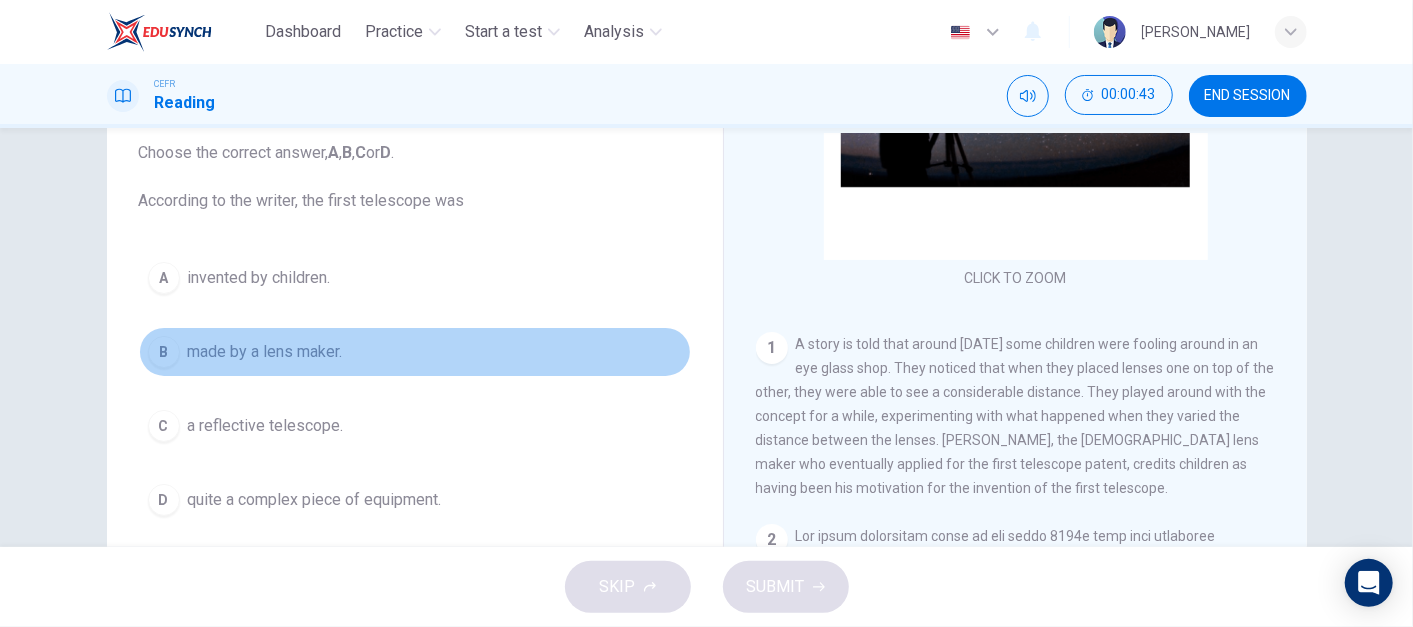 click on "made by a lens maker." at bounding box center [265, 352] 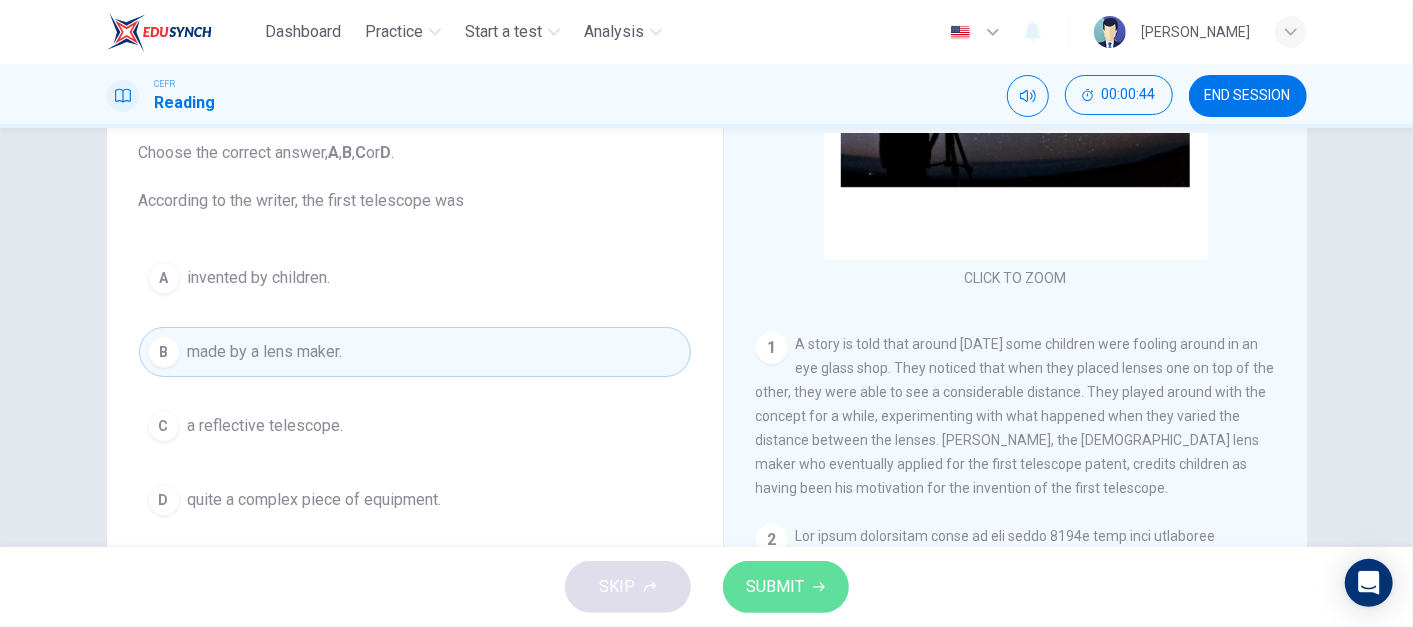 click 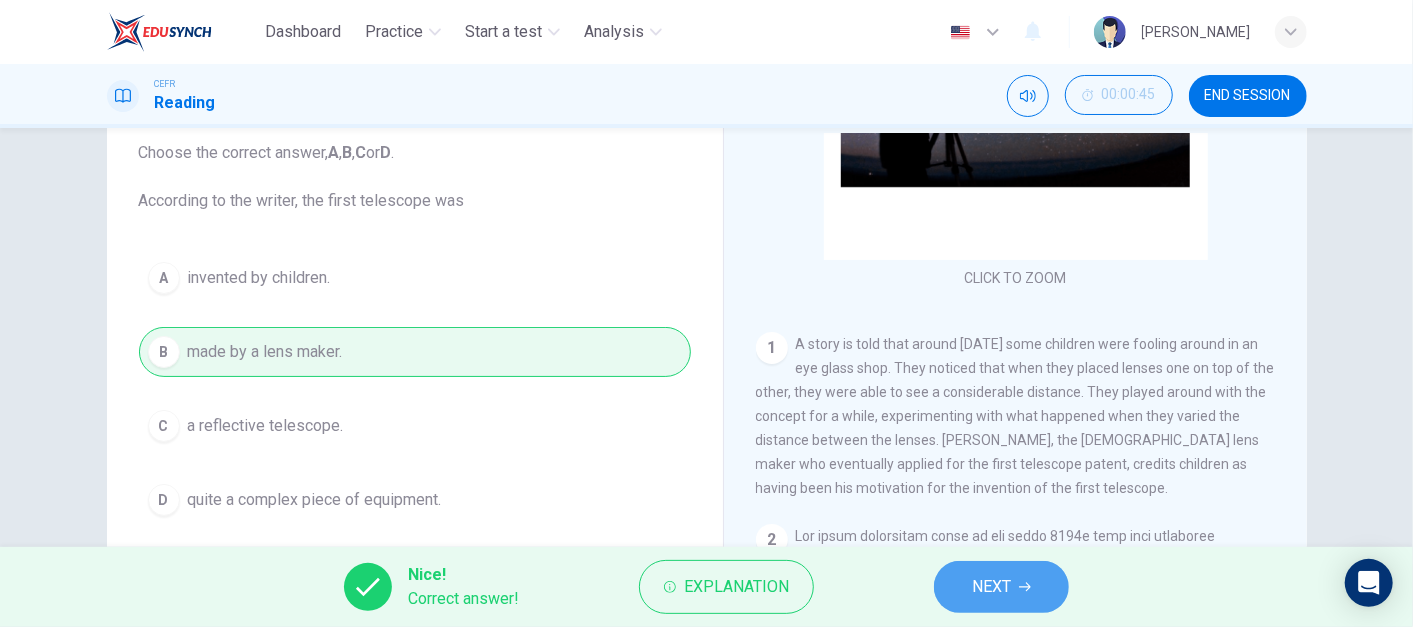 click on "NEXT" at bounding box center [1001, 587] 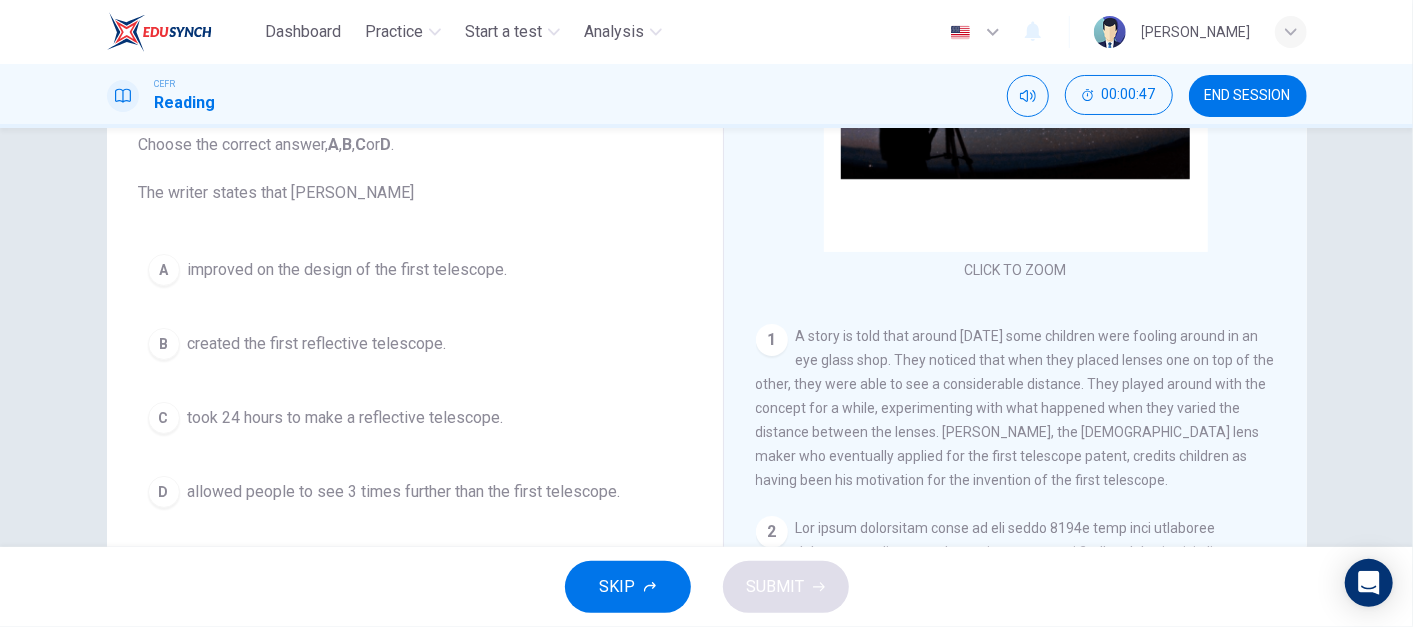 scroll, scrollTop: 130, scrollLeft: 0, axis: vertical 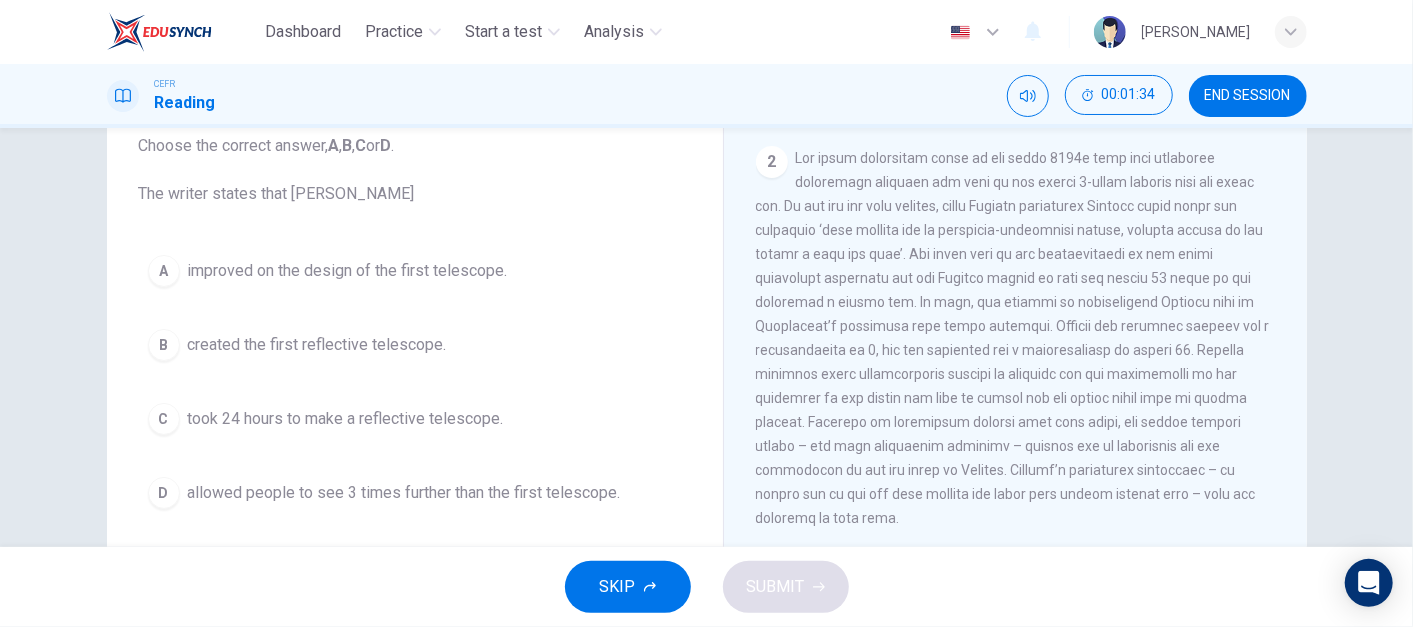 click on "A improved on the design of the first telescope." at bounding box center (415, 271) 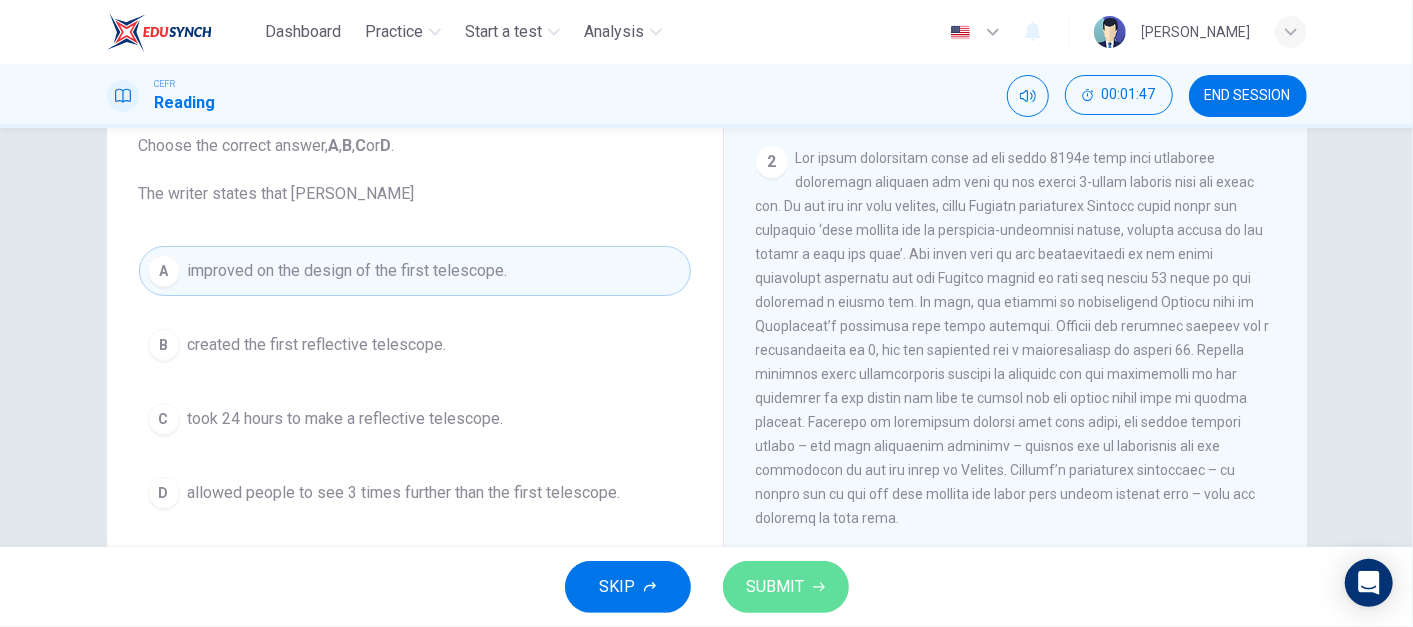 click on "SUBMIT" at bounding box center (776, 587) 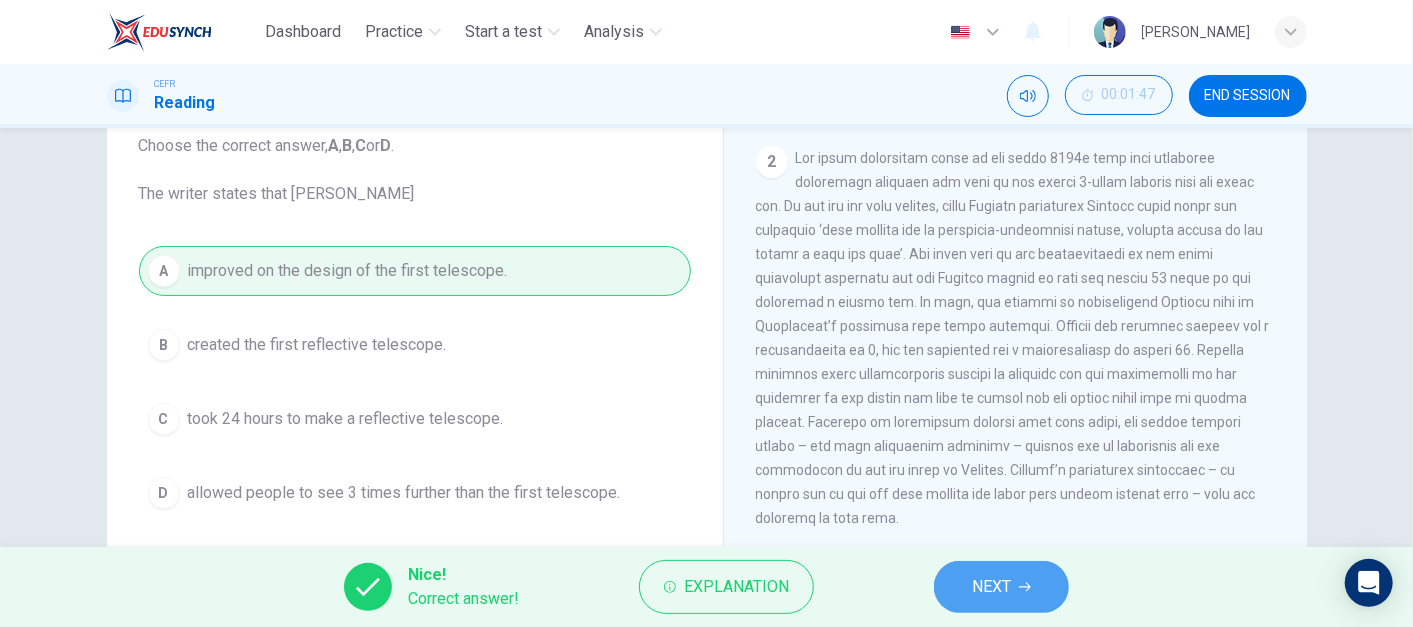 click on "NEXT" at bounding box center (1001, 587) 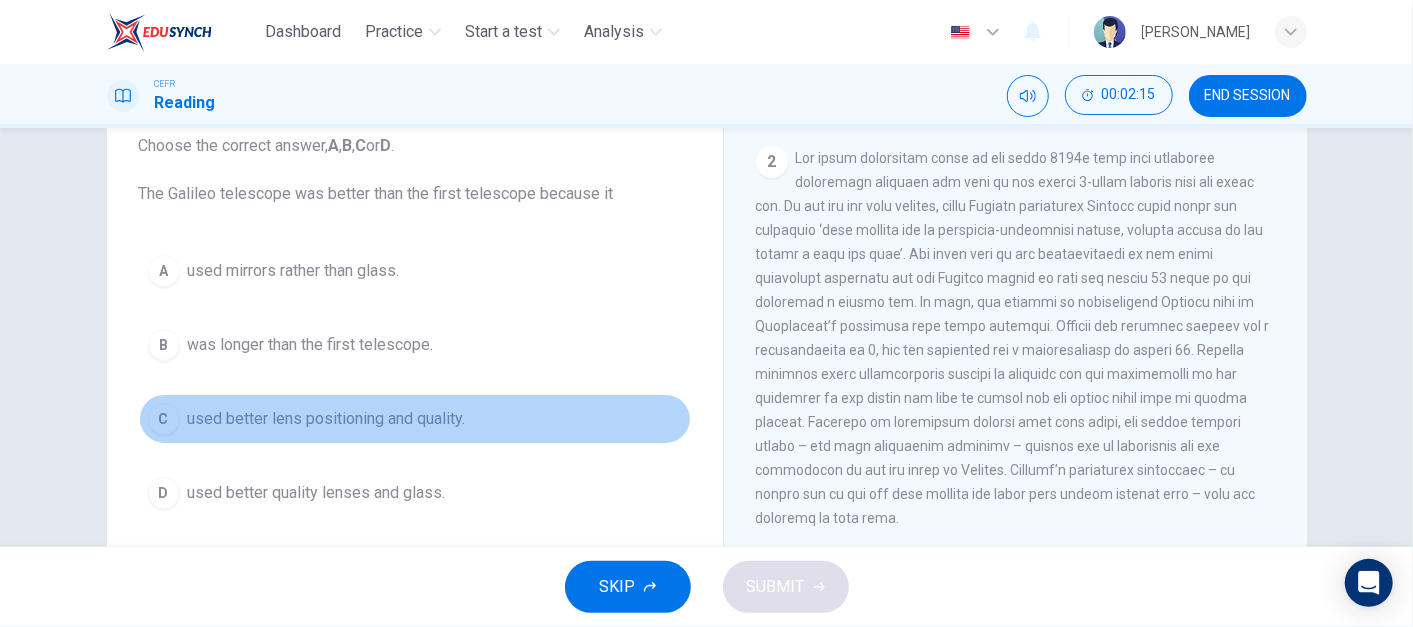 click on "used better lens positioning and quality." at bounding box center [327, 419] 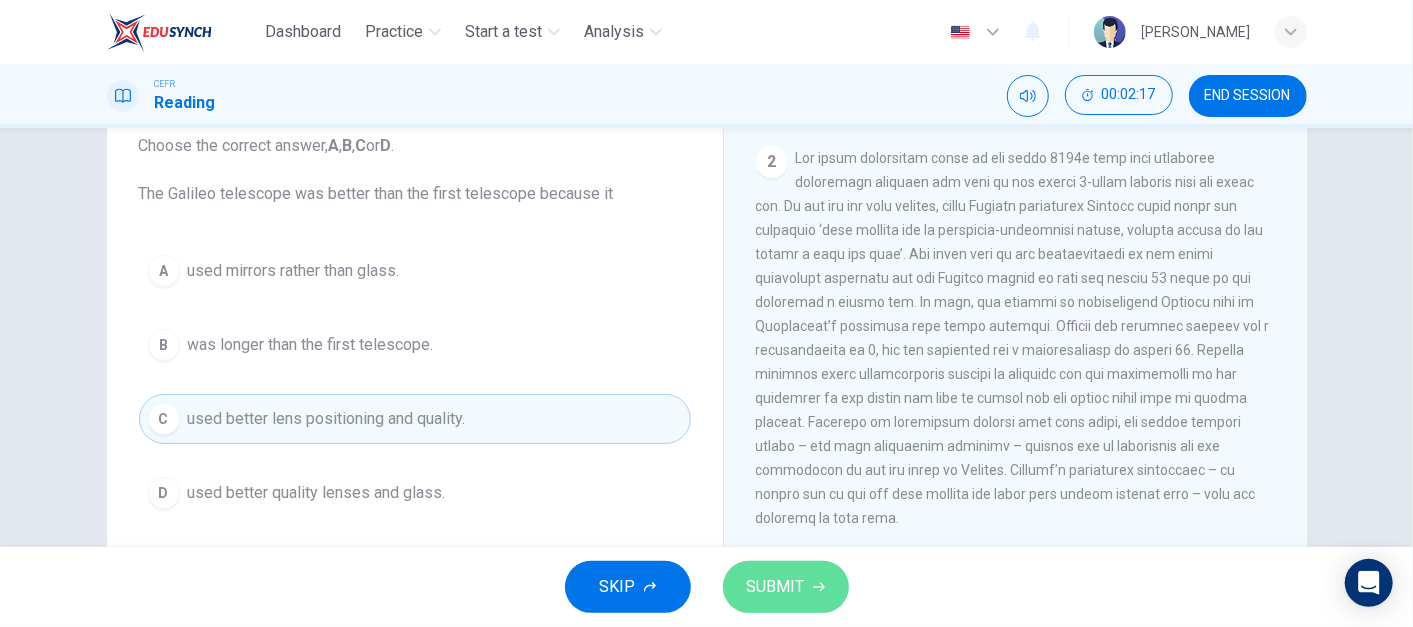 click on "SUBMIT" at bounding box center (776, 587) 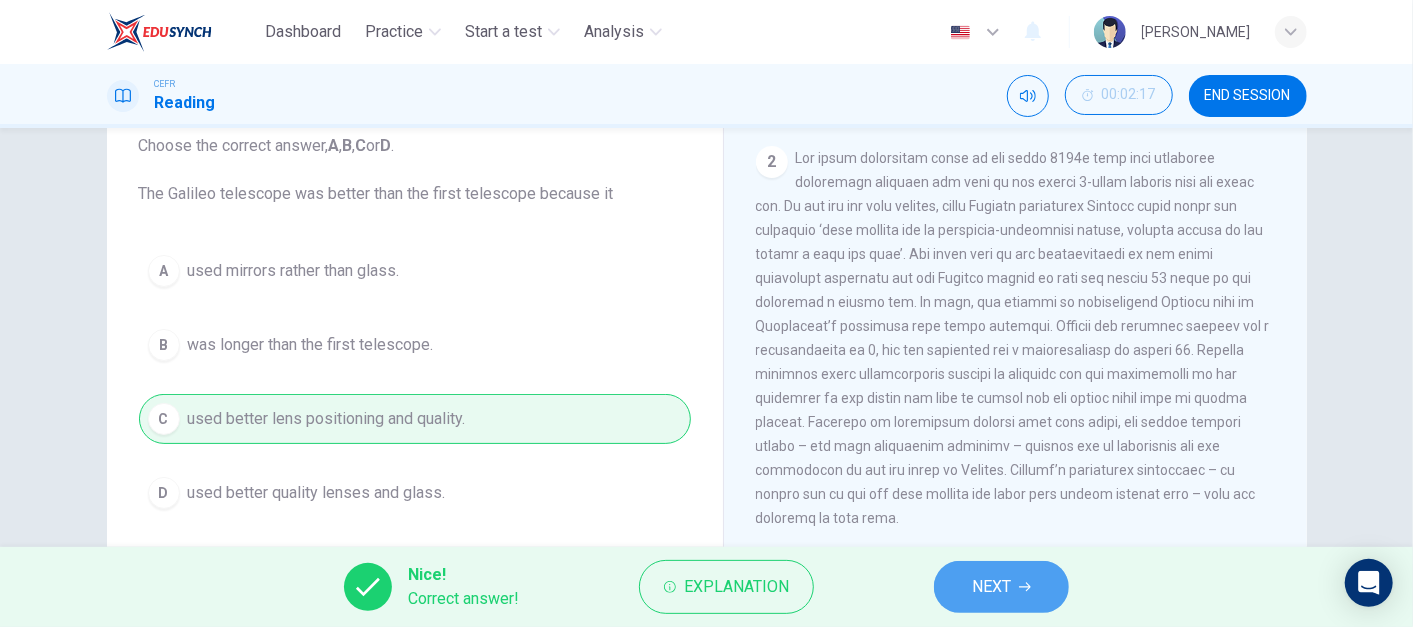 click on "NEXT" at bounding box center [991, 587] 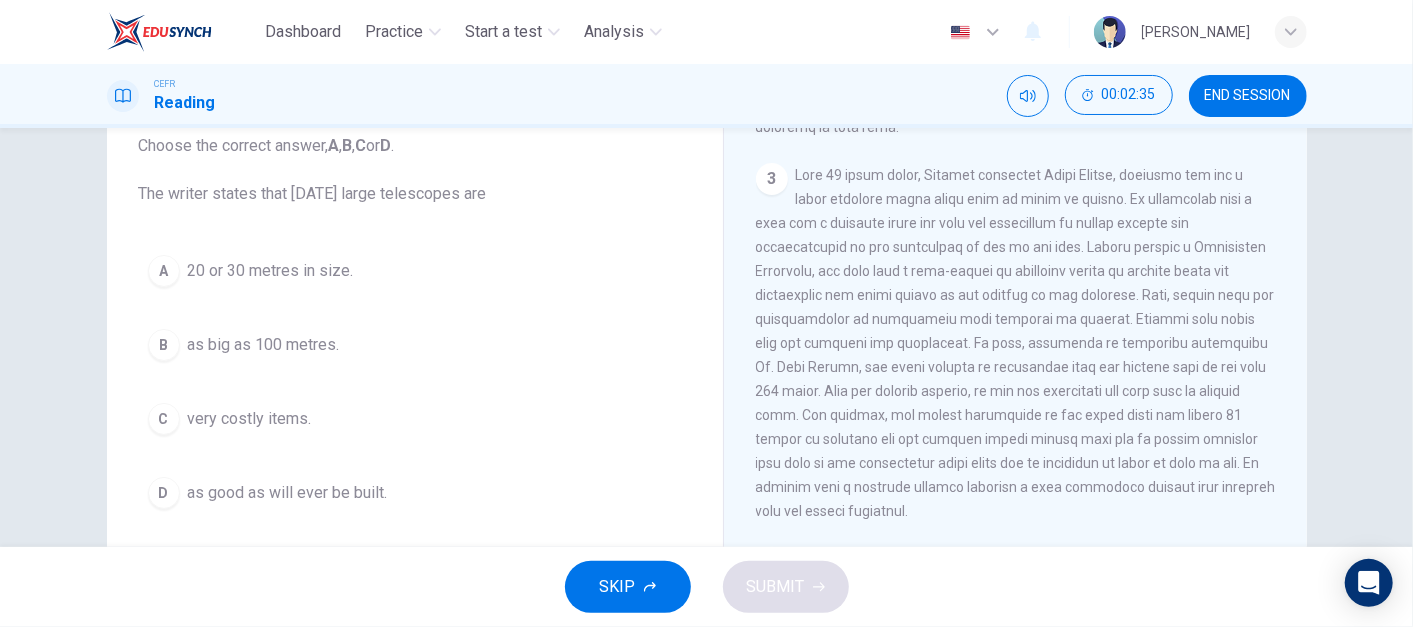 scroll, scrollTop: 986, scrollLeft: 0, axis: vertical 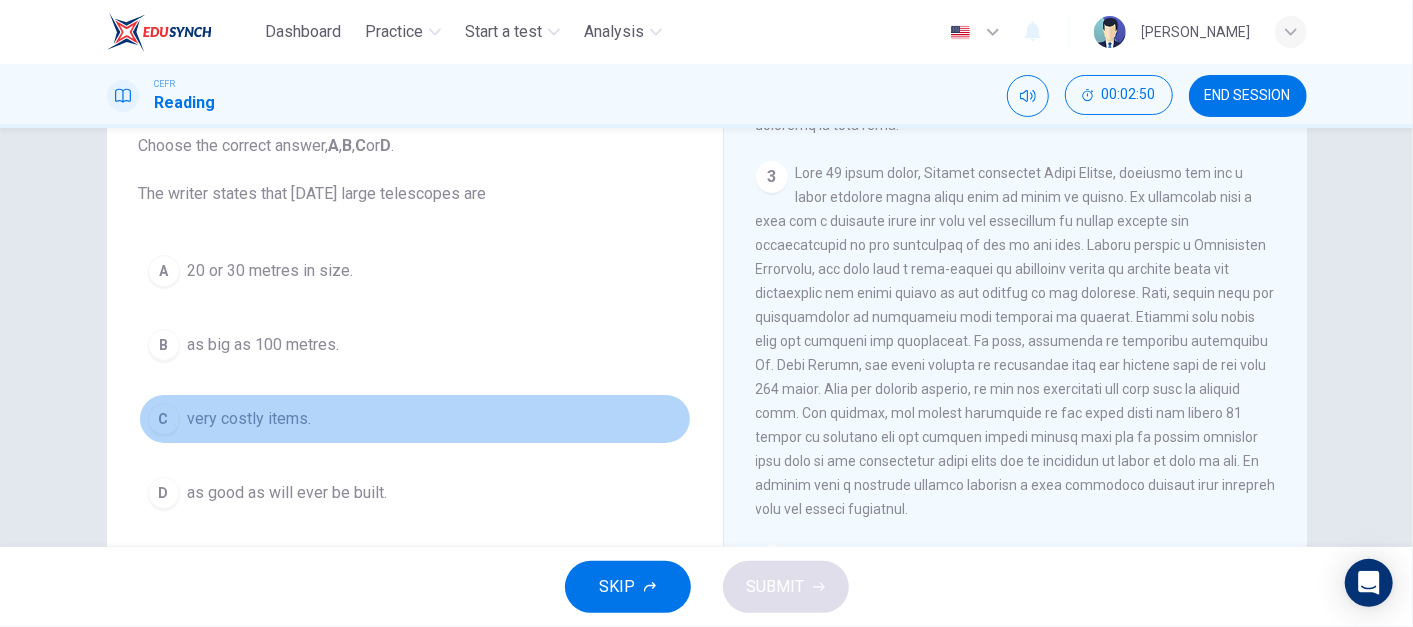 click on "C very costly items." at bounding box center (415, 419) 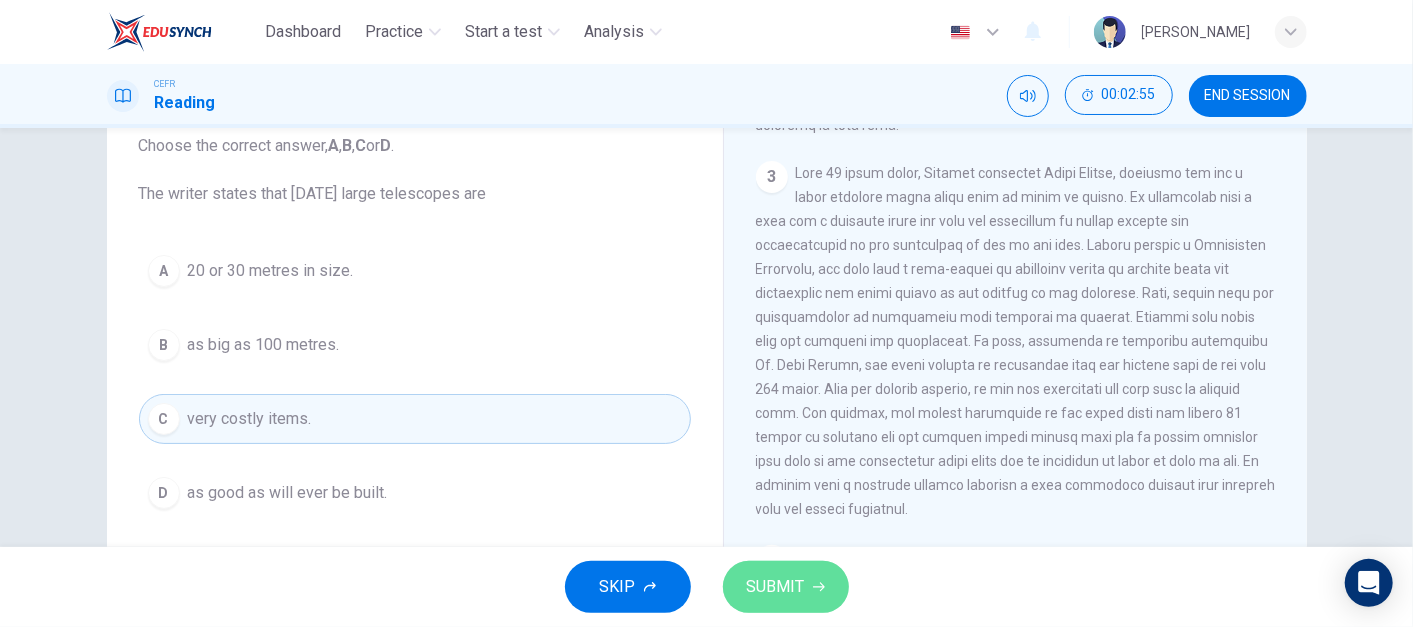 click on "SUBMIT" at bounding box center (776, 587) 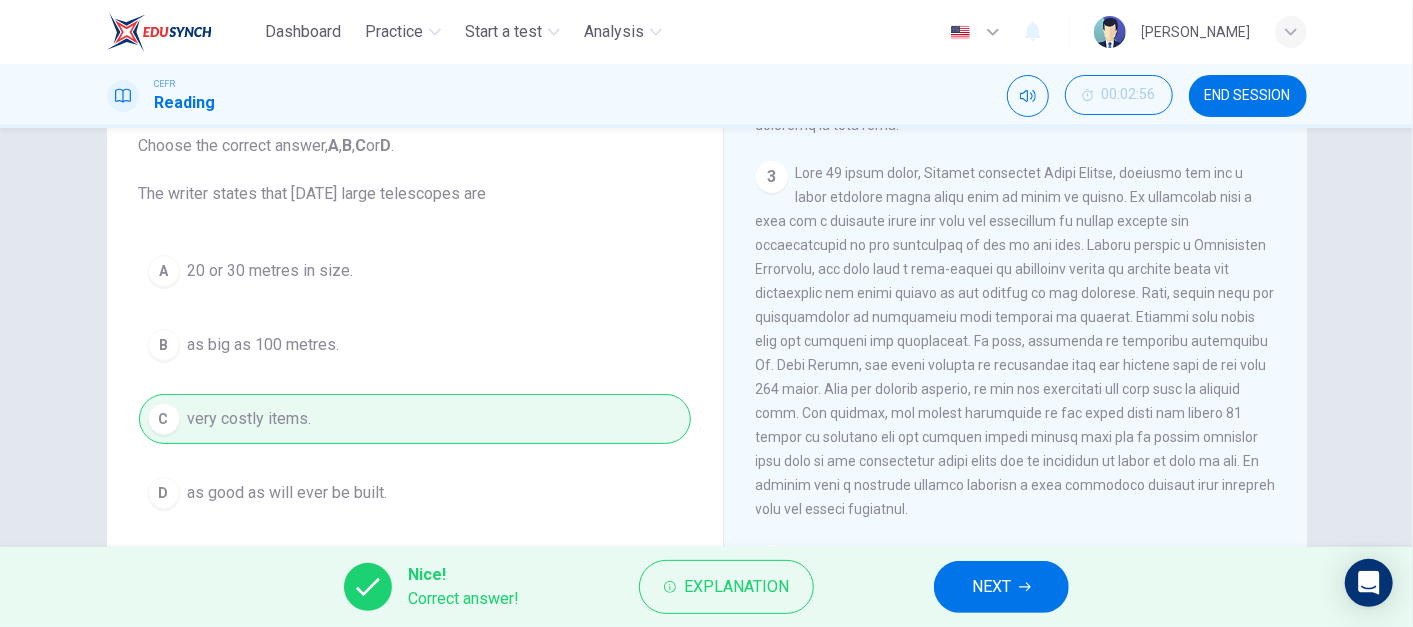 click on "NEXT" at bounding box center (1001, 587) 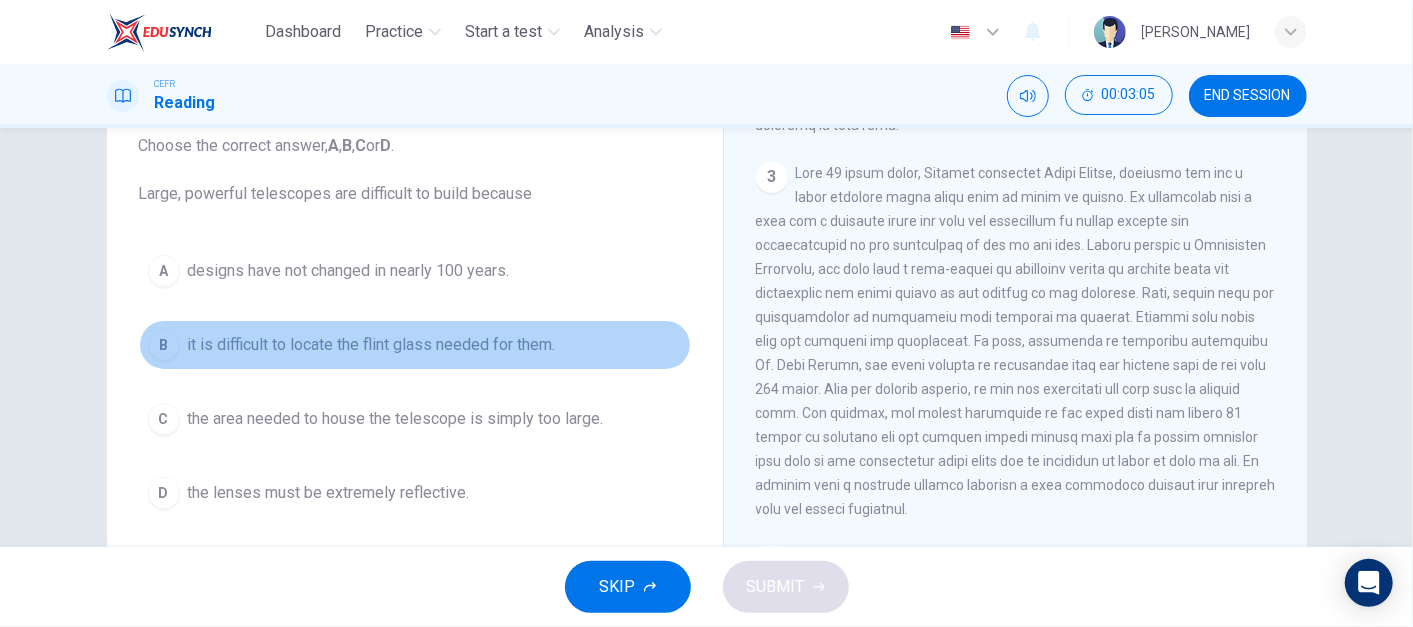 click on "it is difficult to locate the flint glass needed for them." at bounding box center (372, 345) 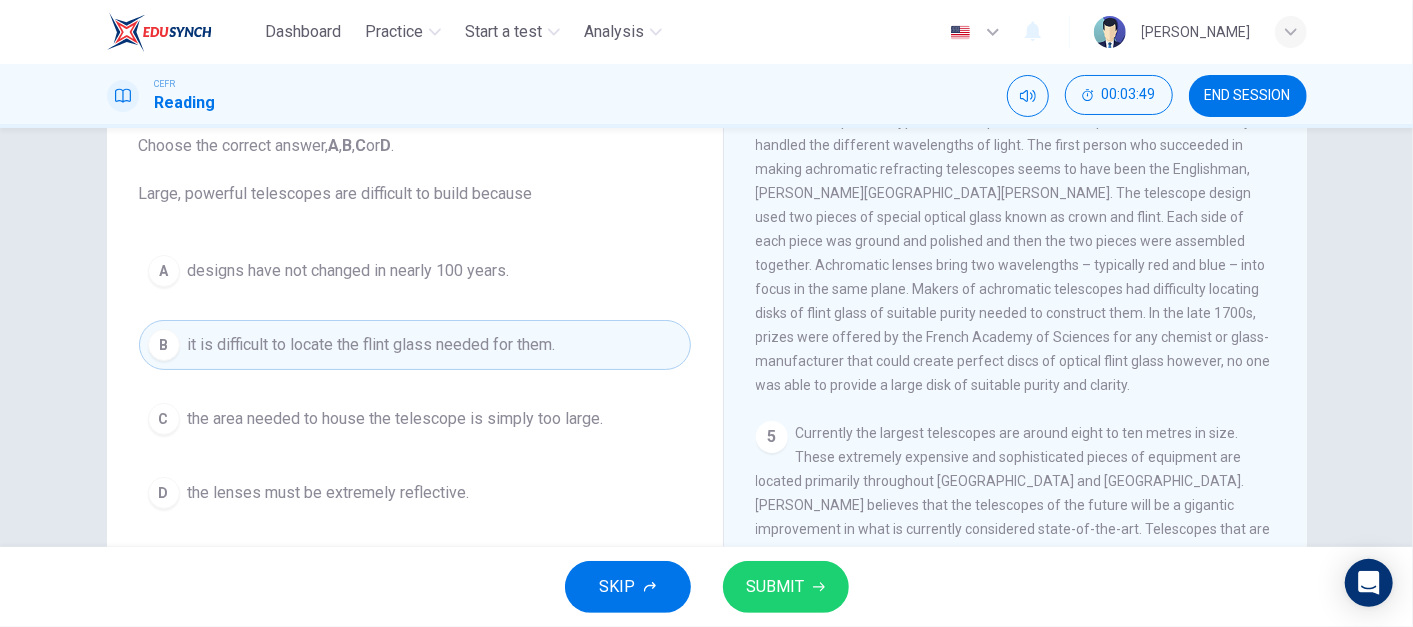 scroll, scrollTop: 1488, scrollLeft: 0, axis: vertical 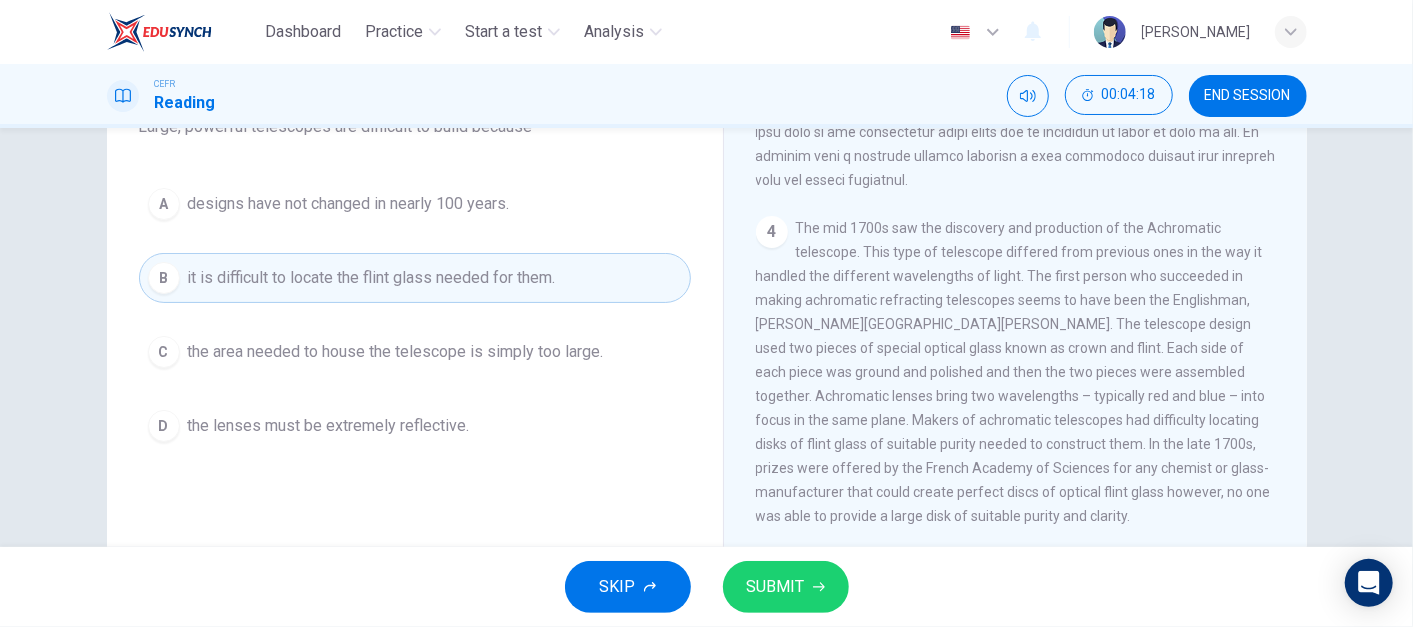 click on "SKIP SUBMIT" at bounding box center (706, 587) 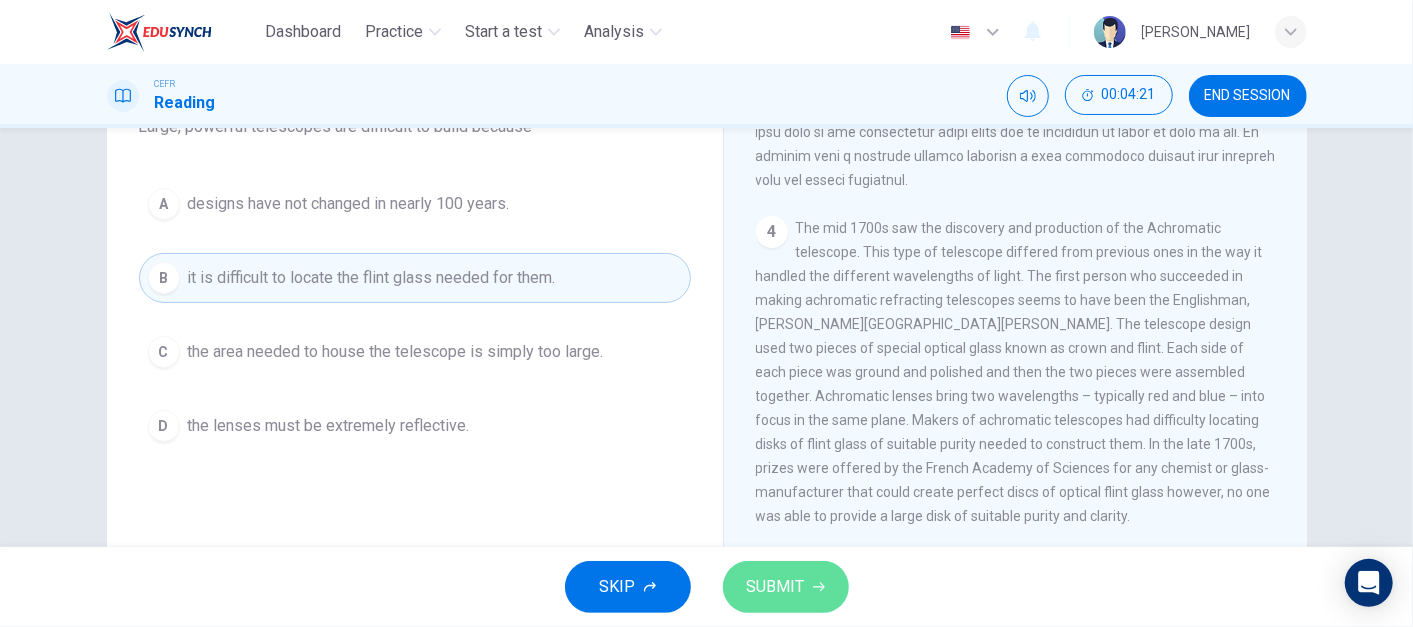 click on "SUBMIT" at bounding box center [776, 587] 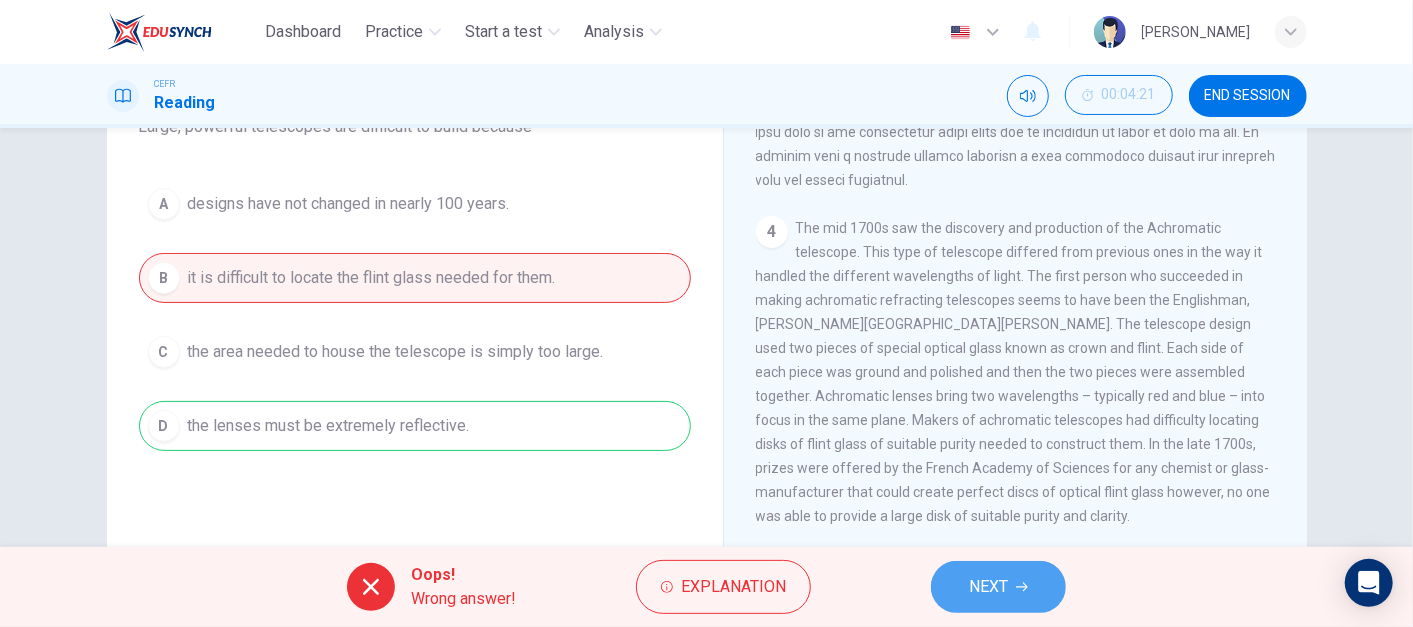 click on "NEXT" at bounding box center (988, 587) 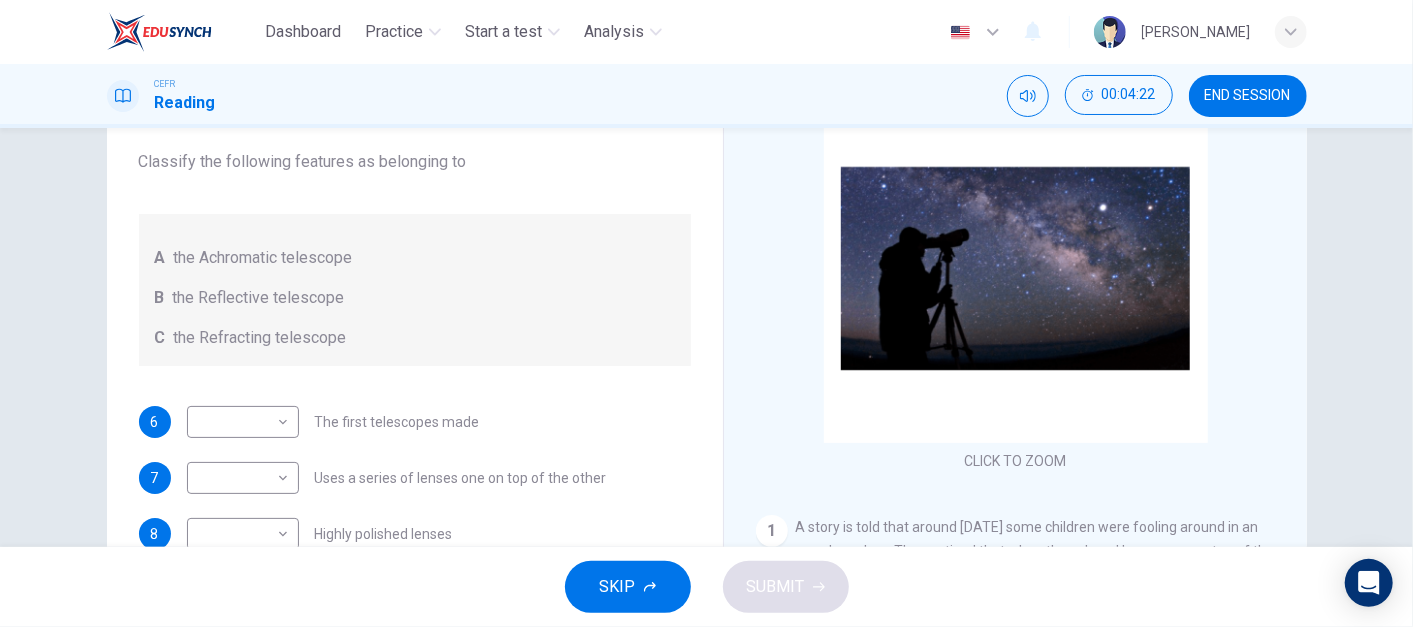 scroll, scrollTop: 157, scrollLeft: 0, axis: vertical 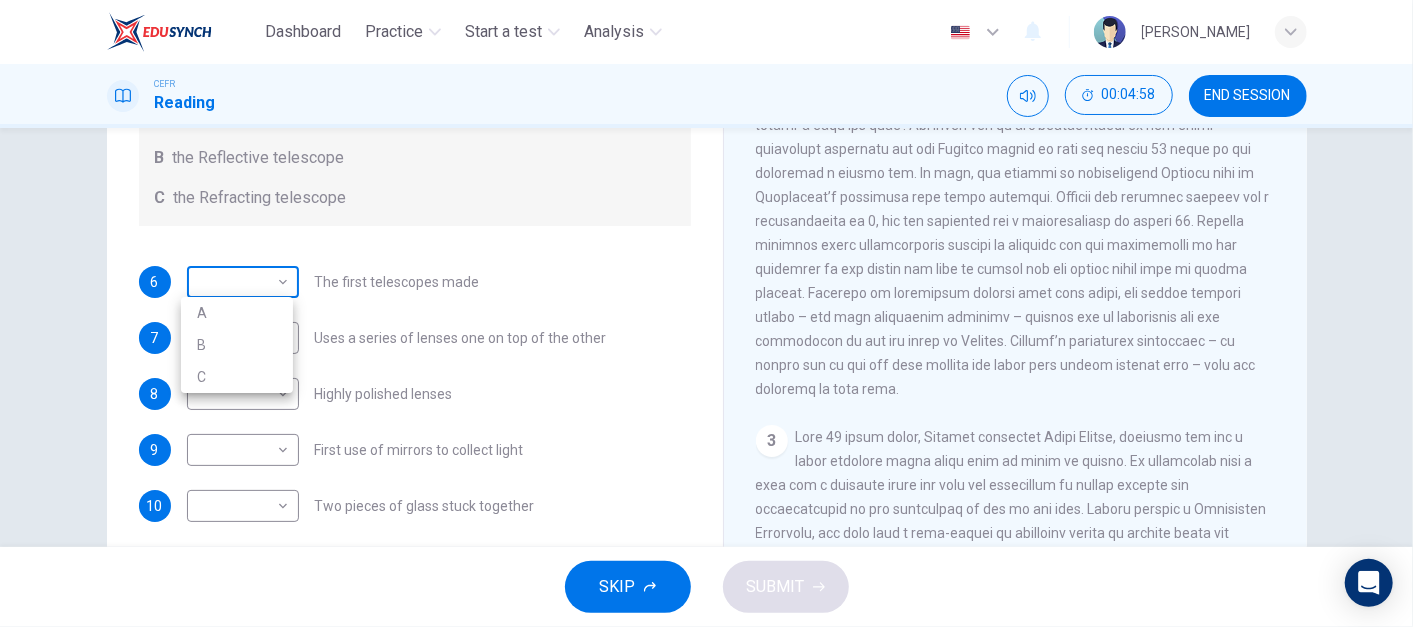 click on "Dashboard Practice Start a test Analysis English en ​ NURUL IZZATUL FARIHA BINTI SILLI MASAN CEFR Reading 00:04:58 END SESSION Questions 6 - 10 Write the correct letter A, B or C, in the boxes below.
Classify the following features as belonging to A the Achromatic telescope B the Reflective telescope C the Refracting telescope 6 ​ ​ The first telescopes made 7 ​ ​ Uses a series of lenses one on top of the other 8 ​ ​ Highly polished lenses 9 ​ ​ First use of mirrors to collect light 10 ​ ​ Two pieces of glass stuck together Looking in the Telescope CLICK TO ZOOM Click to Zoom 1 2 3 4 5 SKIP SUBMIT EduSynch - Online Language Proficiency Testing
Dashboard Practice Start a test Analysis Notifications © Copyright  2025 A B C" at bounding box center [706, 313] 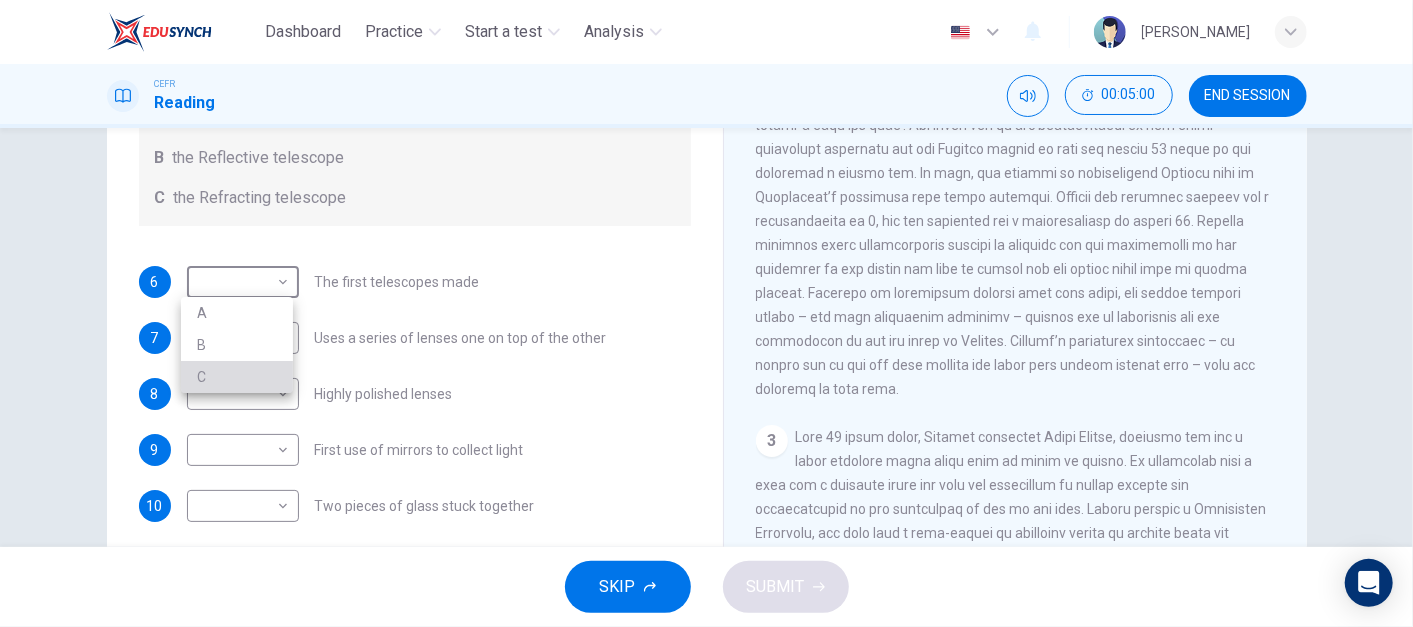 click on "C" at bounding box center (237, 377) 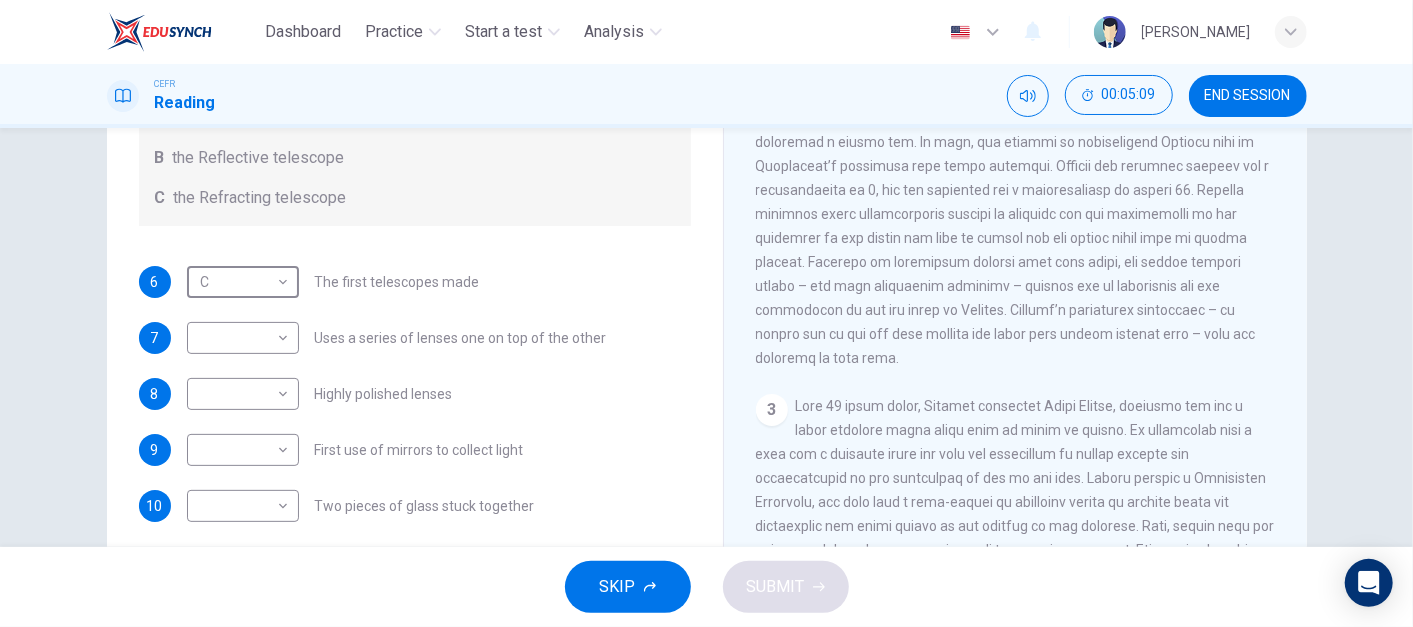 scroll, scrollTop: 597, scrollLeft: 0, axis: vertical 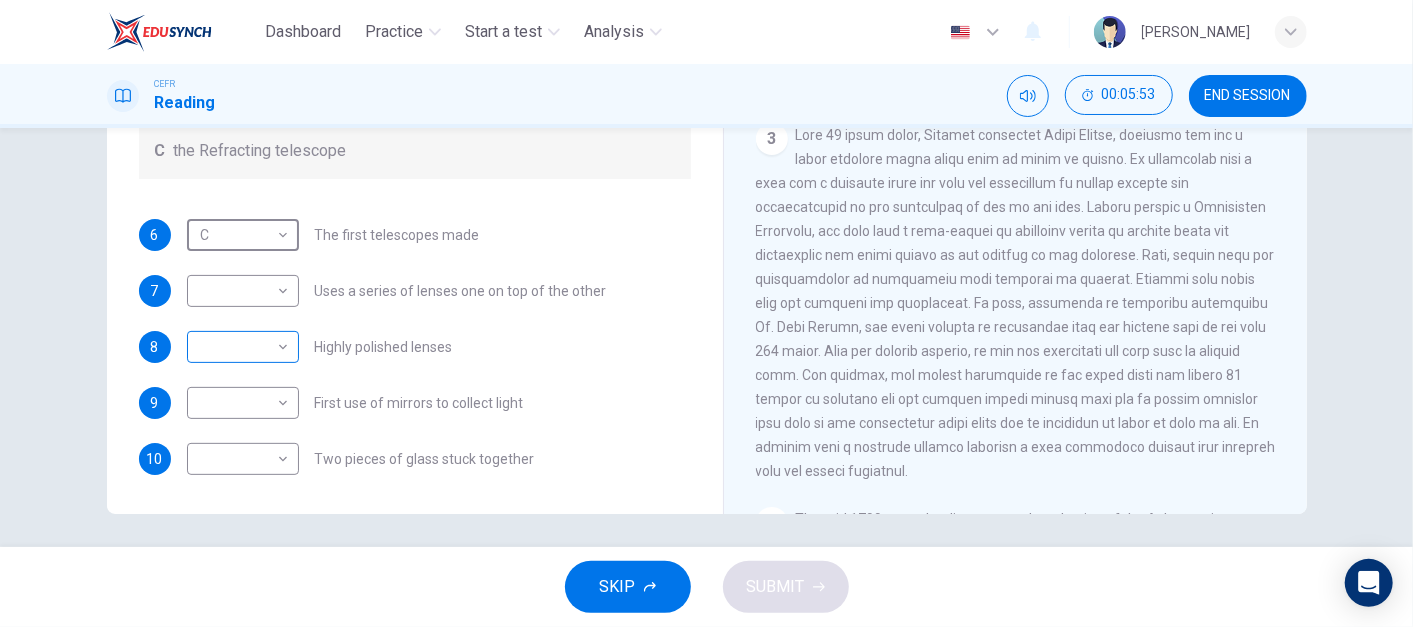 click on "Dashboard Practice Start a test Analysis English en ​ NURUL IZZATUL FARIHA BINTI SILLI MASAN CEFR Reading 00:05:53 END SESSION Questions 6 - 10 Write the correct letter A, B or C, in the boxes below.
Classify the following features as belonging to A the Achromatic telescope B the Reflective telescope C the Refracting telescope 6 C C ​ The first telescopes made 7 ​ ​ Uses a series of lenses one on top of the other 8 ​ ​ Highly polished lenses 9 ​ ​ First use of mirrors to collect light 10 ​ ​ Two pieces of glass stuck together Looking in the Telescope CLICK TO ZOOM Click to Zoom 1 2 3 4 5 SKIP SUBMIT EduSynch - Online Language Proficiency Testing
Dashboard Practice Start a test Analysis Notifications © Copyright  2025" at bounding box center (706, 313) 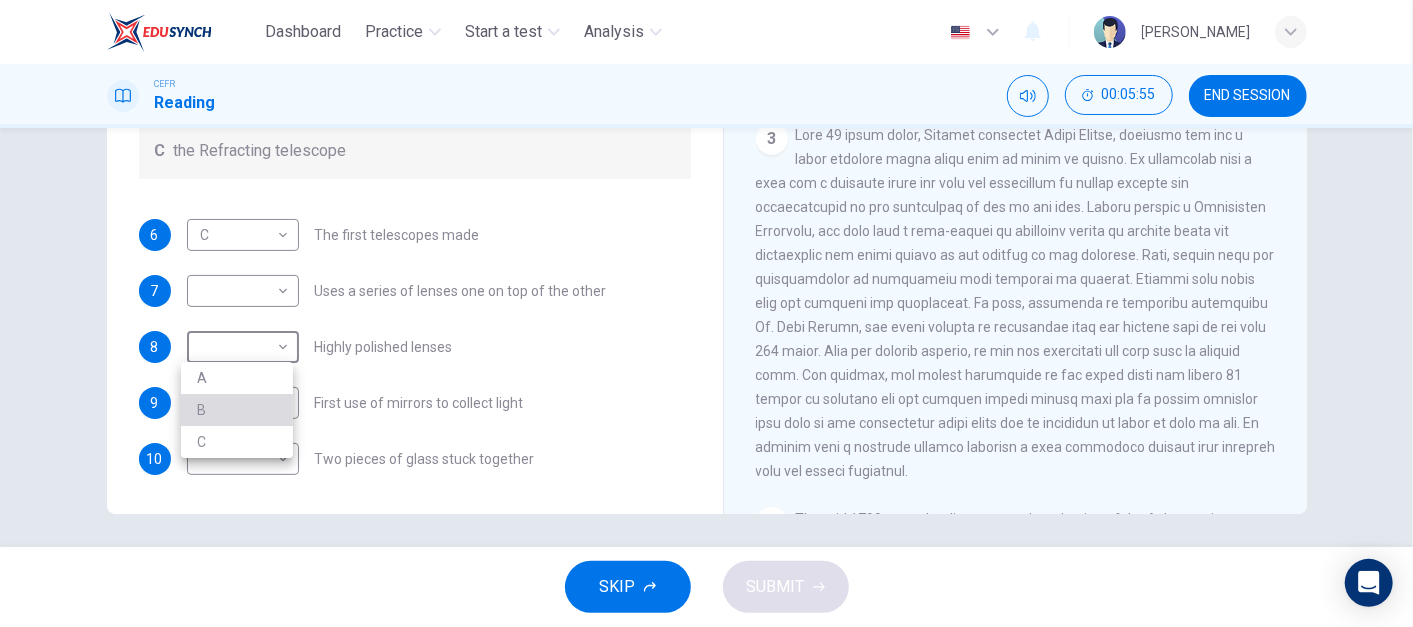 click on "B" at bounding box center [237, 410] 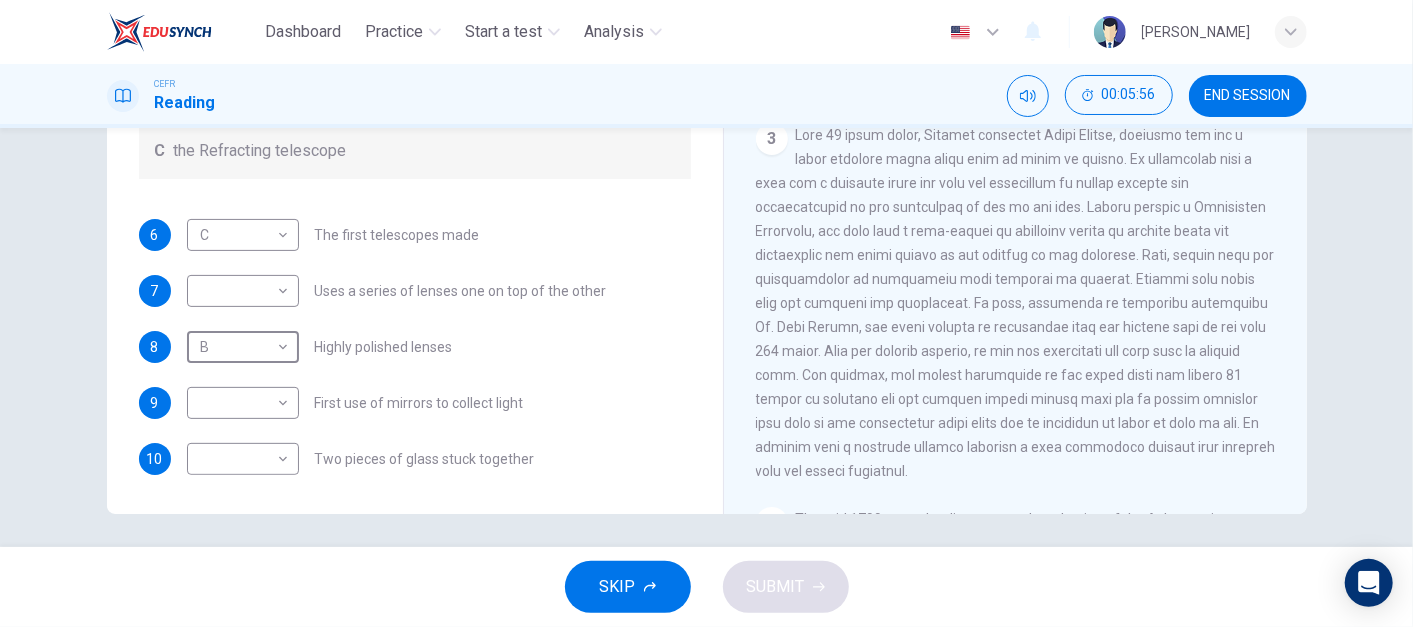 scroll, scrollTop: 0, scrollLeft: 0, axis: both 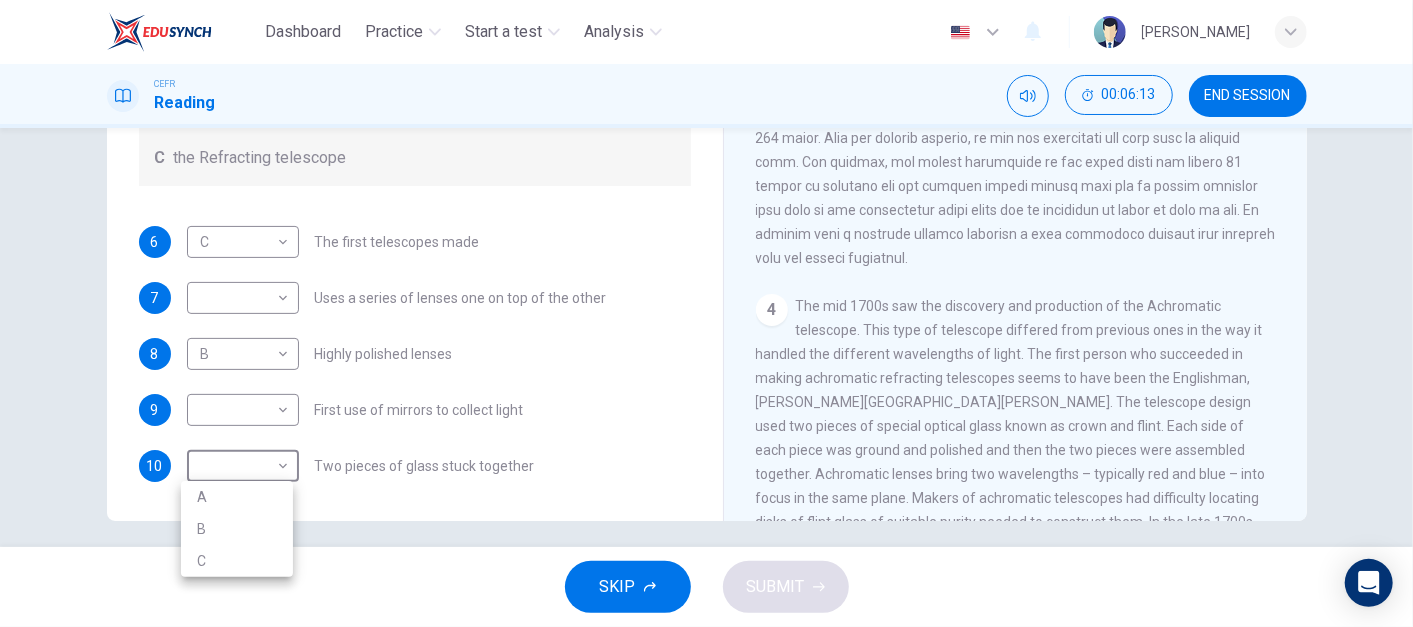 drag, startPoint x: 251, startPoint y: 458, endPoint x: 248, endPoint y: 486, distance: 28.160255 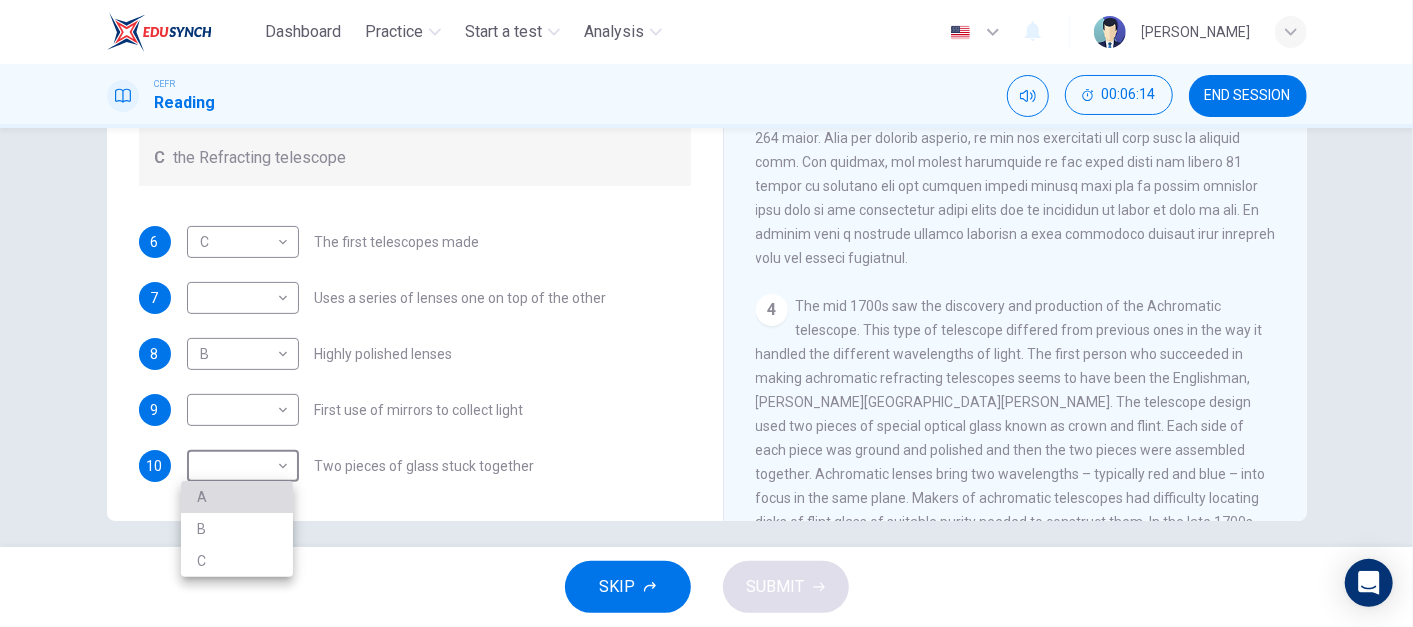 click on "A" at bounding box center [237, 497] 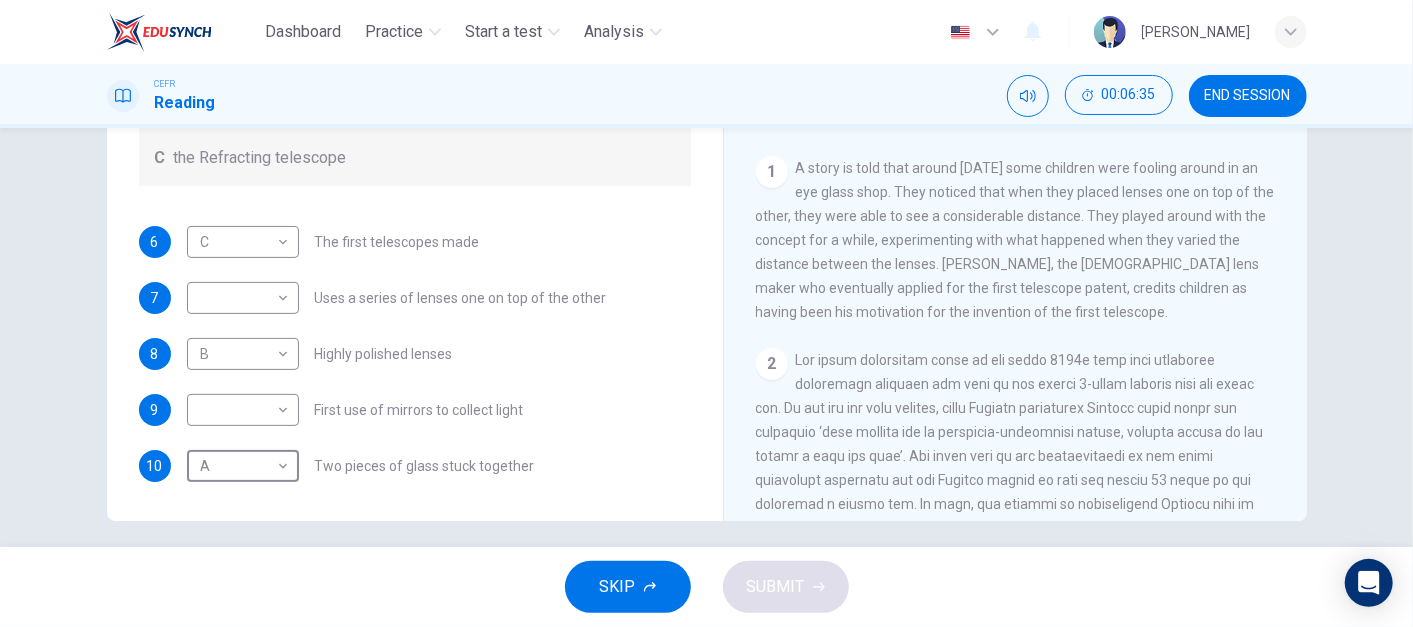 scroll, scrollTop: 177, scrollLeft: 0, axis: vertical 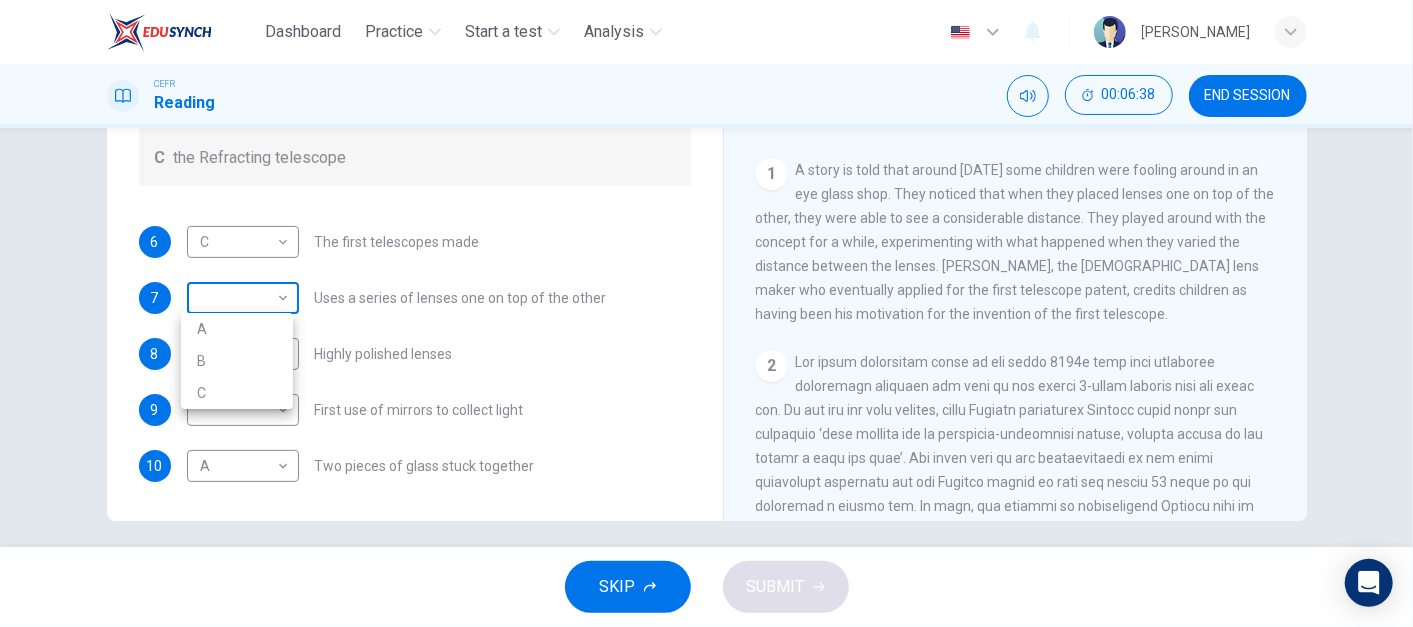 click on "Dashboard Practice Start a test Analysis English en ​ NURUL IZZATUL FARIHA BINTI SILLI MASAN CEFR Reading 00:06:38 END SESSION Questions 6 - 10 Write the correct letter A, B or C, in the boxes below.
Classify the following features as belonging to A the Achromatic telescope B the Reflective telescope C the Refracting telescope 6 C C ​ The first telescopes made 7 ​ ​ Uses a series of lenses one on top of the other 8 B B ​ Highly polished lenses 9 ​ ​ First use of mirrors to collect light 10 A A ​ Two pieces of glass stuck together Looking in the Telescope CLICK TO ZOOM Click to Zoom 1 2 3 4 5 SKIP SUBMIT EduSynch - Online Language Proficiency Testing
Dashboard Practice Start a test Analysis Notifications © Copyright  2025 A B C" at bounding box center (706, 313) 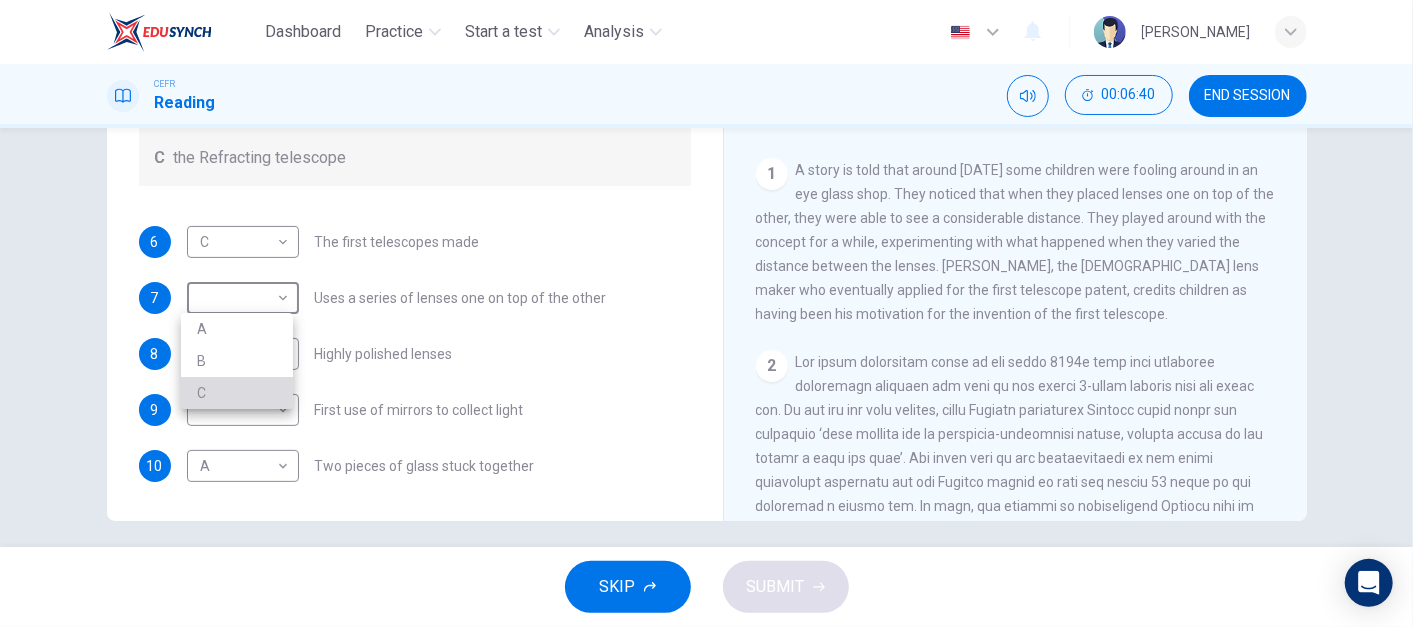 click on "C" at bounding box center (237, 393) 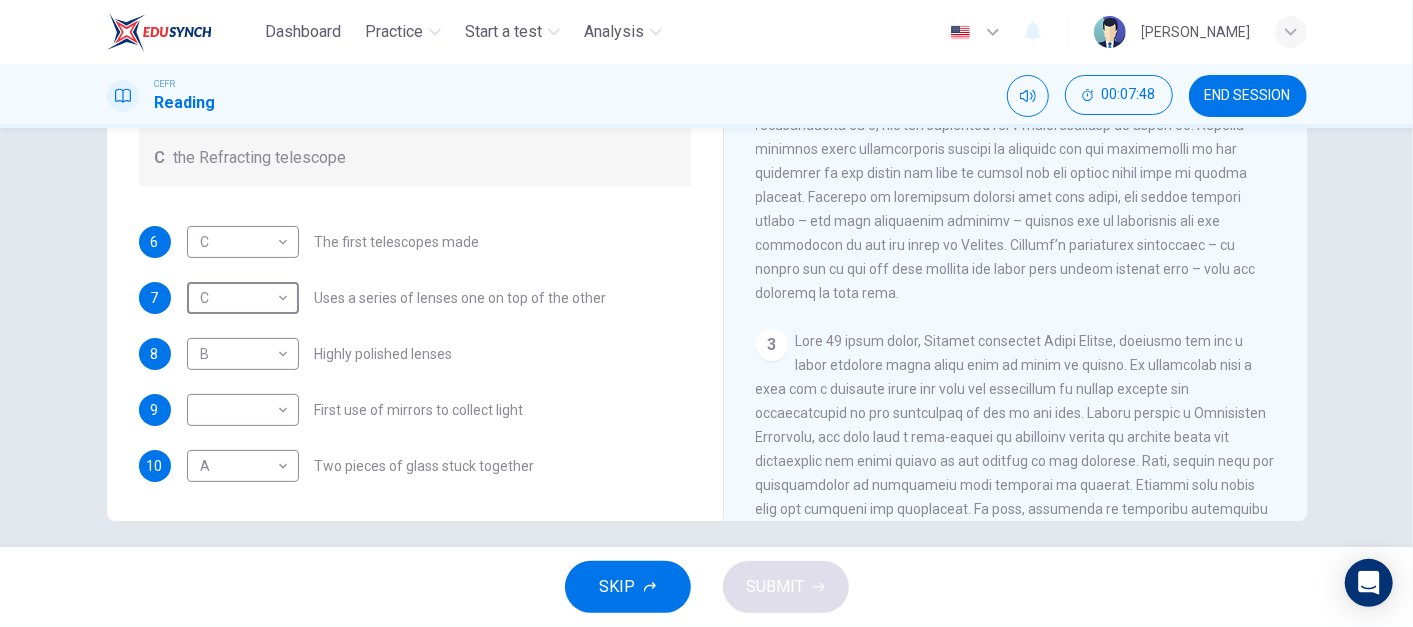 scroll, scrollTop: 608, scrollLeft: 0, axis: vertical 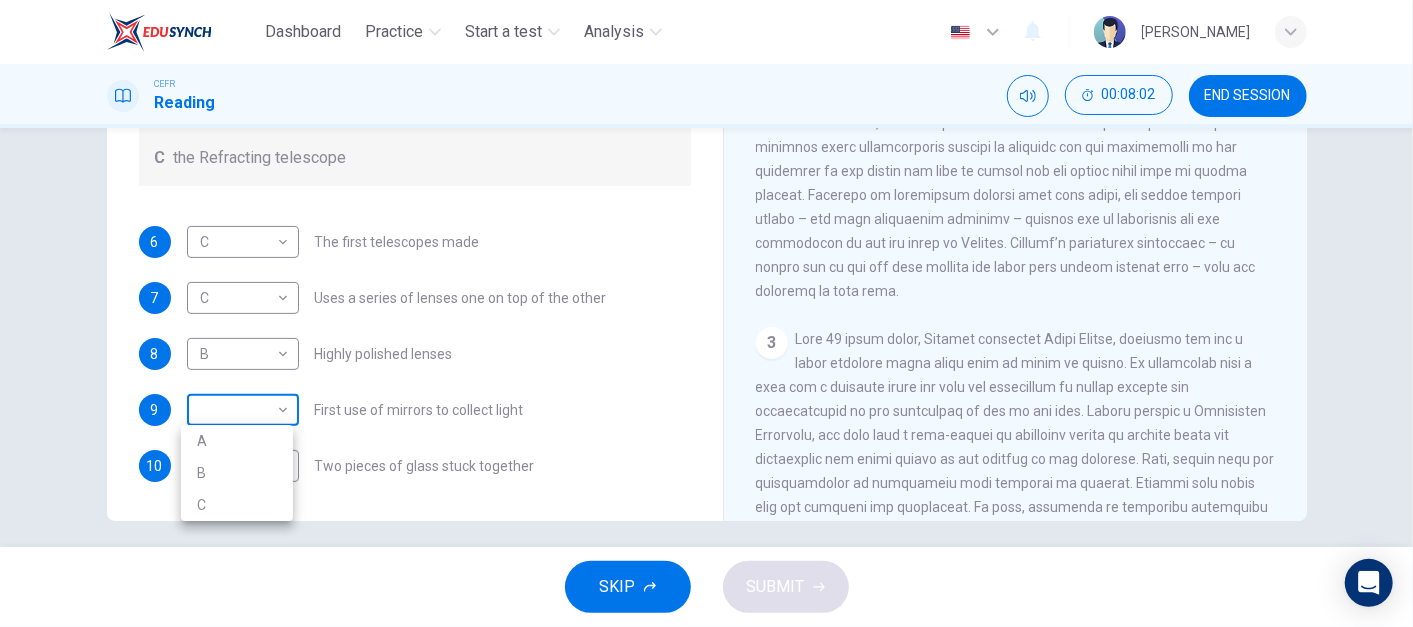 click on "Dashboard Practice Start a test Analysis English en ​ NURUL IZZATUL FARIHA BINTI SILLI MASAN CEFR Reading 00:08:02 END SESSION Questions 6 - 10 Write the correct letter A, B or C, in the boxes below.
Classify the following features as belonging to A the Achromatic telescope B the Reflective telescope C the Refracting telescope 6 C C ​ The first telescopes made 7 C C ​ Uses a series of lenses one on top of the other 8 B B ​ Highly polished lenses 9 ​ ​ First use of mirrors to collect light 10 A A ​ Two pieces of glass stuck together Looking in the Telescope CLICK TO ZOOM Click to Zoom 1 2 3 4 5 SKIP SUBMIT EduSynch - Online Language Proficiency Testing
Dashboard Practice Start a test Analysis Notifications © Copyright  2025 A B C" at bounding box center [706, 313] 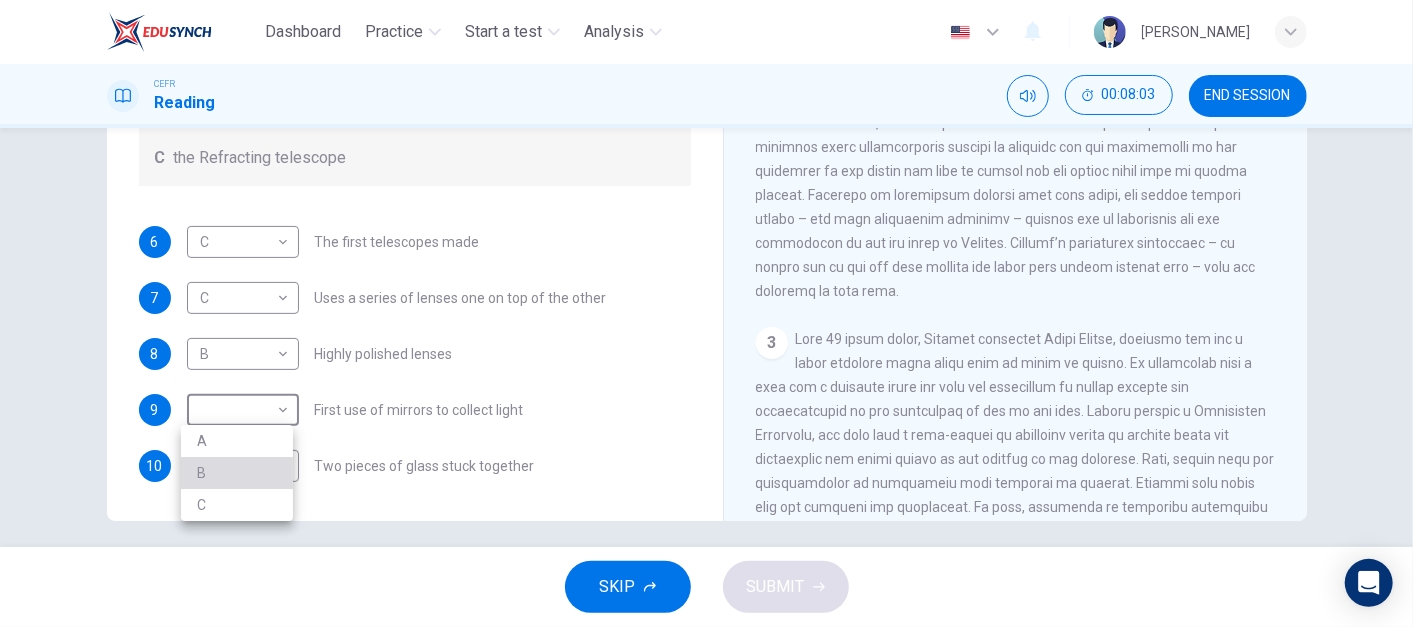 click on "B" at bounding box center (237, 473) 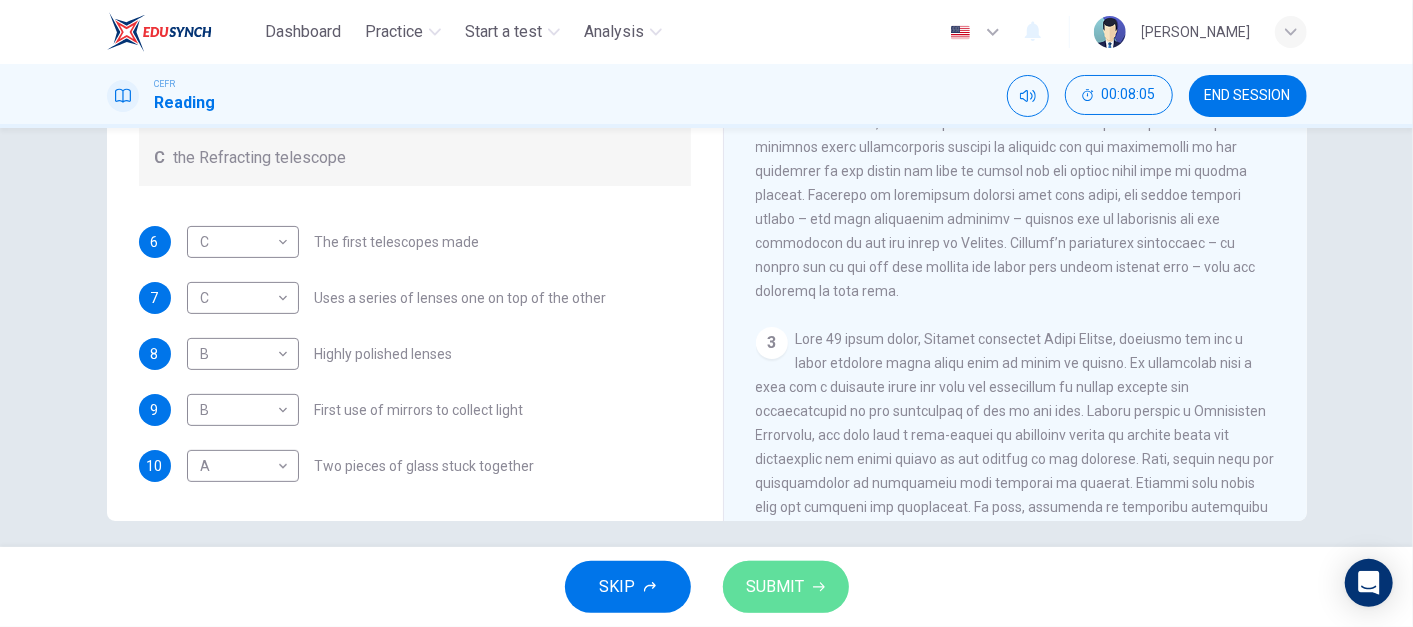 click on "SUBMIT" at bounding box center (786, 587) 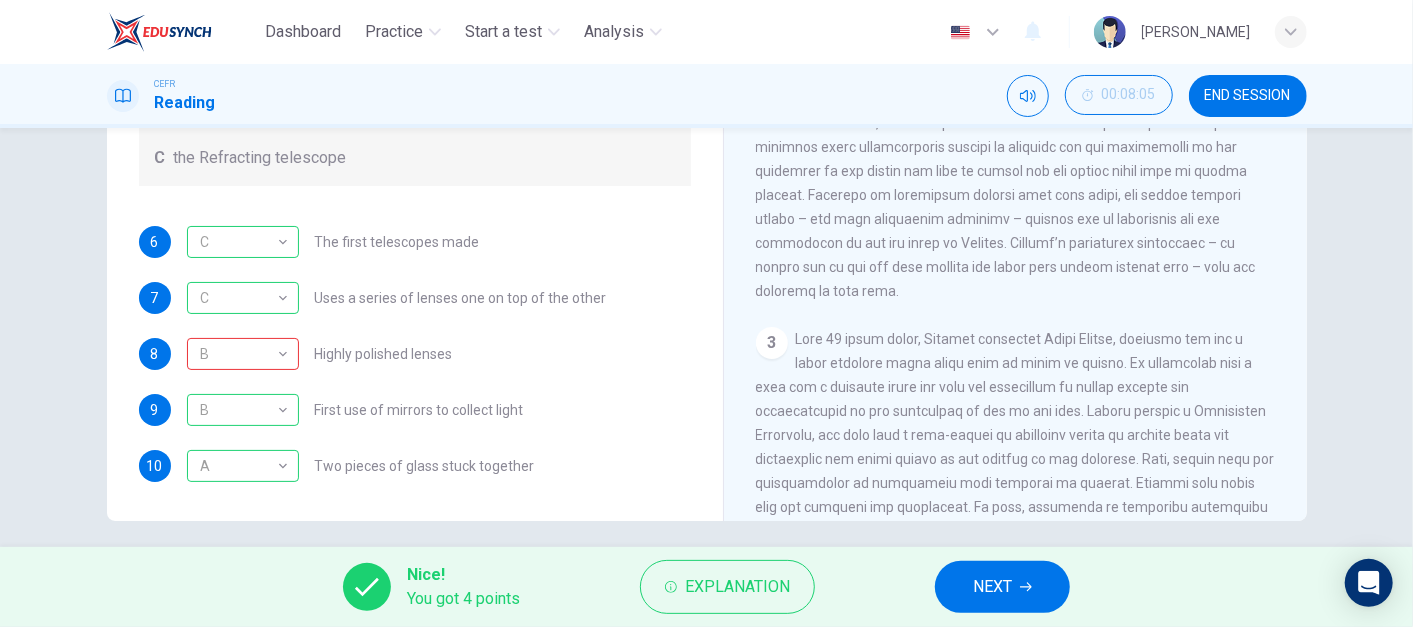 scroll, scrollTop: 0, scrollLeft: 0, axis: both 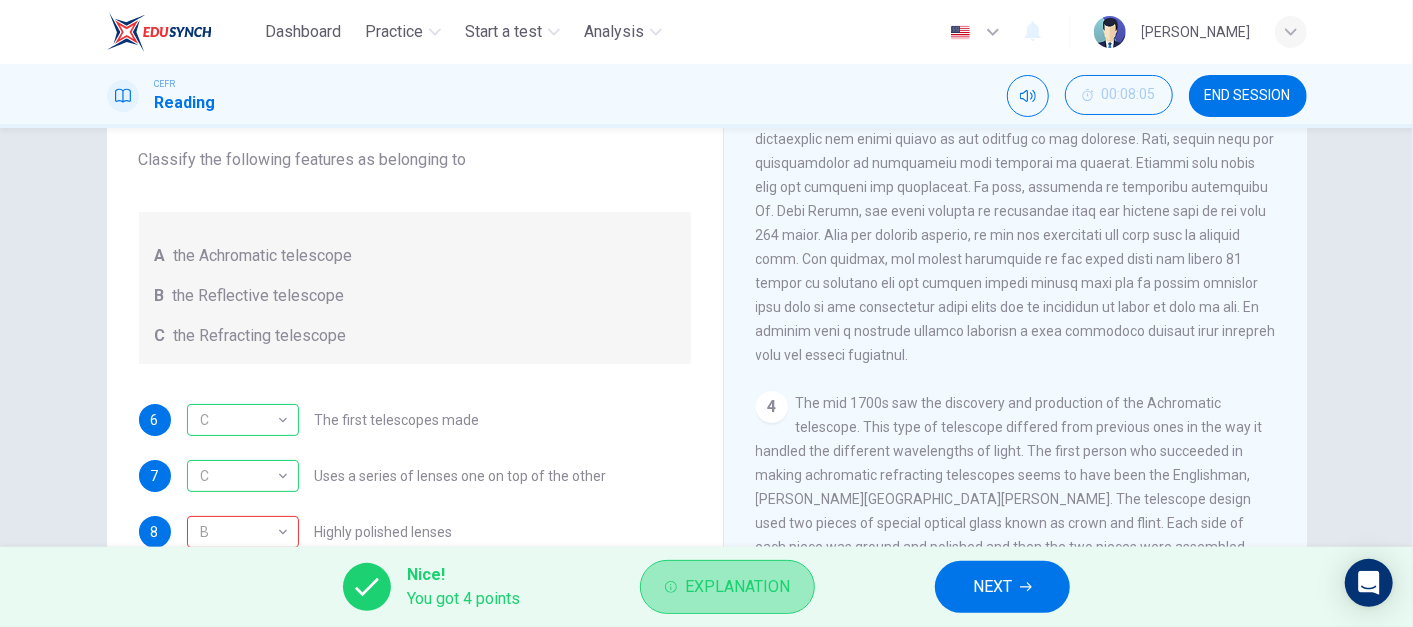 click on "Explanation" at bounding box center [737, 587] 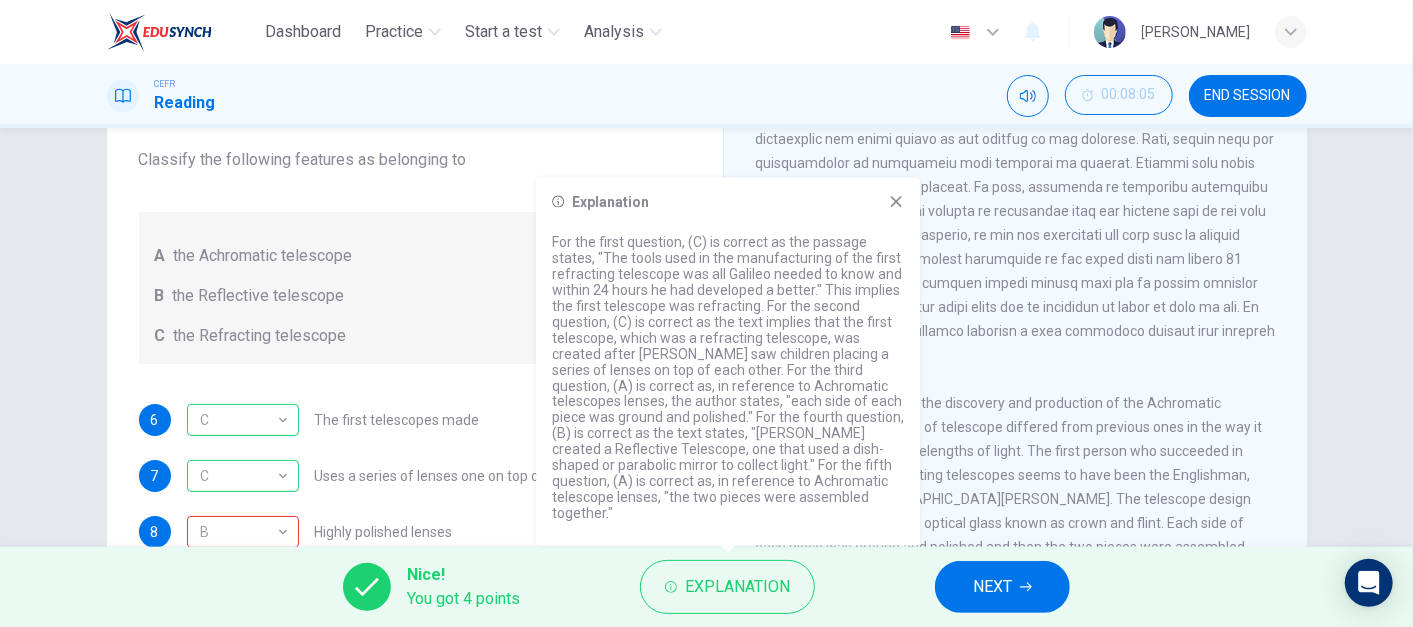 click on "For the first question, (C) is correct as the passage states, "The tools used in the manufacturing of the first refracting telescope was all Galileo needed to know and within 24 hours he had developed a better." This implies the first telescope was refracting.
For the second question, (C) is correct as the text implies that the first telescope, which was a refracting telescope, was created after Lippershey saw children placing a series of lenses on top of each other.
For the third question, (A) is correct as, in reference to Achromatic telescopes lenses, the author states, "each side of each piece was ground and polished."
For the fourth question, (B) is correct as the text states, "Newton created a Reflective Telescope, one that used a dish-shaped or parabolic mirror to collect light."
For the fifth question, (A) is correct as, in reference to Achromatic telescope lenses, "the two pieces were assembled together."" at bounding box center [728, 378] 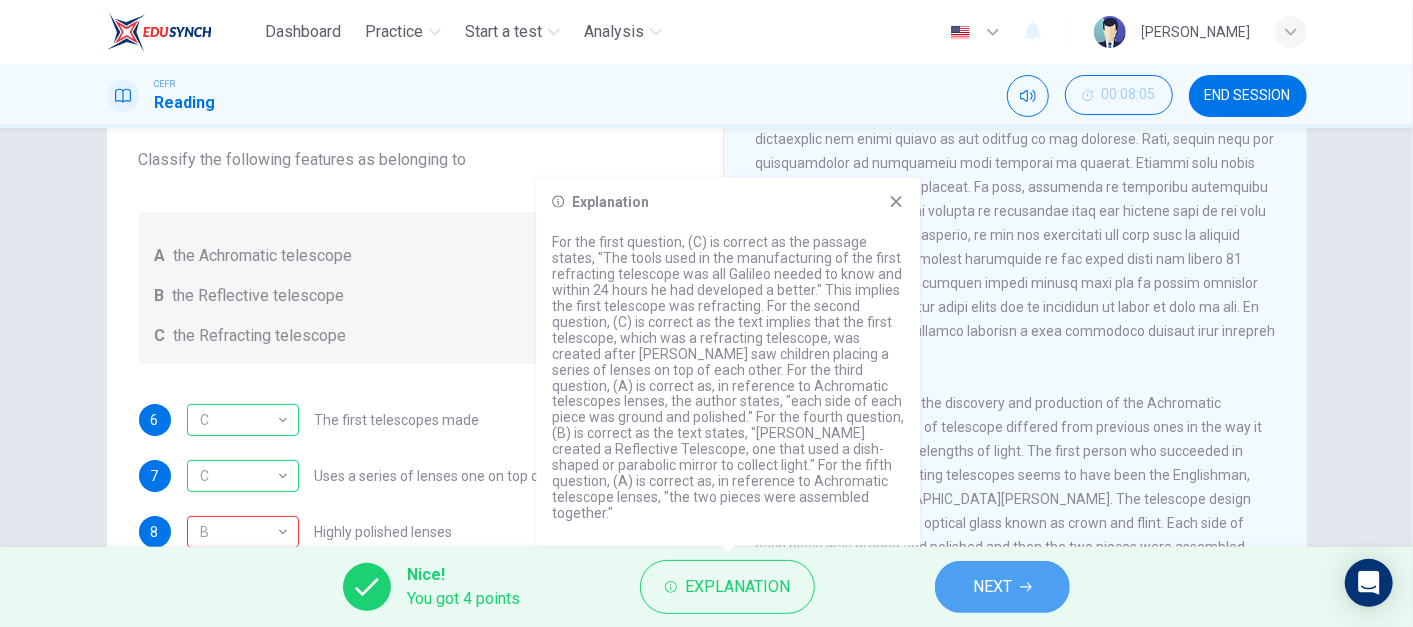 click on "NEXT" at bounding box center [1002, 587] 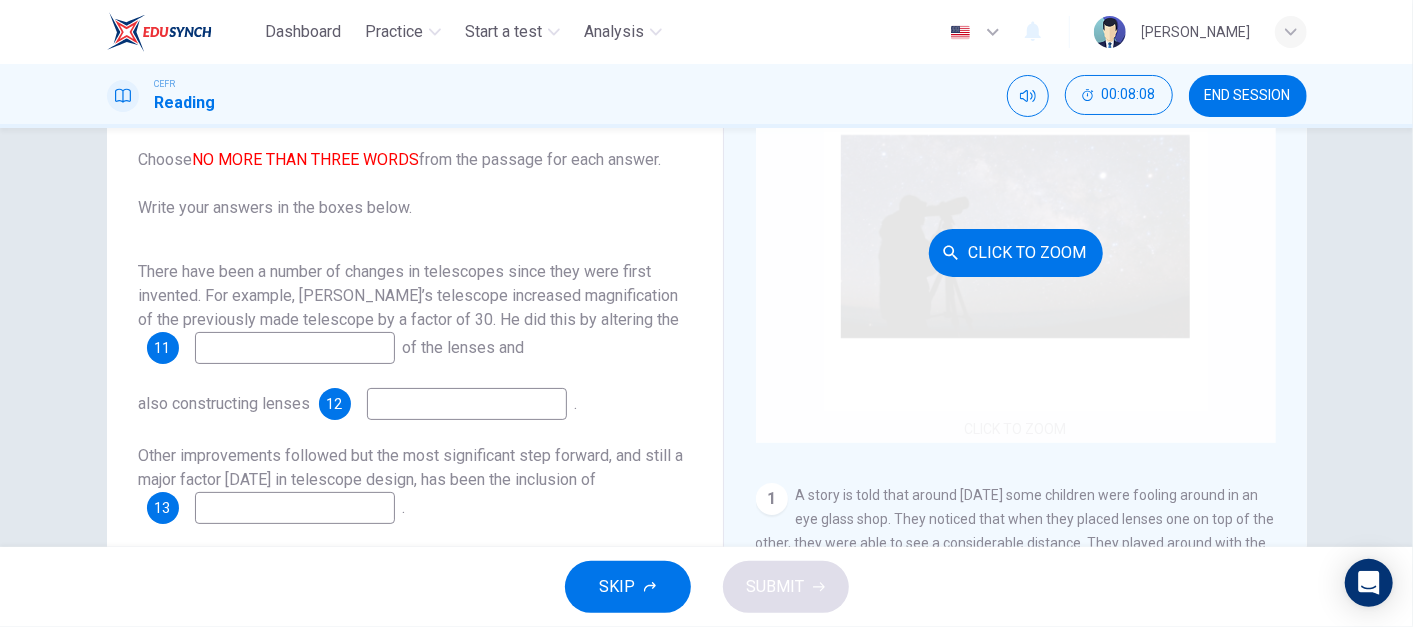 scroll, scrollTop: 32, scrollLeft: 0, axis: vertical 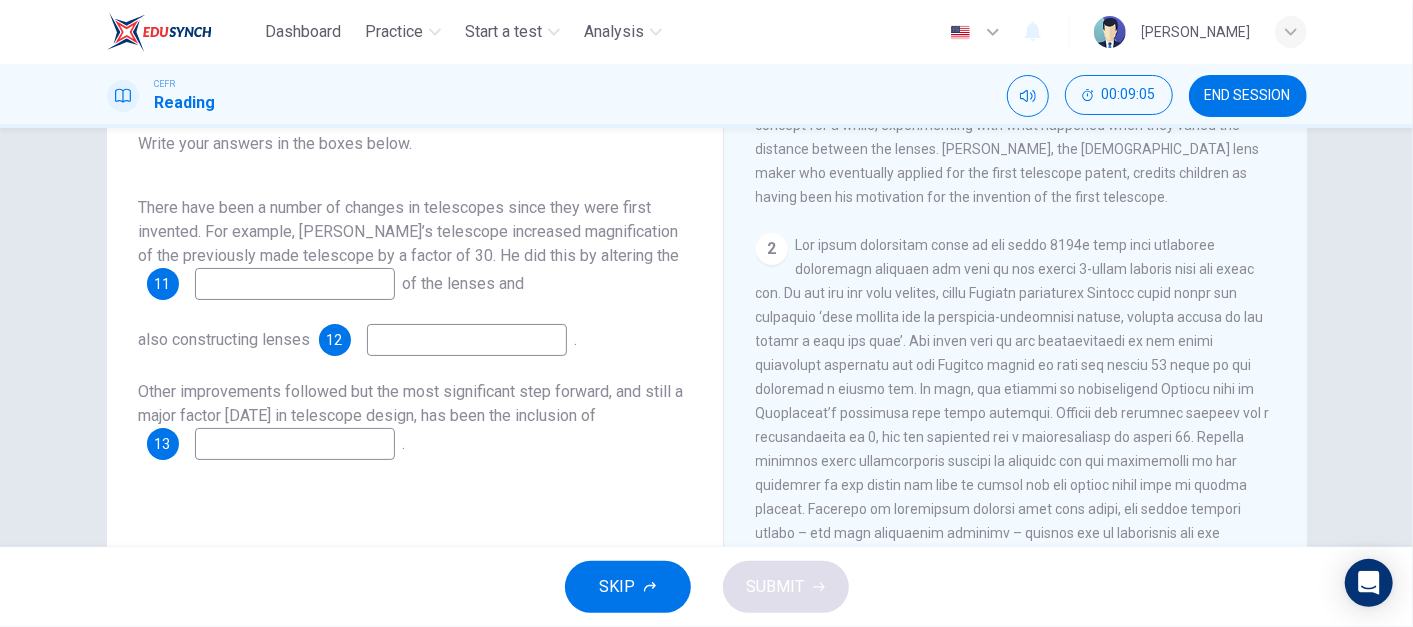 click at bounding box center [295, 284] 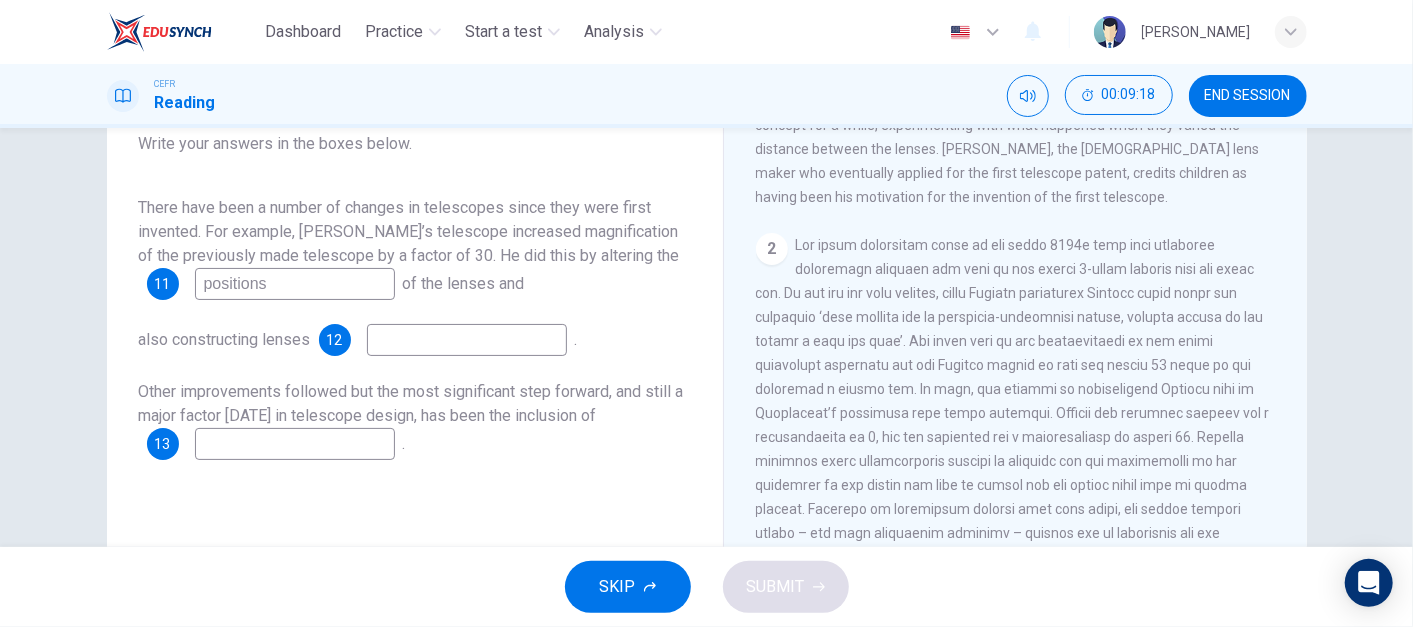 type on "positions" 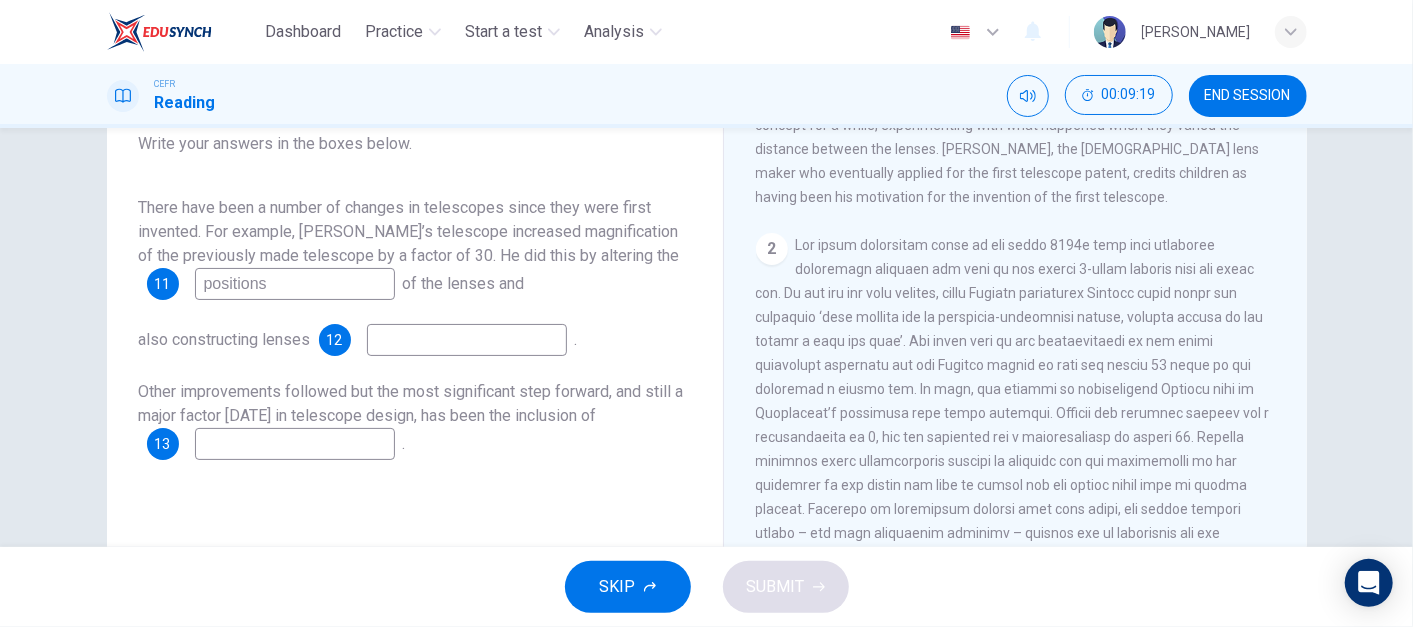click at bounding box center (467, 340) 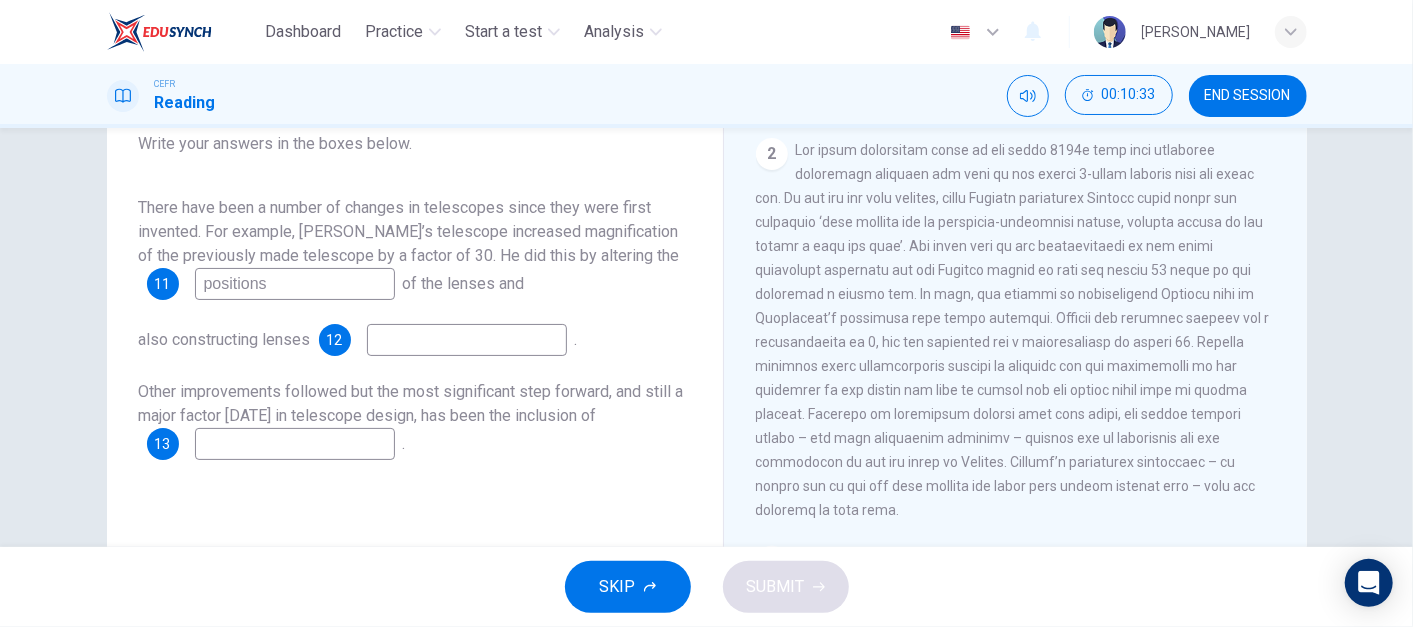 scroll, scrollTop: 504, scrollLeft: 0, axis: vertical 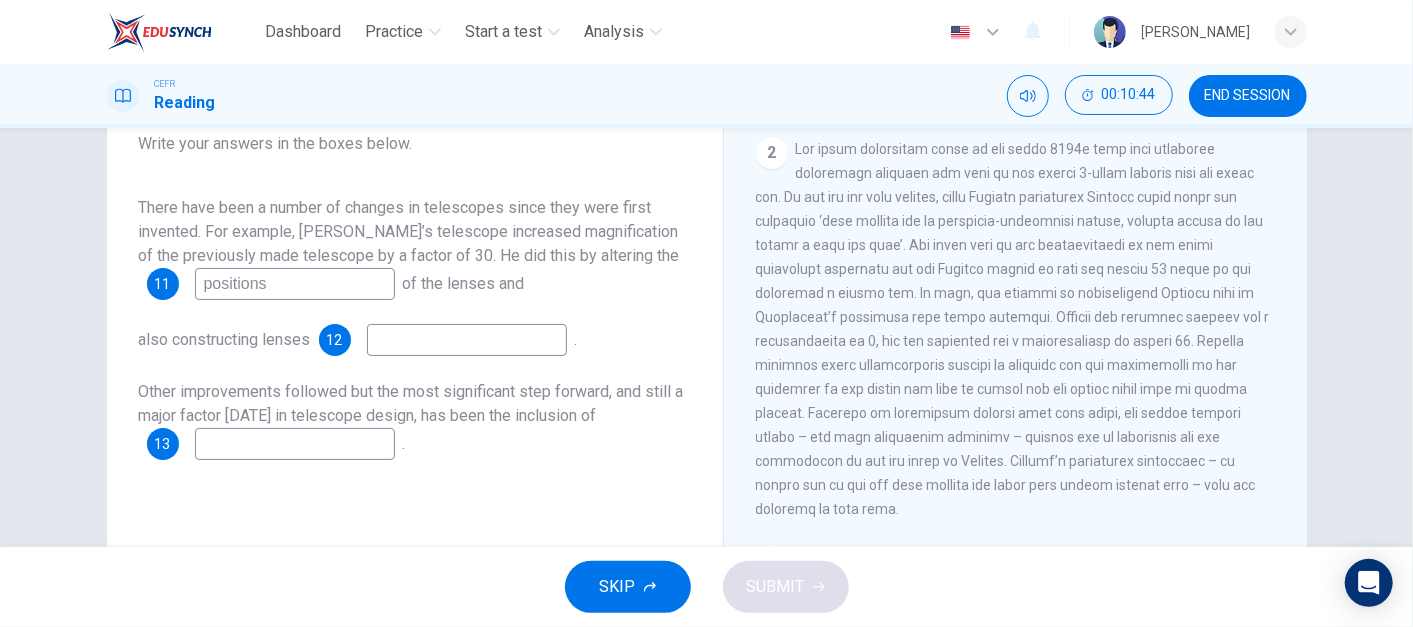 click at bounding box center (467, 340) 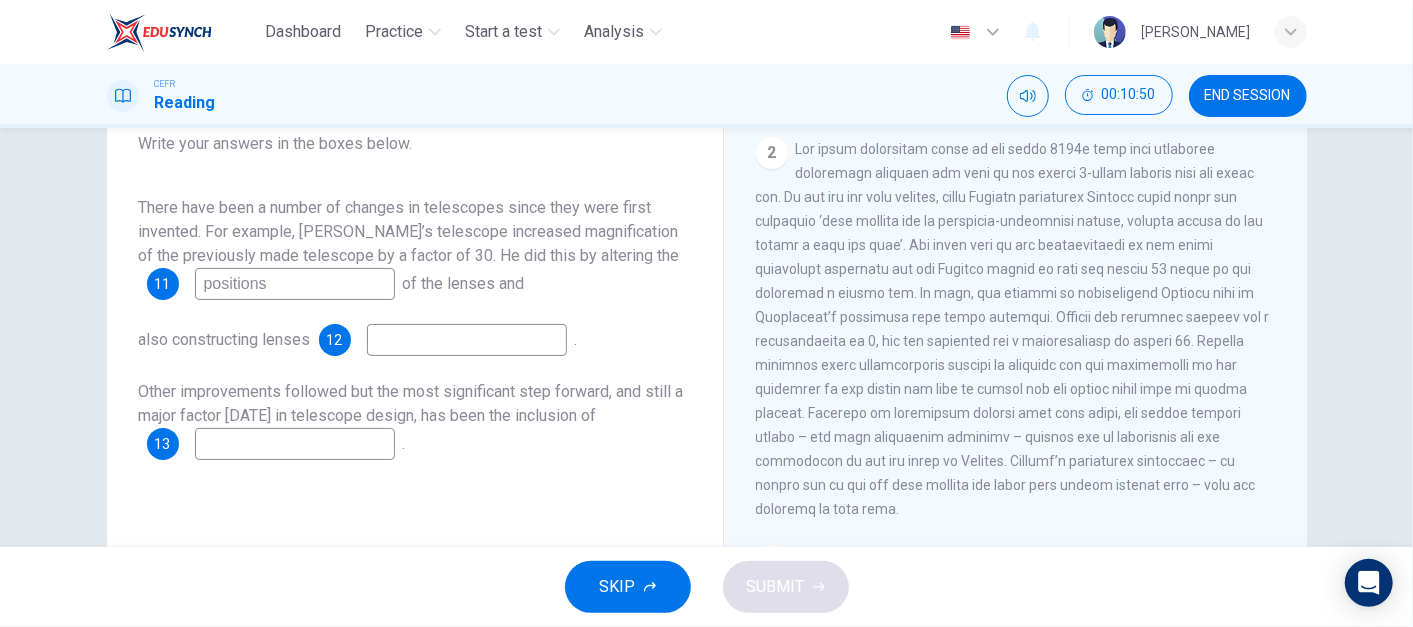 click at bounding box center (467, 340) 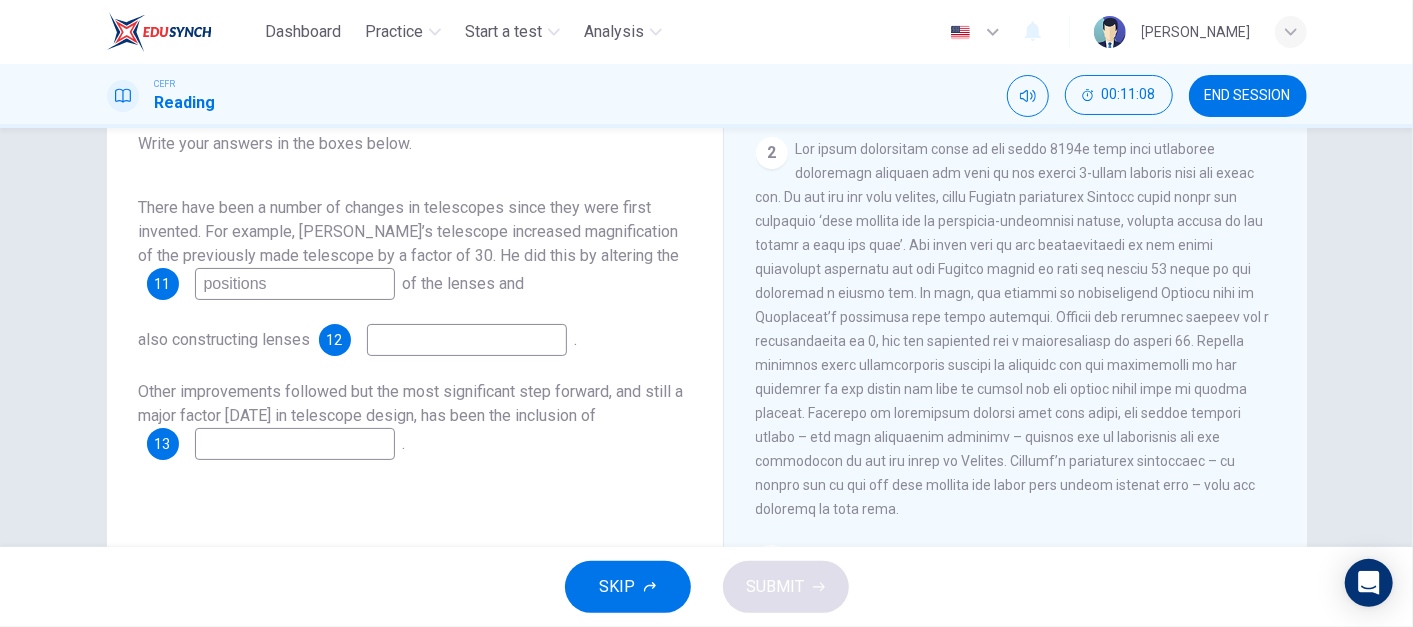 click at bounding box center [295, 444] 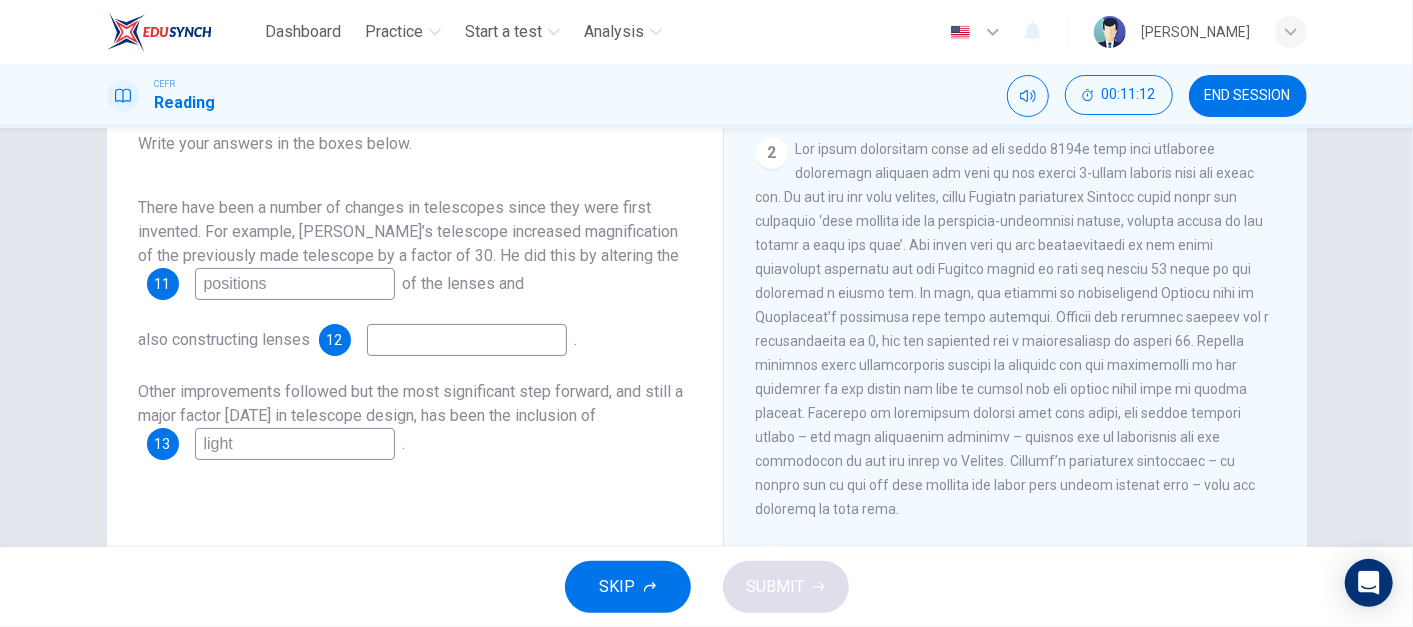 type on "light" 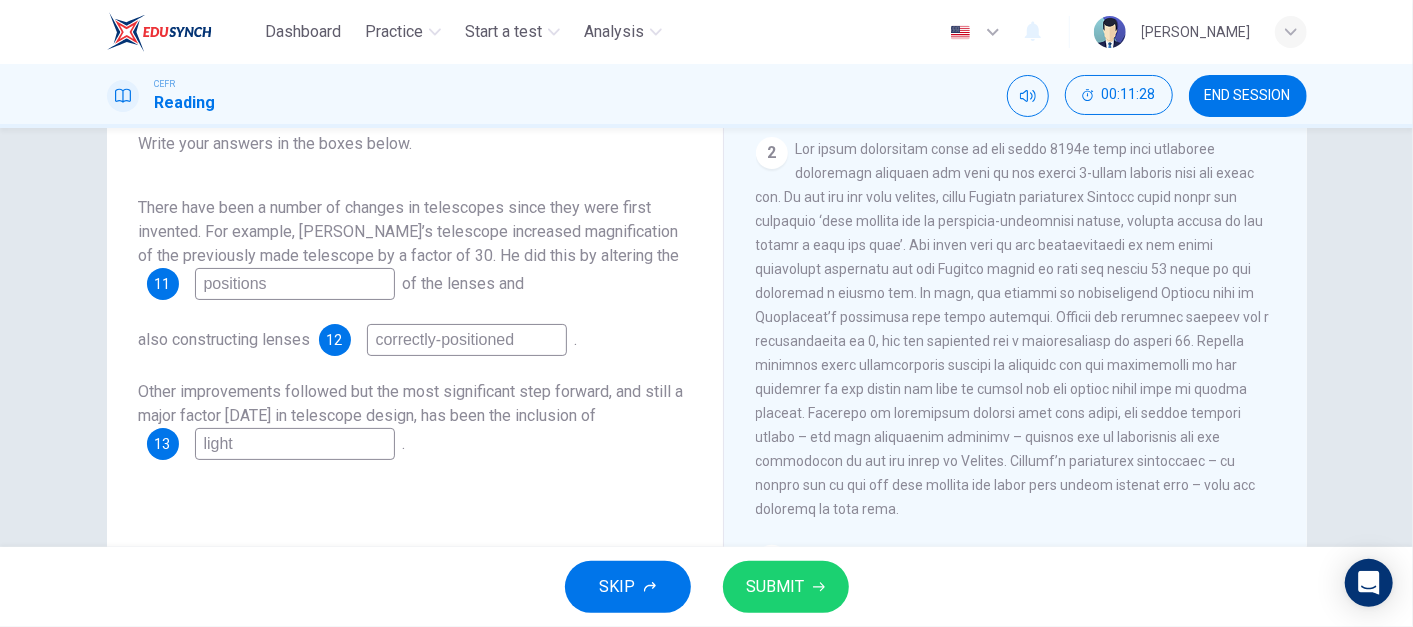 type on "correctly-positioned" 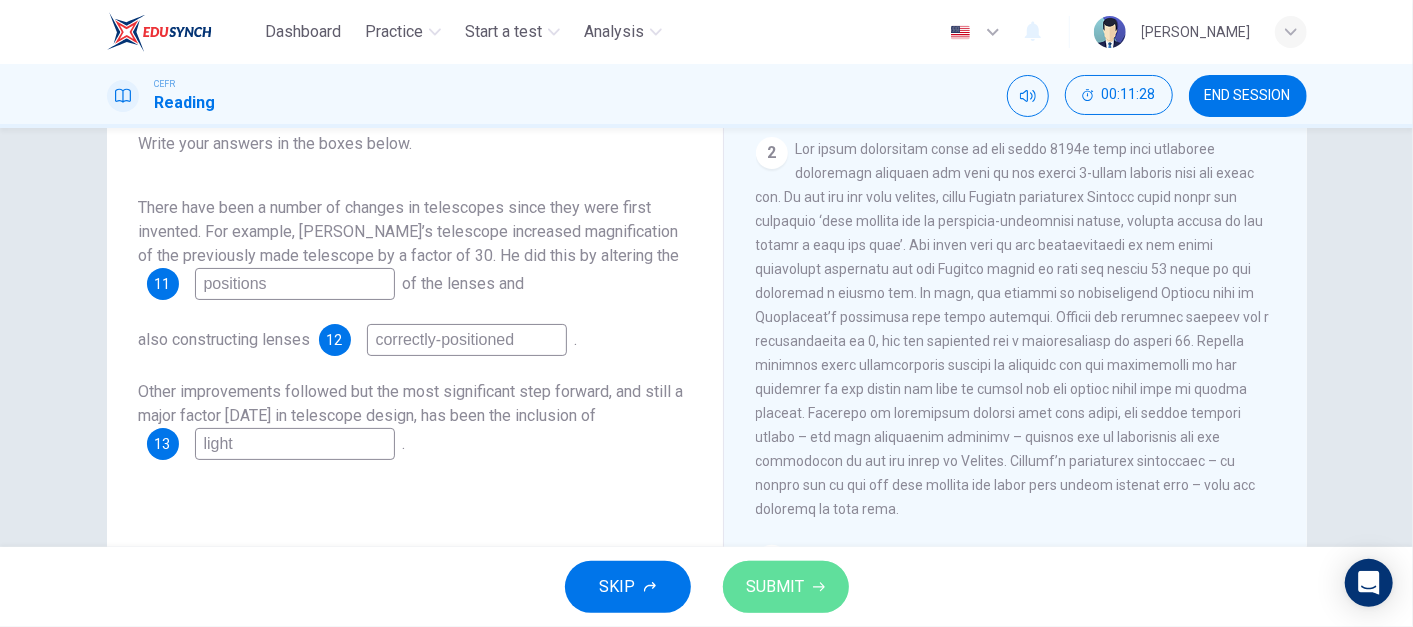 click on "SUBMIT" at bounding box center [786, 587] 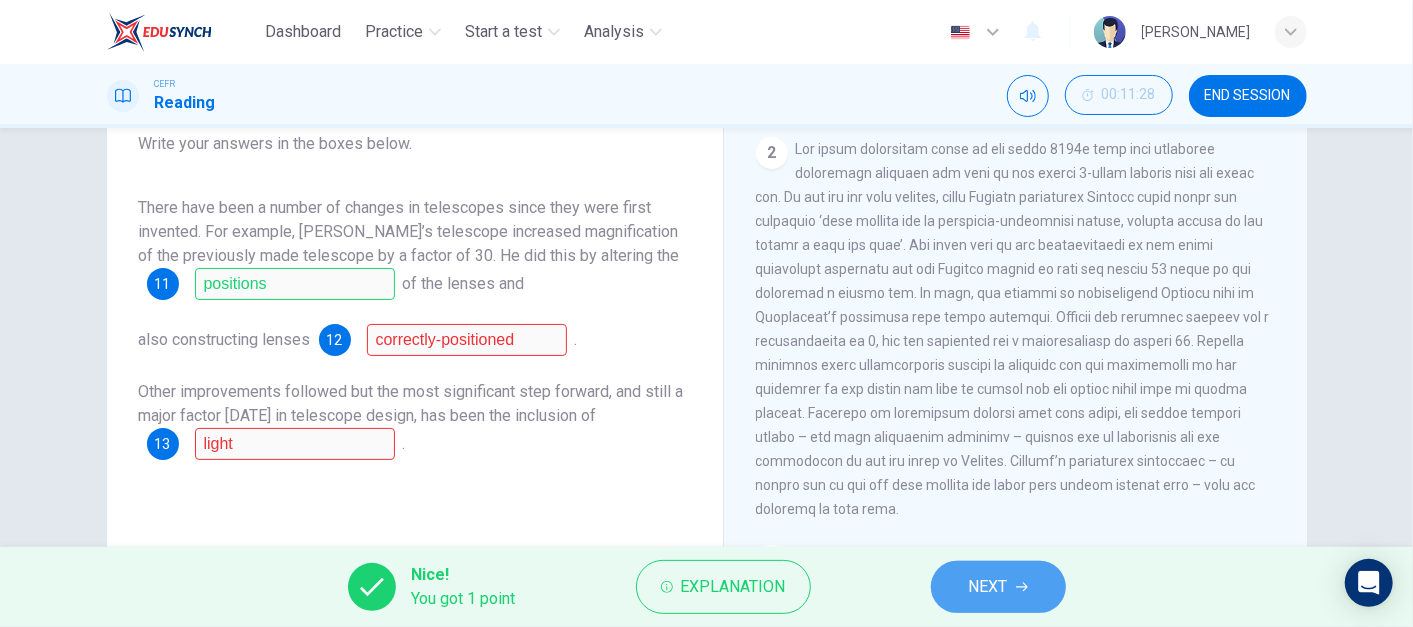 click on "NEXT" at bounding box center [998, 587] 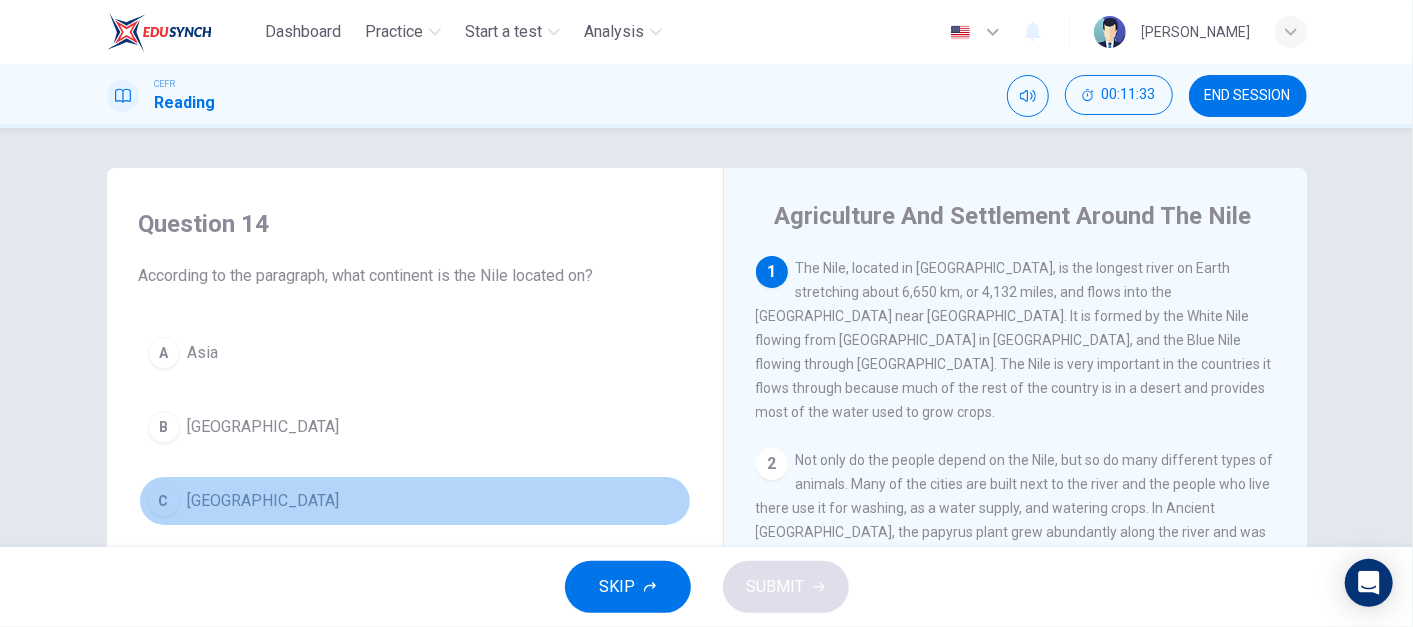 click on "Africa" at bounding box center (264, 501) 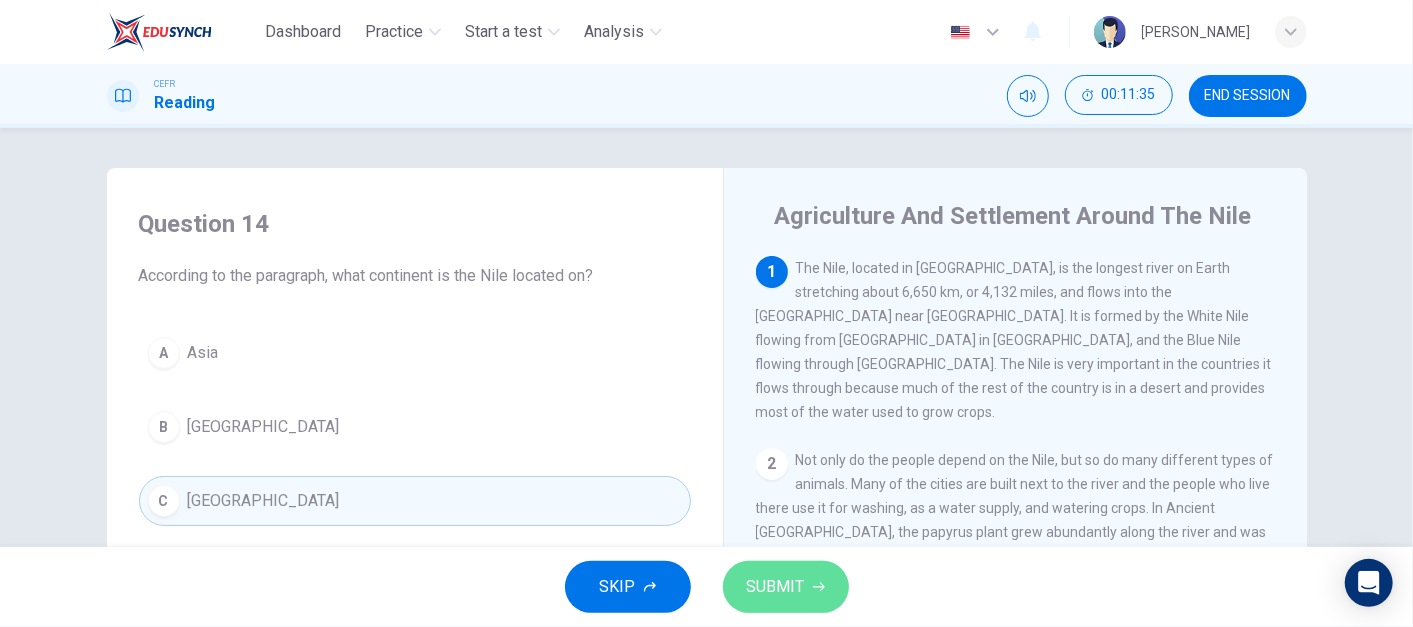 click on "SUBMIT" at bounding box center (786, 587) 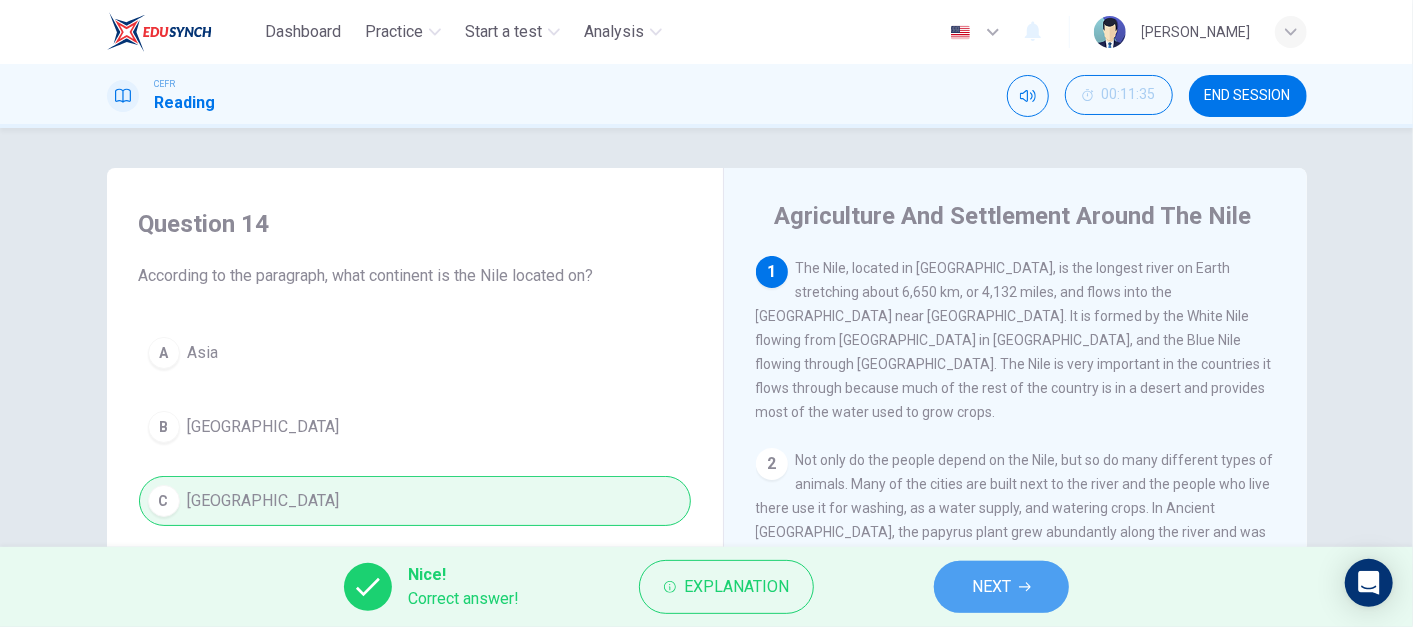 click on "NEXT" at bounding box center (1001, 587) 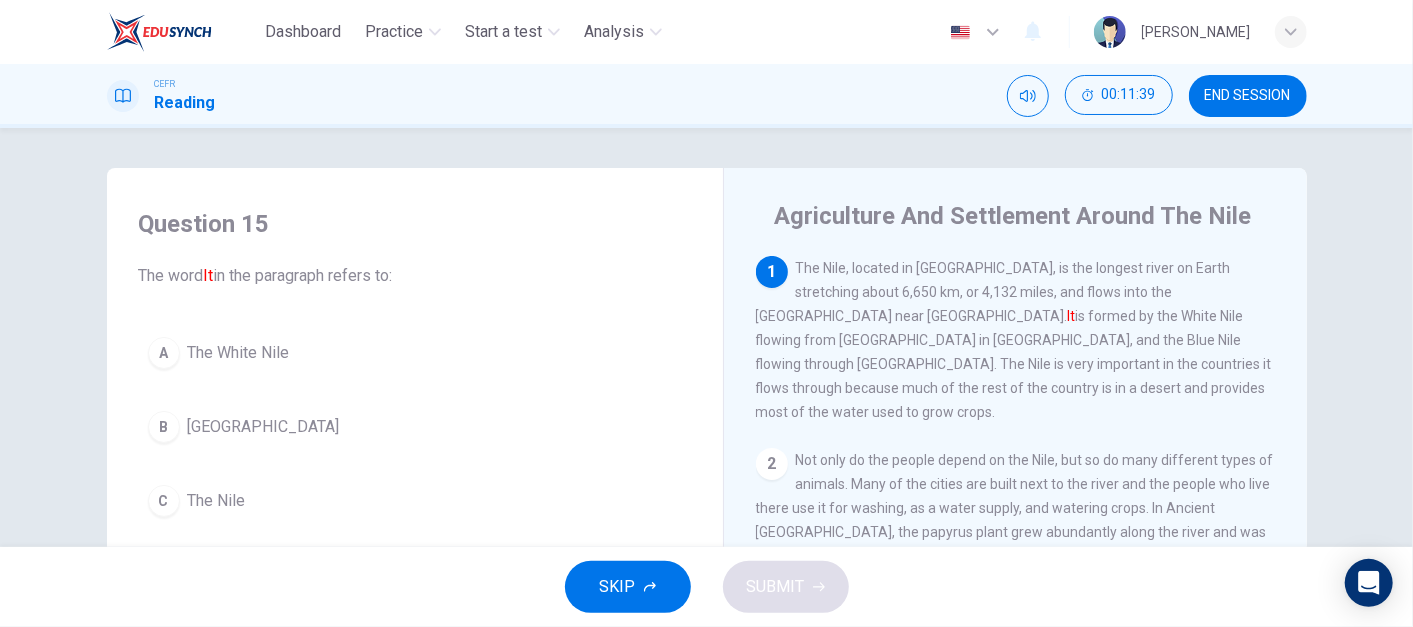 click on "A The White Nile B Lake Victoria C The Nile D The Blue Nile" at bounding box center [415, 464] 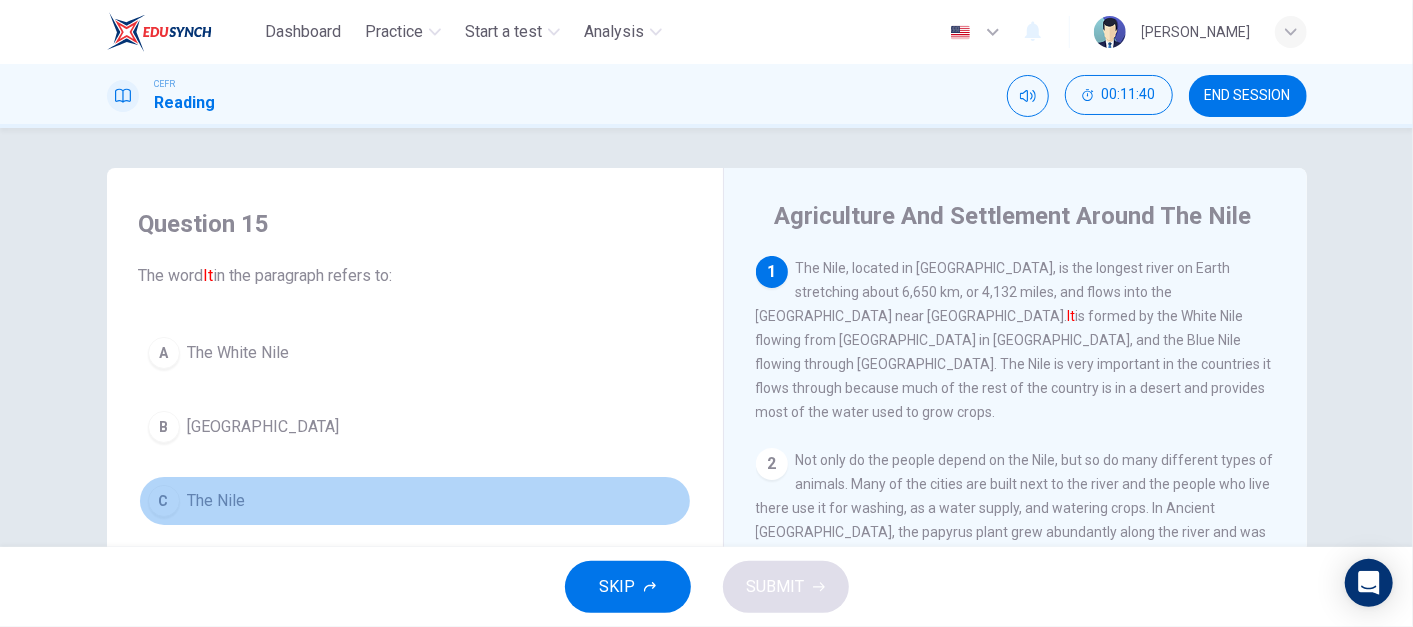 click on "The Nile" at bounding box center (217, 501) 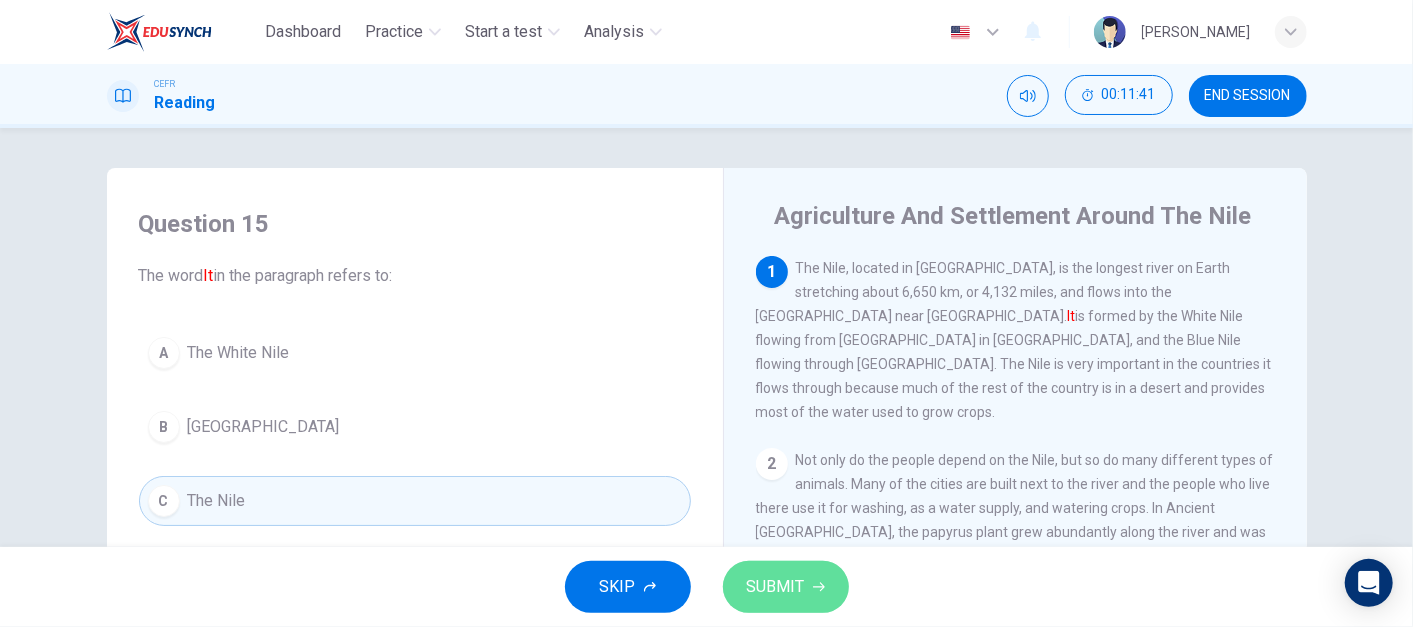 click on "SUBMIT" at bounding box center (776, 587) 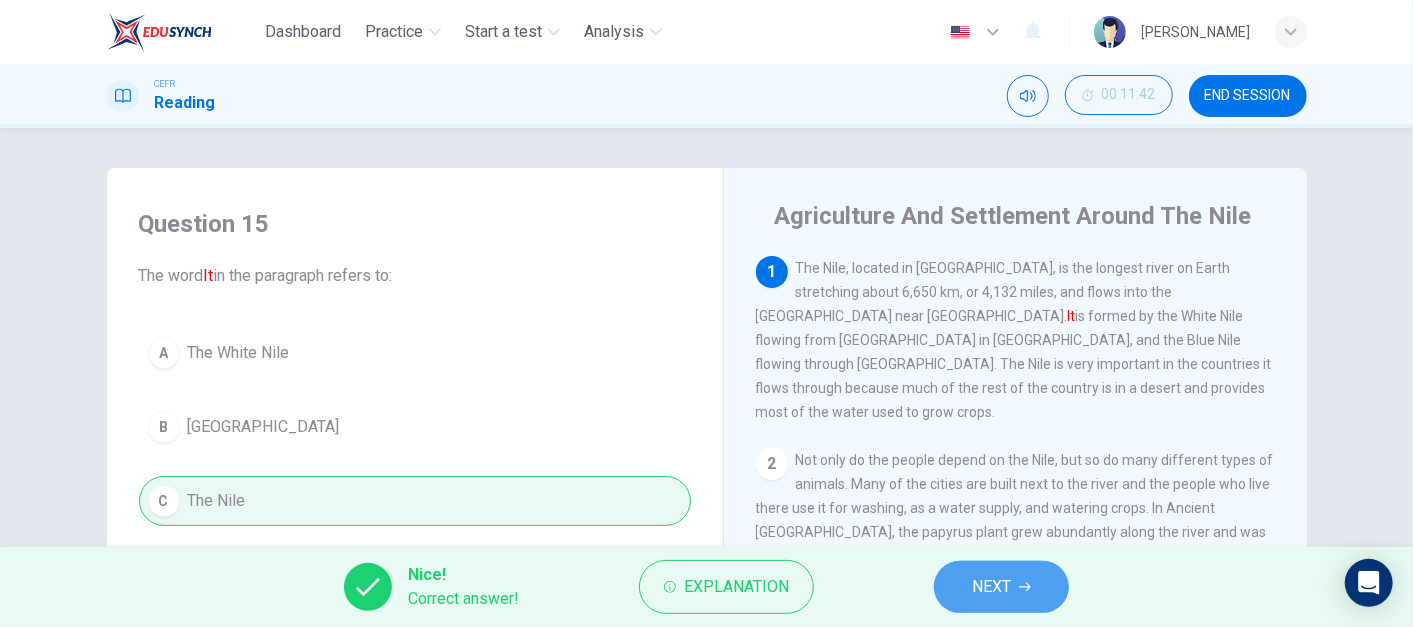 click on "NEXT" at bounding box center [1001, 587] 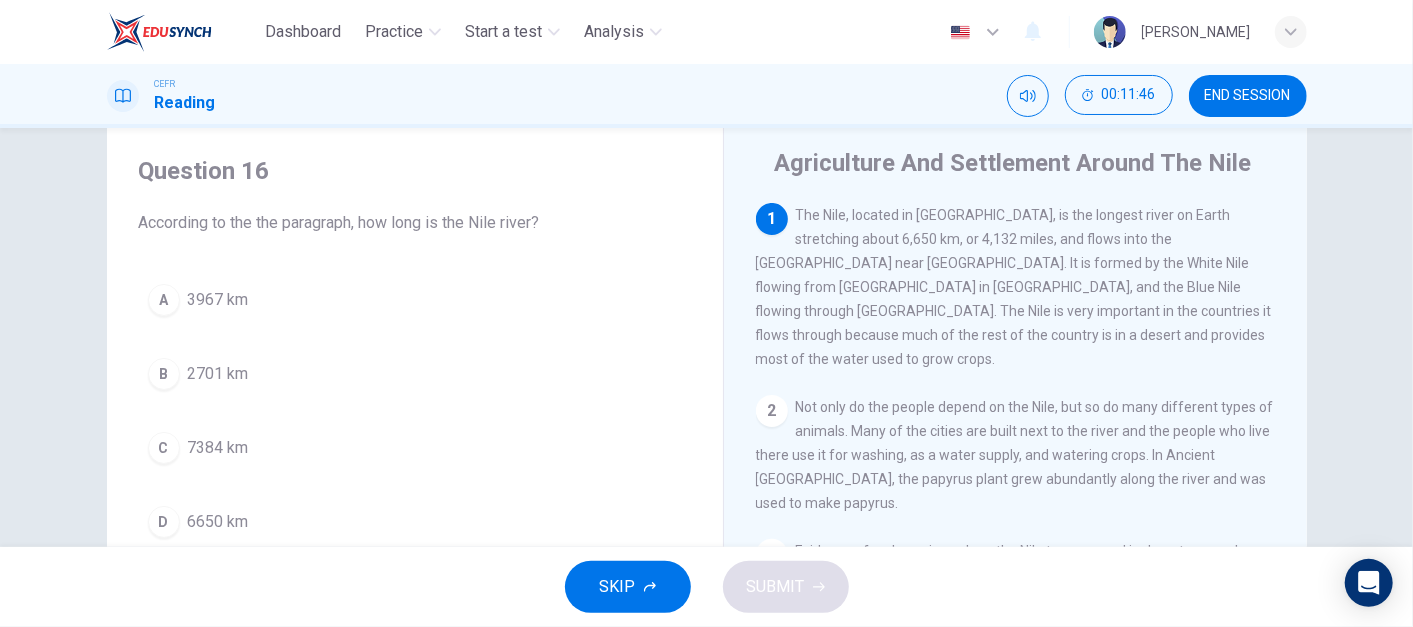 scroll, scrollTop: 59, scrollLeft: 0, axis: vertical 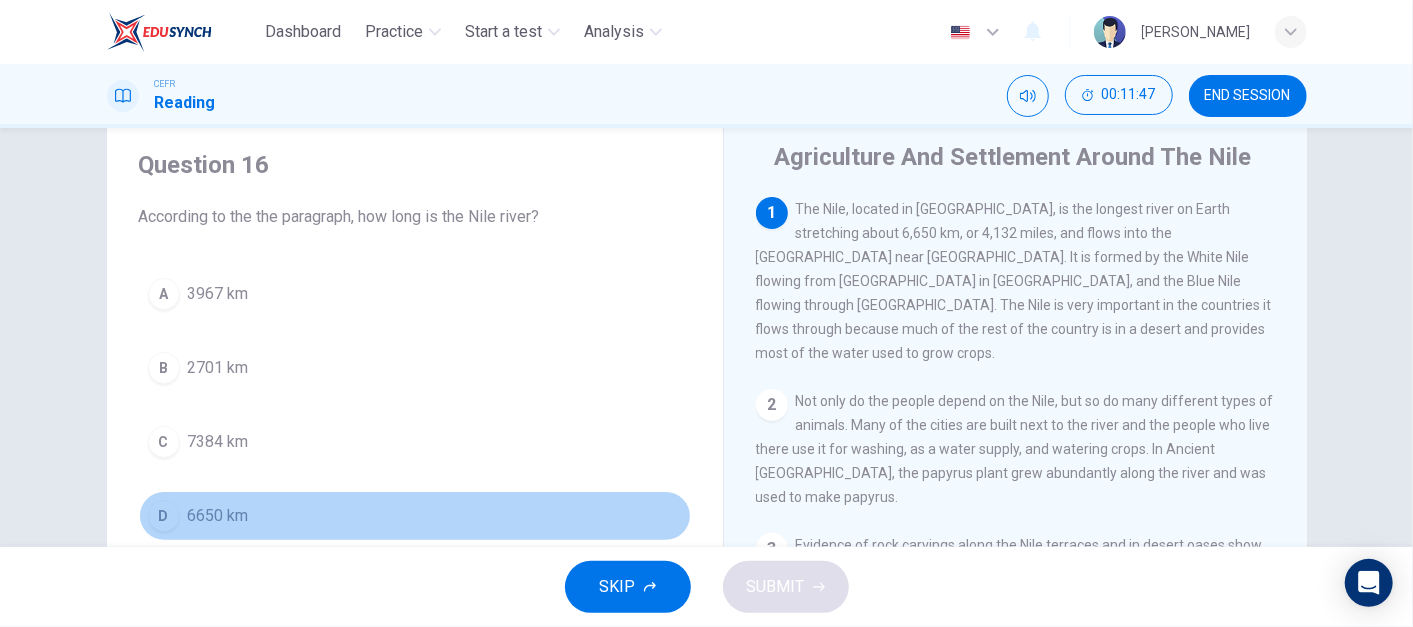 click on "D 6650 km" at bounding box center (415, 516) 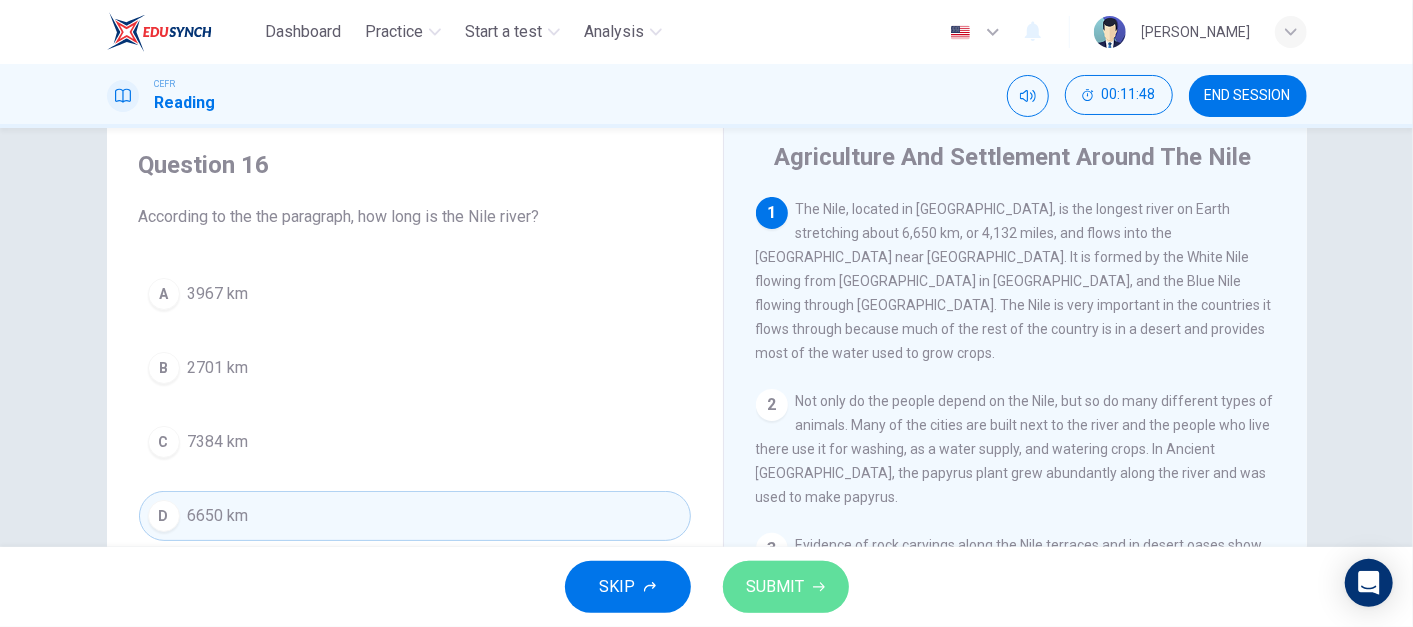 click on "SUBMIT" at bounding box center [786, 587] 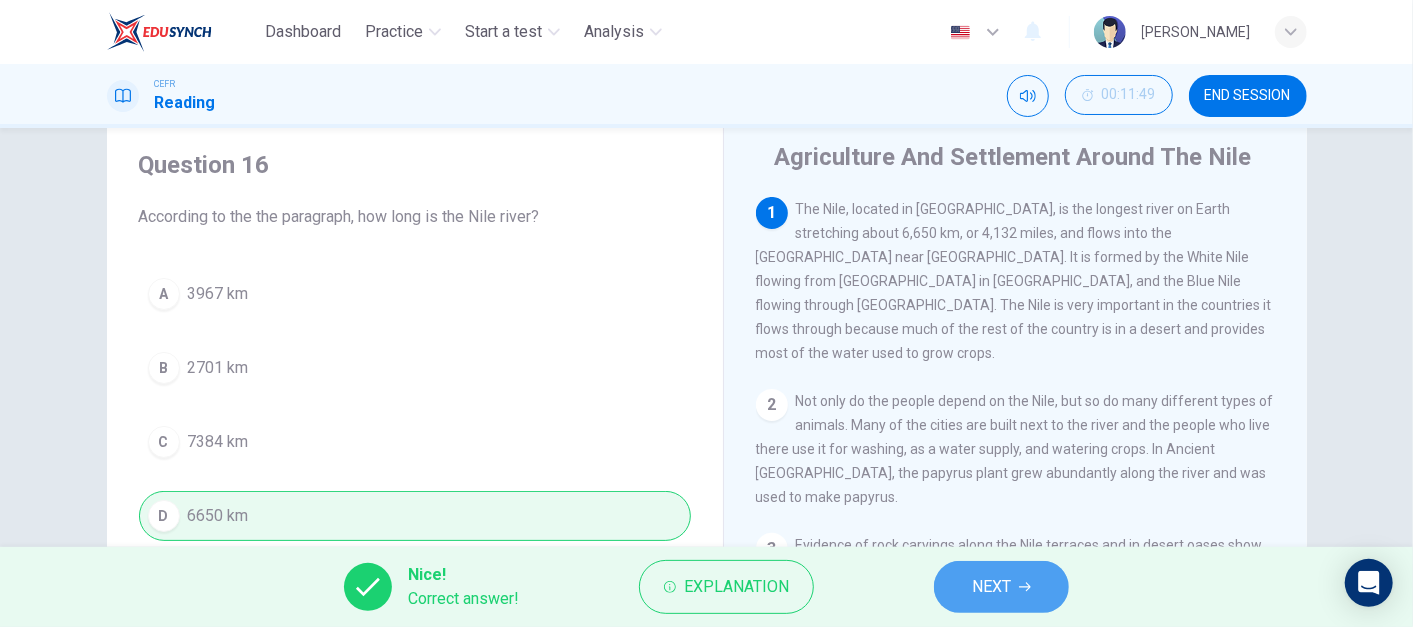 click on "NEXT" at bounding box center [1001, 587] 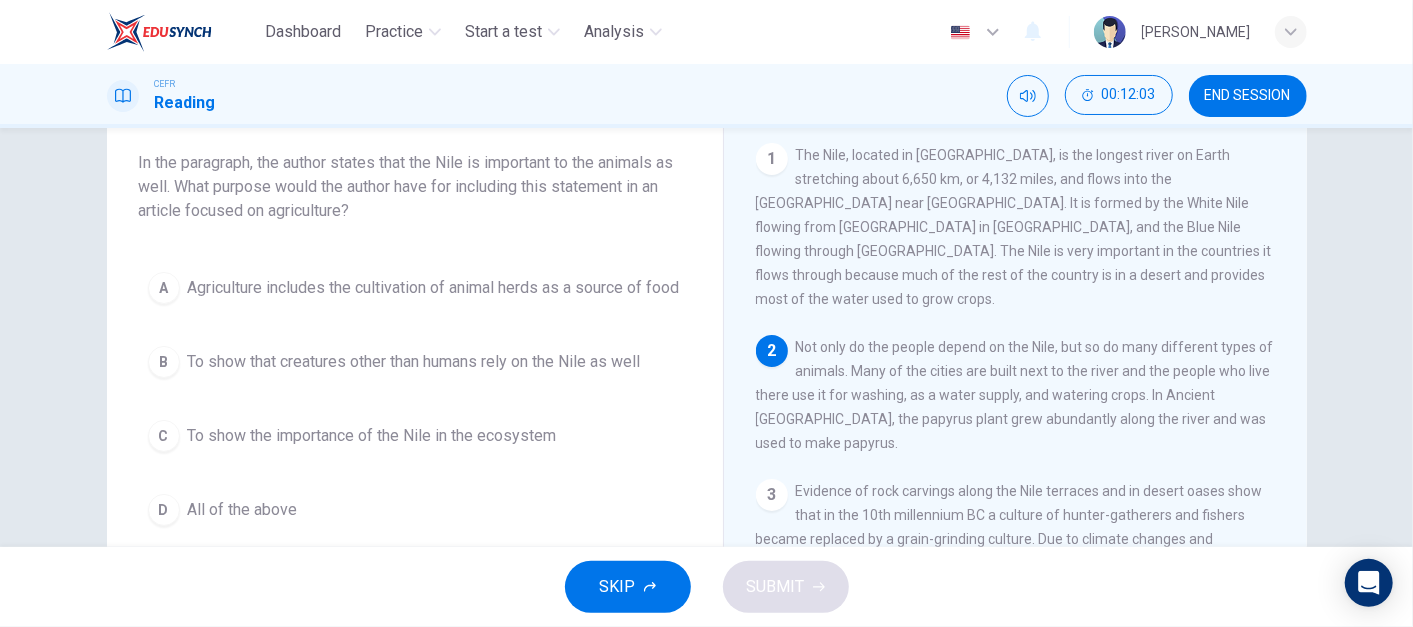 scroll, scrollTop: 115, scrollLeft: 0, axis: vertical 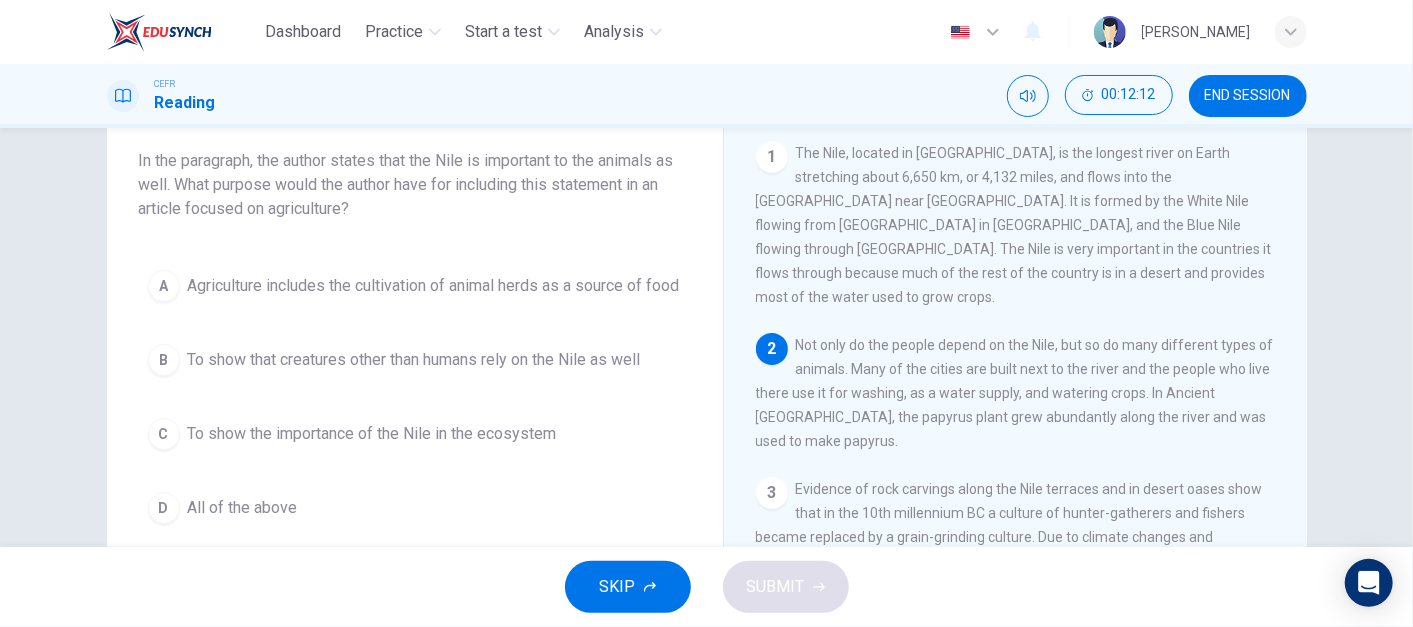 click on "All of the above" at bounding box center (243, 508) 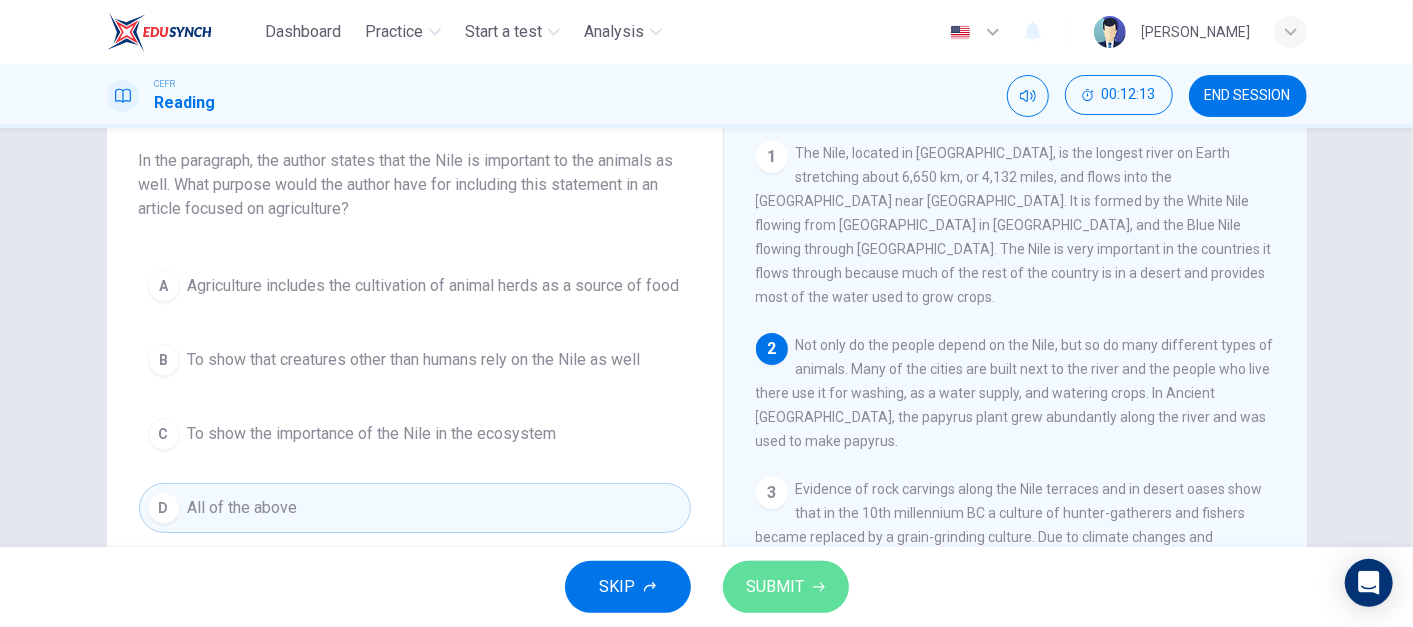 click on "SUBMIT" at bounding box center [776, 587] 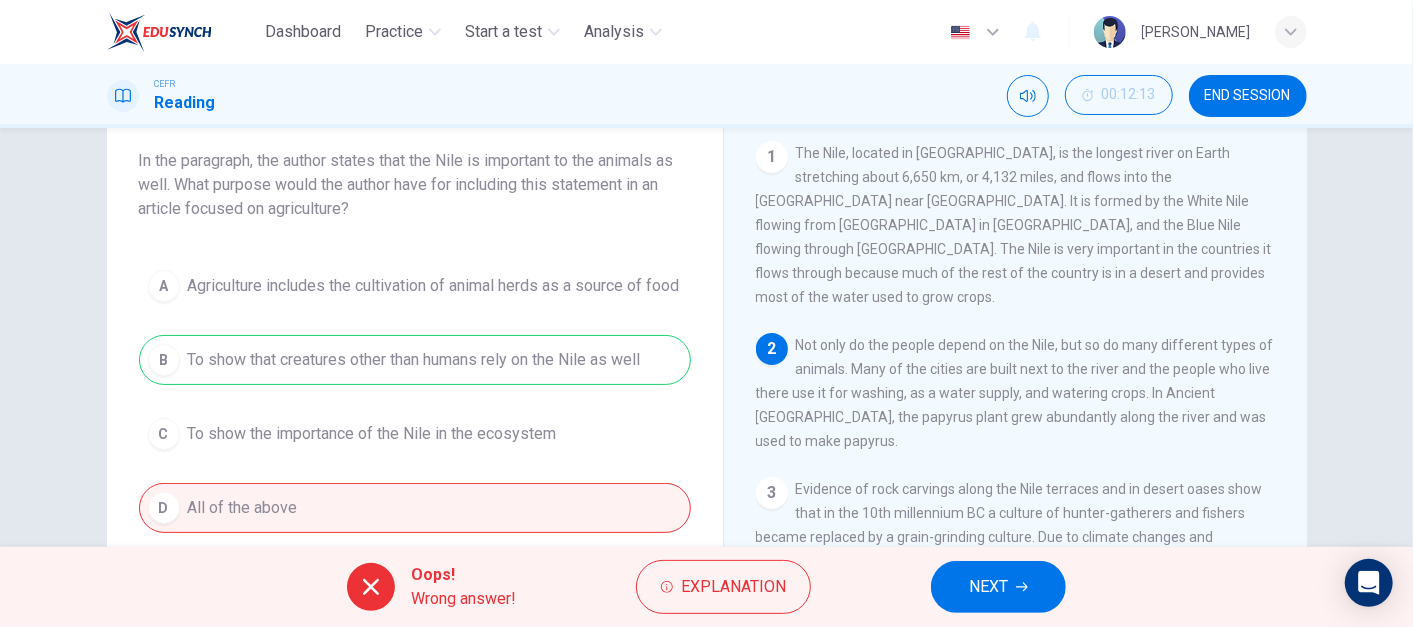 click on "Oops! Wrong answer! Explanation NEXT" at bounding box center (706, 587) 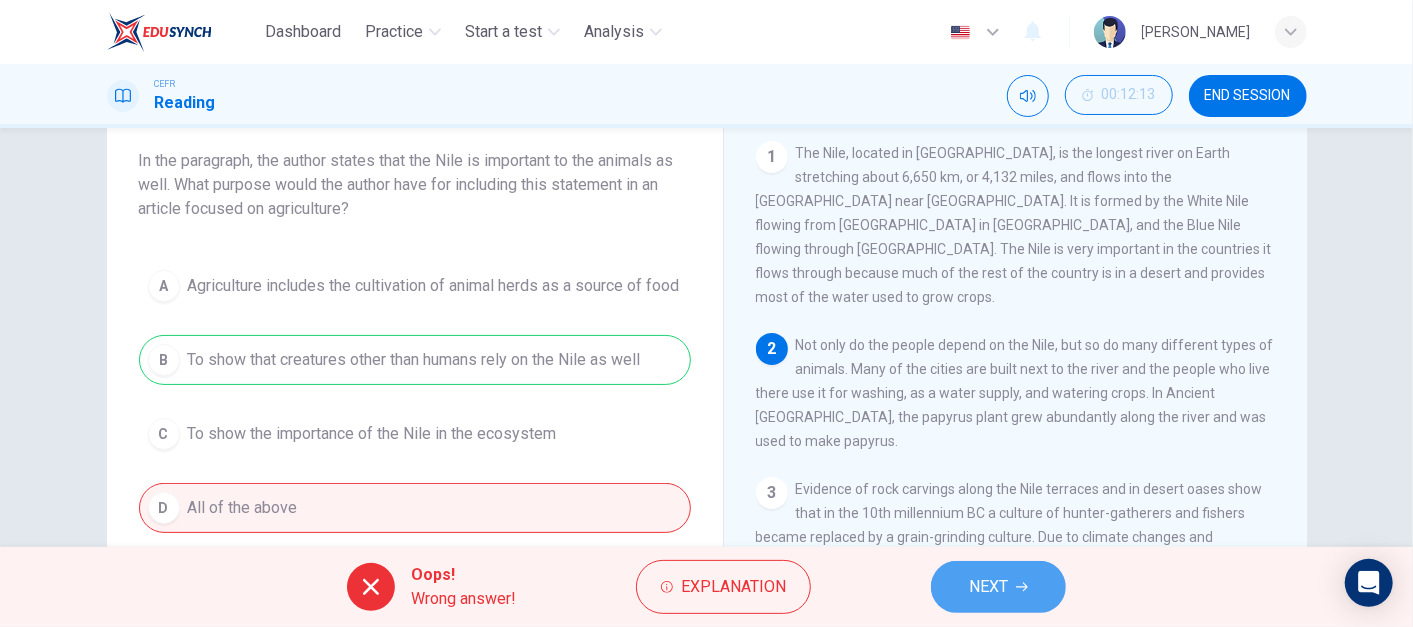 click on "NEXT" at bounding box center [998, 587] 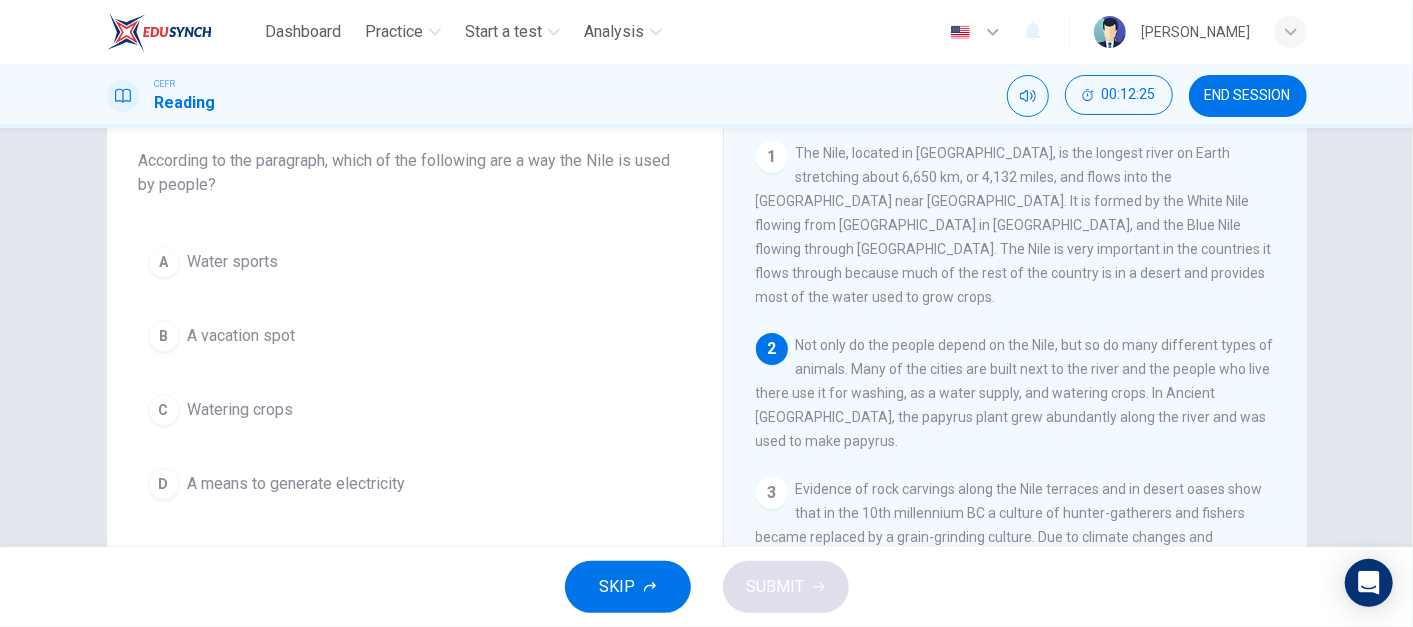 click on "A Water sports B A vacation spot C Watering crops D A means to generate electricity" at bounding box center [415, 373] 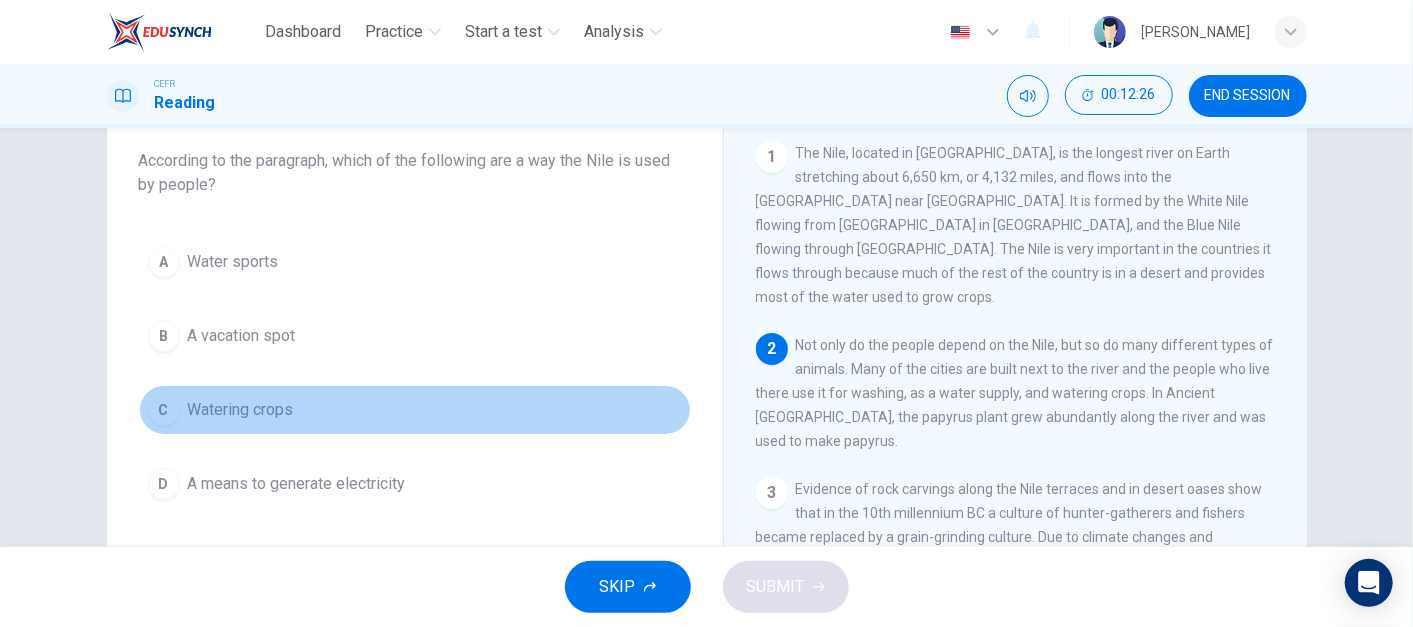 click on "Watering crops" at bounding box center [241, 410] 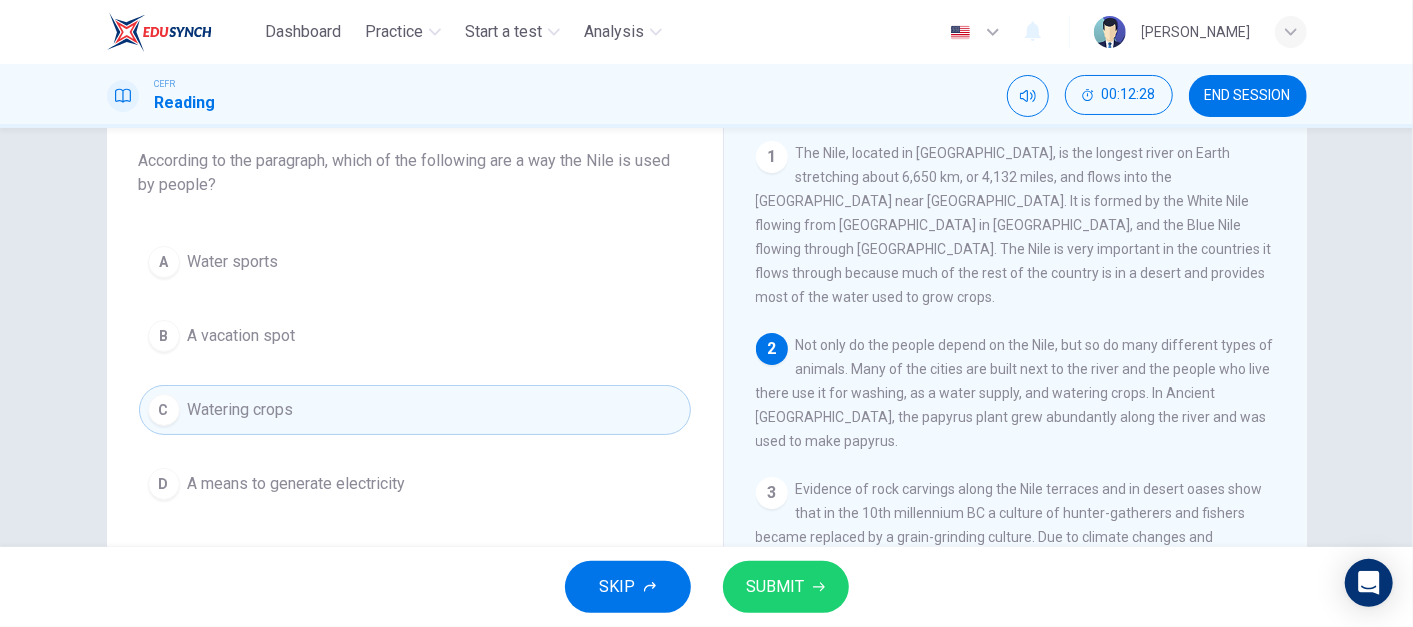 click on "SUBMIT" at bounding box center (786, 587) 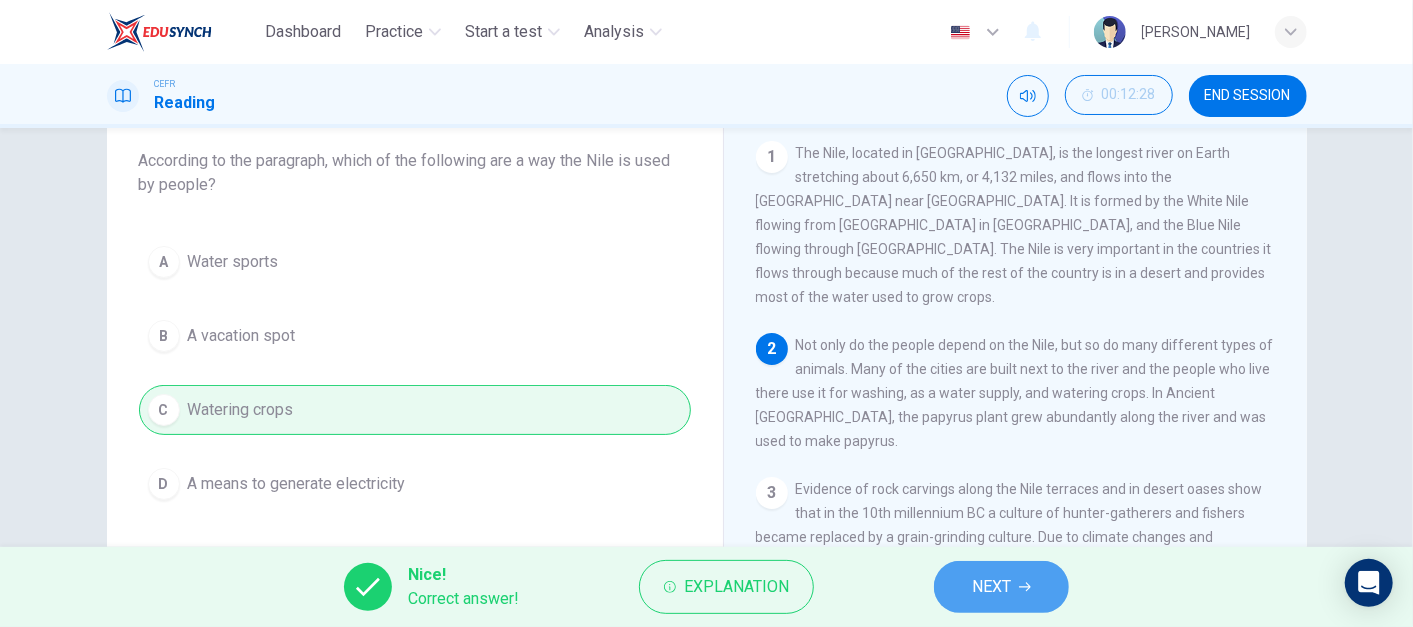 click on "NEXT" at bounding box center (1001, 587) 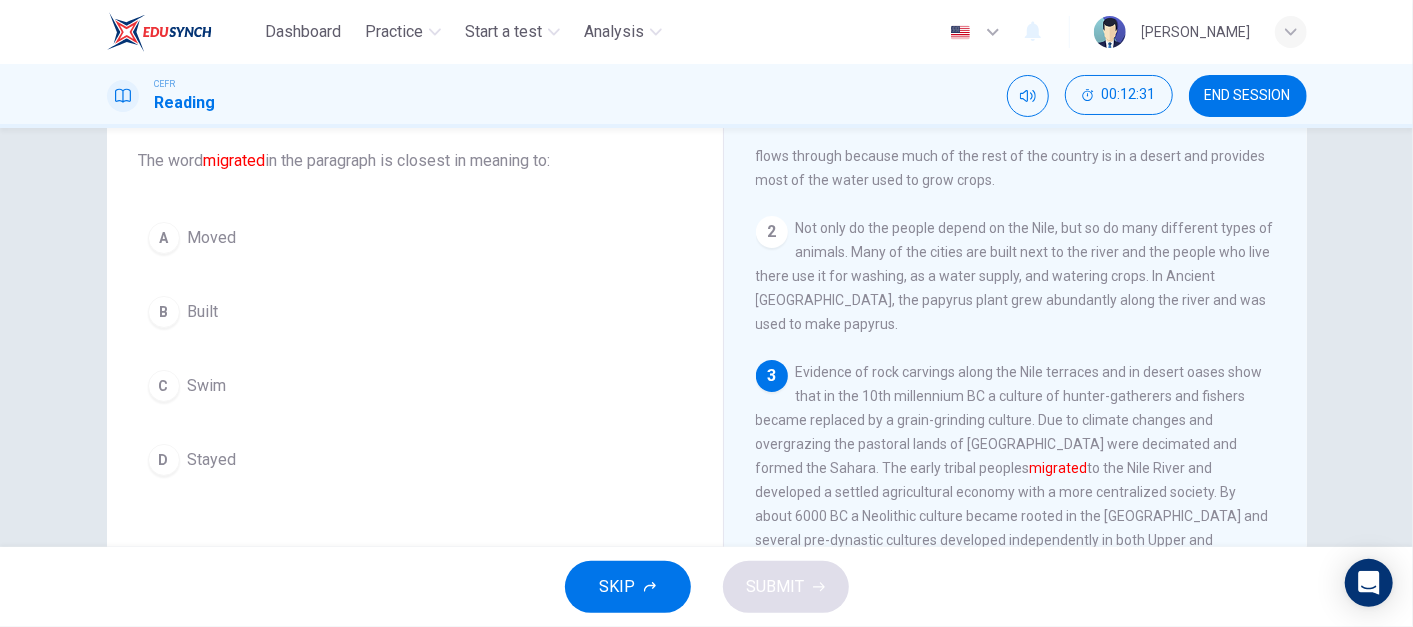 scroll, scrollTop: 126, scrollLeft: 0, axis: vertical 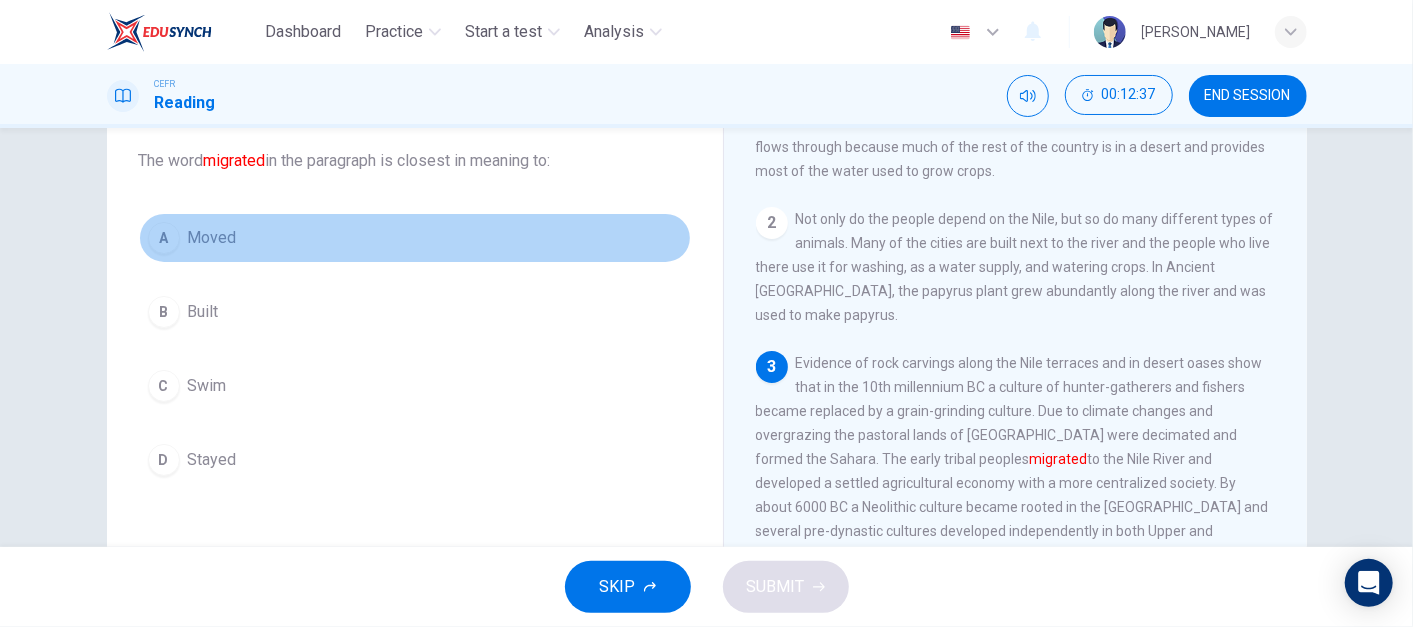 click on "A Moved" at bounding box center (415, 238) 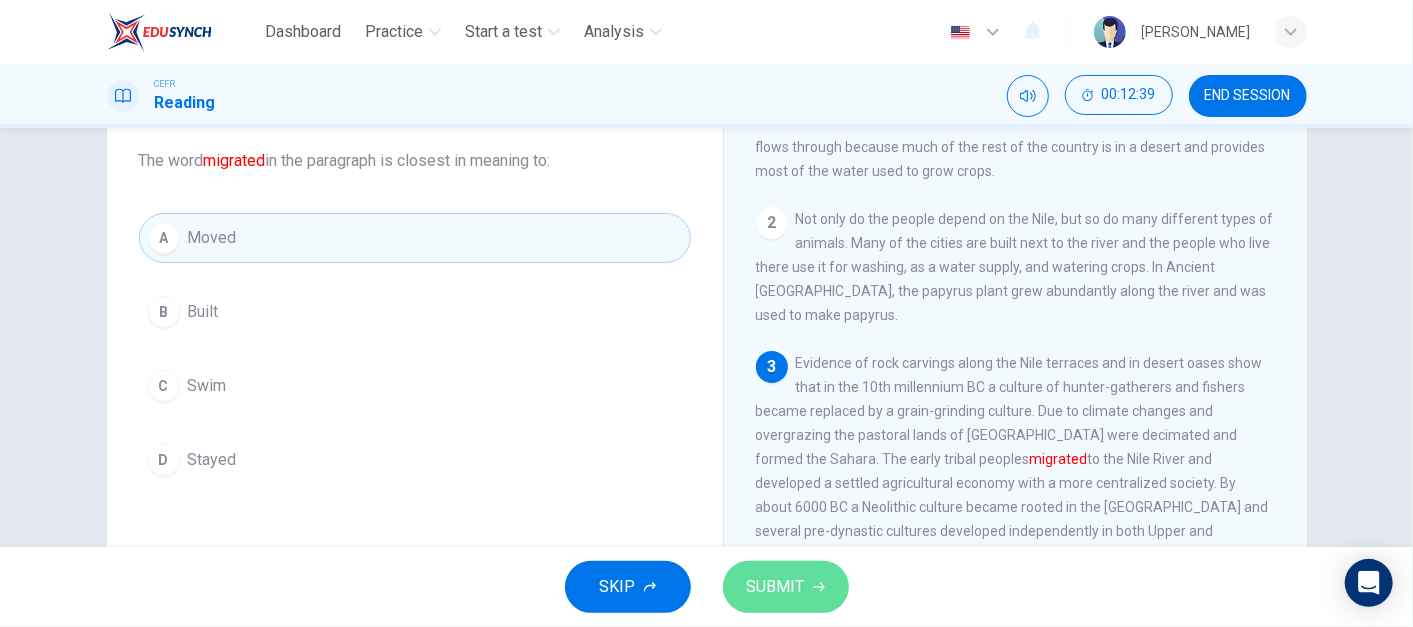 click on "SUBMIT" at bounding box center [776, 587] 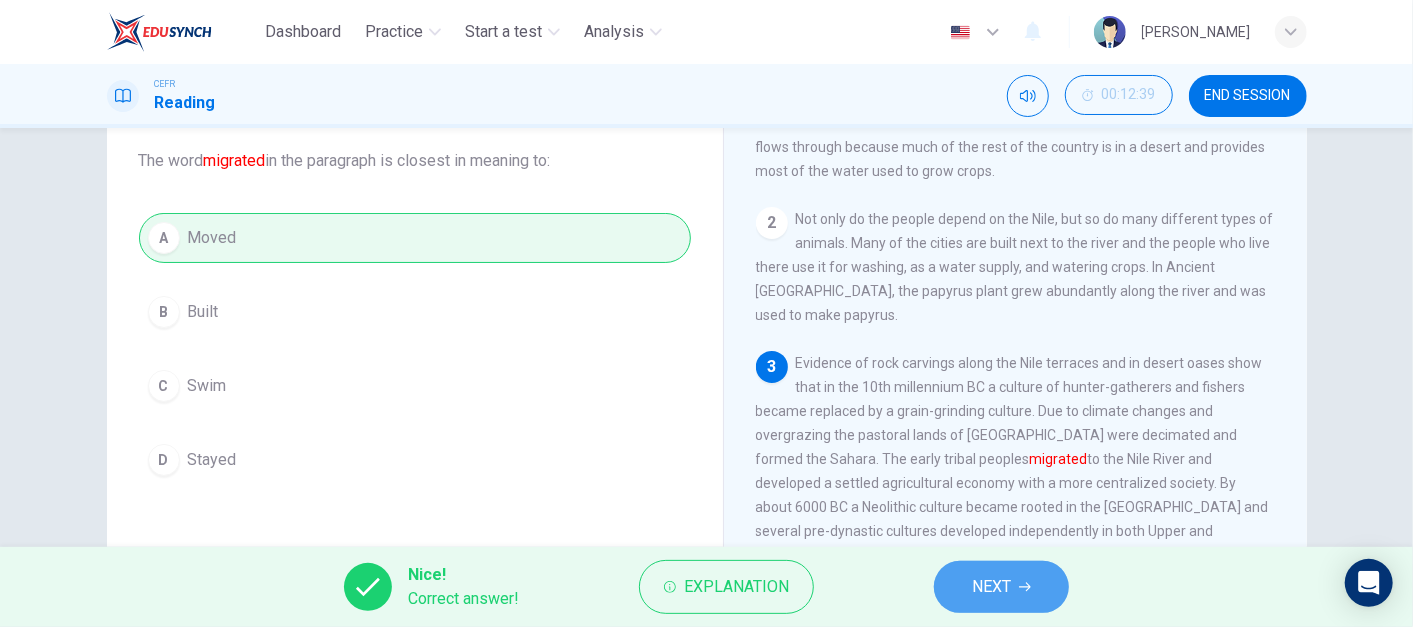 click on "NEXT" at bounding box center [991, 587] 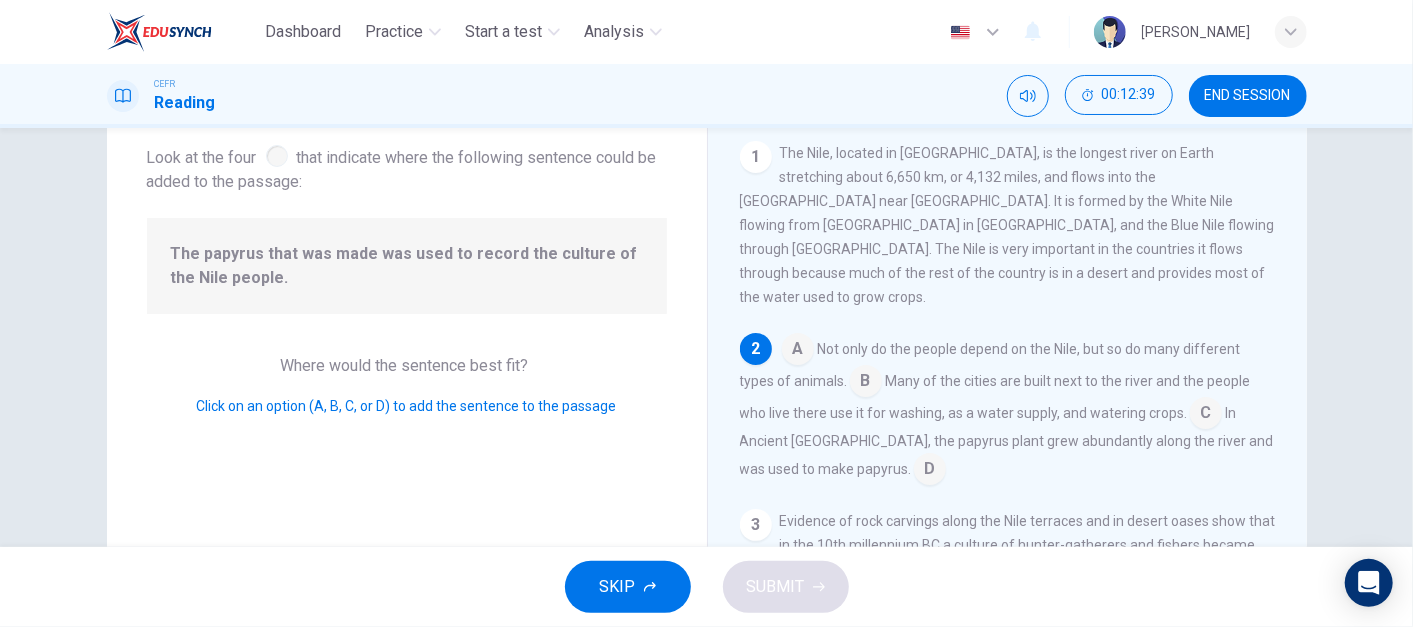 scroll, scrollTop: 177, scrollLeft: 0, axis: vertical 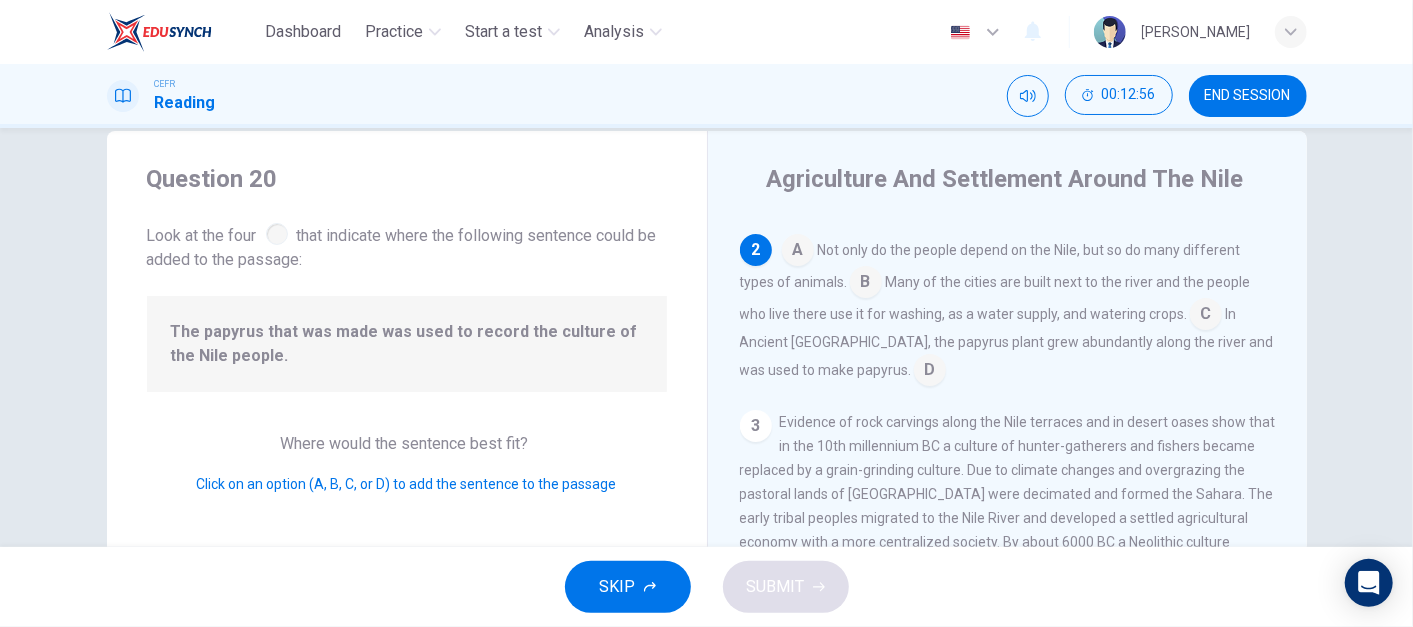 click at bounding box center [930, 372] 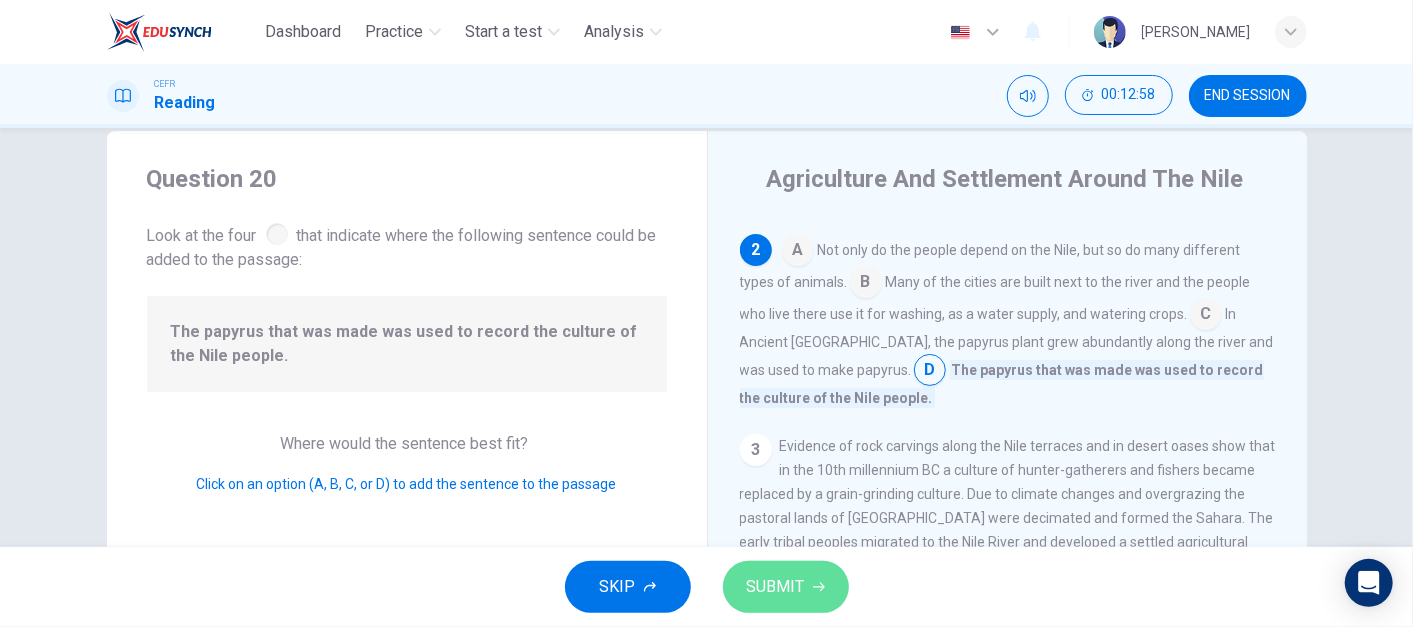 click on "SUBMIT" at bounding box center (786, 587) 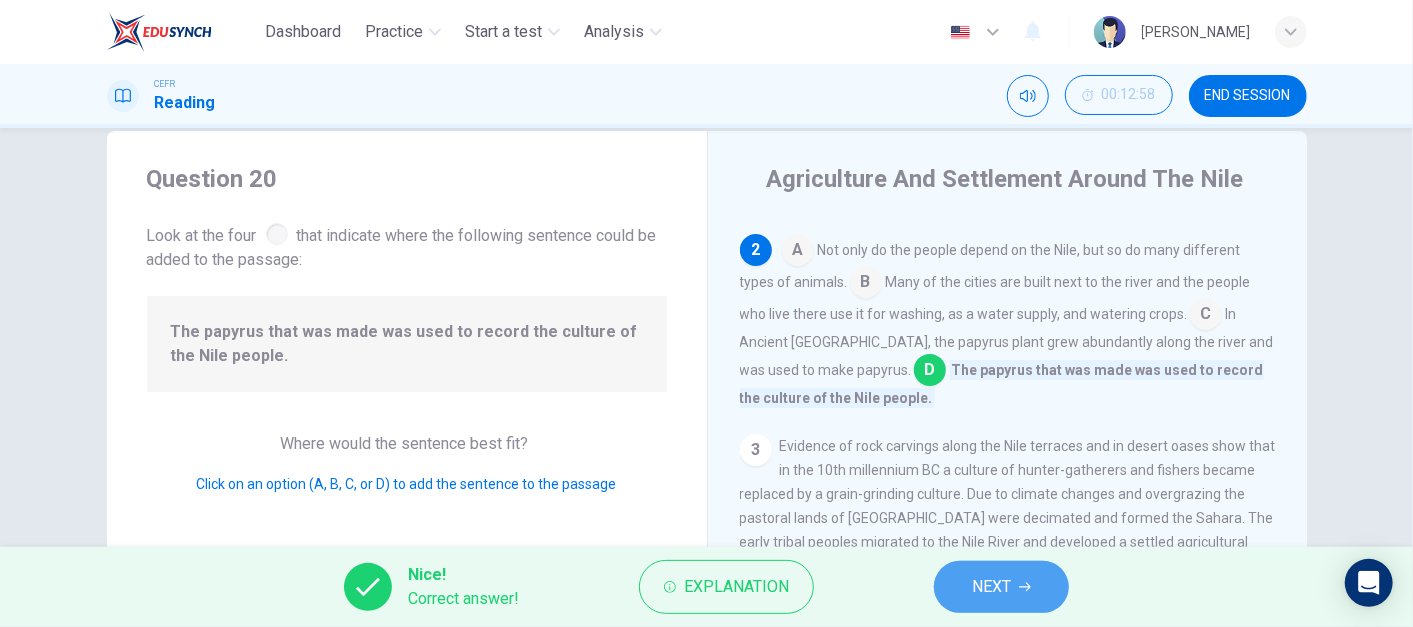 click on "NEXT" at bounding box center [991, 587] 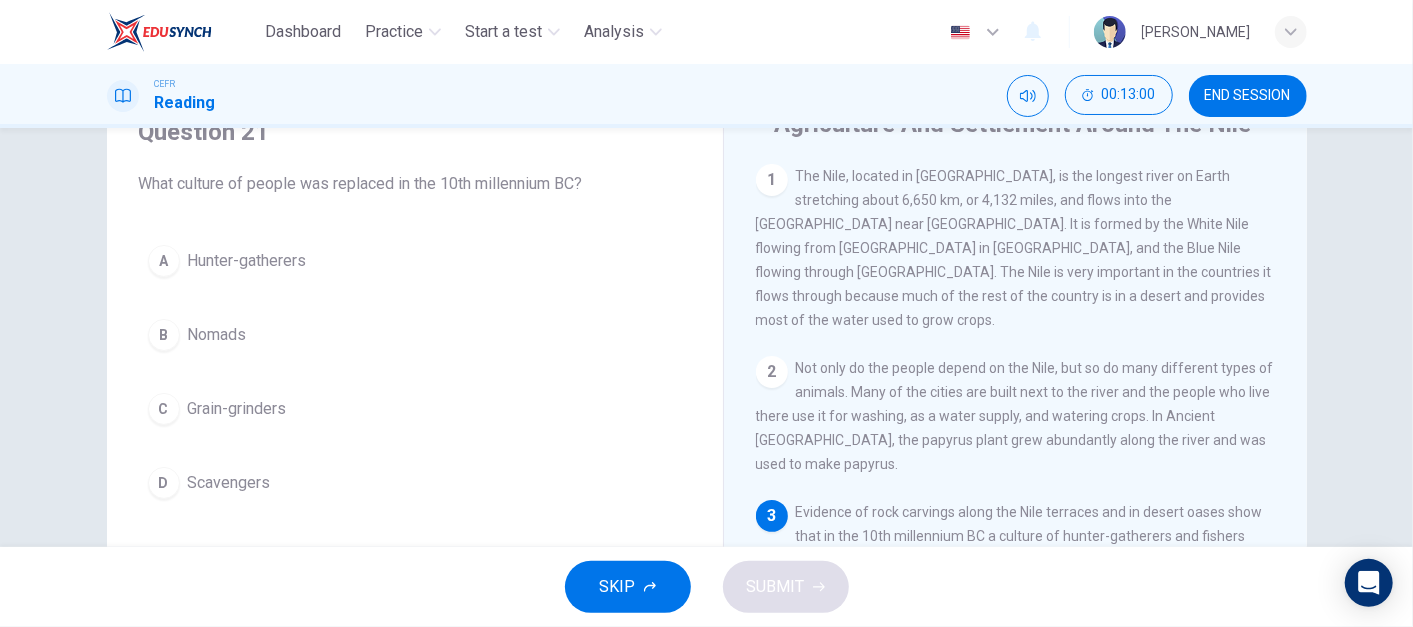 scroll, scrollTop: 103, scrollLeft: 0, axis: vertical 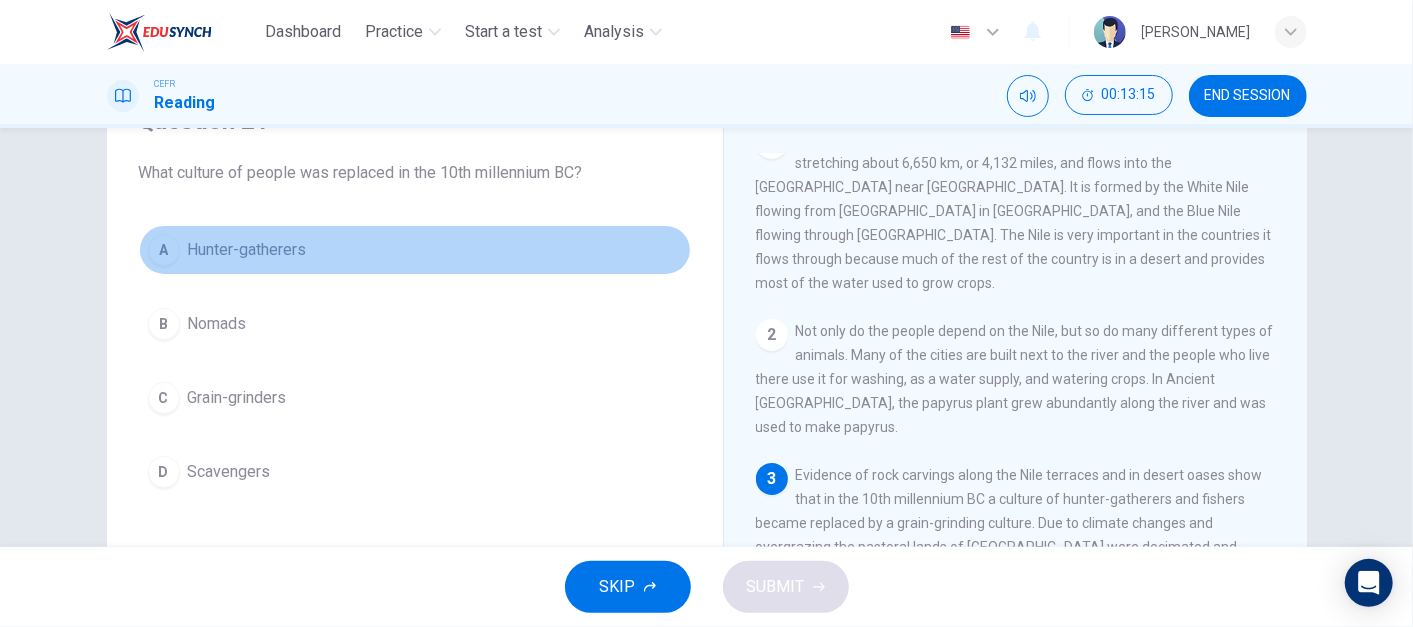 click on "A Hunter-gatherers" at bounding box center [415, 250] 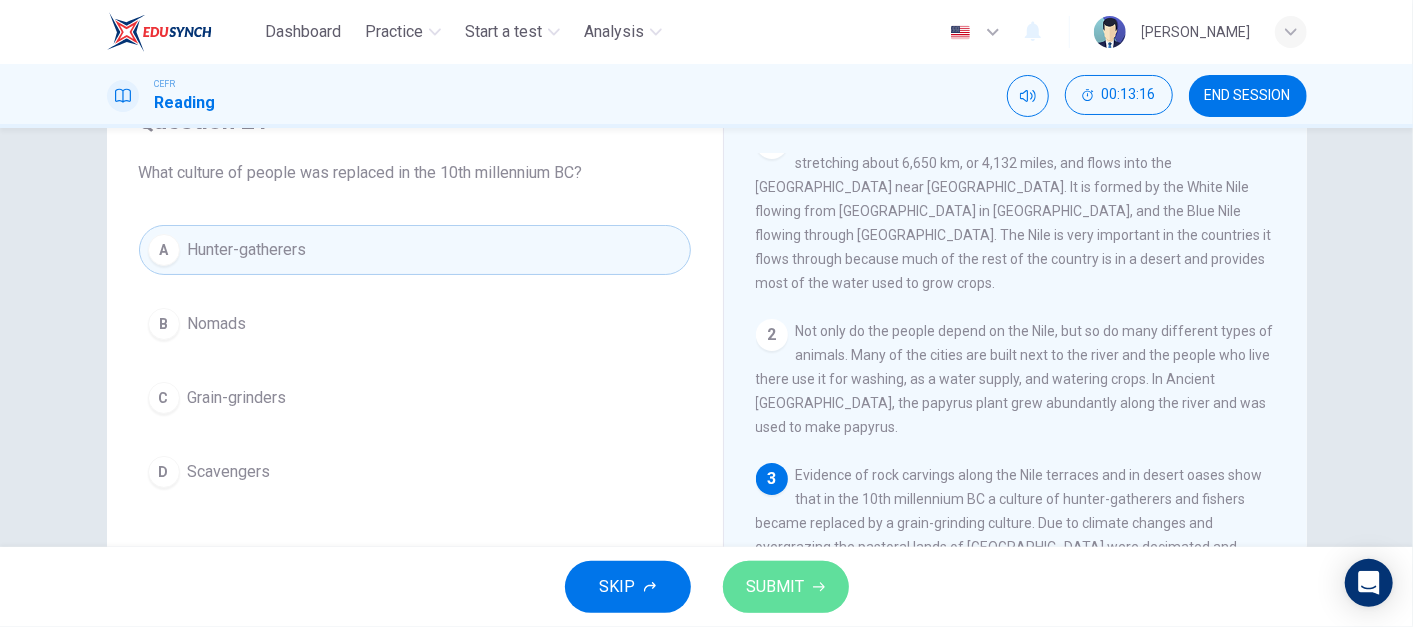 click on "SUBMIT" at bounding box center [776, 587] 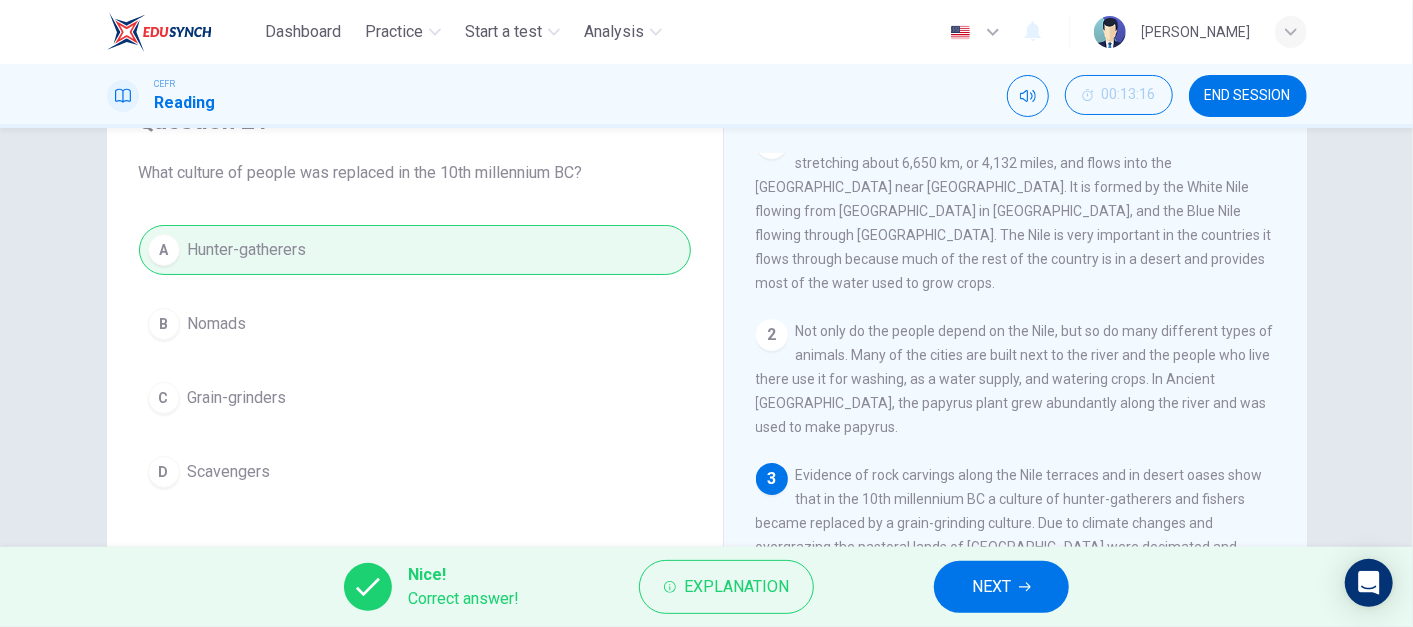 click on "NEXT" at bounding box center (991, 587) 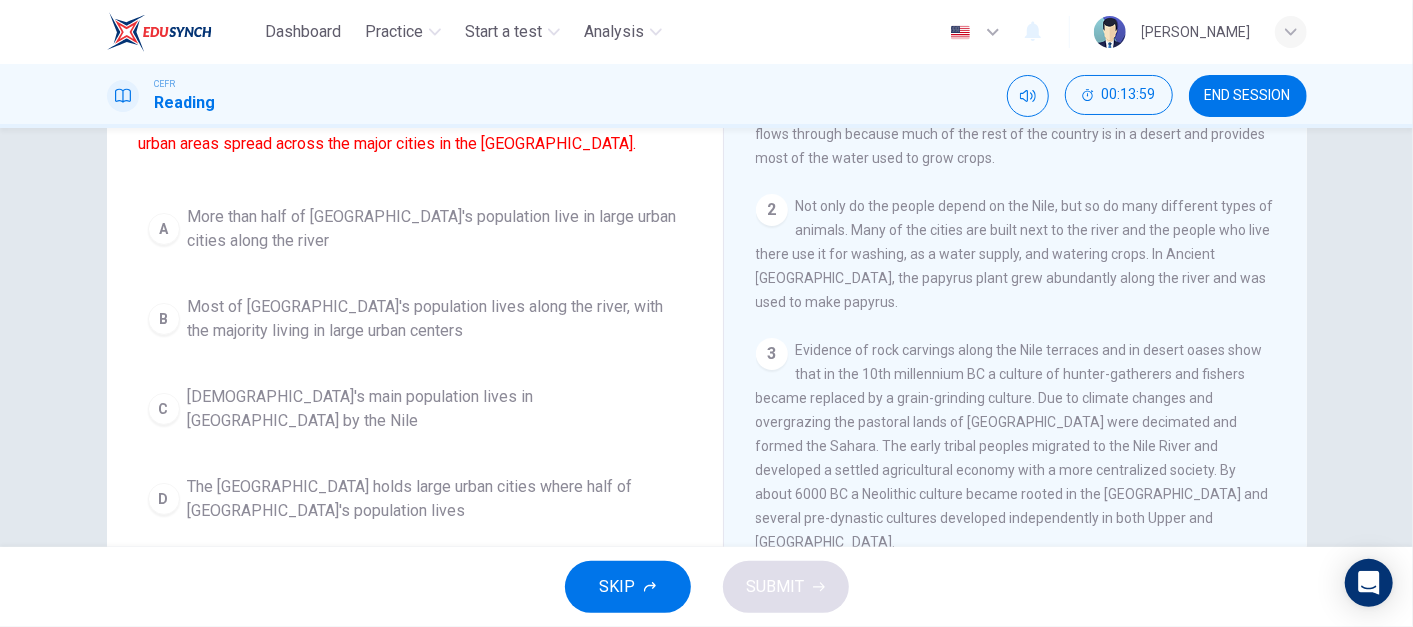scroll, scrollTop: 206, scrollLeft: 0, axis: vertical 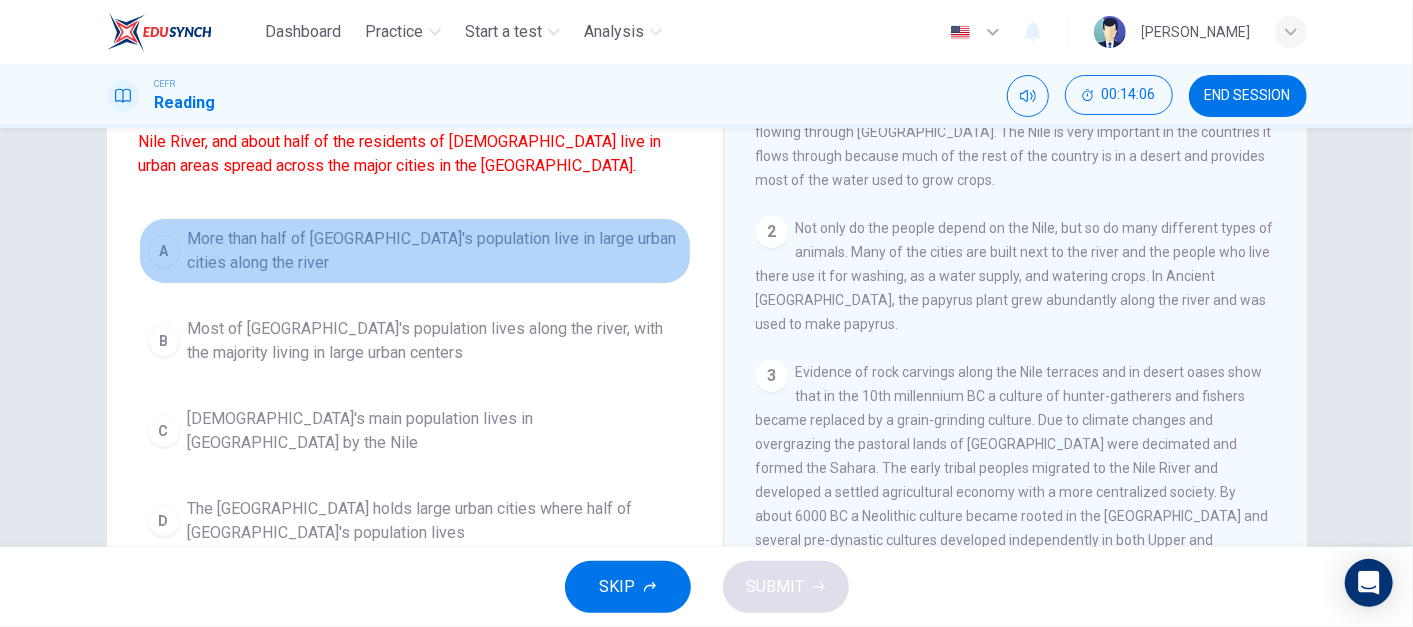 click on "More than half of Egypt's population live in large urban cities along the river" at bounding box center (435, 251) 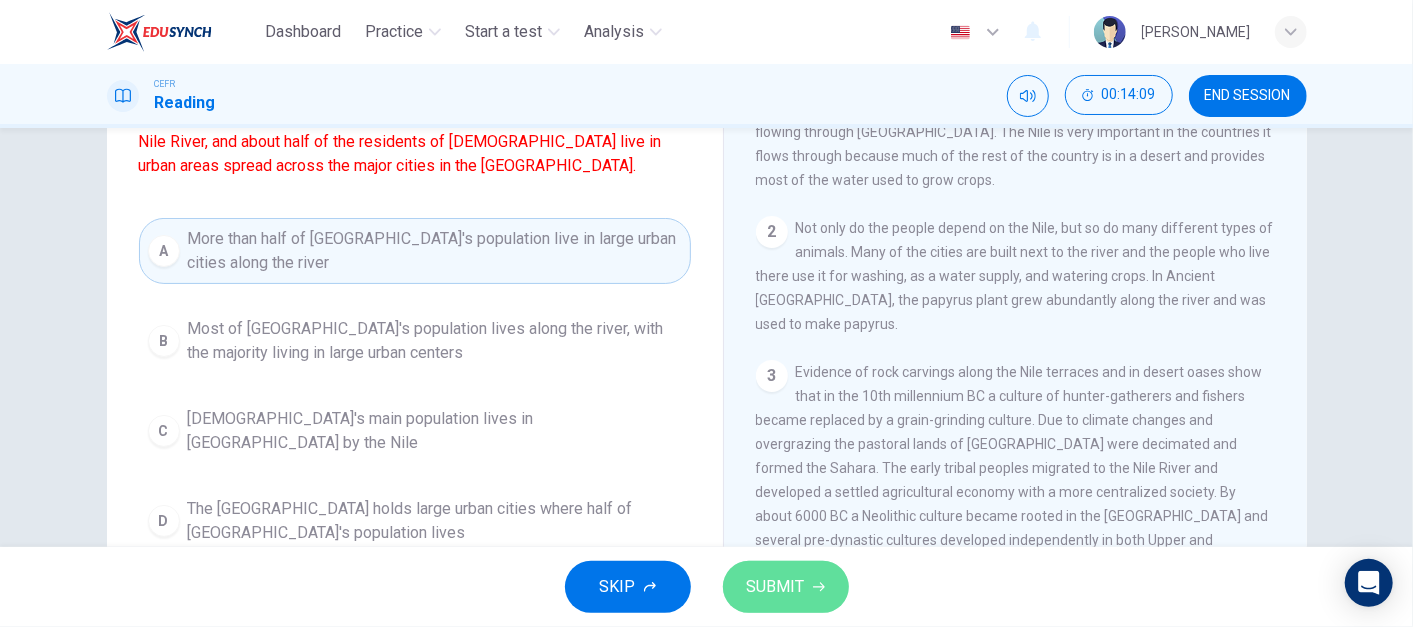 click on "SUBMIT" at bounding box center [786, 587] 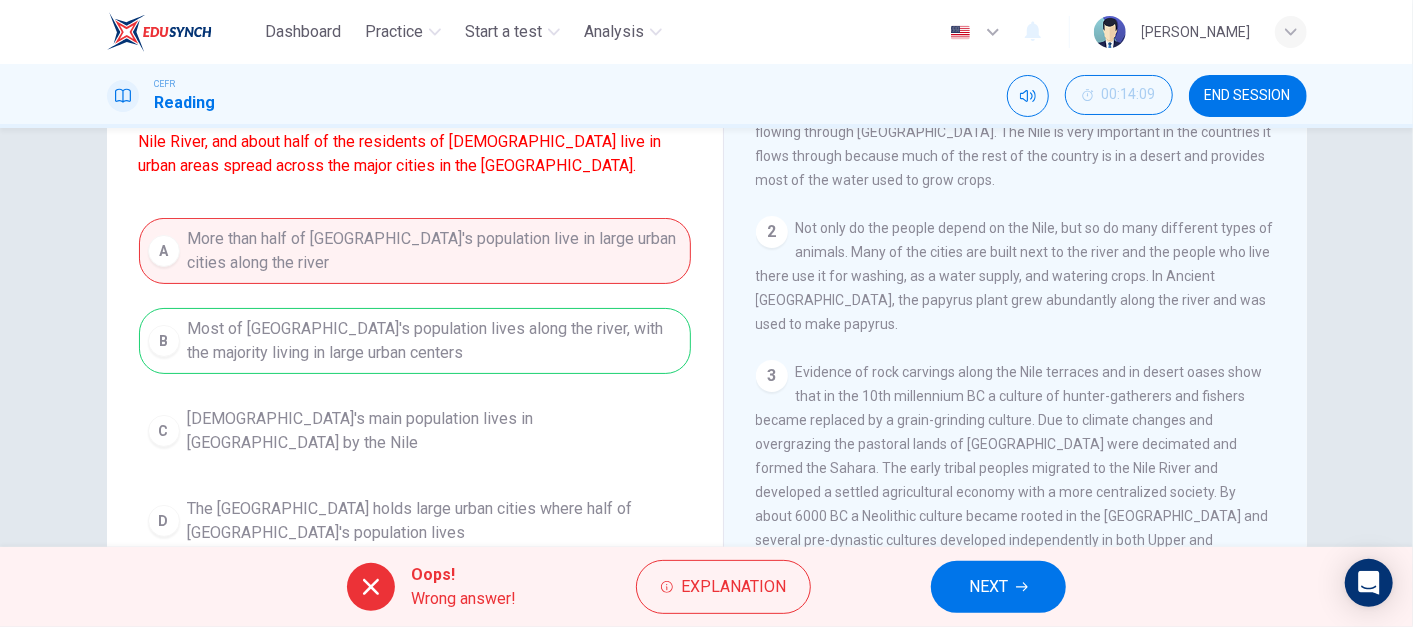 click on "NEXT" at bounding box center [998, 587] 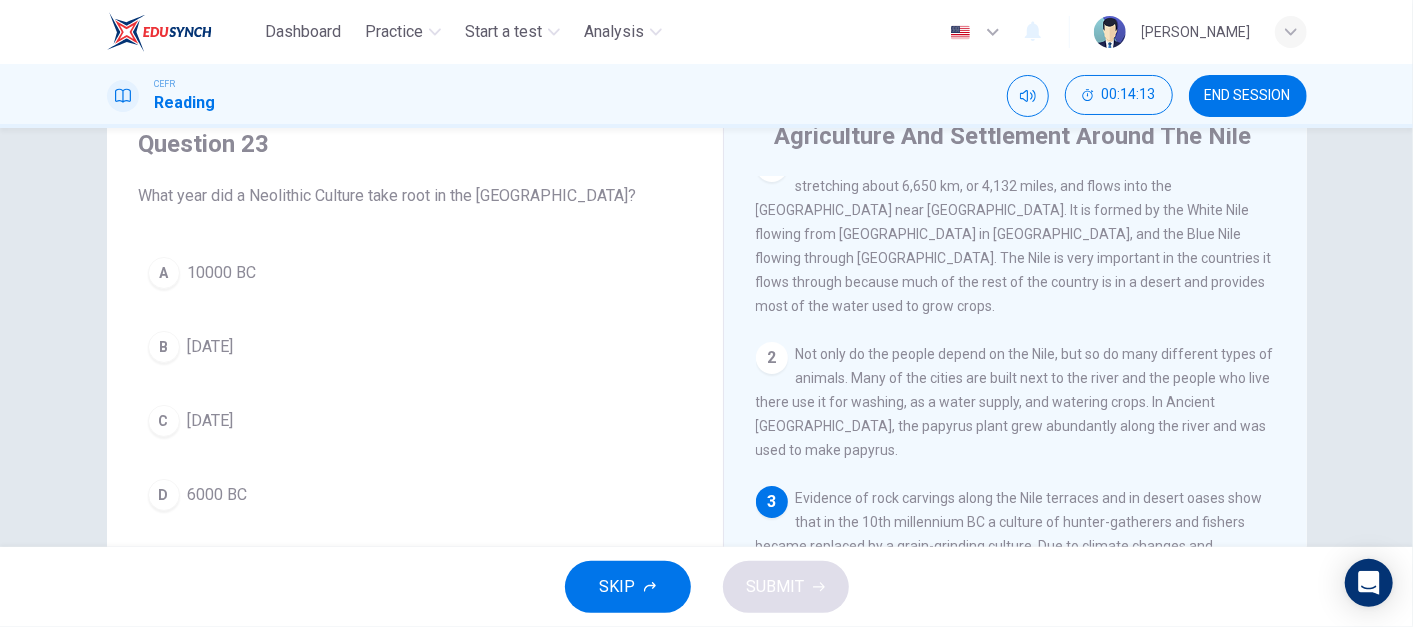 scroll, scrollTop: 74, scrollLeft: 0, axis: vertical 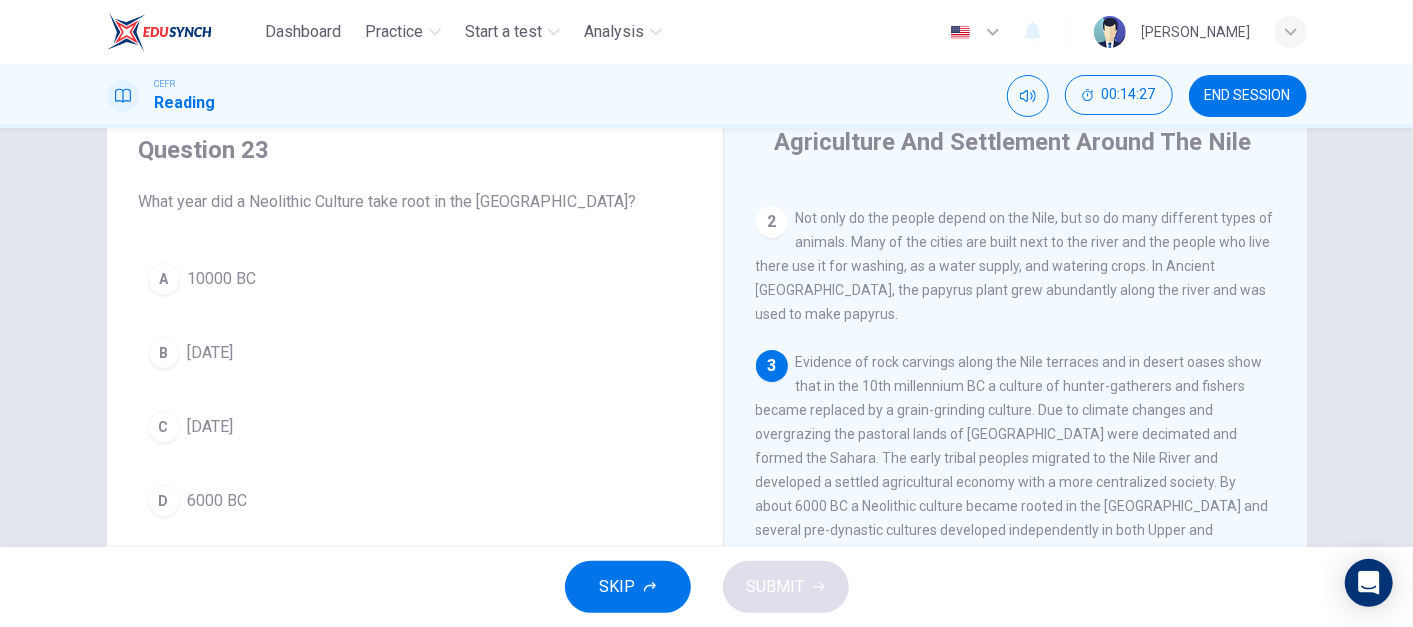 click on "6000 BC" at bounding box center [218, 501] 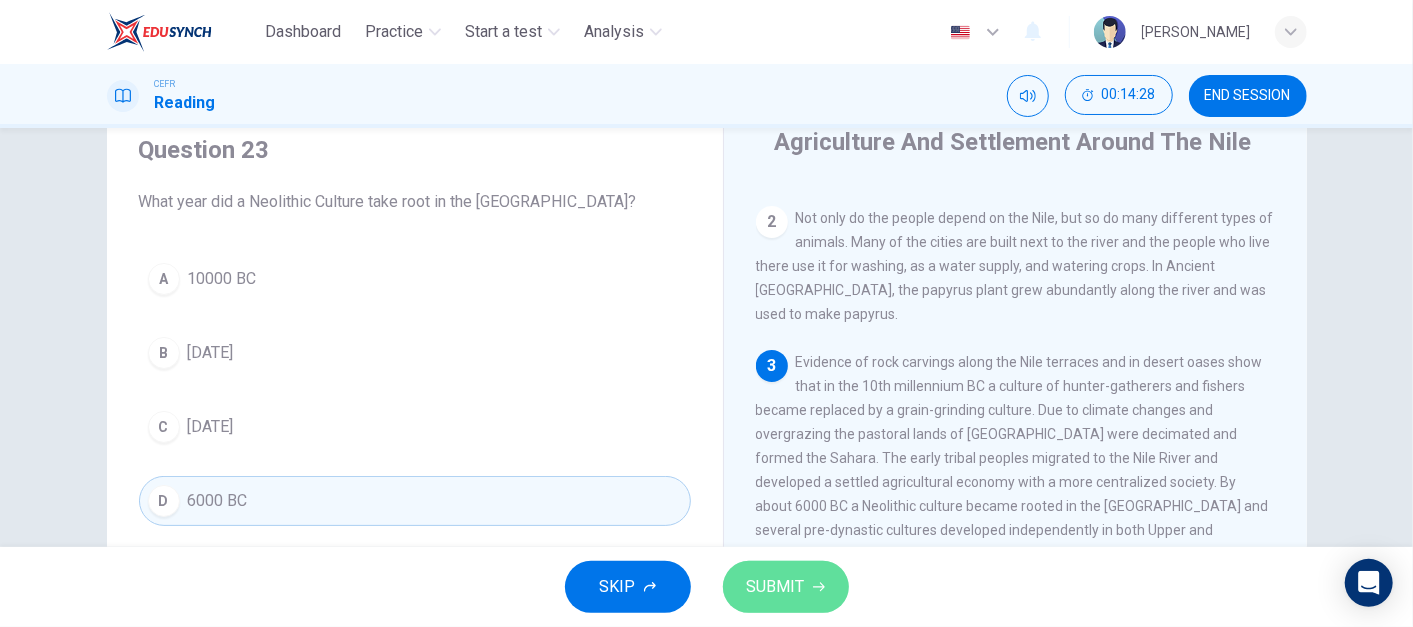click on "SUBMIT" at bounding box center (786, 587) 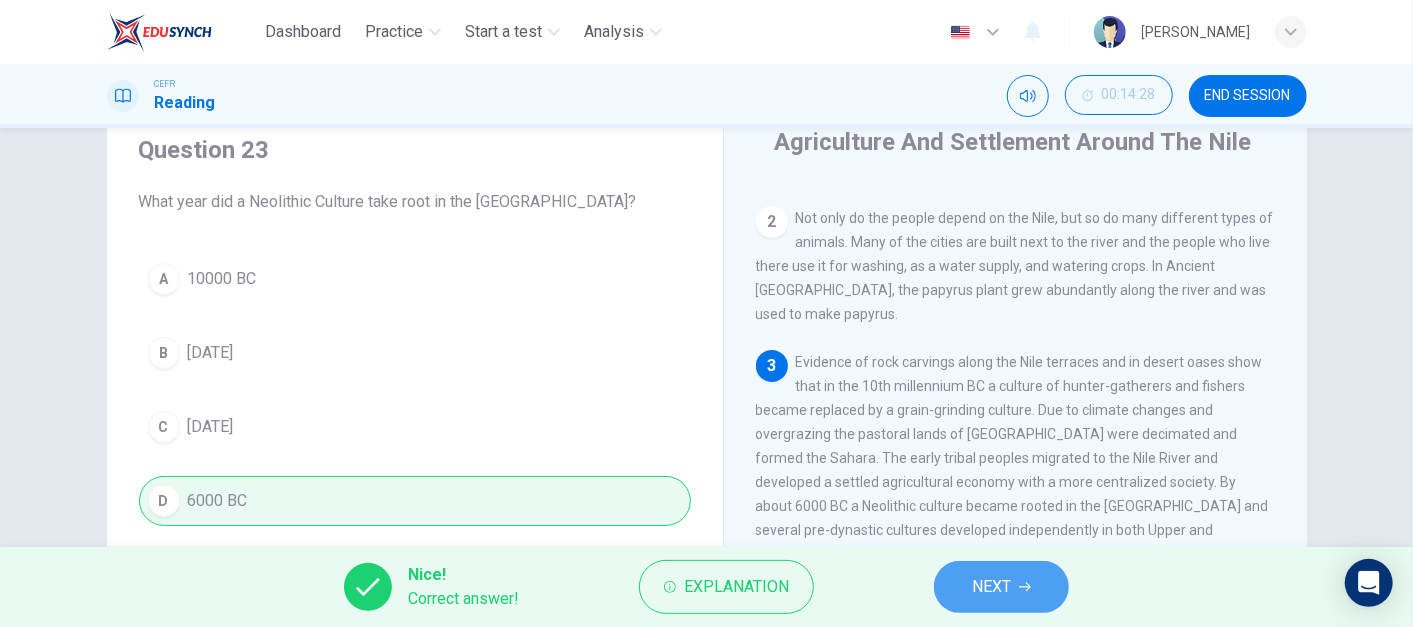 click on "NEXT" at bounding box center [1001, 587] 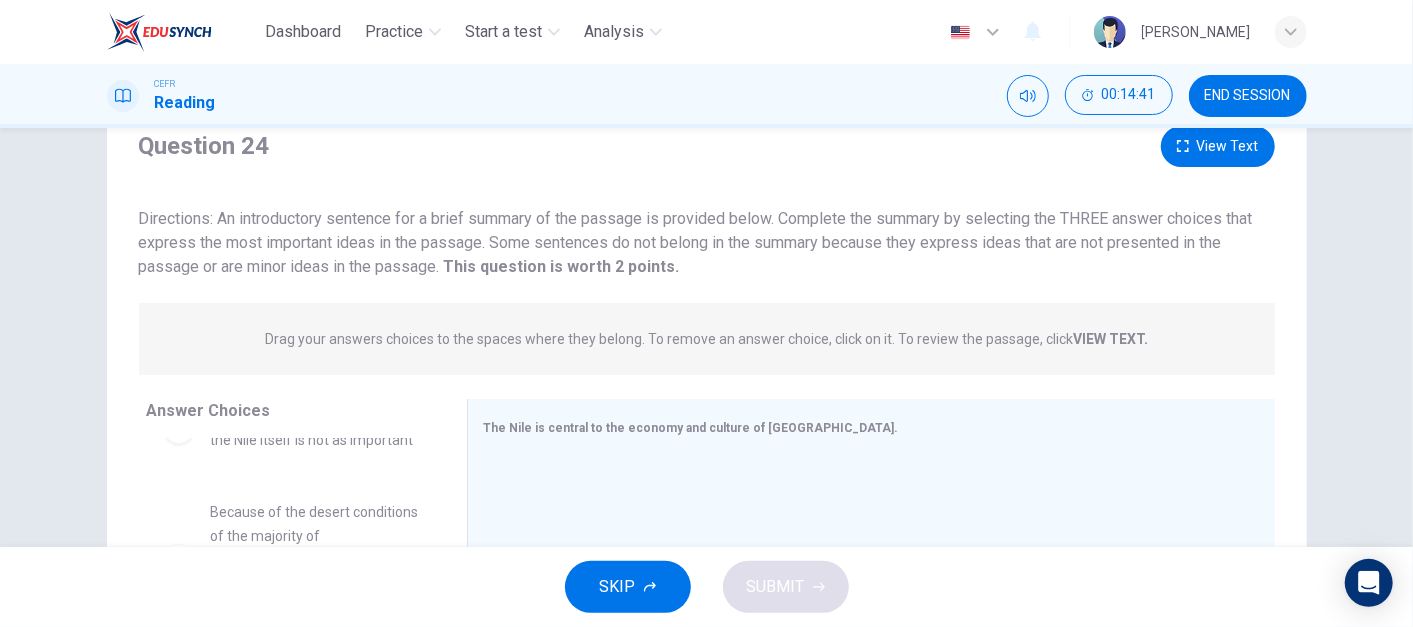 scroll, scrollTop: 467, scrollLeft: 0, axis: vertical 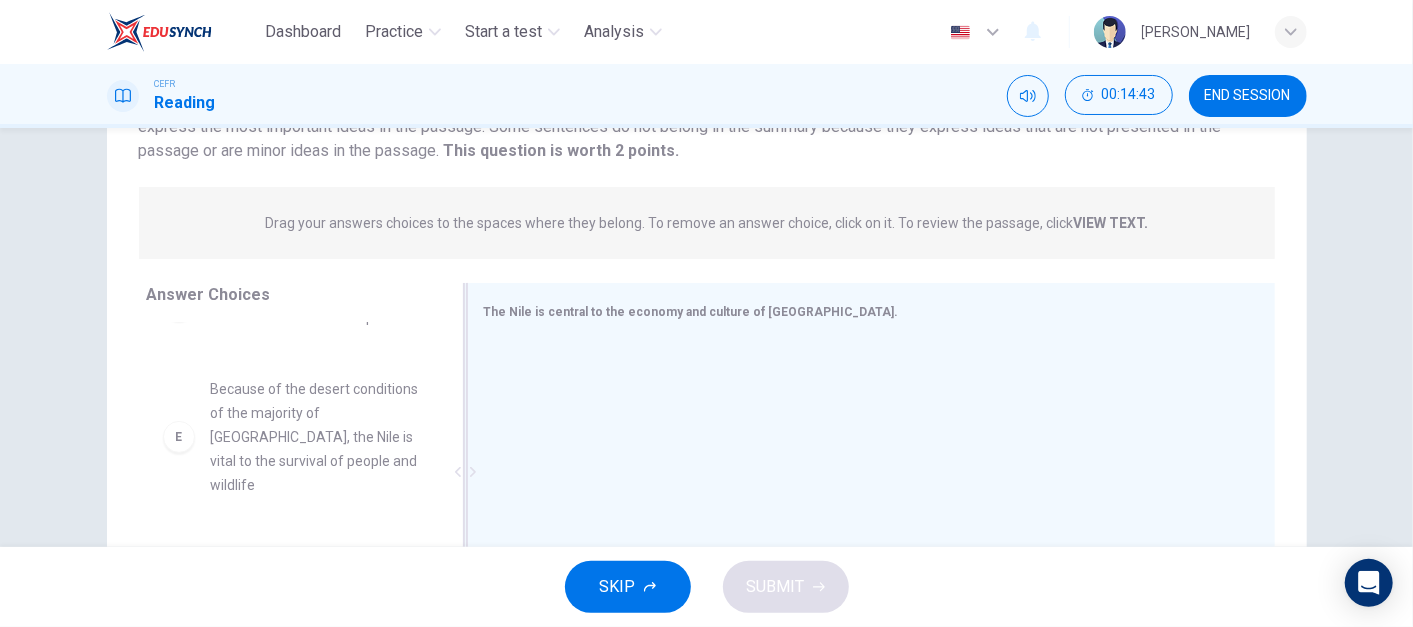 drag, startPoint x: 364, startPoint y: 436, endPoint x: 700, endPoint y: 371, distance: 342.22946 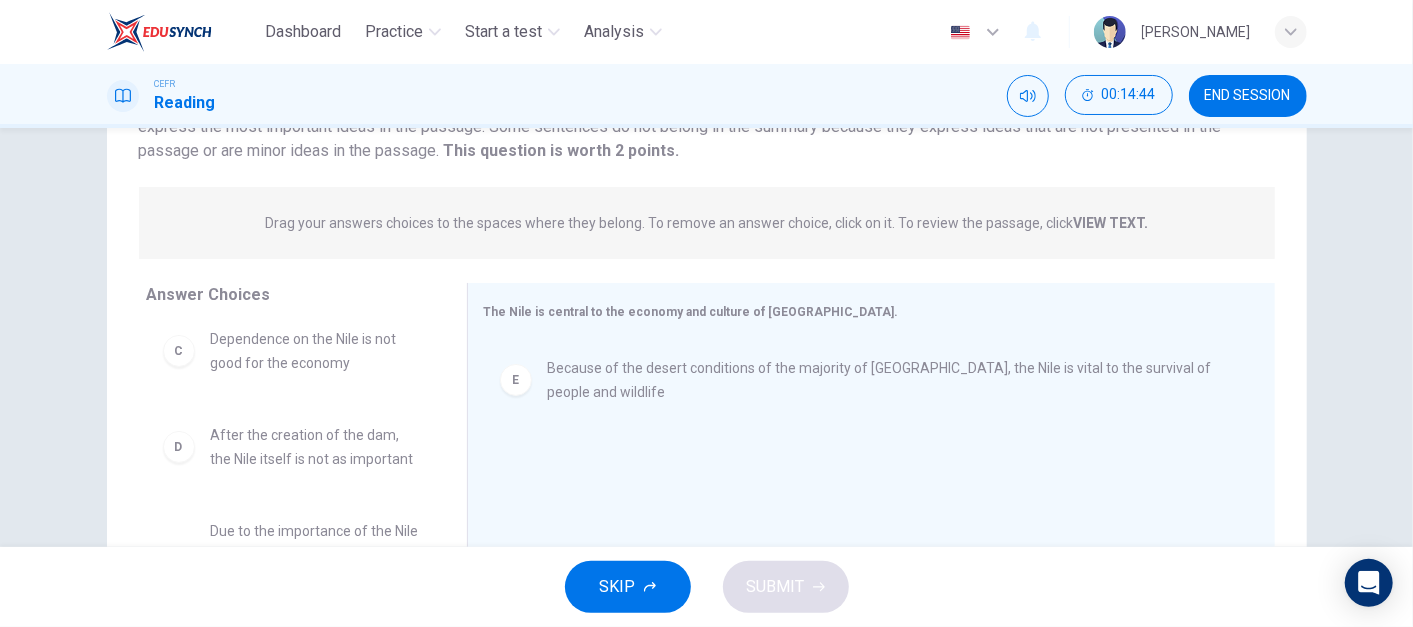 scroll, scrollTop: 323, scrollLeft: 0, axis: vertical 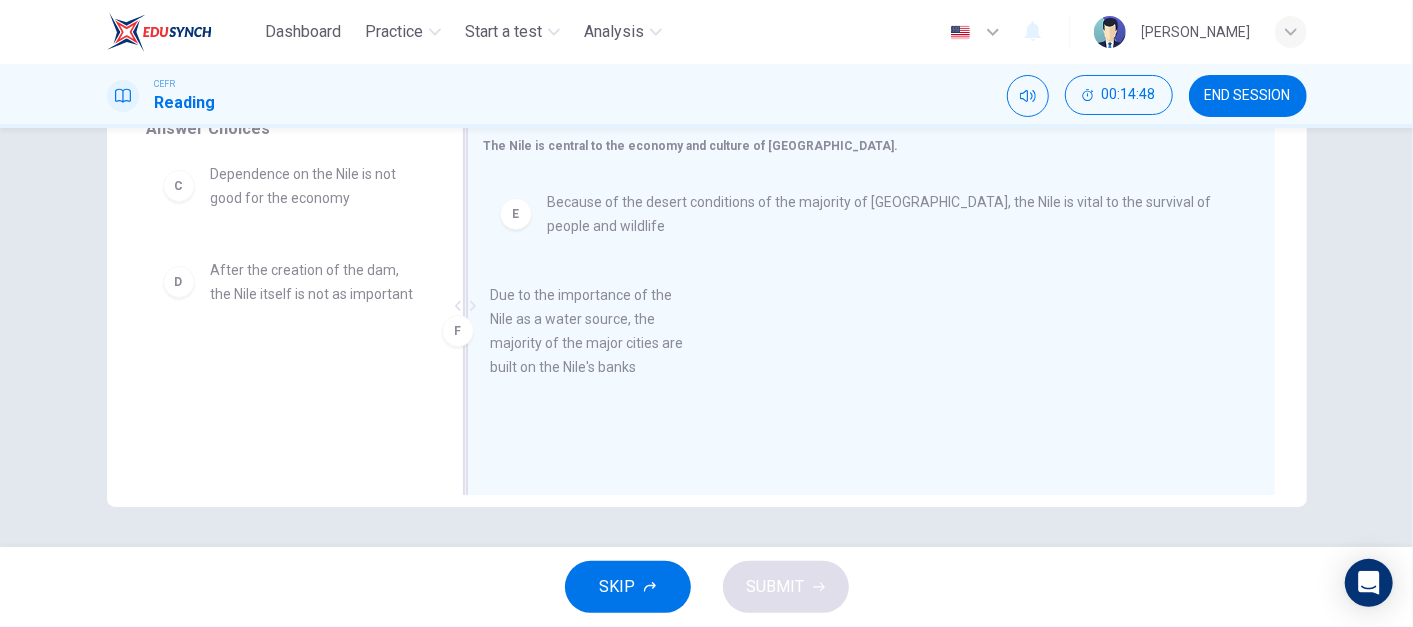 drag, startPoint x: 377, startPoint y: 444, endPoint x: 680, endPoint y: 371, distance: 311.6697 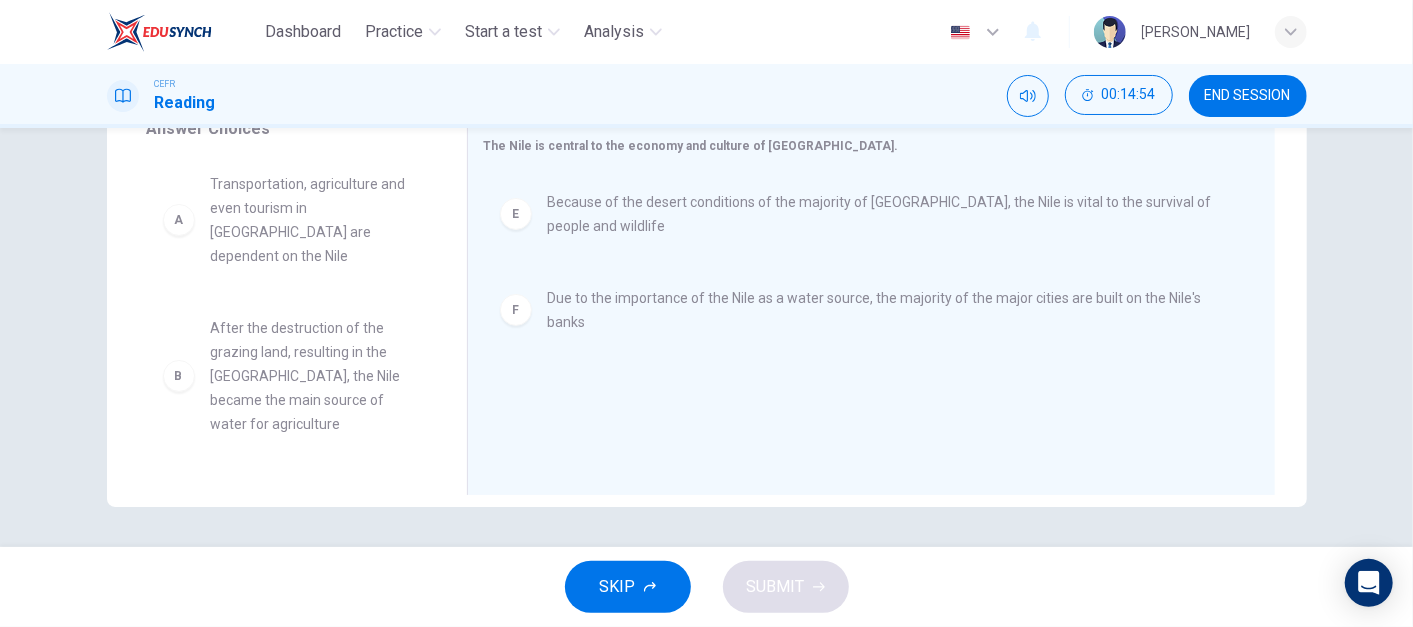 scroll, scrollTop: 0, scrollLeft: 0, axis: both 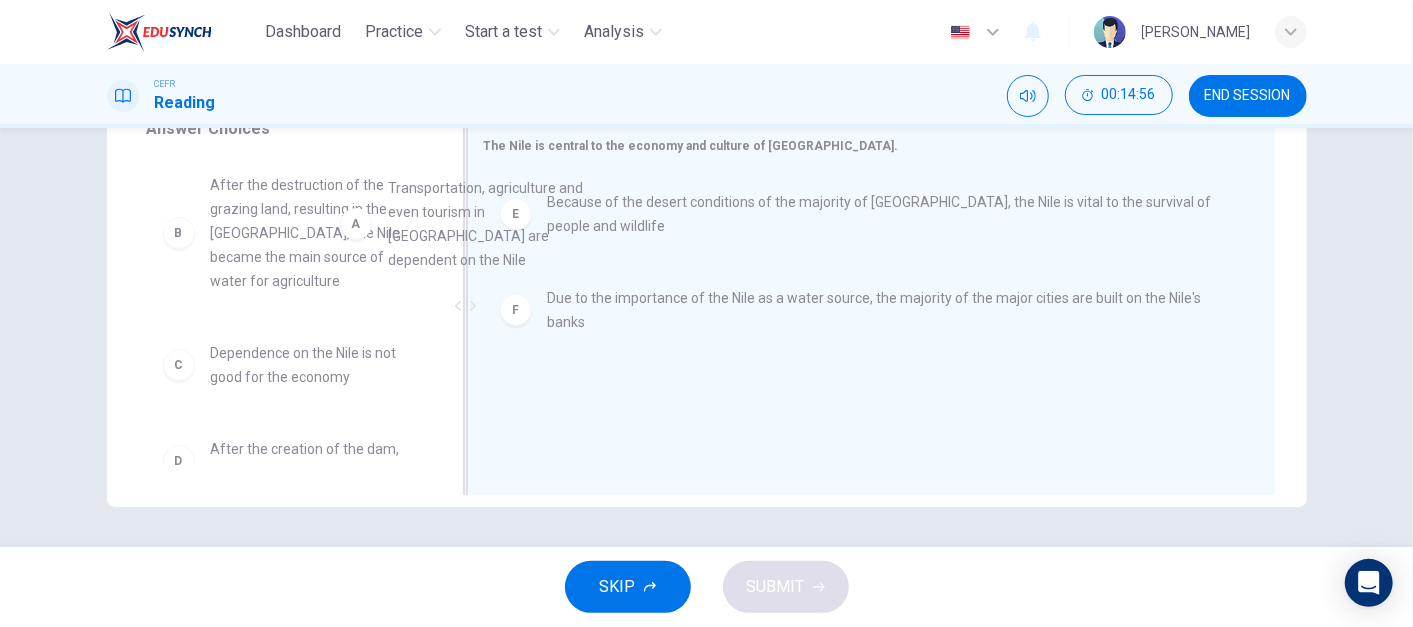 drag, startPoint x: 328, startPoint y: 234, endPoint x: 607, endPoint y: 240, distance: 279.0645 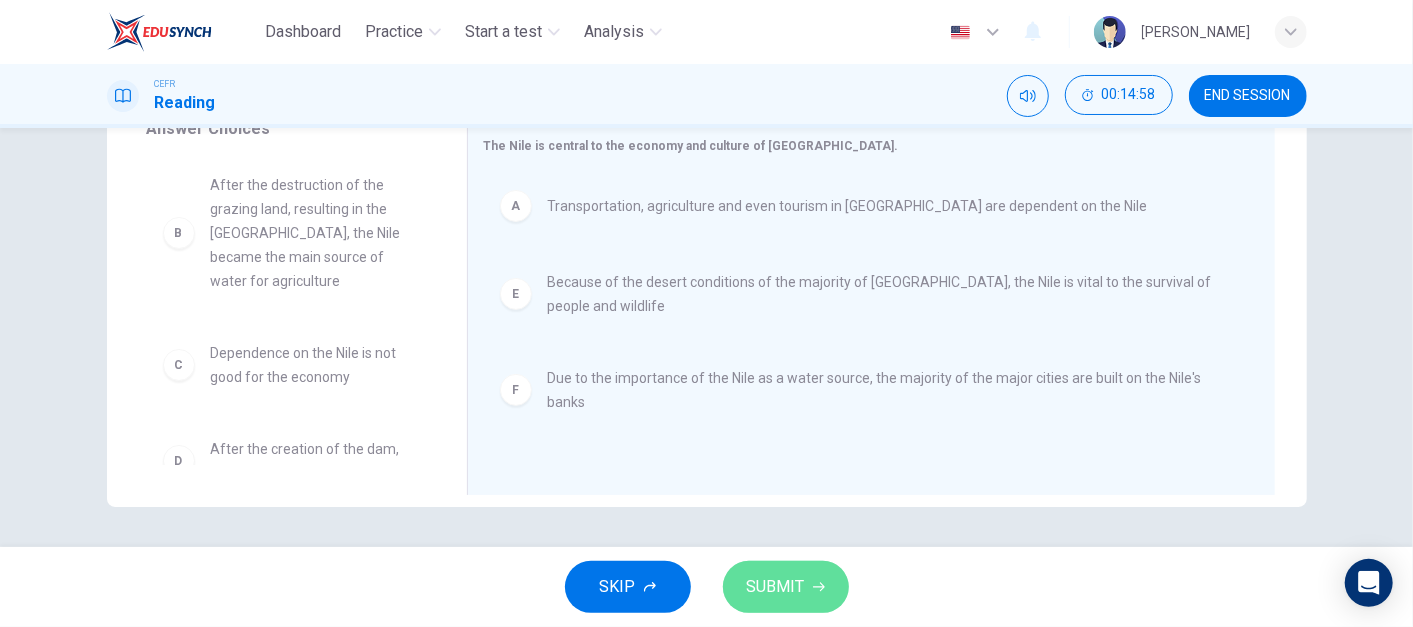 click on "SUBMIT" at bounding box center [786, 587] 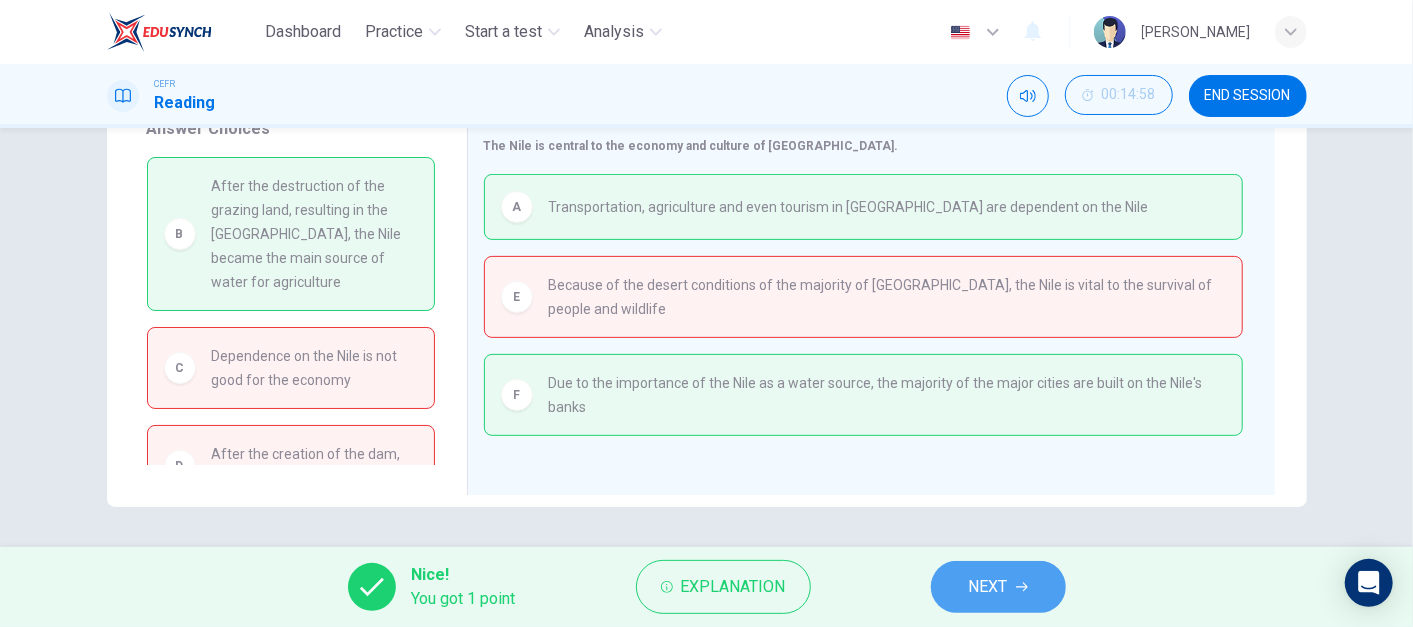 click on "NEXT" at bounding box center [998, 587] 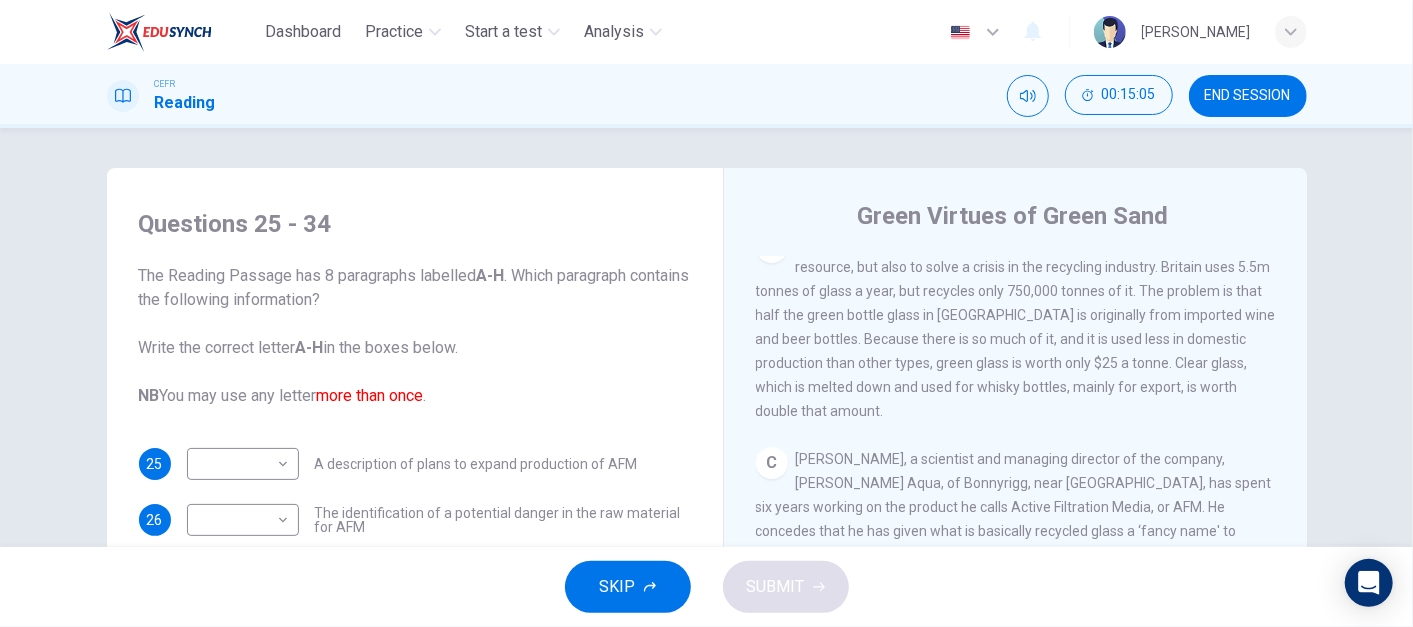scroll, scrollTop: 735, scrollLeft: 0, axis: vertical 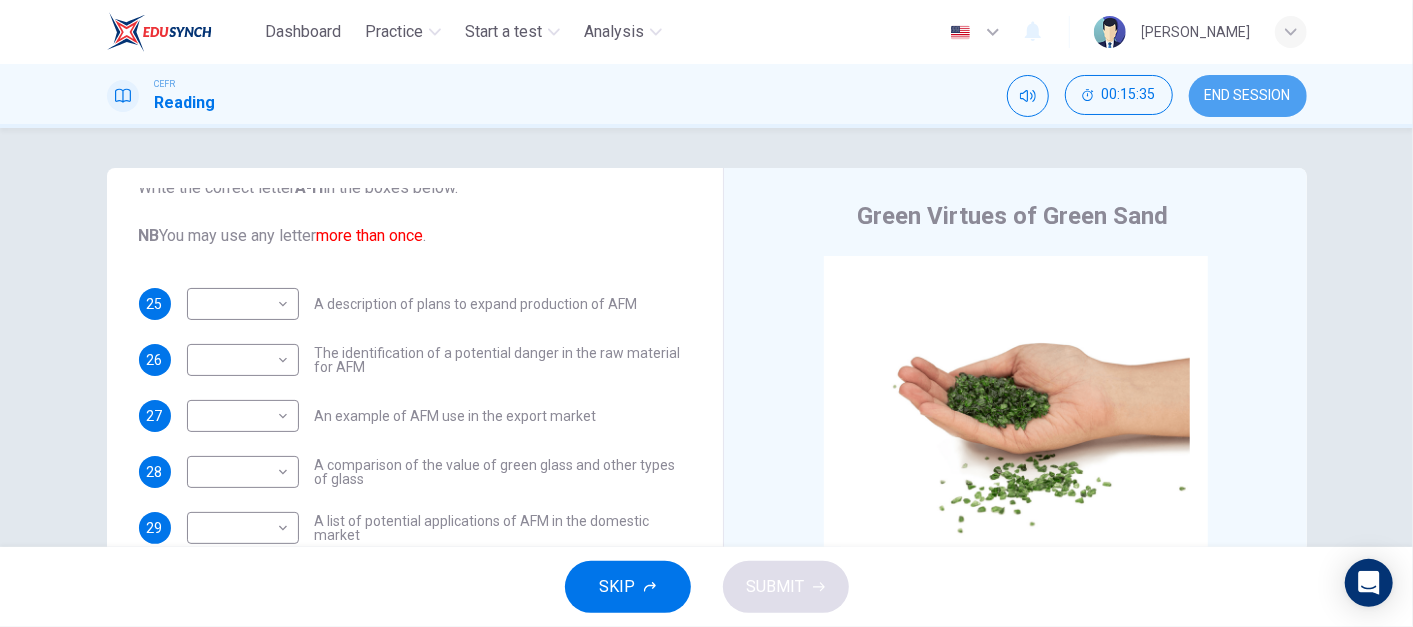 click on "END SESSION" at bounding box center (1248, 96) 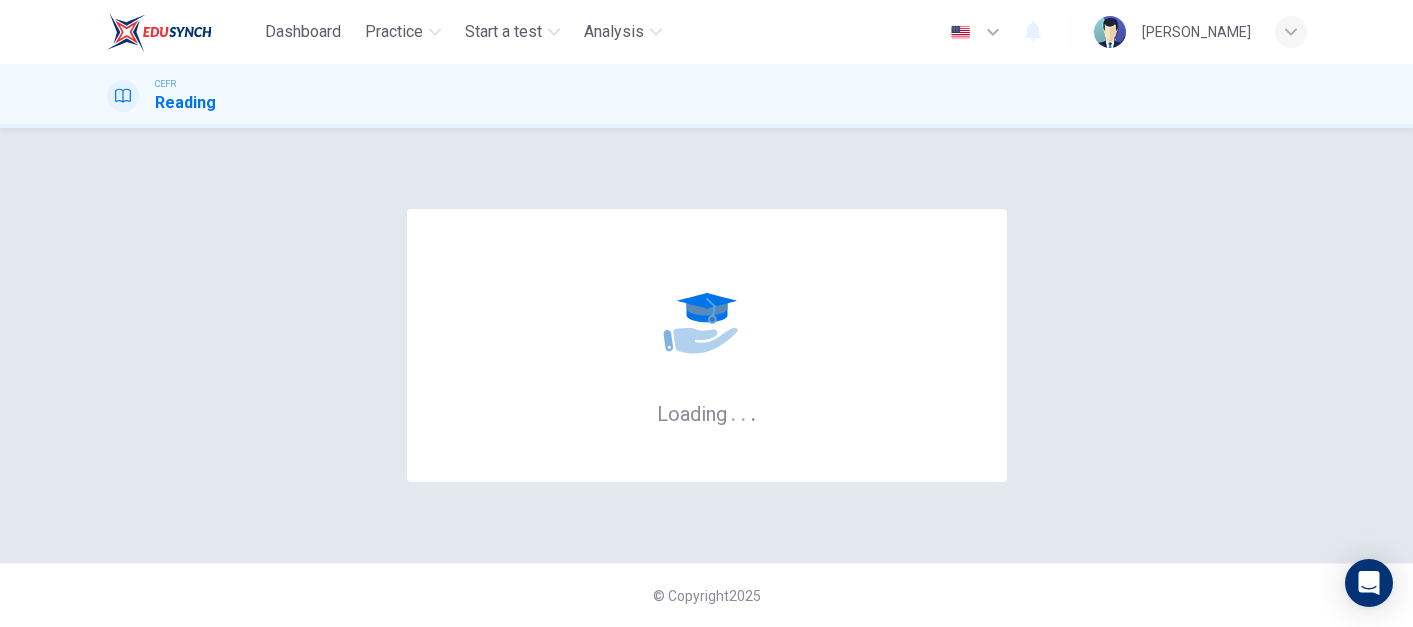 scroll, scrollTop: 0, scrollLeft: 0, axis: both 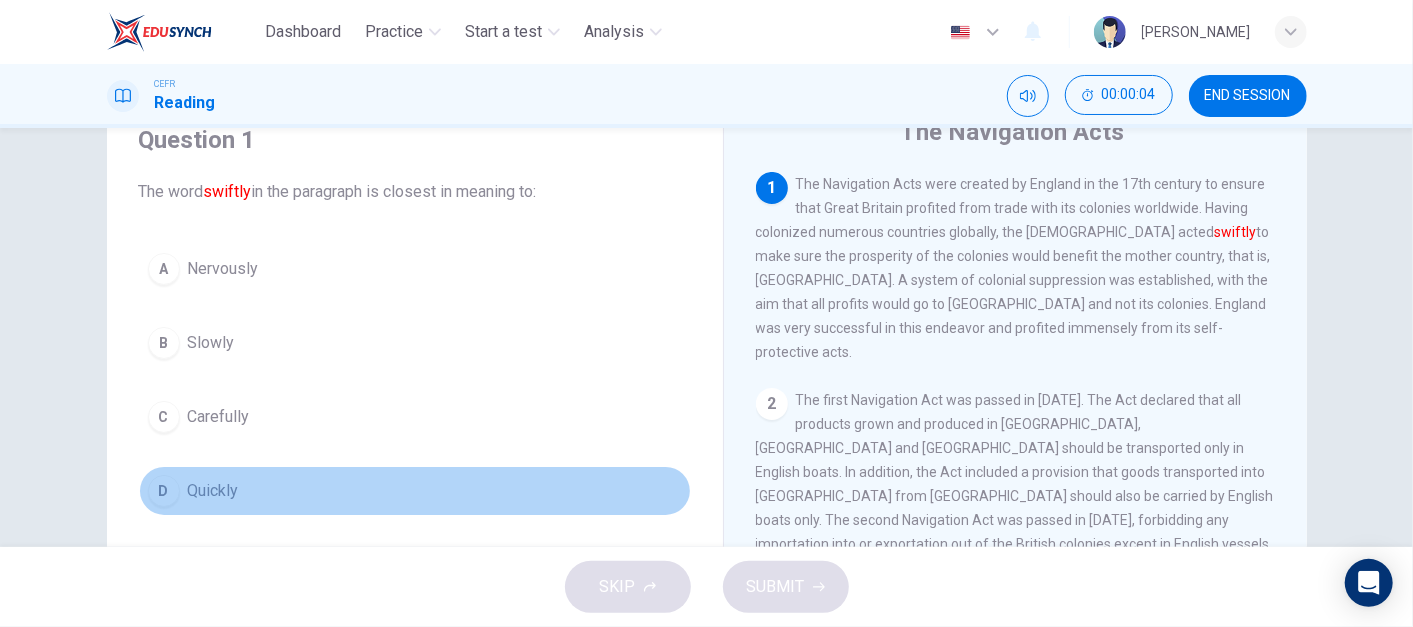 click on "Quickly" at bounding box center (213, 491) 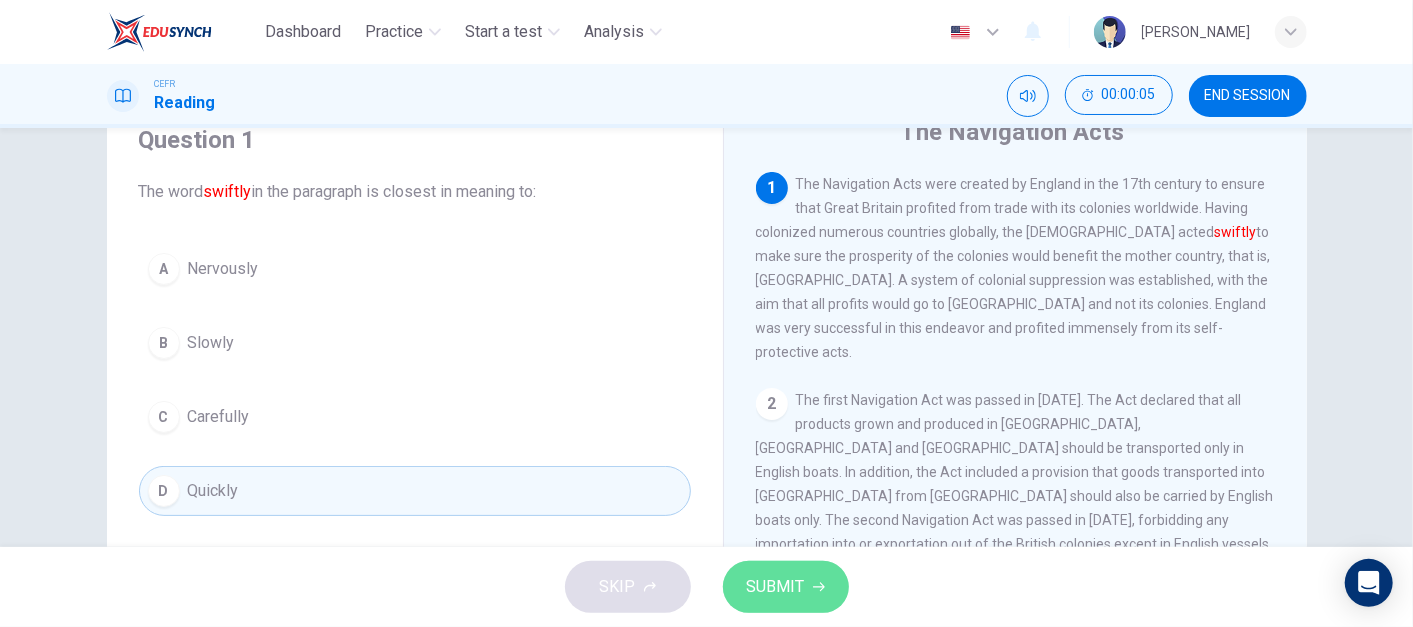 click on "SUBMIT" at bounding box center [776, 587] 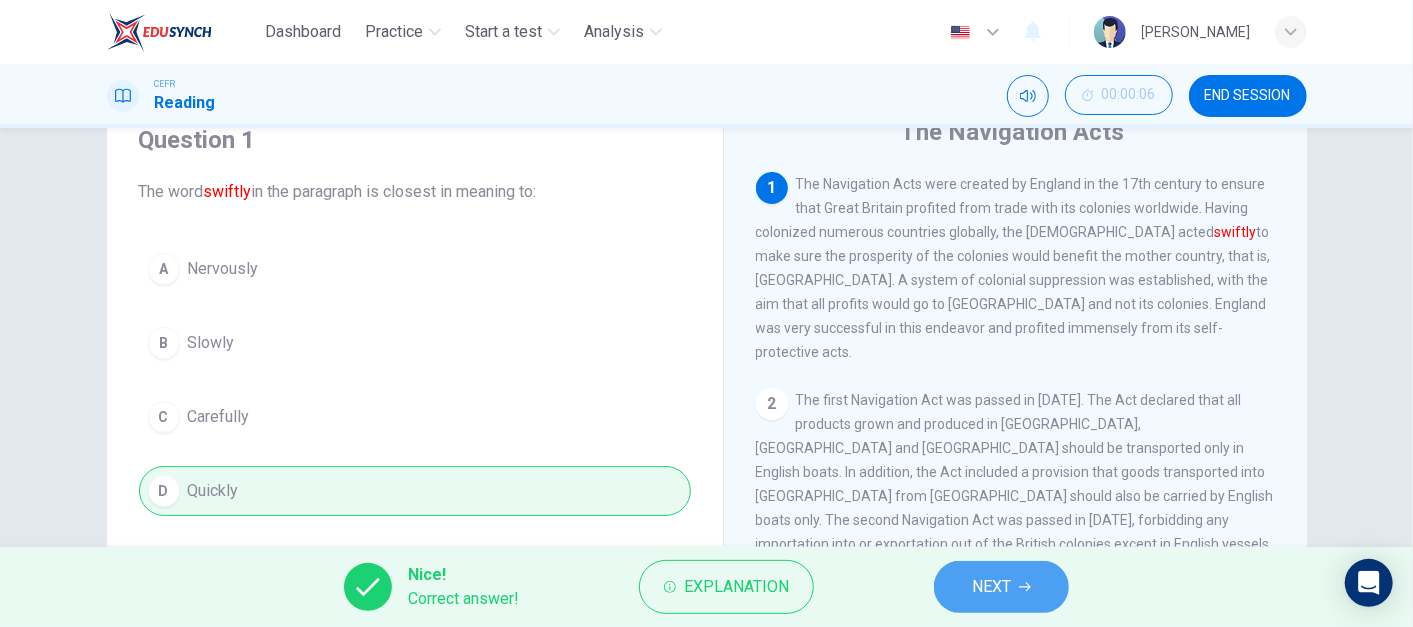 click on "NEXT" at bounding box center [991, 587] 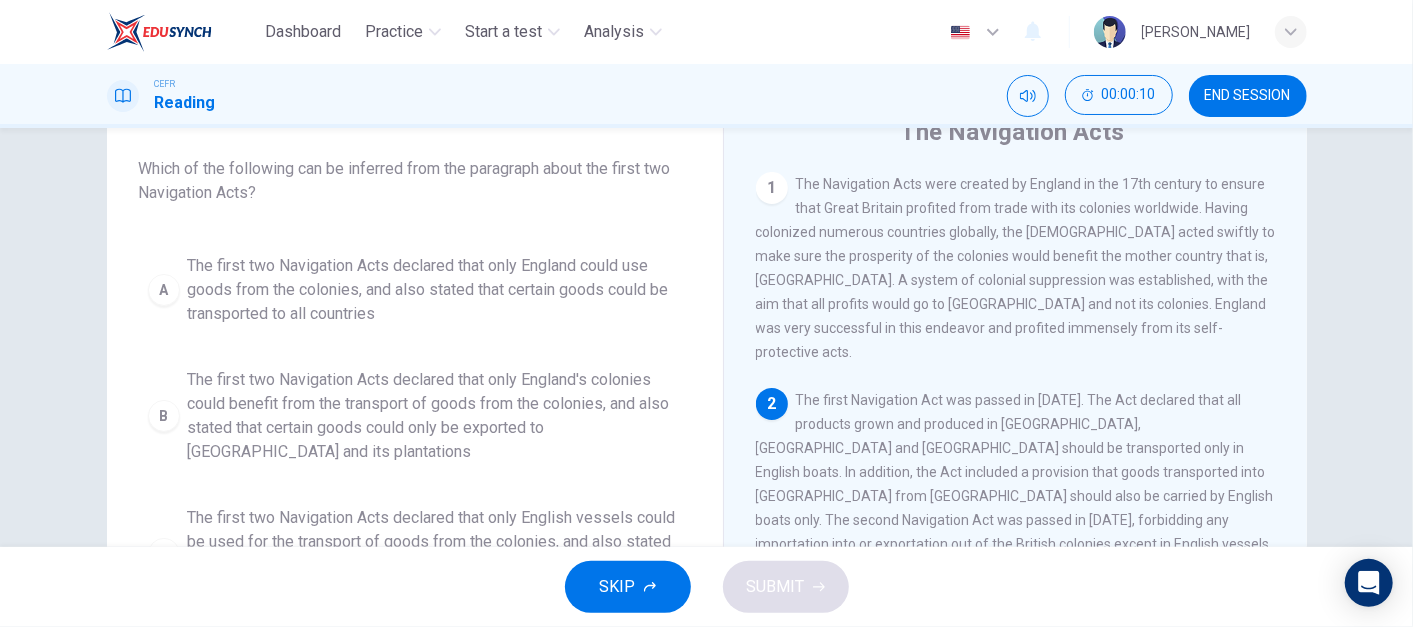 scroll, scrollTop: 31, scrollLeft: 0, axis: vertical 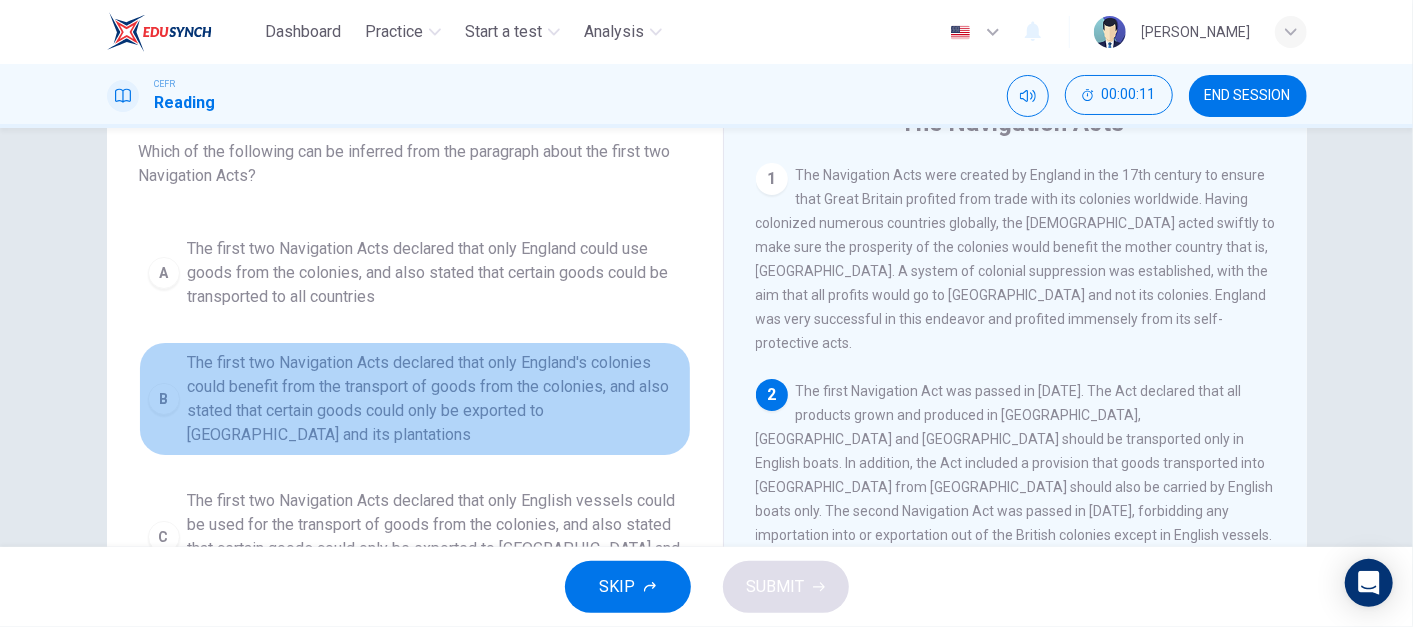 click on "The first two Navigation Acts declared that only England's colonies could benefit from the transport of goods from the colonies, and also stated that certain goods could only be exported to [GEOGRAPHIC_DATA] and its plantations" at bounding box center (435, 399) 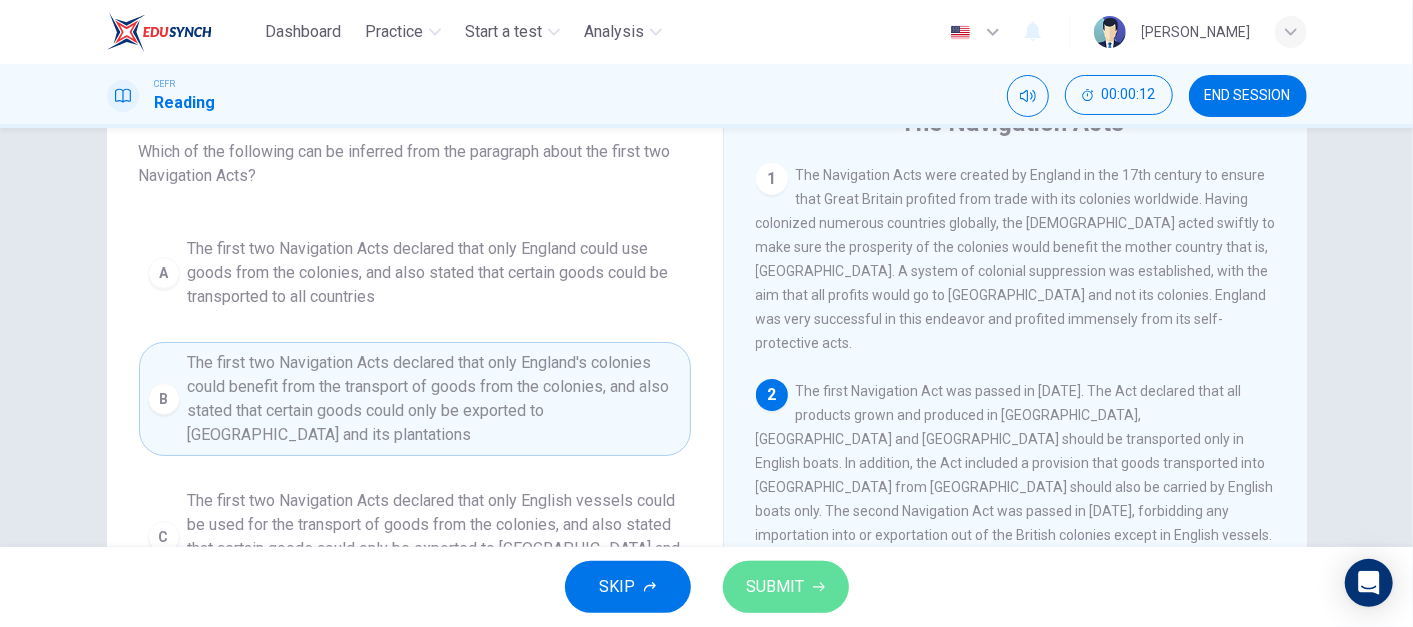click on "SUBMIT" at bounding box center (776, 587) 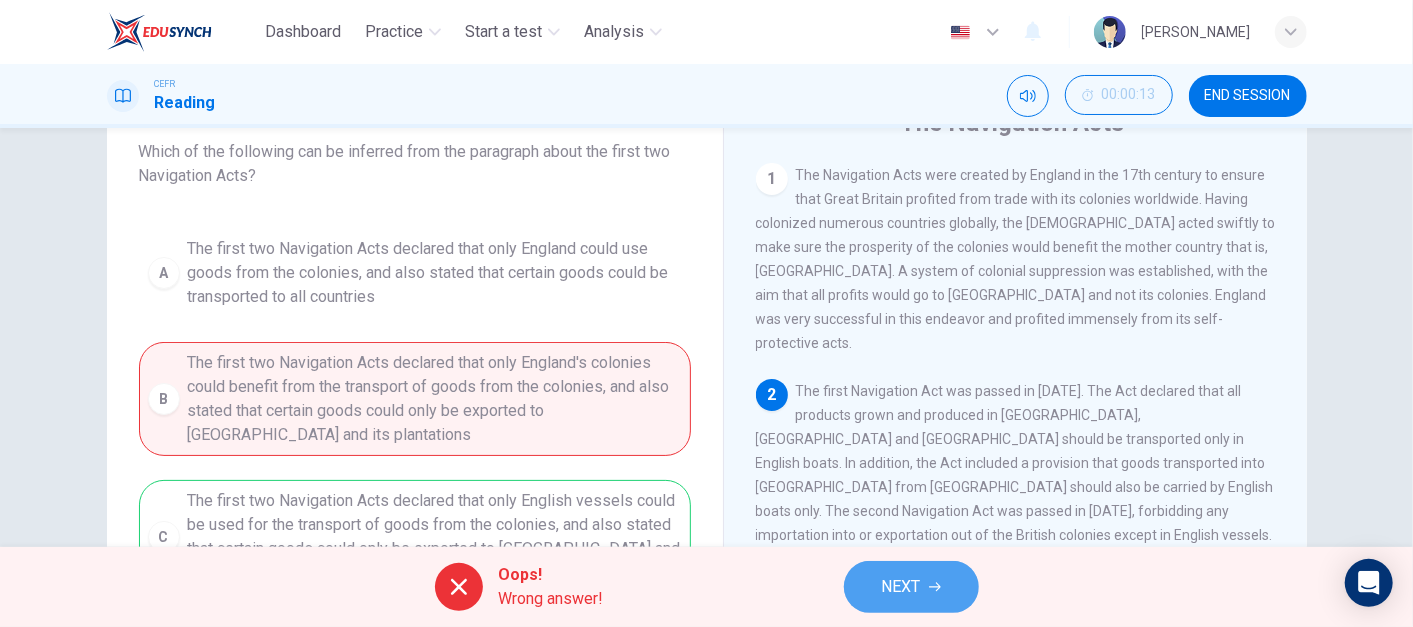 click on "NEXT" at bounding box center (911, 587) 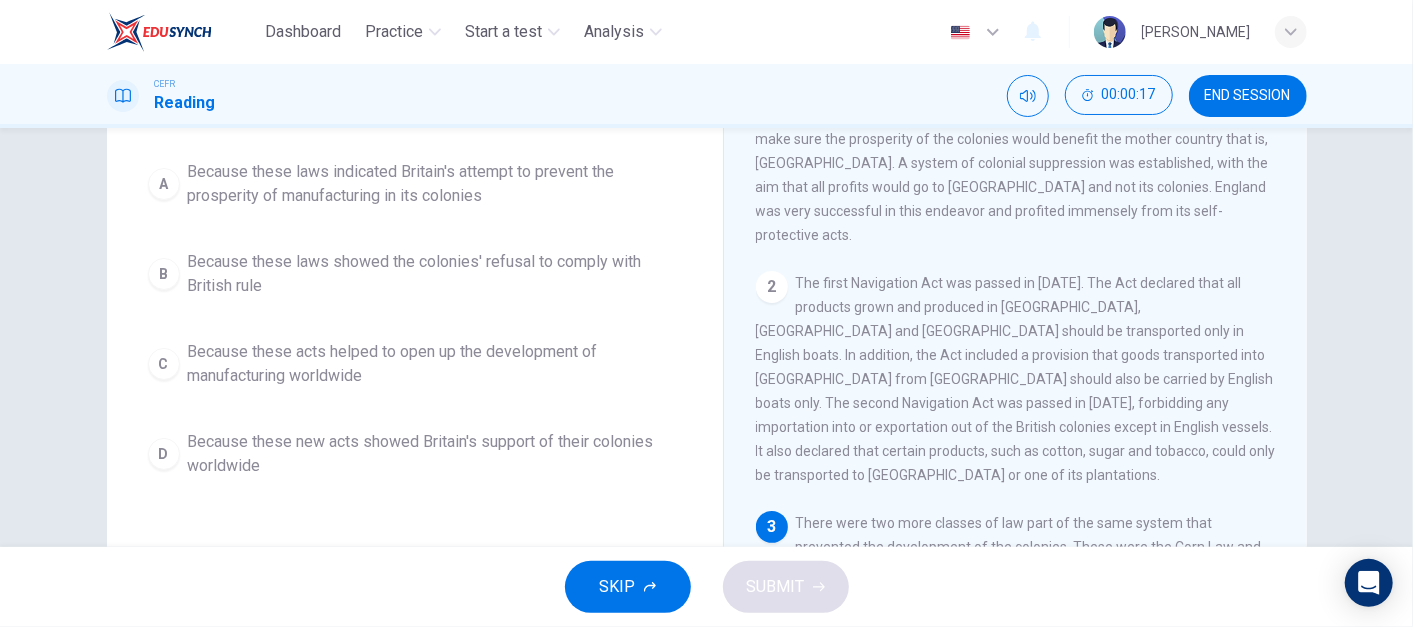 scroll, scrollTop: 202, scrollLeft: 0, axis: vertical 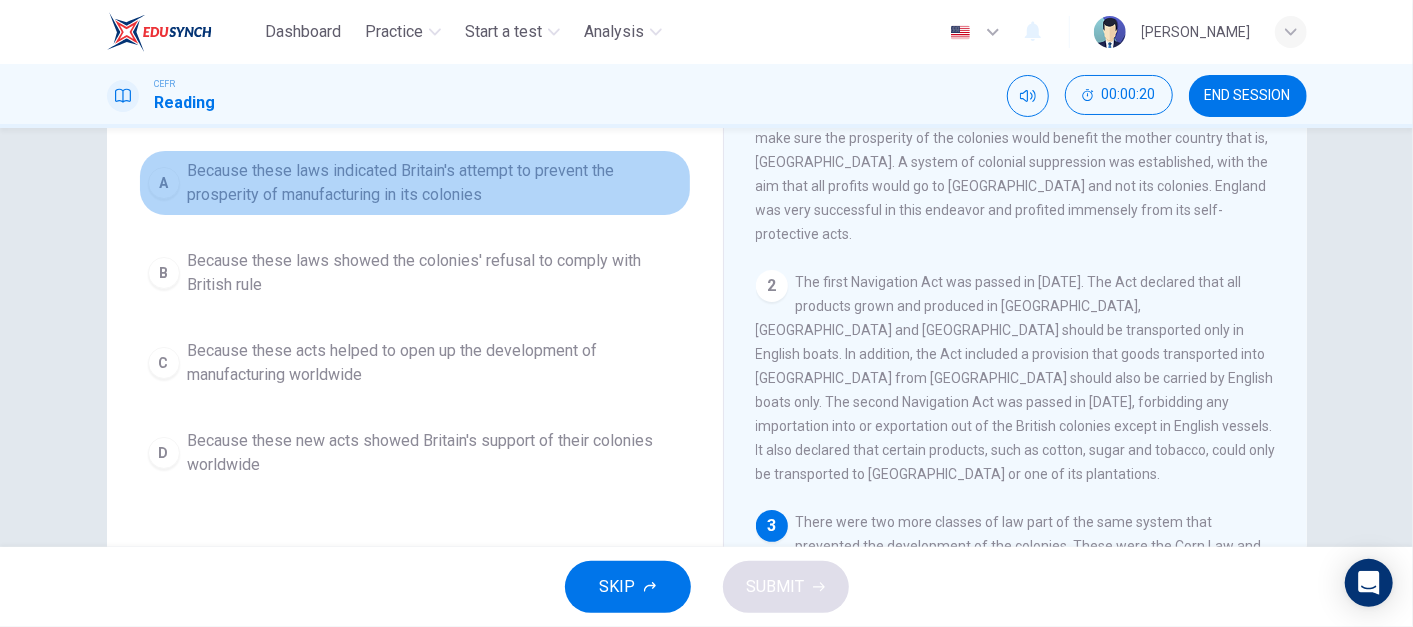 click on "Because these laws indicated Britain's attempt to prevent the prosperity of manufacturing in its colonies" at bounding box center (435, 183) 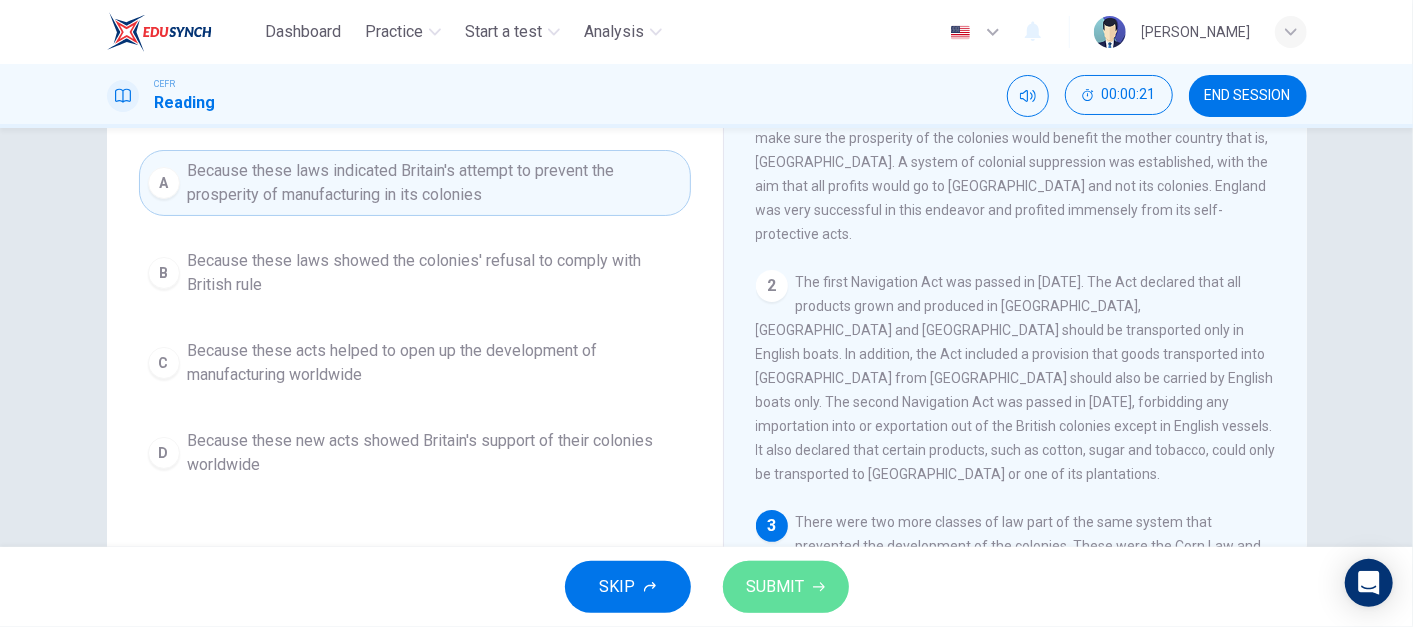 click on "SUBMIT" at bounding box center [776, 587] 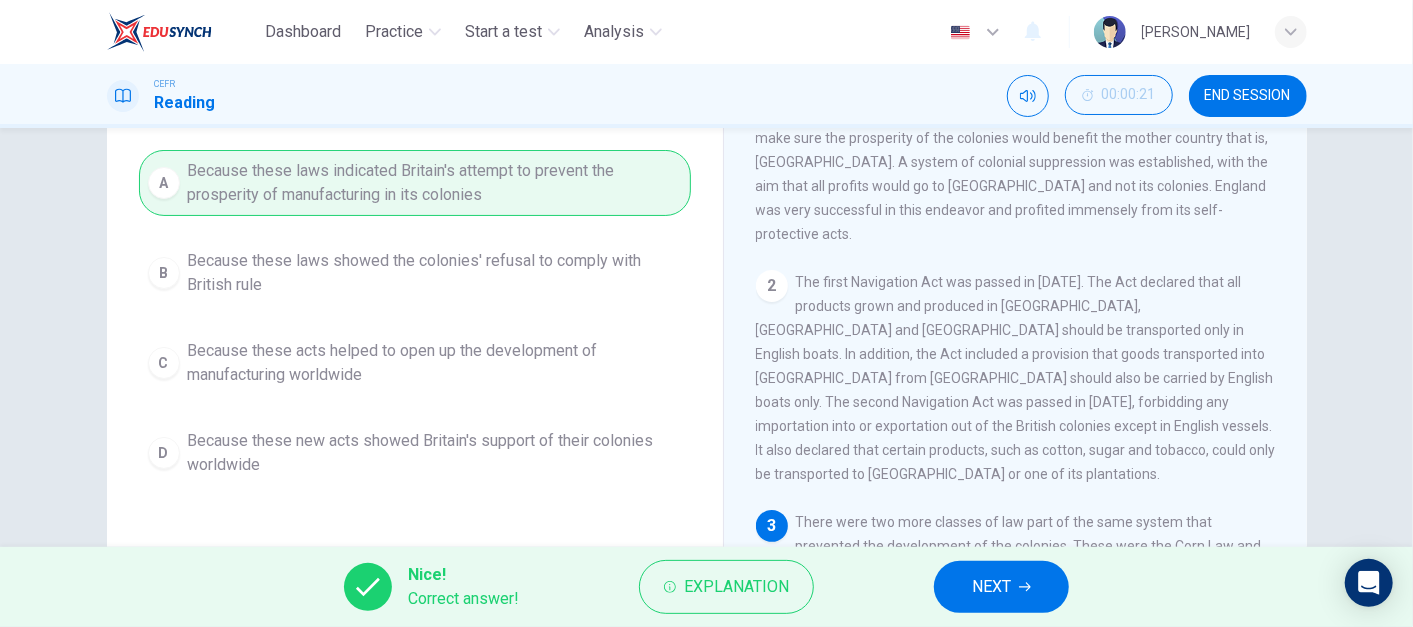click on "Nice! Correct answer! Explanation NEXT" at bounding box center (706, 587) 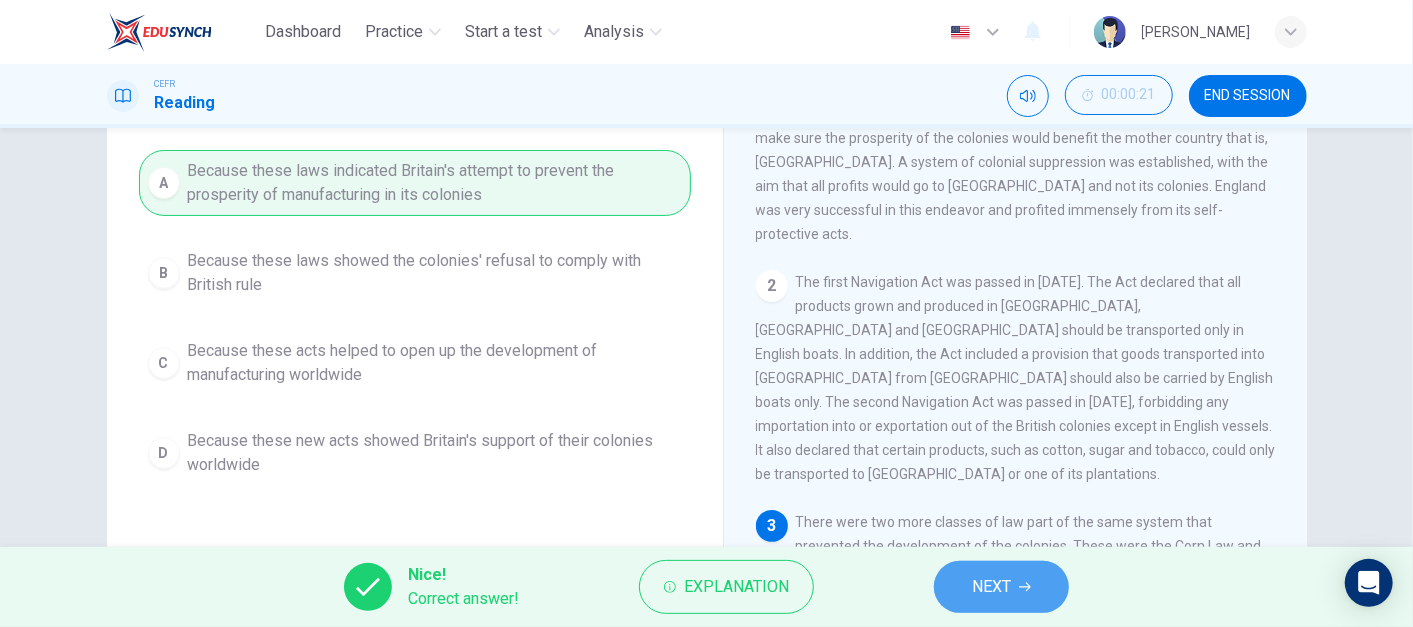 click on "NEXT" at bounding box center [991, 587] 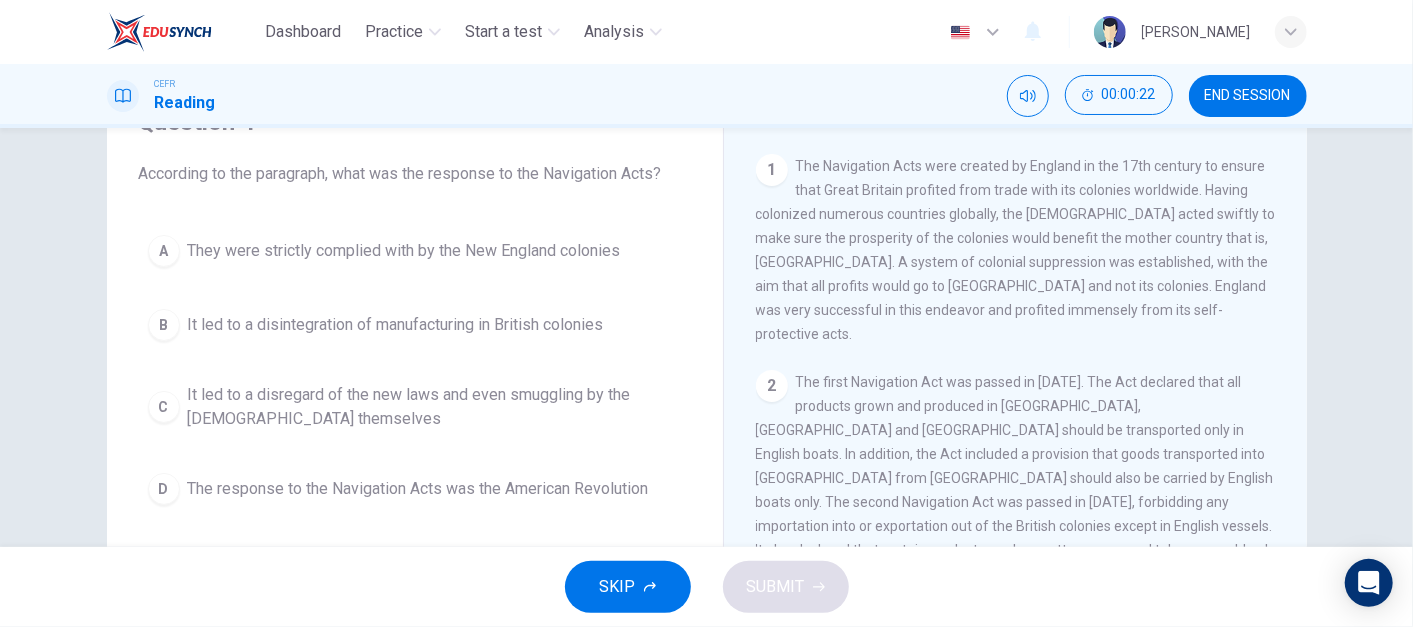 scroll, scrollTop: 98, scrollLeft: 0, axis: vertical 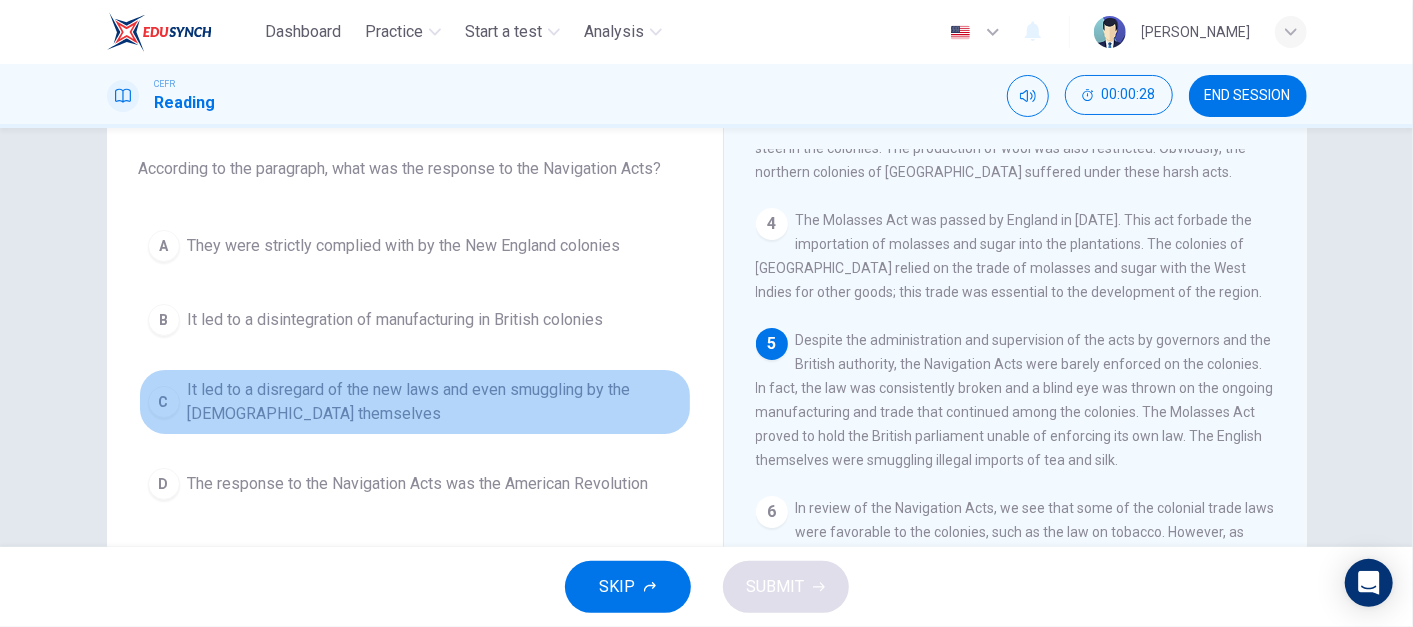 click on "It led to a disregard of the new laws and even smuggling by the [DEMOGRAPHIC_DATA] themselves" at bounding box center (435, 402) 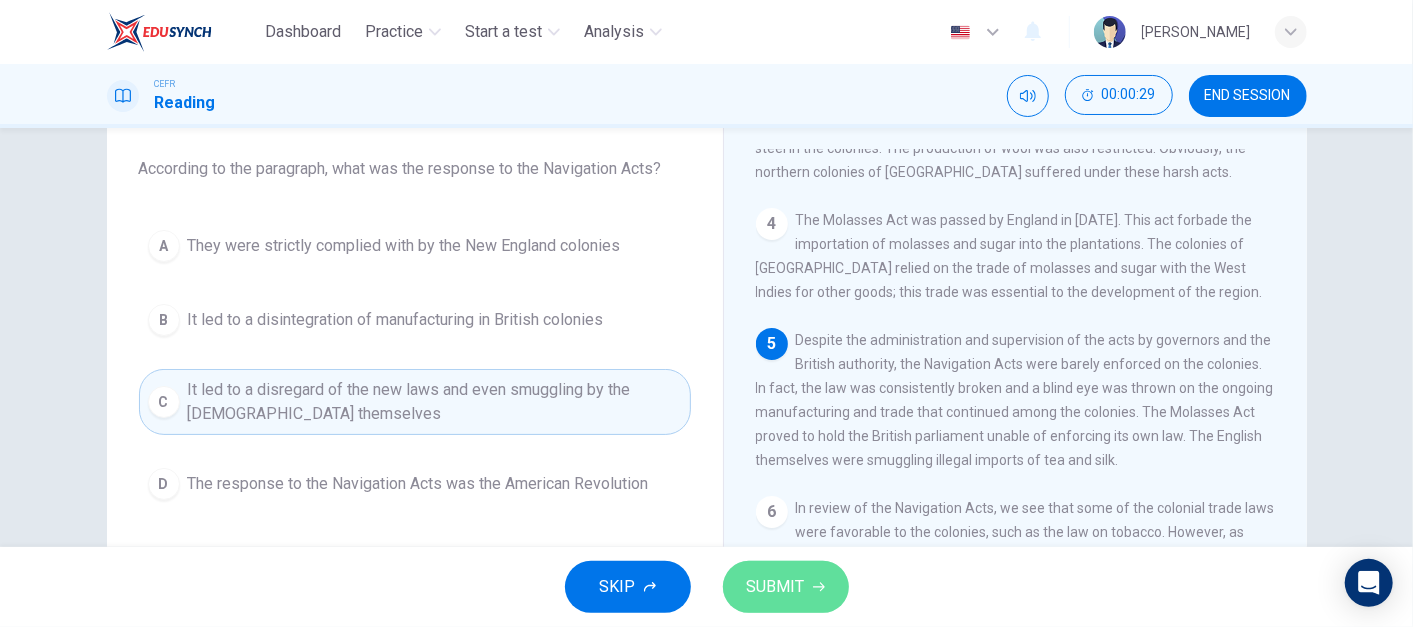 click on "SUBMIT" at bounding box center [776, 587] 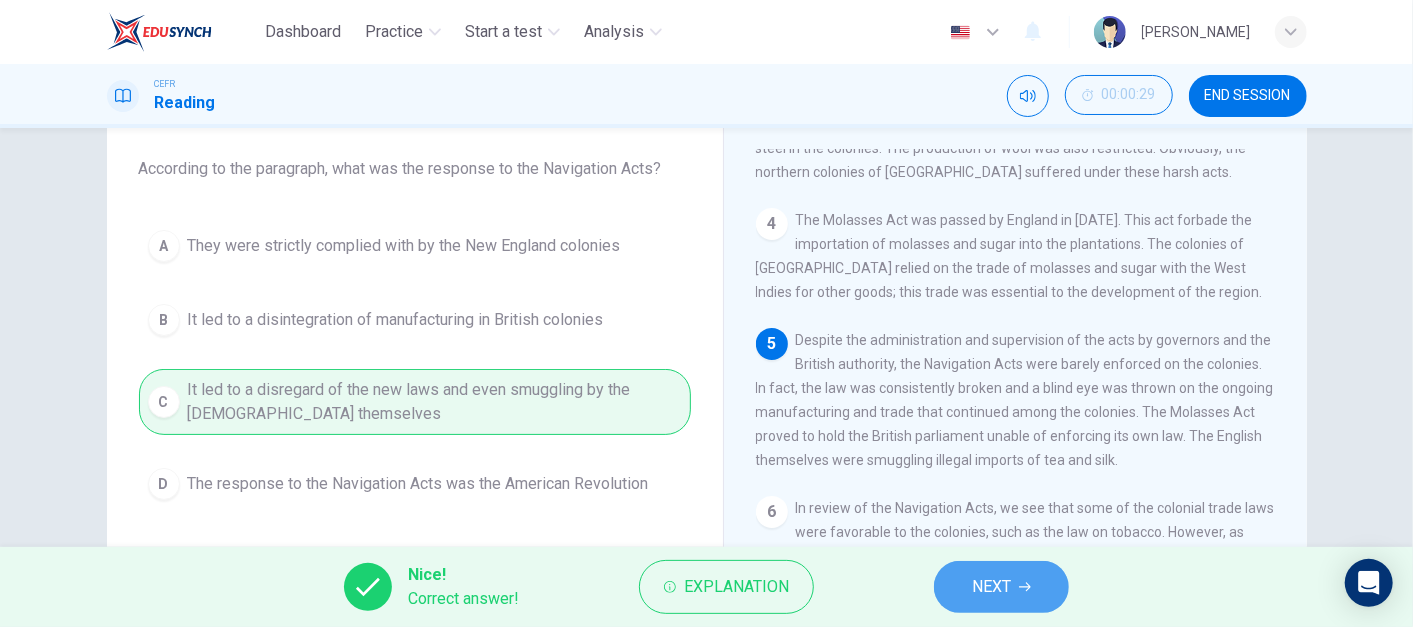 click on "NEXT" at bounding box center [1001, 587] 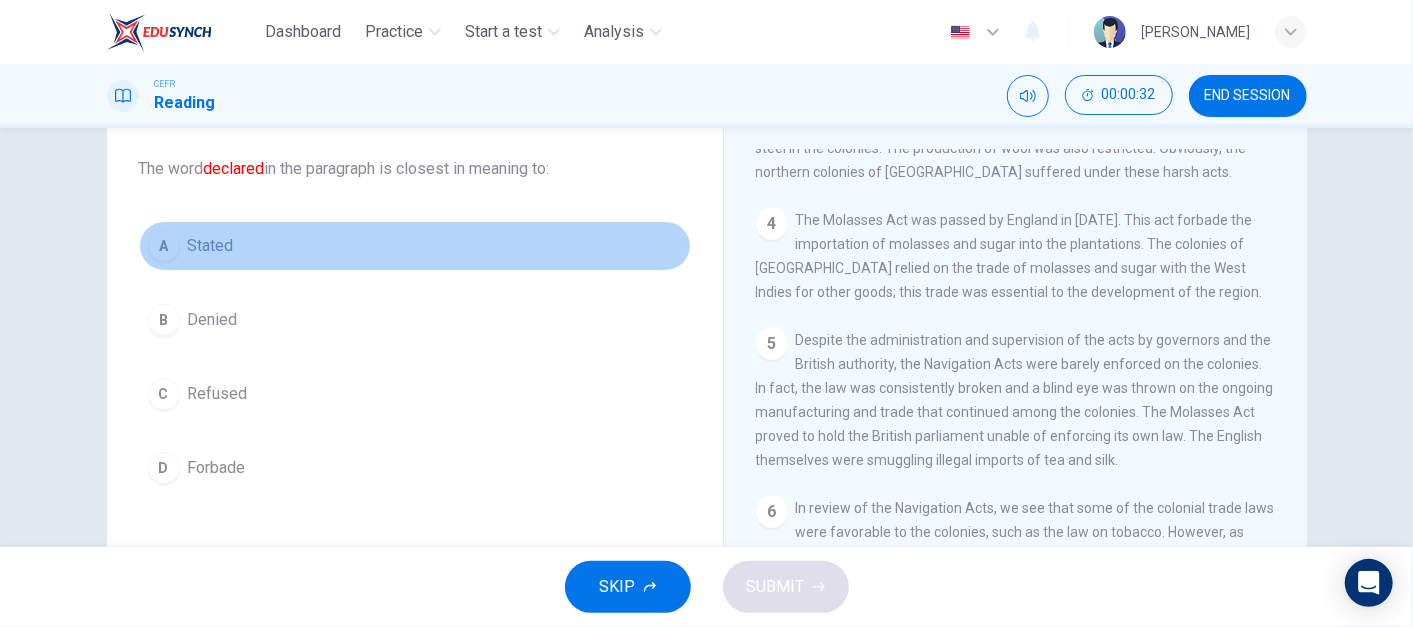 click on "Stated" at bounding box center (211, 246) 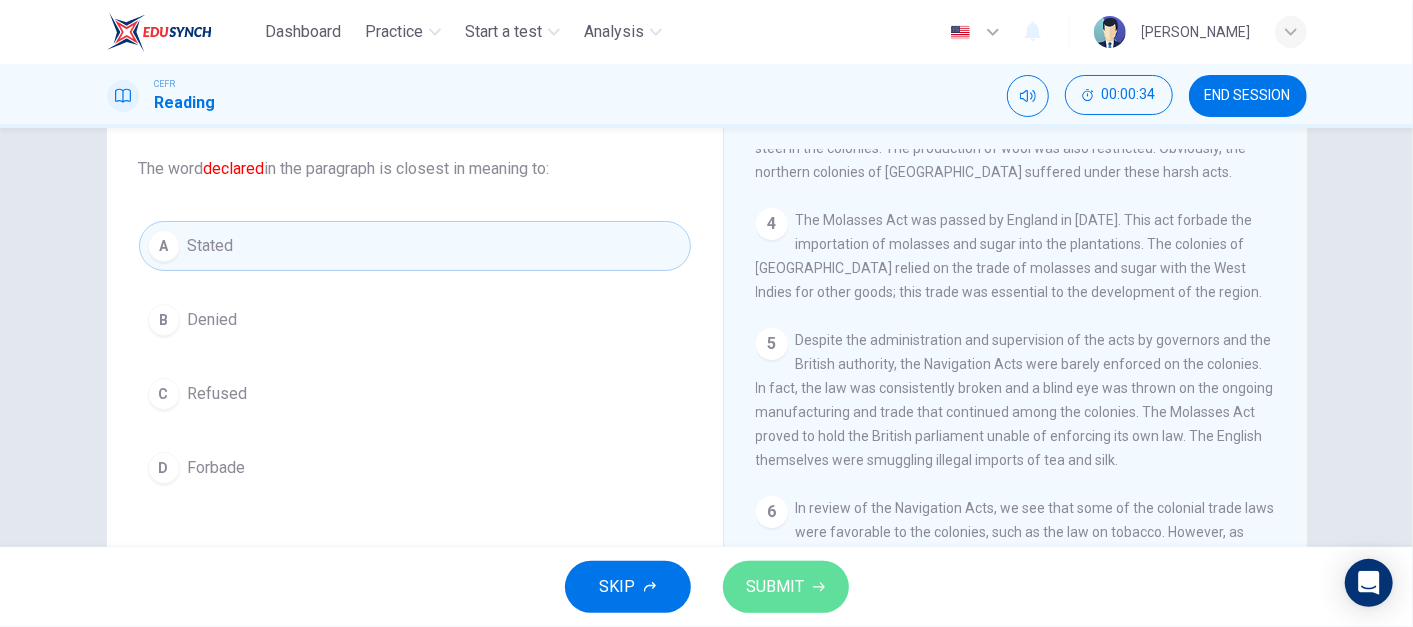 click on "SUBMIT" at bounding box center (786, 587) 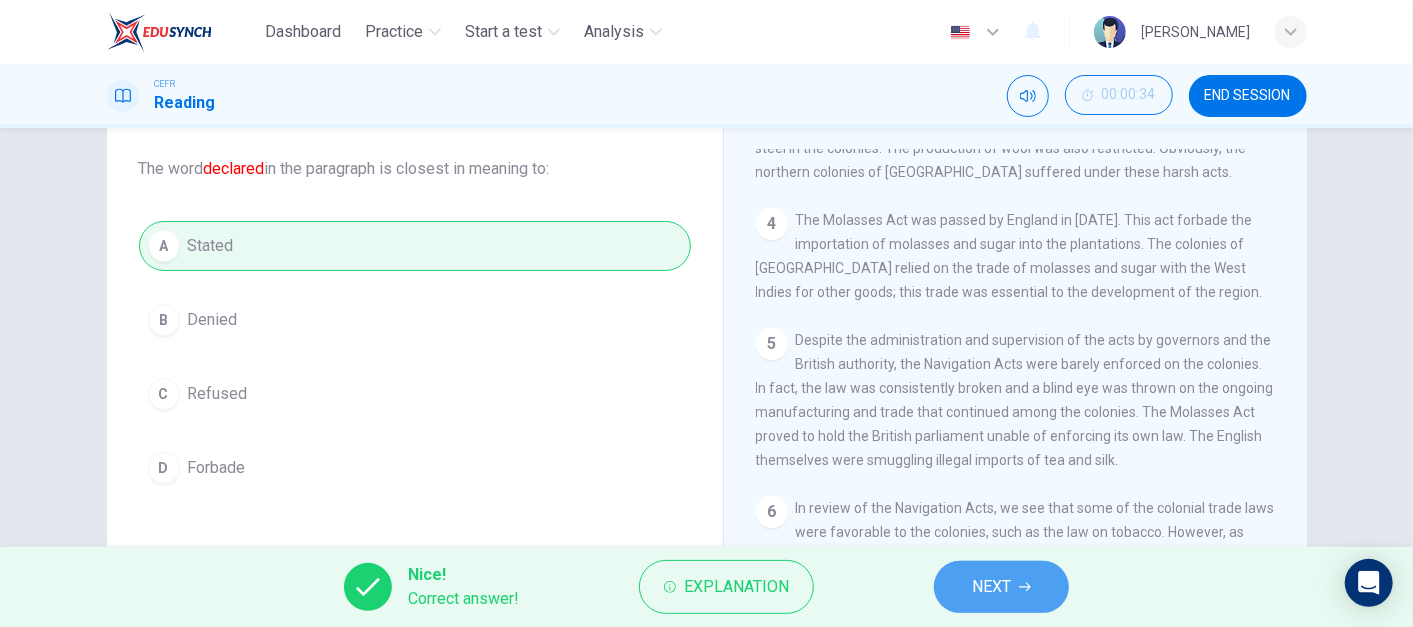 click on "NEXT" at bounding box center [1001, 587] 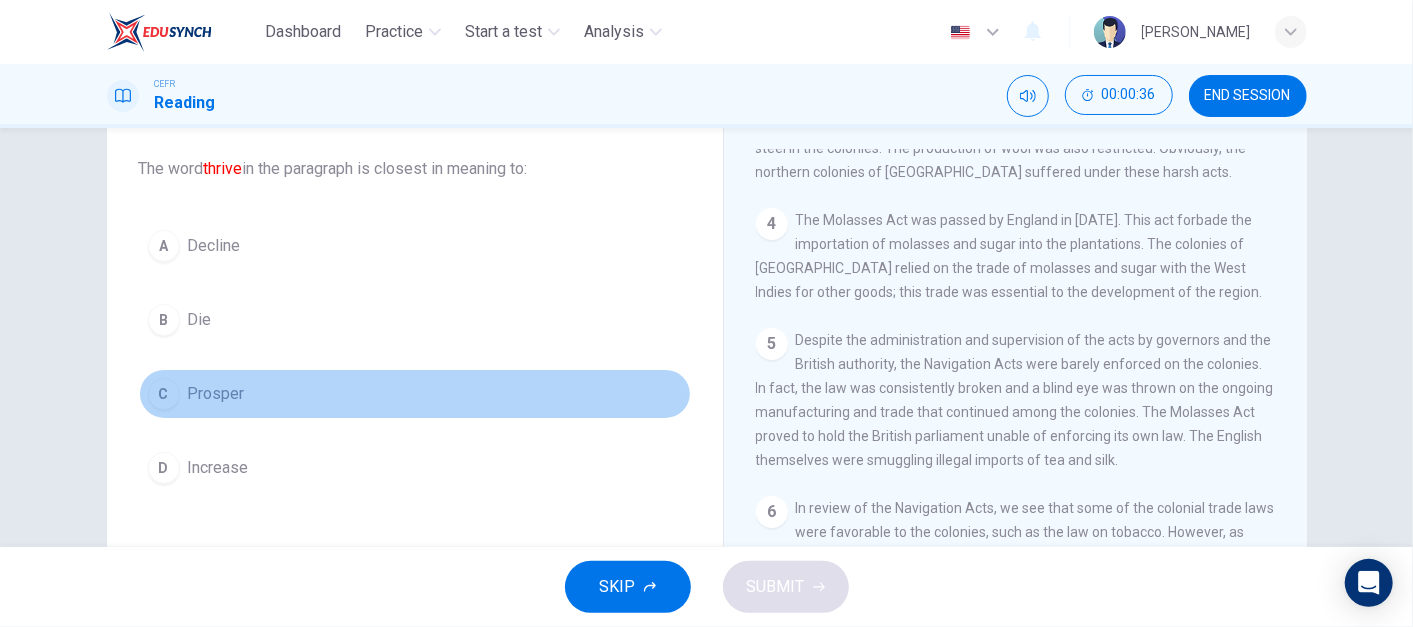 click on "Prosper" at bounding box center [216, 394] 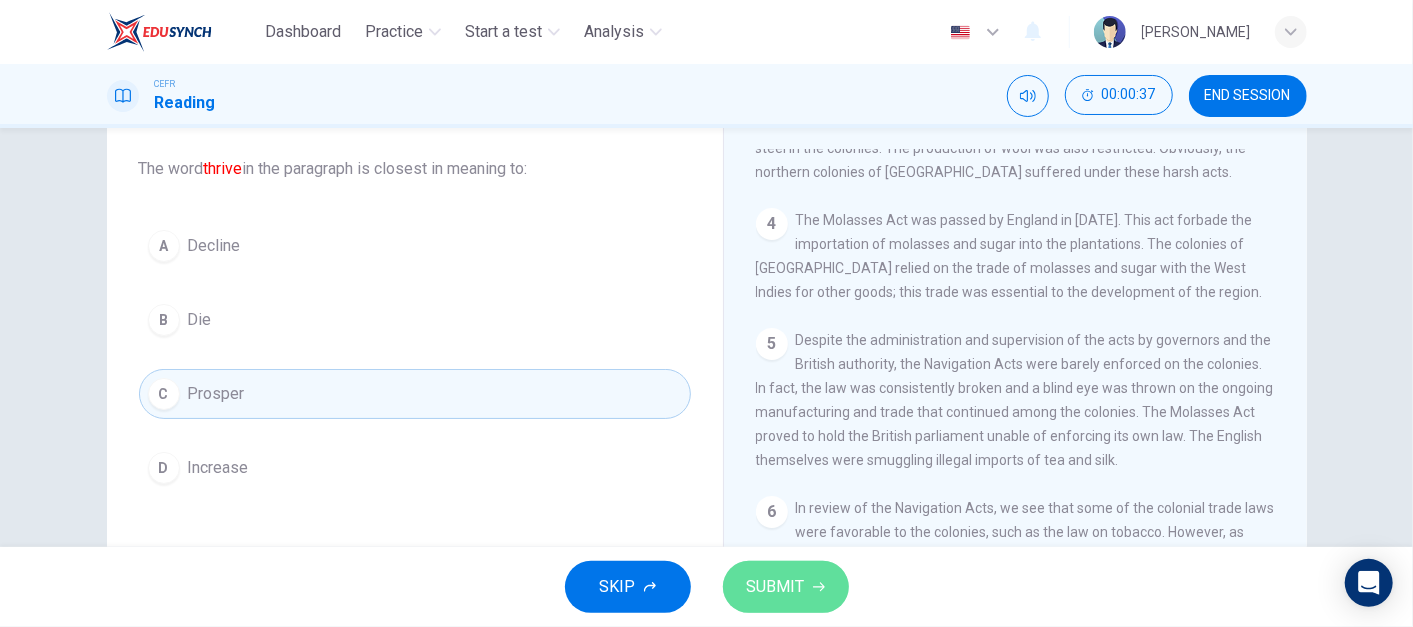 click 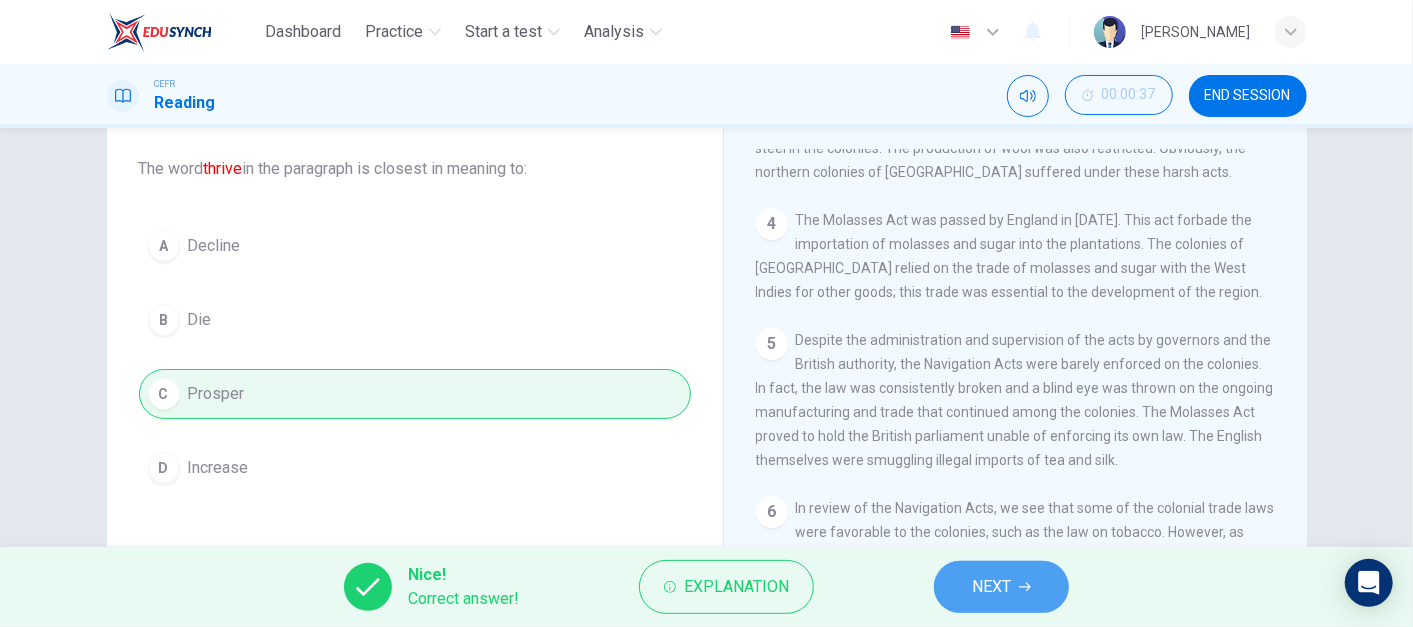 click on "NEXT" at bounding box center [991, 587] 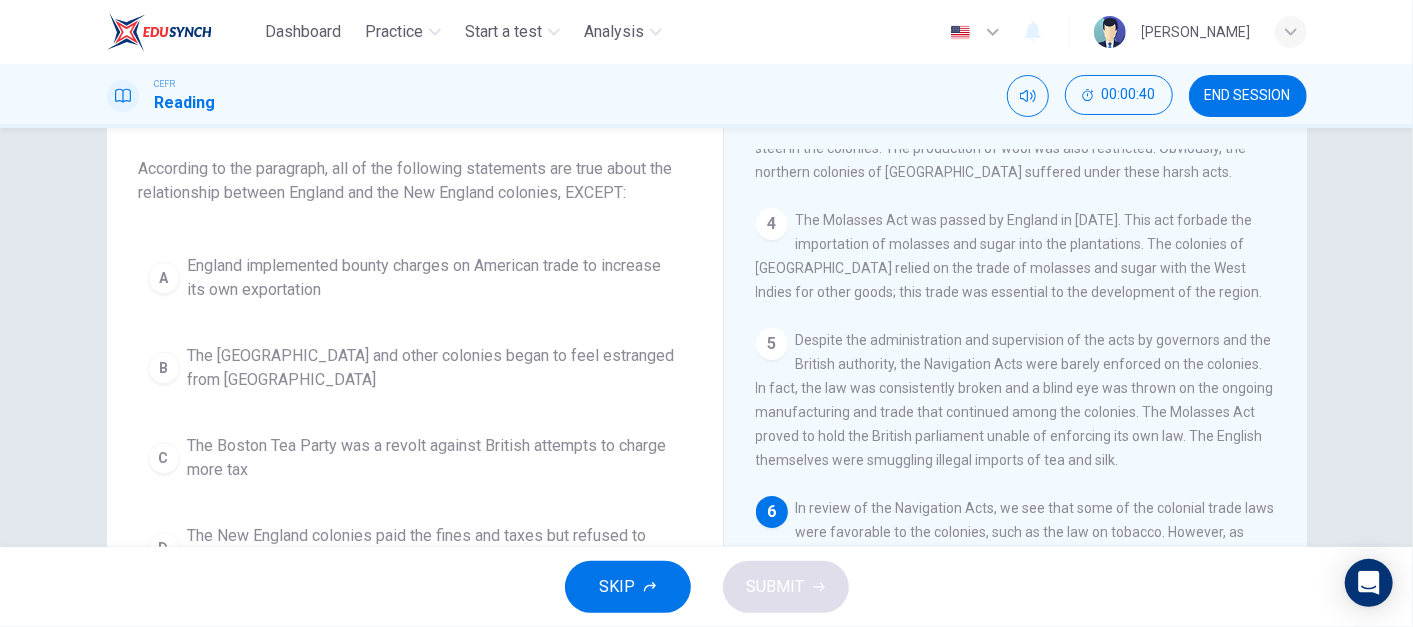 scroll, scrollTop: 164, scrollLeft: 0, axis: vertical 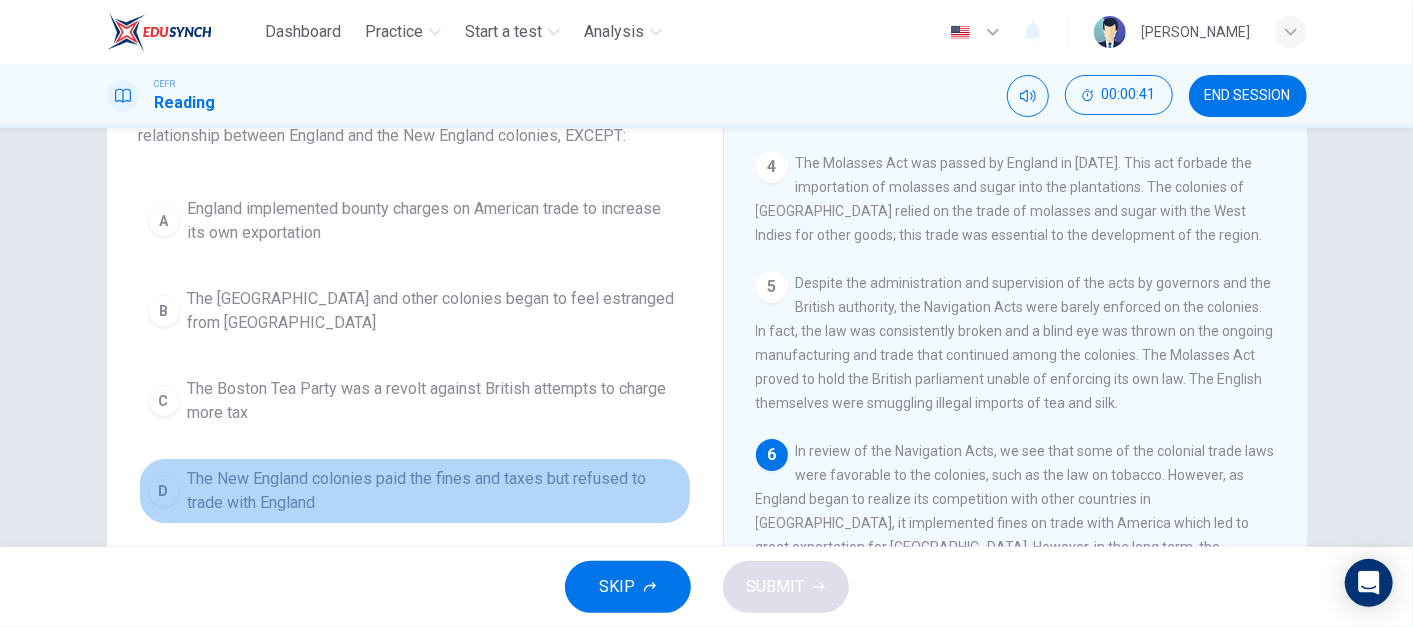 click on "The New England colonies paid the fines and taxes but refused to trade with England" at bounding box center [435, 491] 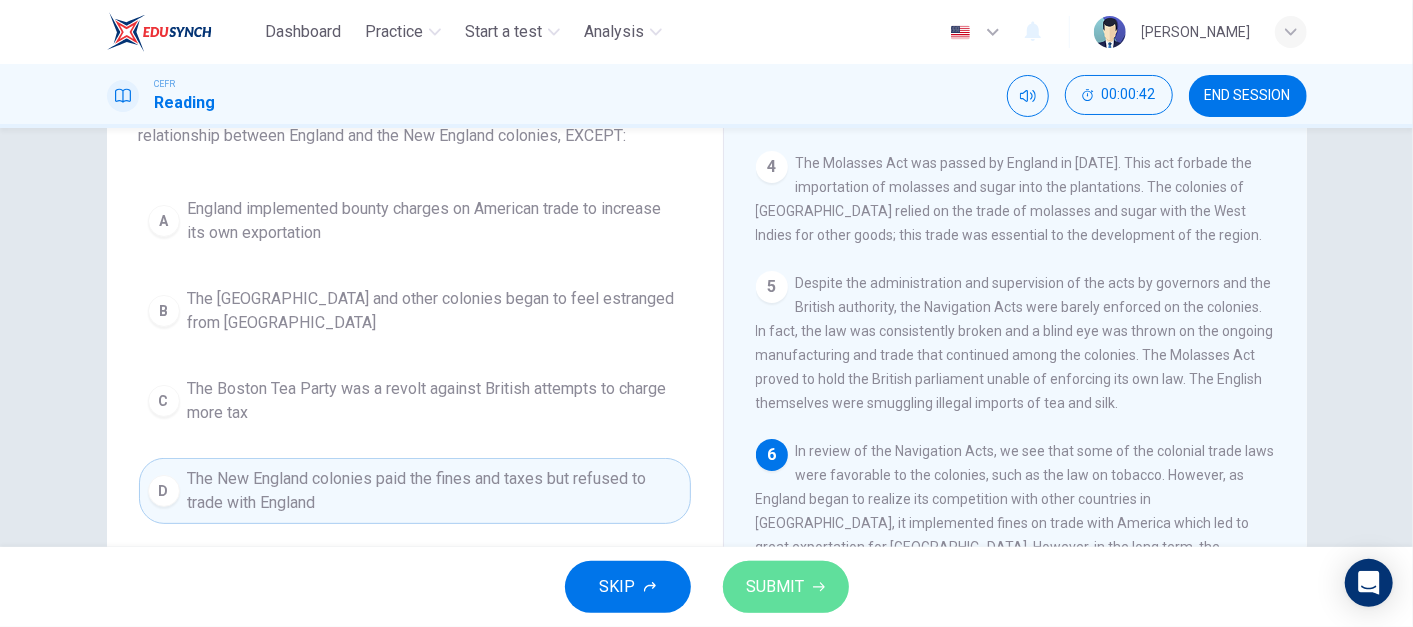 click on "SUBMIT" at bounding box center [776, 587] 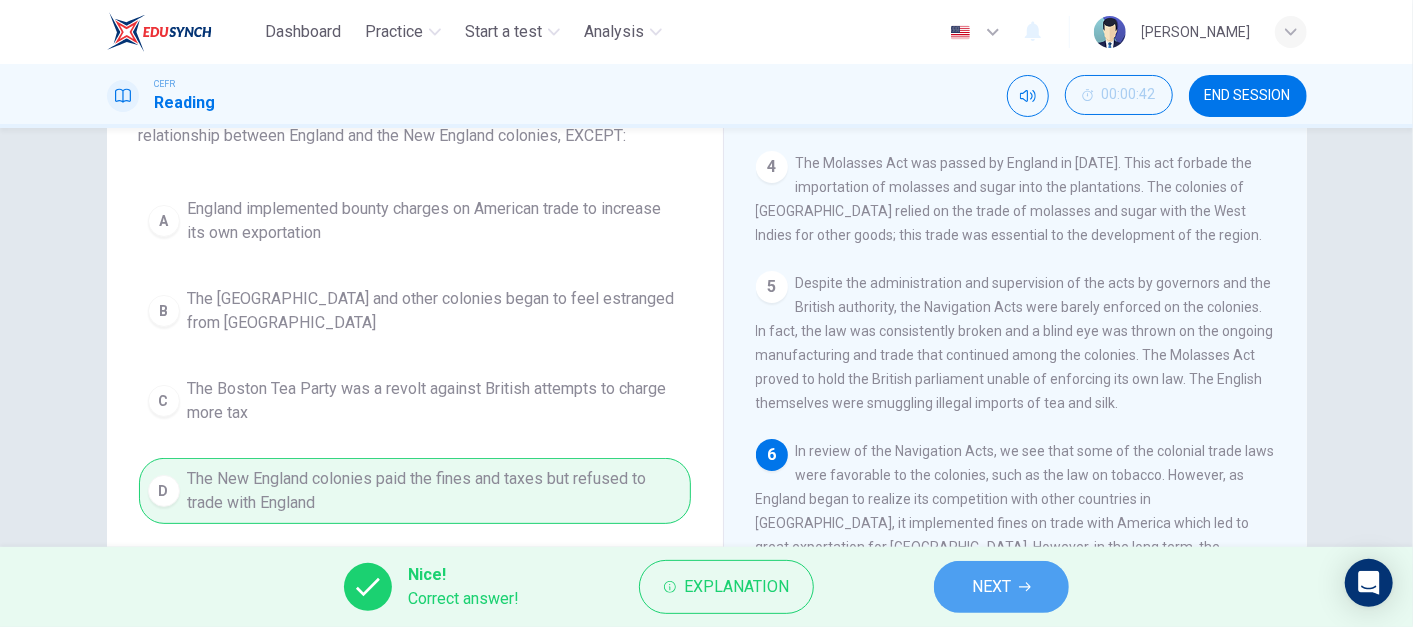 click on "NEXT" at bounding box center (1001, 587) 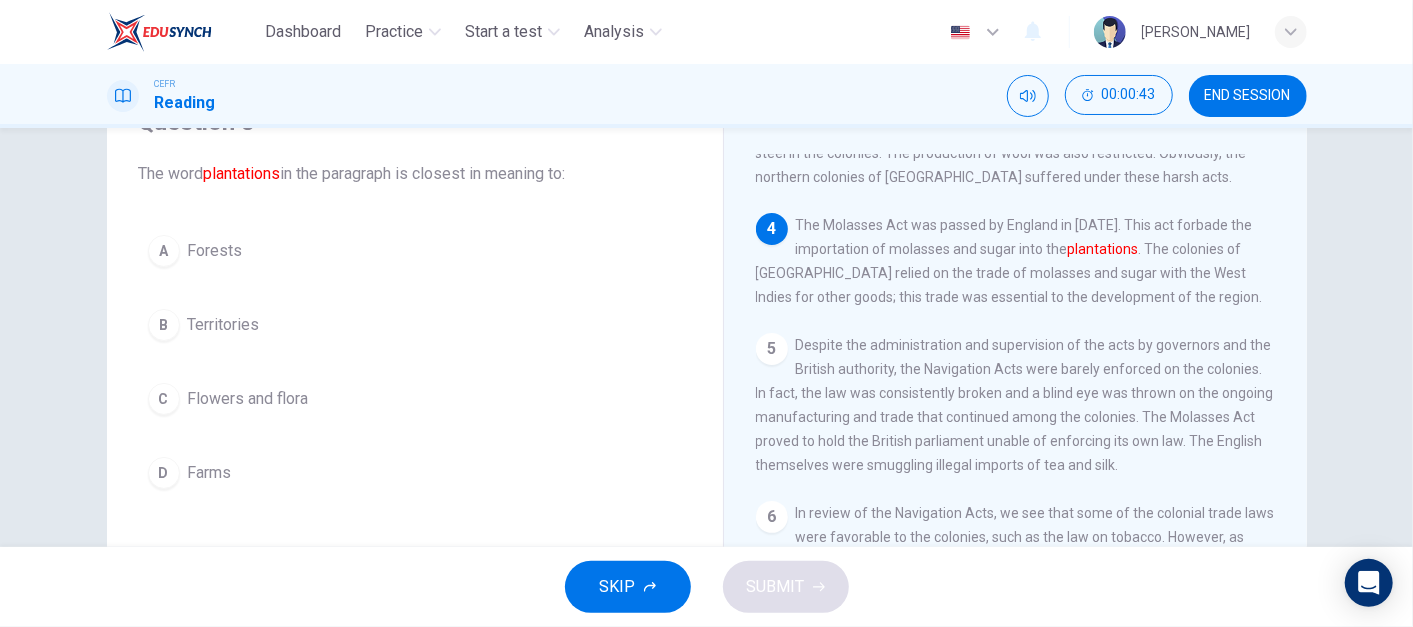 scroll, scrollTop: 102, scrollLeft: 0, axis: vertical 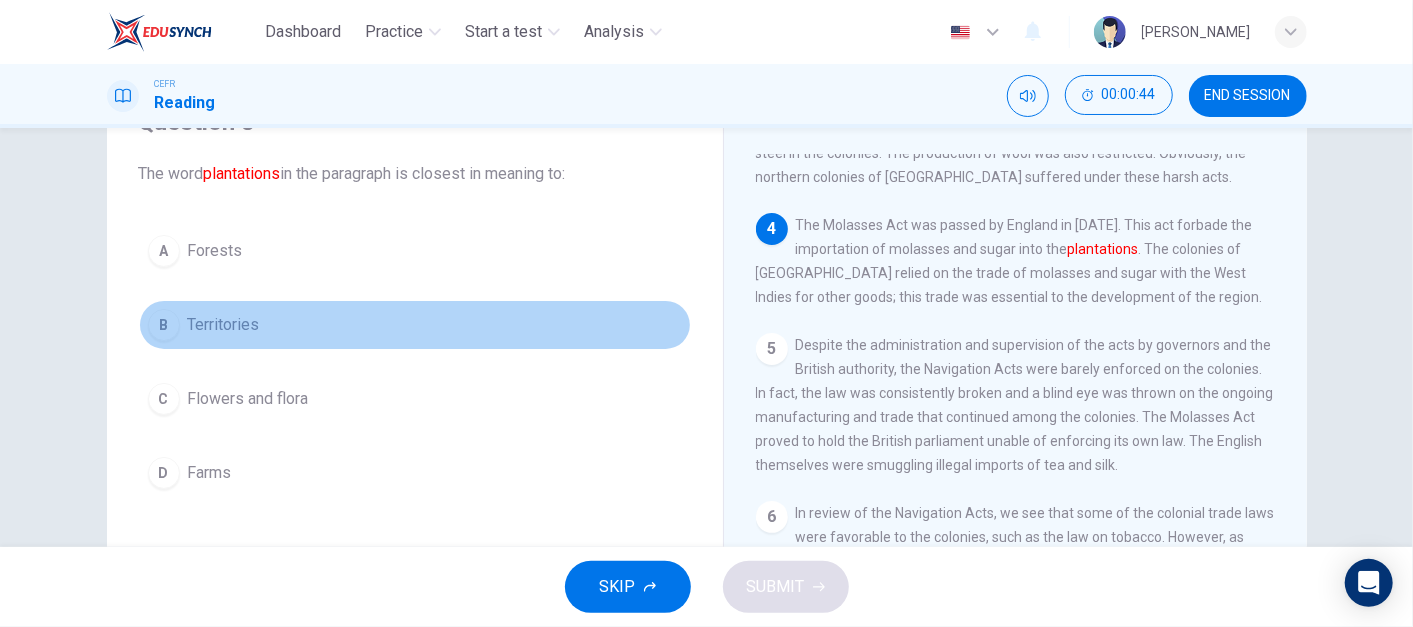 click on "B Territories" at bounding box center (415, 325) 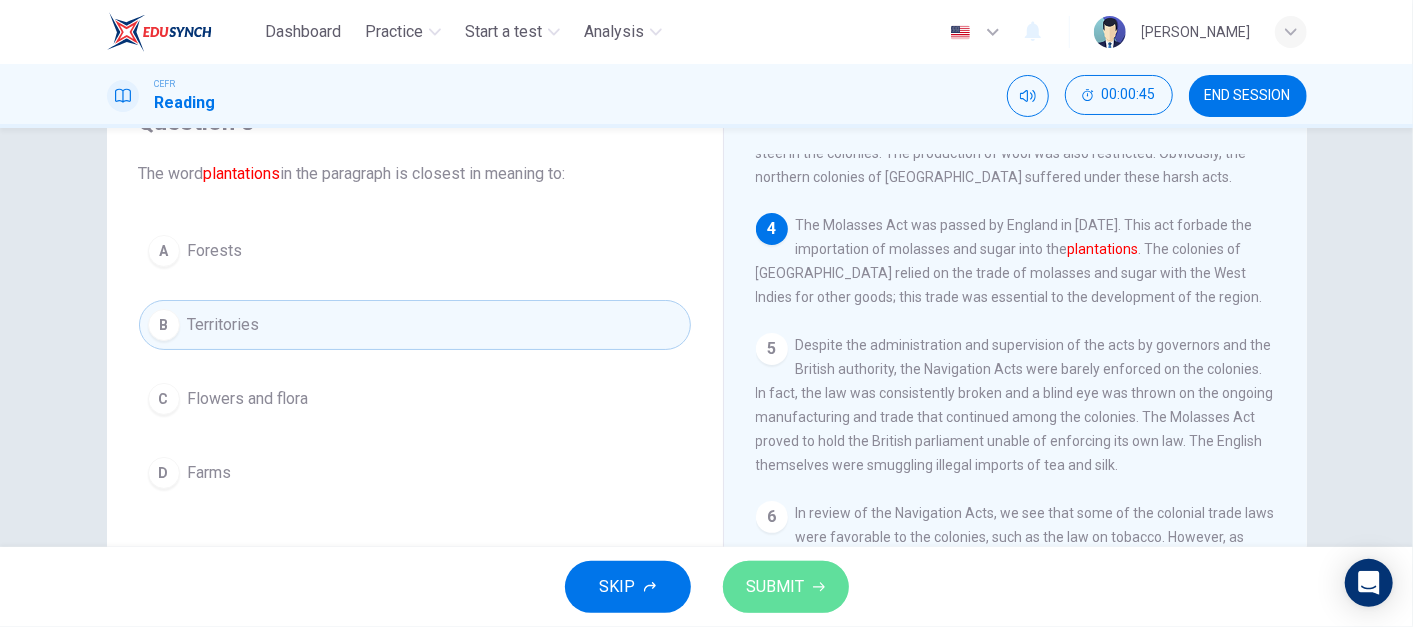 click on "SUBMIT" at bounding box center (776, 587) 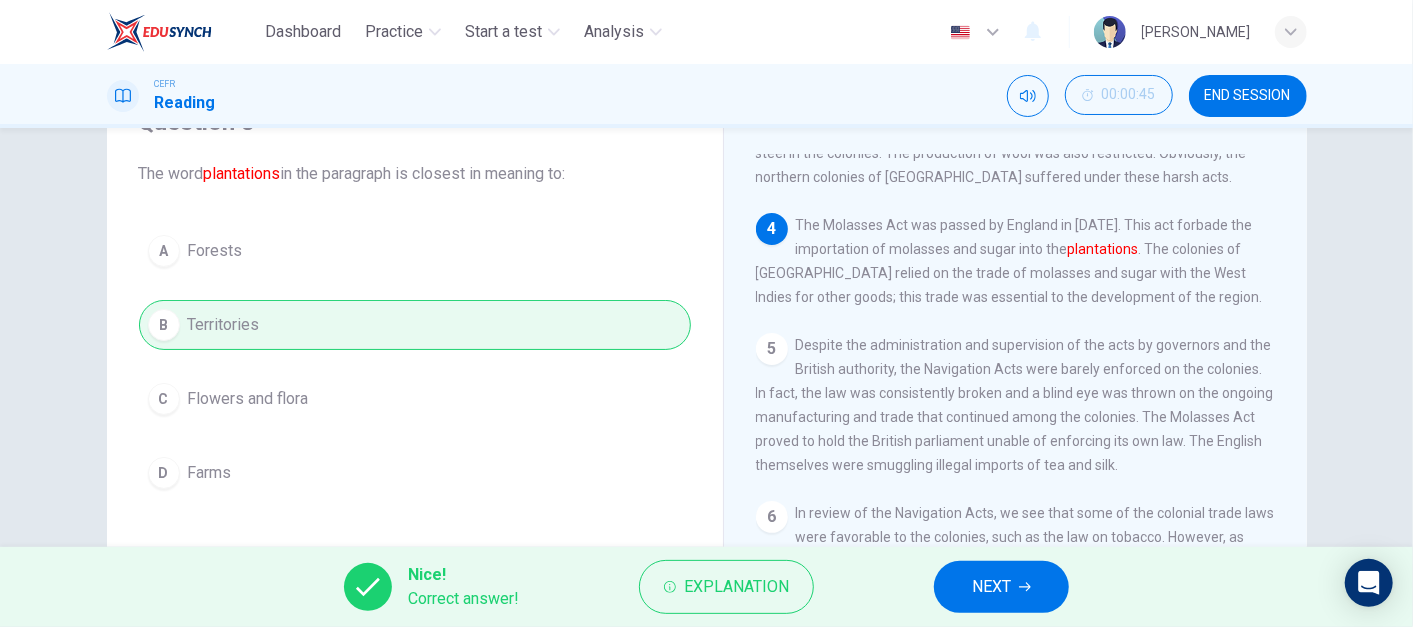 click on "NEXT" at bounding box center [1001, 587] 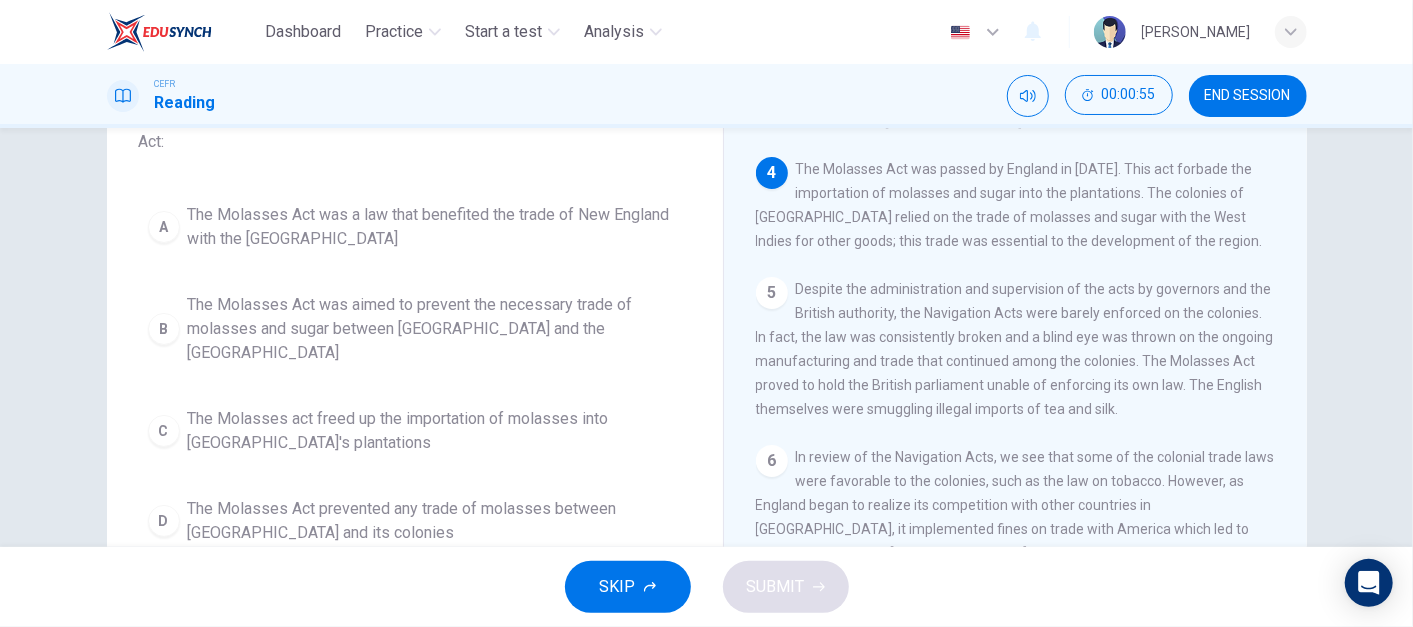 scroll, scrollTop: 160, scrollLeft: 0, axis: vertical 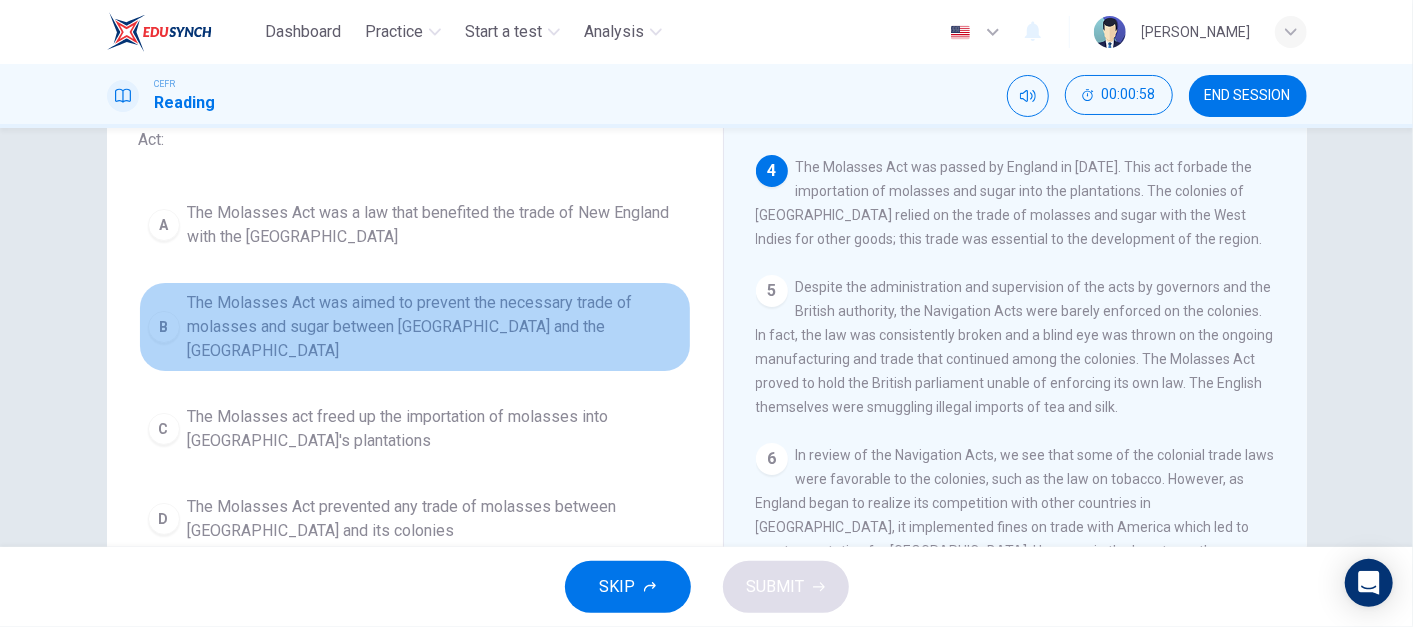 click on "The Molasses Act was aimed to prevent the necessary trade of molasses and sugar between [GEOGRAPHIC_DATA] and the [GEOGRAPHIC_DATA]" at bounding box center [435, 327] 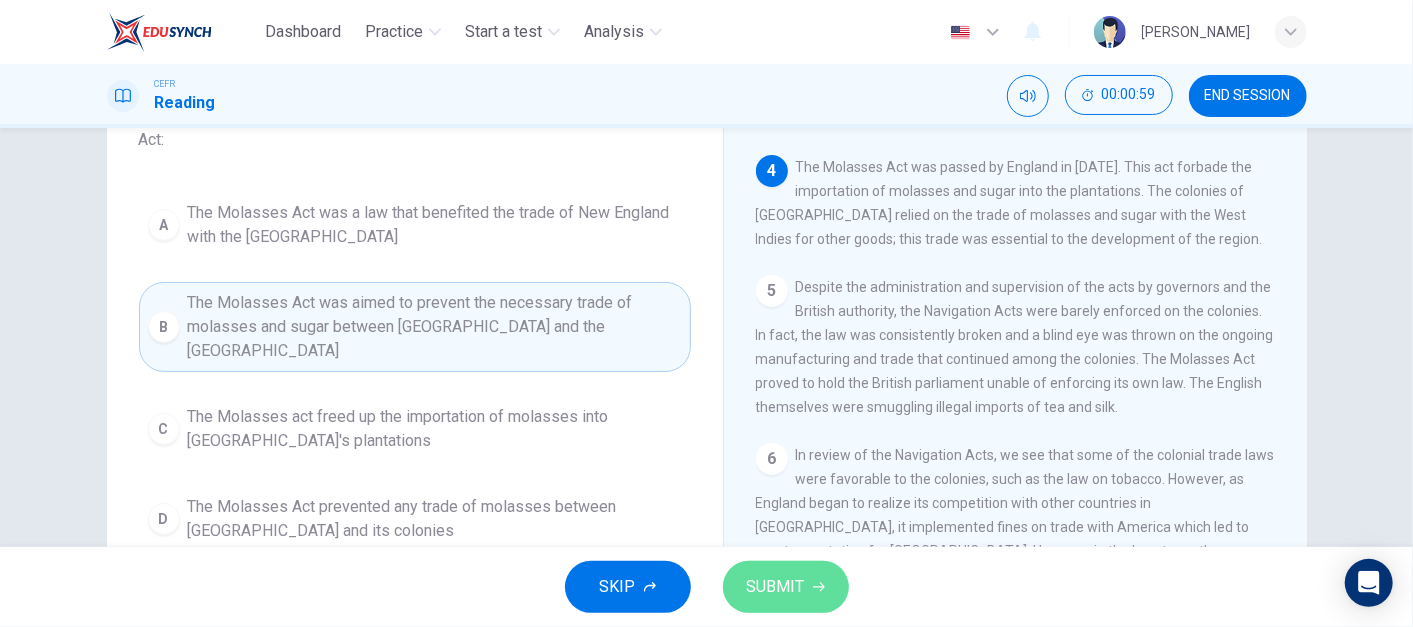 click on "SUBMIT" at bounding box center (786, 587) 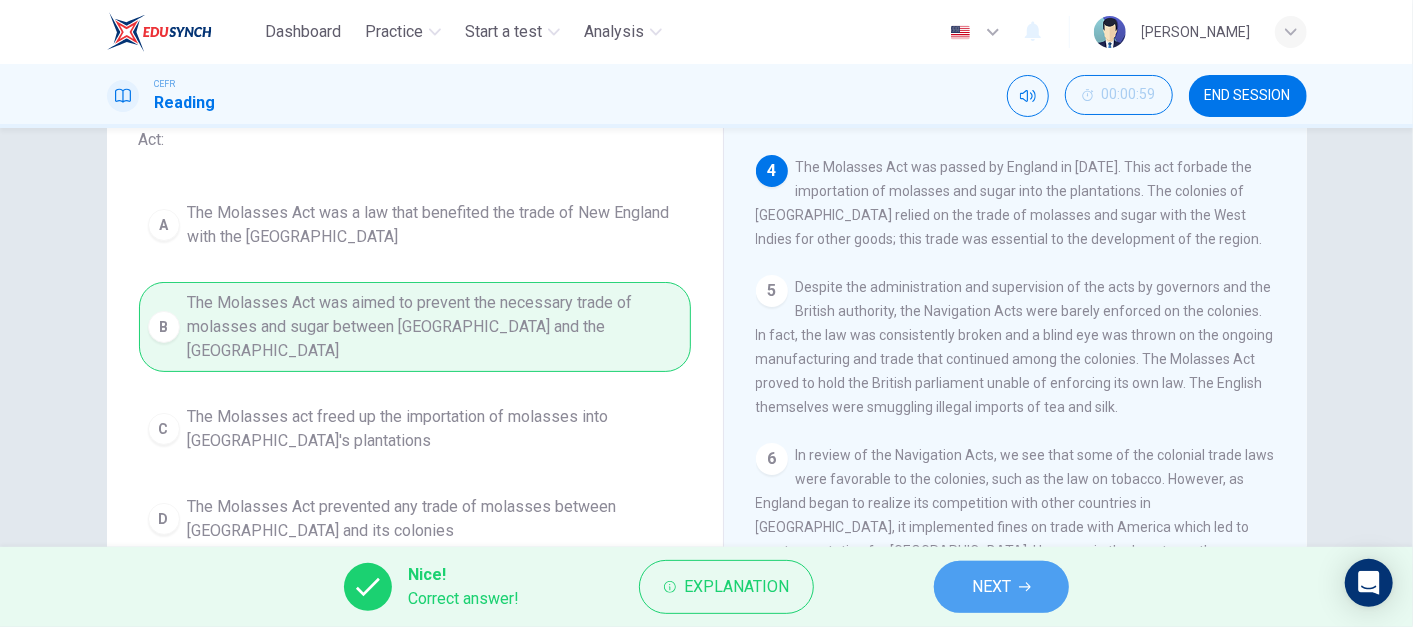 click on "NEXT" at bounding box center [991, 587] 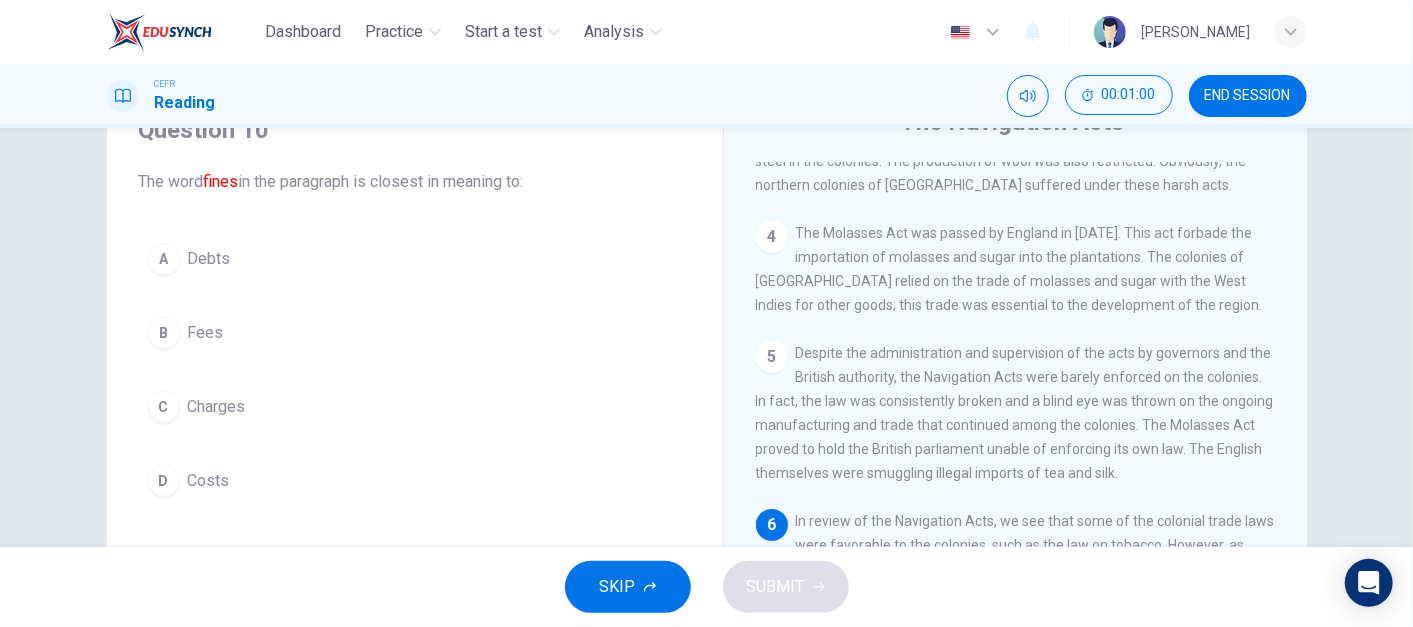 scroll, scrollTop: 91, scrollLeft: 0, axis: vertical 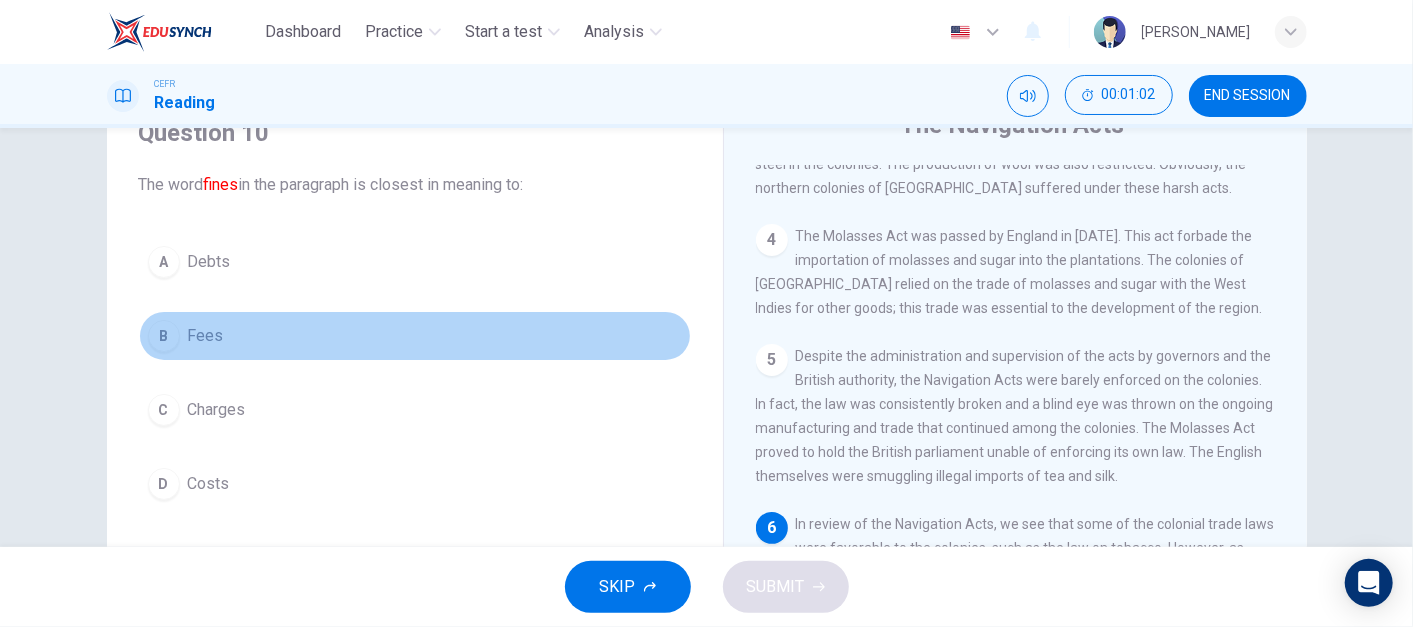 click on "B Fees" at bounding box center (415, 336) 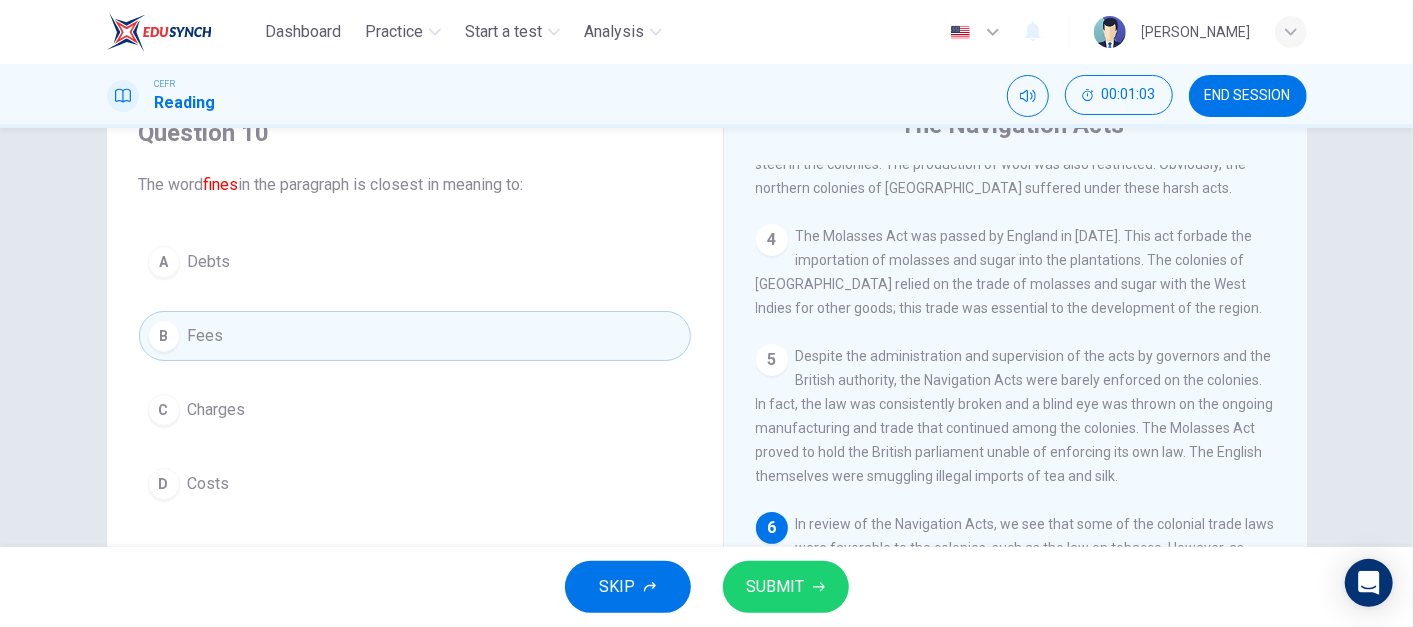 click on "C Charges" at bounding box center (415, 410) 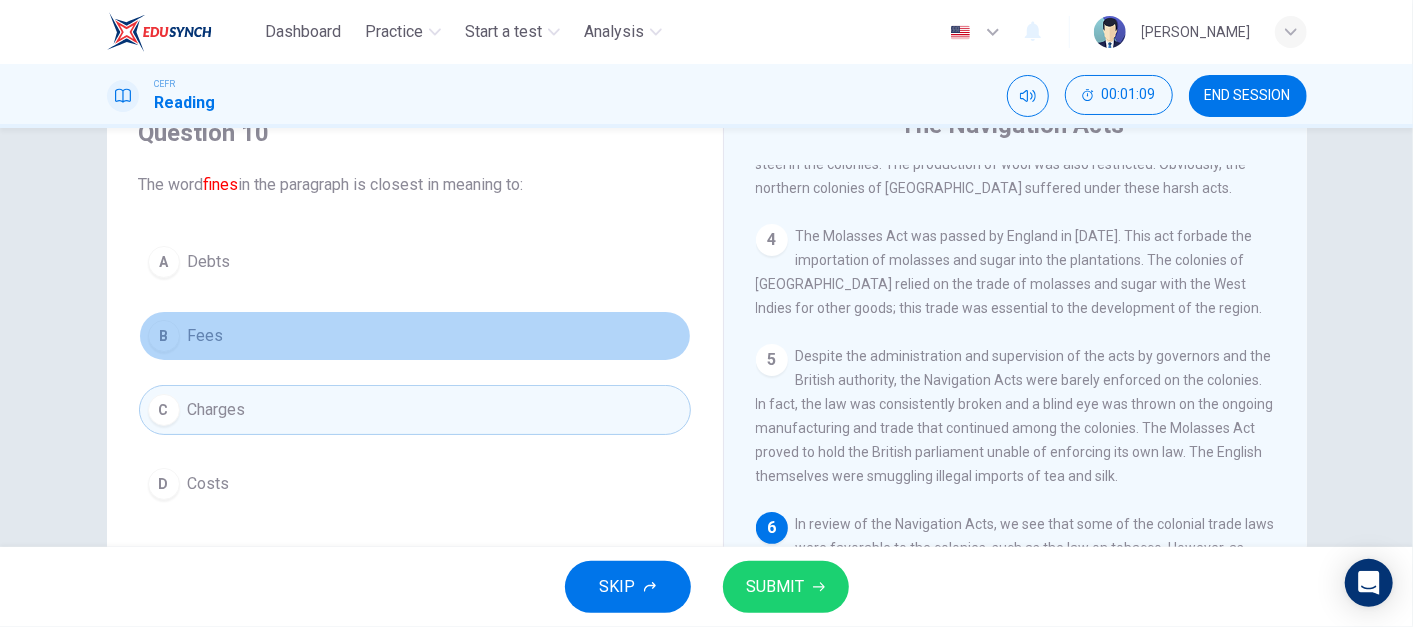 click on "B Fees" at bounding box center (415, 336) 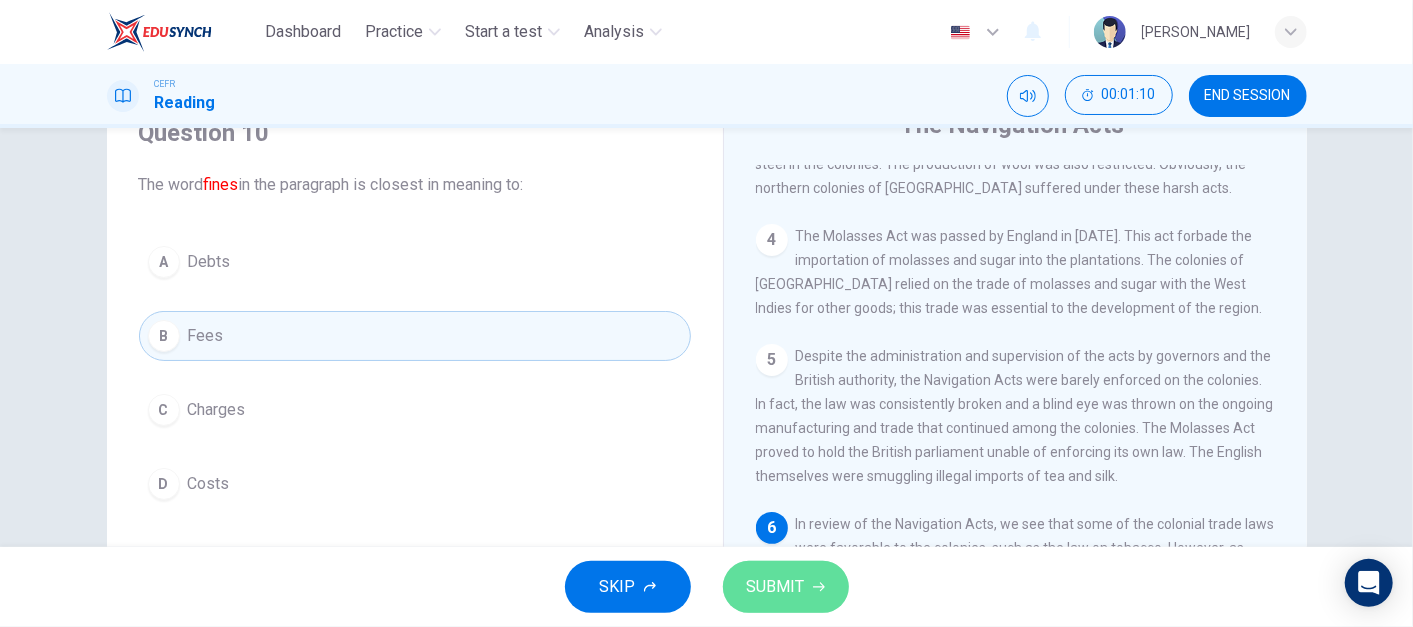 click 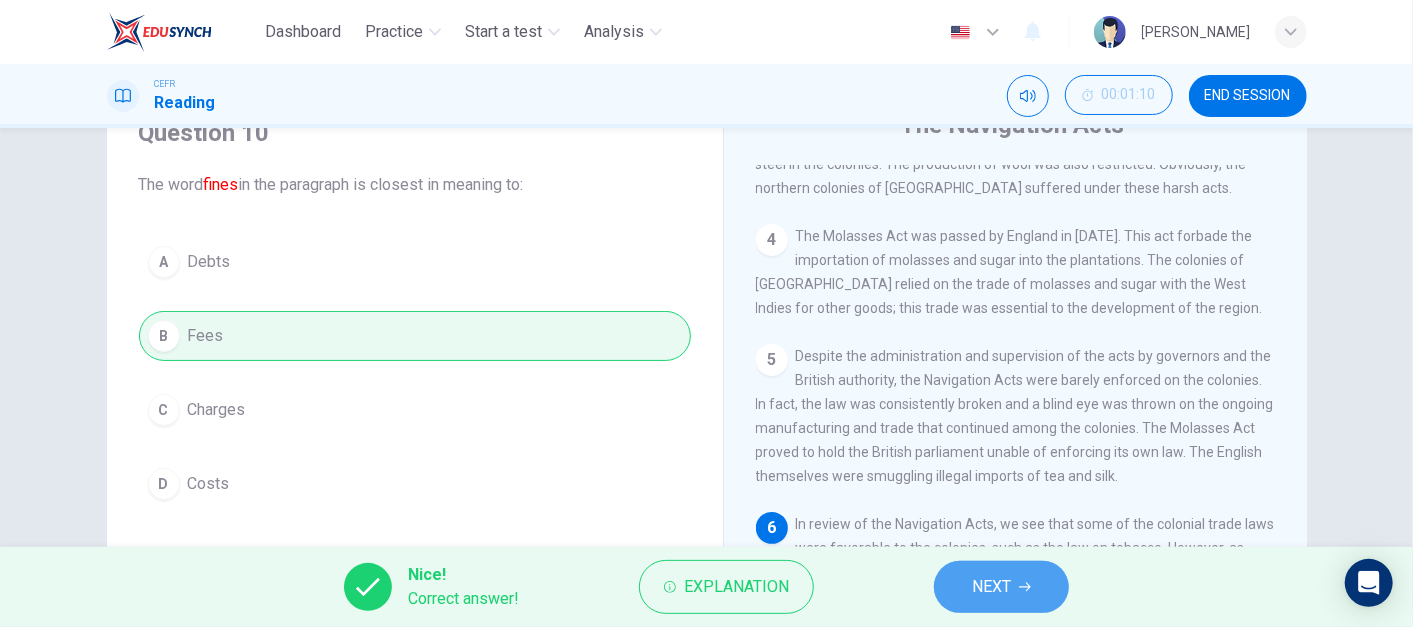 click on "NEXT" at bounding box center (1001, 587) 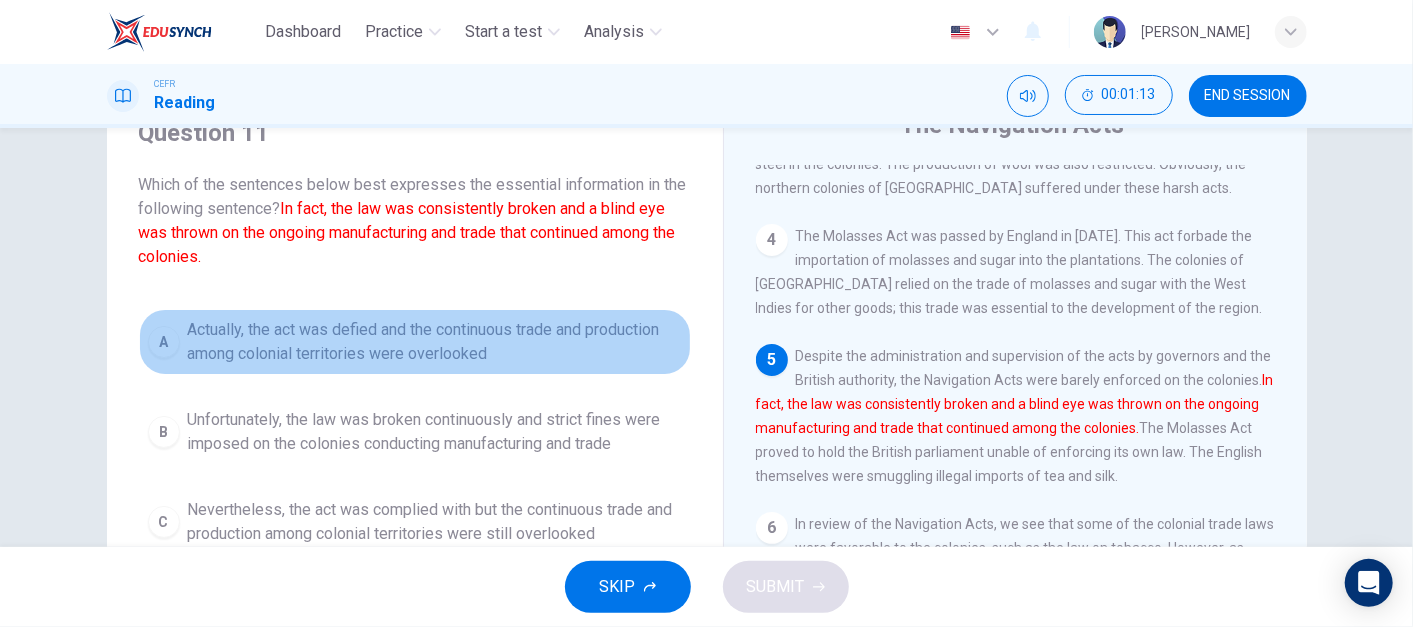 click on "Actually, the act was defied and the continuous trade and production among colonial territories were overlooked" at bounding box center [435, 342] 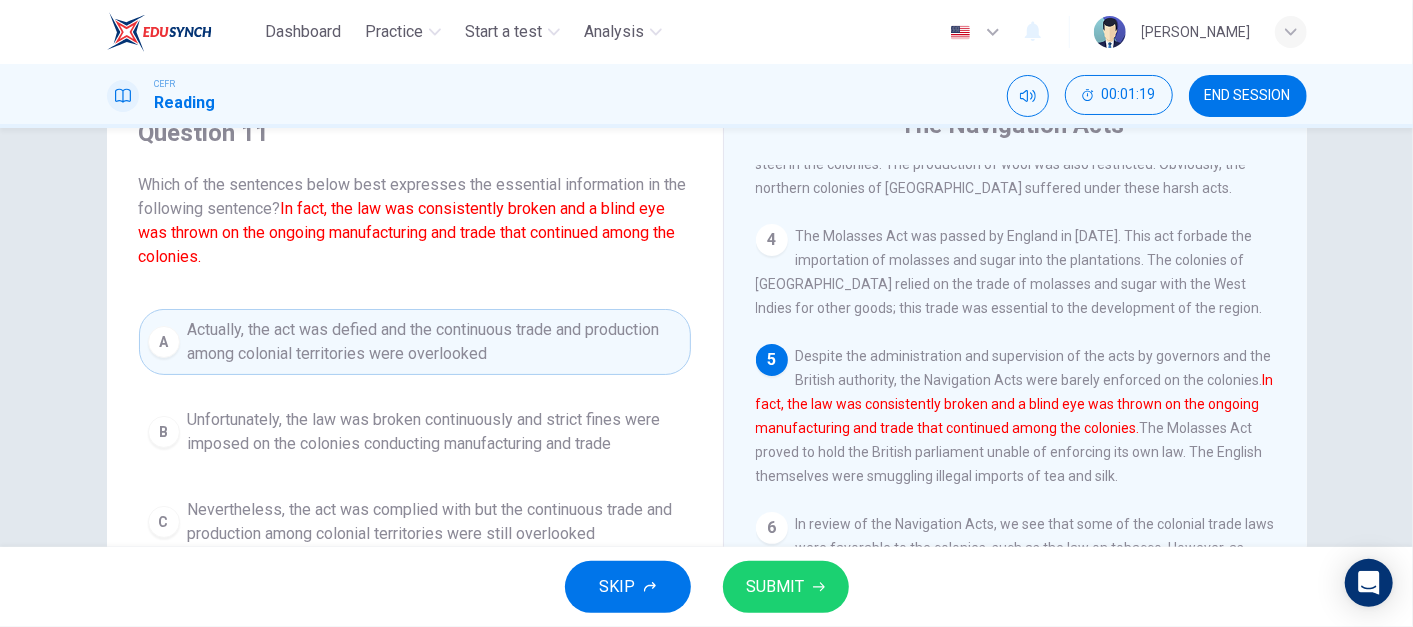 click on "SUBMIT" at bounding box center (776, 587) 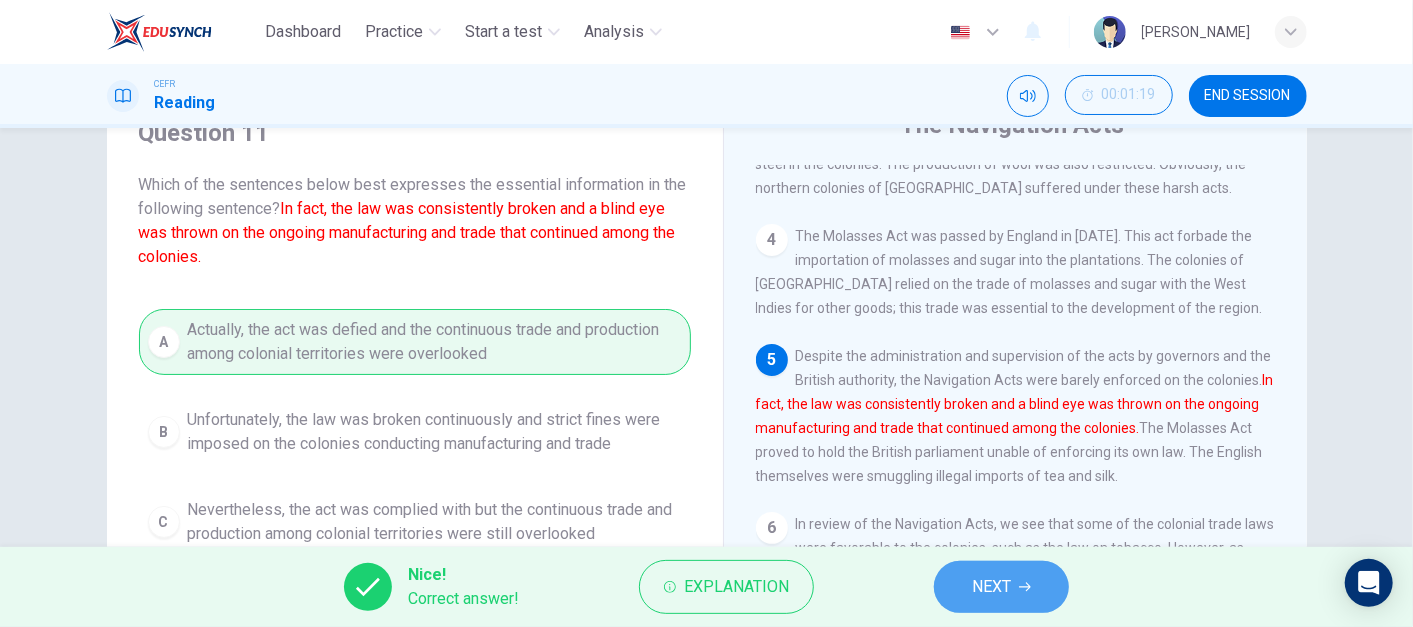 click on "NEXT" at bounding box center (991, 587) 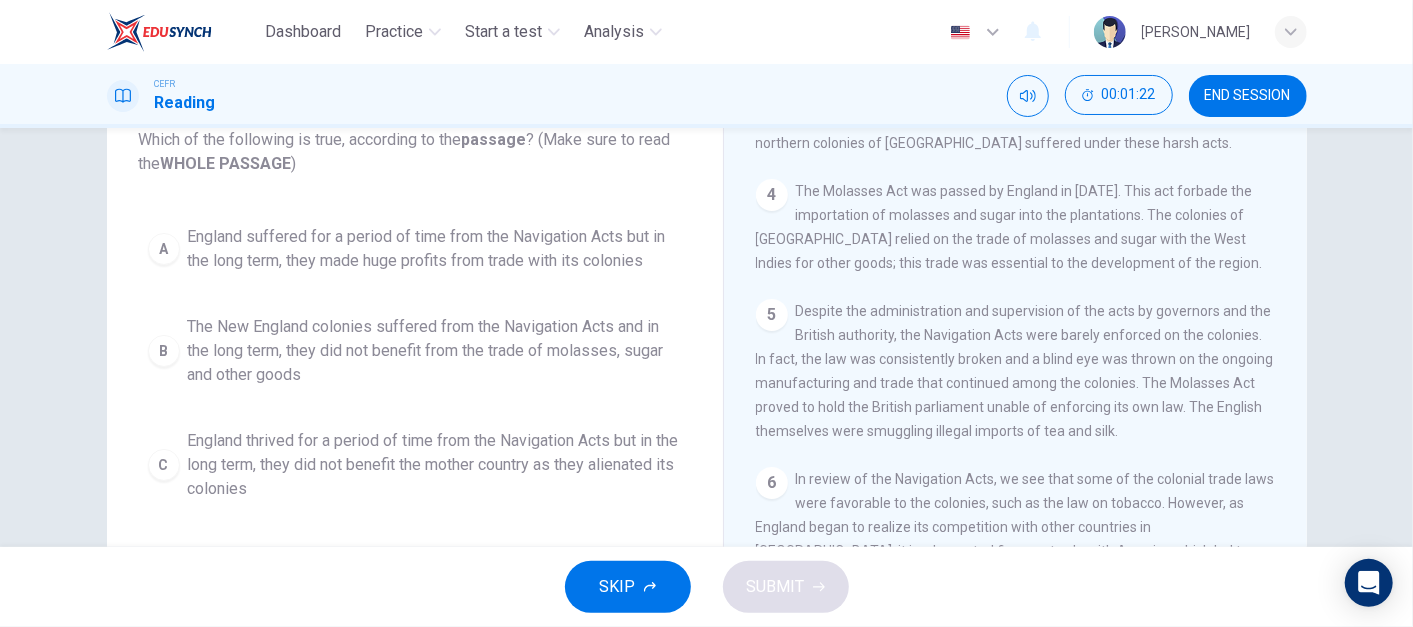 scroll, scrollTop: 142, scrollLeft: 0, axis: vertical 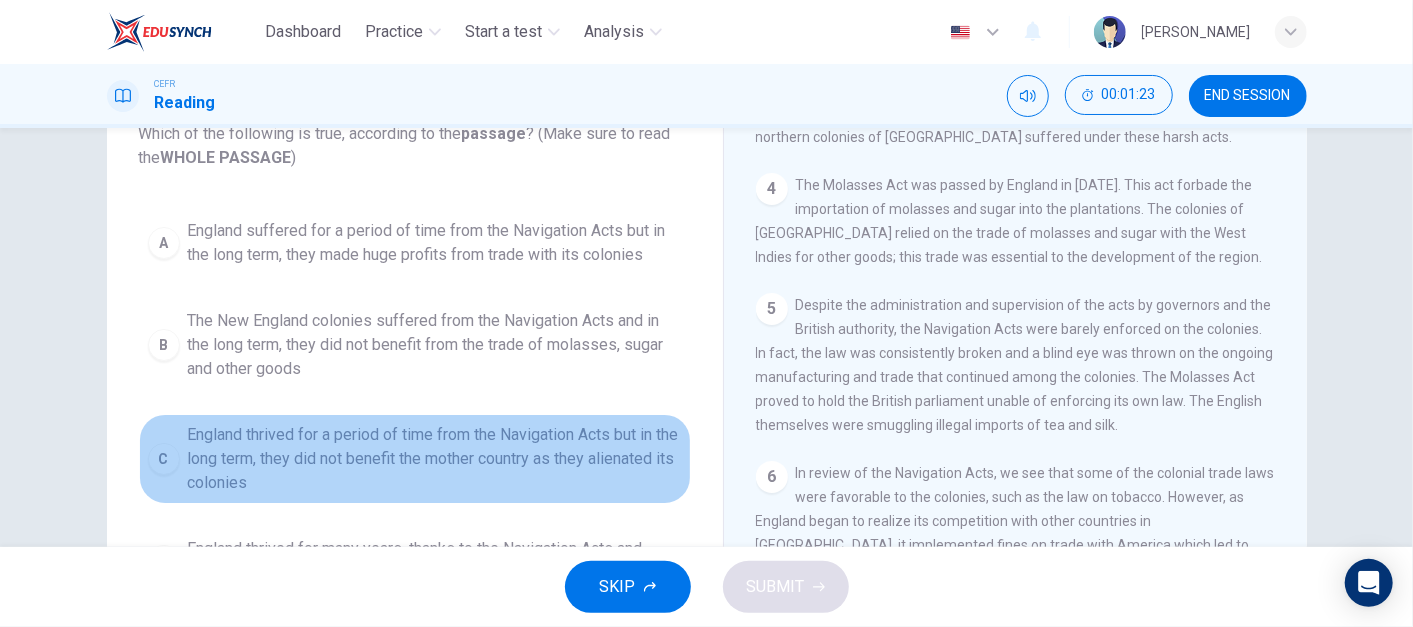click on "England thrived for a period of time from the Navigation Acts but in the long term, they did not benefit the mother country as they alienated its colonies" at bounding box center (435, 459) 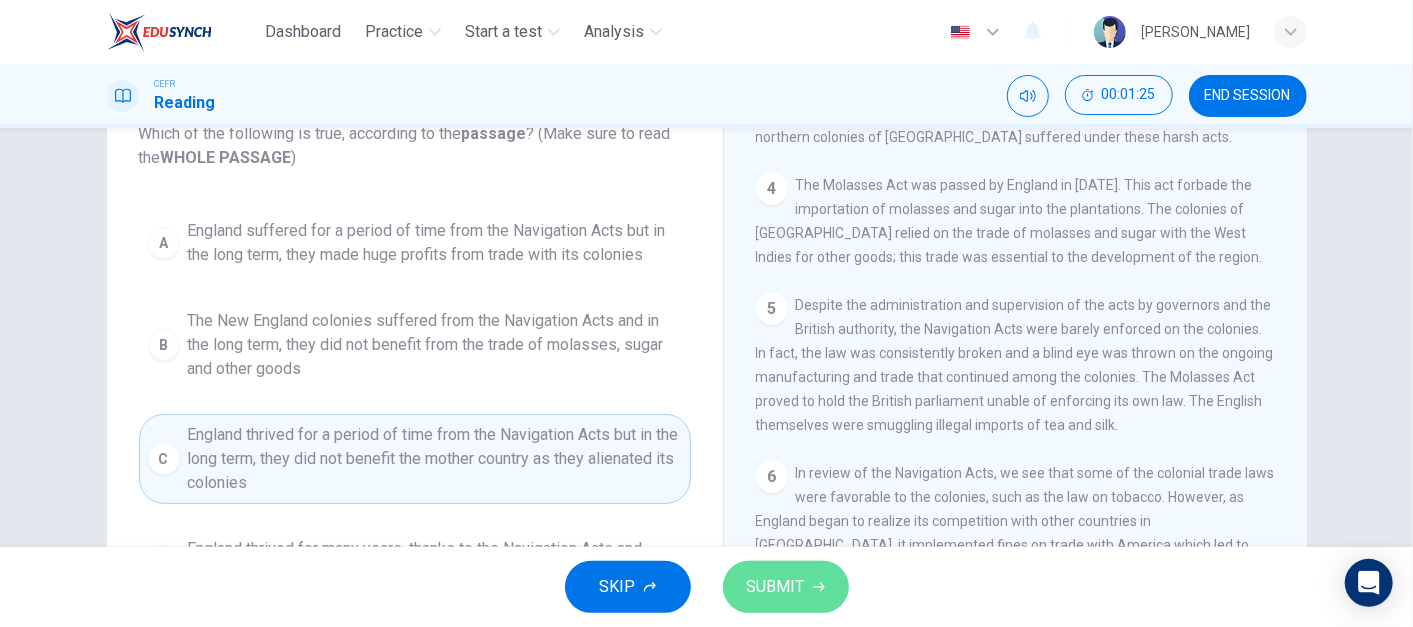 click on "SUBMIT" at bounding box center [776, 587] 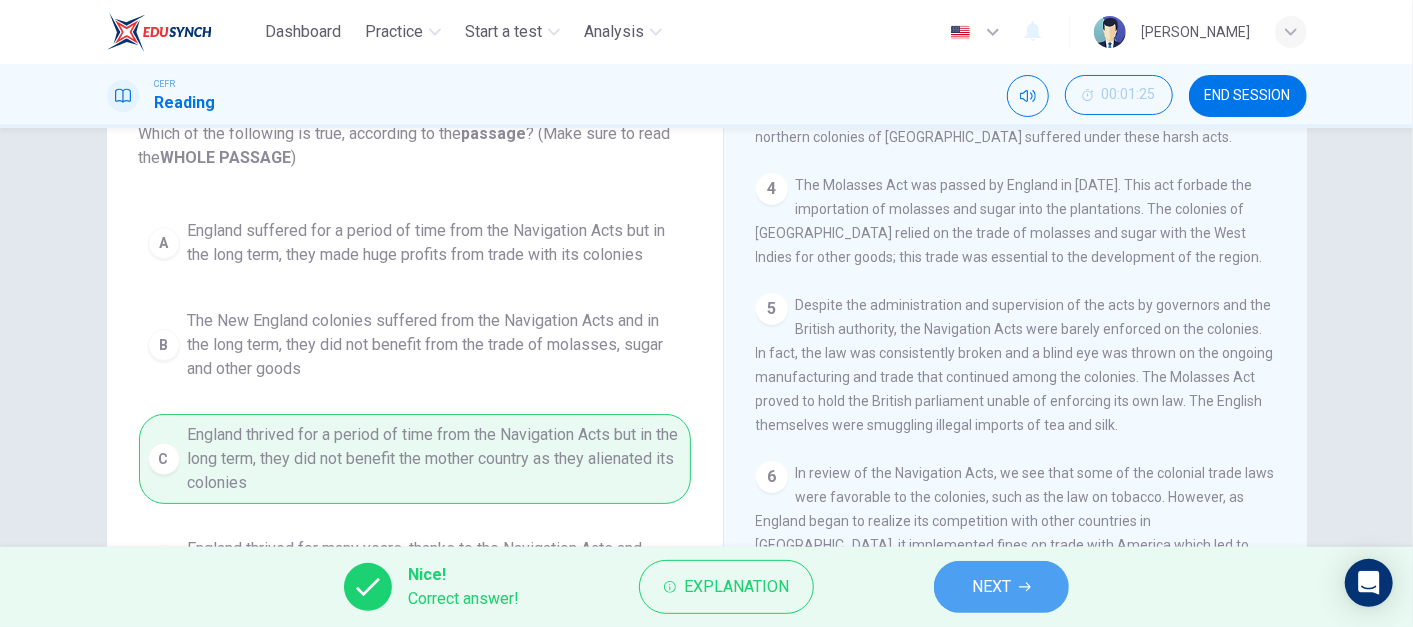 click on "NEXT" at bounding box center [991, 587] 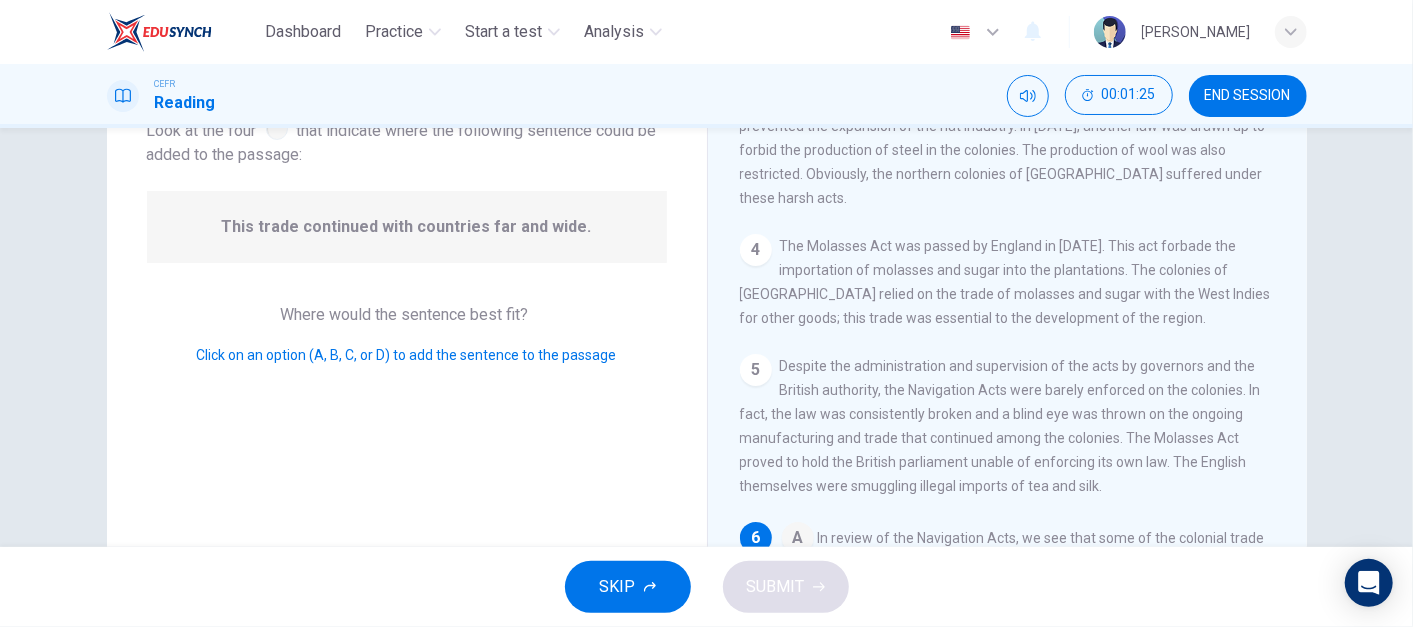 scroll, scrollTop: 734, scrollLeft: 0, axis: vertical 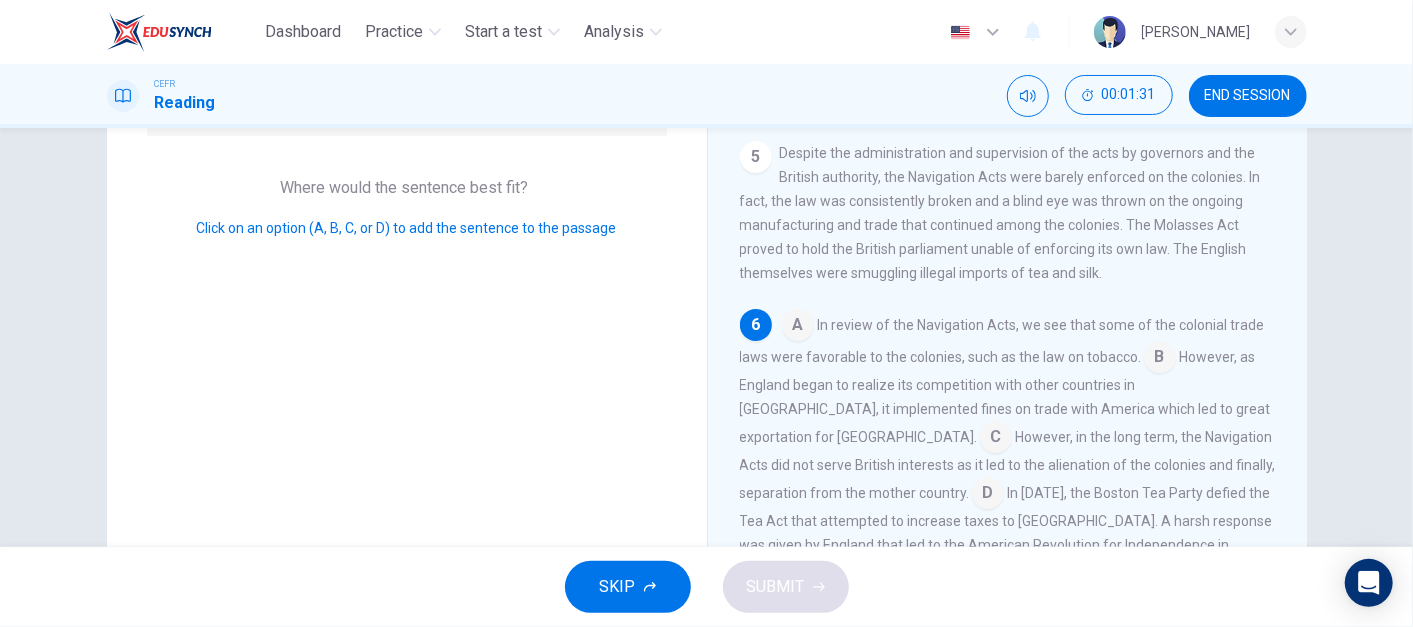 click at bounding box center (996, 439) 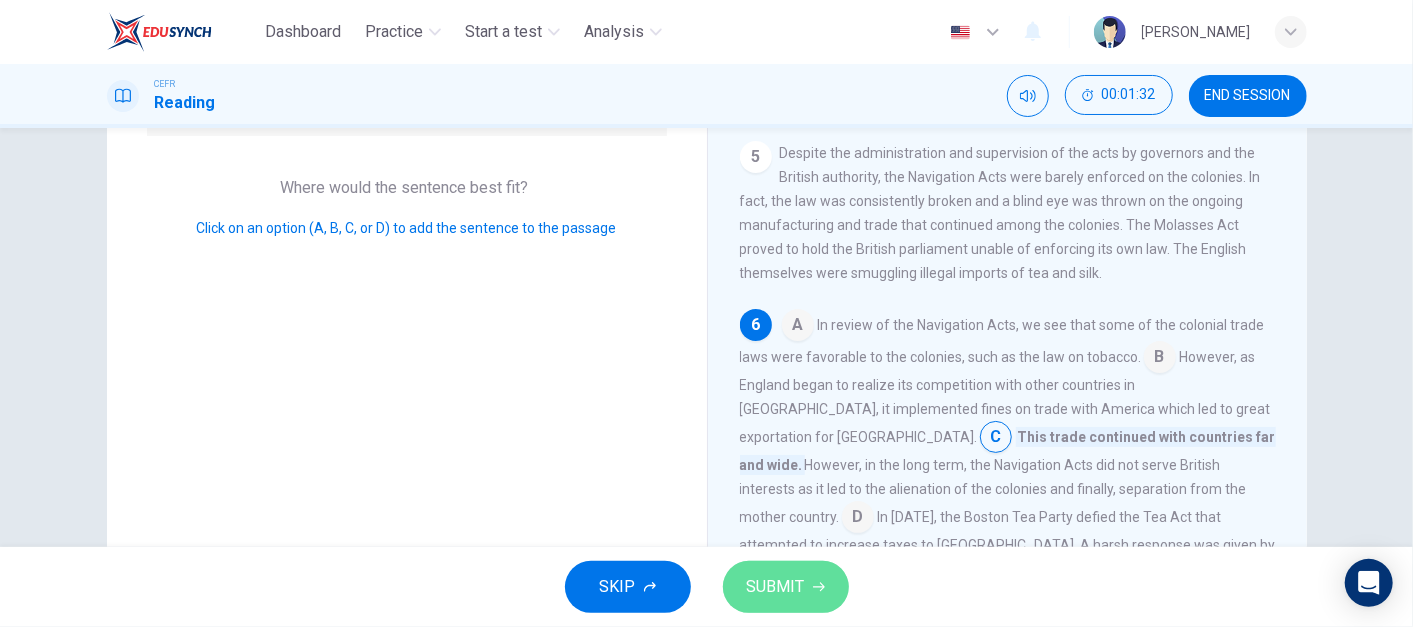click on "SUBMIT" at bounding box center (786, 587) 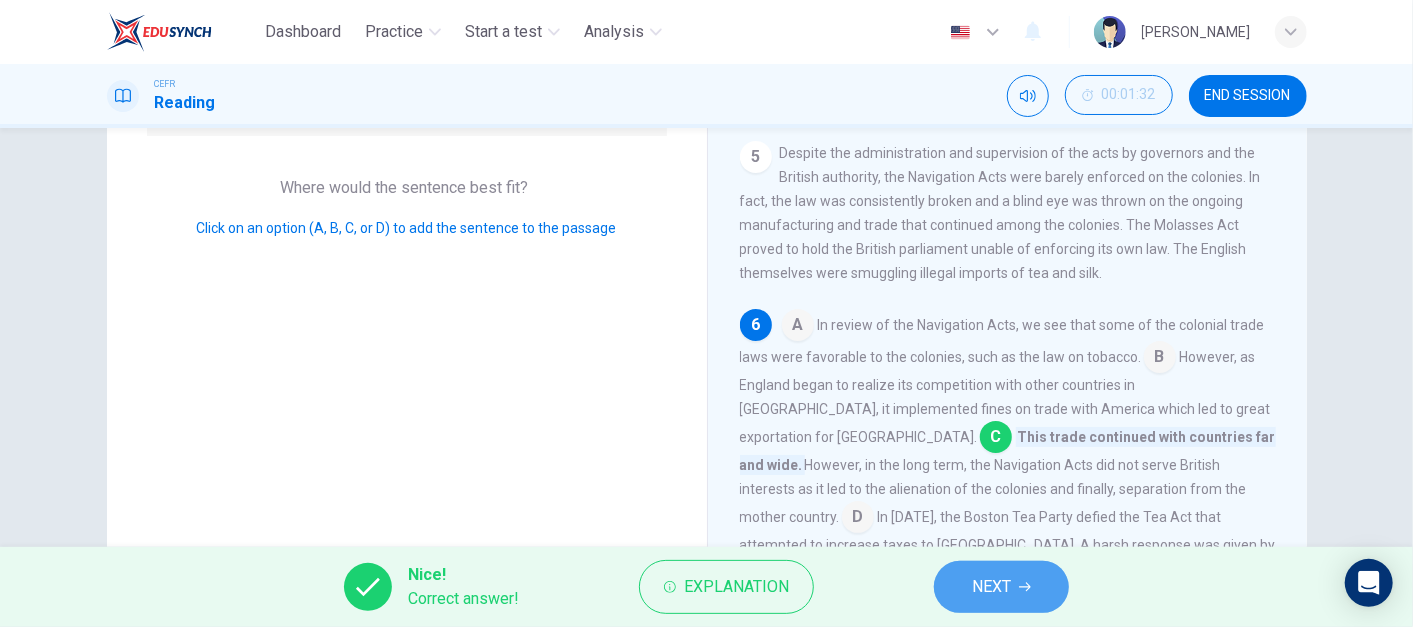 click on "NEXT" at bounding box center [1001, 587] 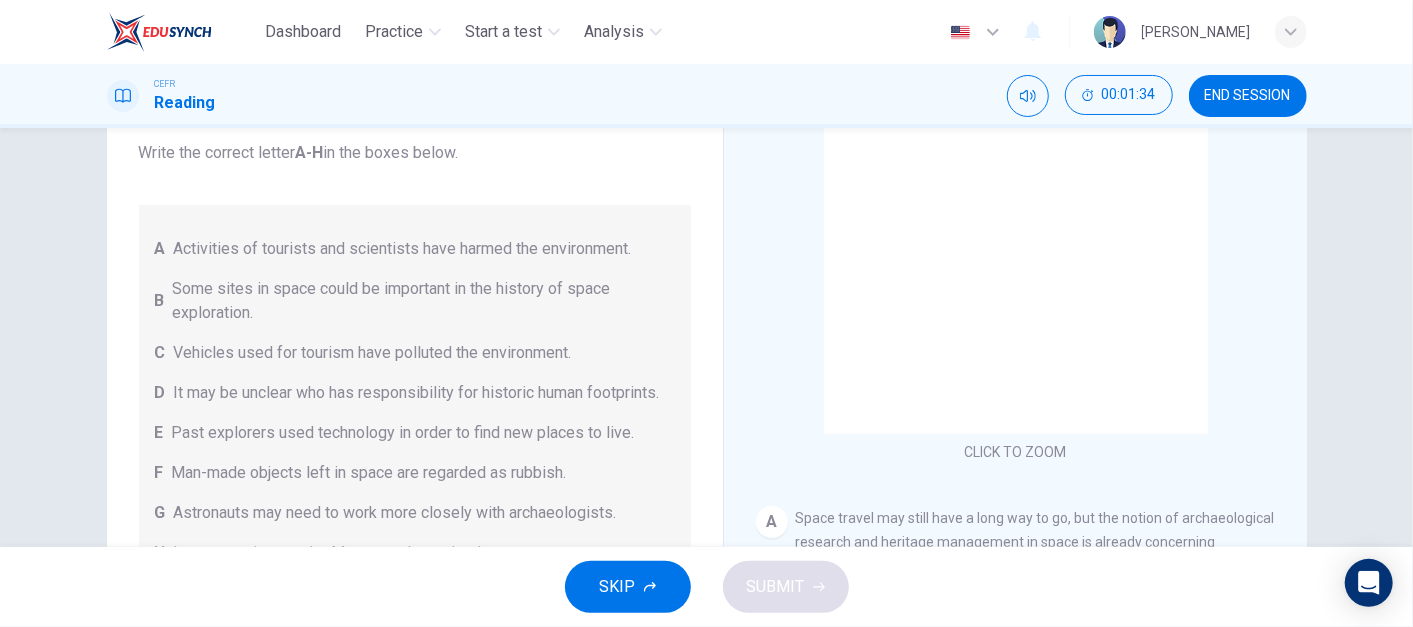 scroll, scrollTop: 188, scrollLeft: 0, axis: vertical 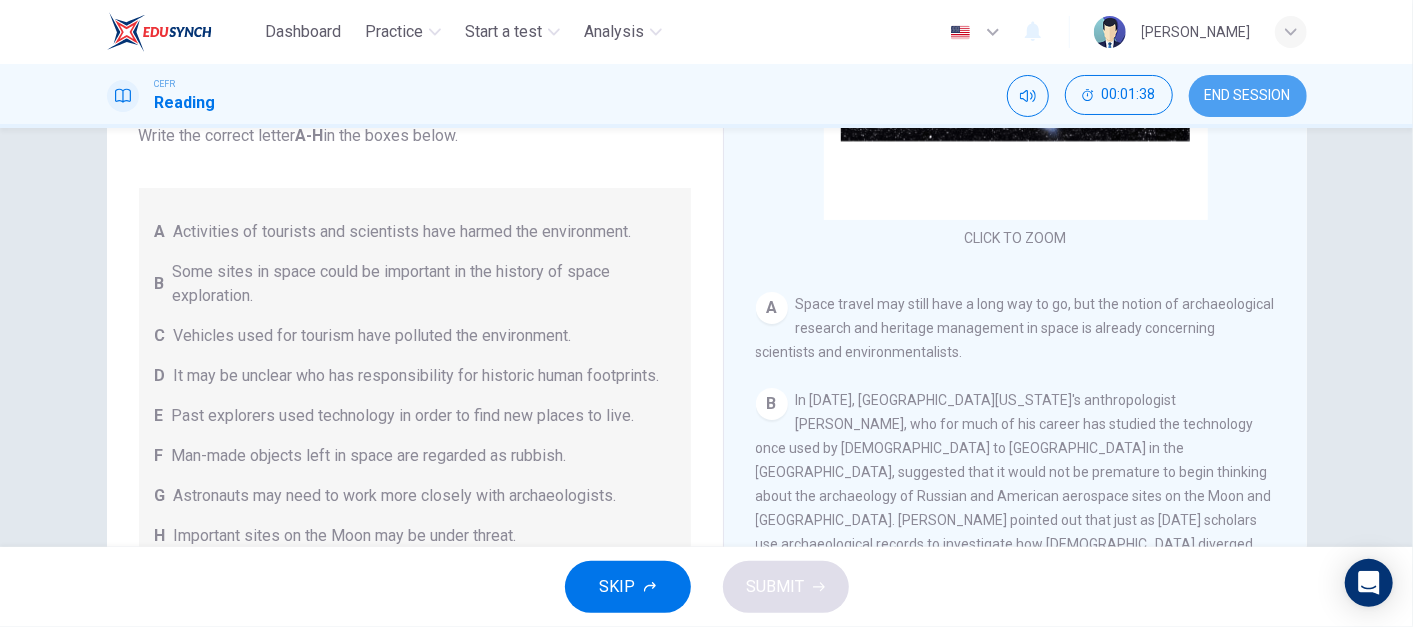click on "END SESSION" at bounding box center [1248, 96] 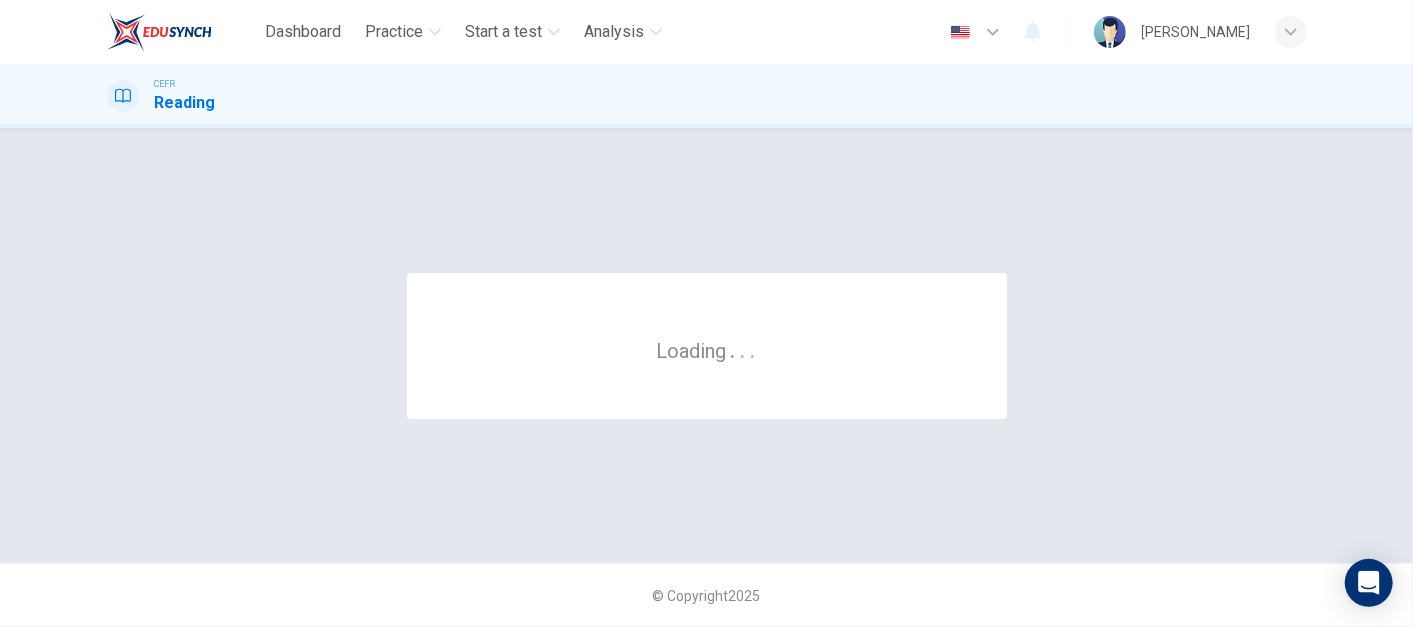 scroll, scrollTop: 0, scrollLeft: 0, axis: both 